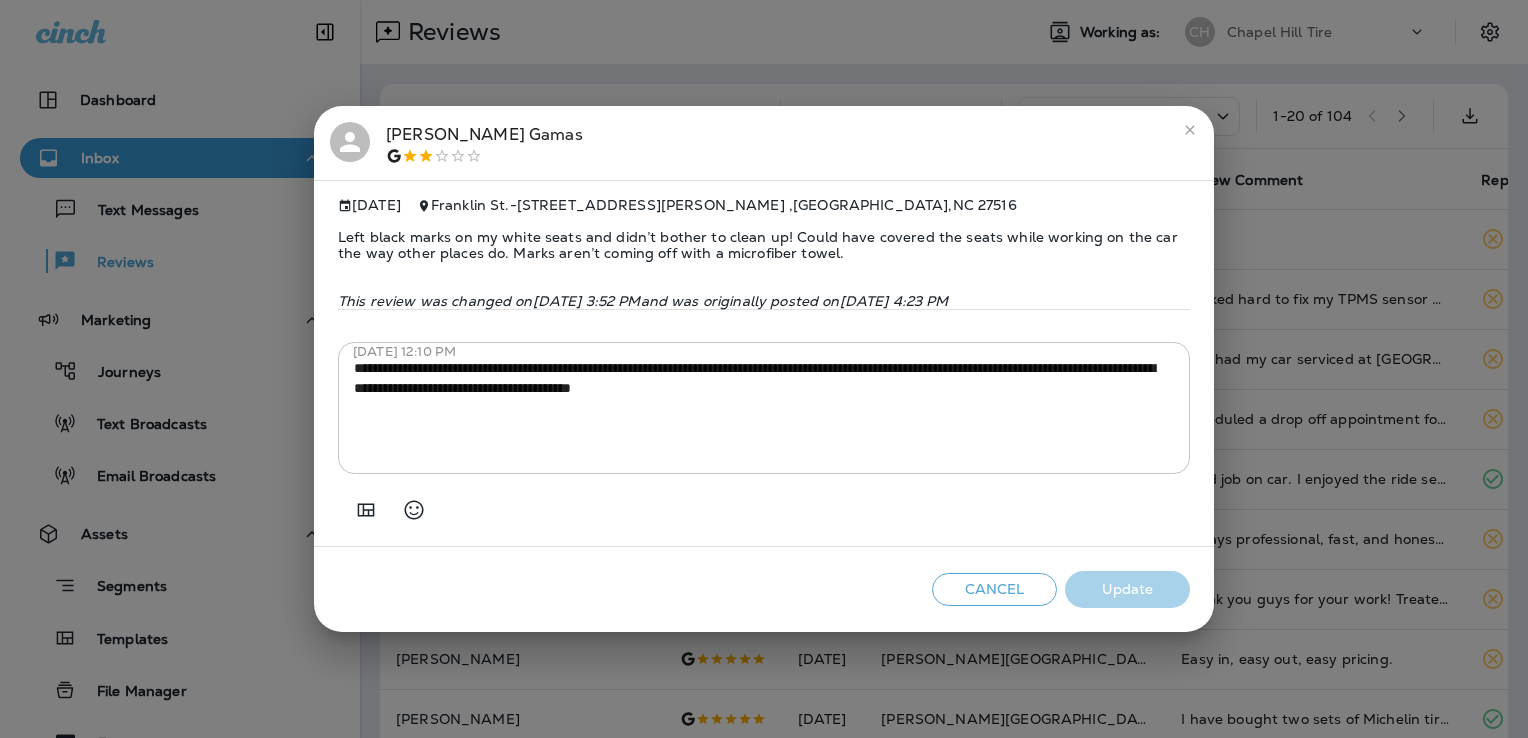 scroll, scrollTop: 0, scrollLeft: 0, axis: both 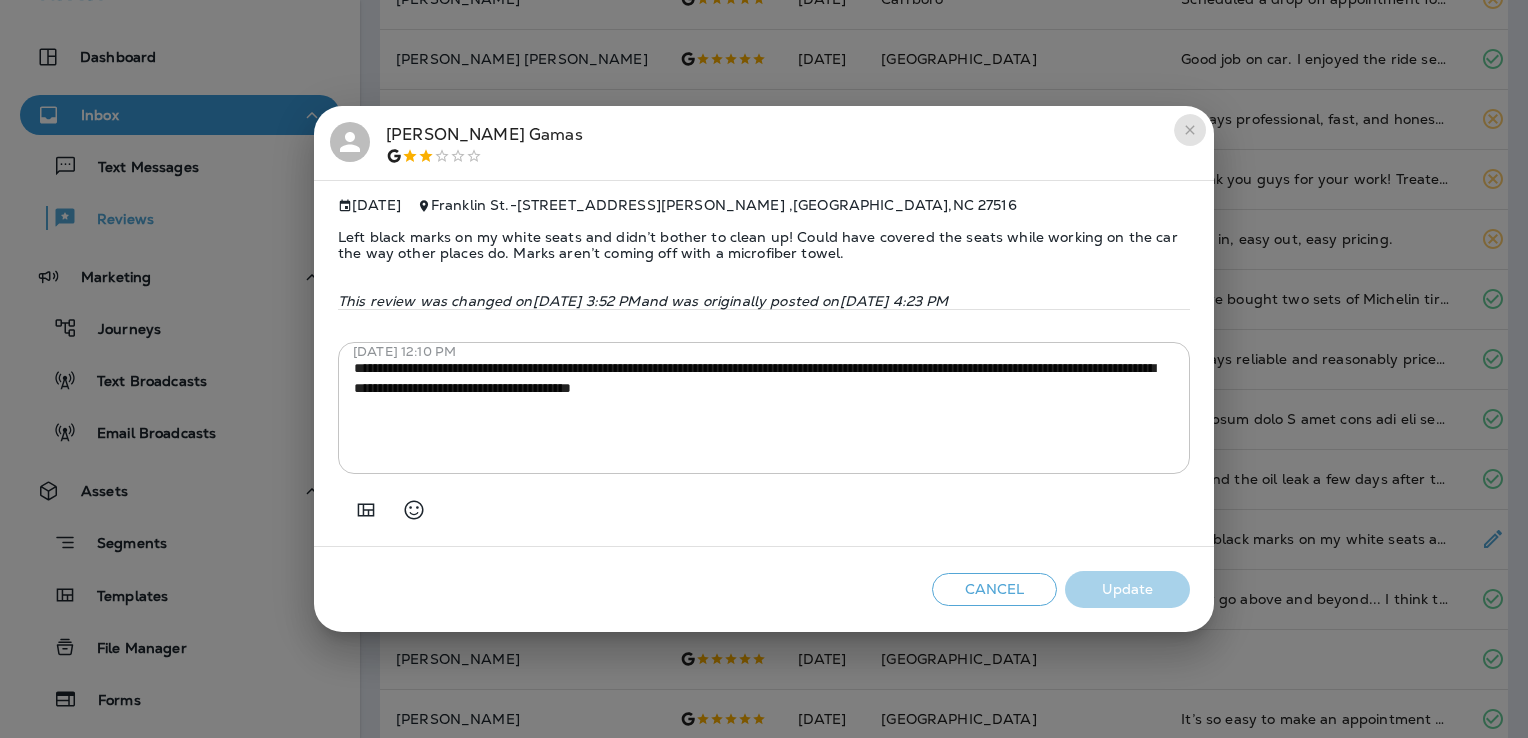 click 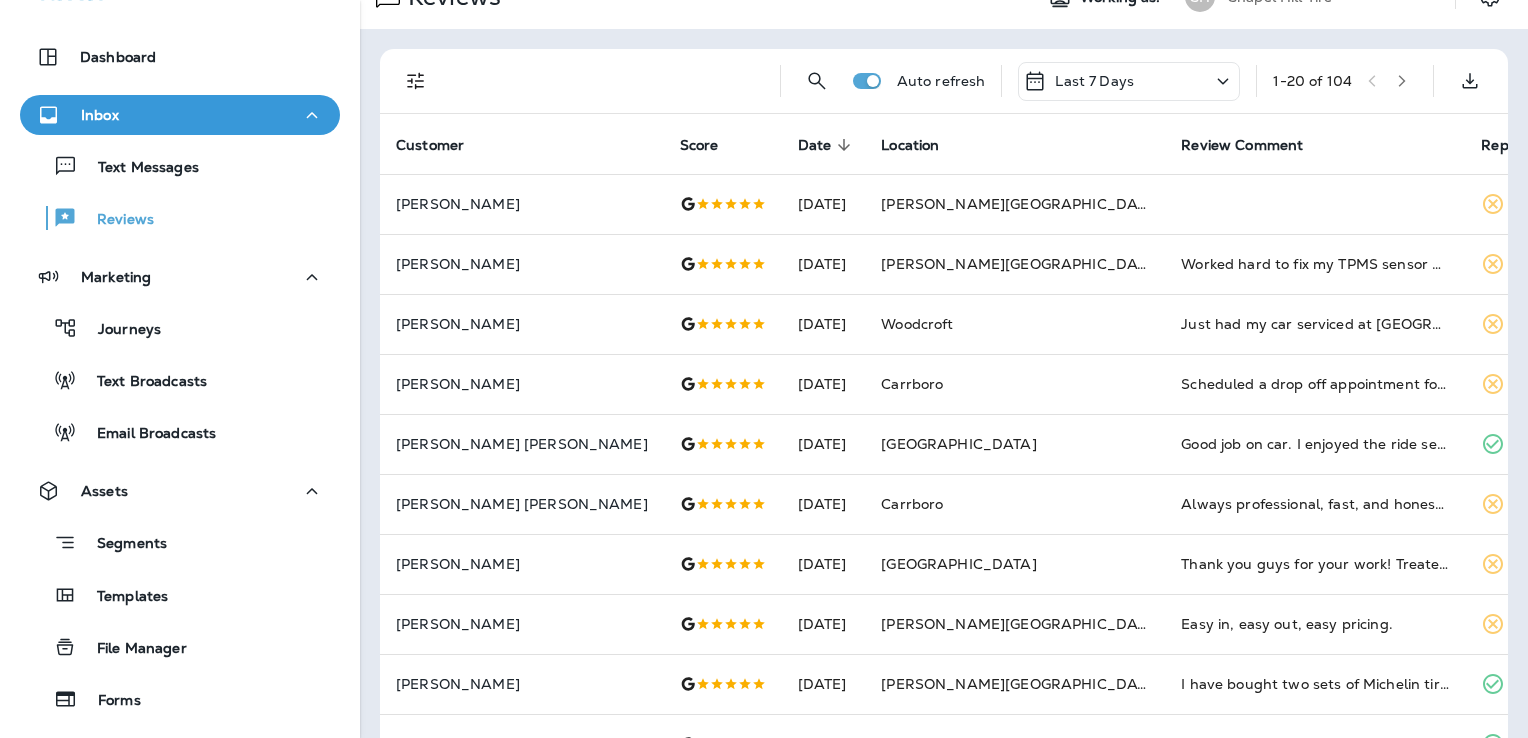 scroll, scrollTop: 0, scrollLeft: 0, axis: both 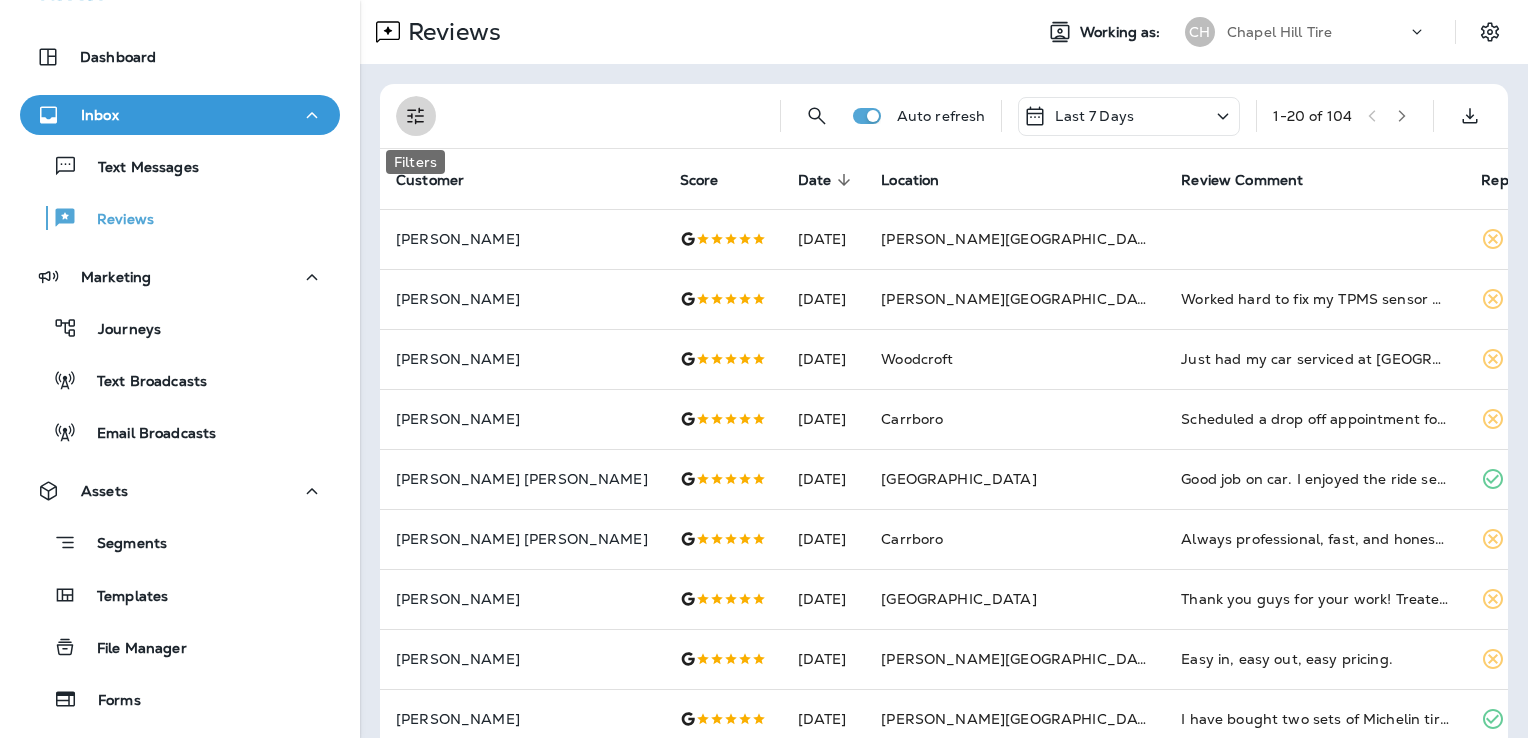 click 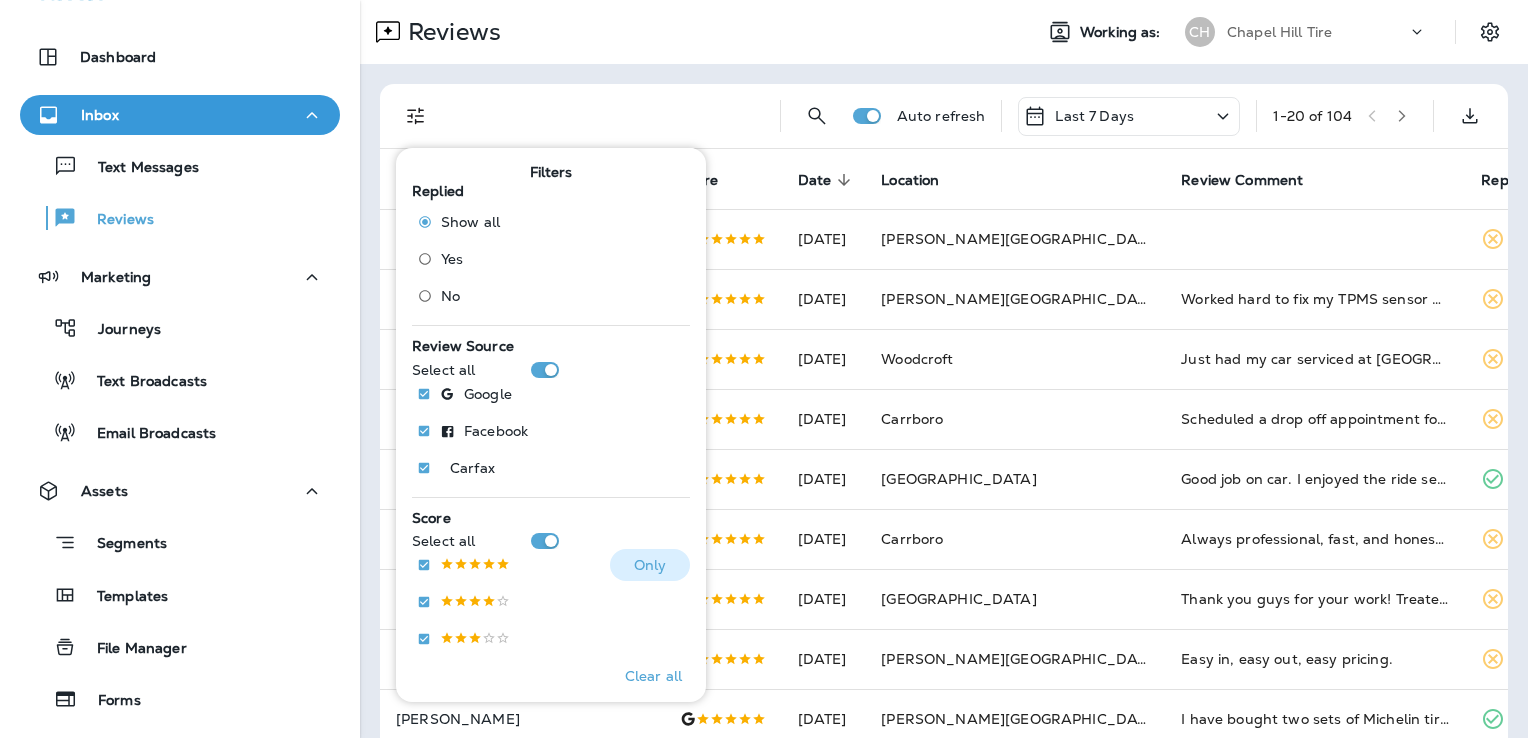scroll, scrollTop: 400, scrollLeft: 0, axis: vertical 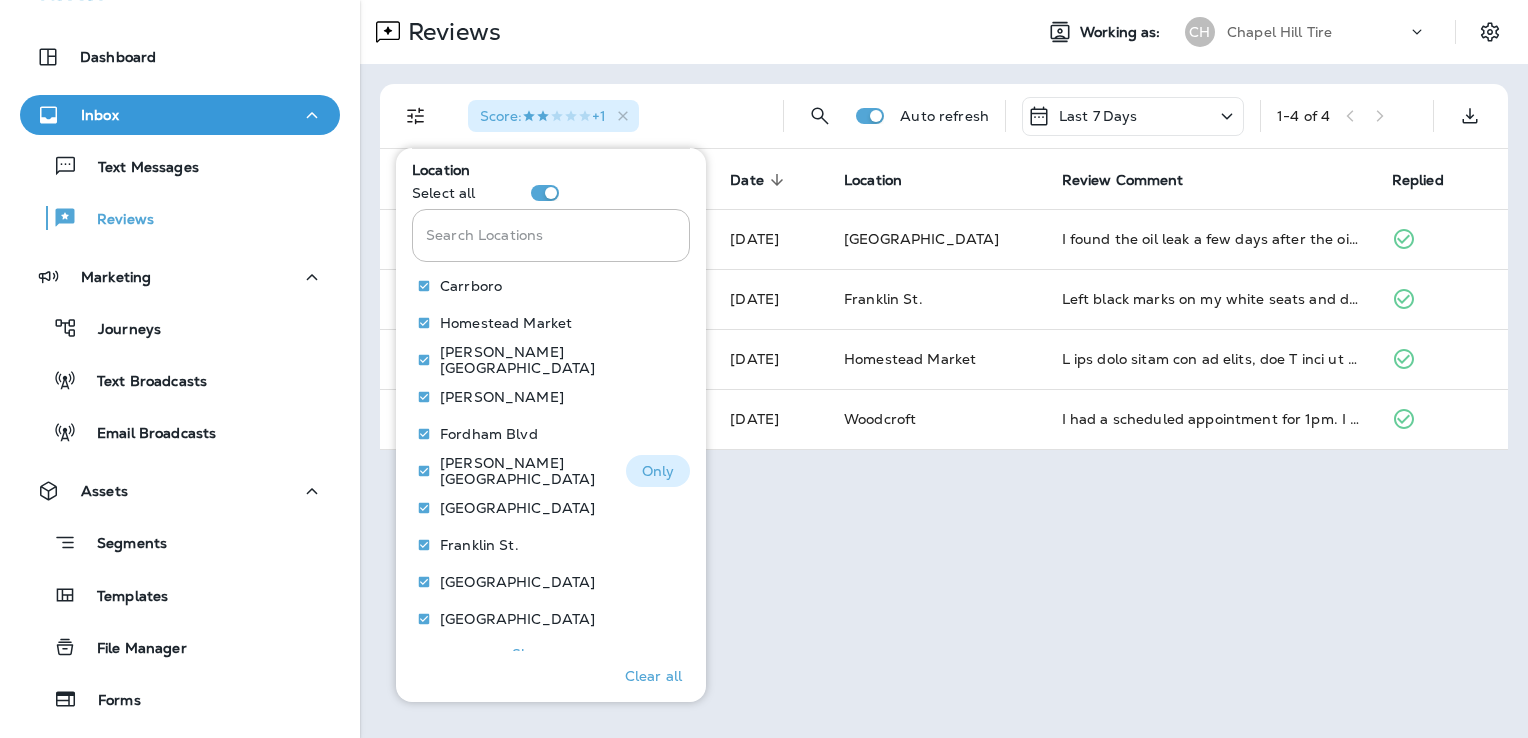 click on "Only" at bounding box center (658, 471) 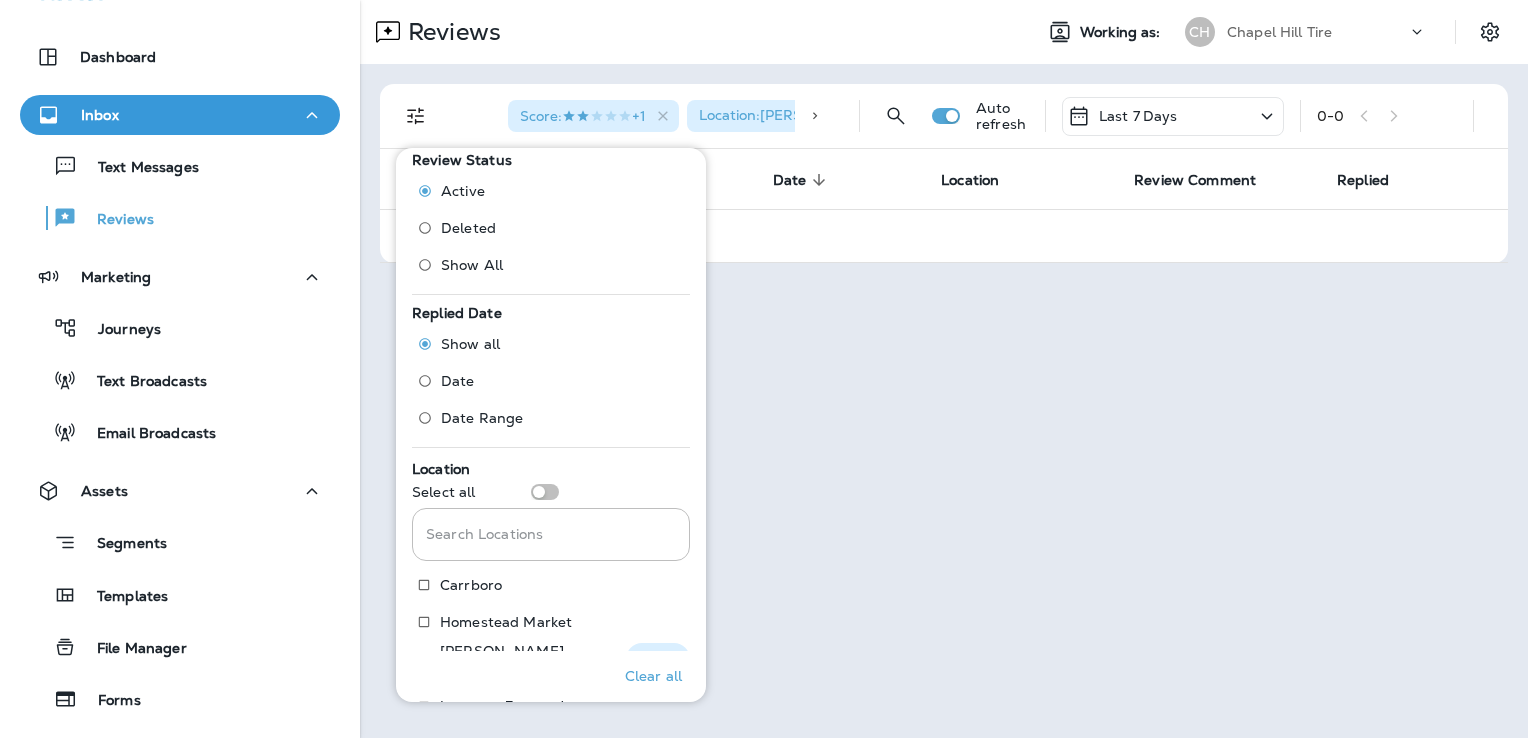 scroll, scrollTop: 600, scrollLeft: 0, axis: vertical 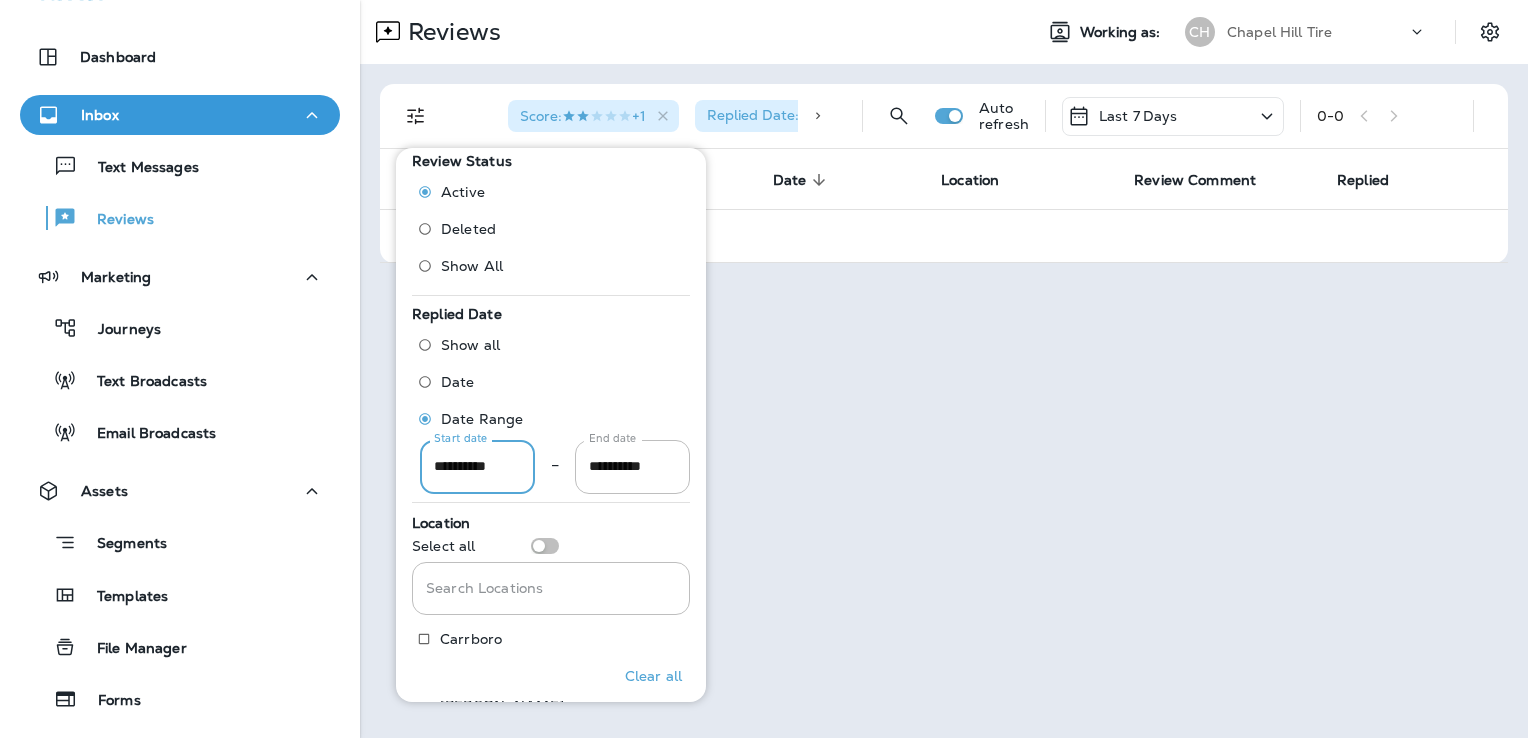 click on "**********" at bounding box center [477, 466] 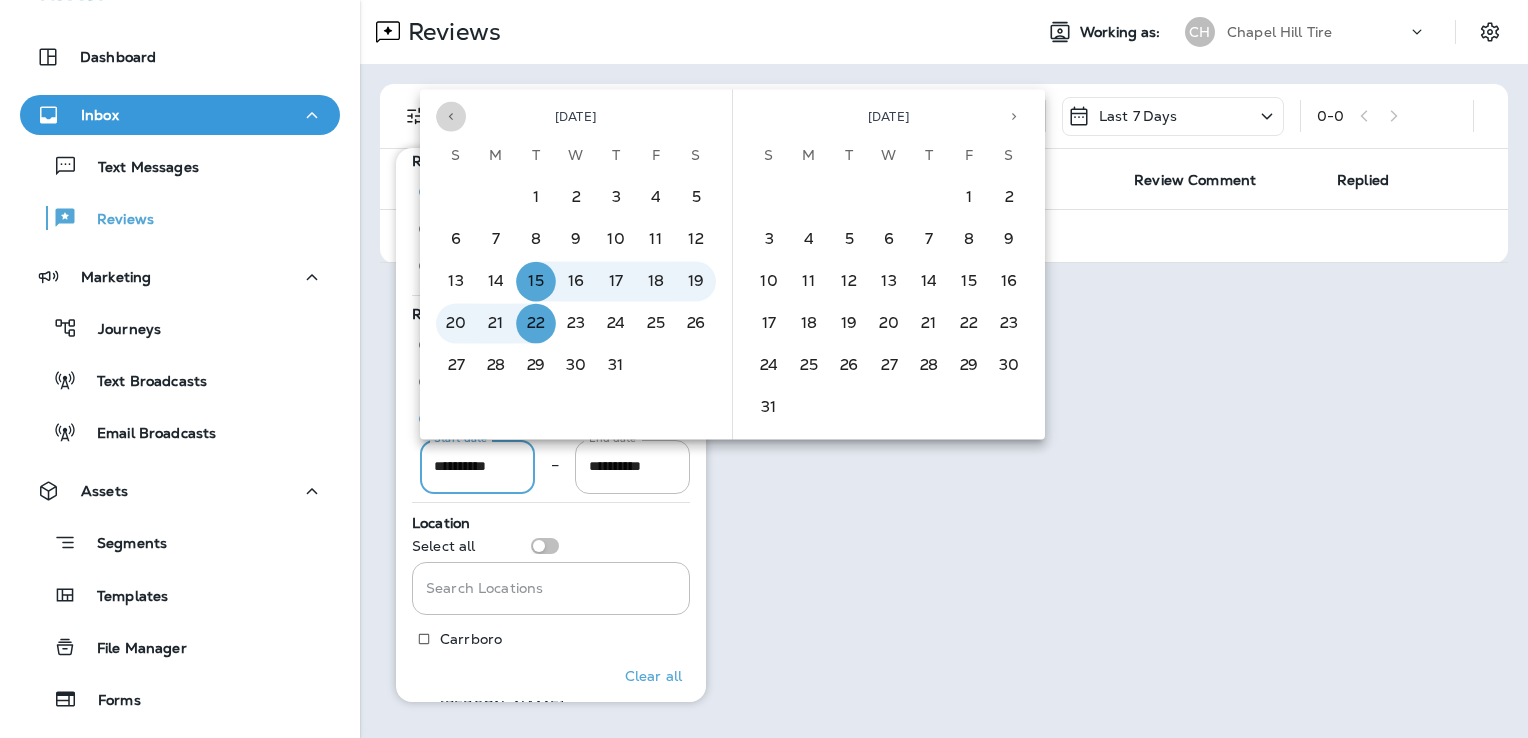 click 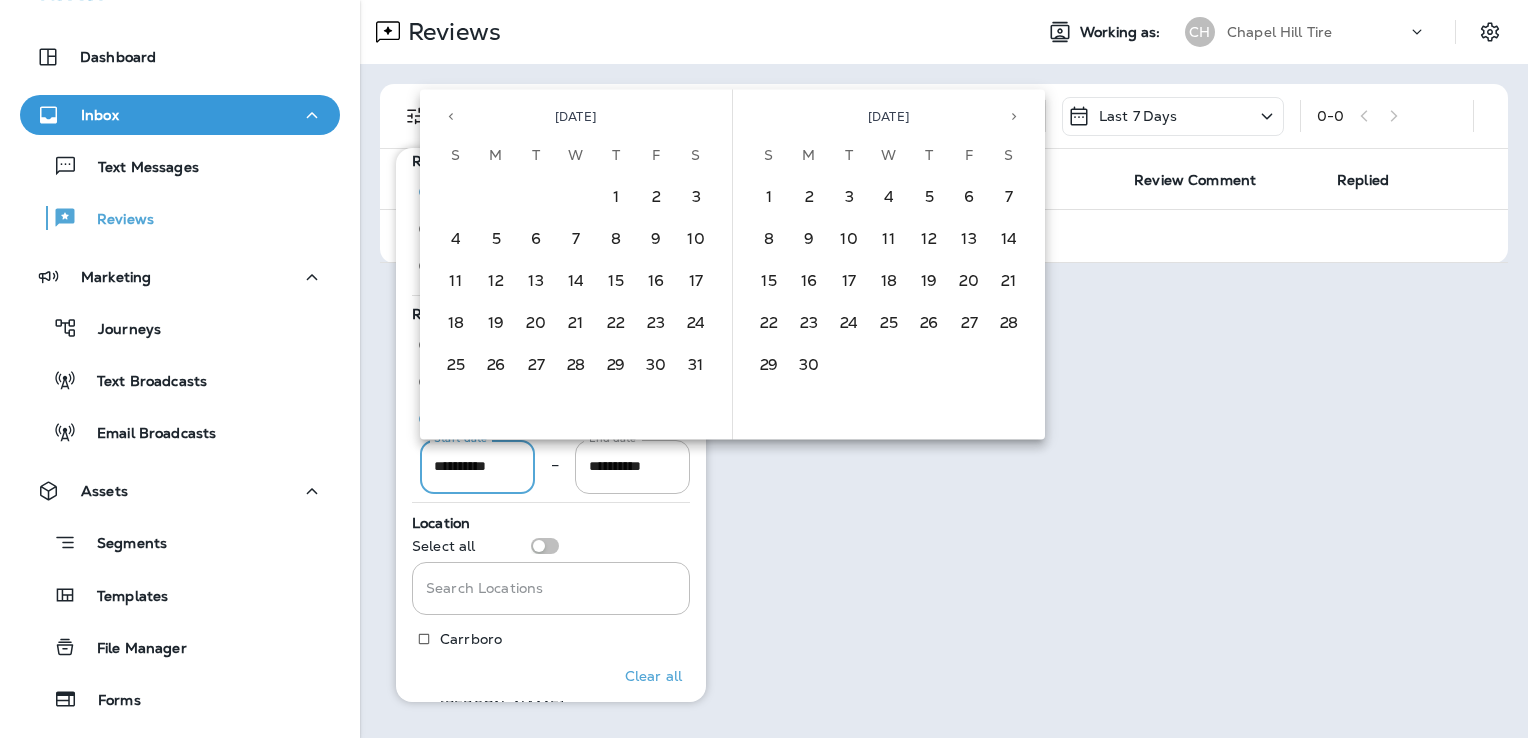 click 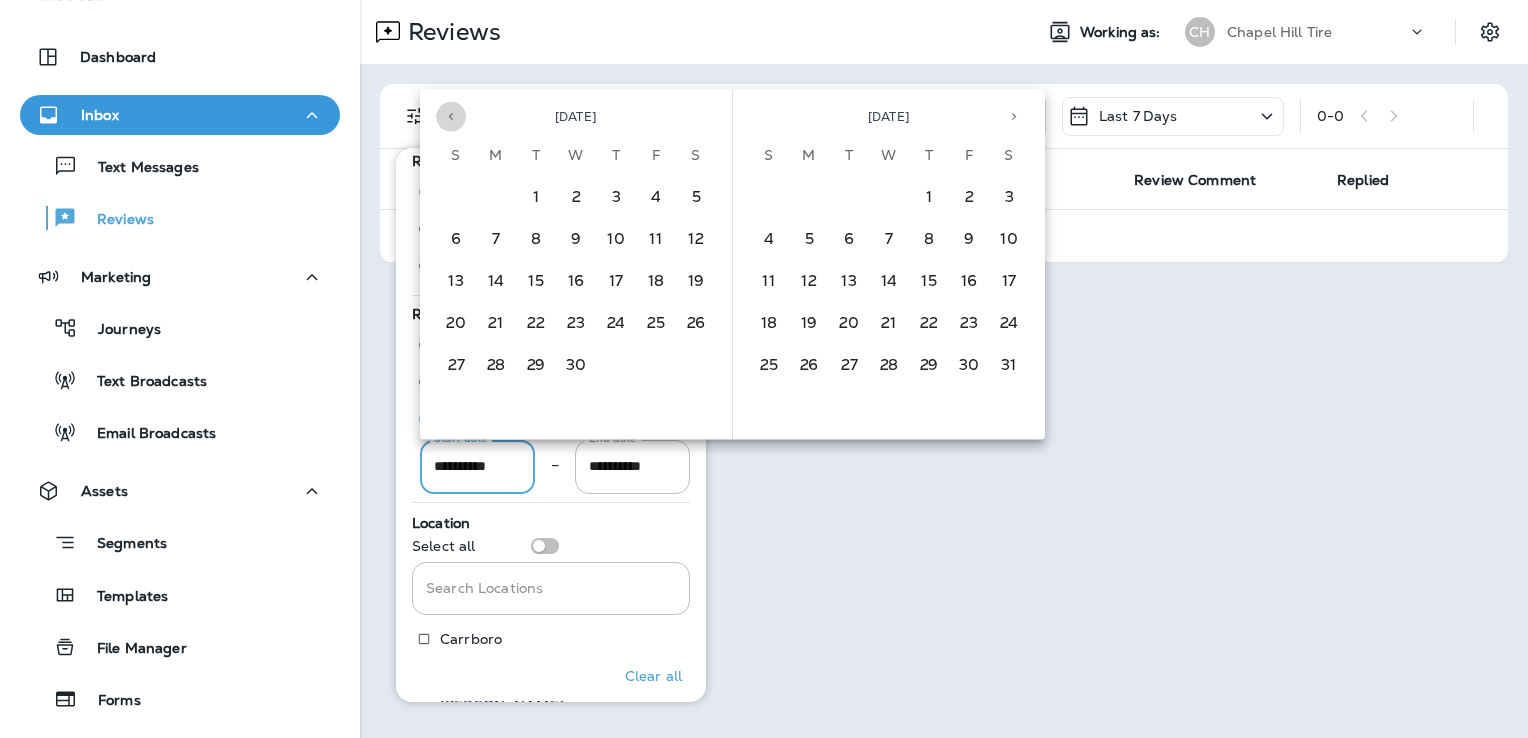 click 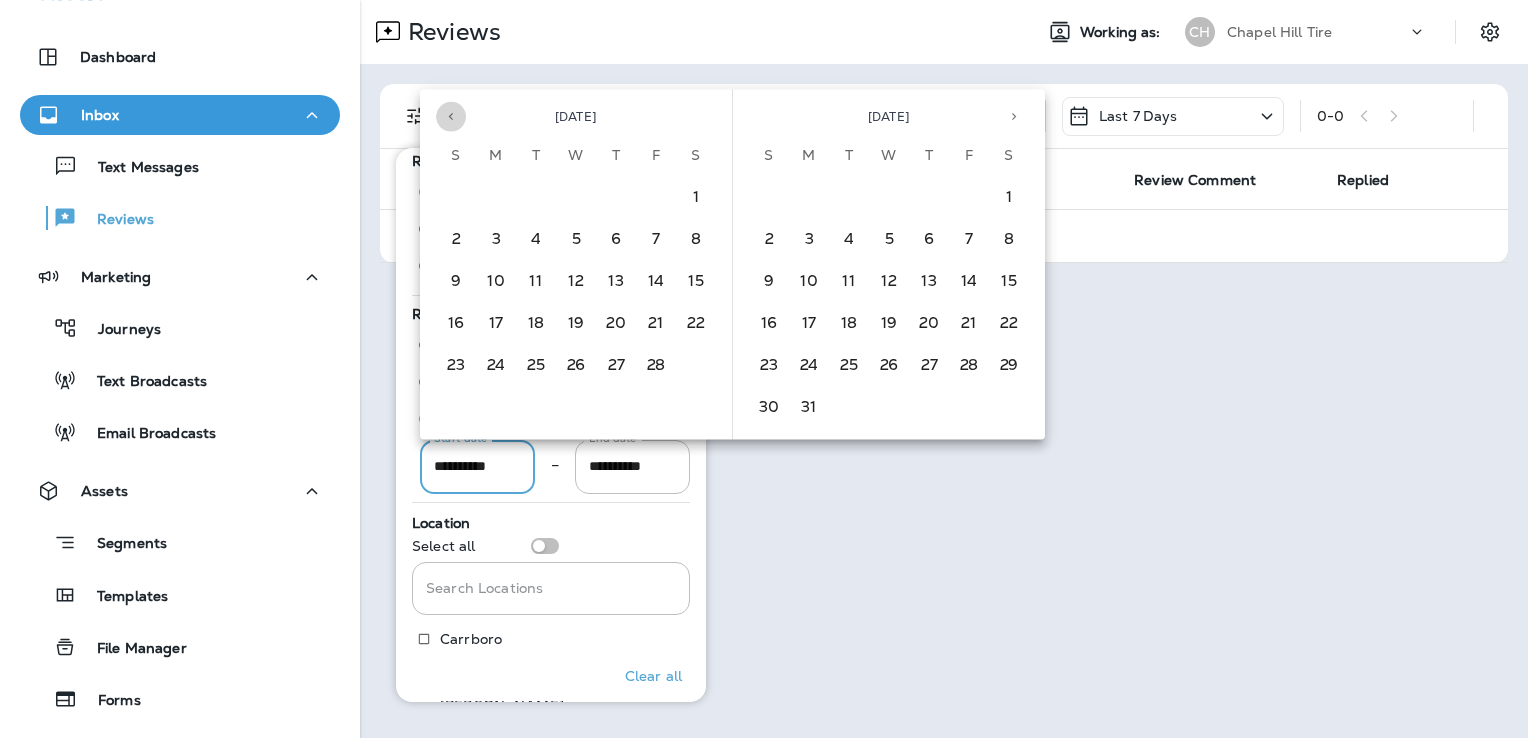 click 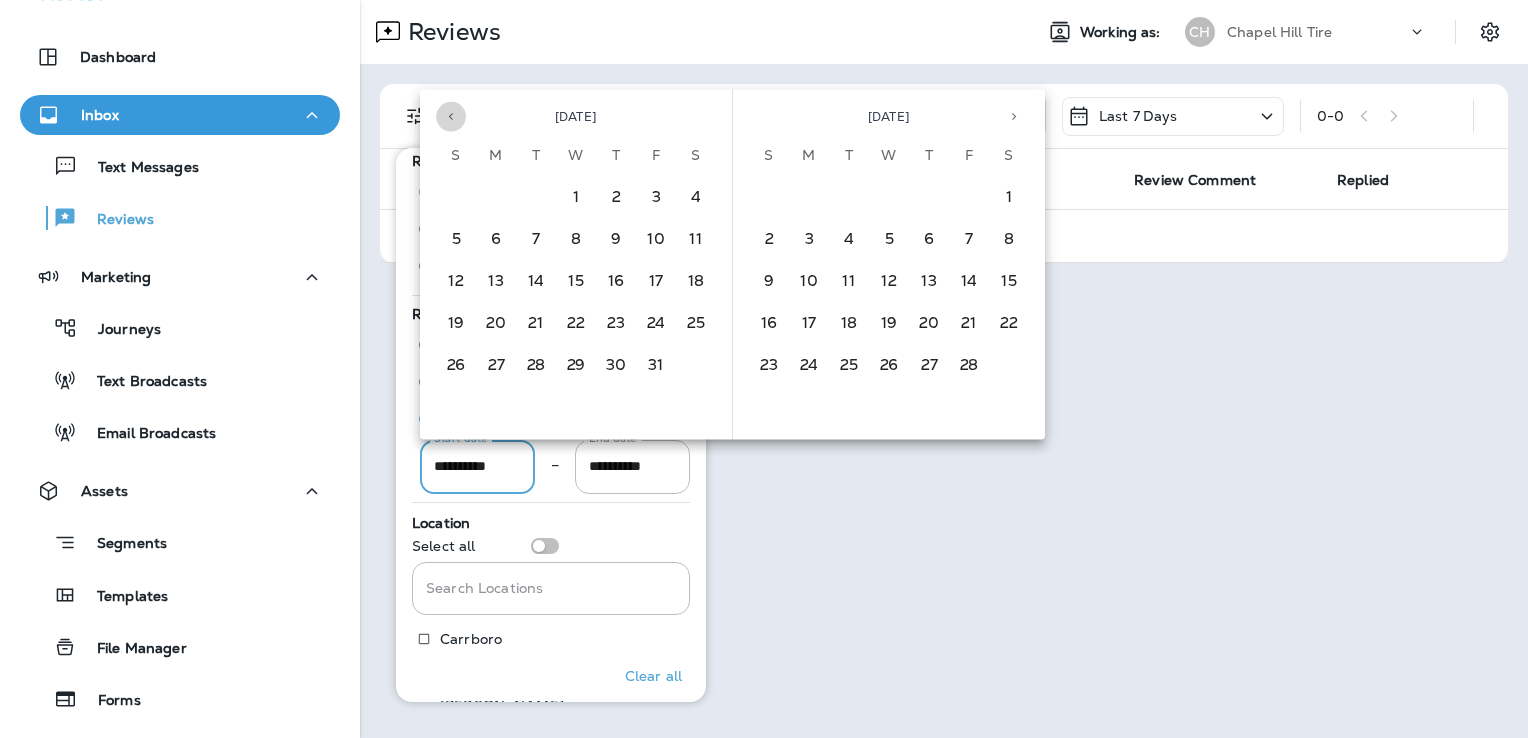 click 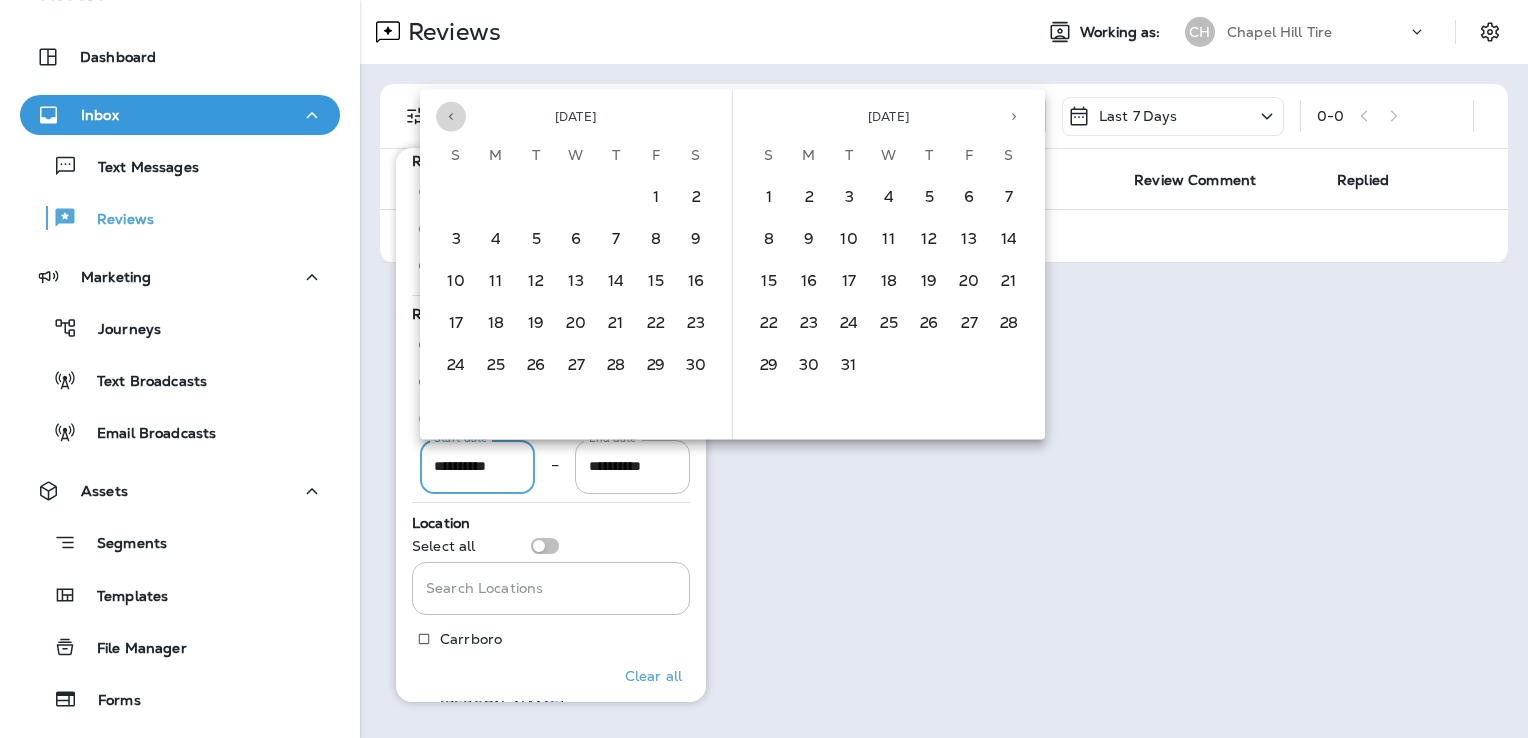 click 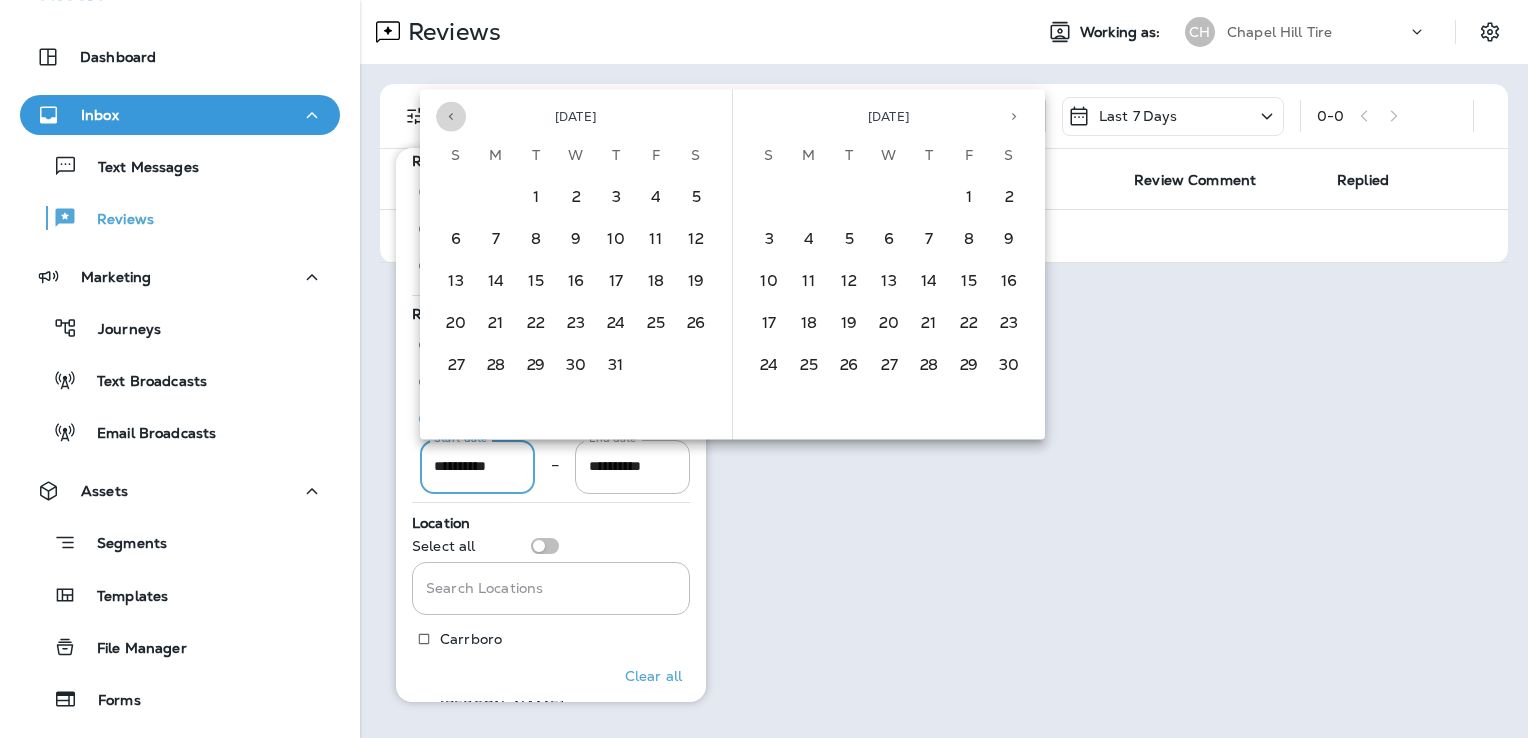 click 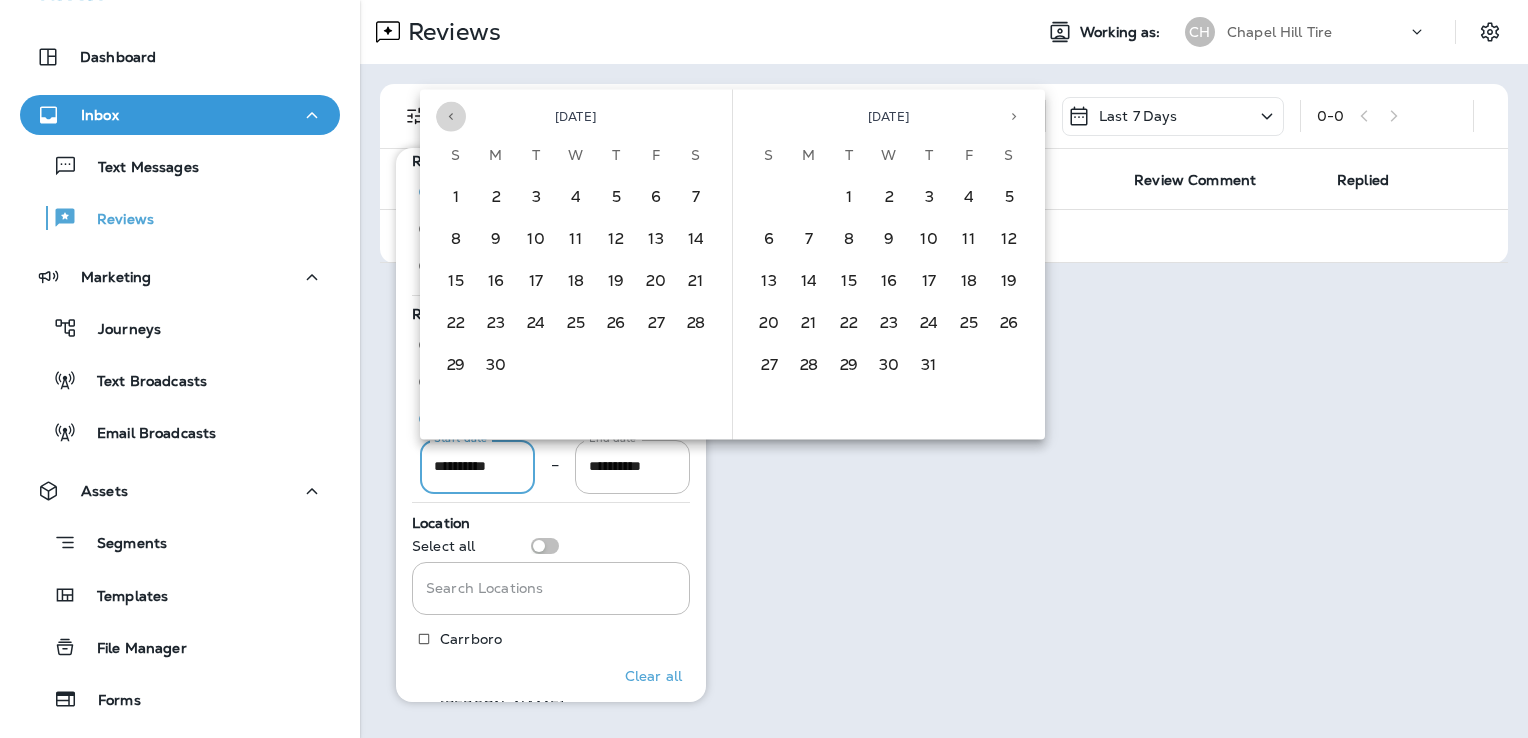 click 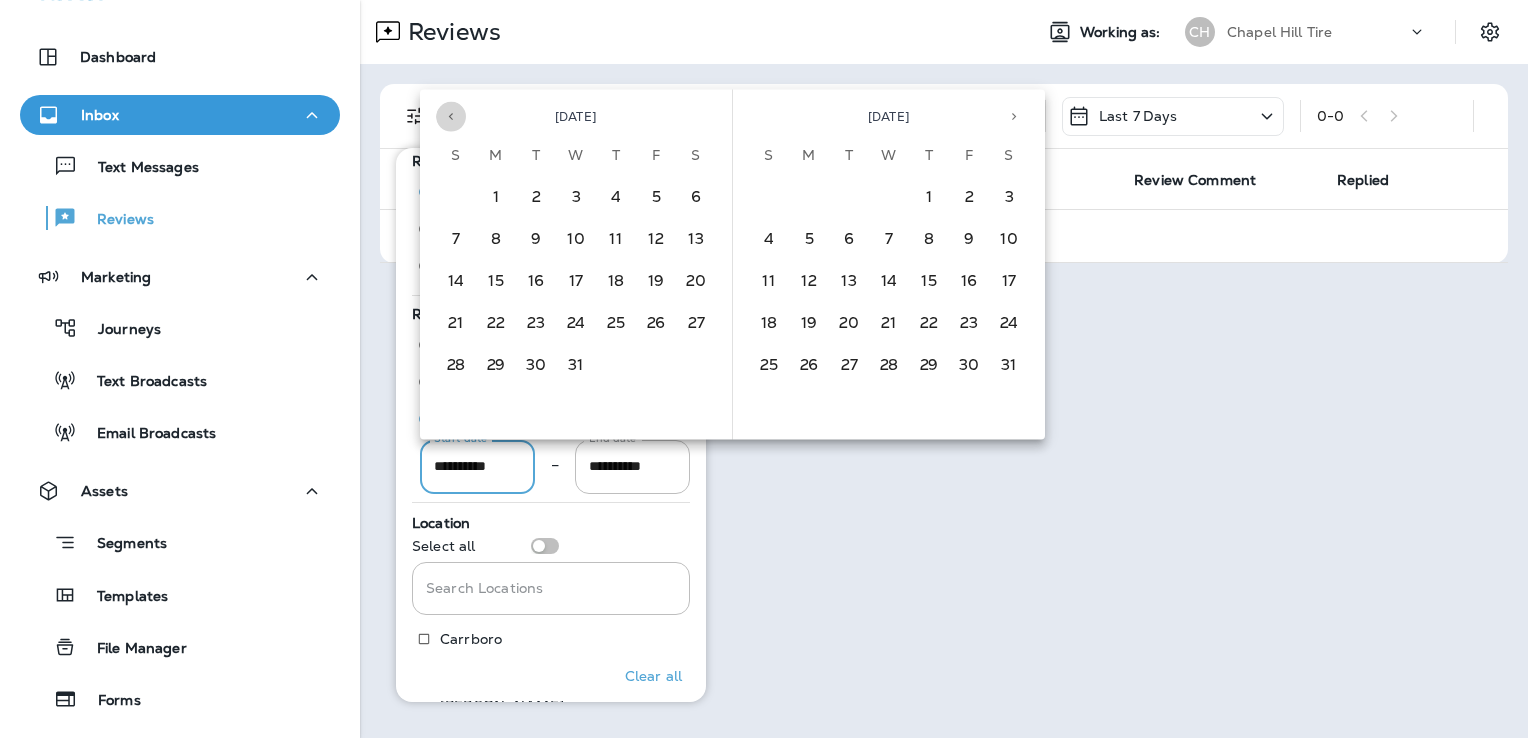 click 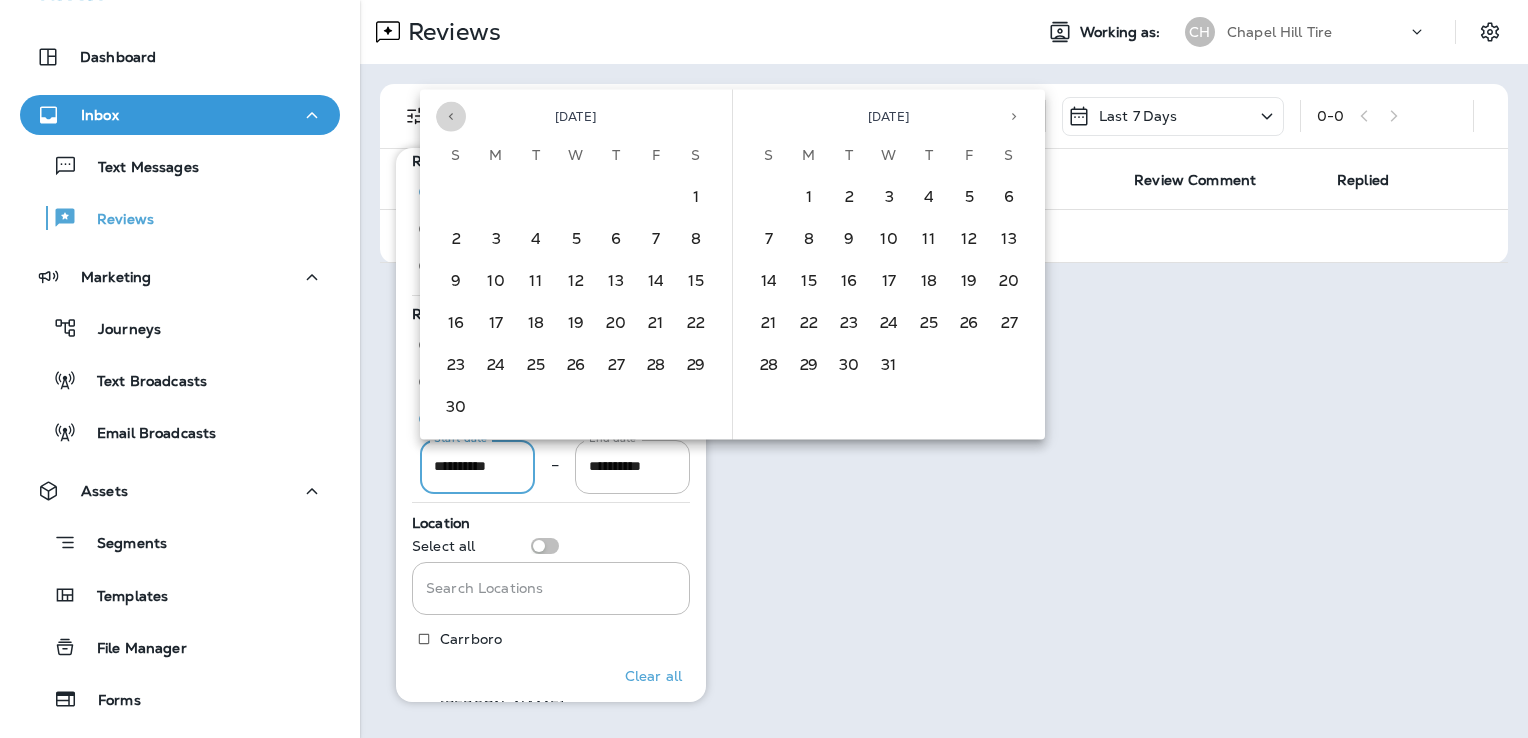 click 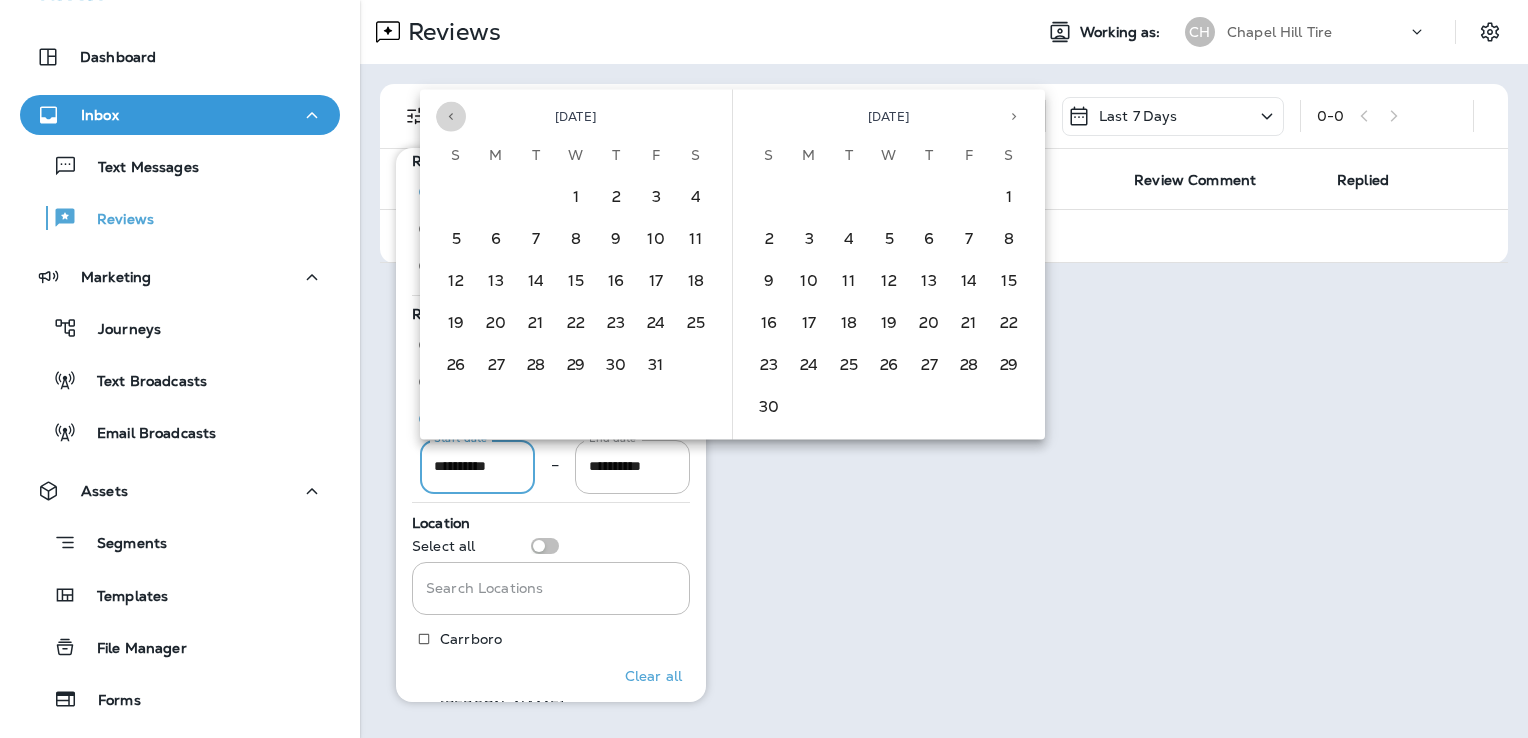 click 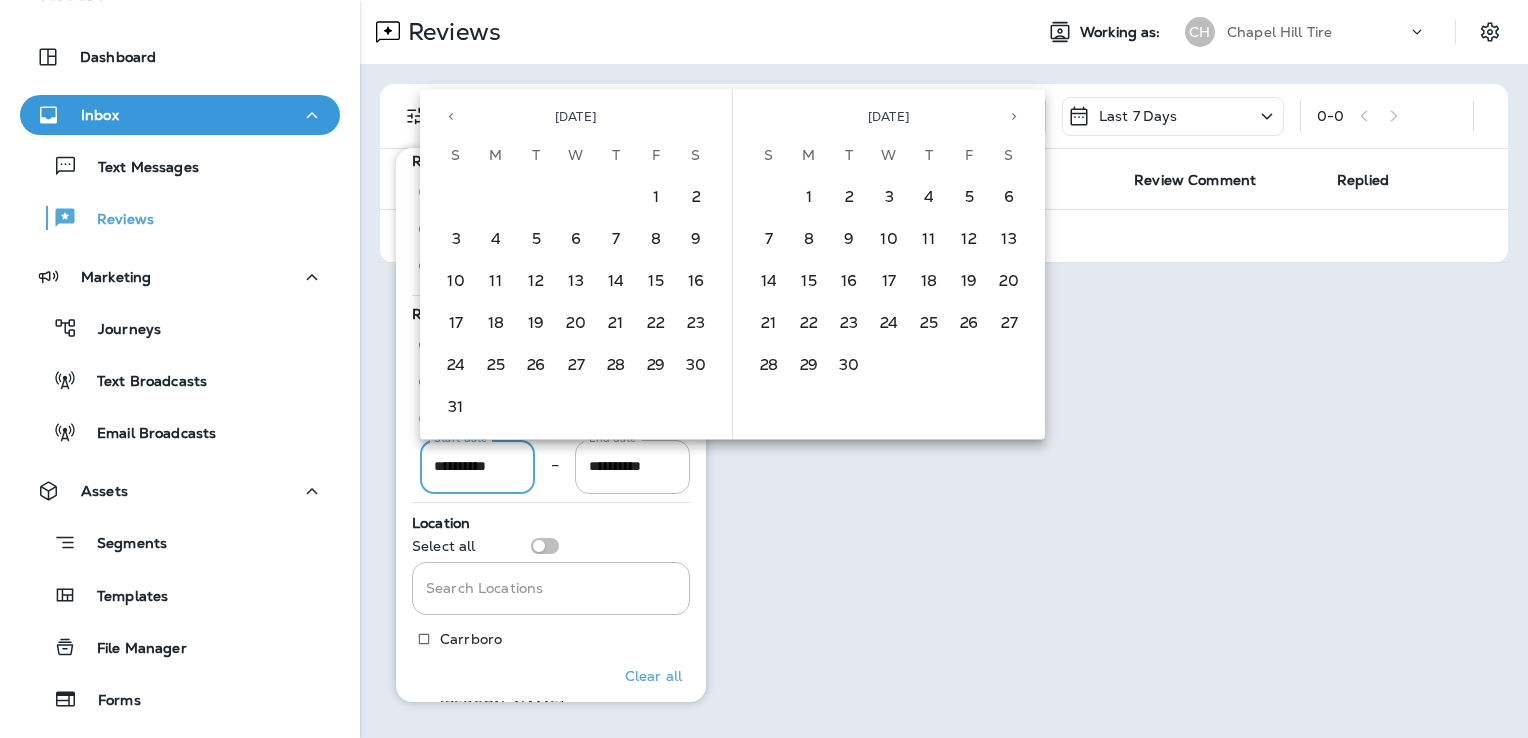 click 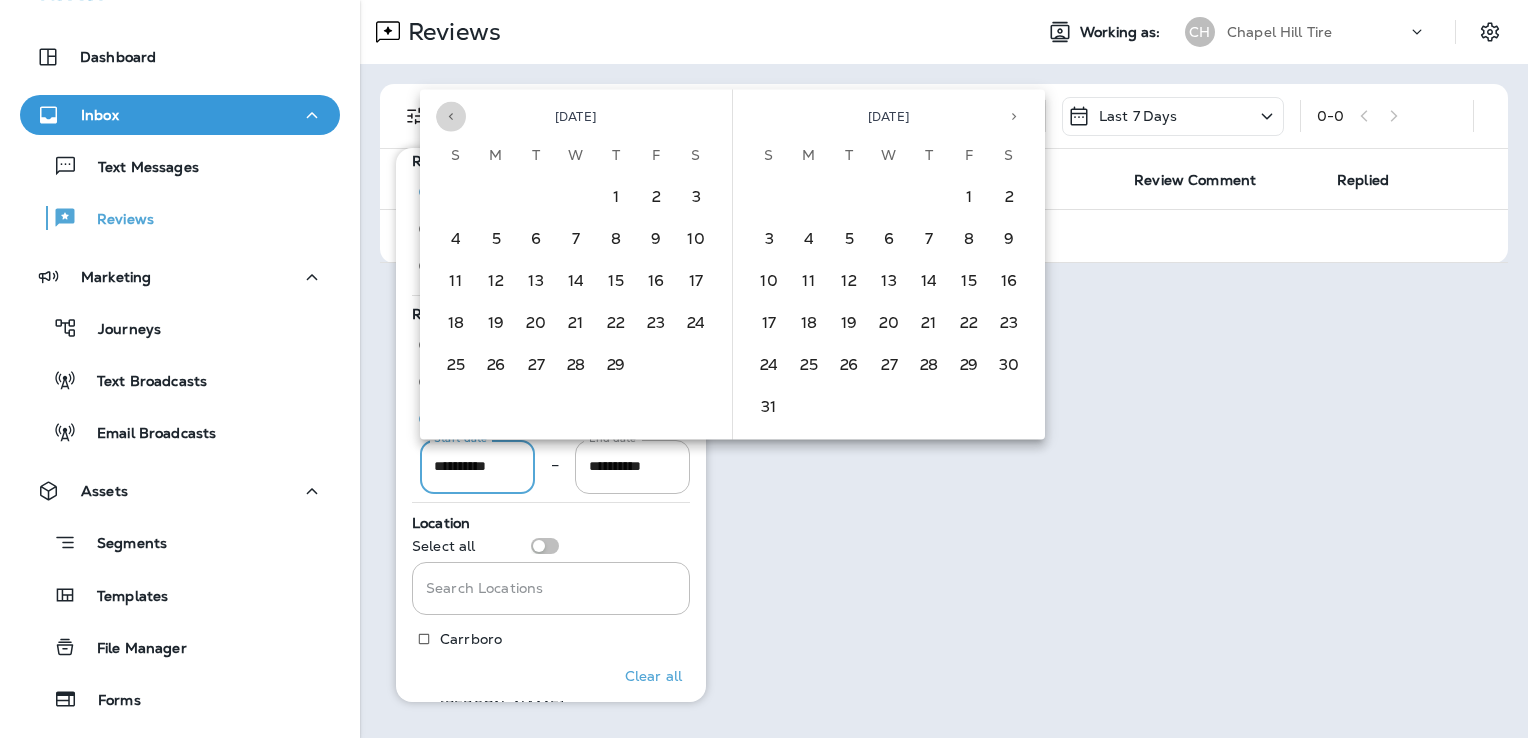 click 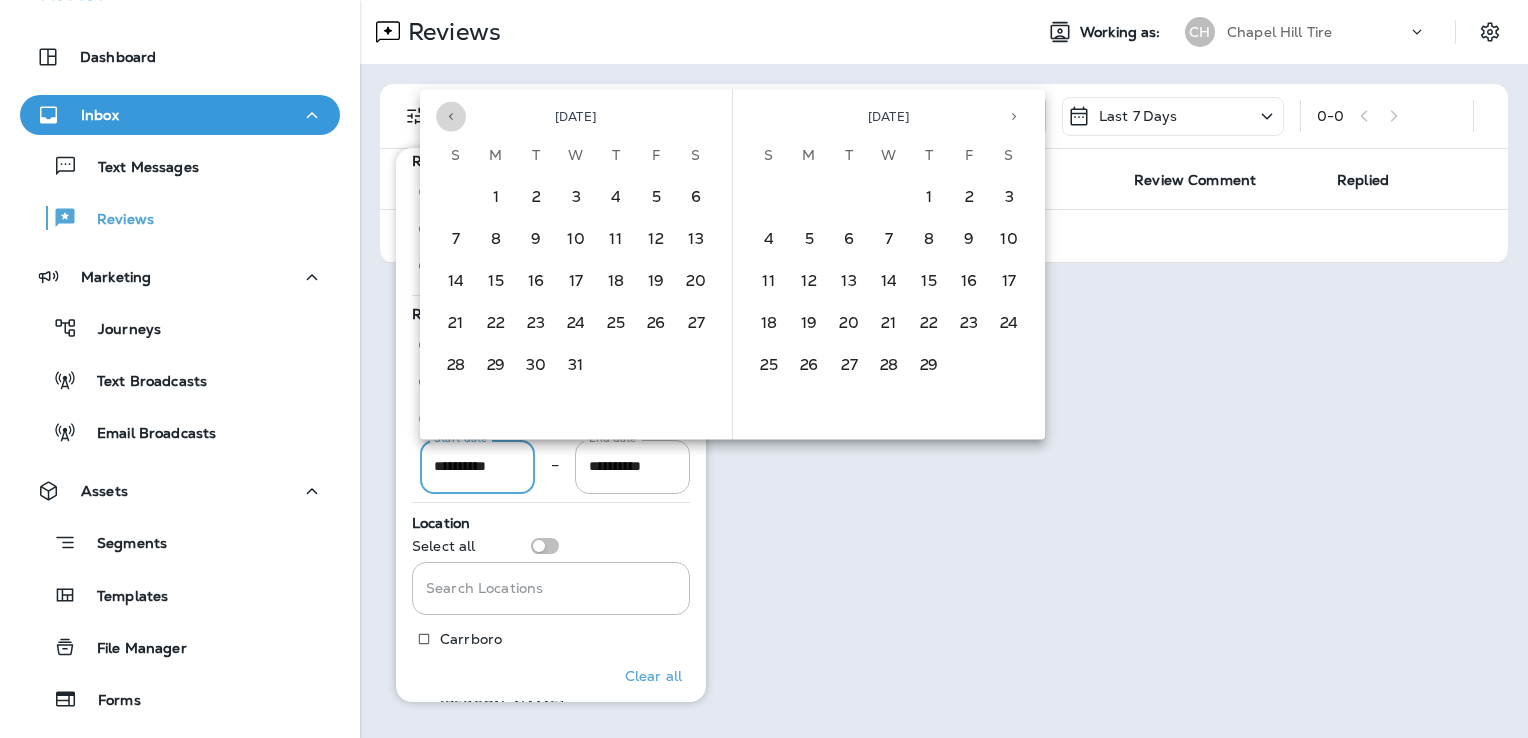 click 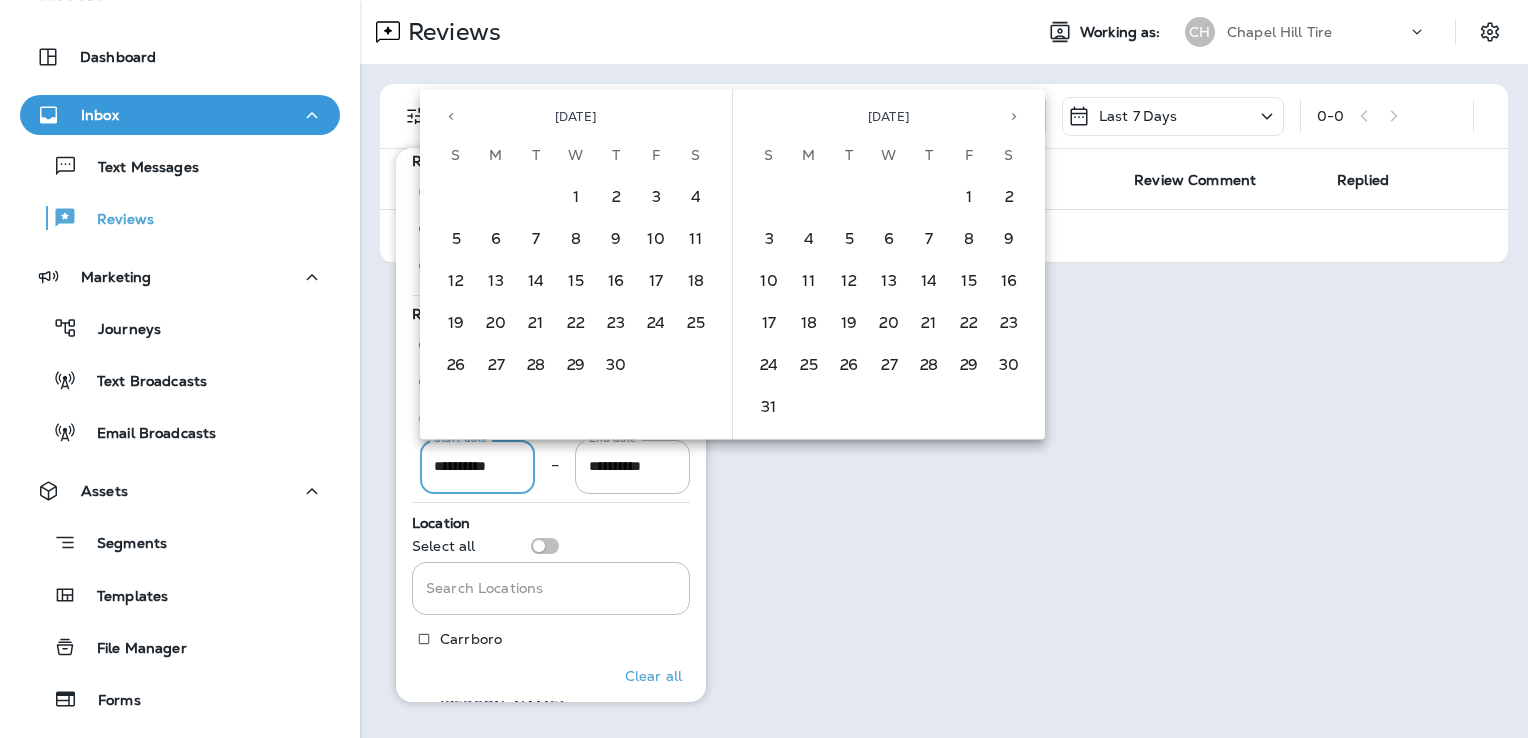 click 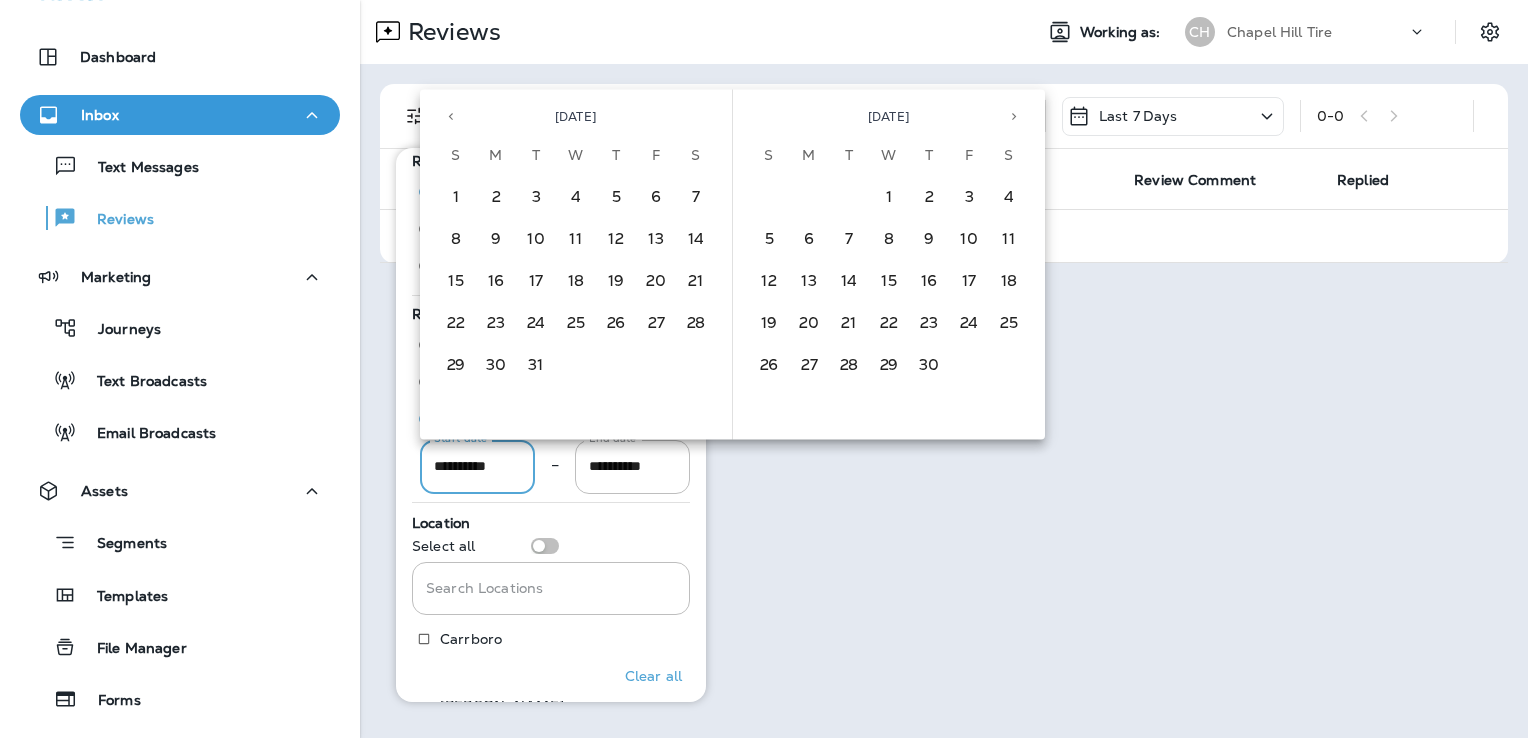 click 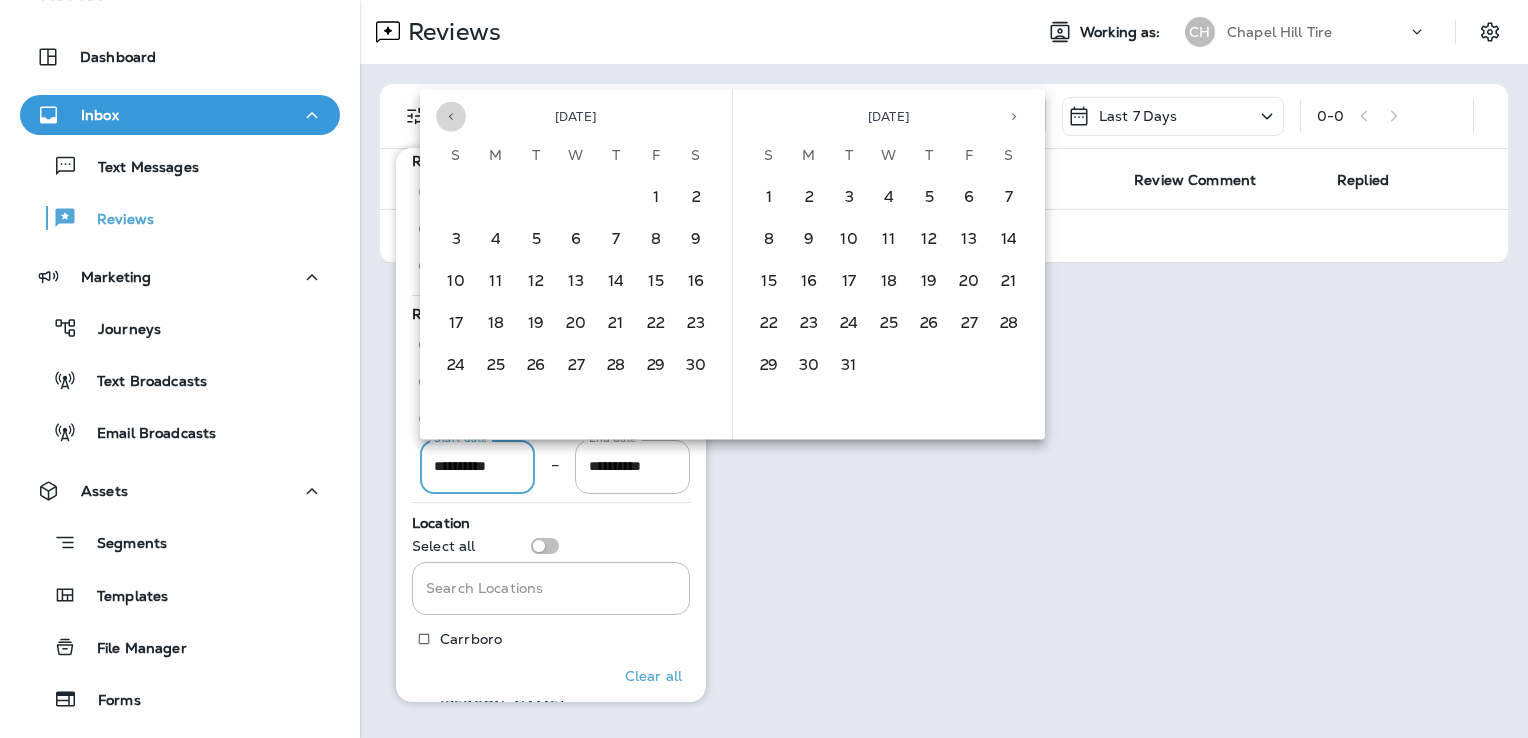 click 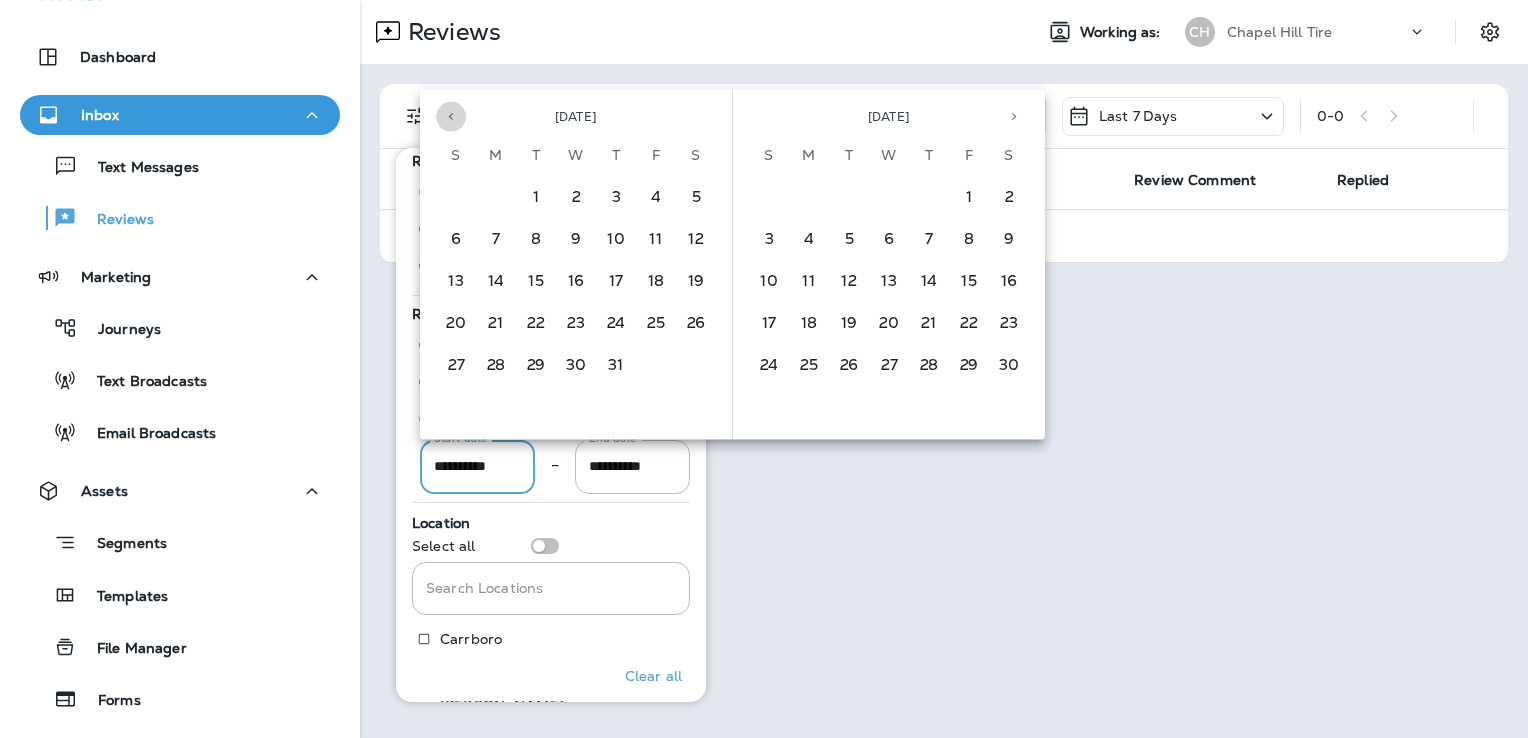 click 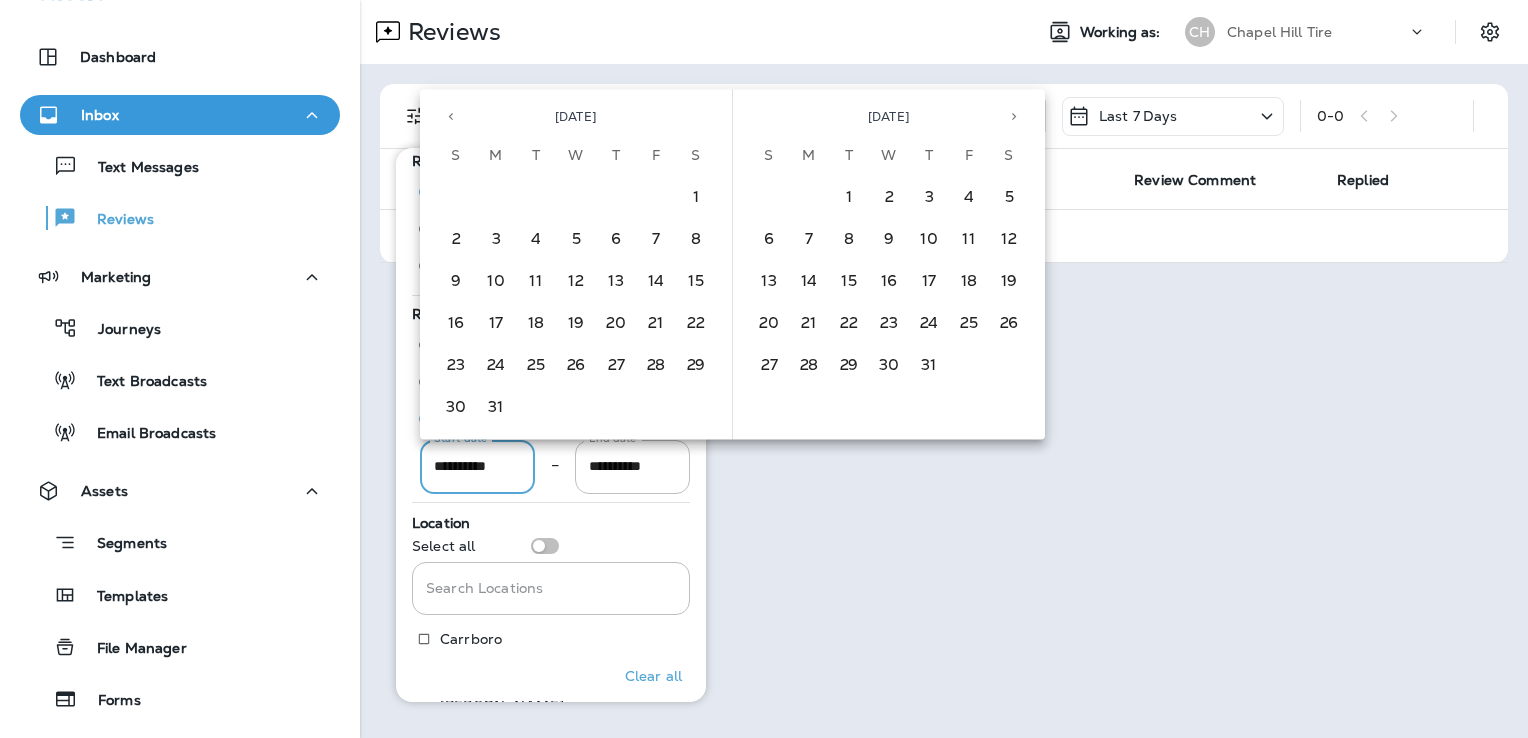 click 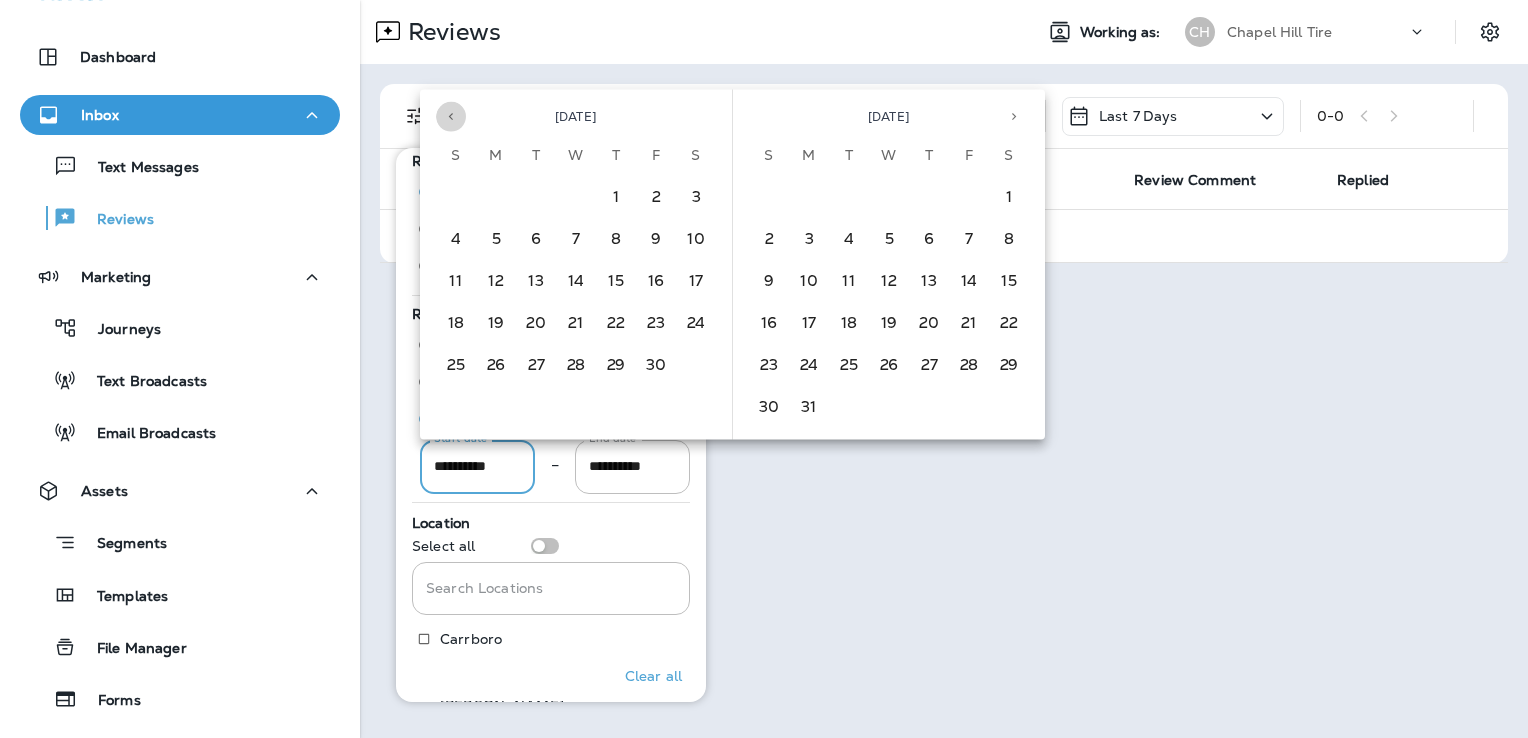click 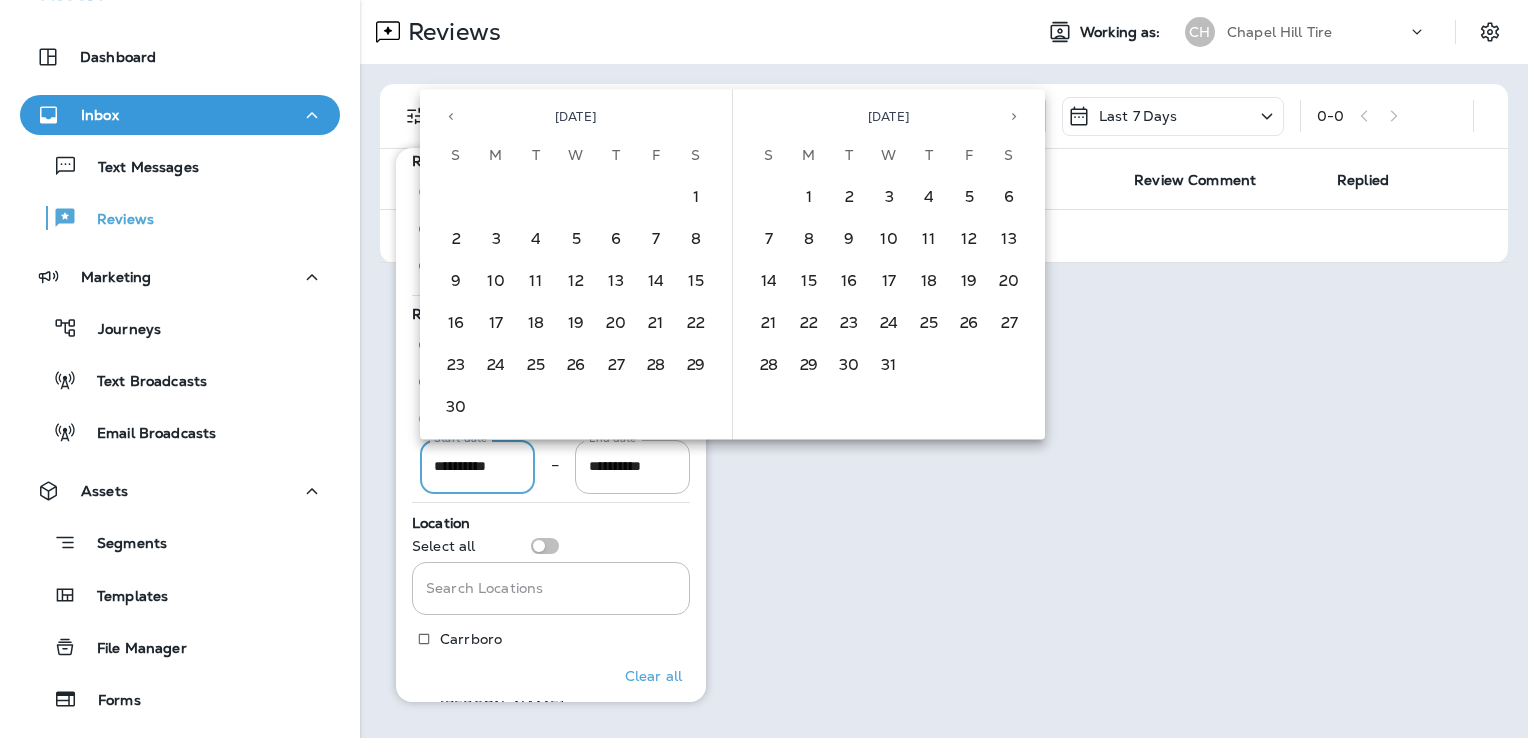 click 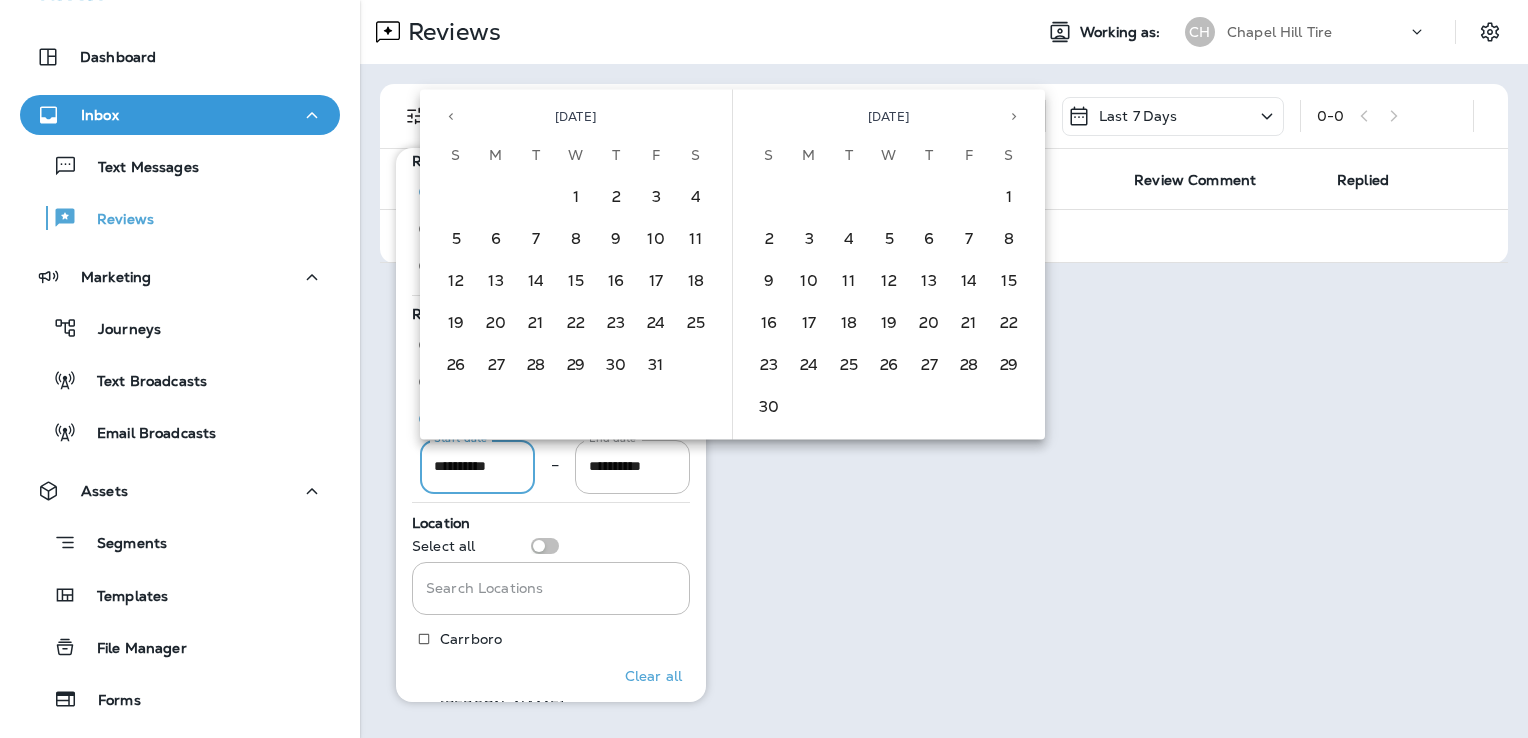click 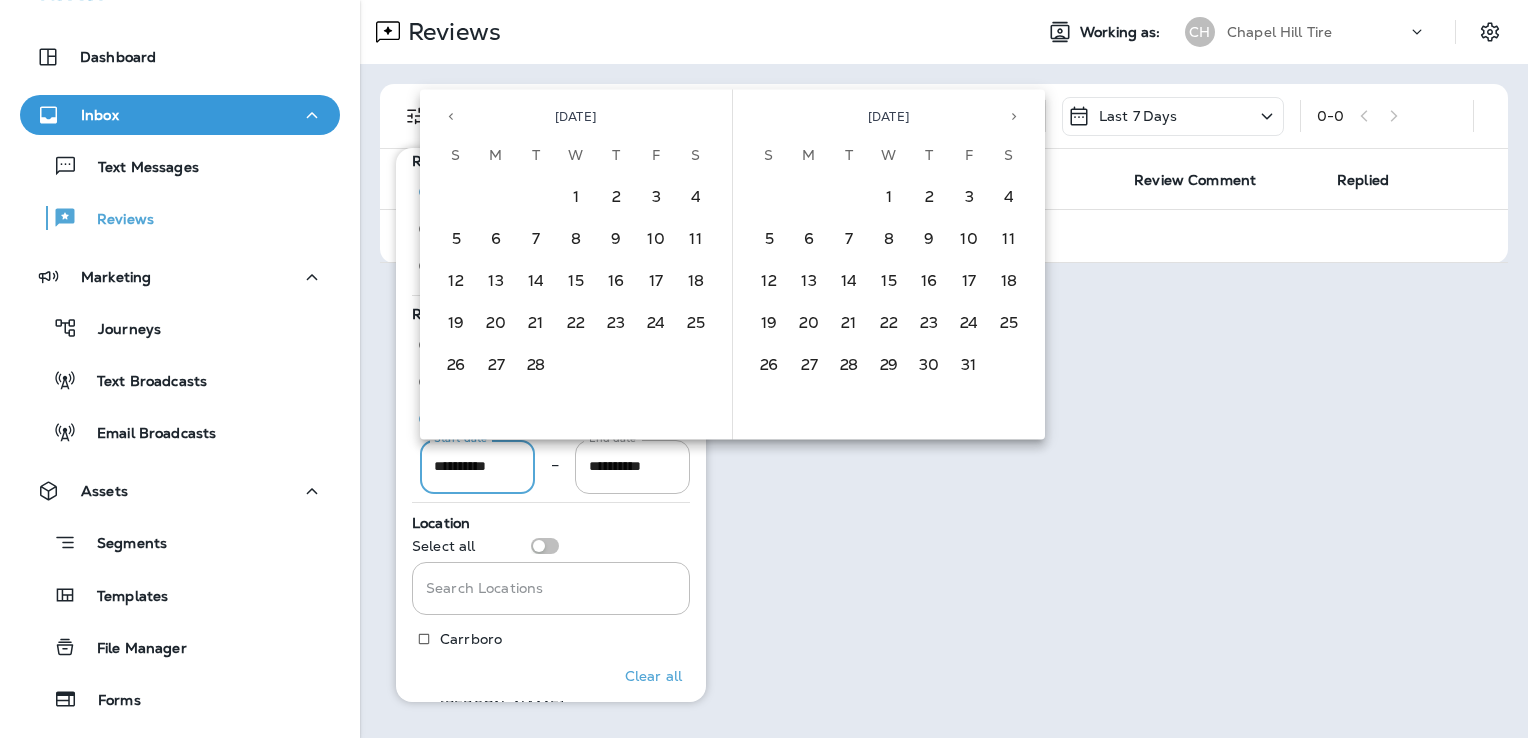 click 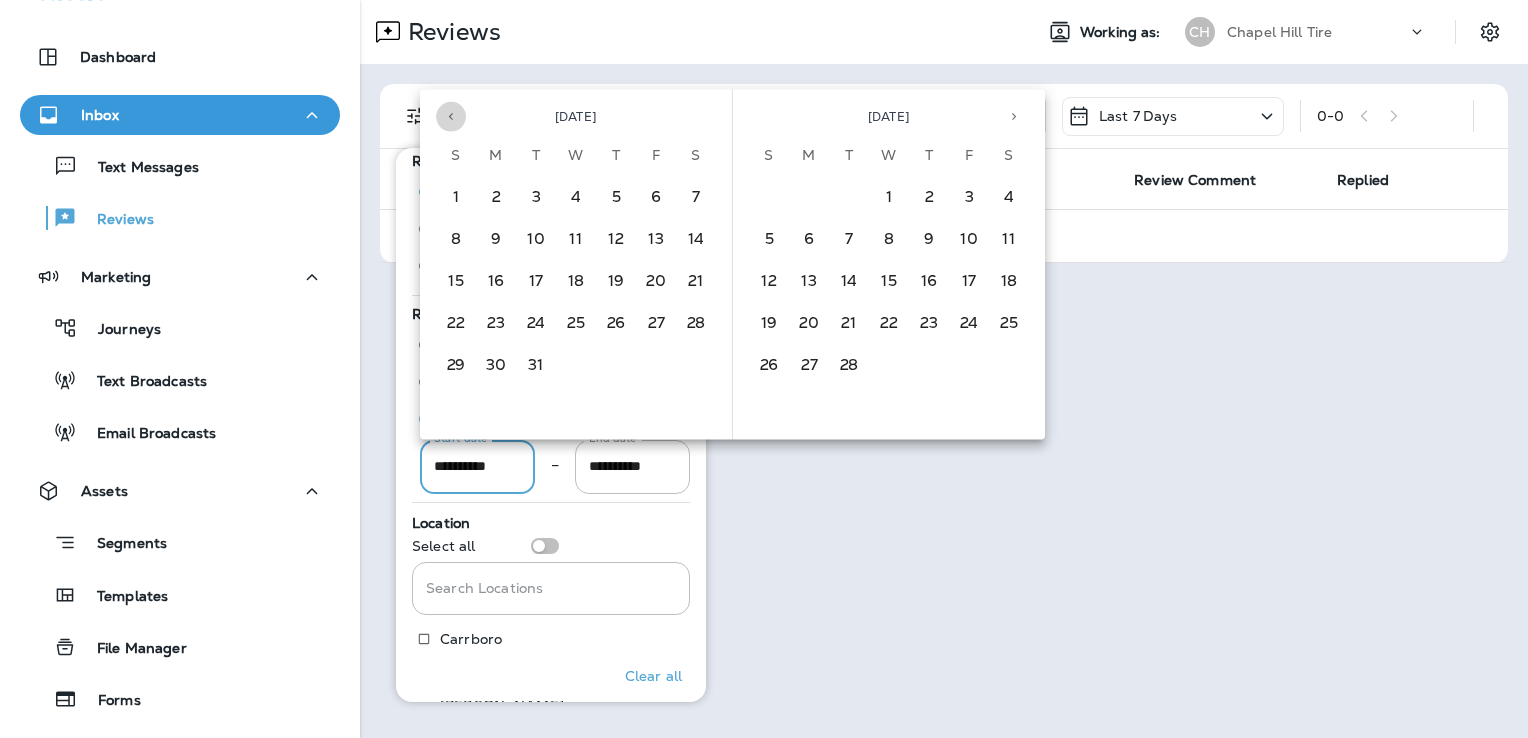 click 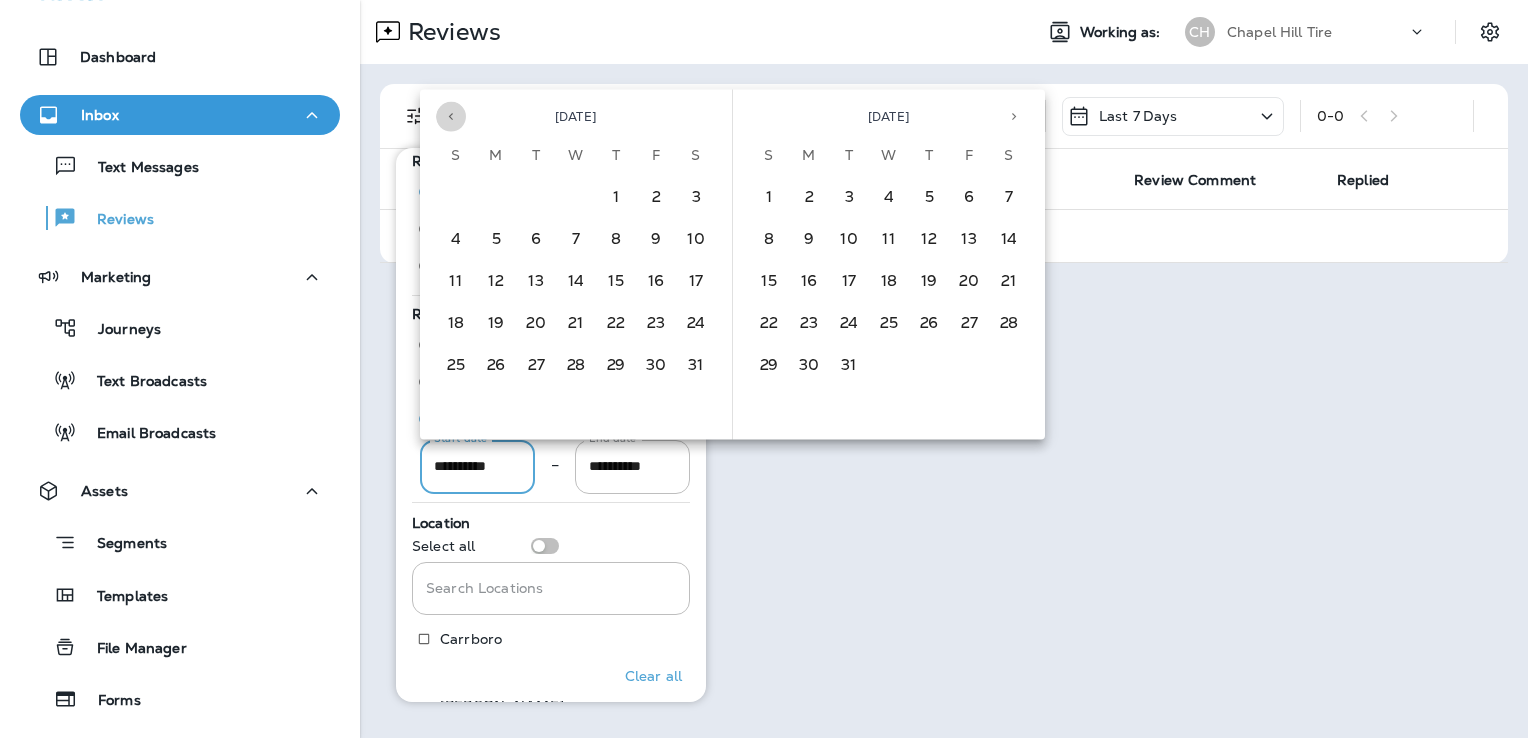 click 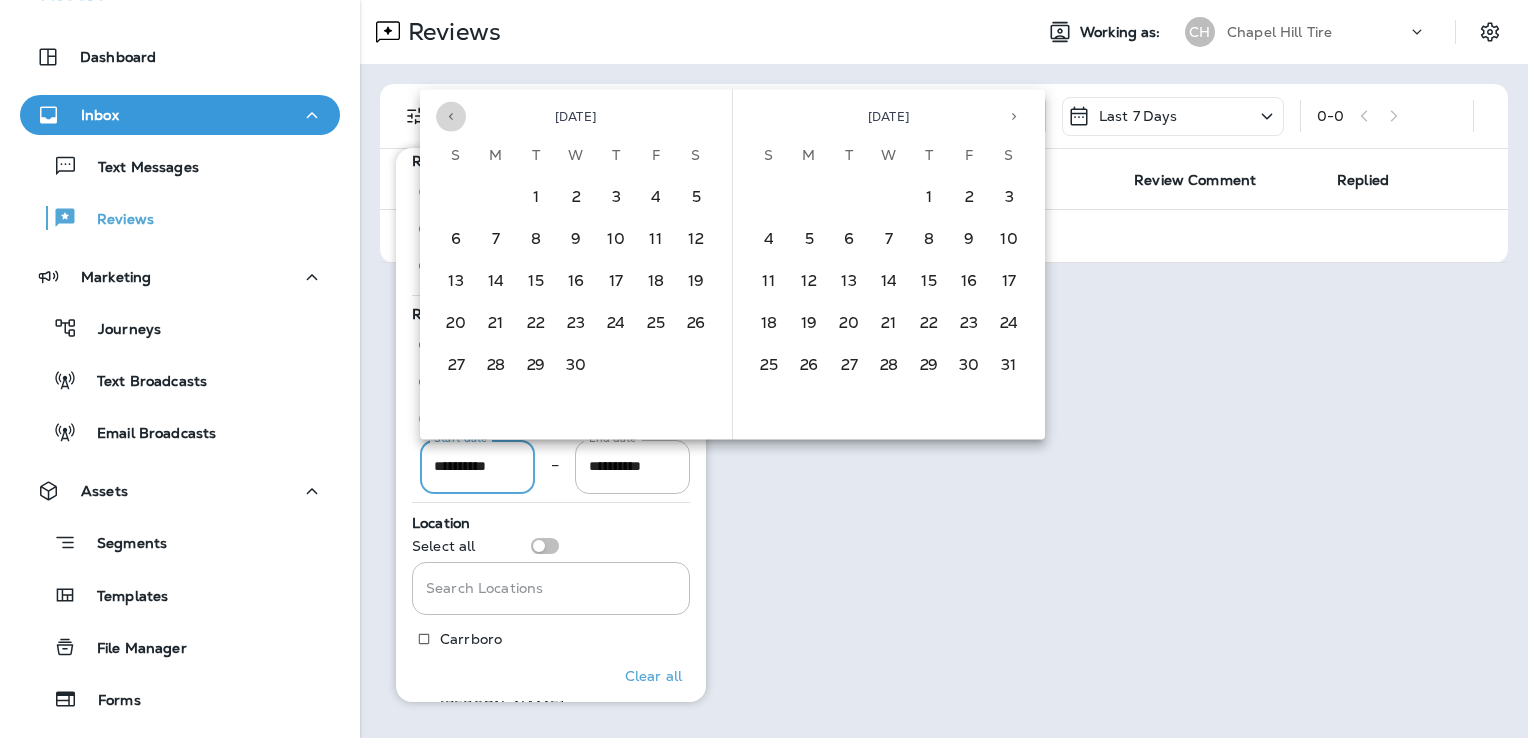click 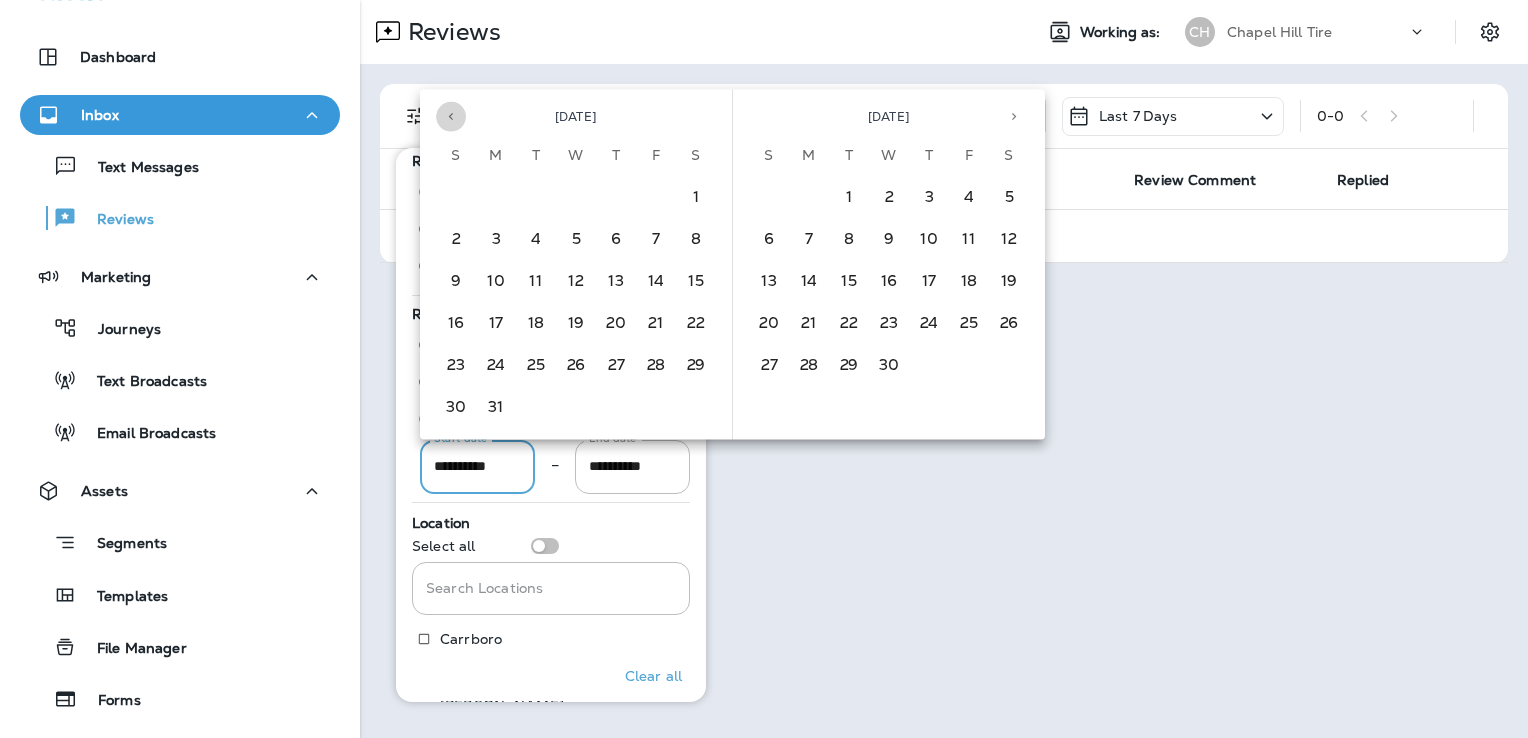 click 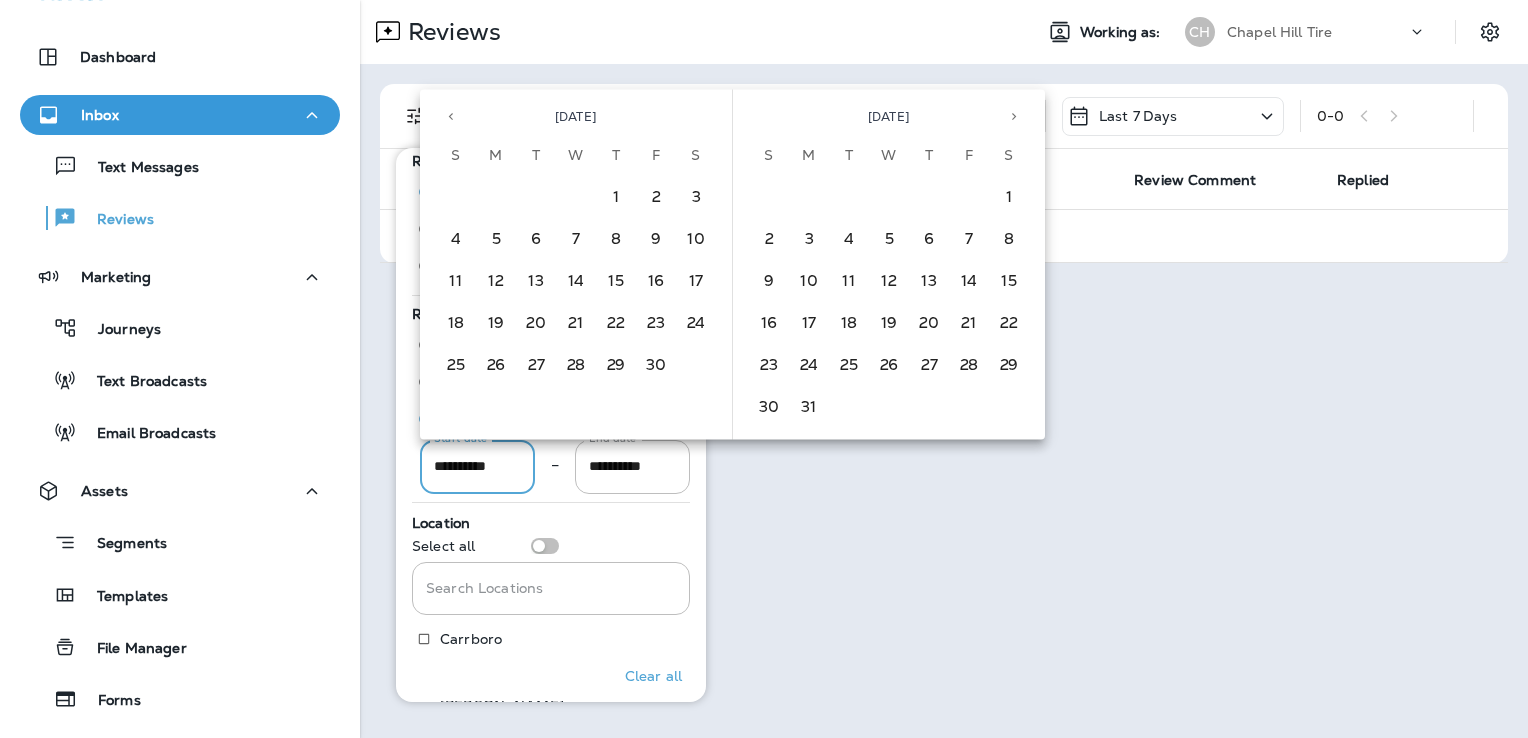 click 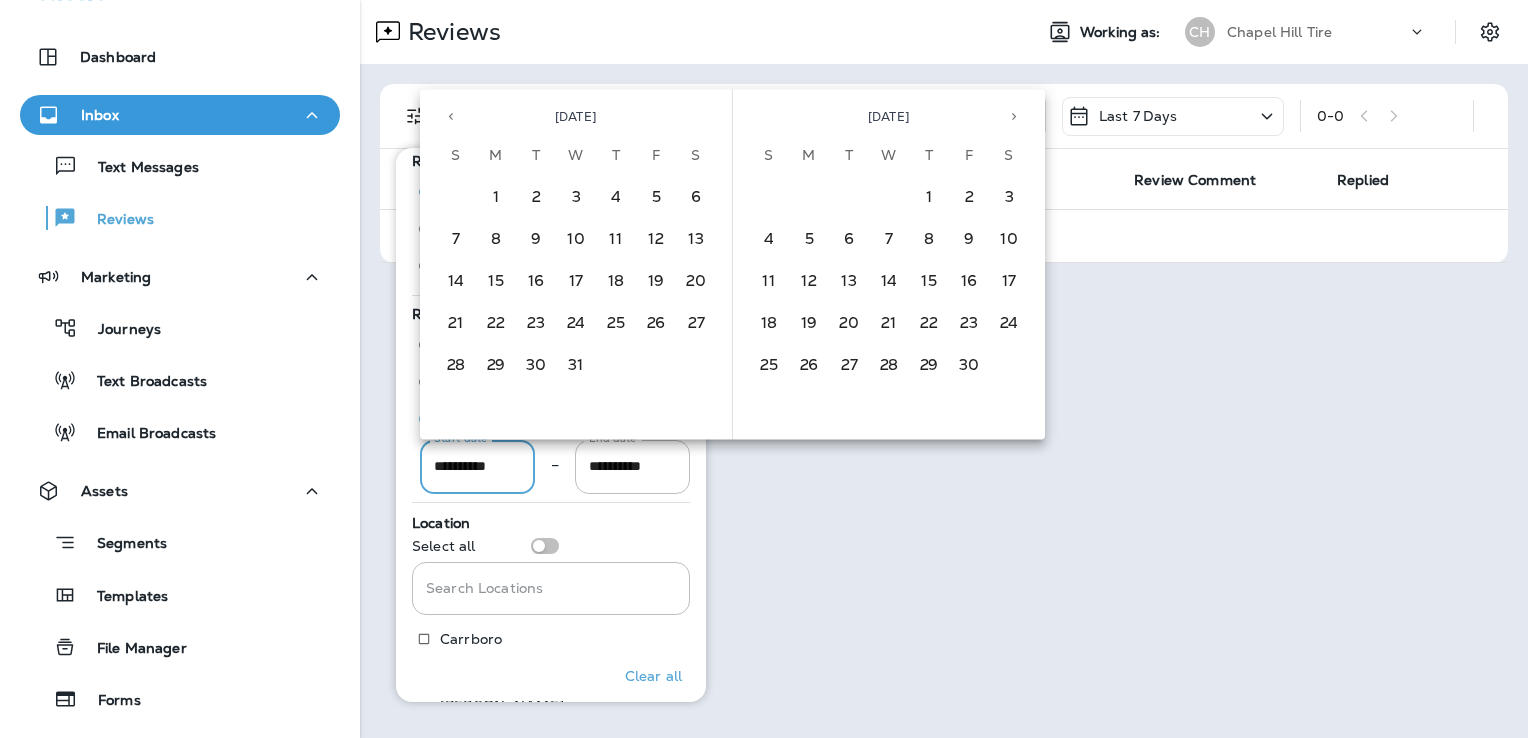 click 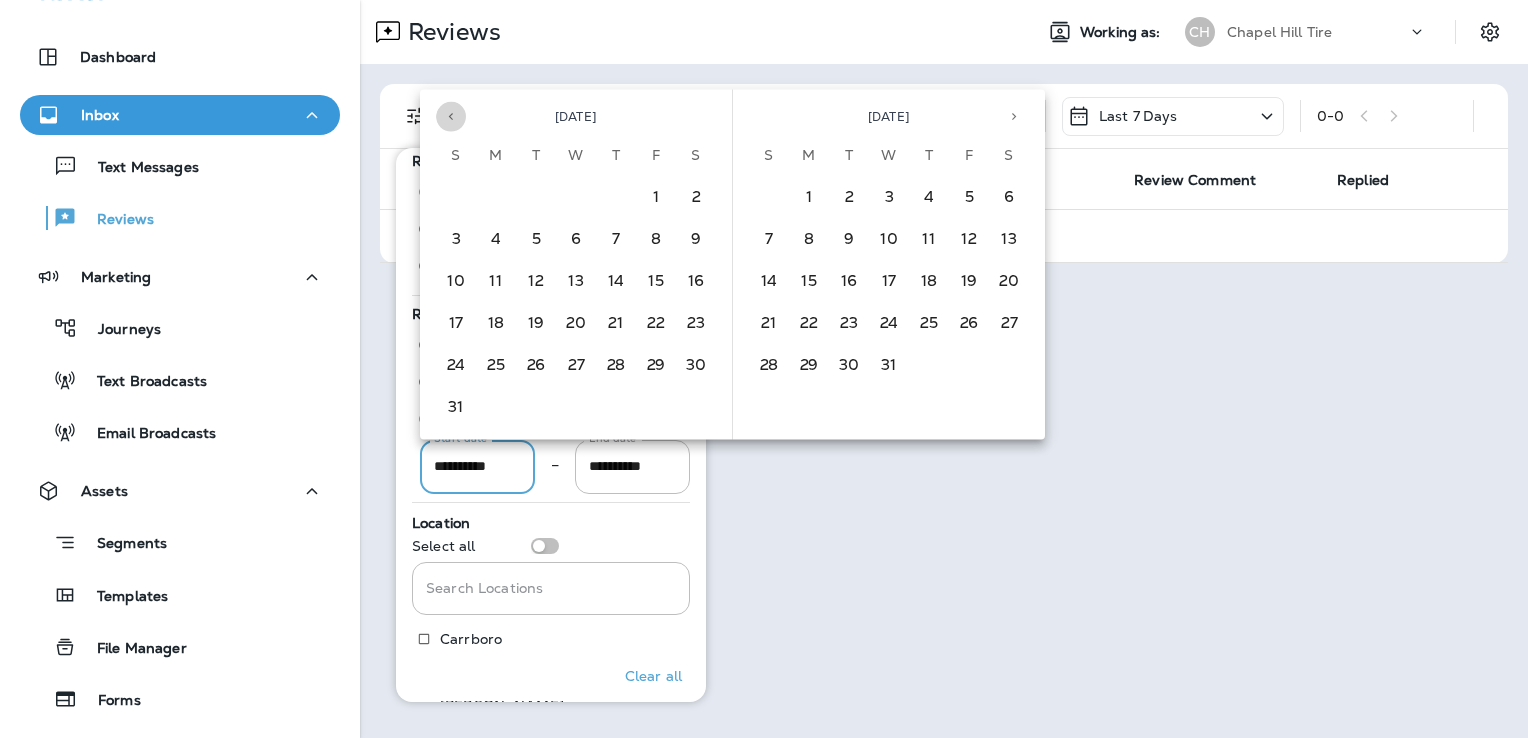 click 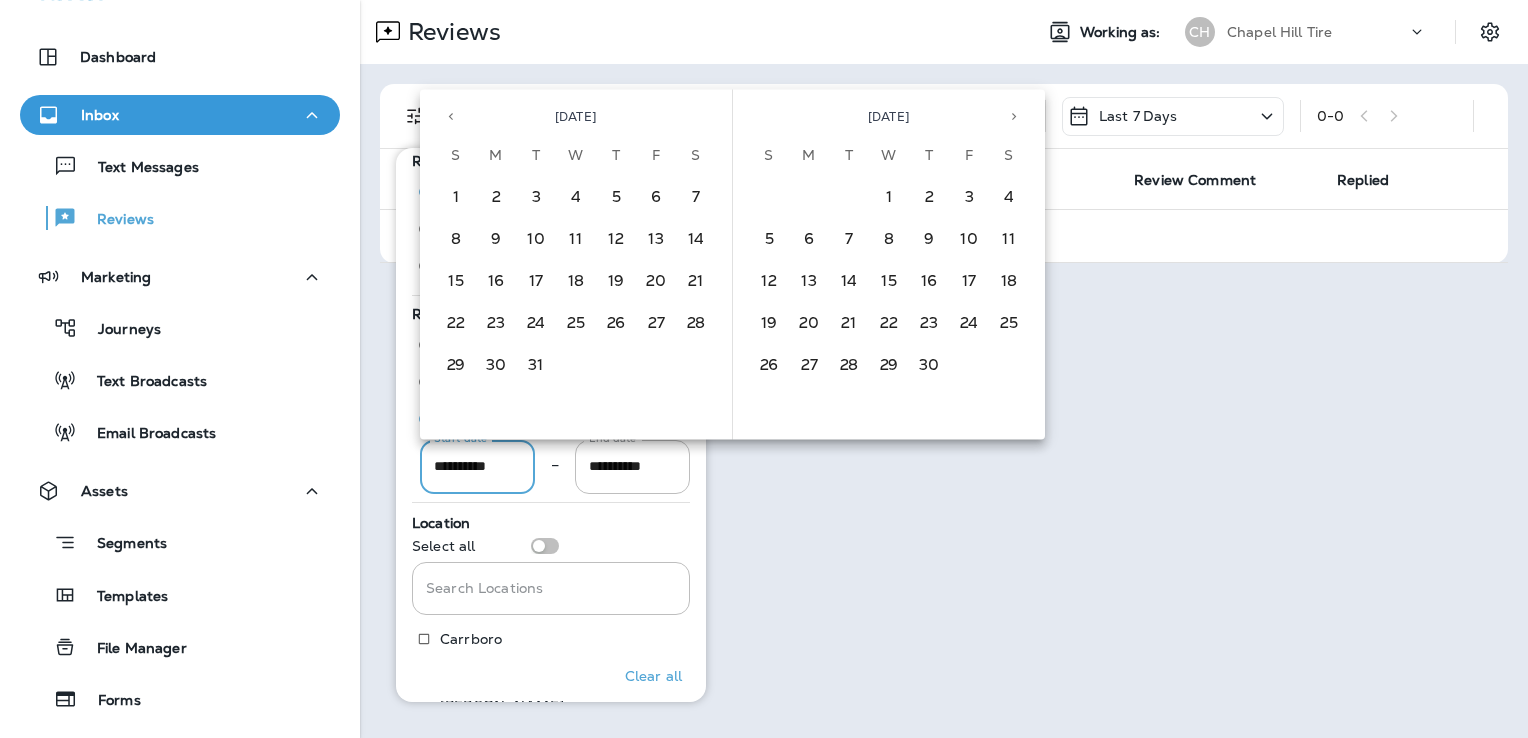 click 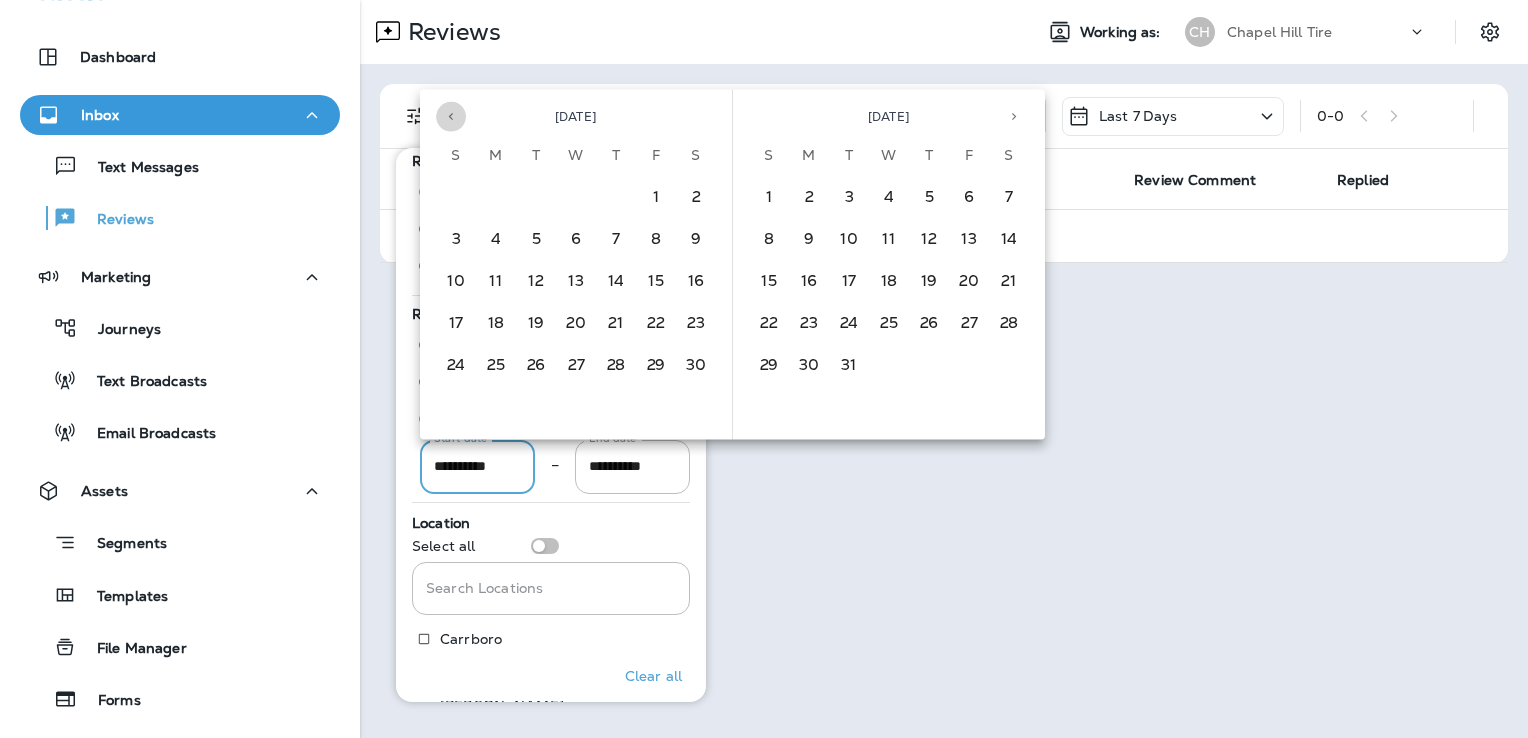 click 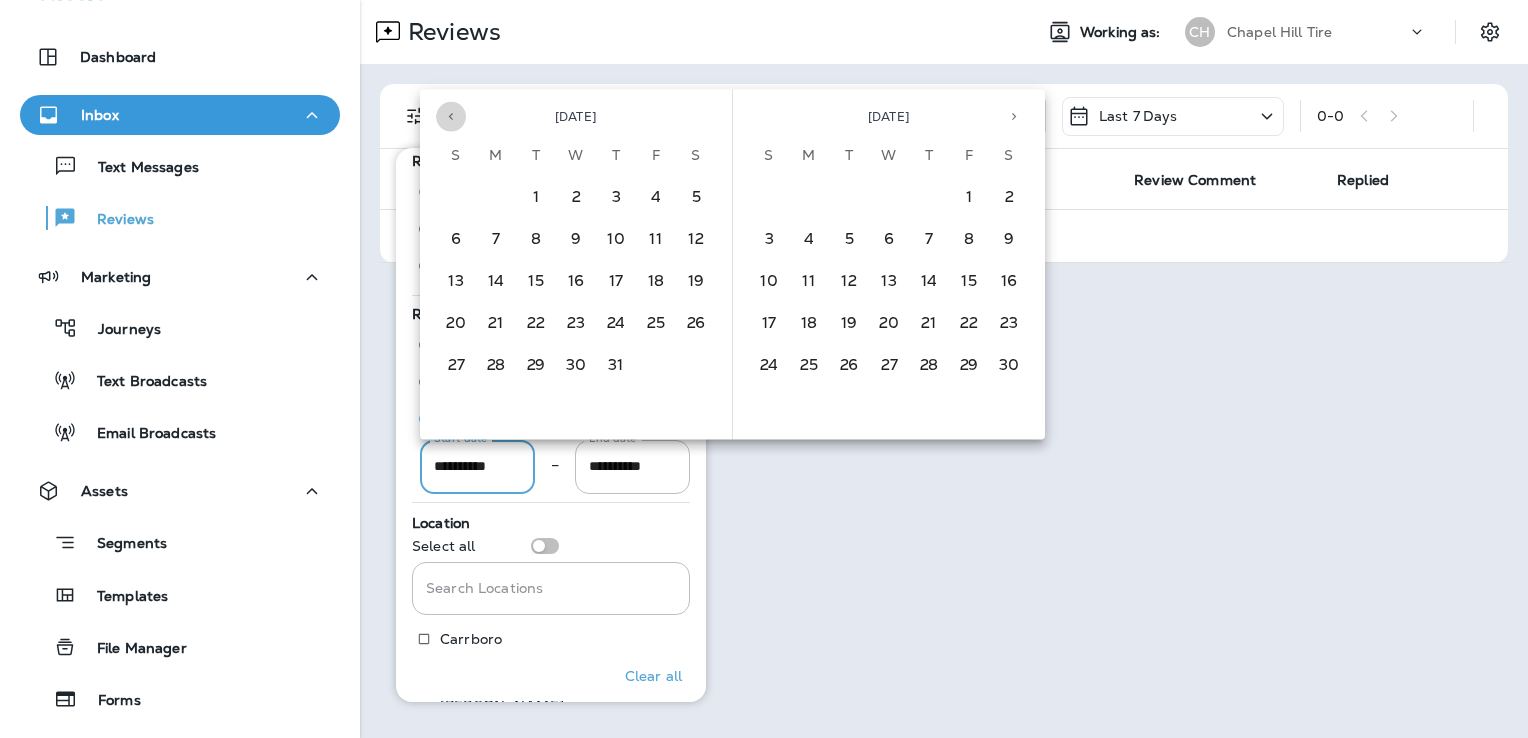 click 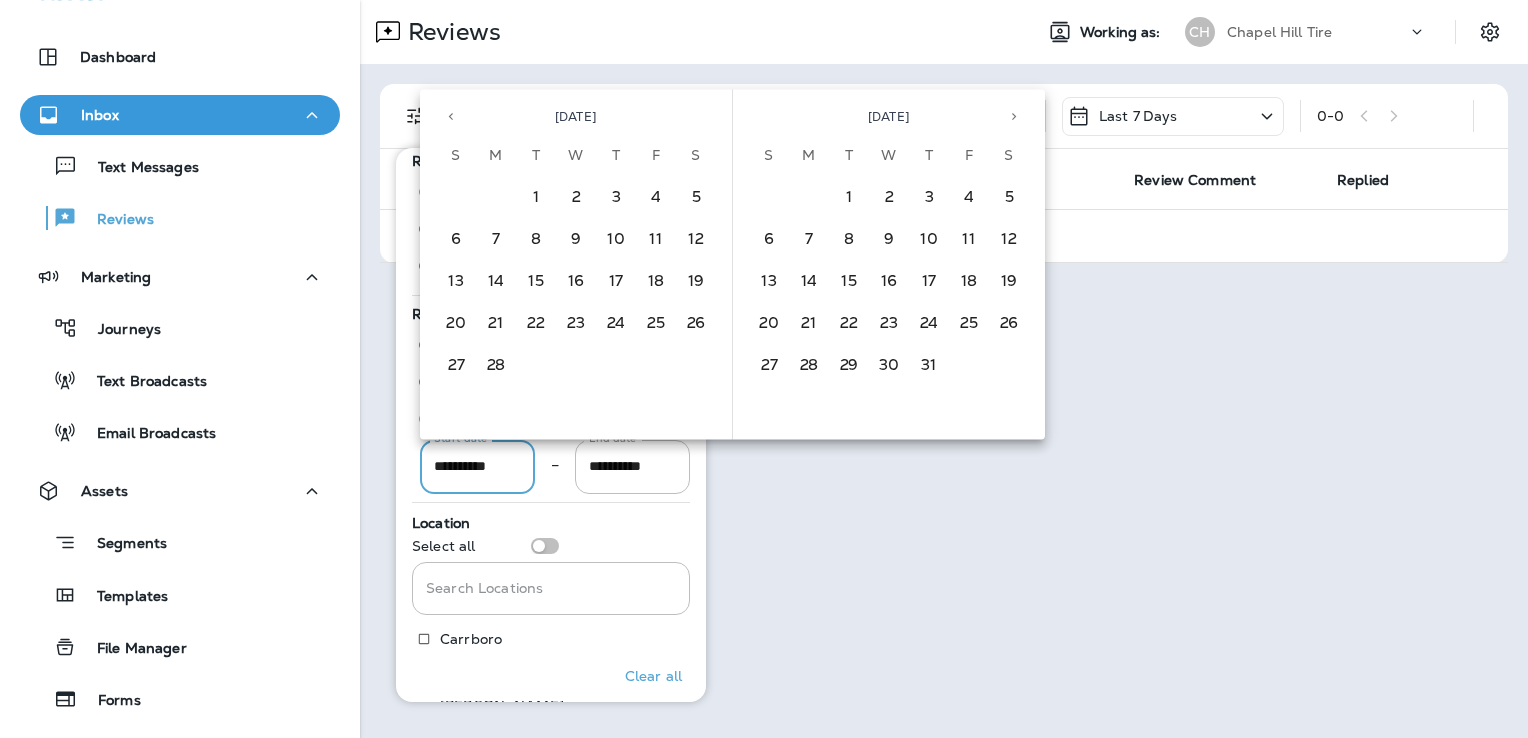 click 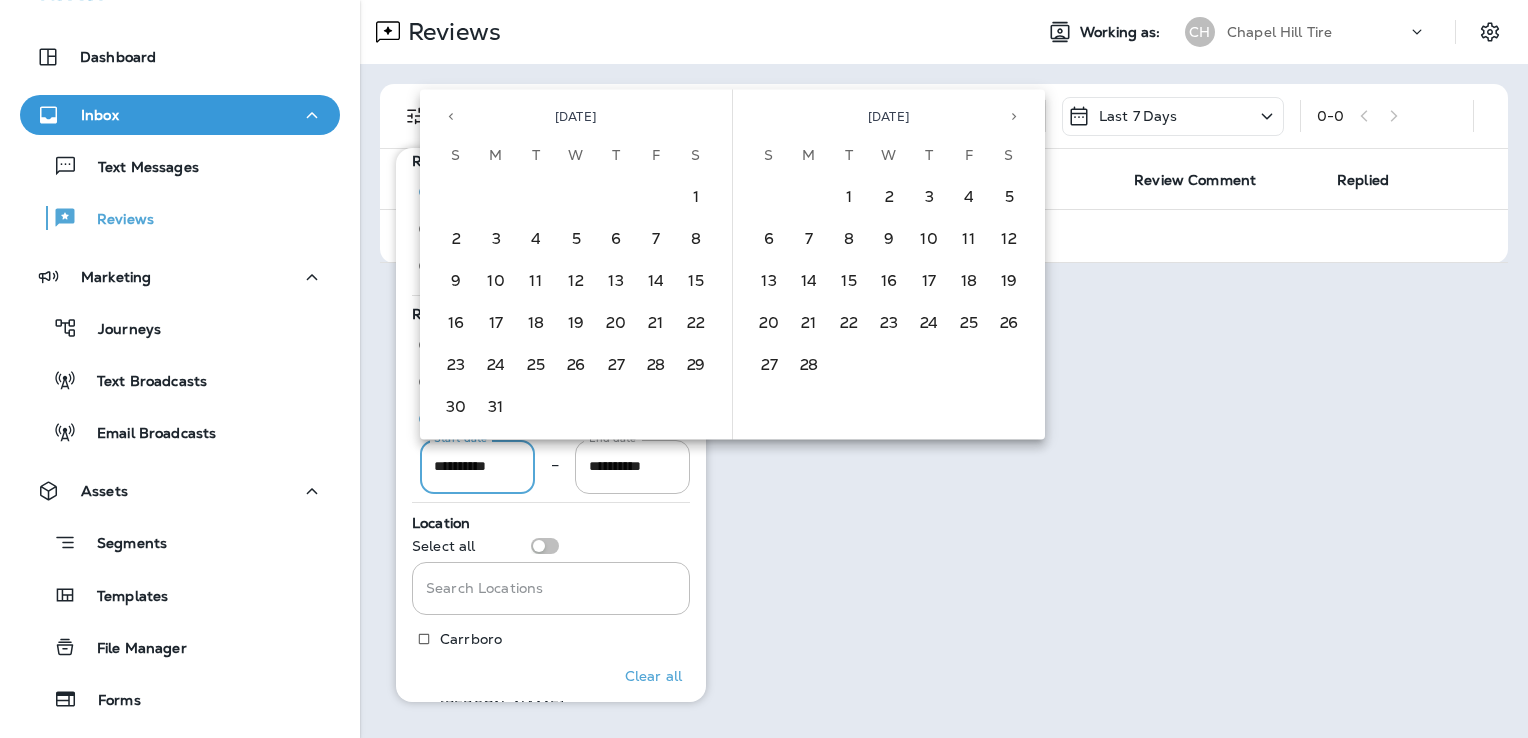 click 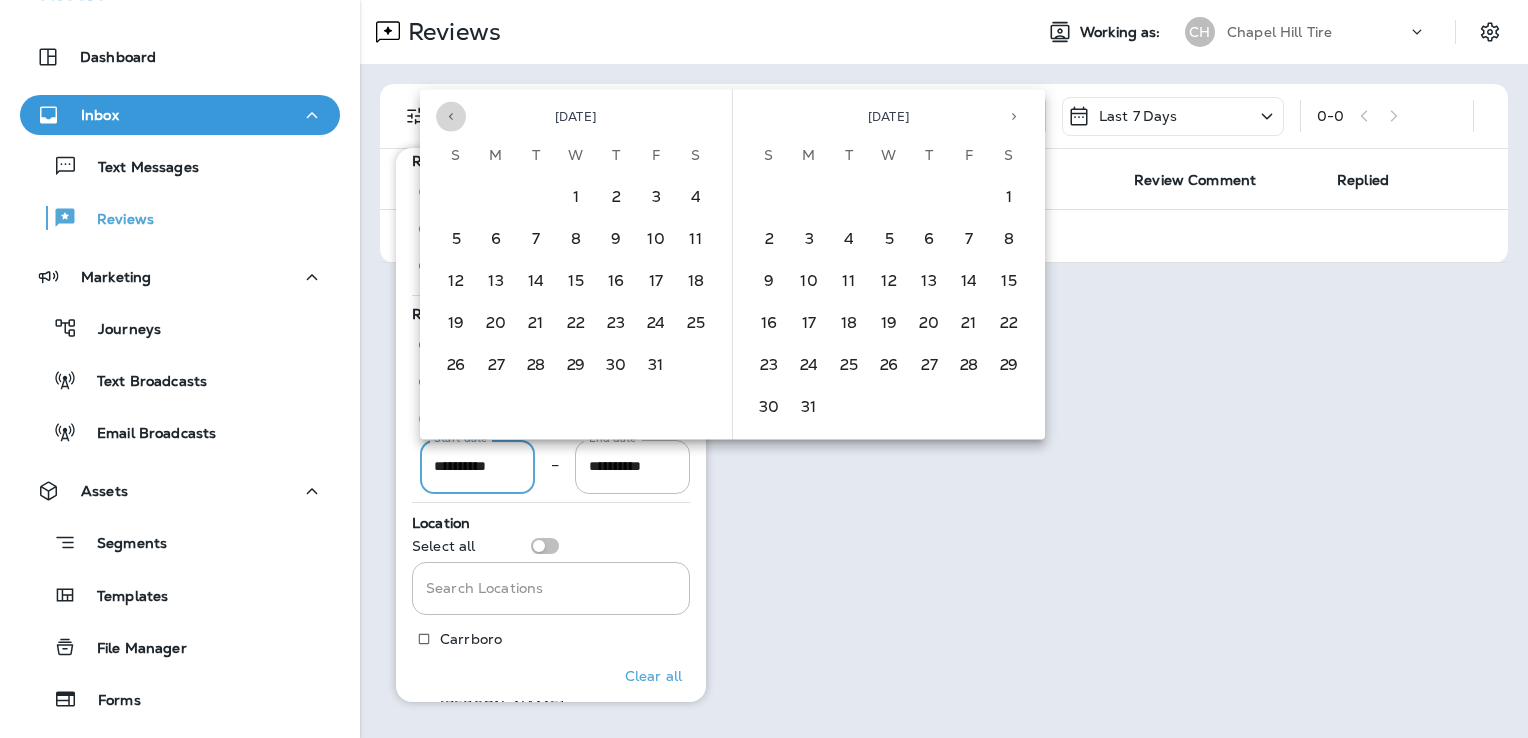 click 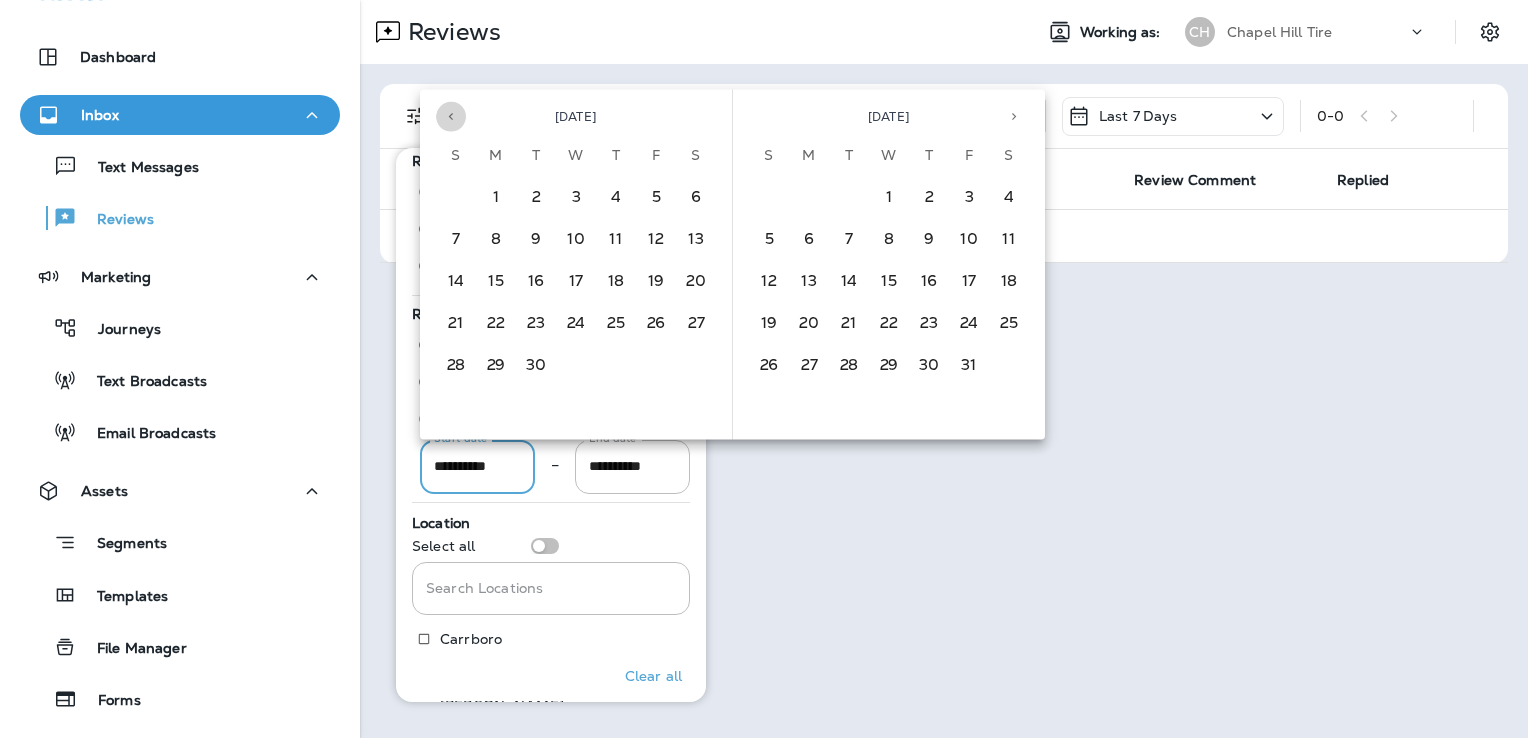 click 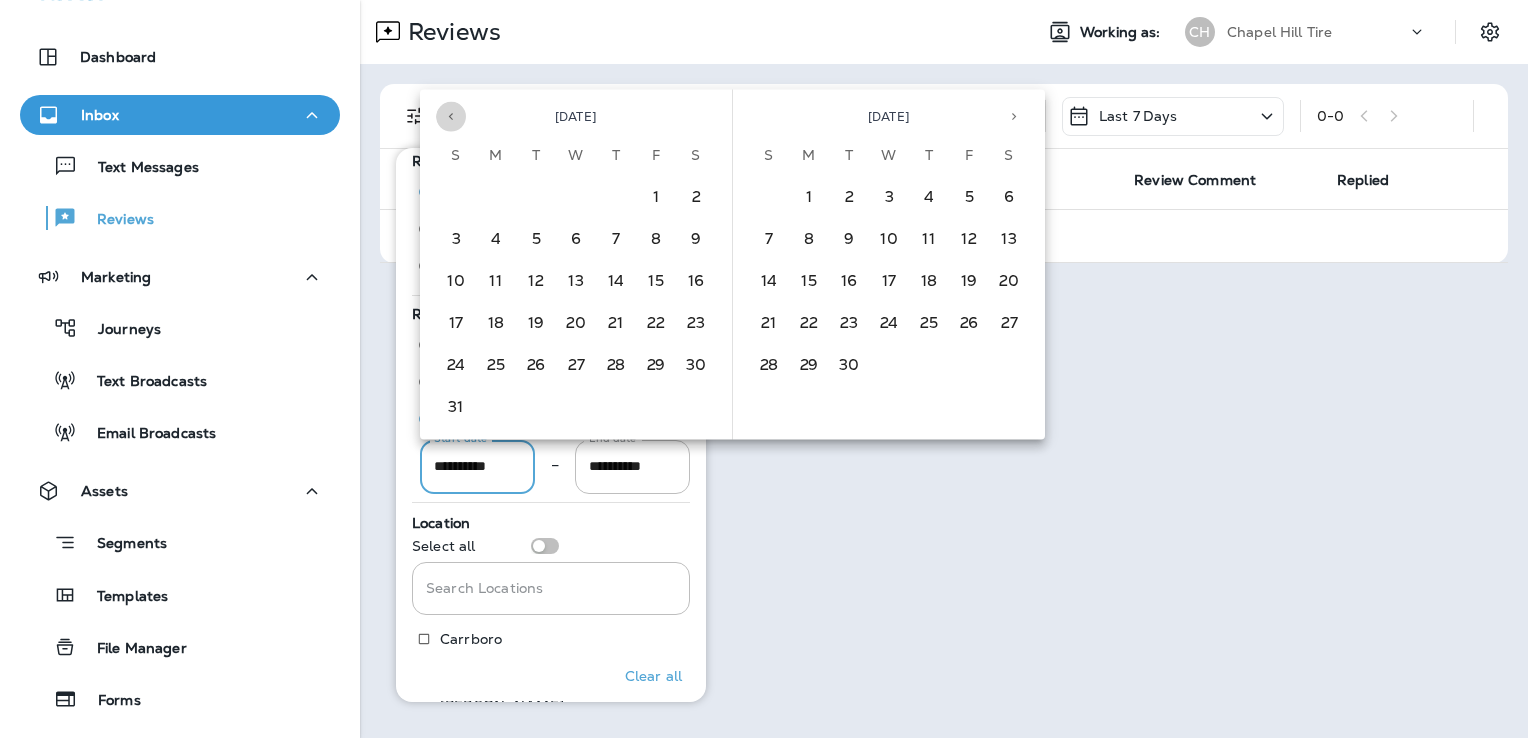 click 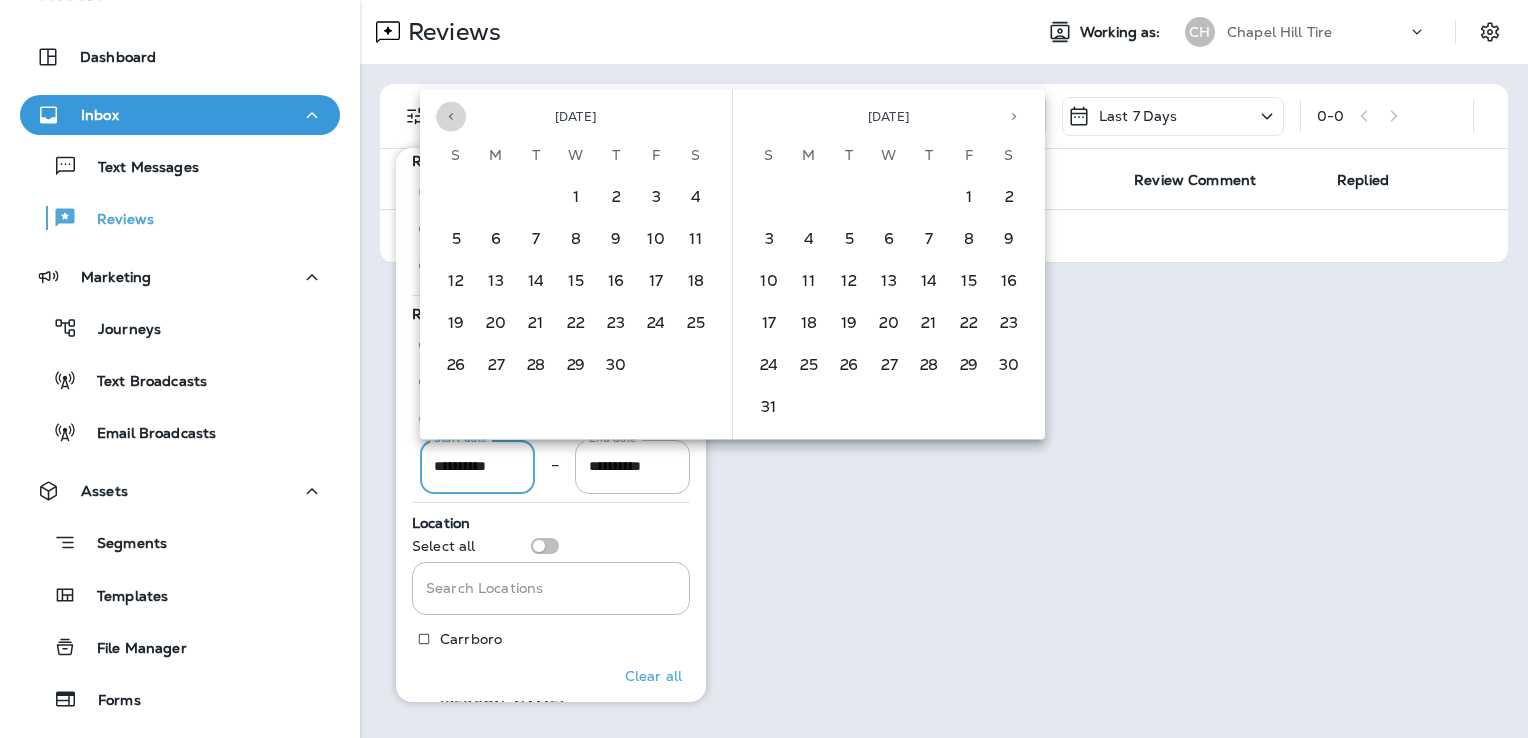 click 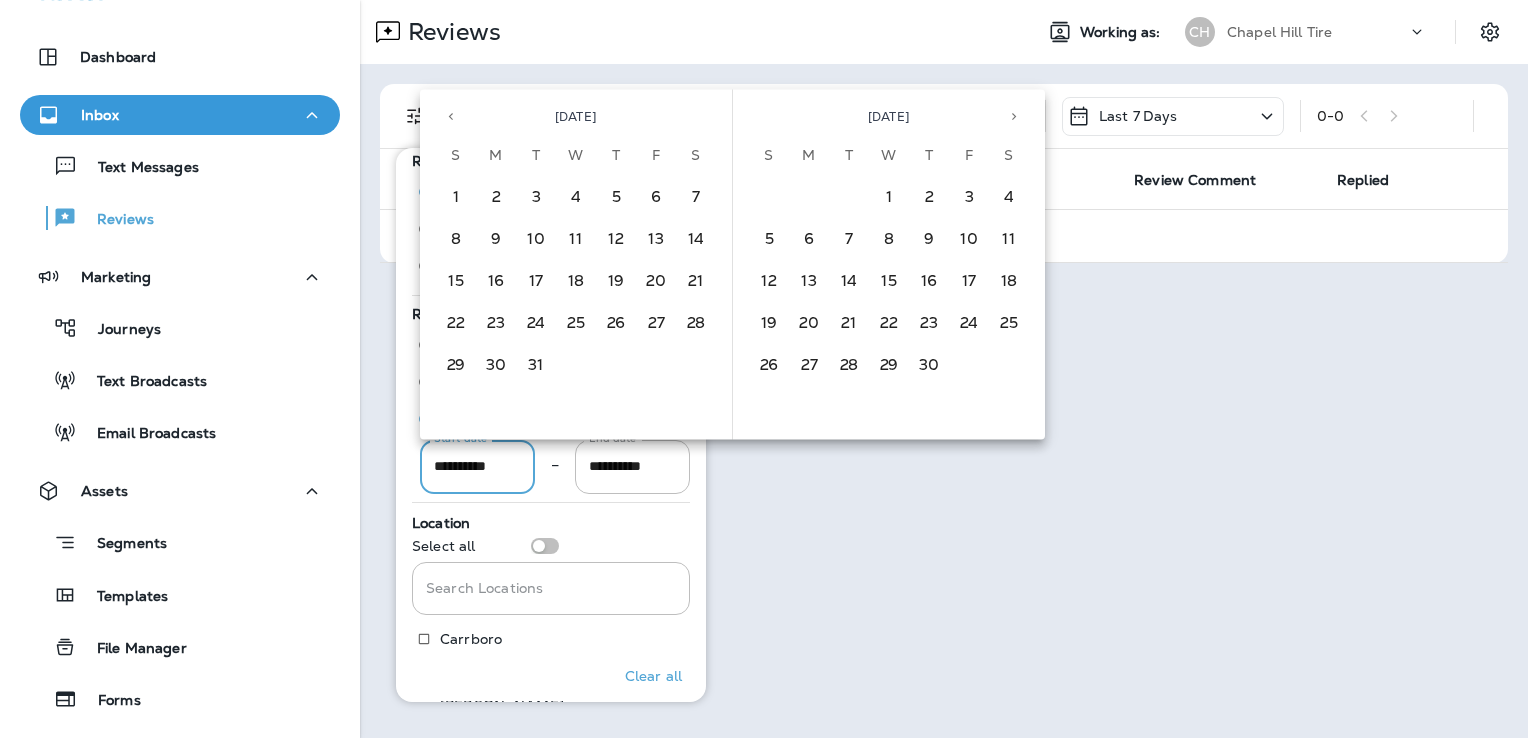 click 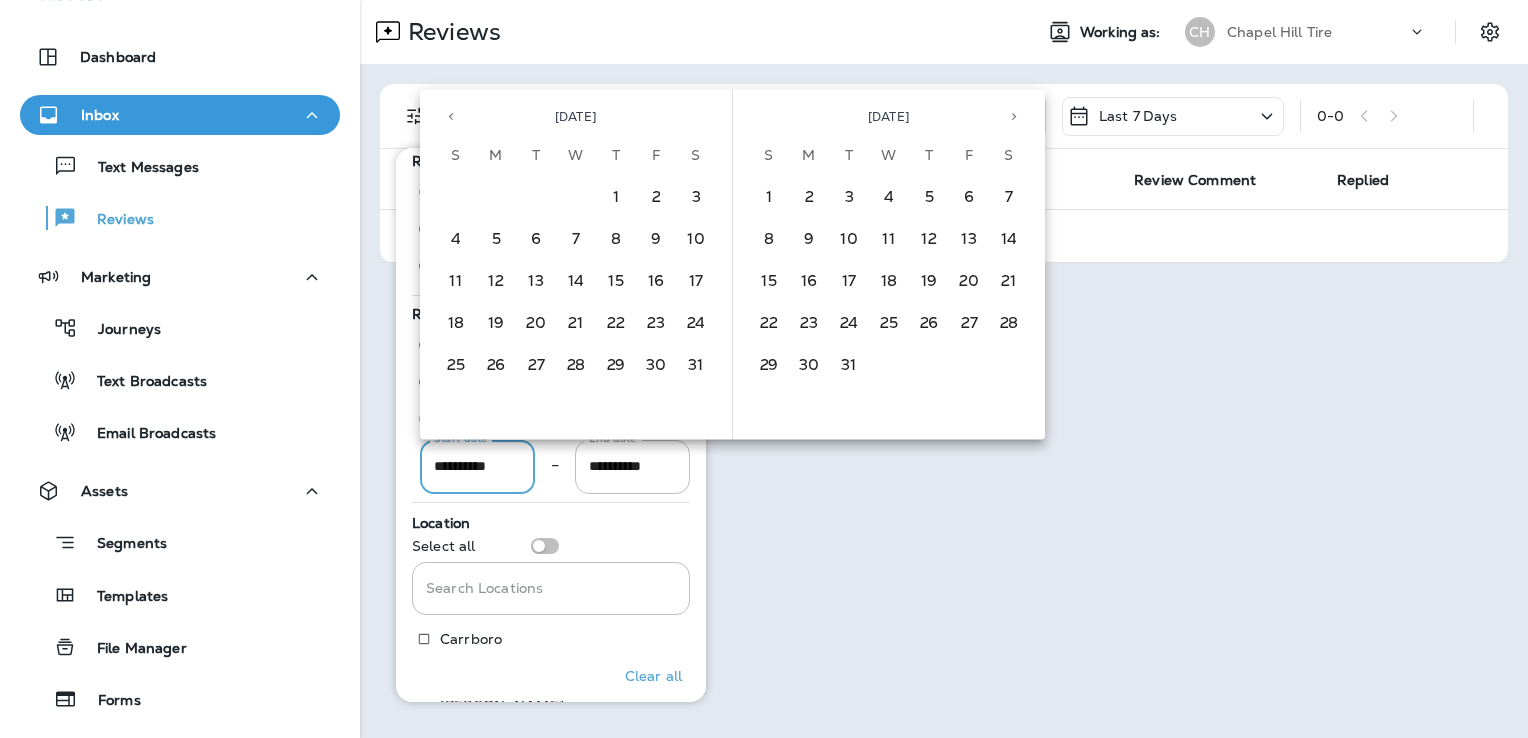 click 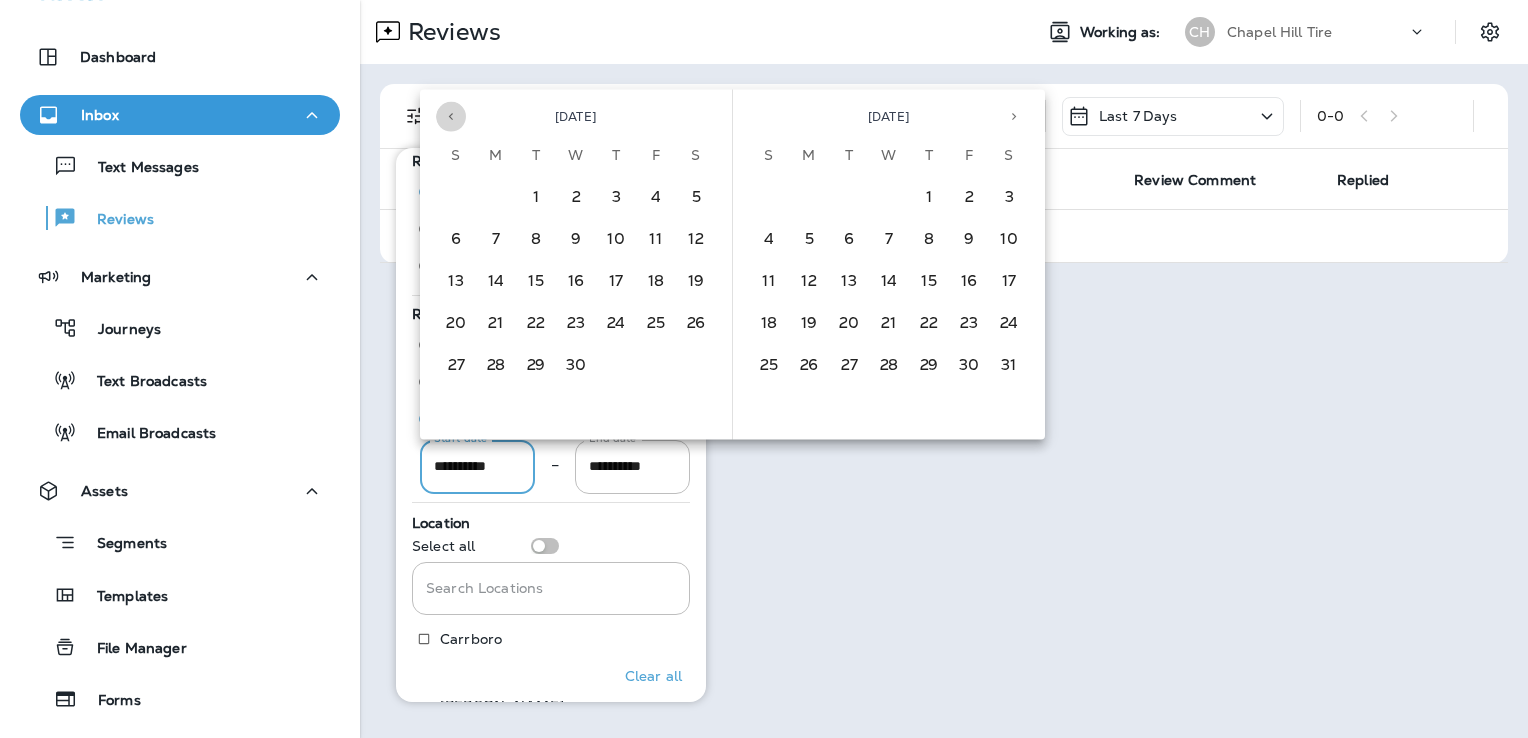 click 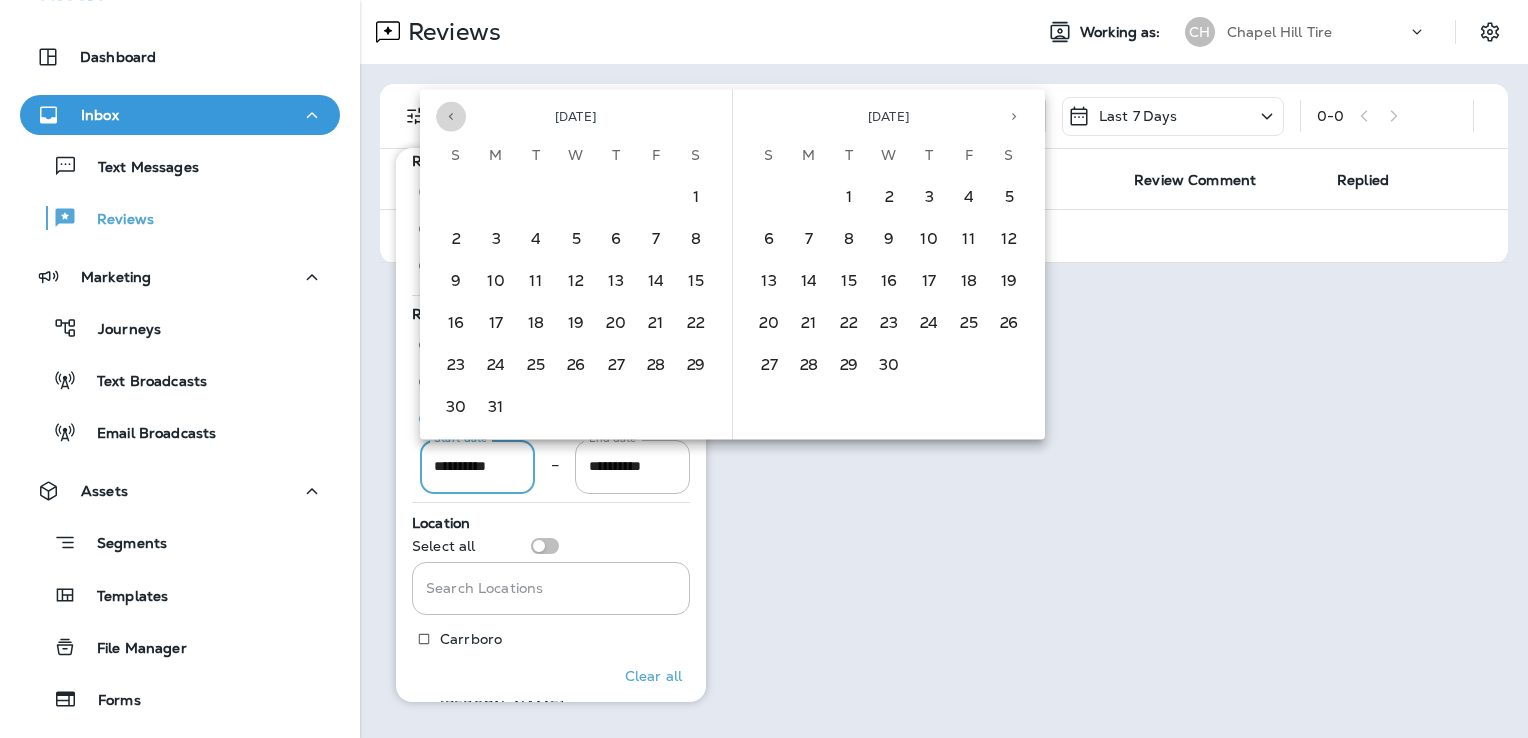 click 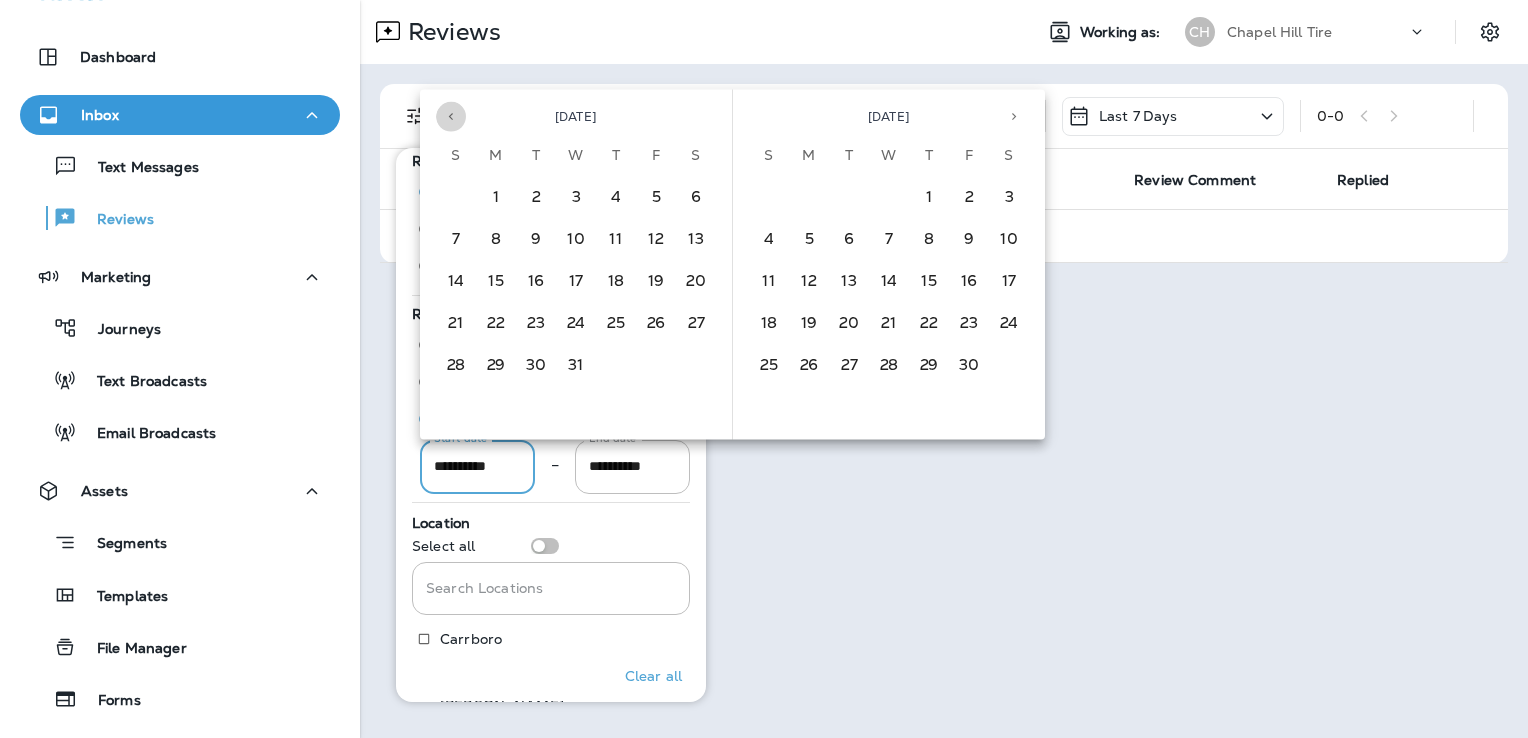 click 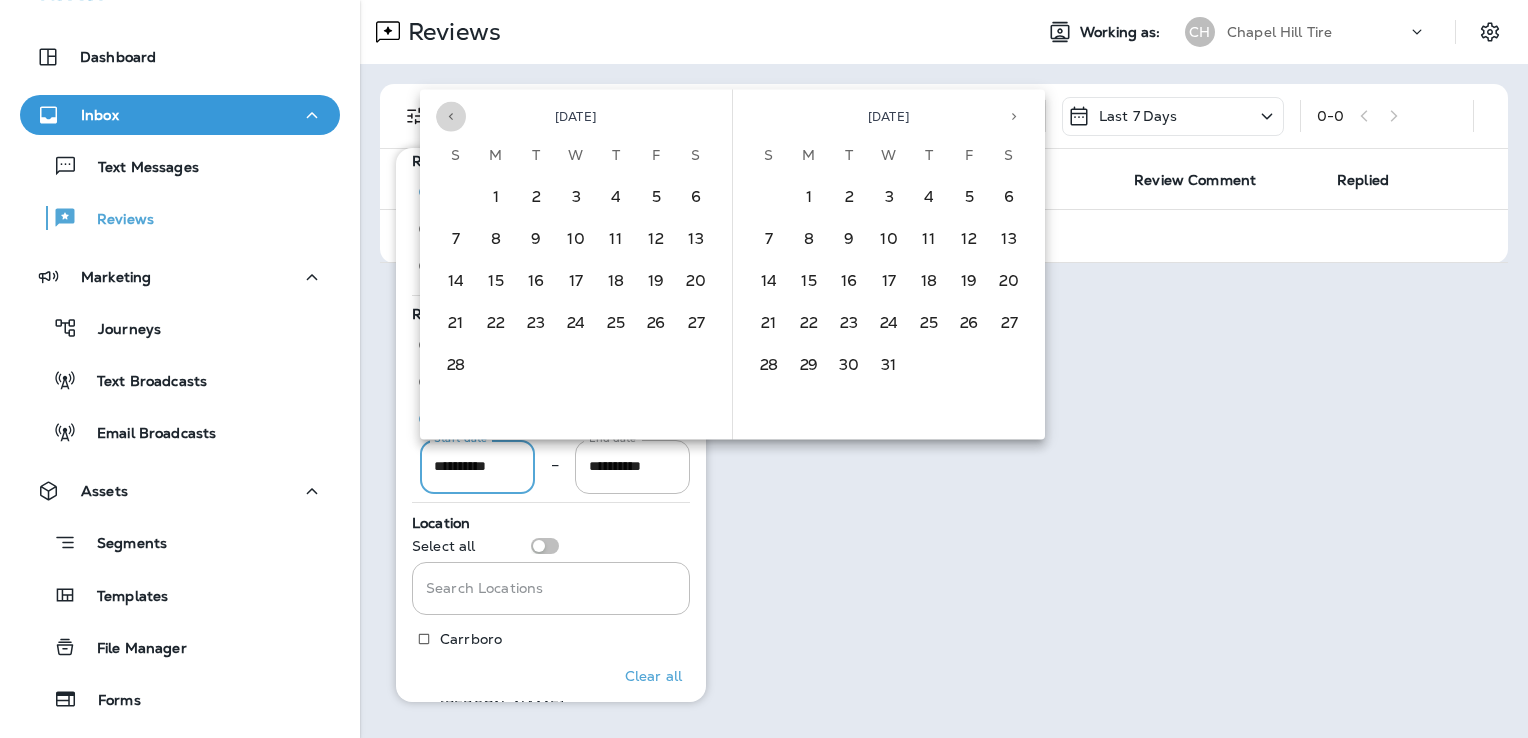 click 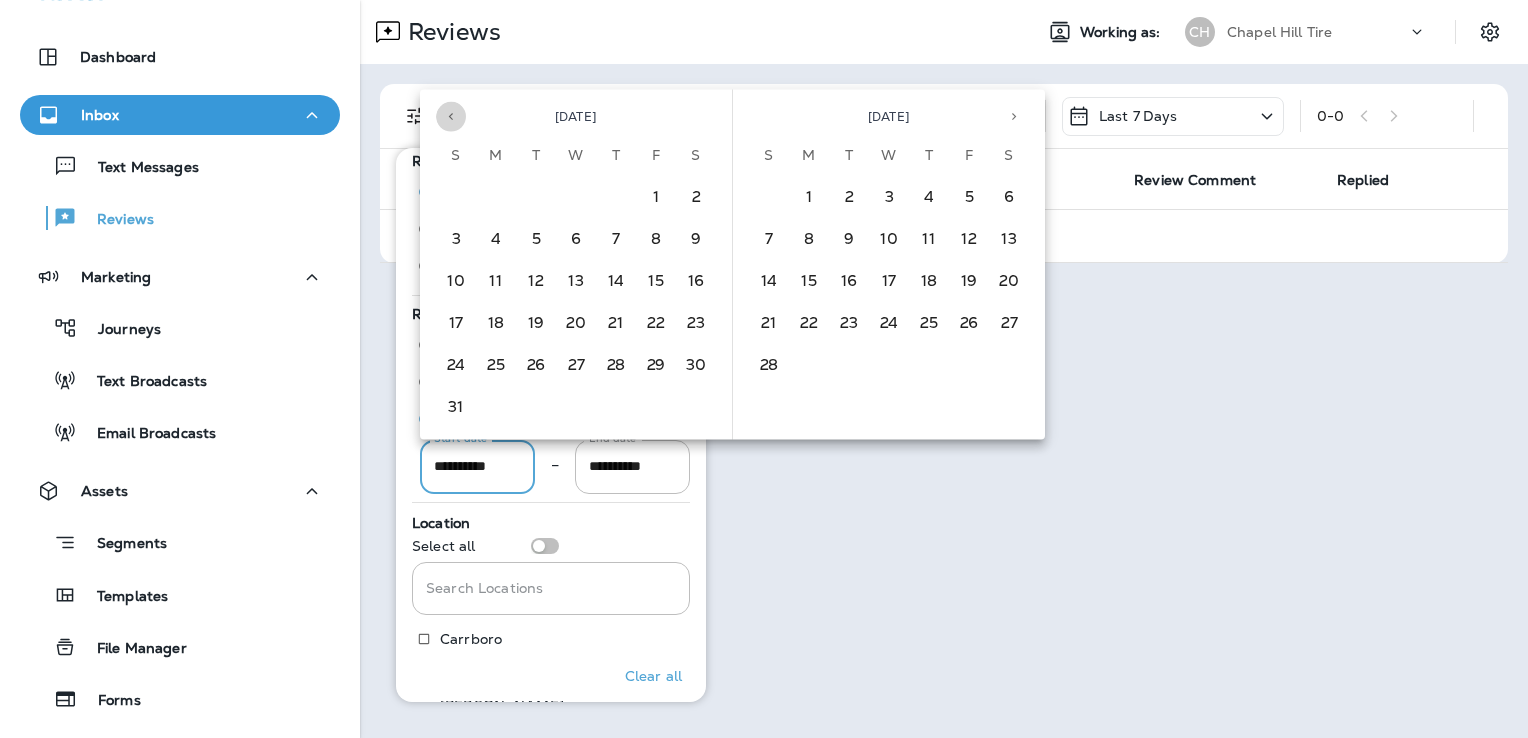 click 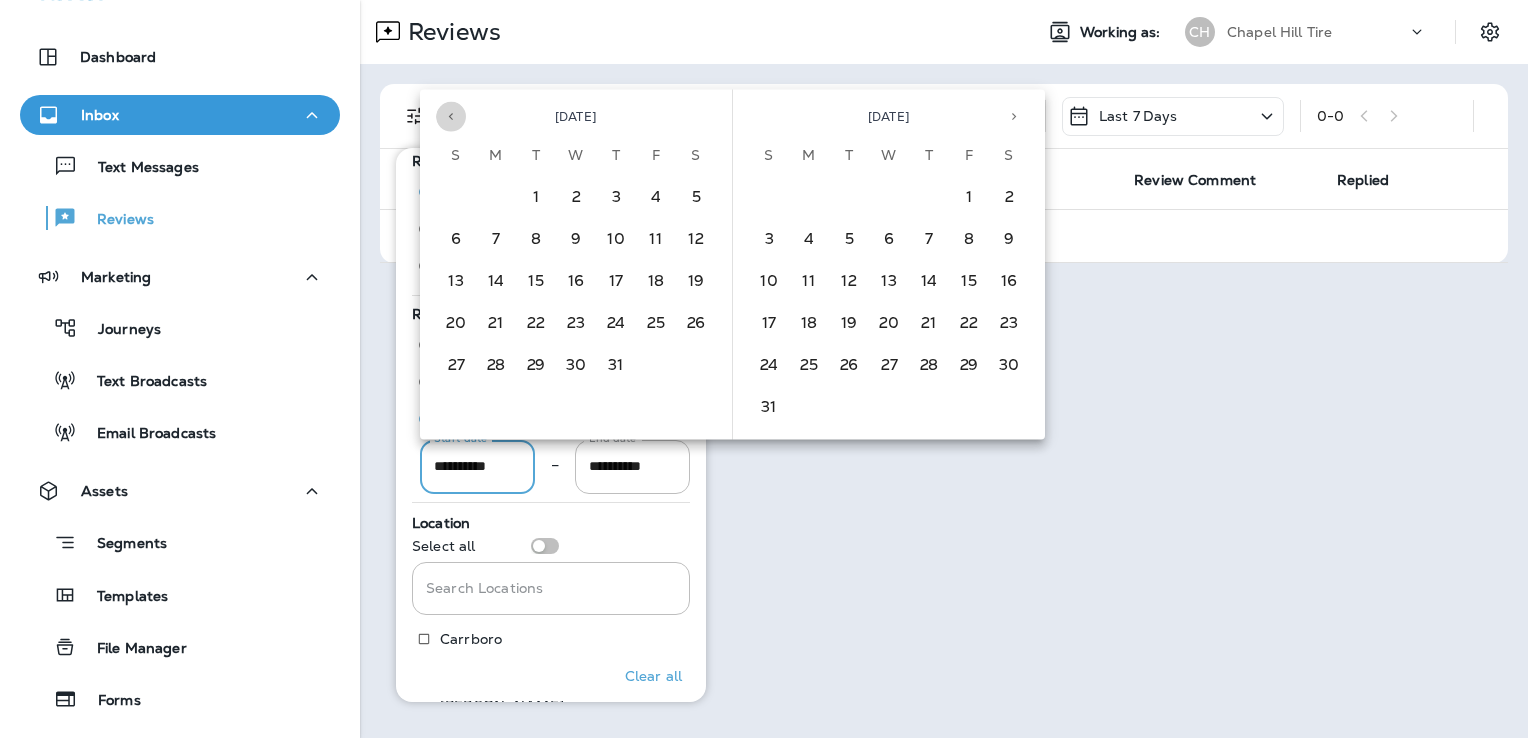 click 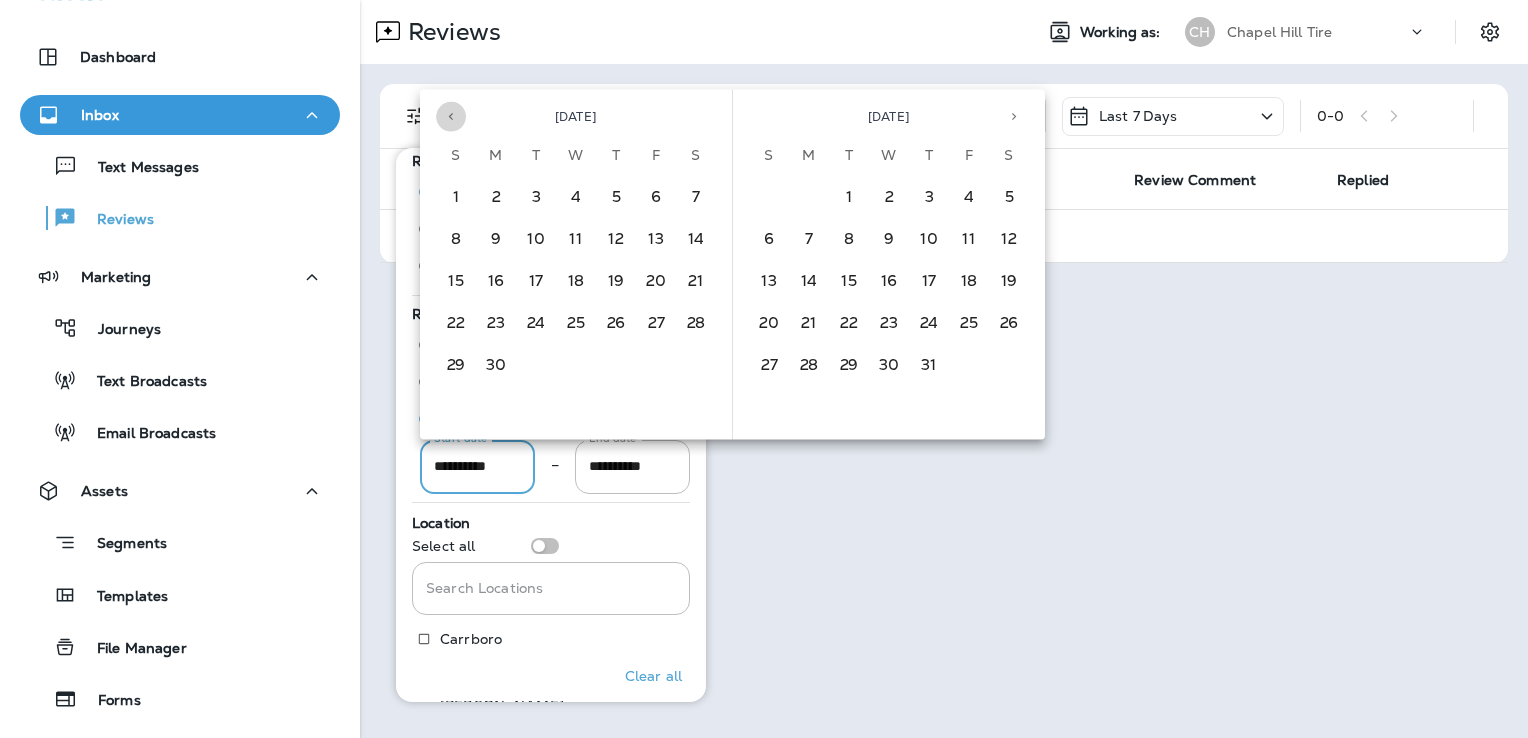click 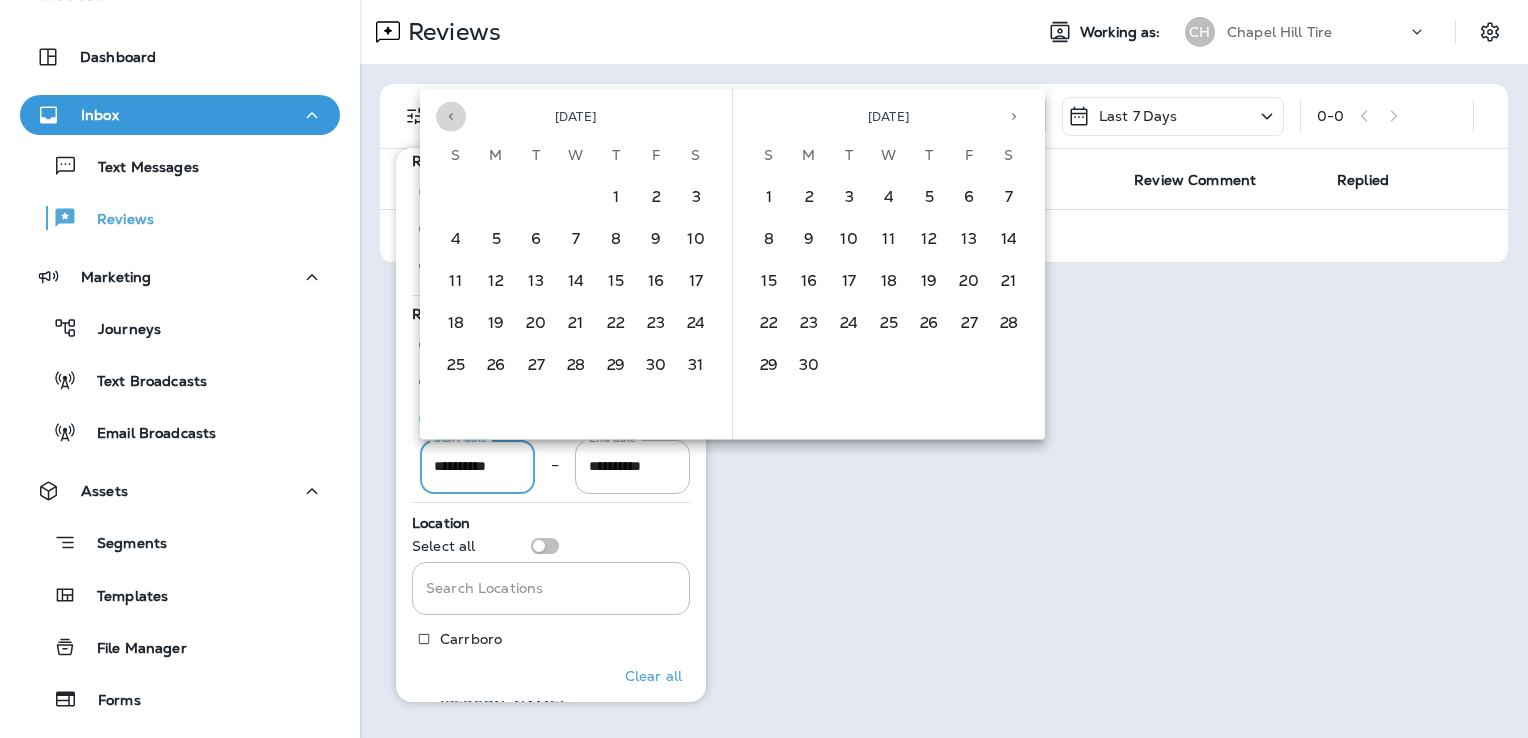 click 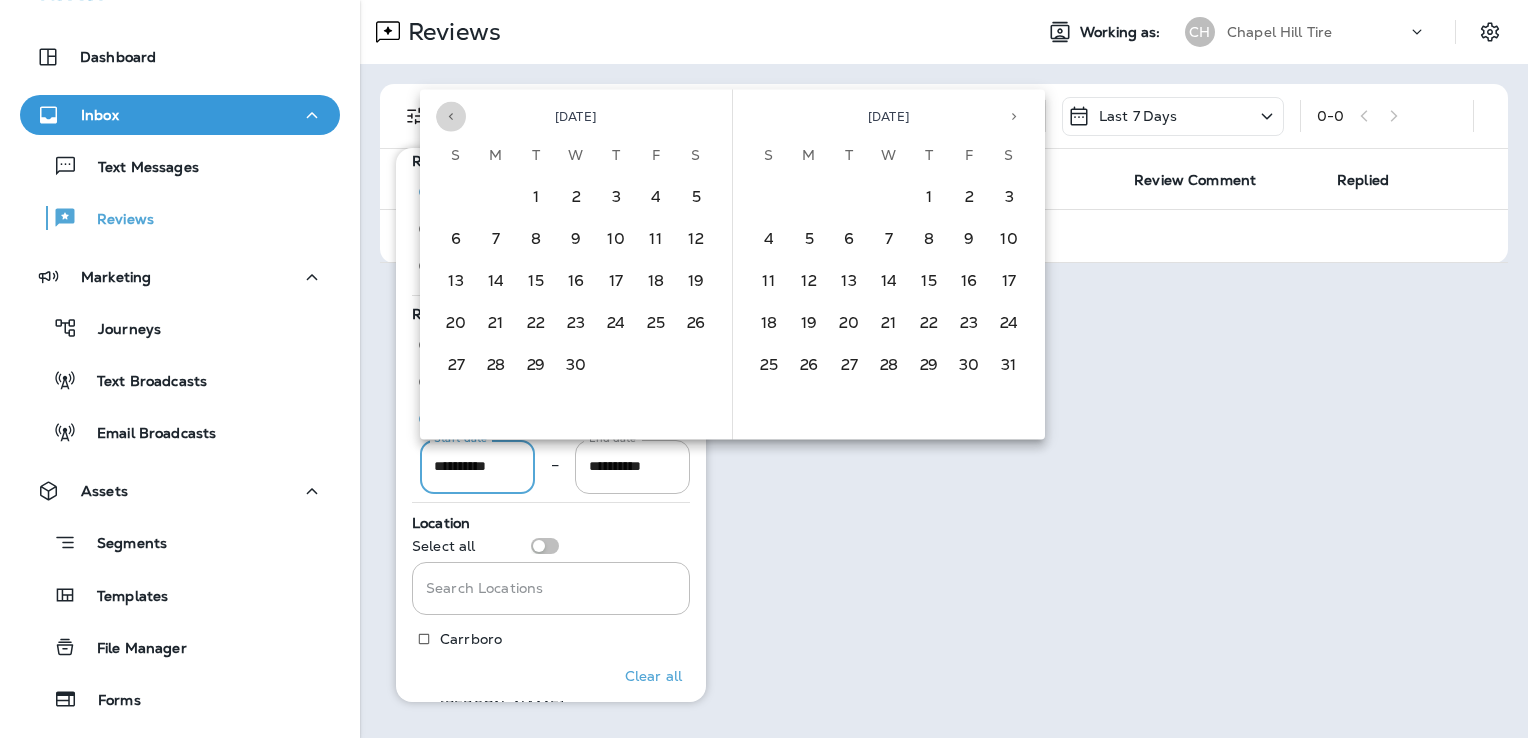 click 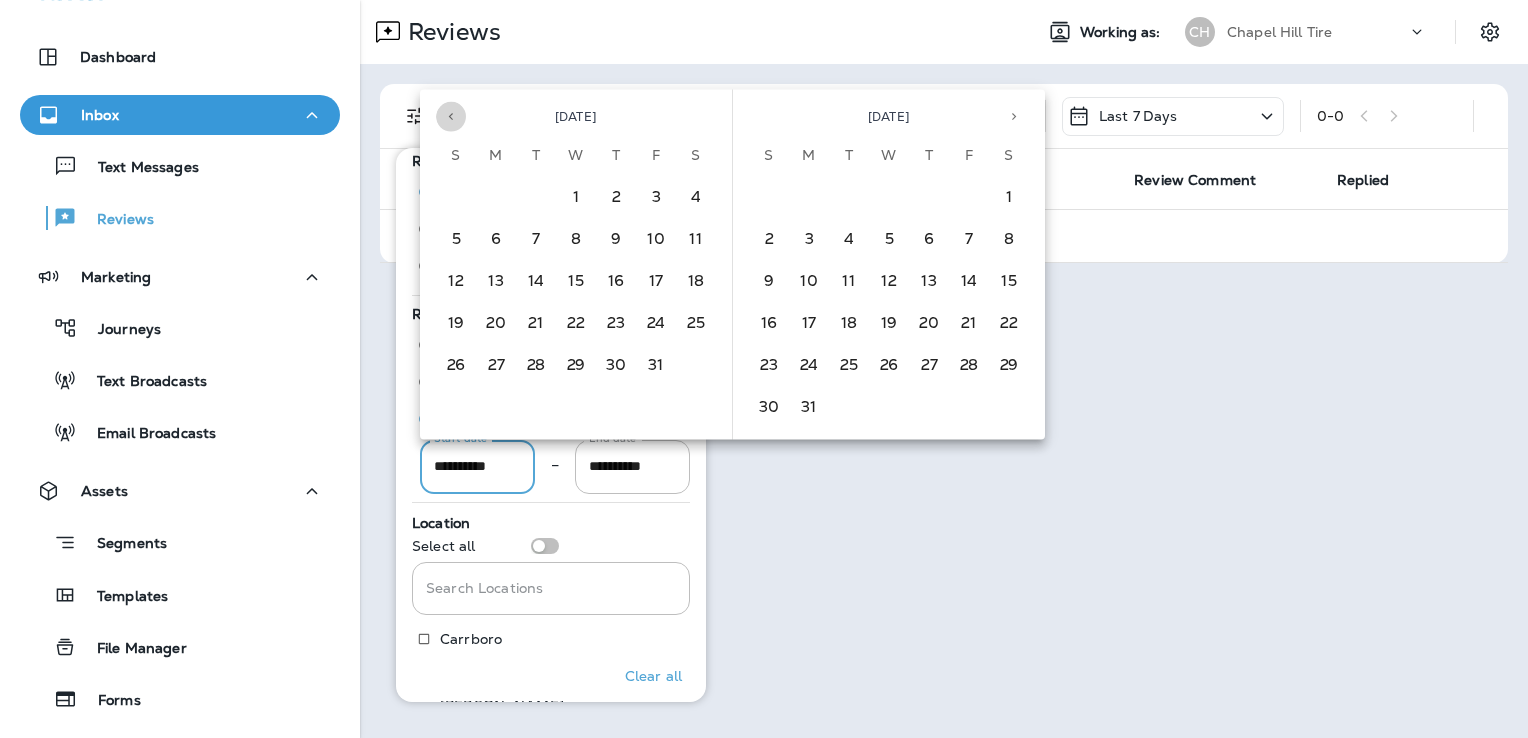 click 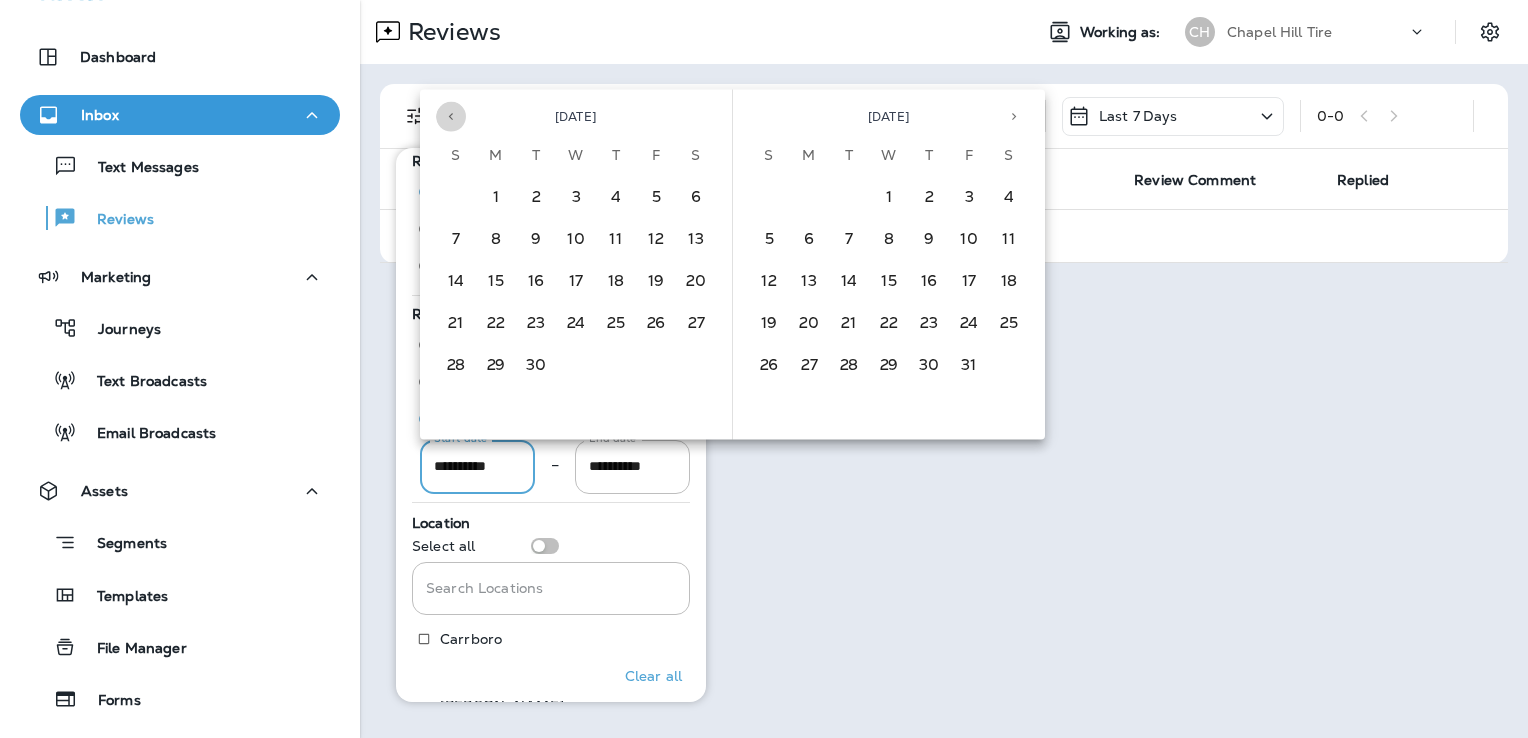 click 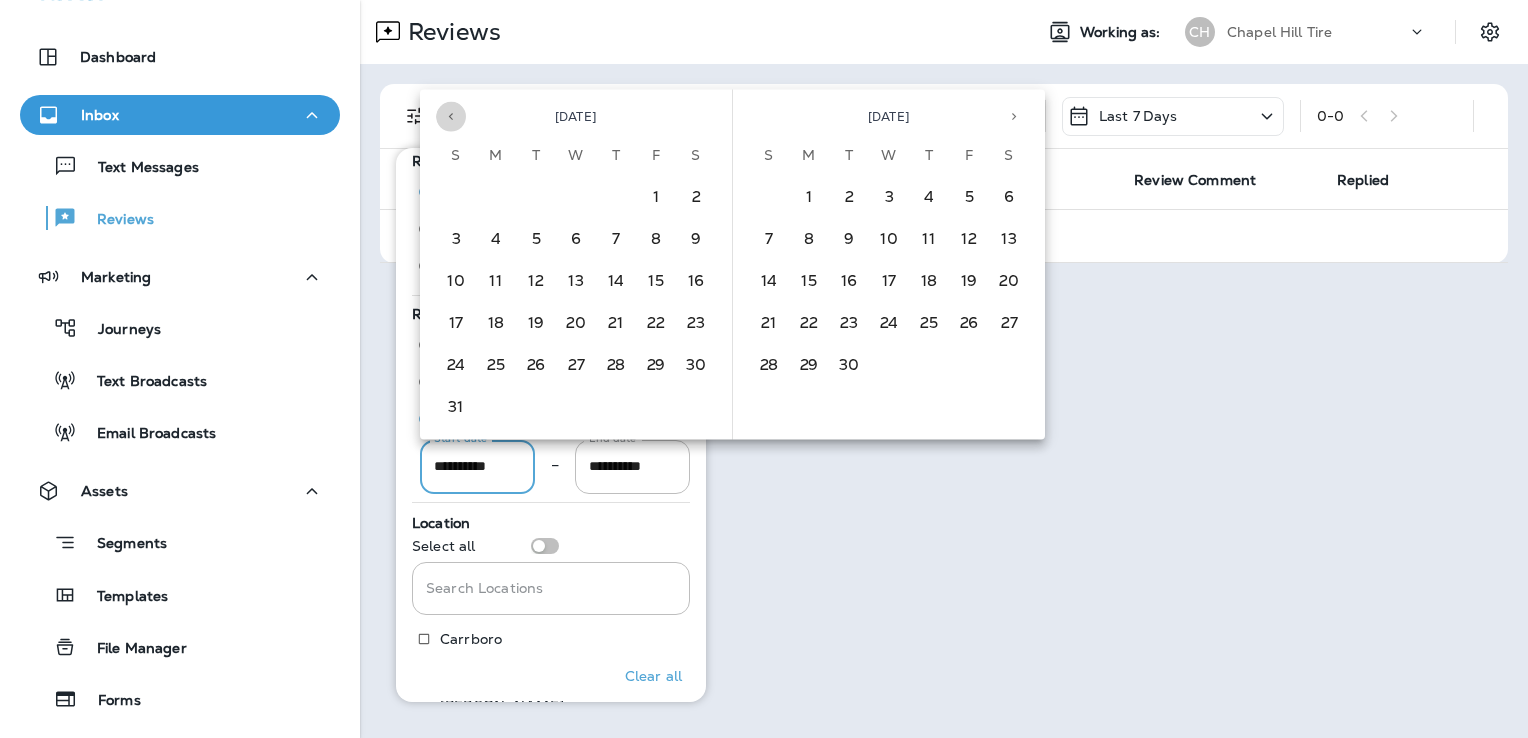 click 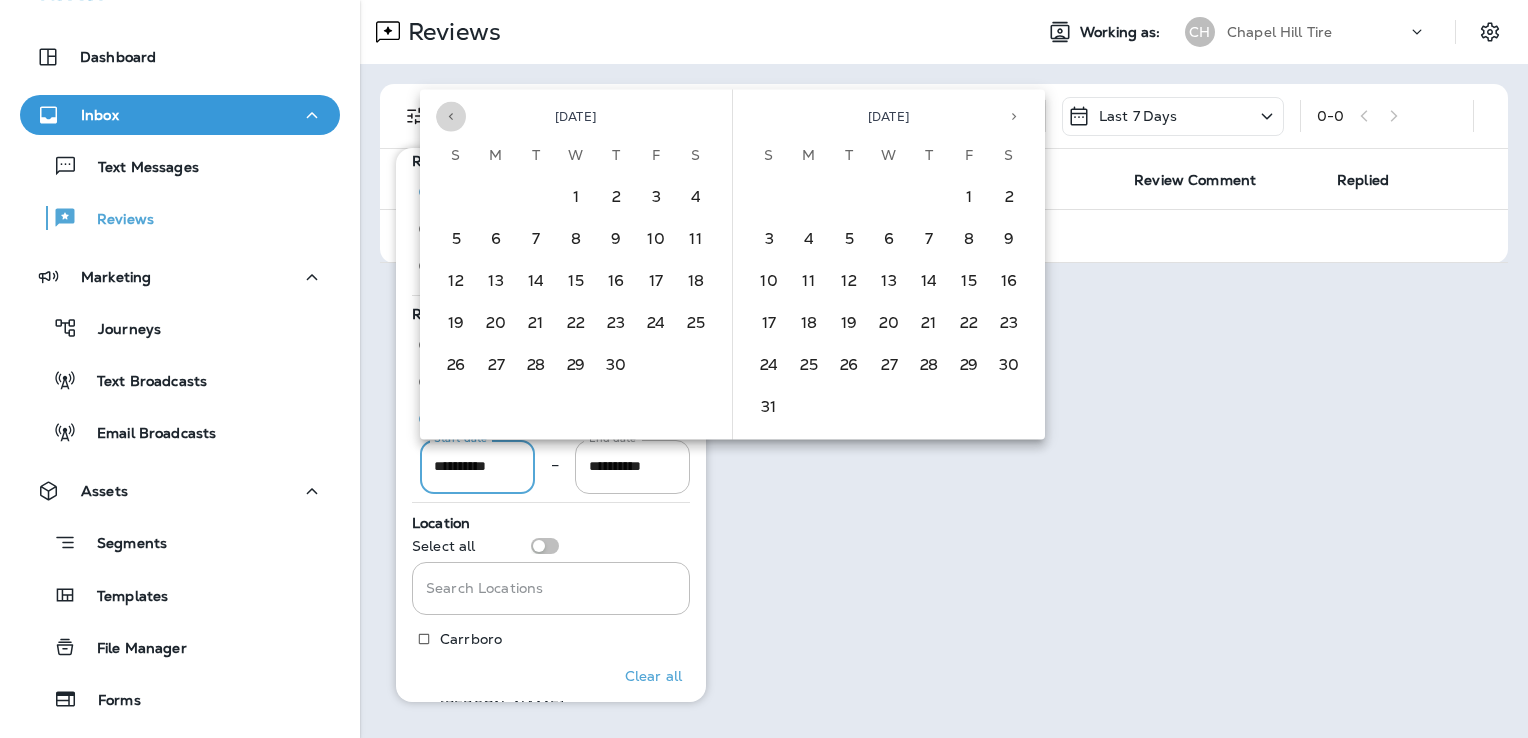click 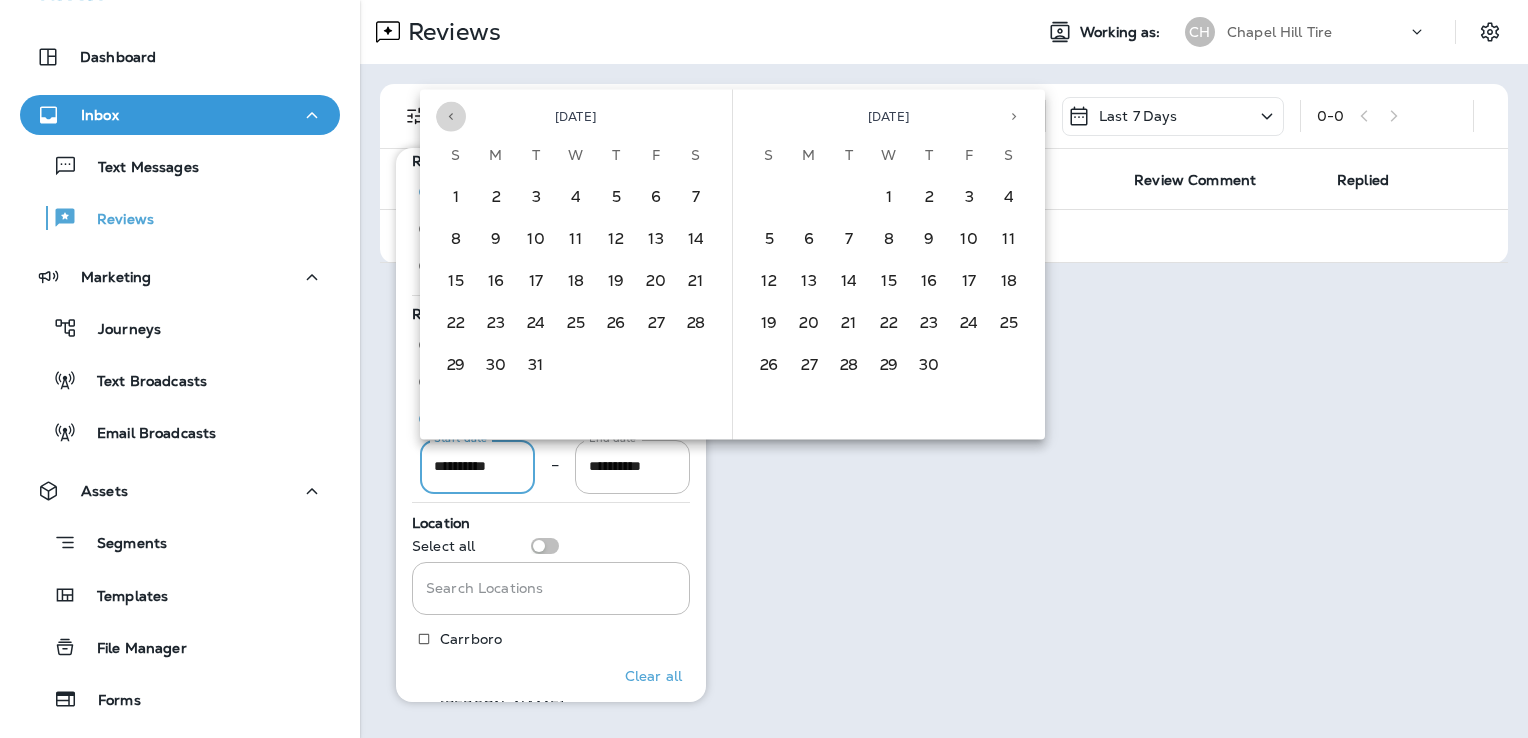 click 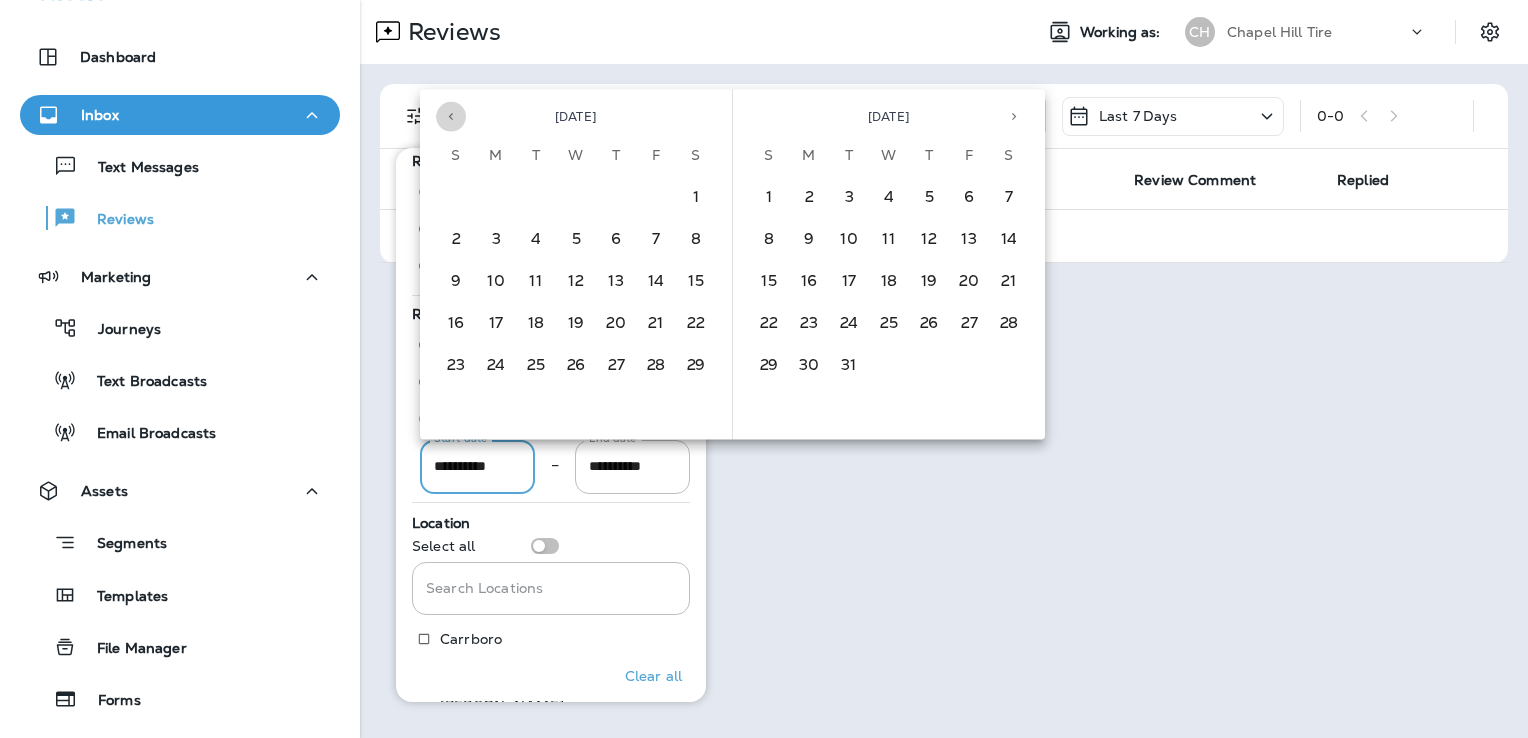 click 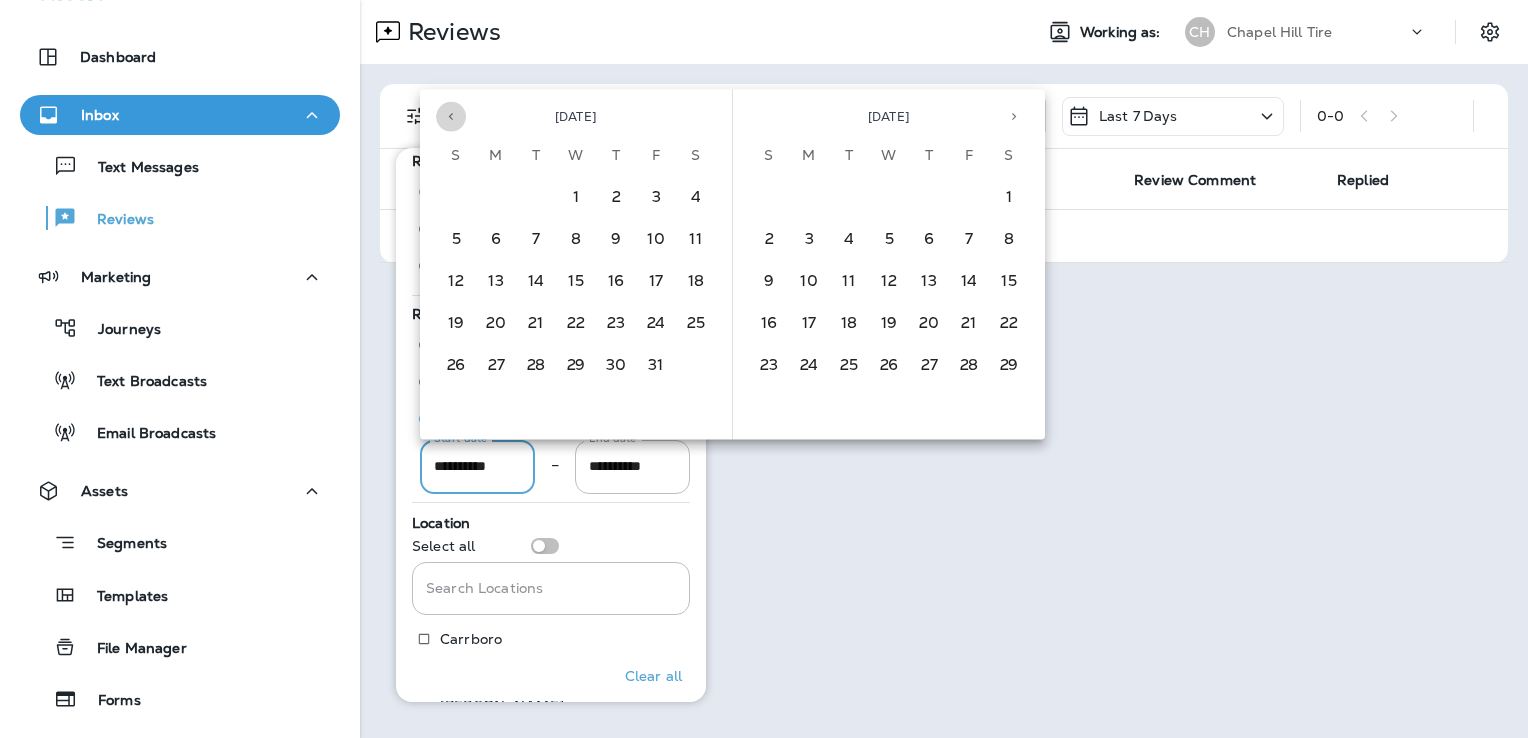 click 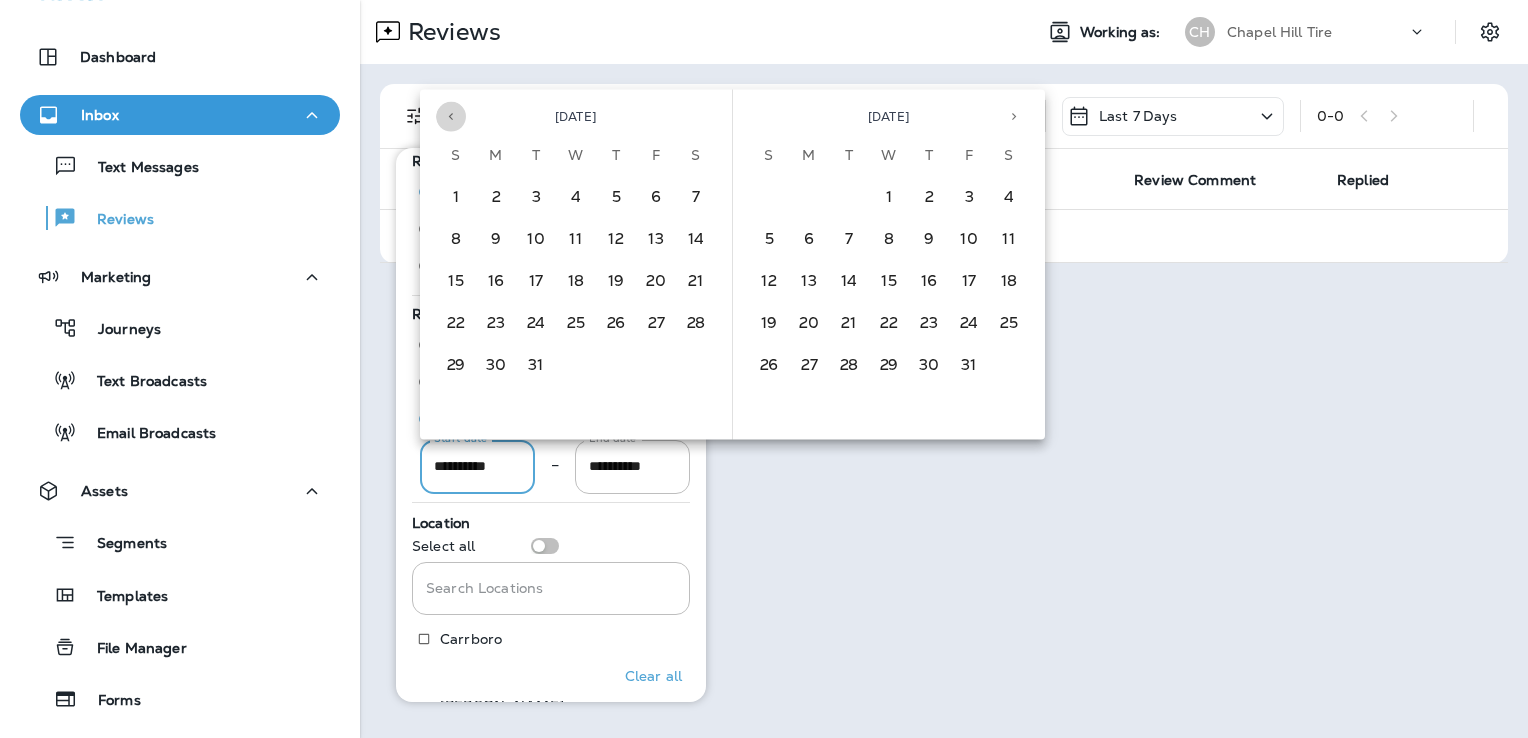 click 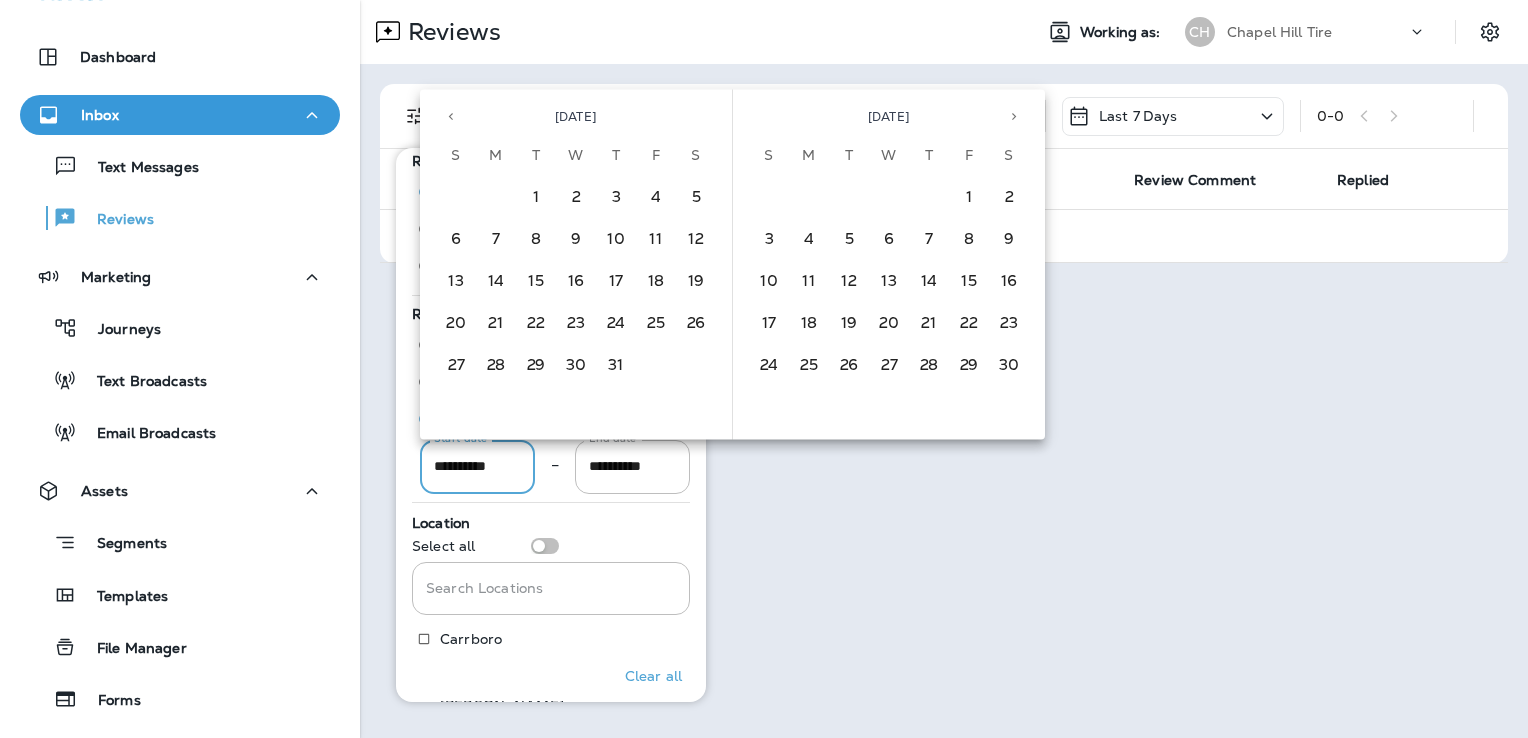 click 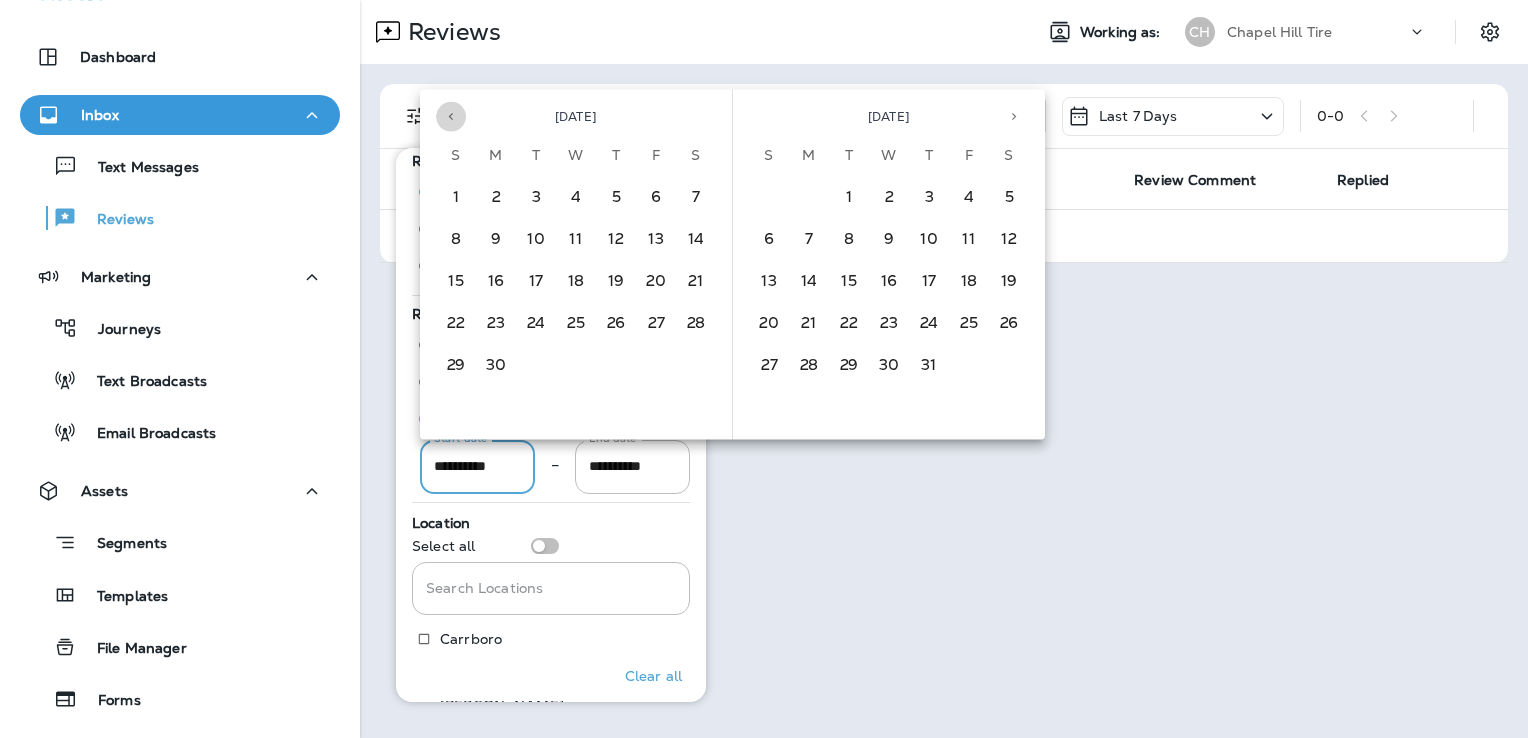 click 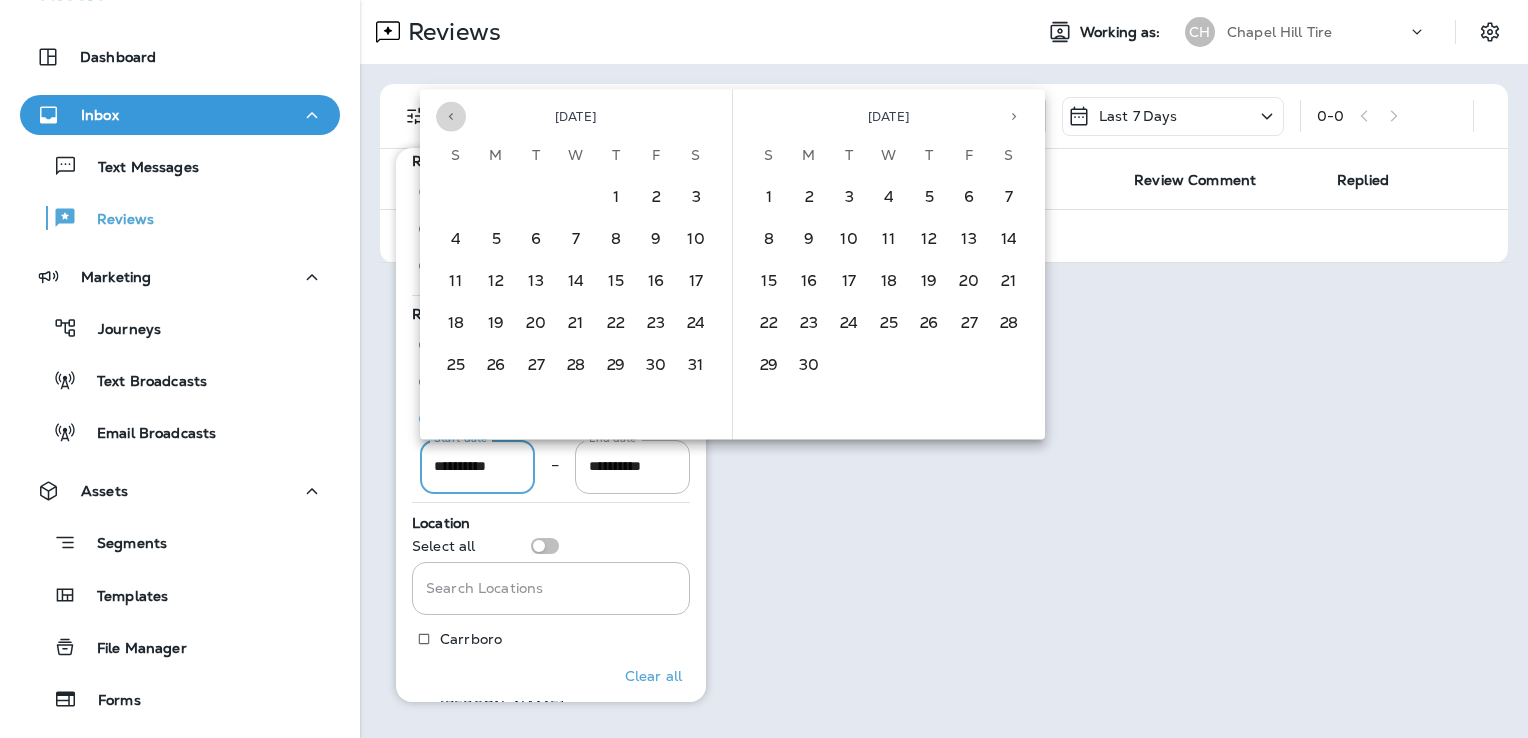 click 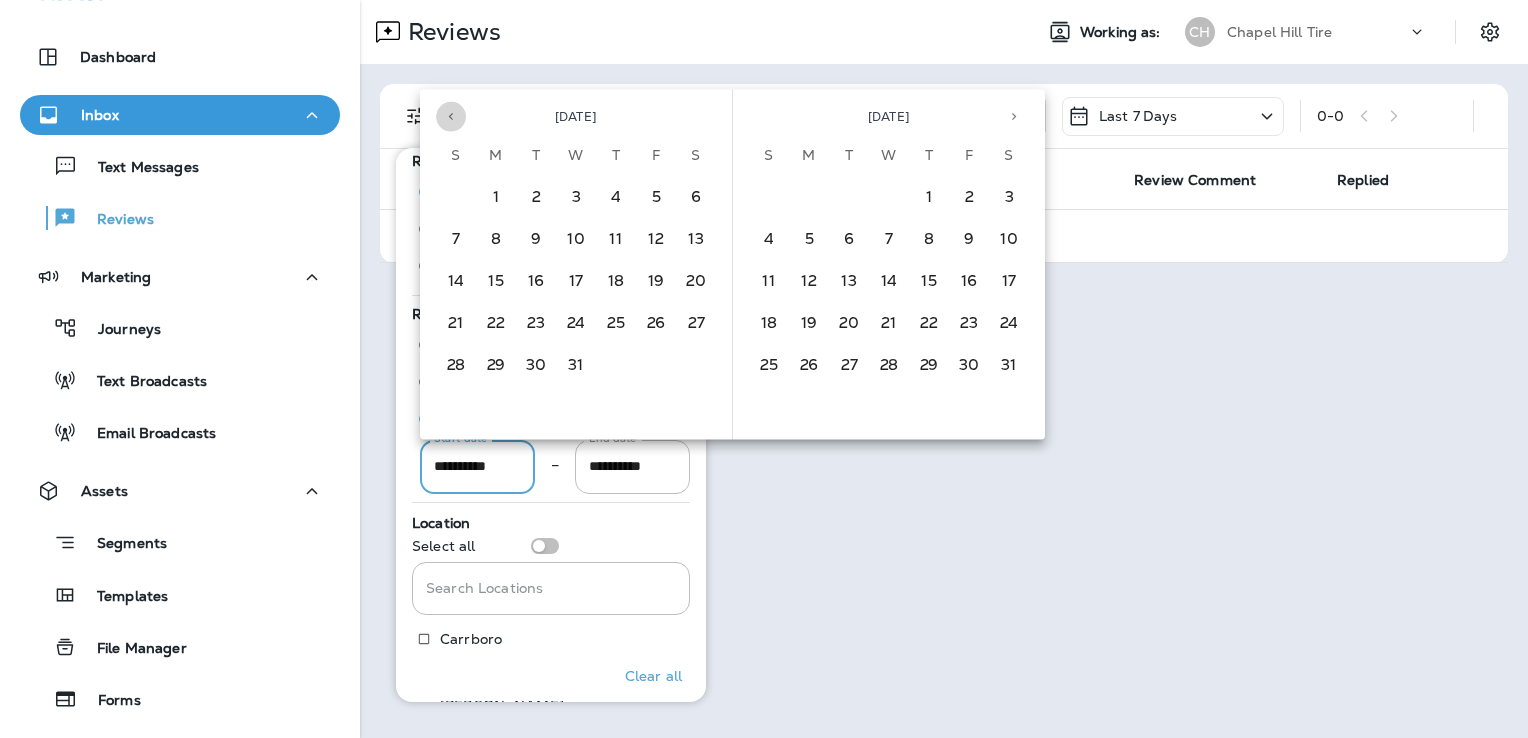 click 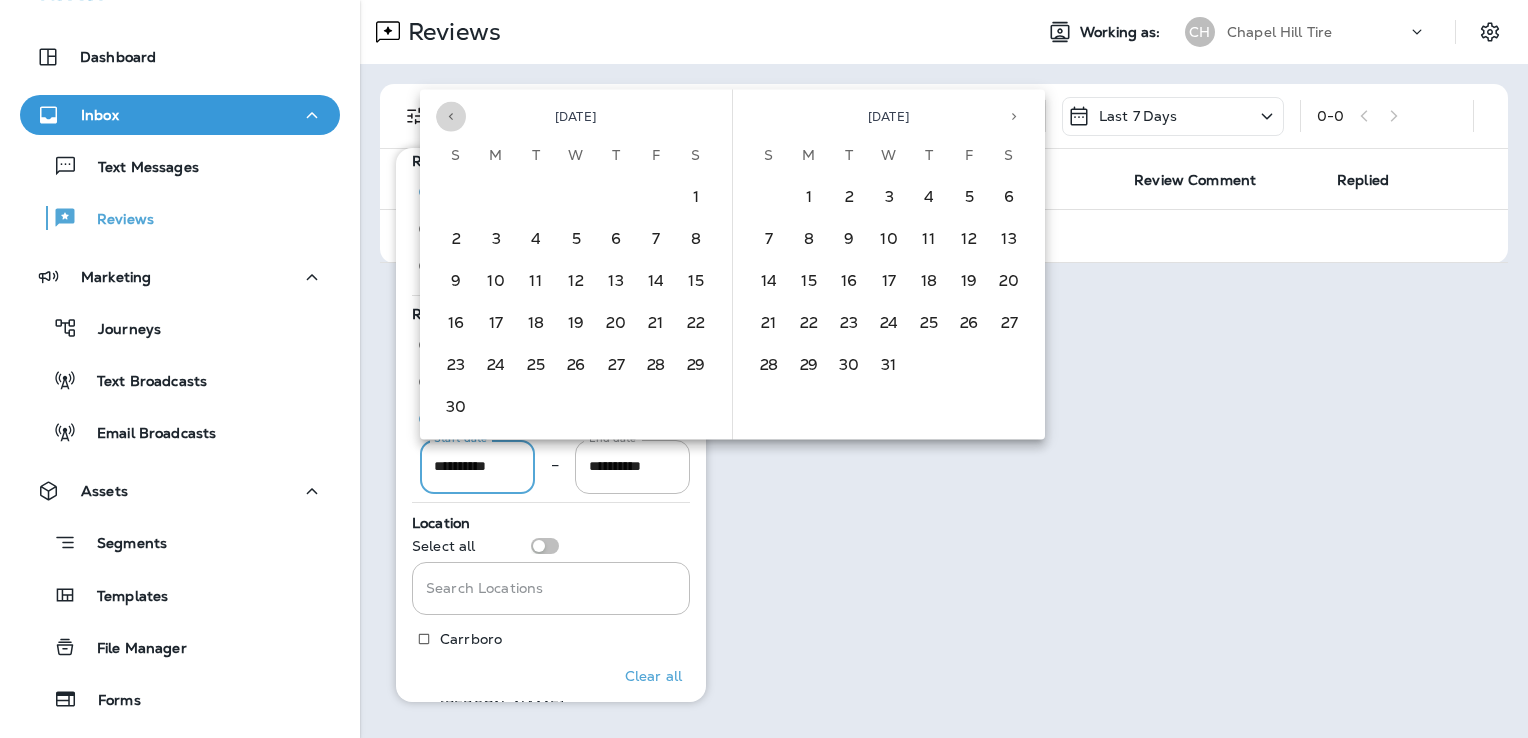 click 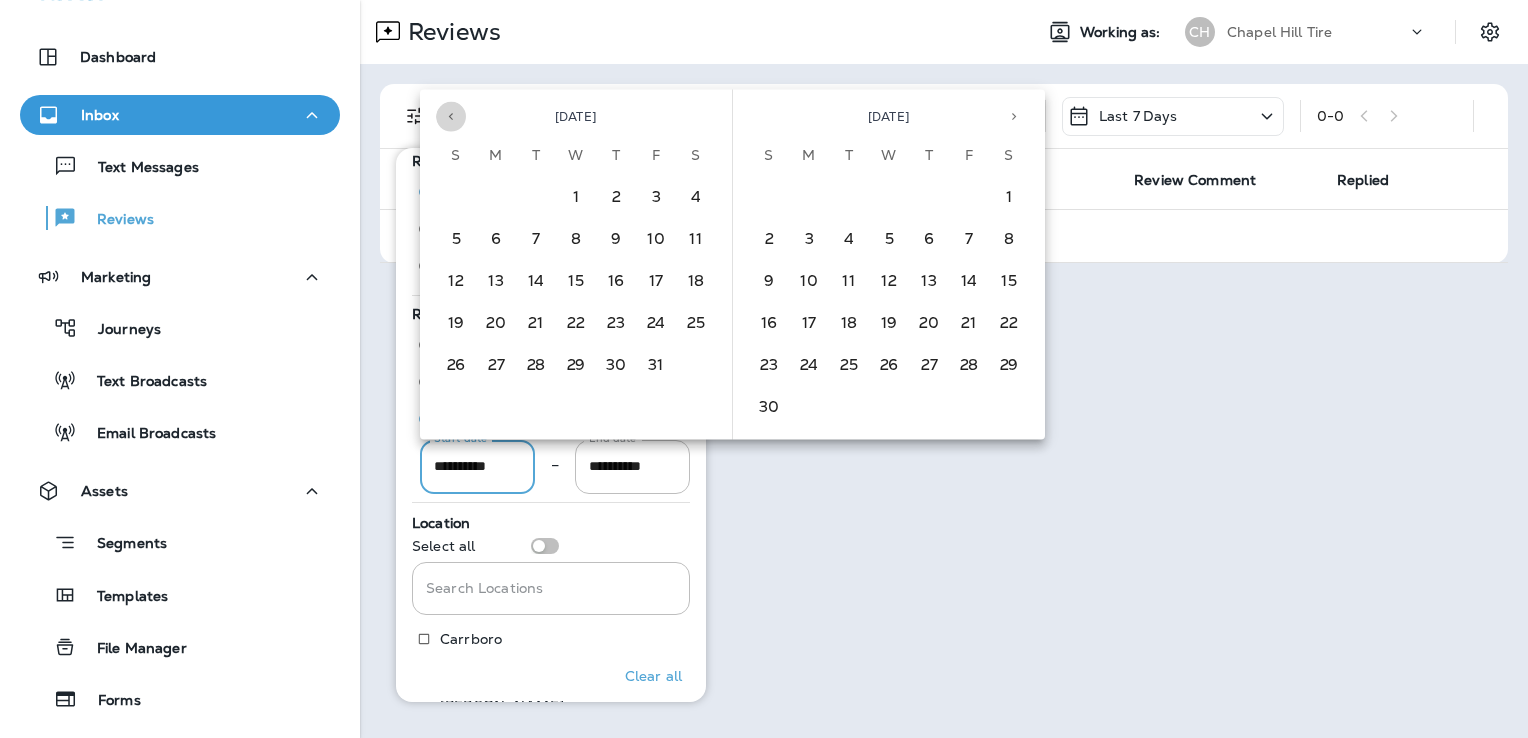 click 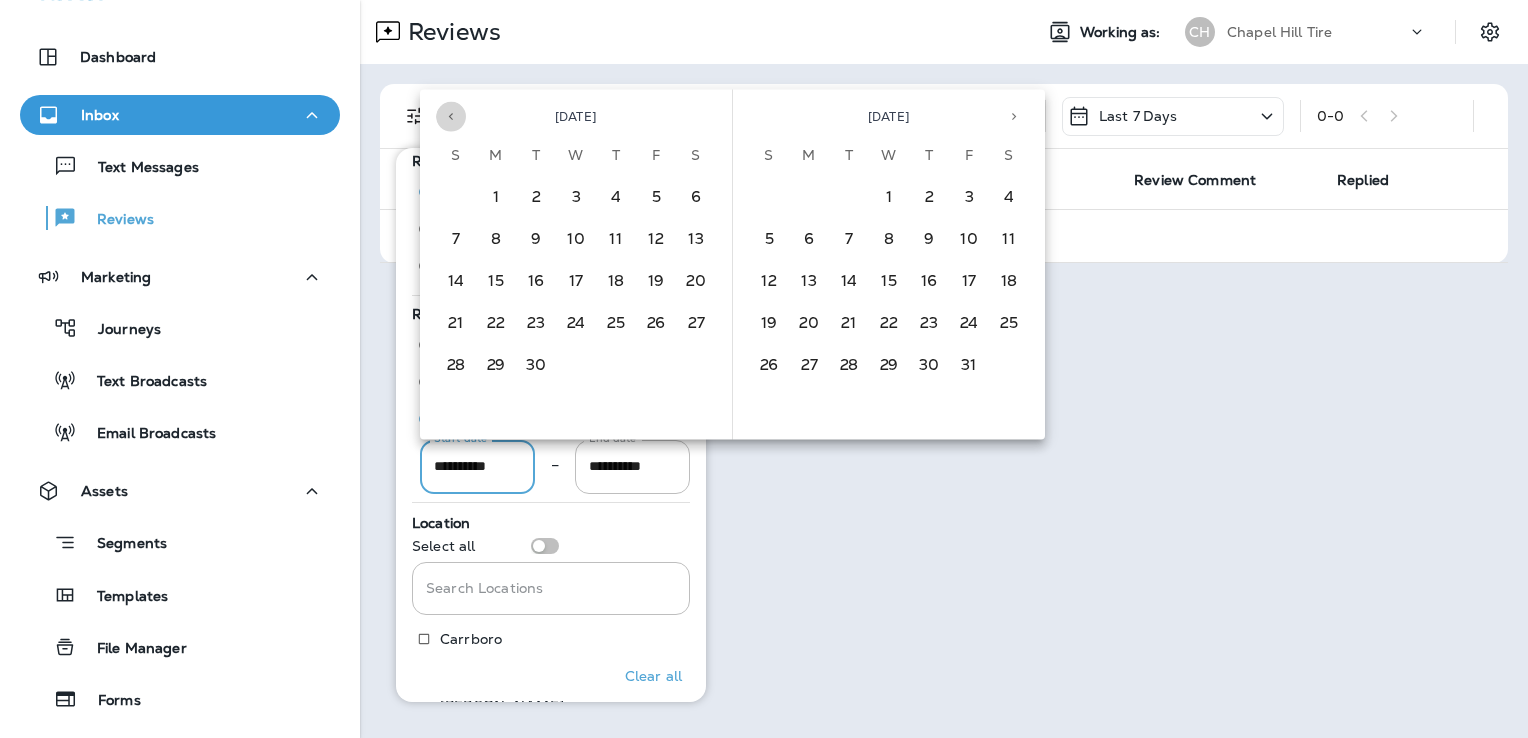 click 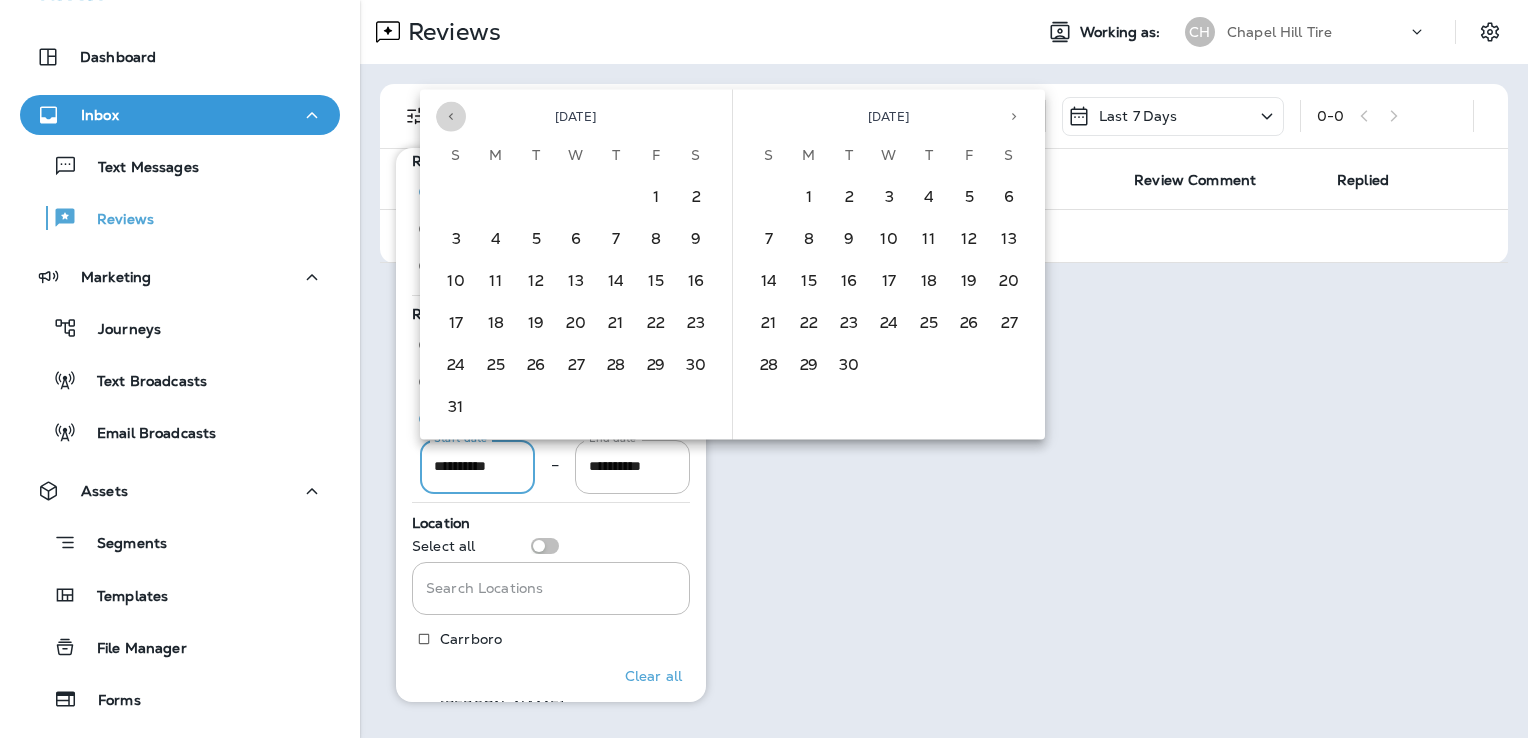 click 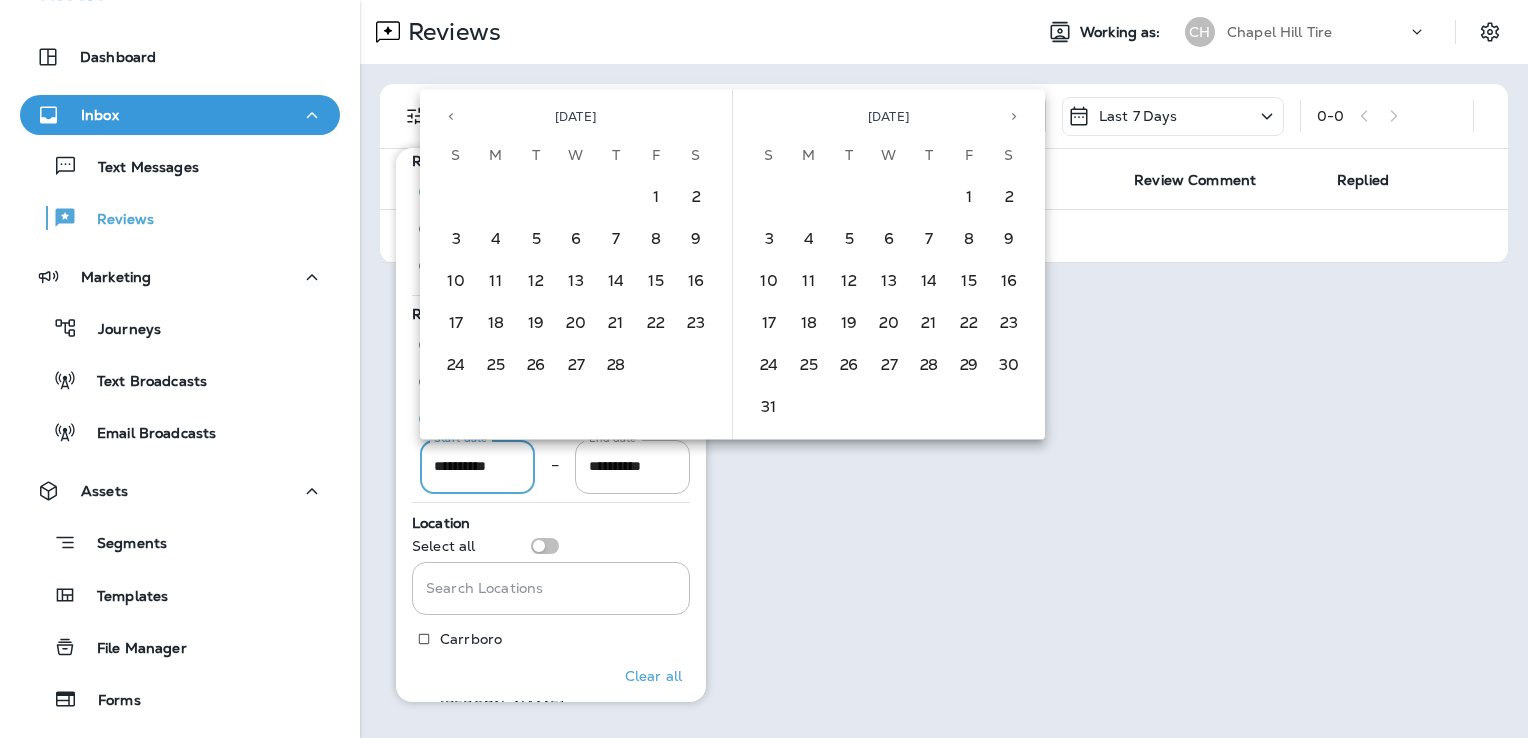 click 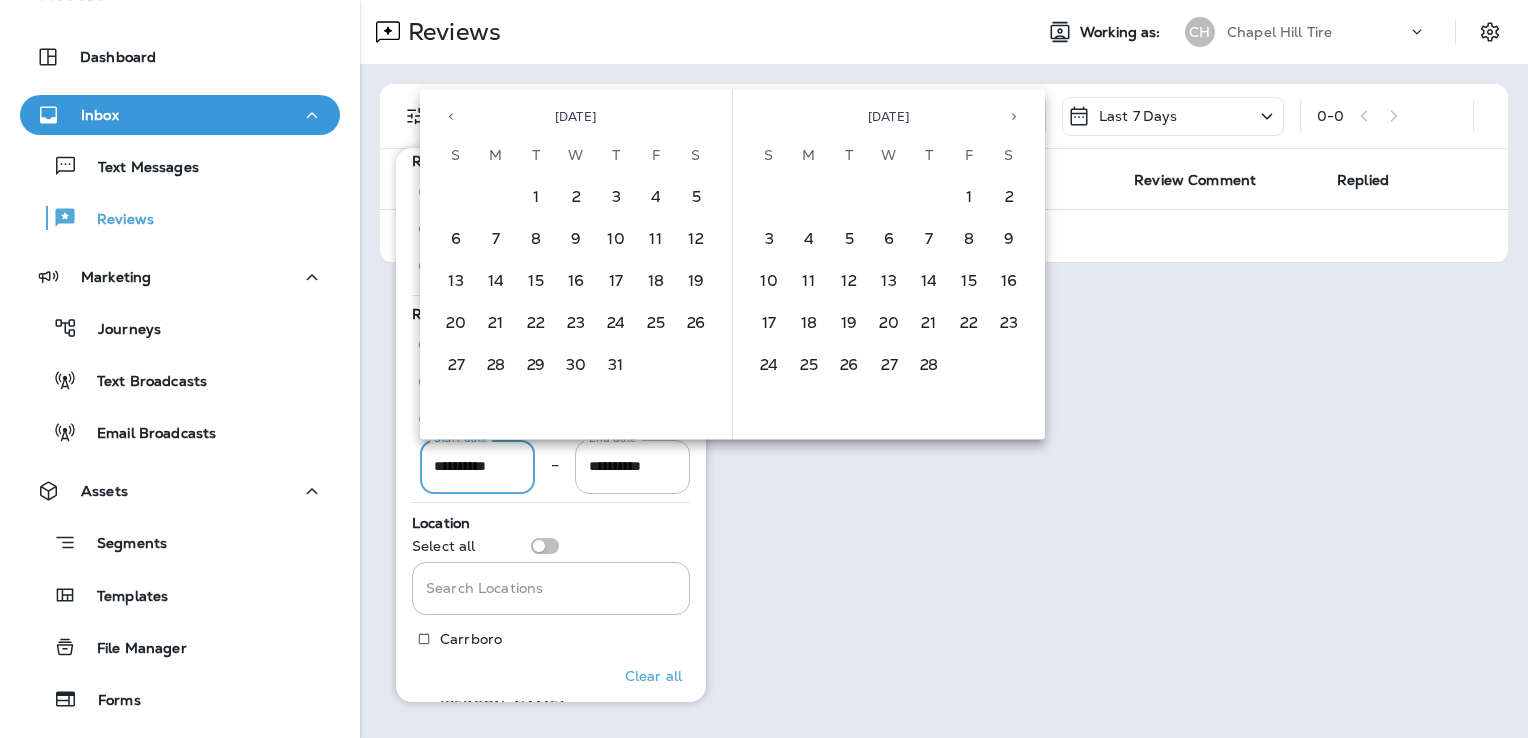 click 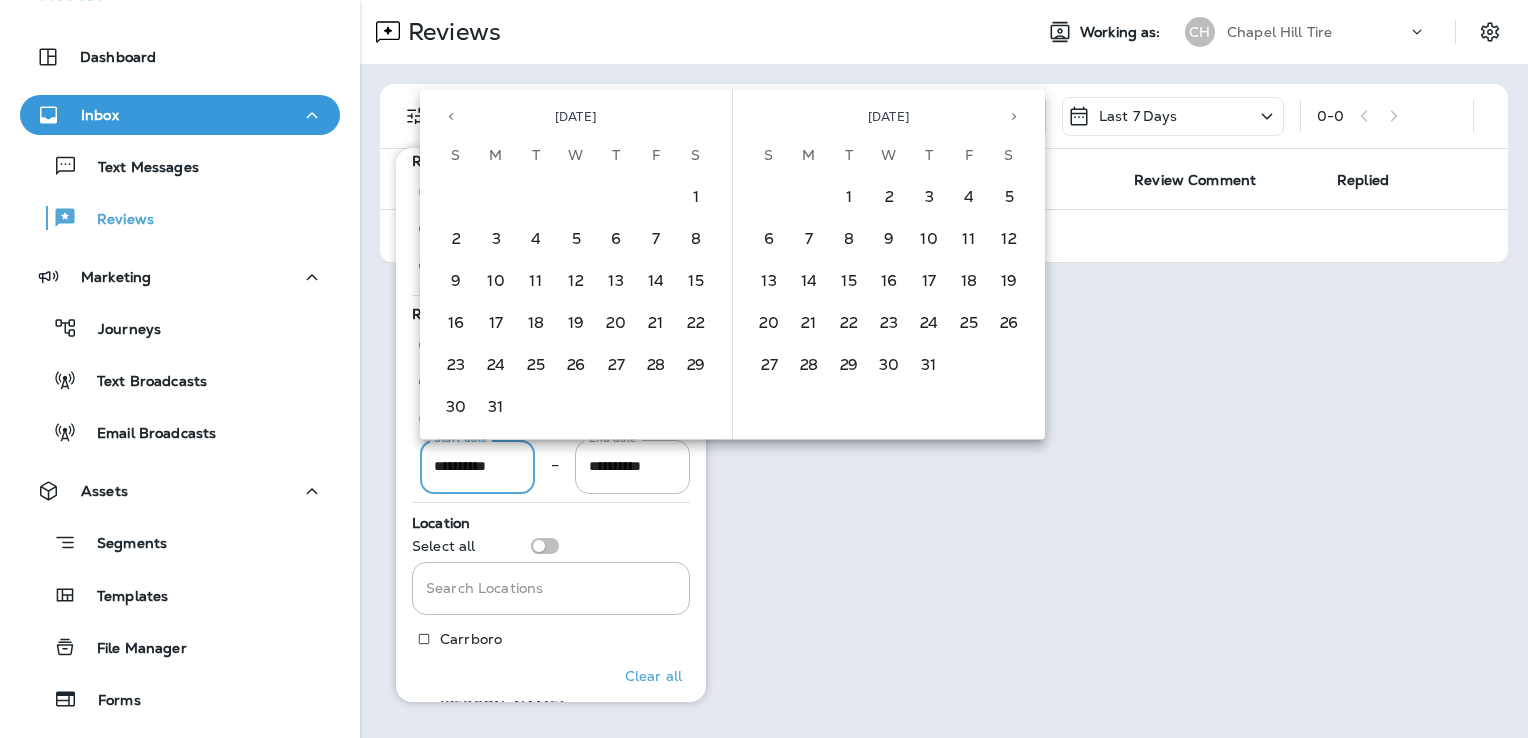 click 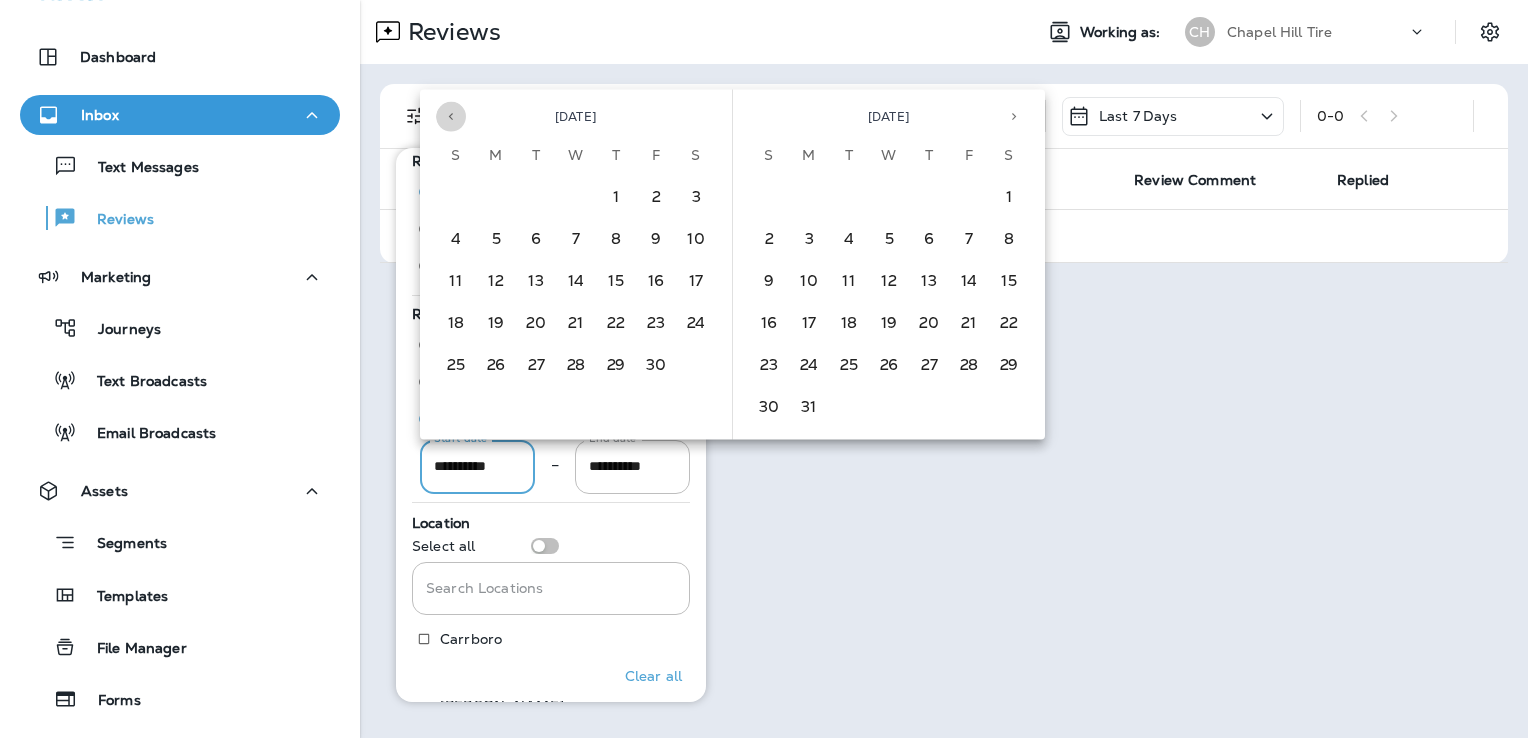 click 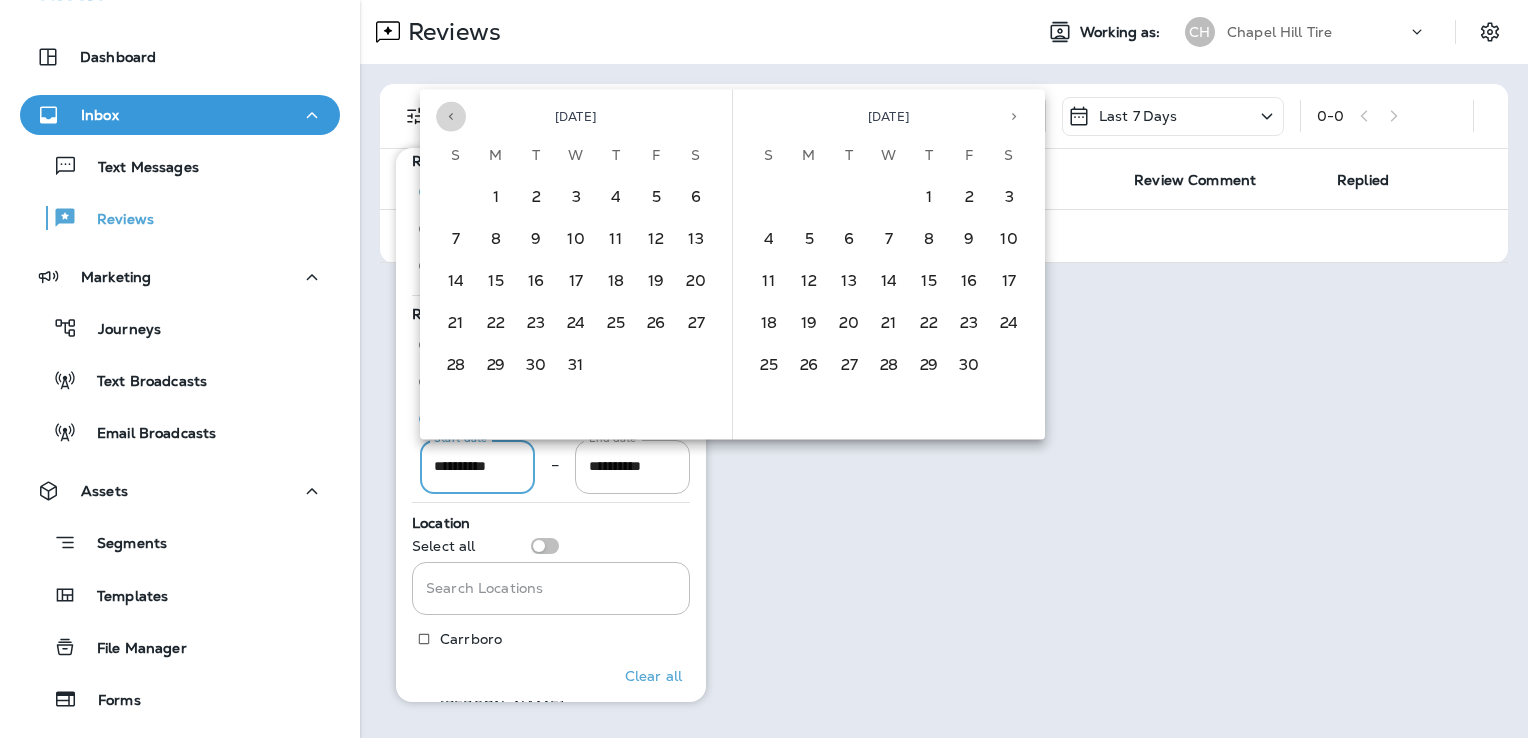 click 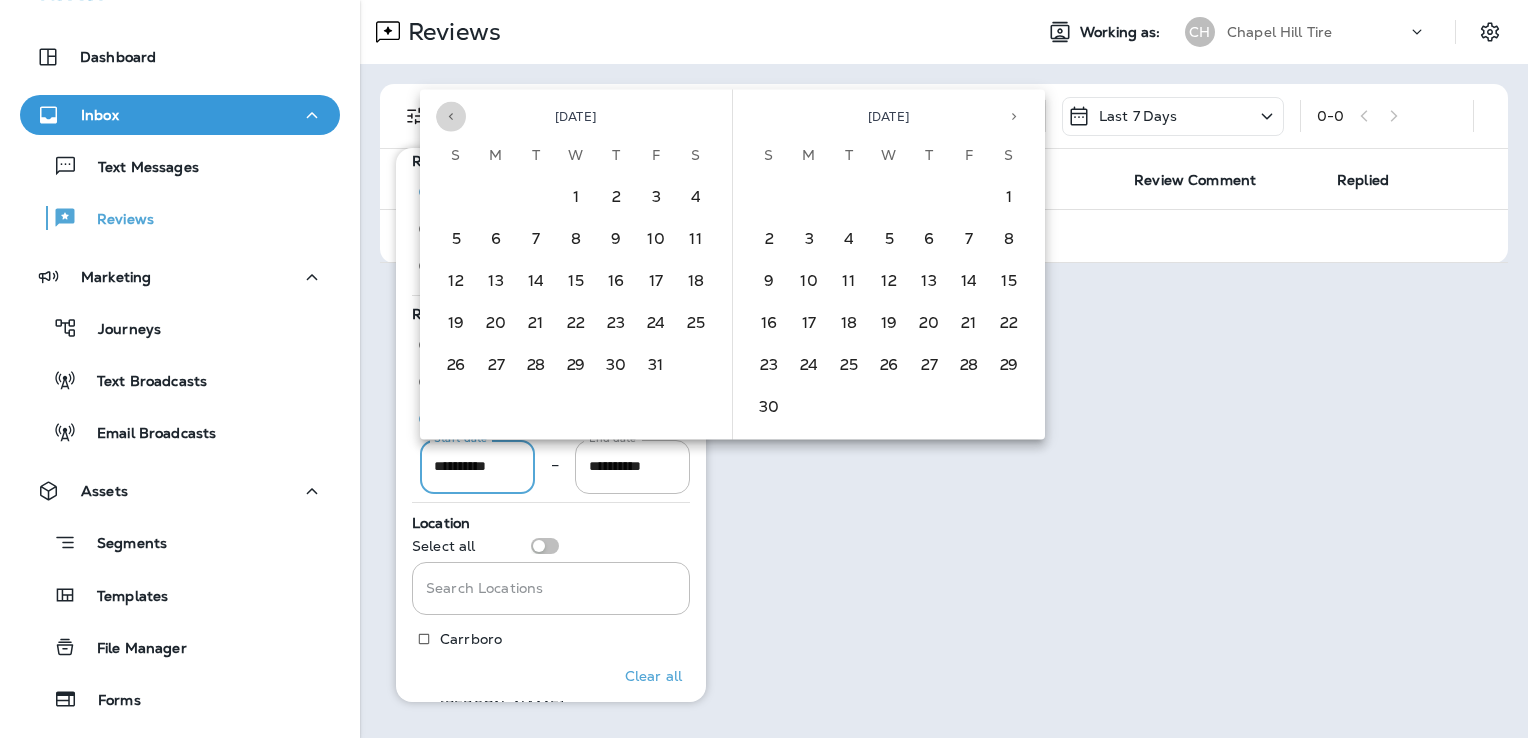 click 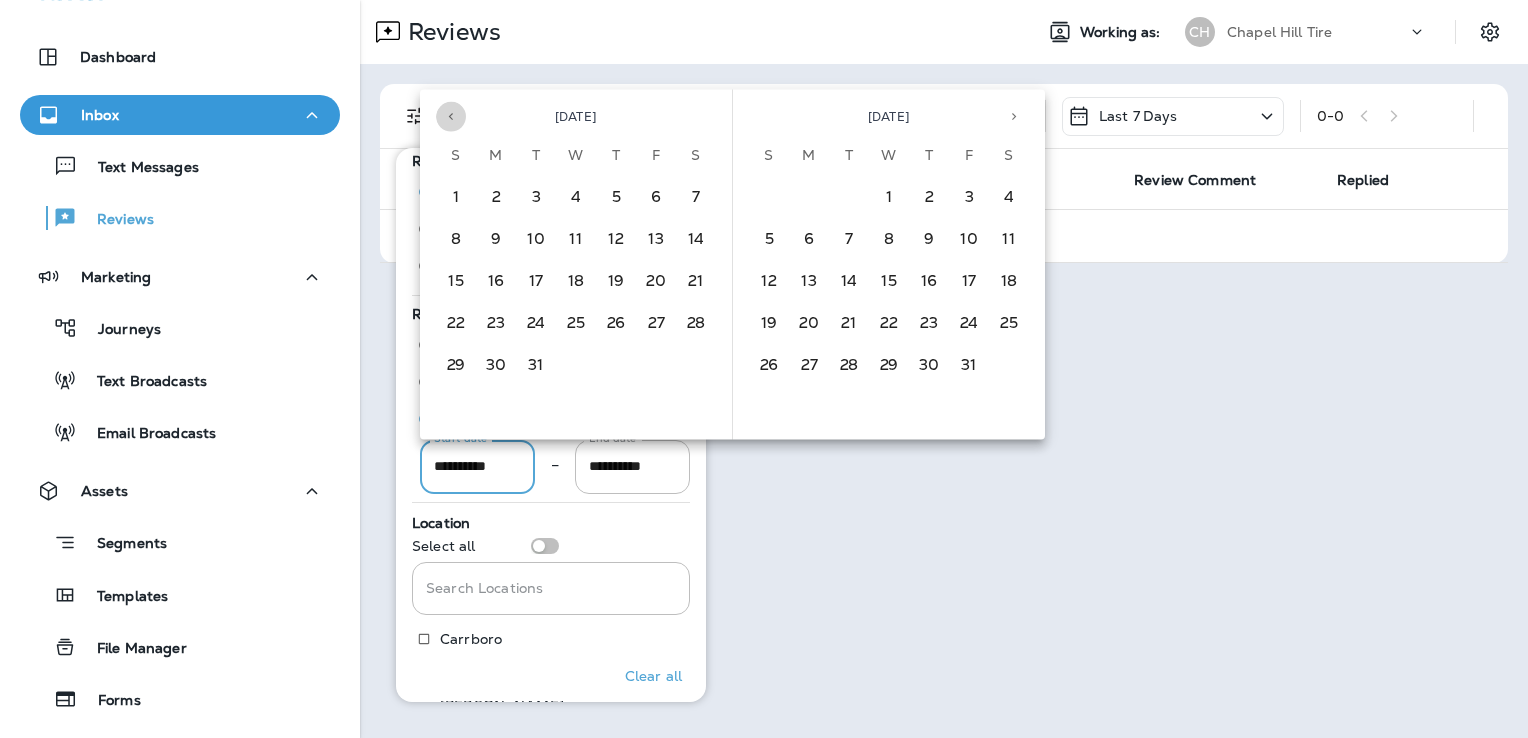 click 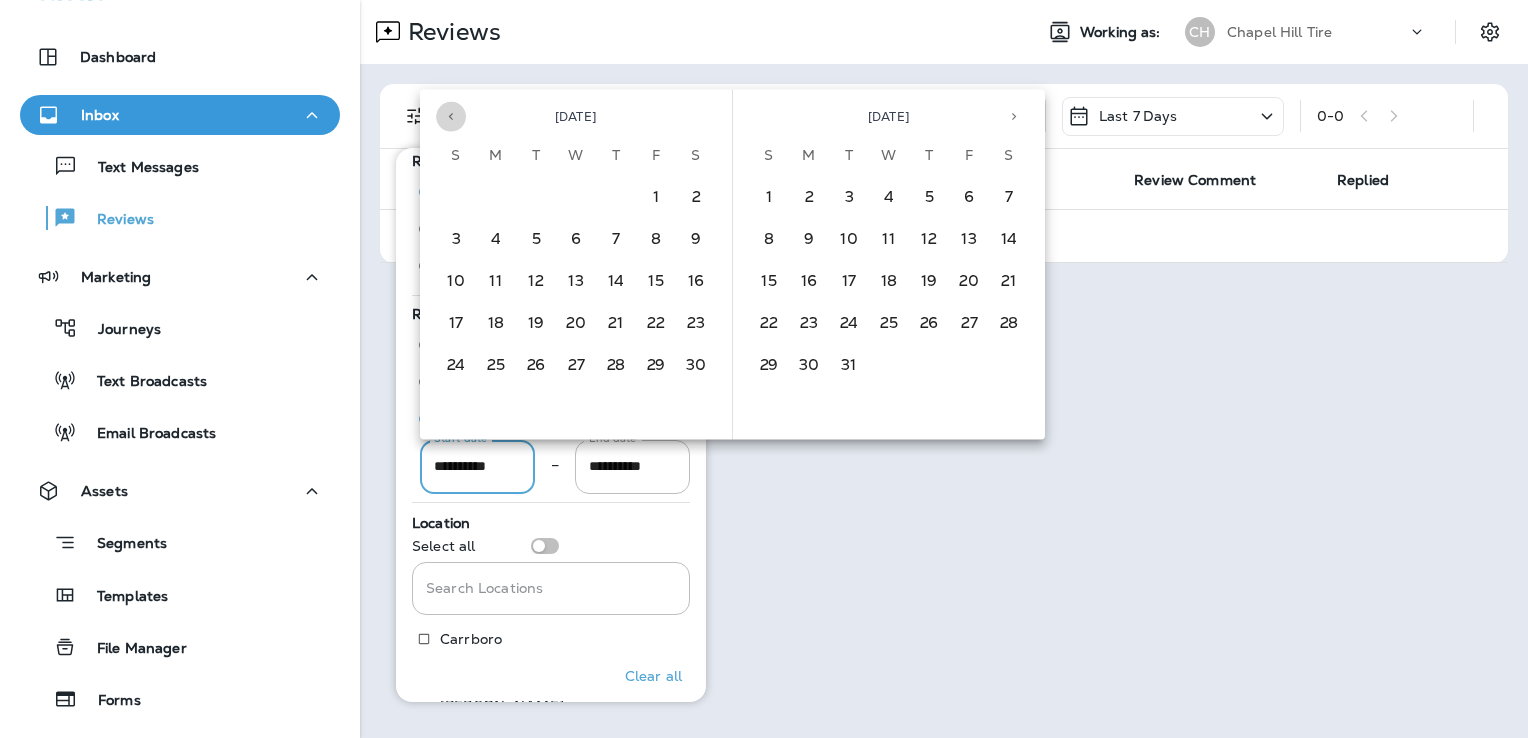 click 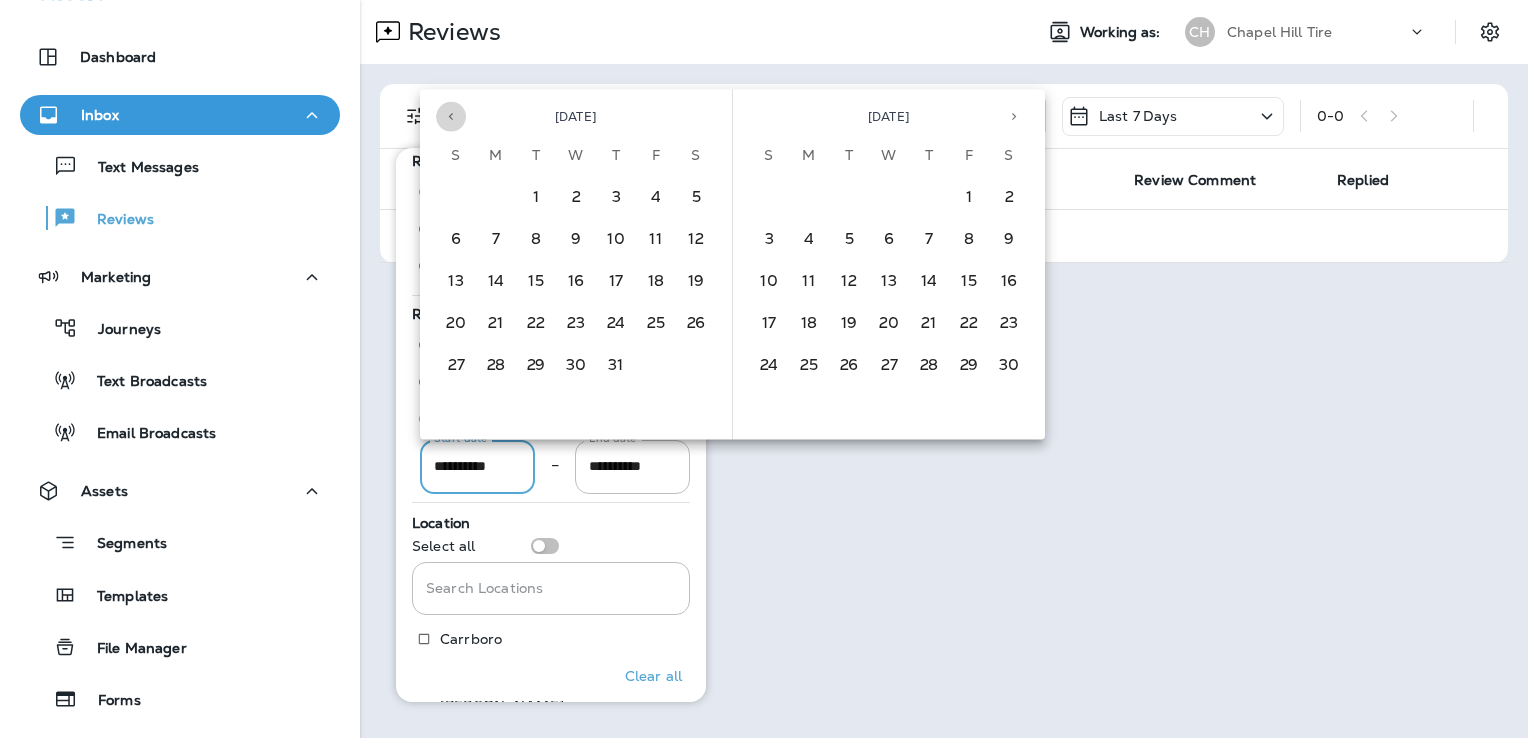click 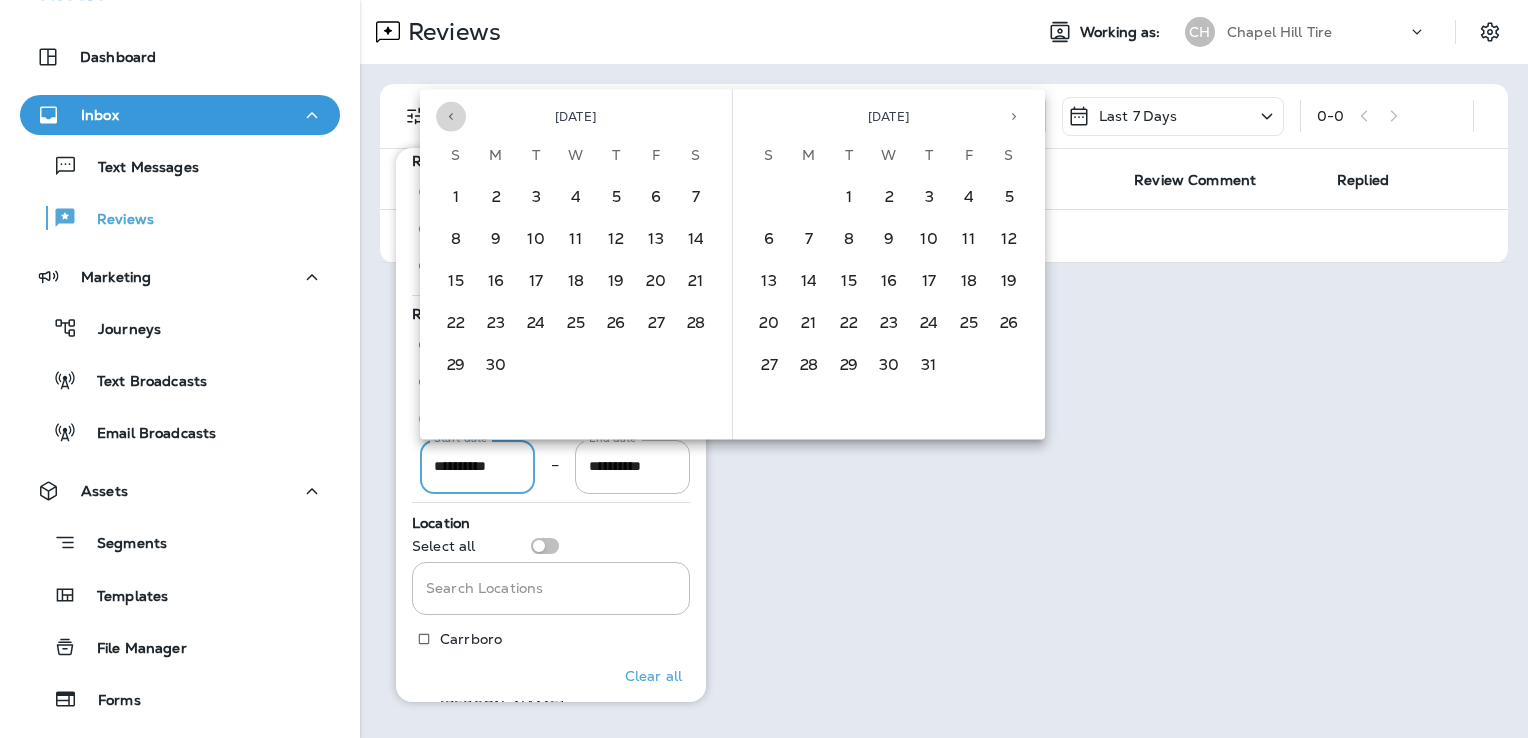 click 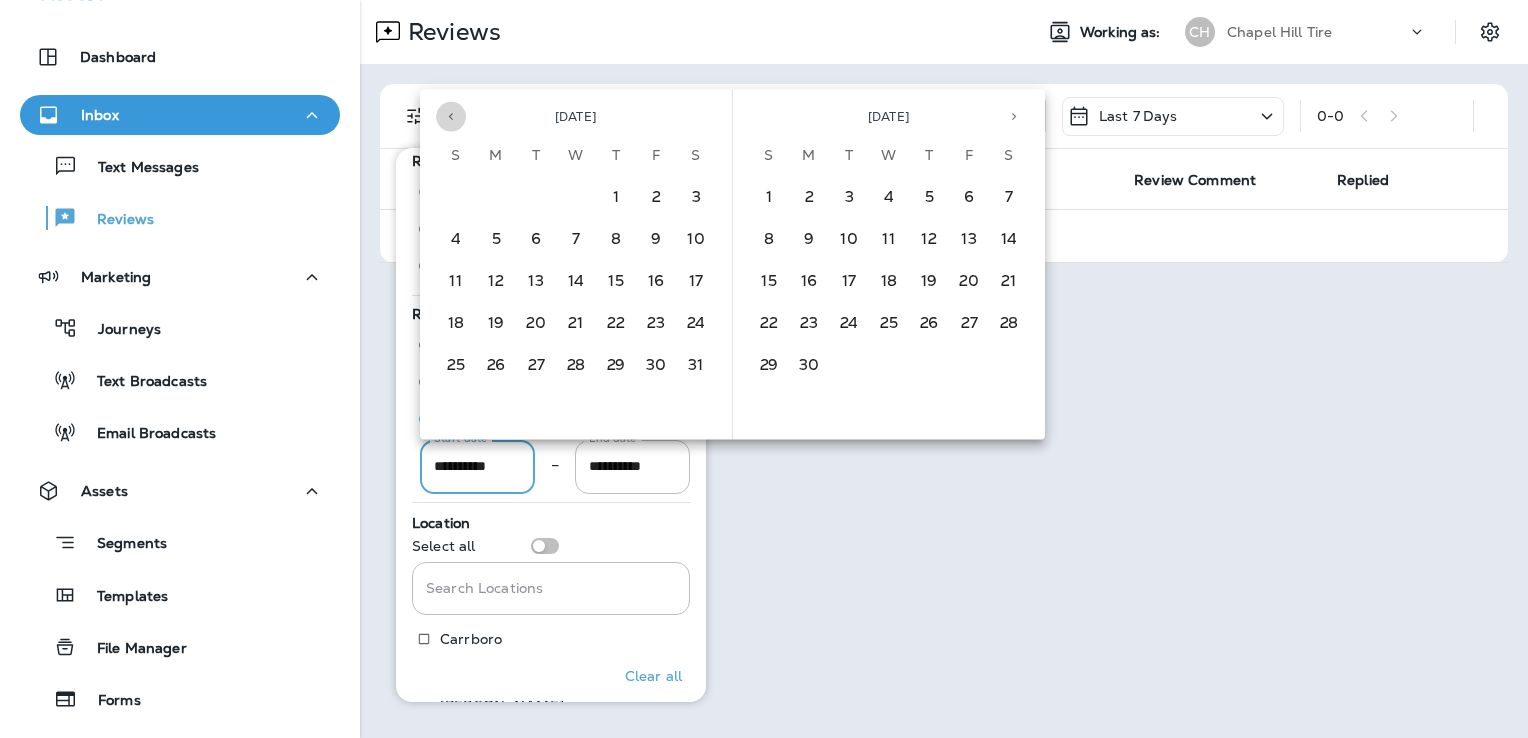 click 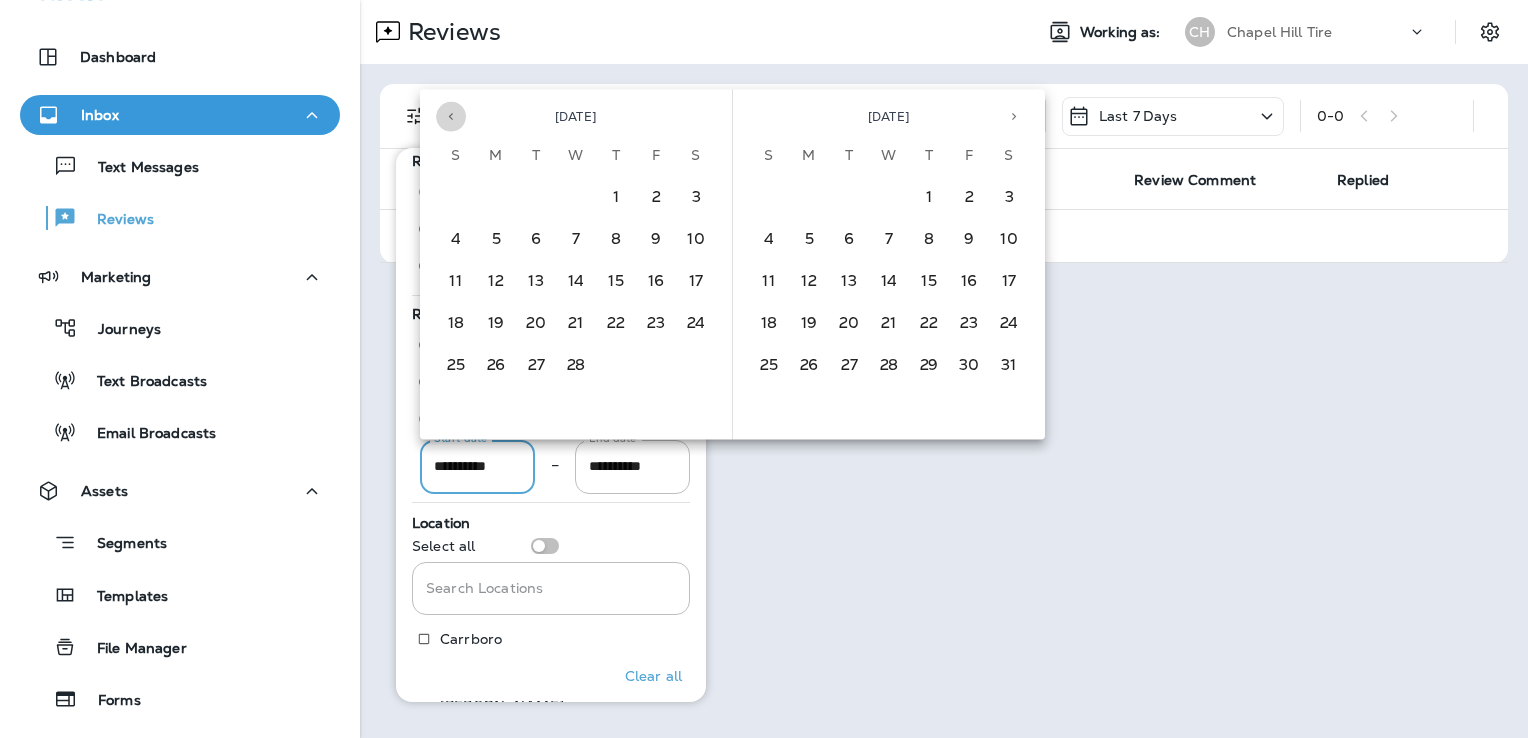 click 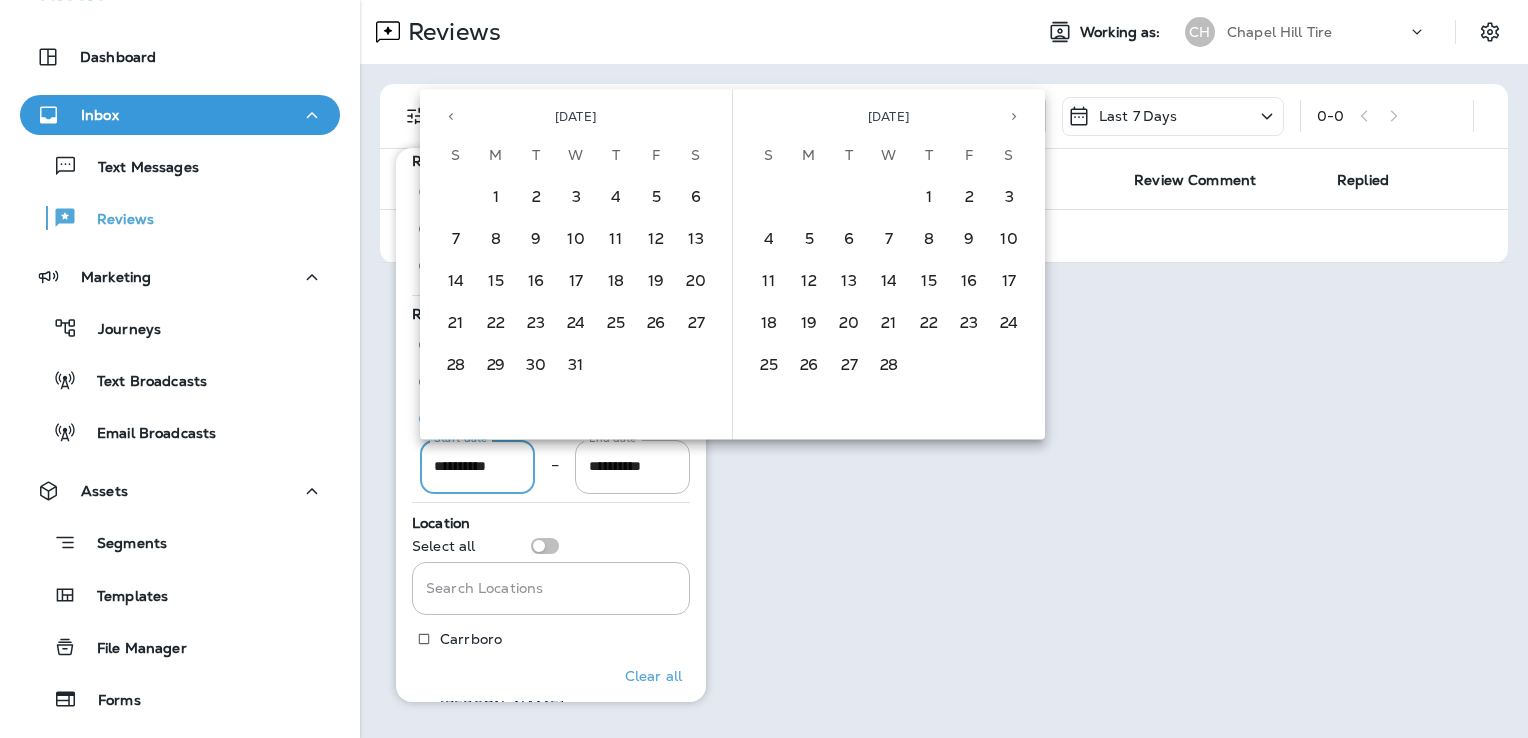 scroll, scrollTop: 0, scrollLeft: 1, axis: horizontal 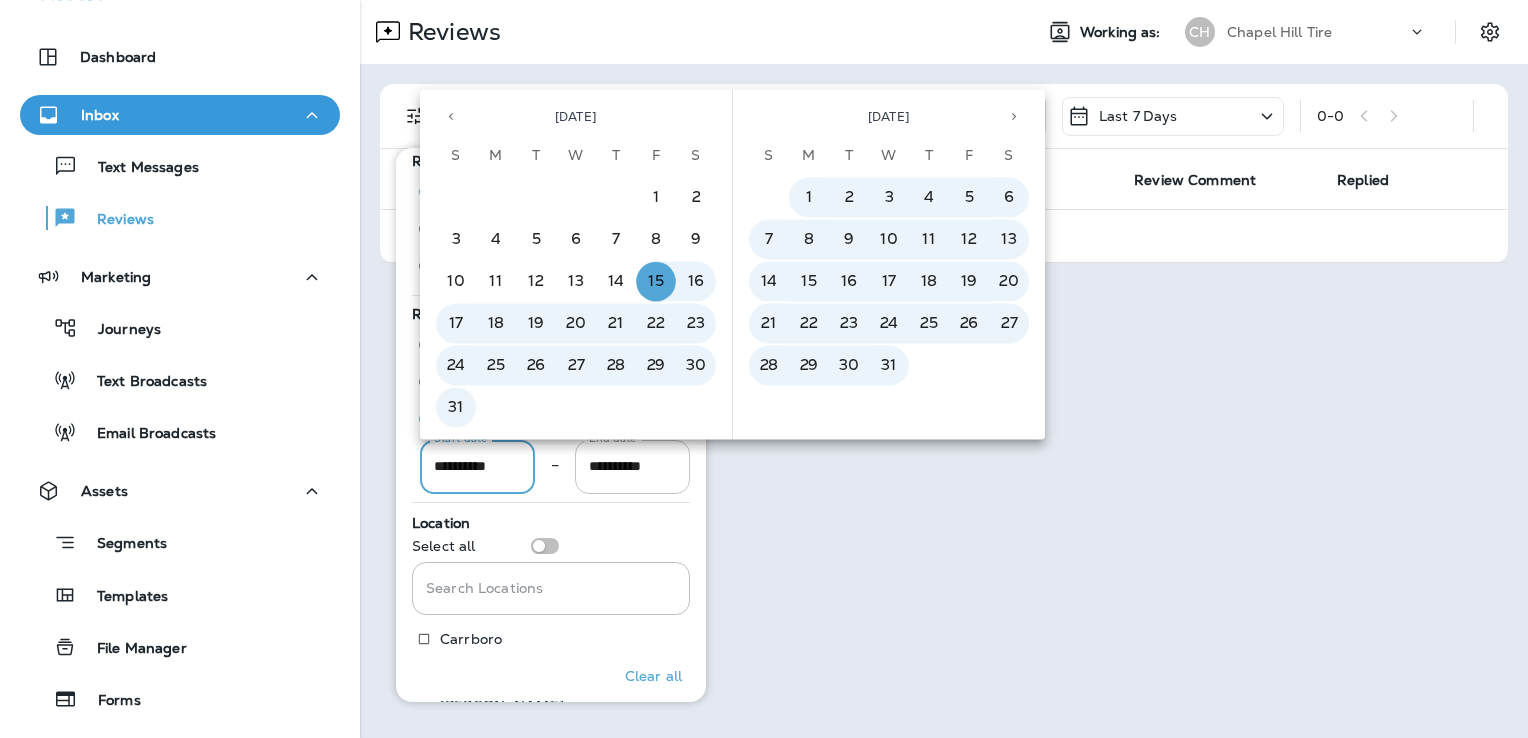 type on "**********" 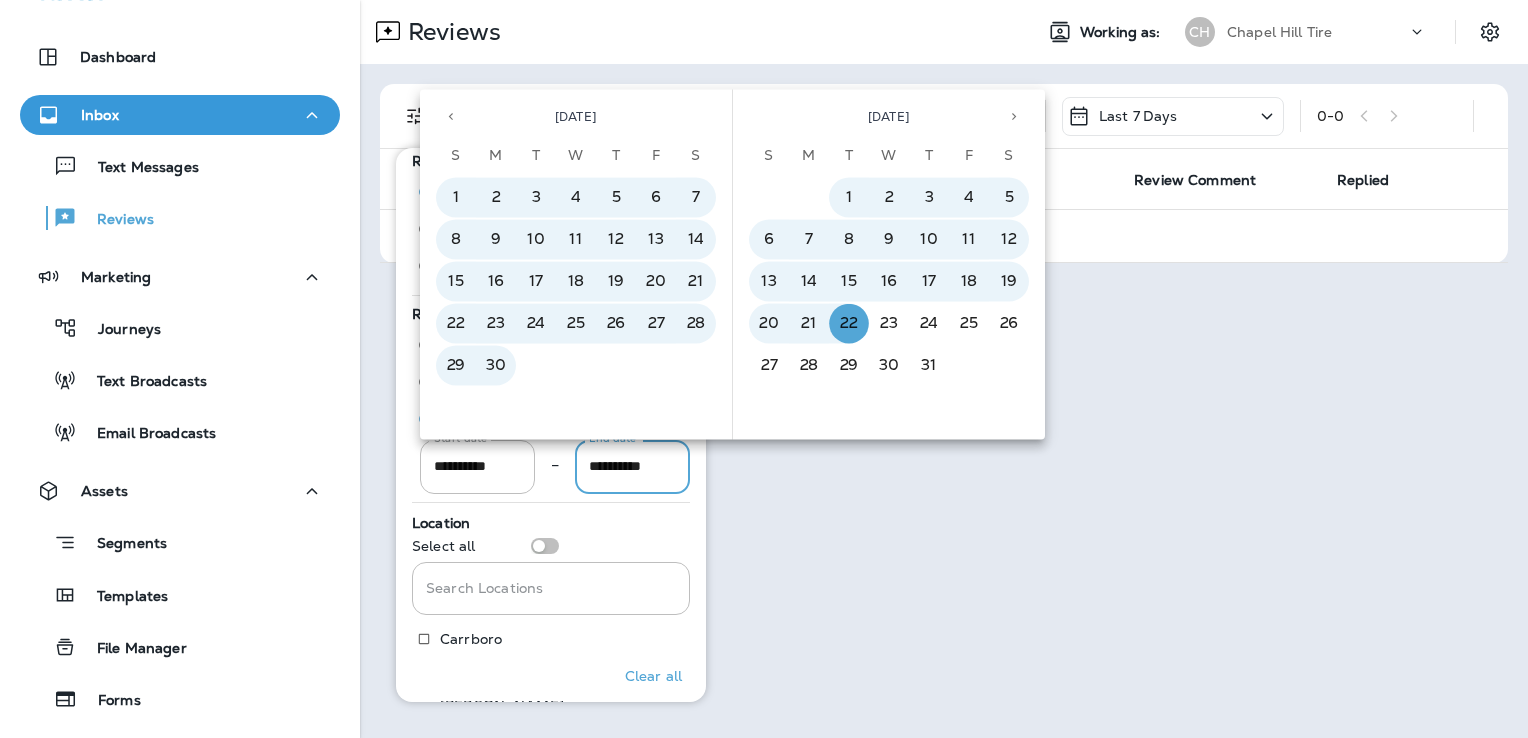 click on "**********" at bounding box center [632, 466] 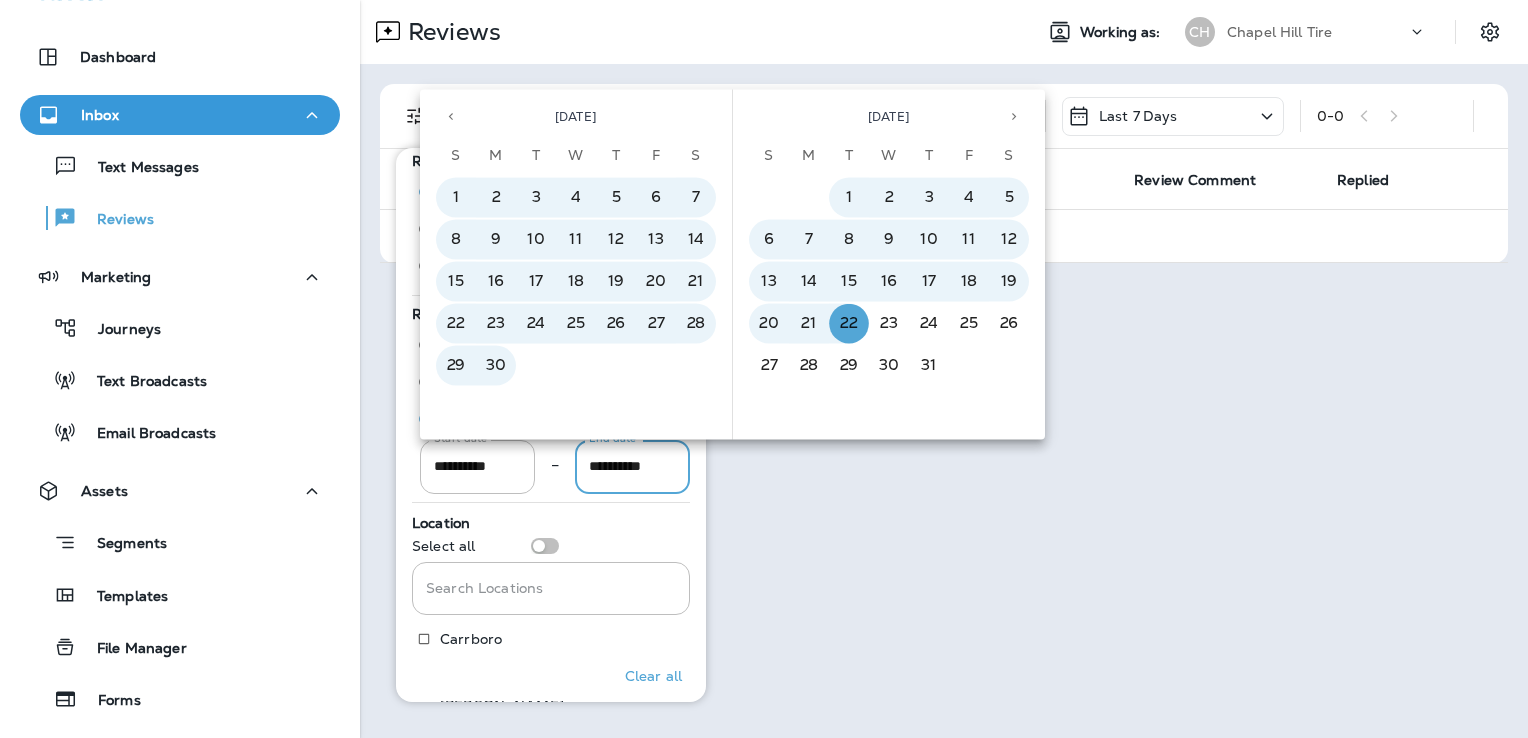 click on "**********" at bounding box center [632, 466] 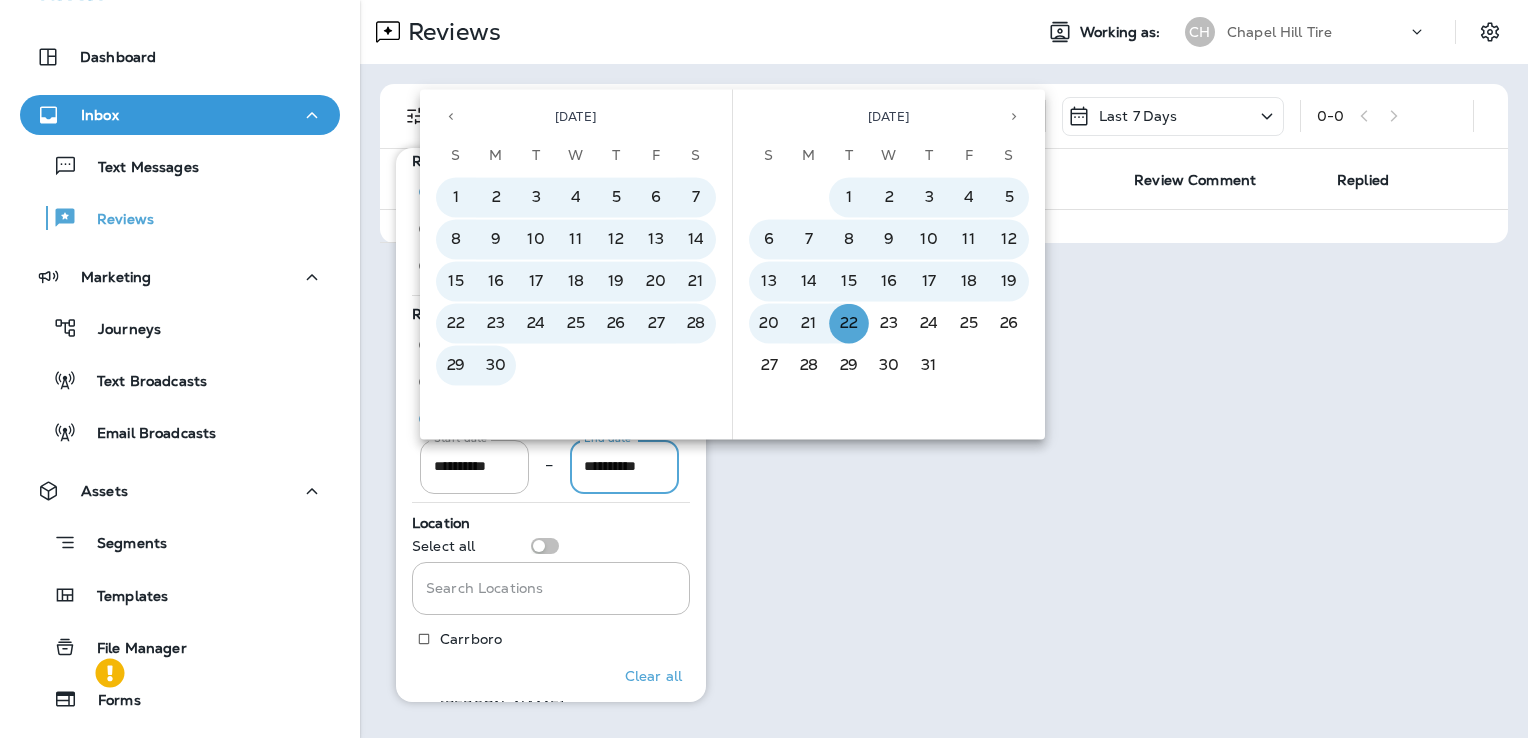 scroll, scrollTop: 0, scrollLeft: 2, axis: horizontal 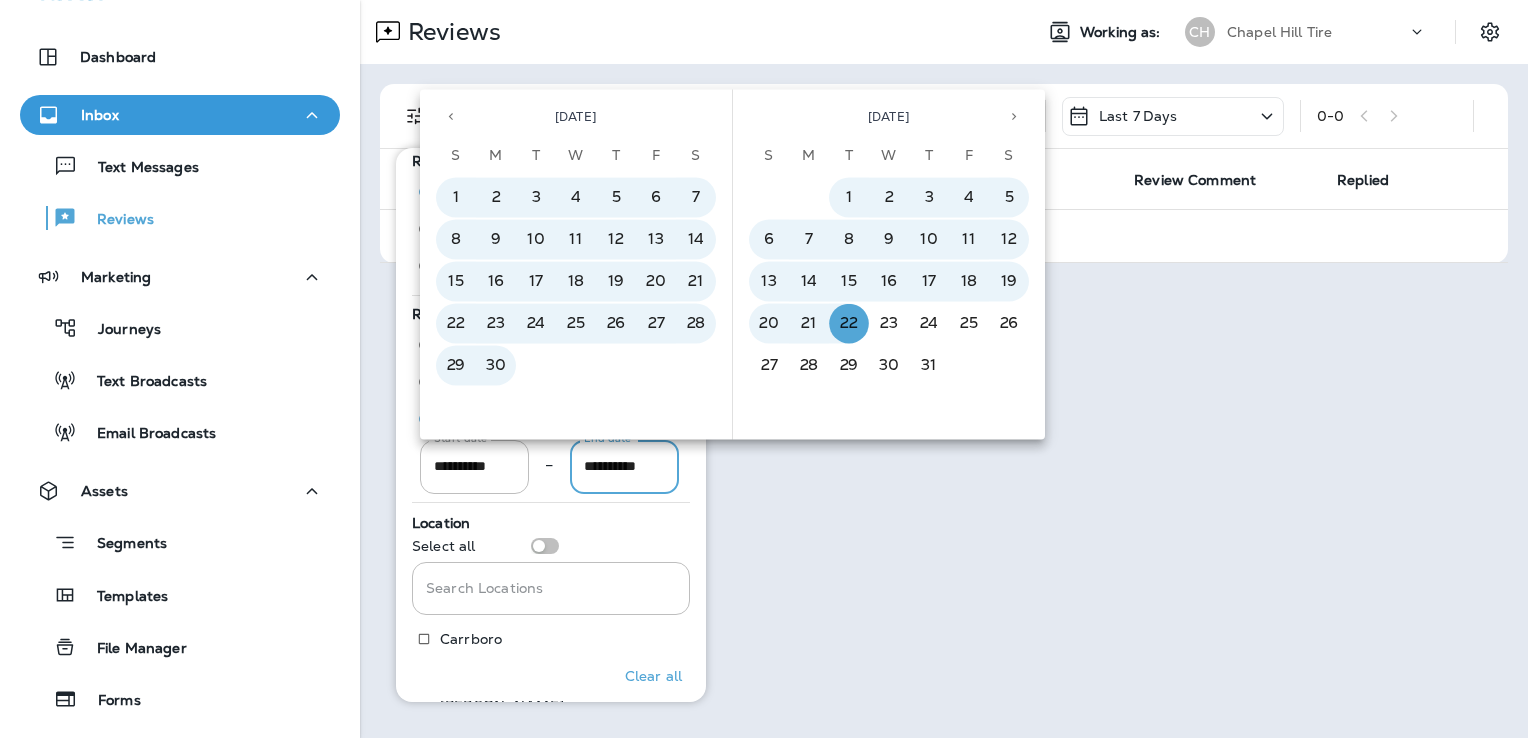 type on "**********" 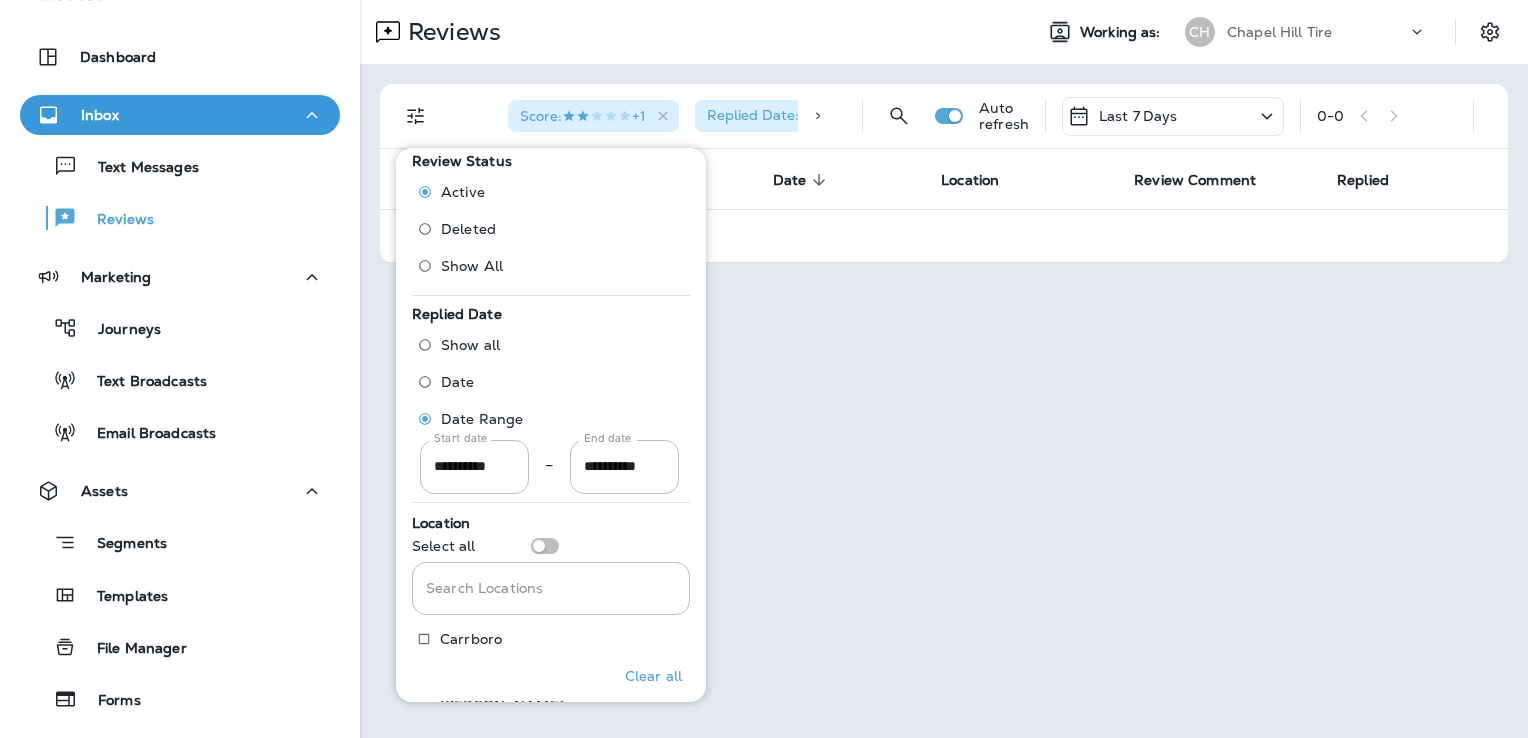 click on "Reviews Working as: [GEOGRAPHIC_DATA] Tire Score :   +1 Replied Date: [DATE] - [DATE] Location :  [PERSON_NAME][GEOGRAPHIC_DATA]   Auto refresh       Last 7 Days 0  -  0   Customer Score Date sorted descending Location Review Comment Replied No results. Try adjusting filters" at bounding box center (944, 369) 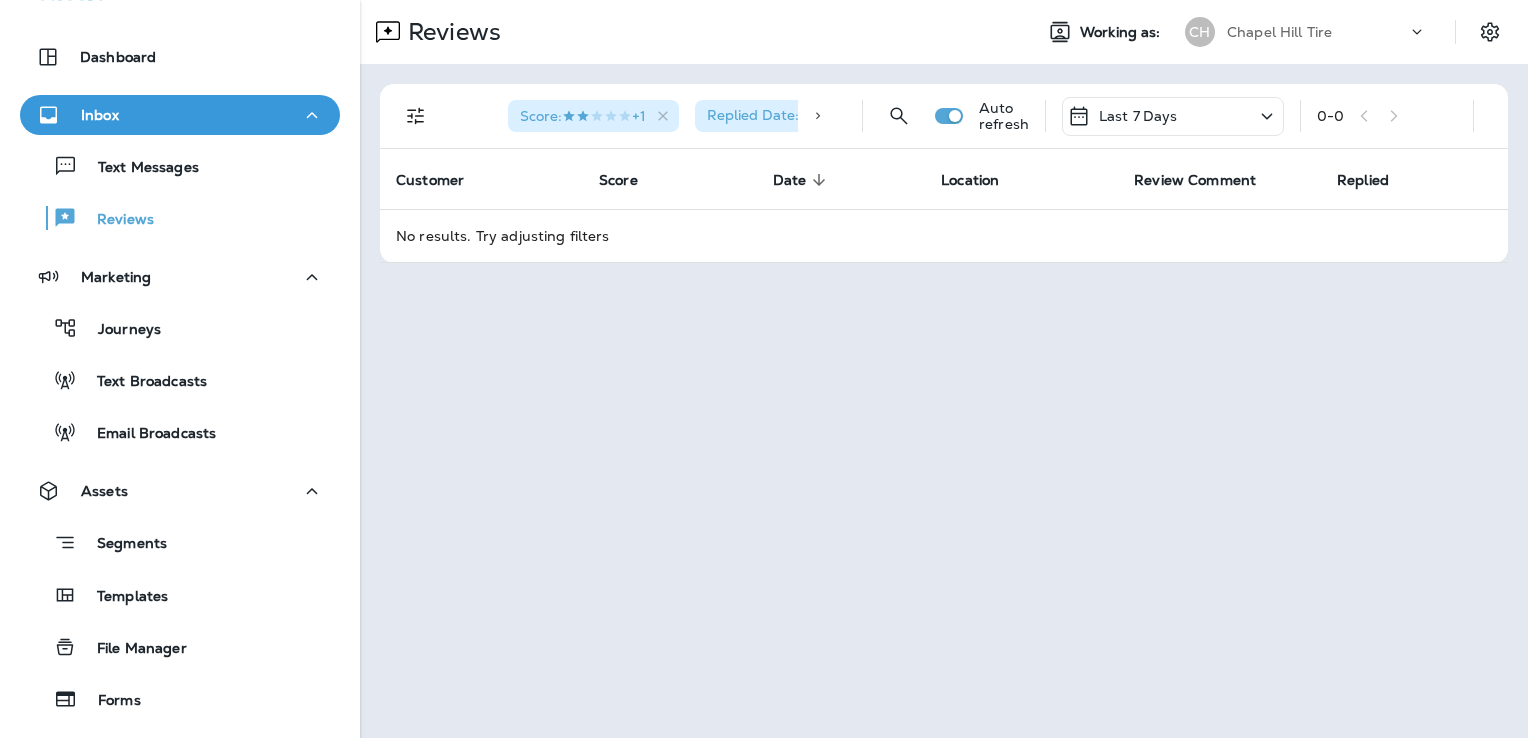 click on "Replied Date: [DATE] - [DATE]" at bounding box center (810, 115) 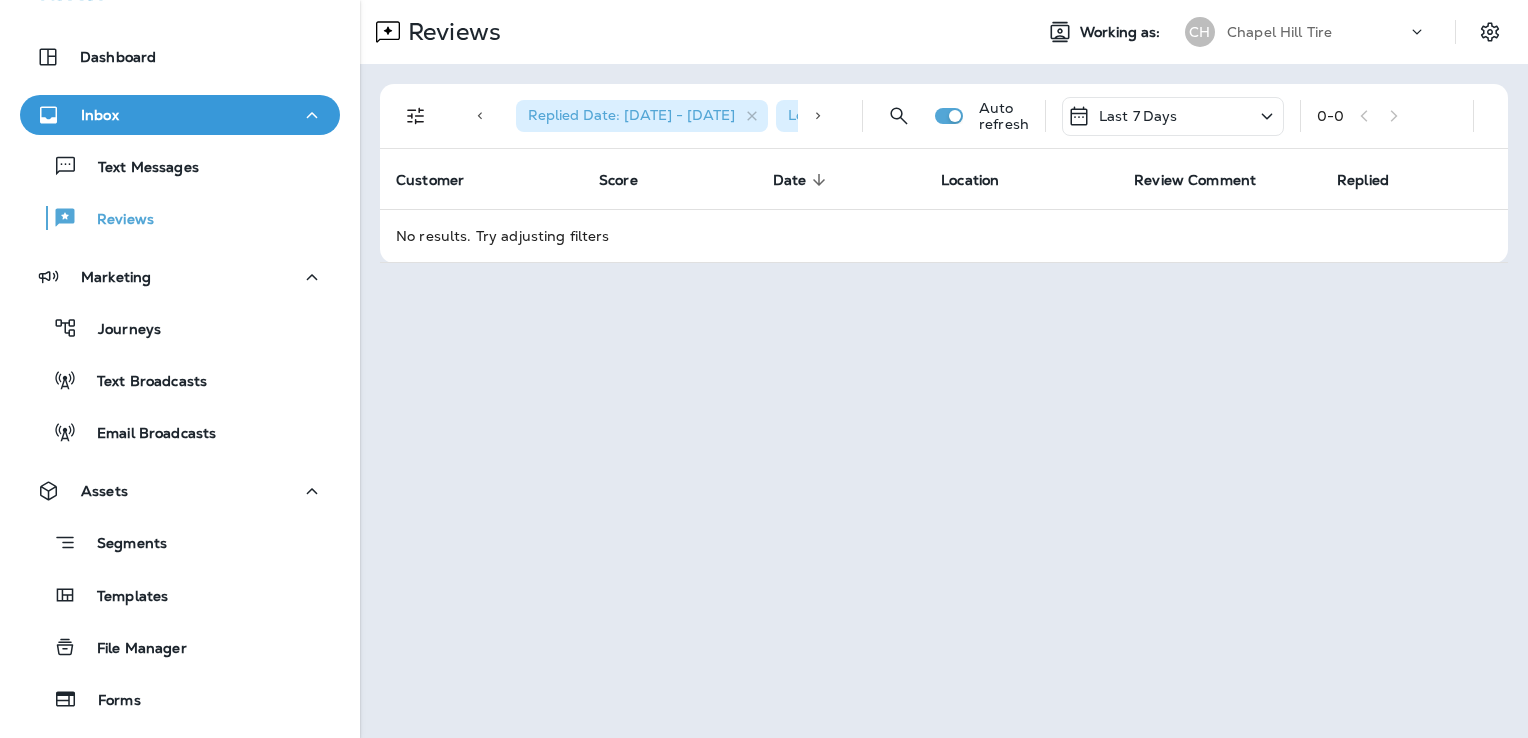 scroll, scrollTop: 0, scrollLeft: 192, axis: horizontal 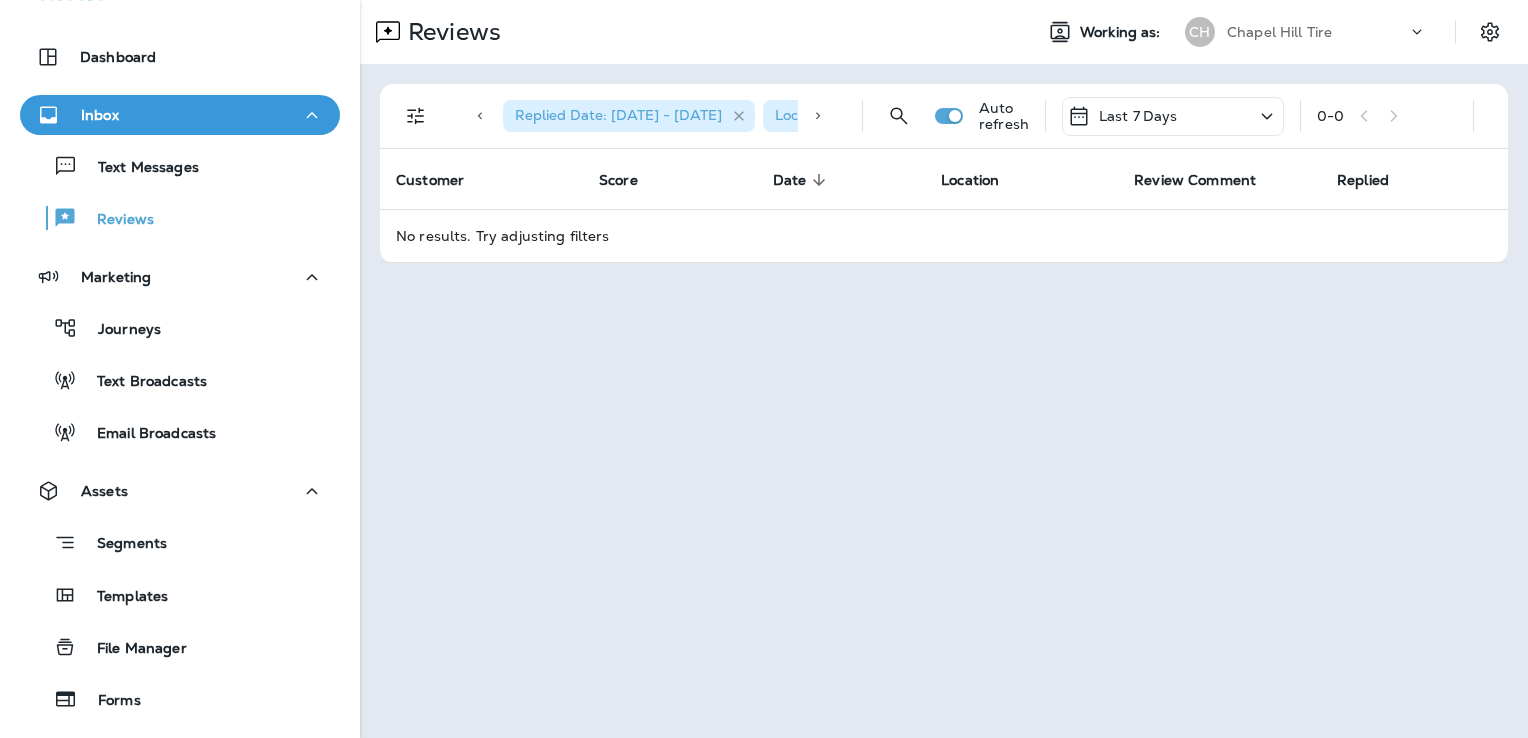 click 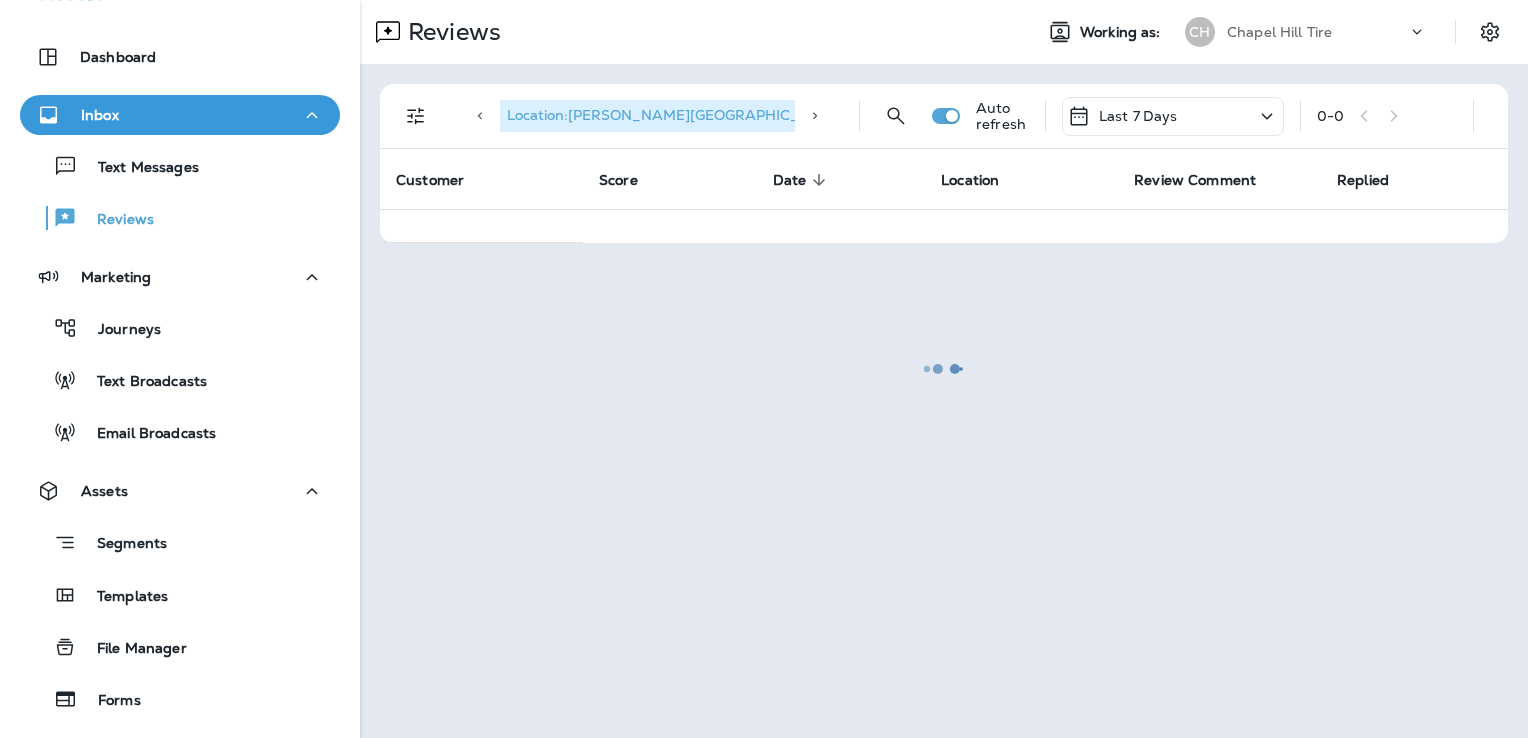 scroll, scrollTop: 0, scrollLeft: 99, axis: horizontal 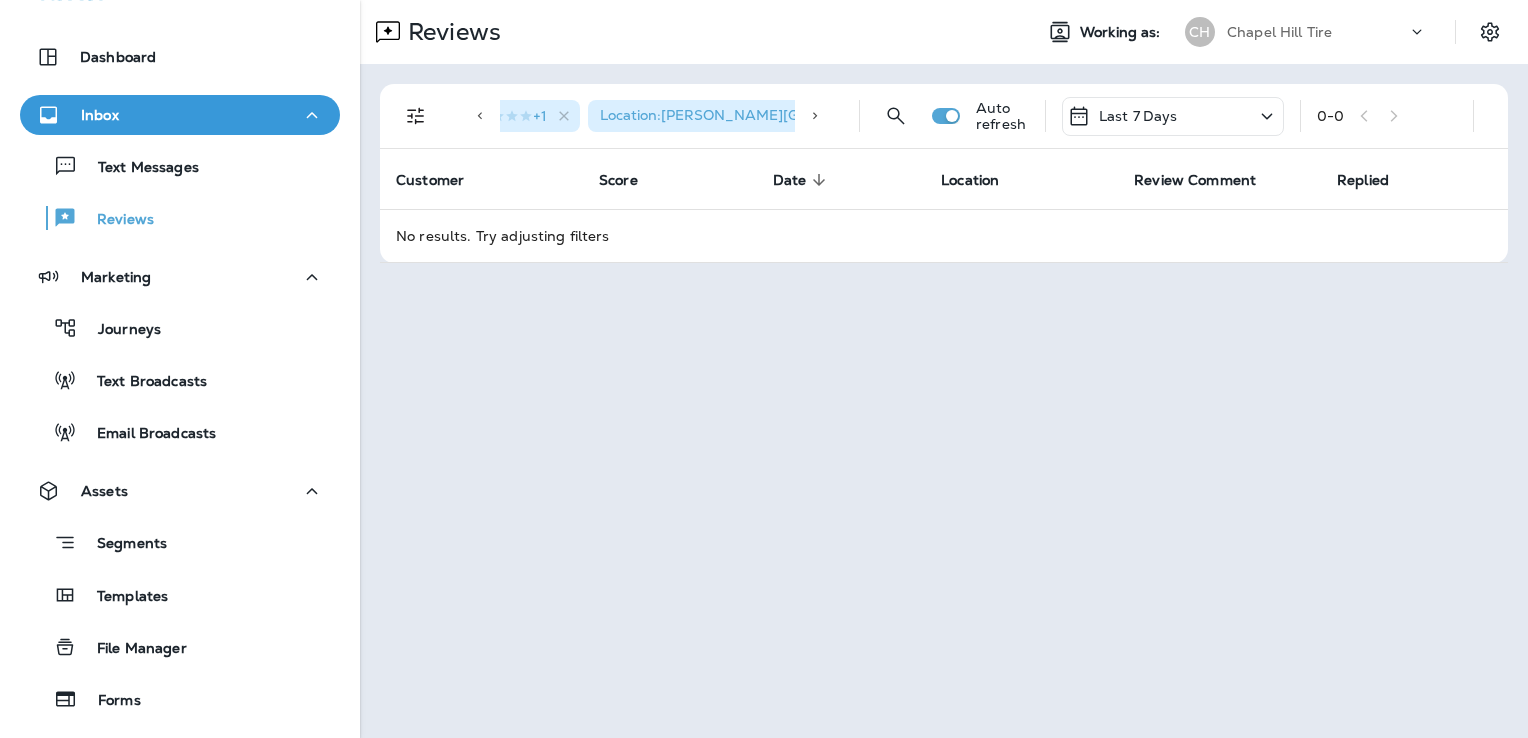 click 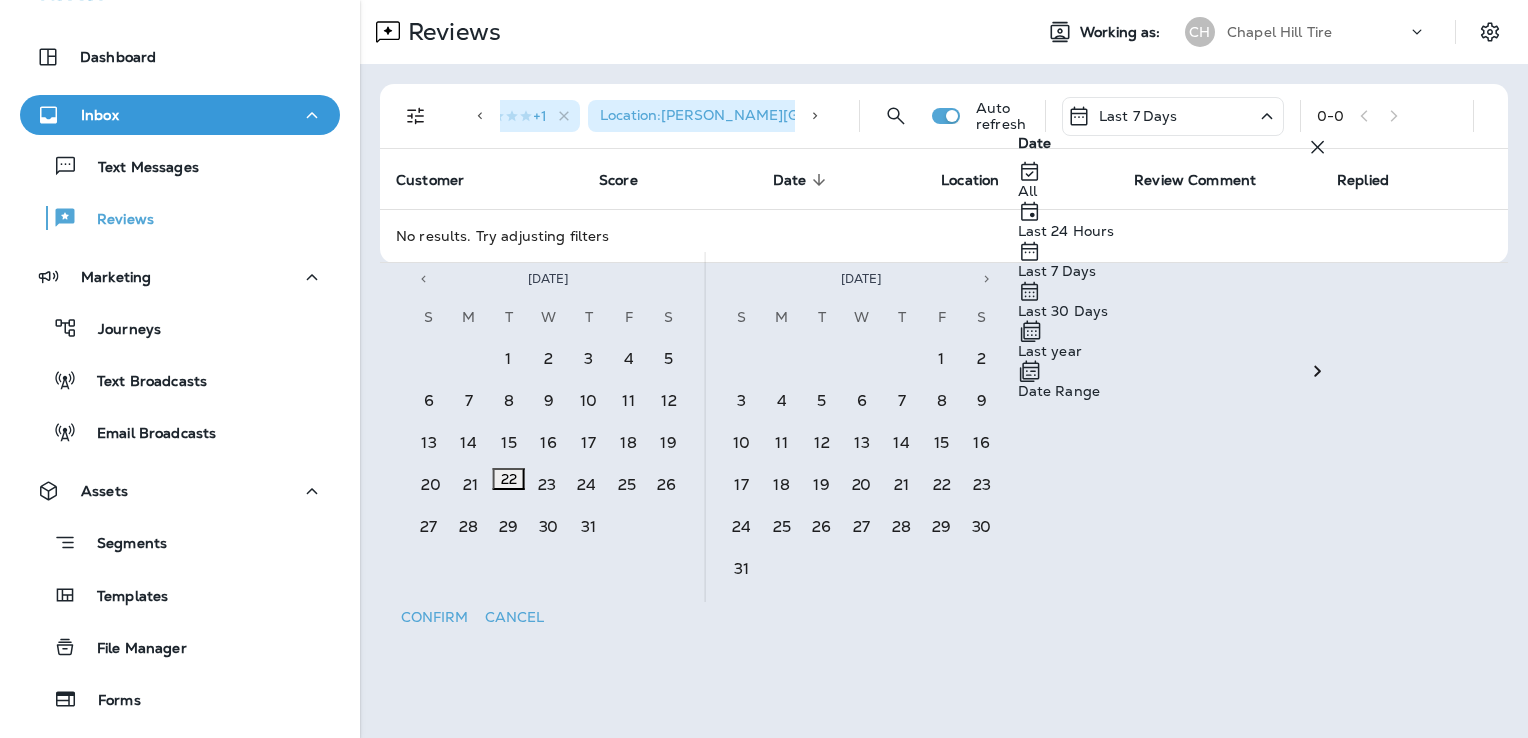 click on "Date Range" at bounding box center (1059, 379) 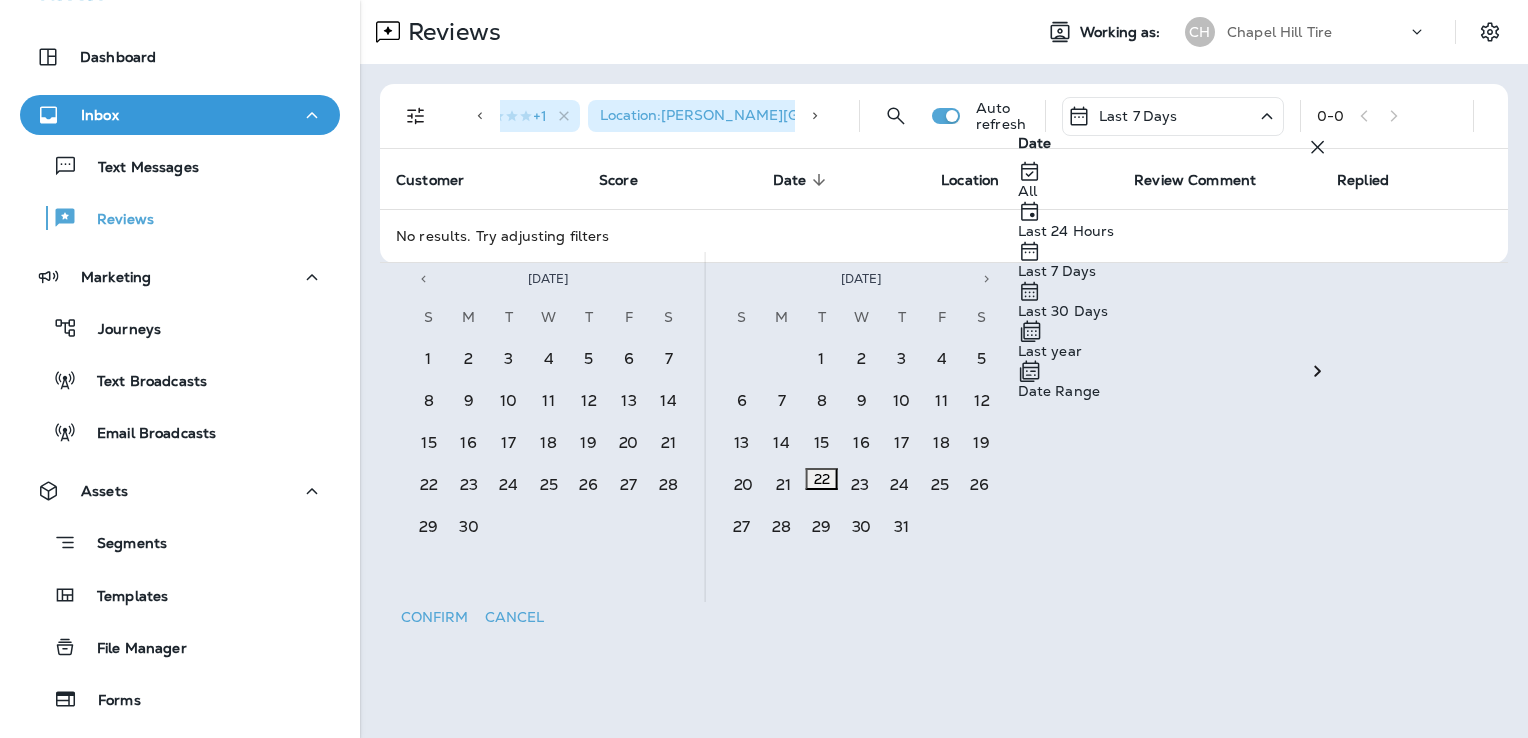 click 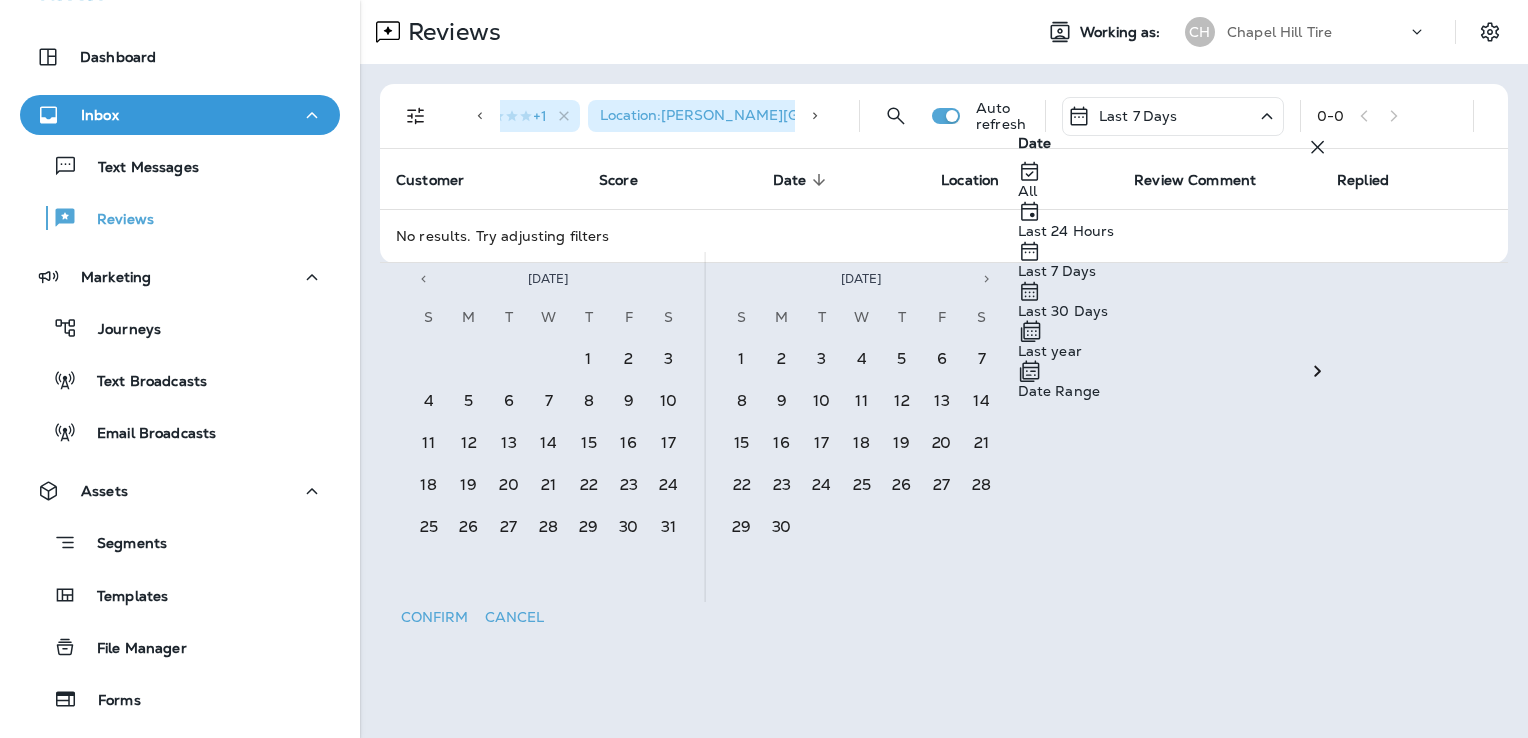 click 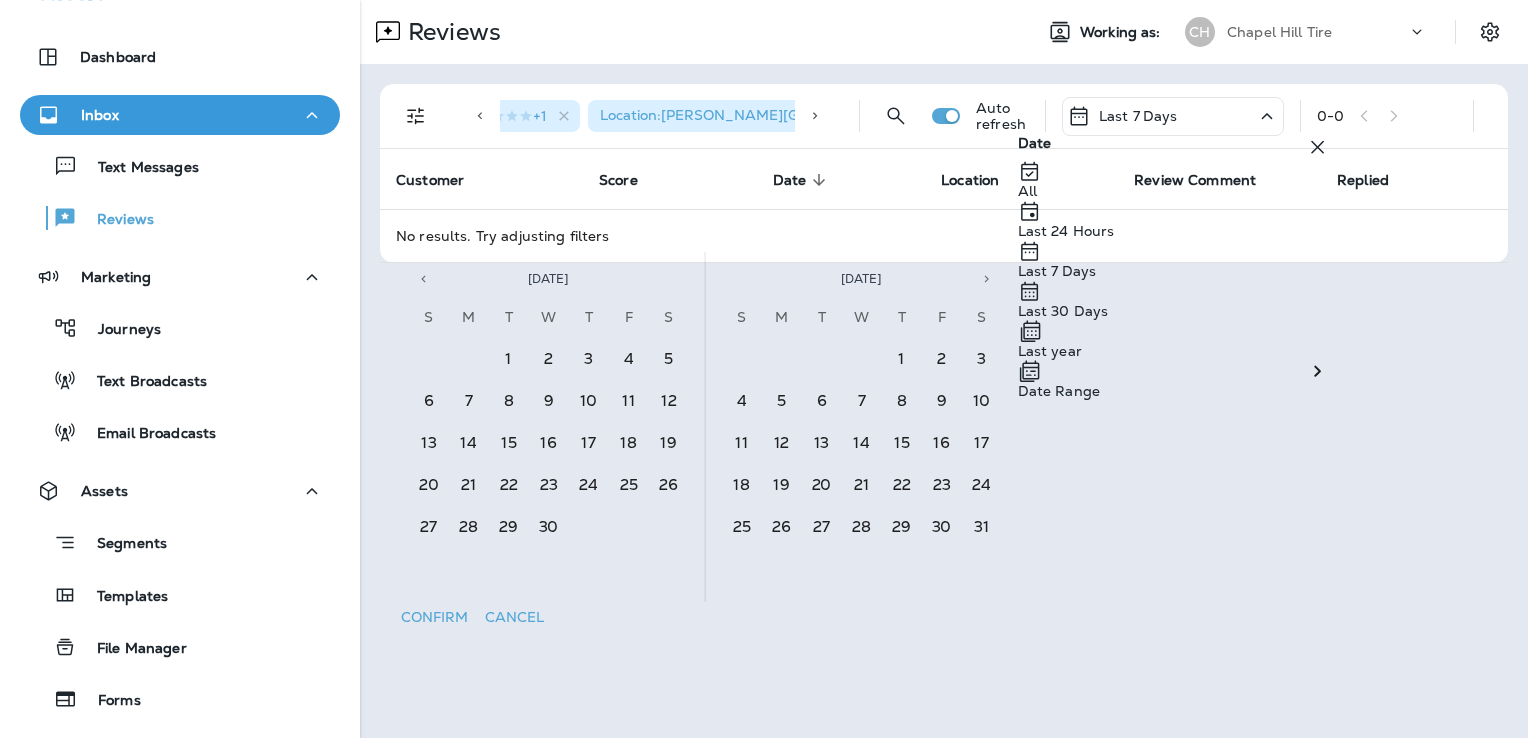 click 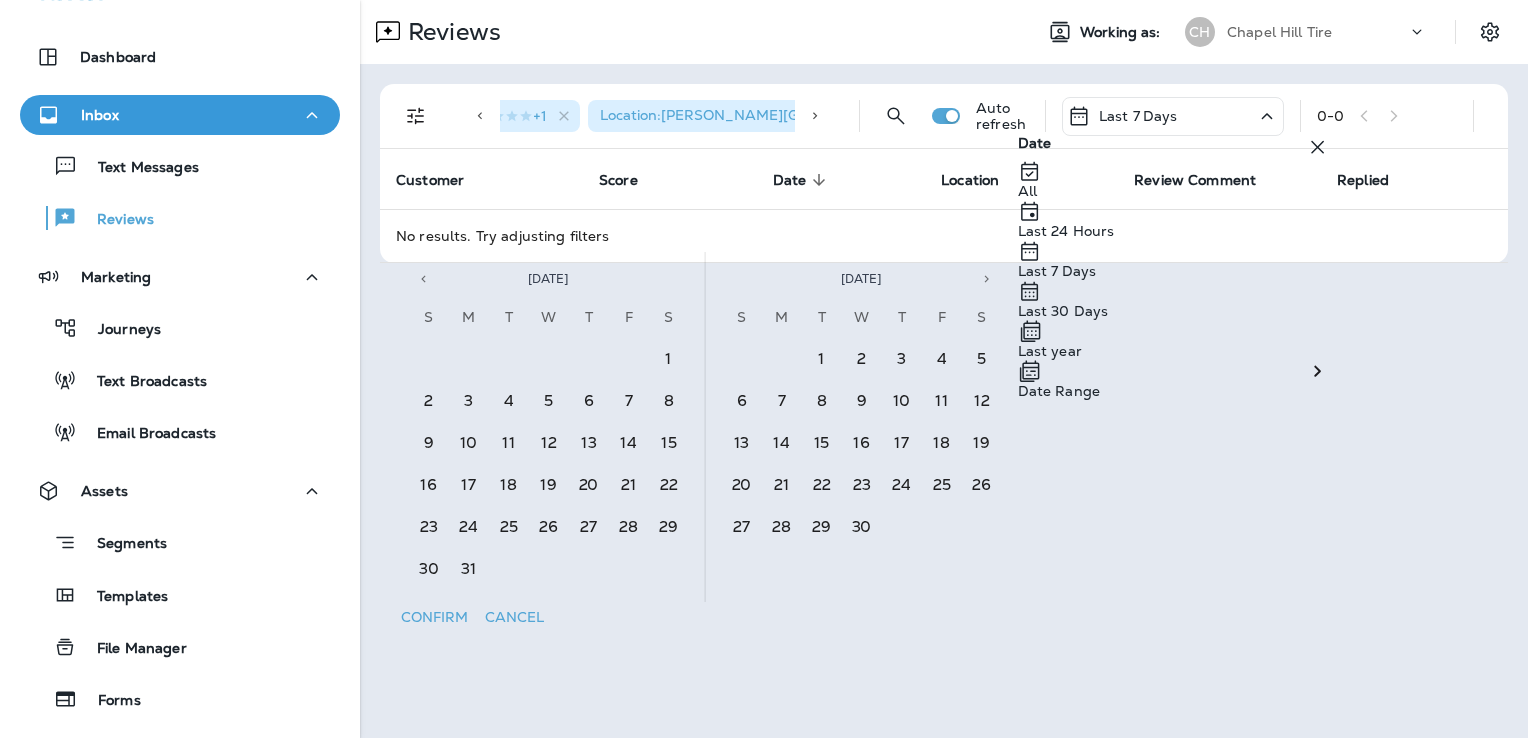 click 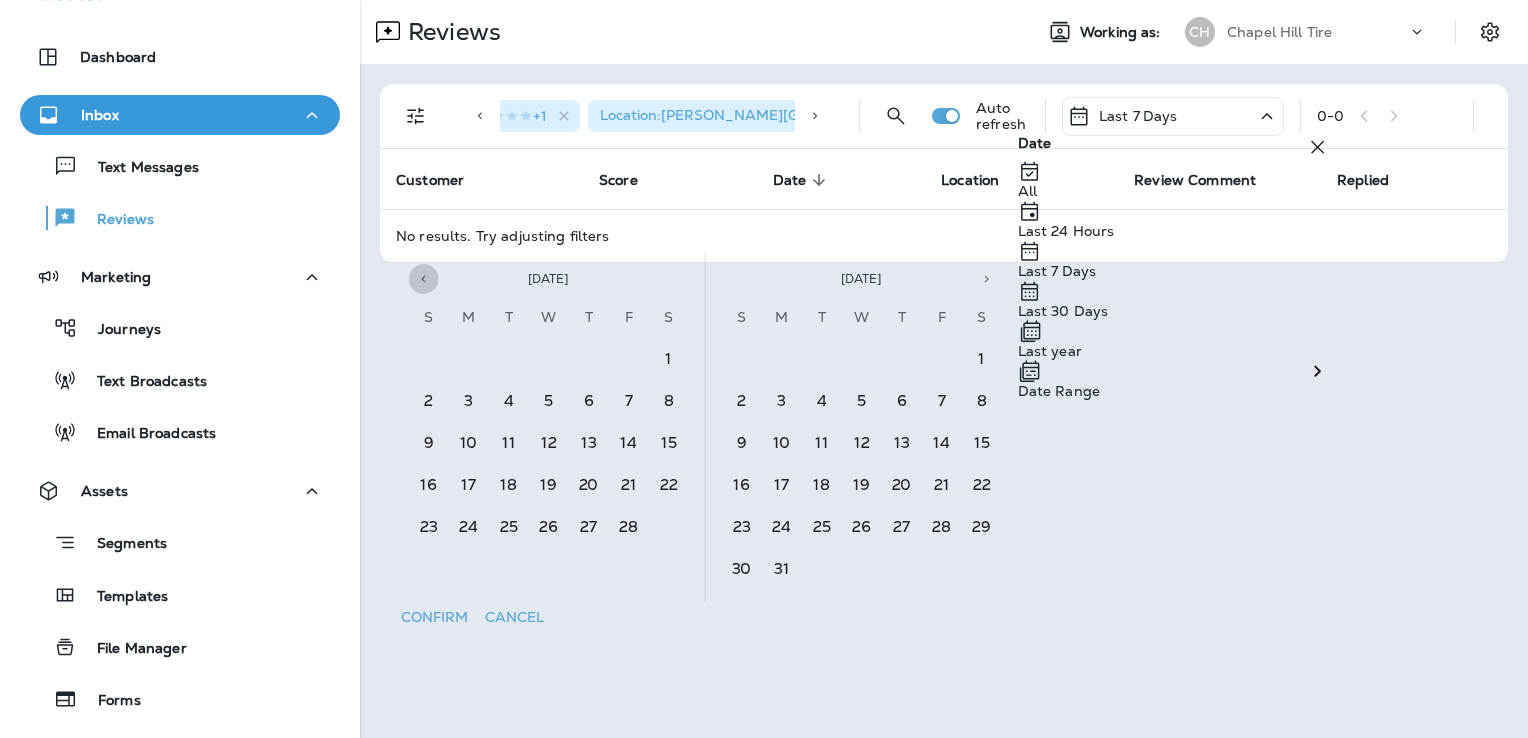 click 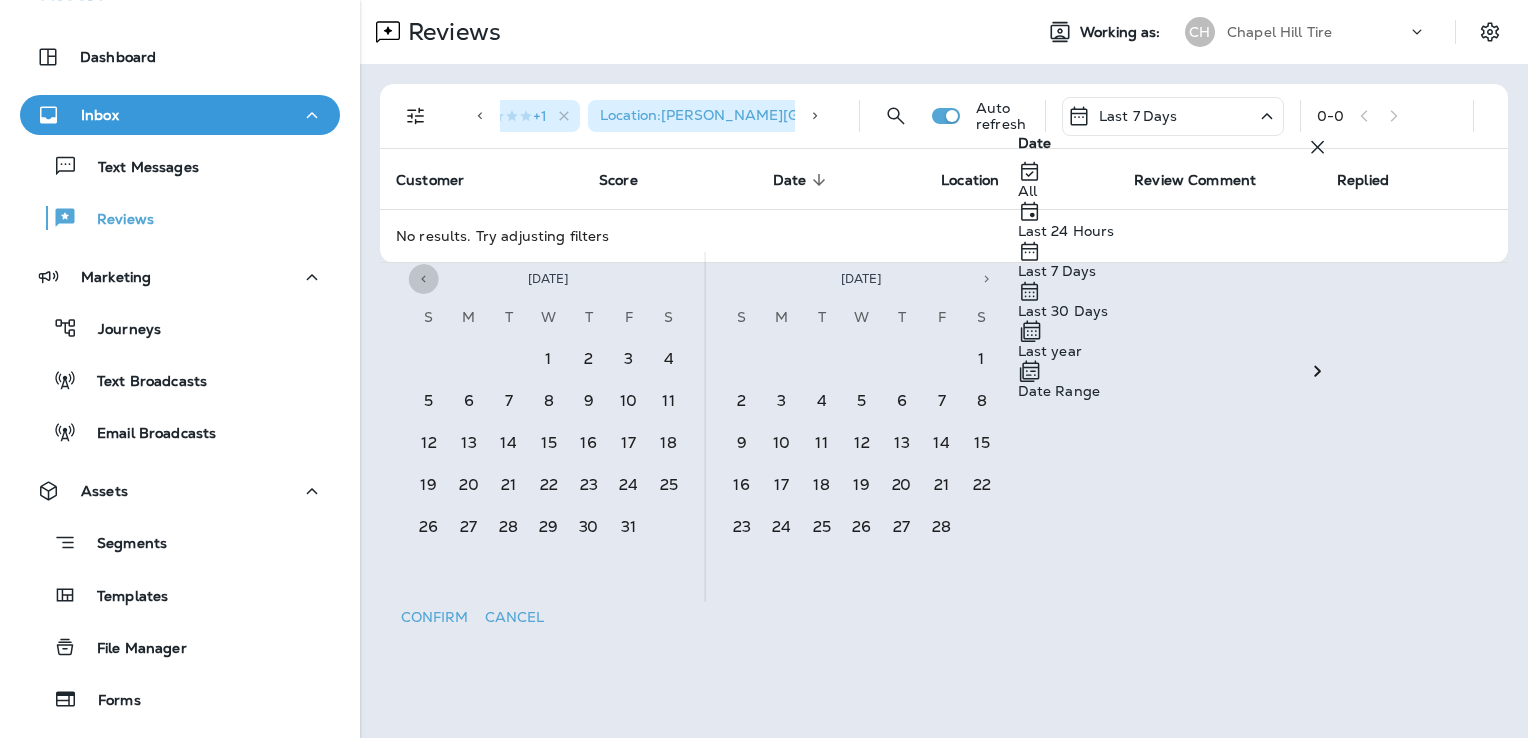 click 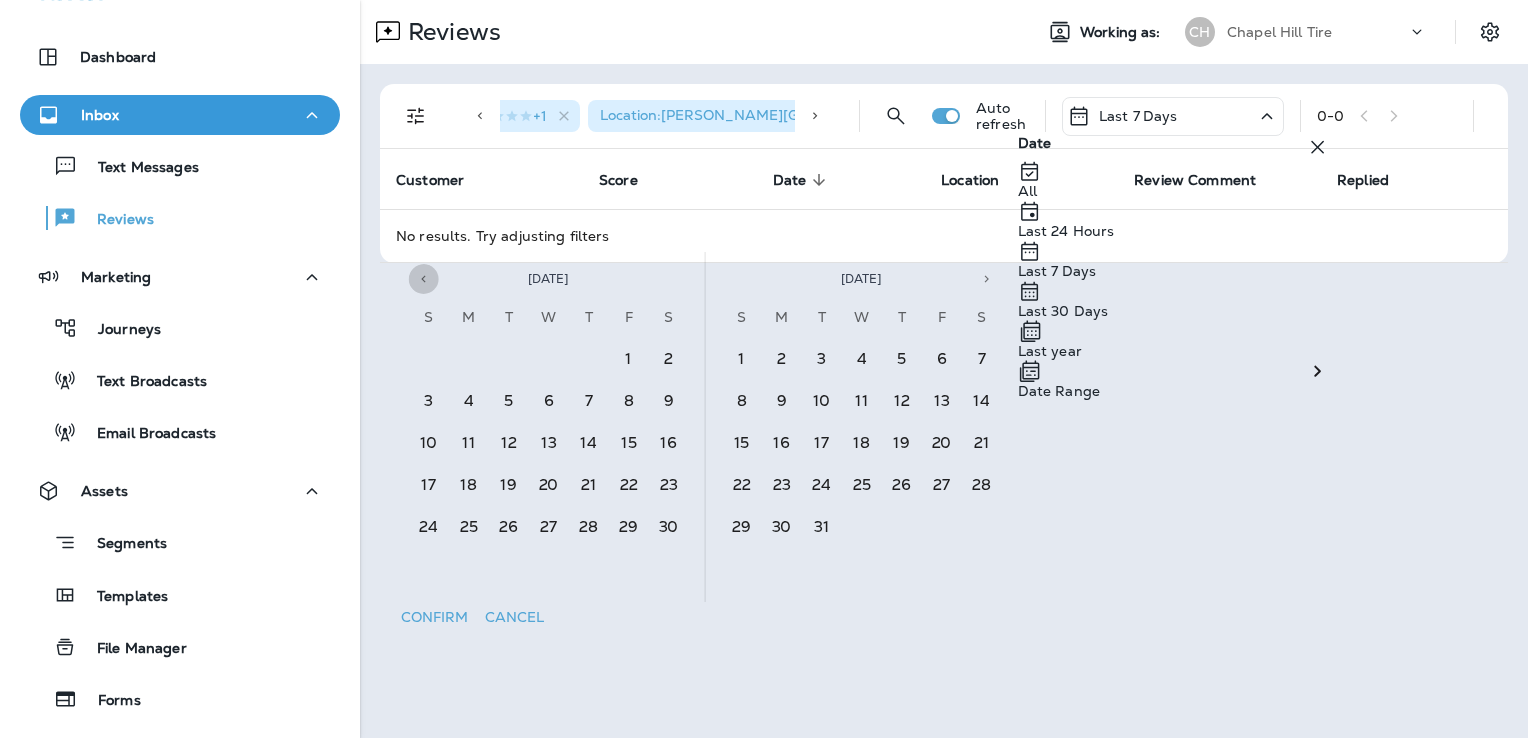 click 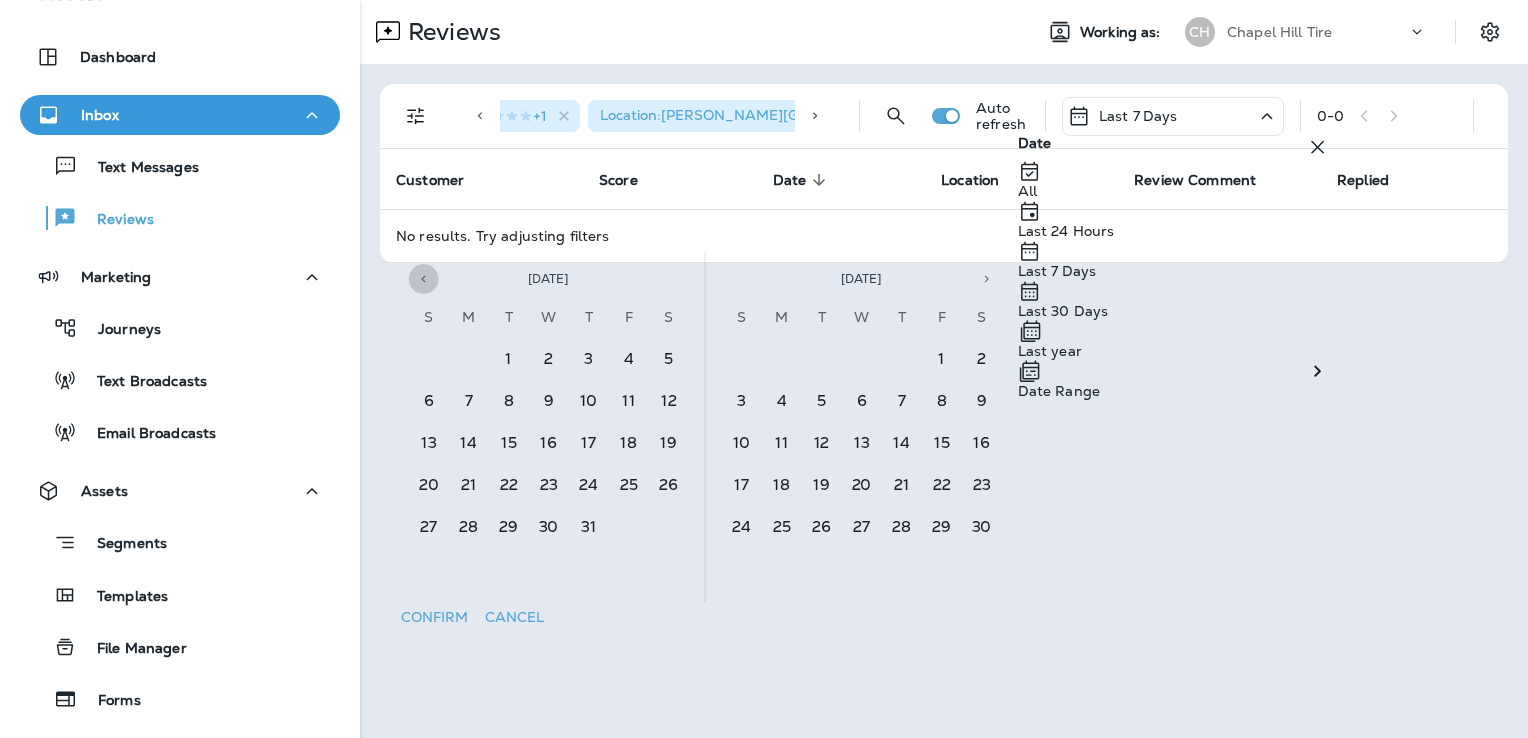click 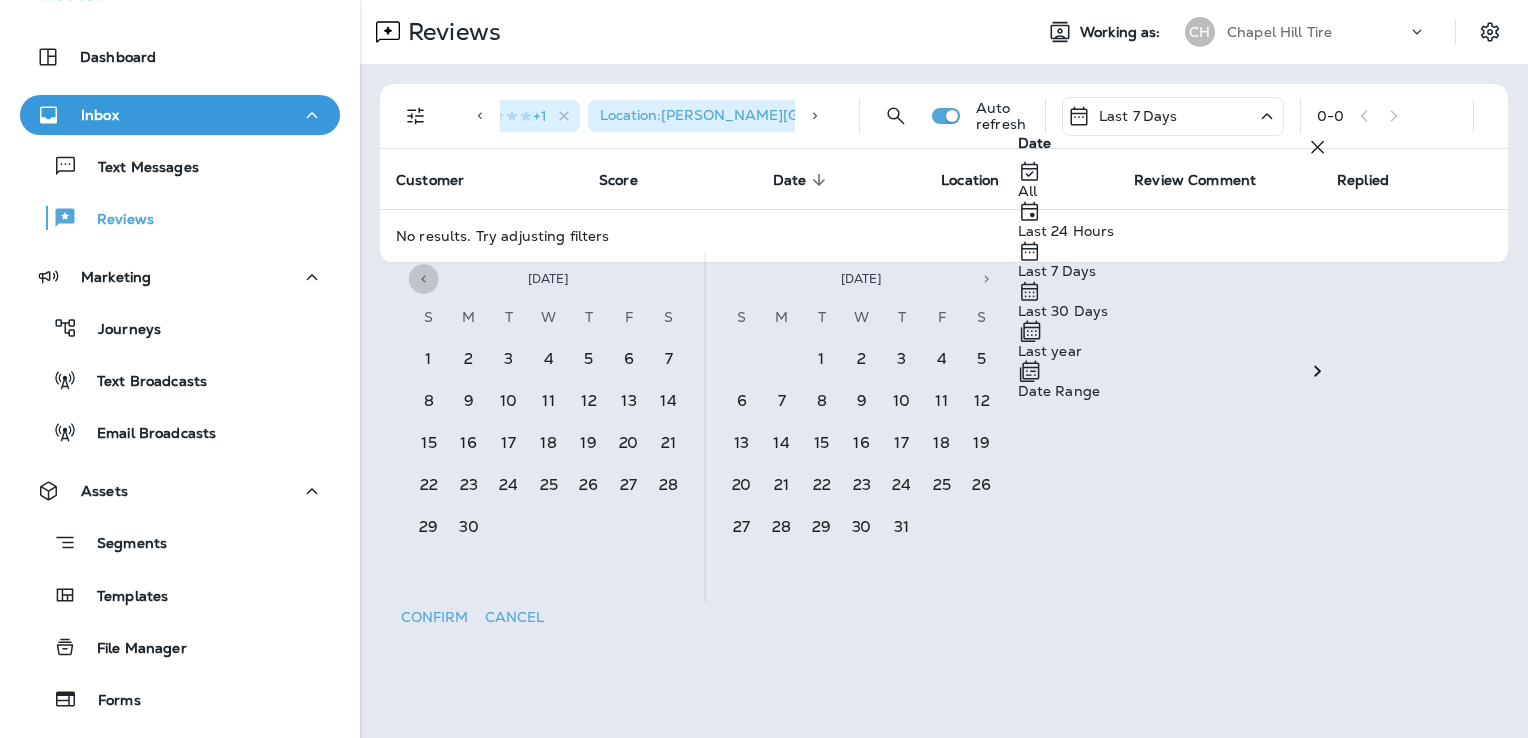 click 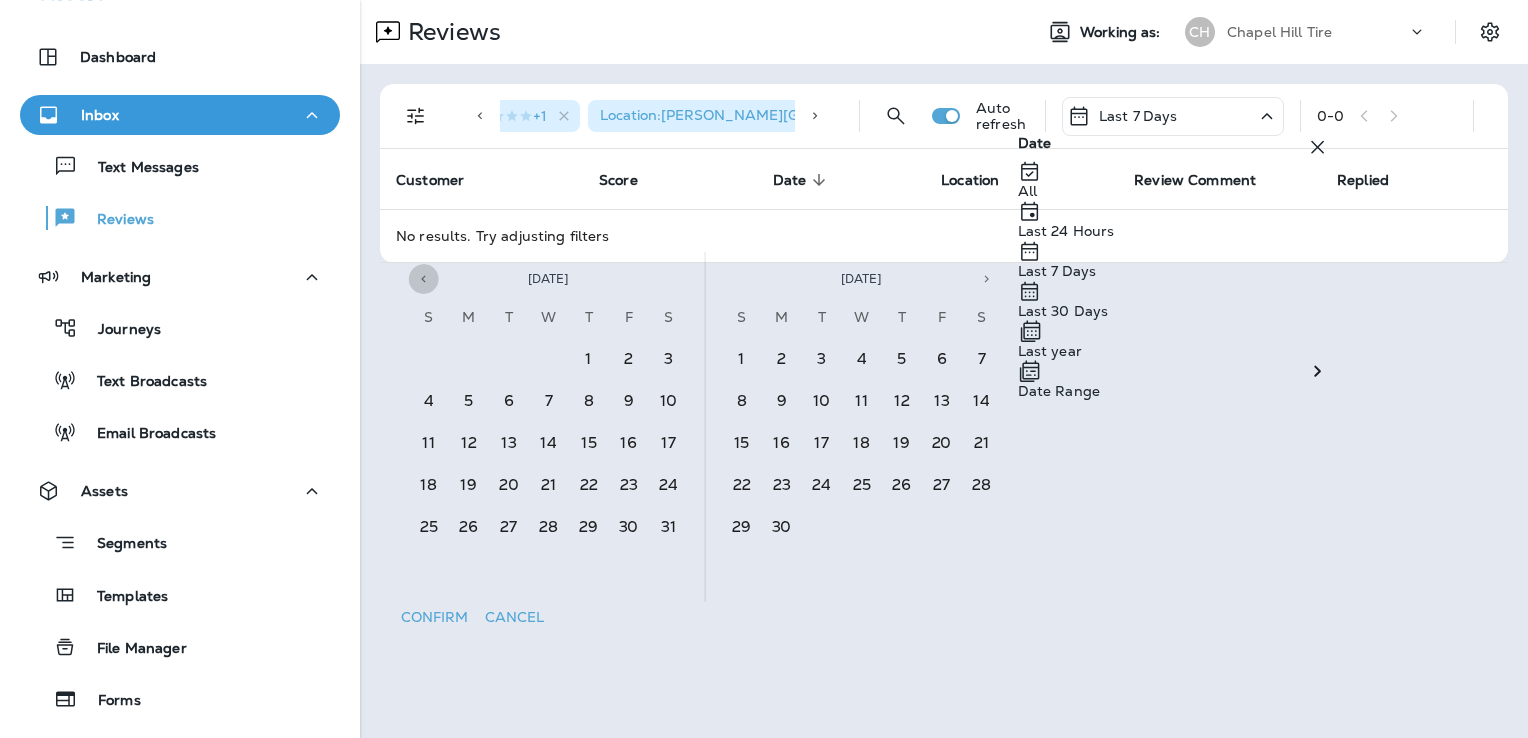 click 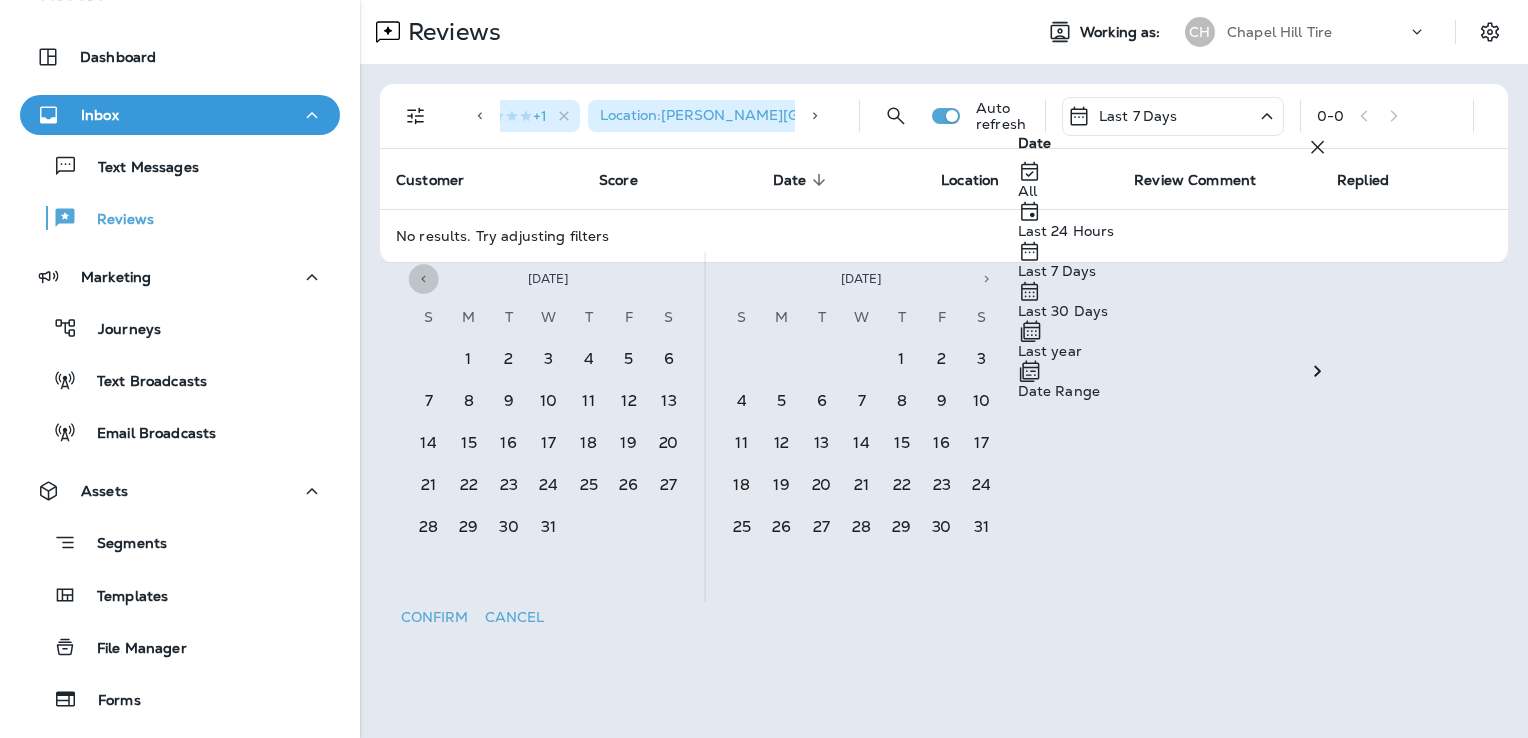 click 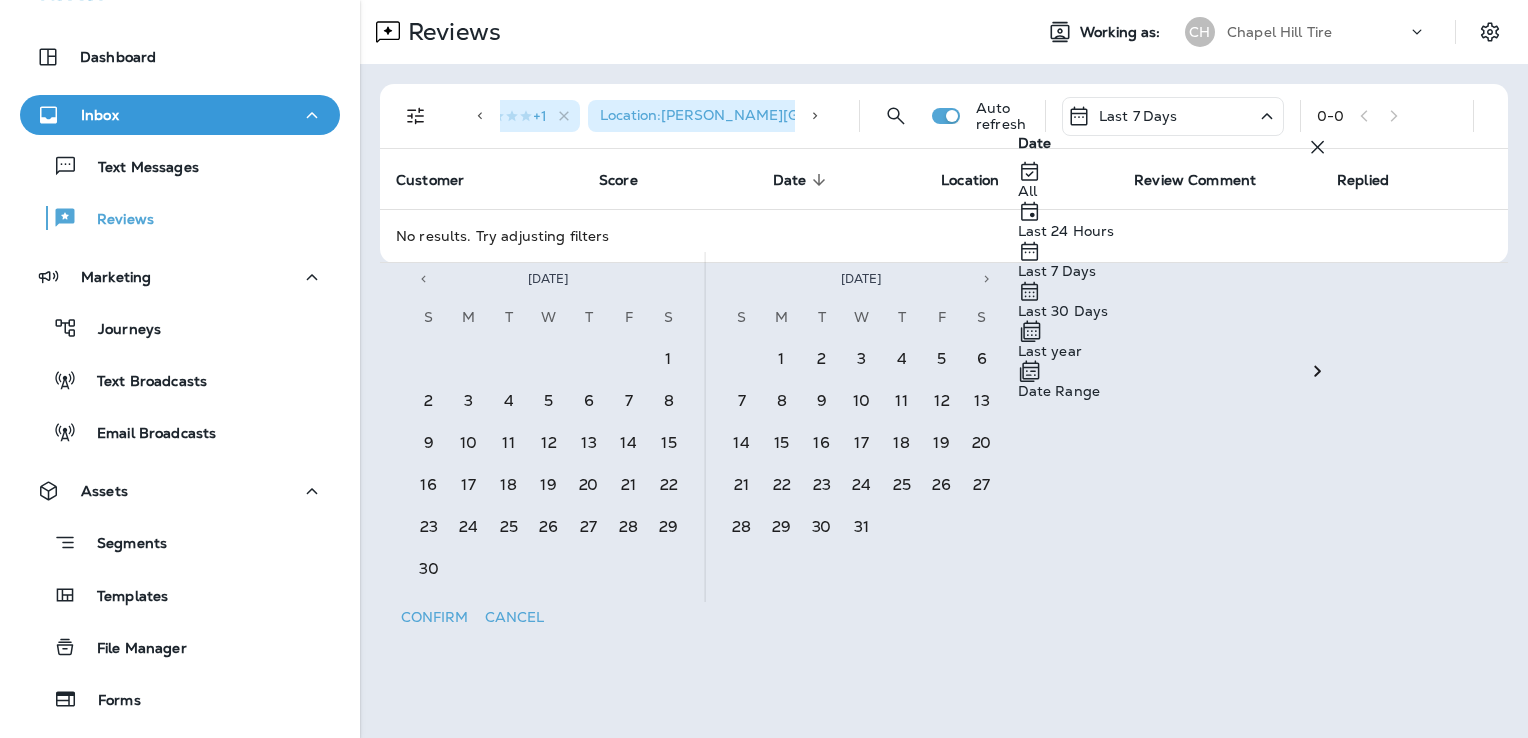 click 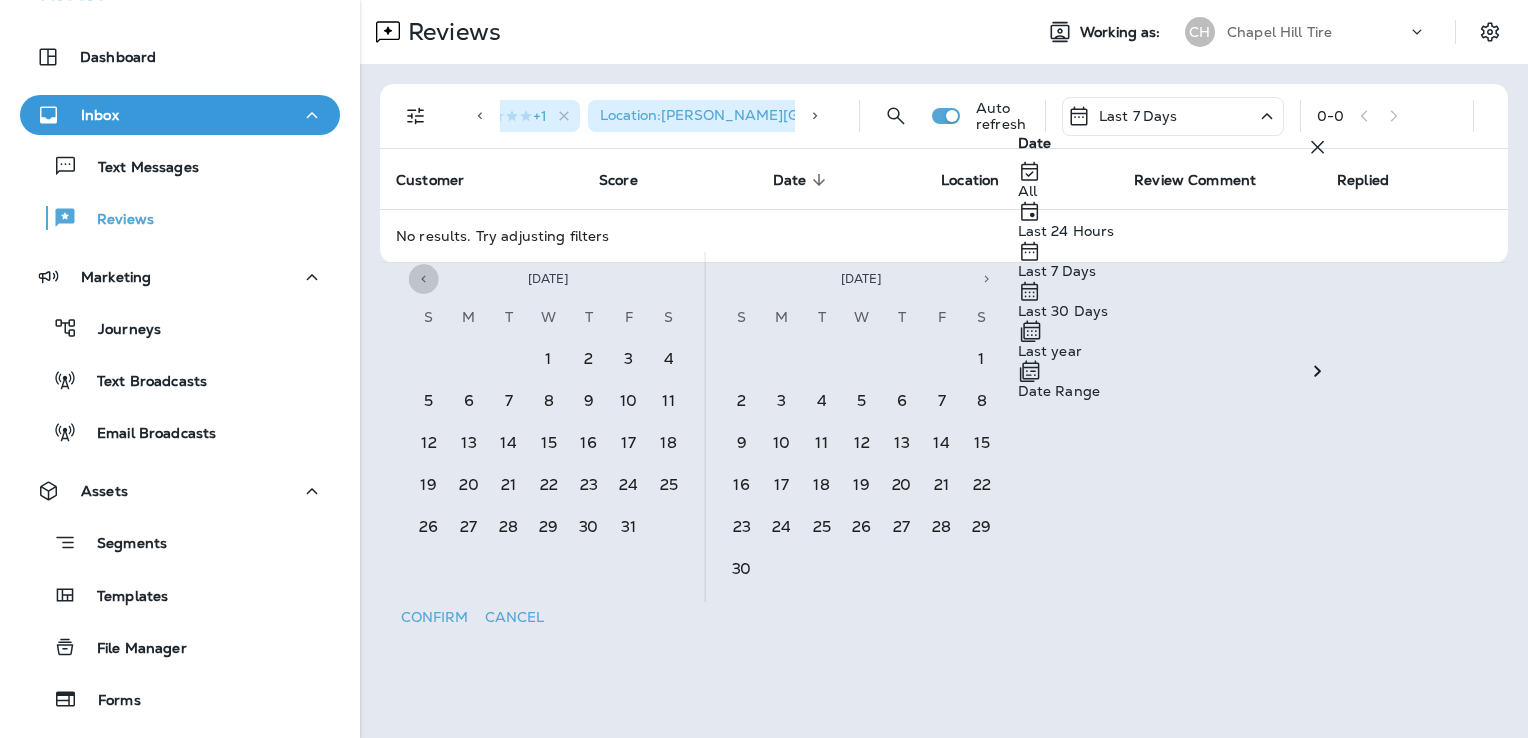 click 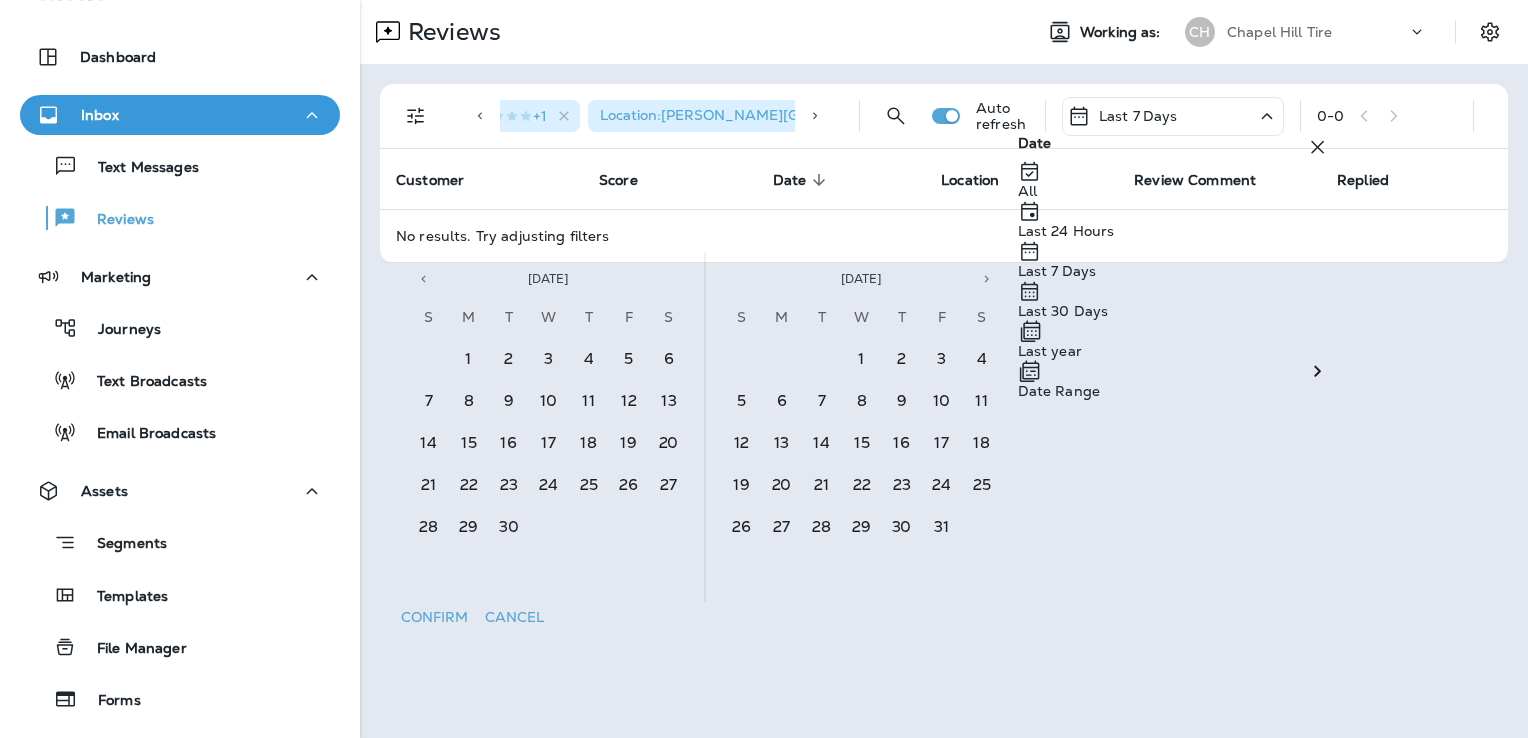click 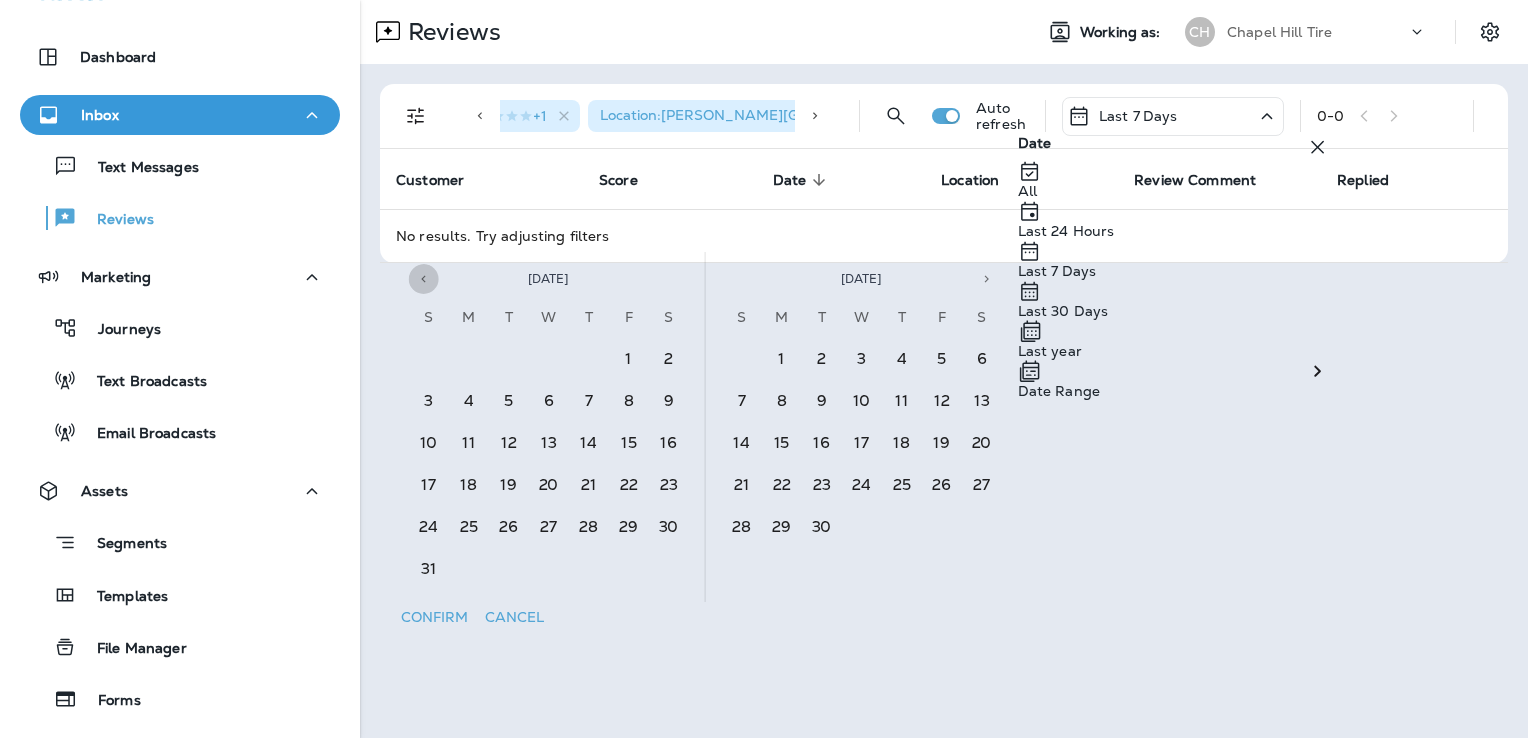 click 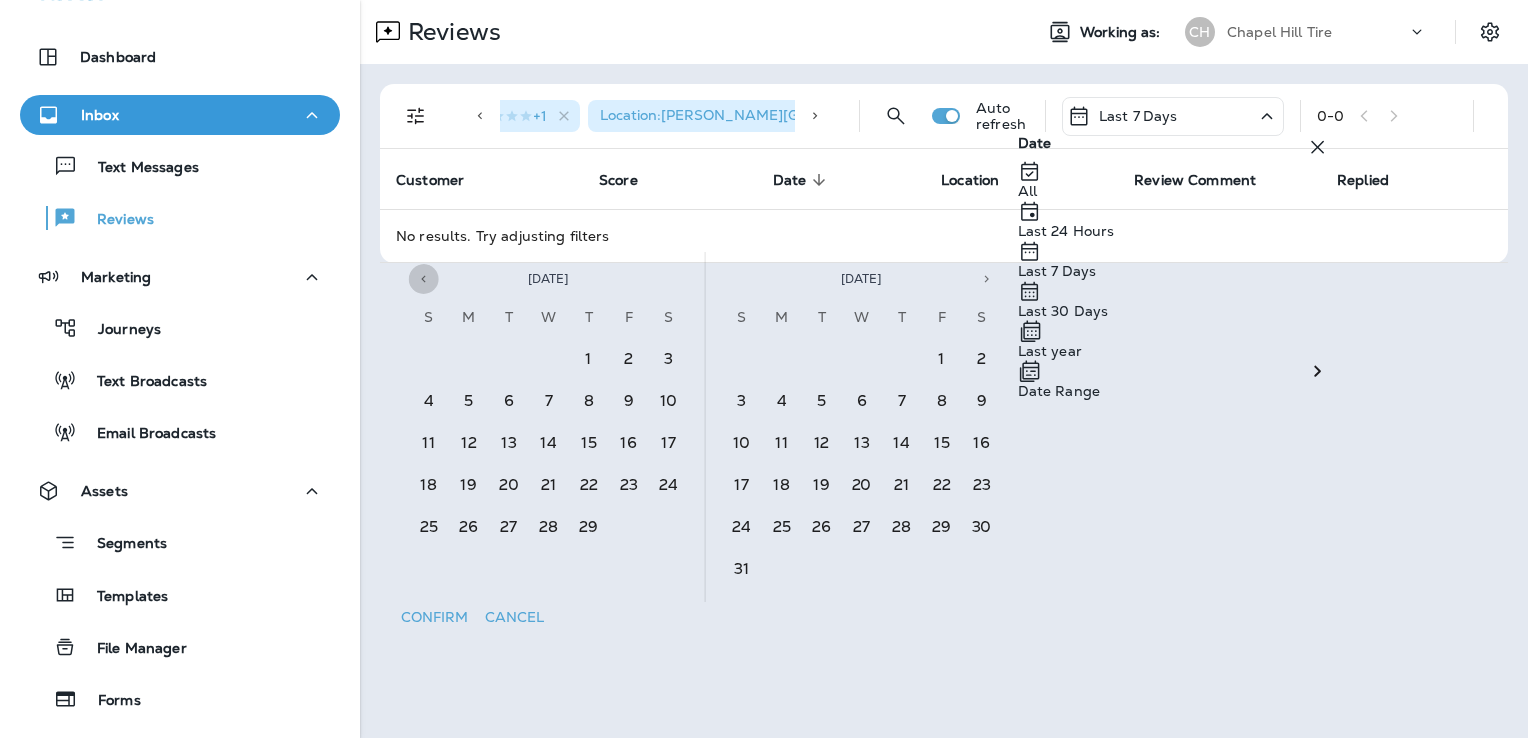 click 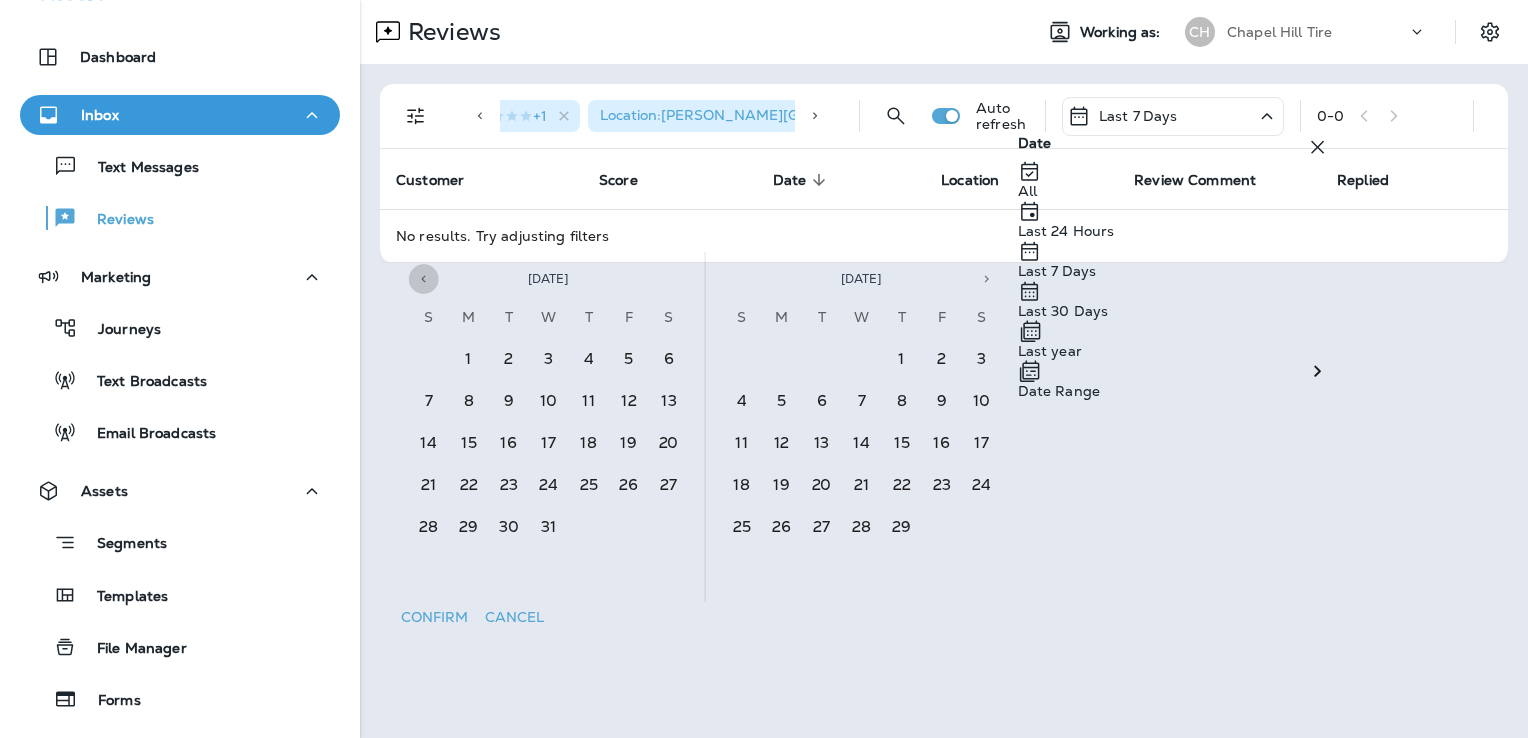 click 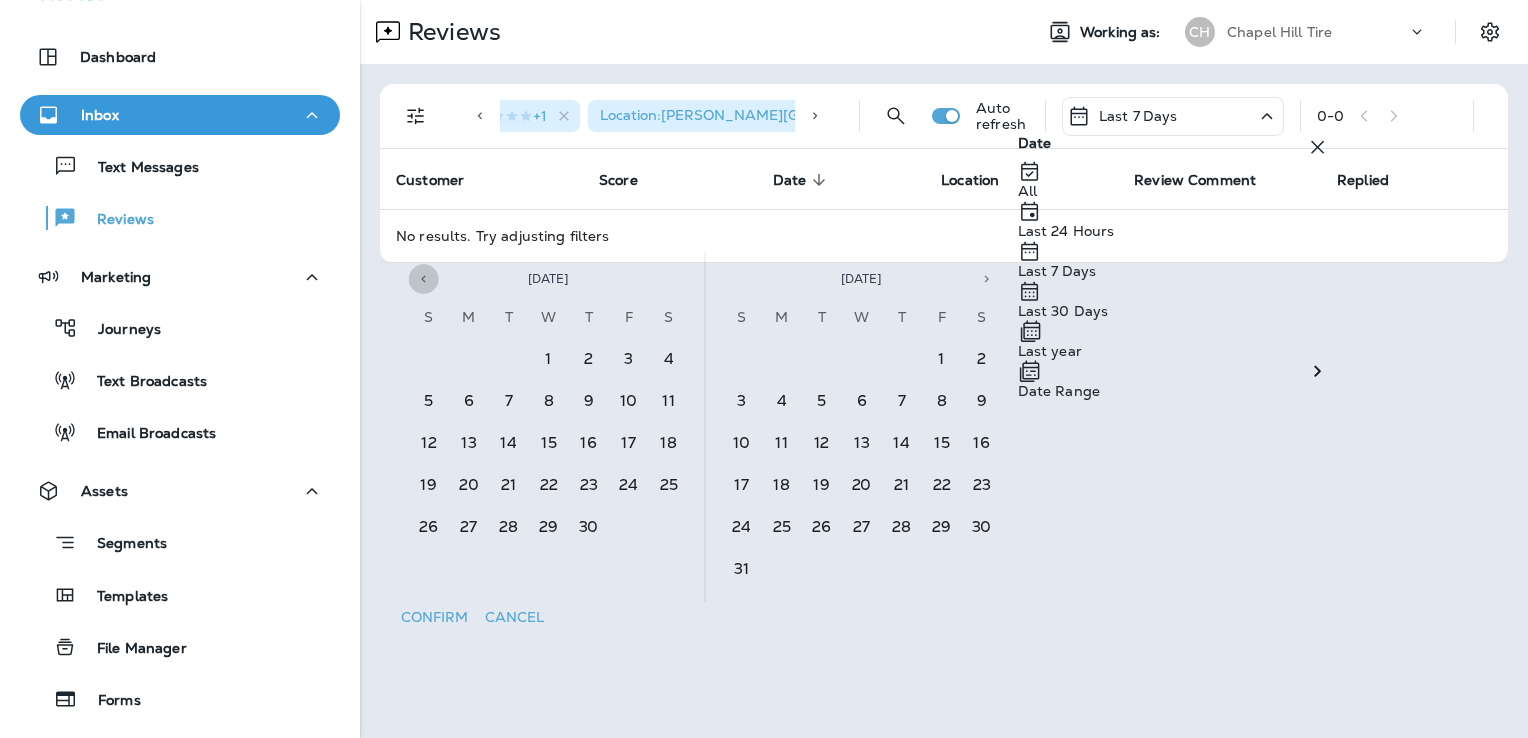 click 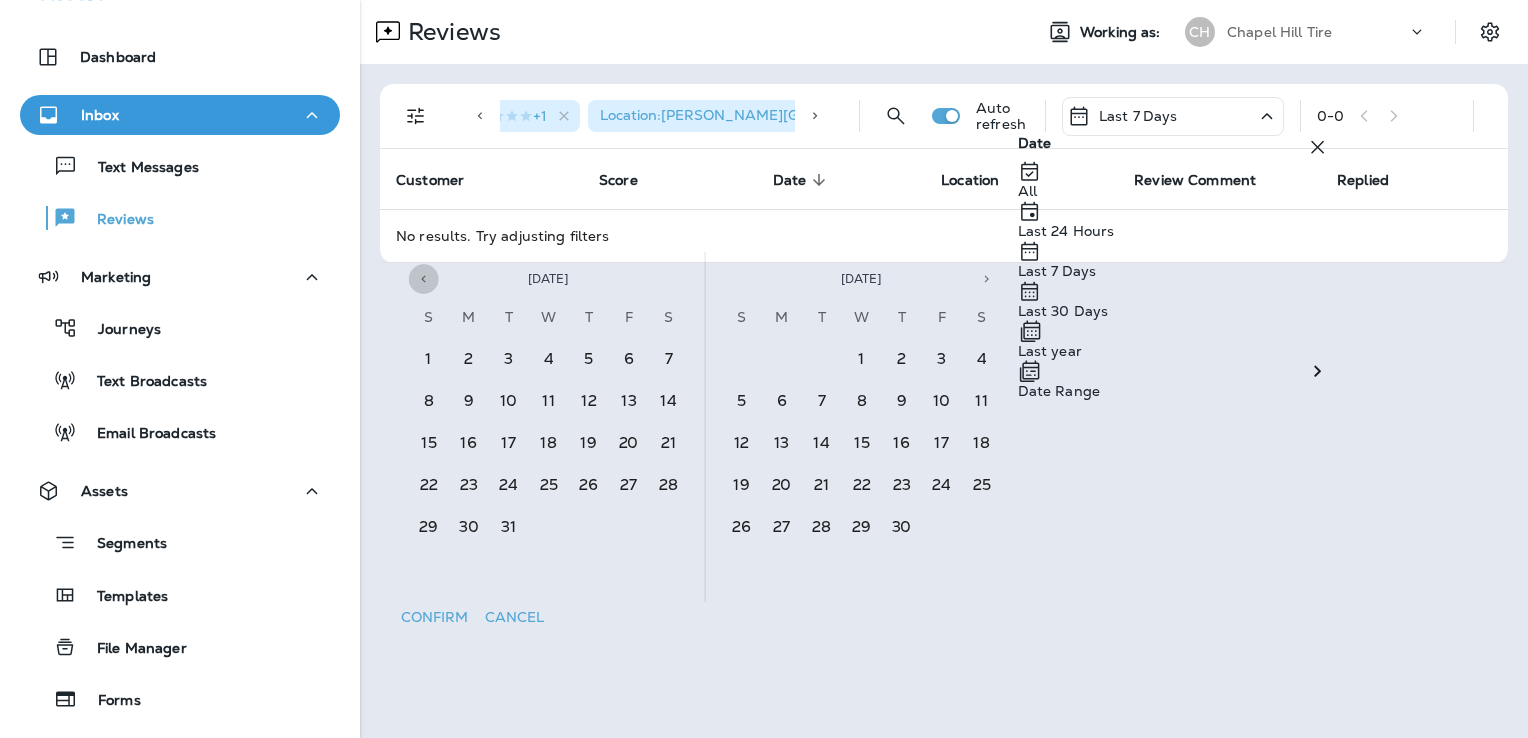 click 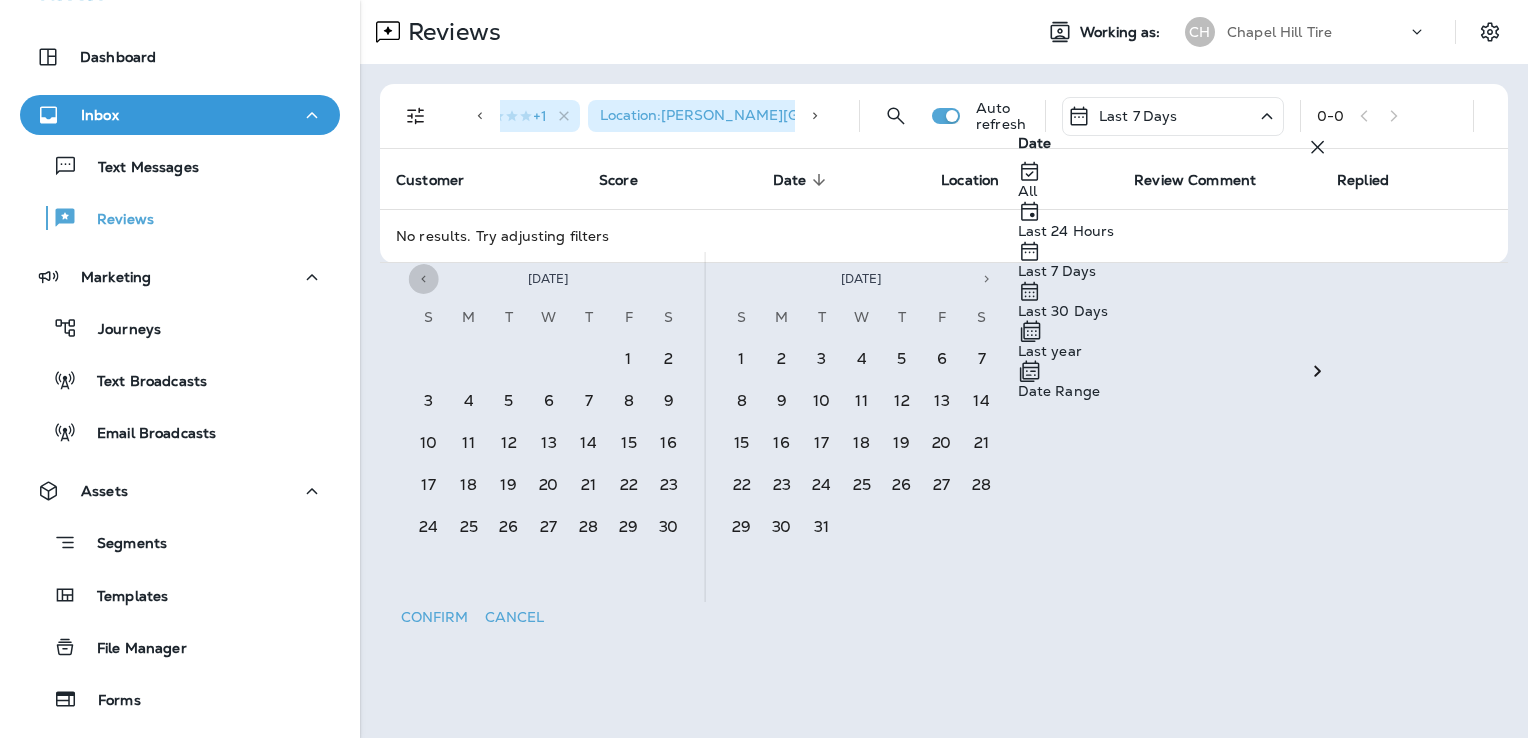 click 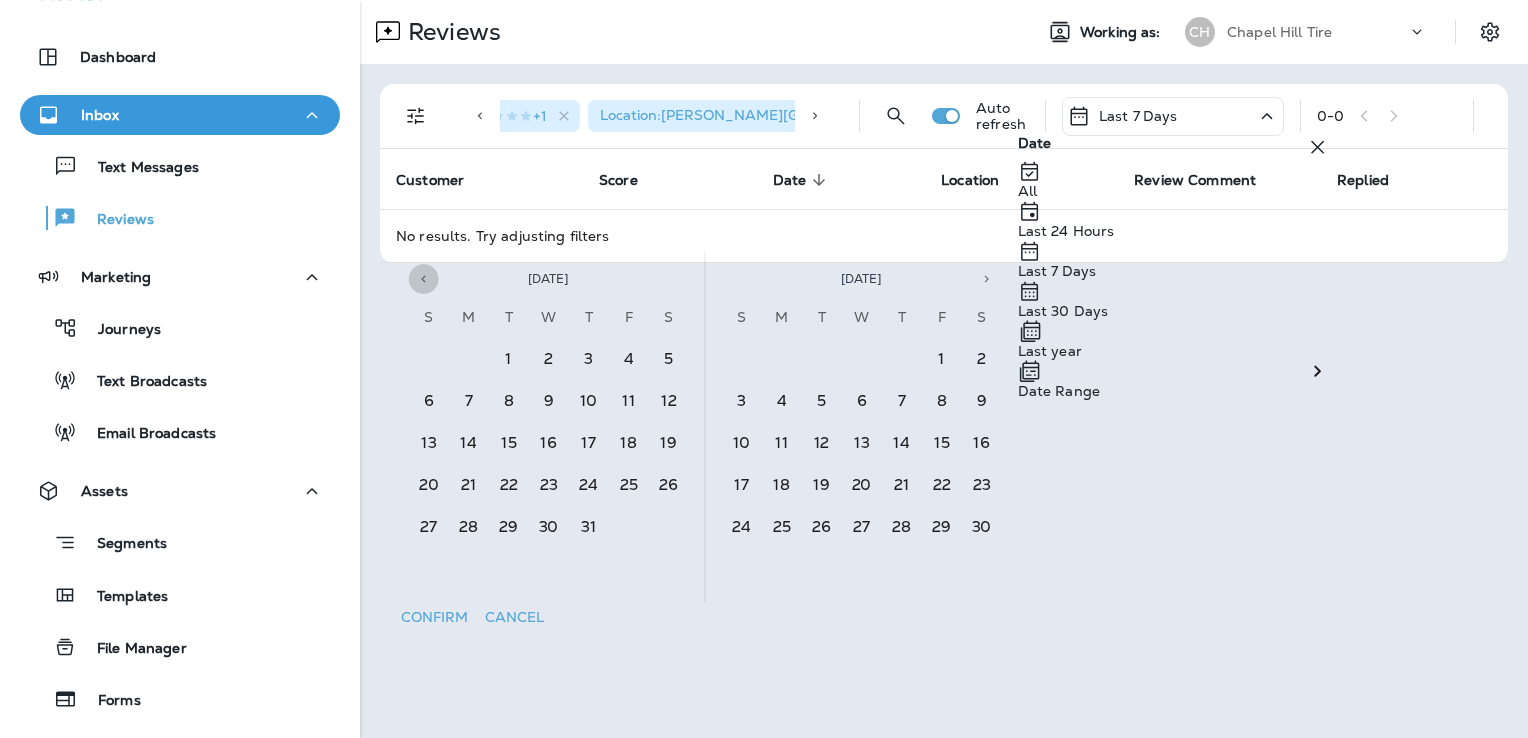 click 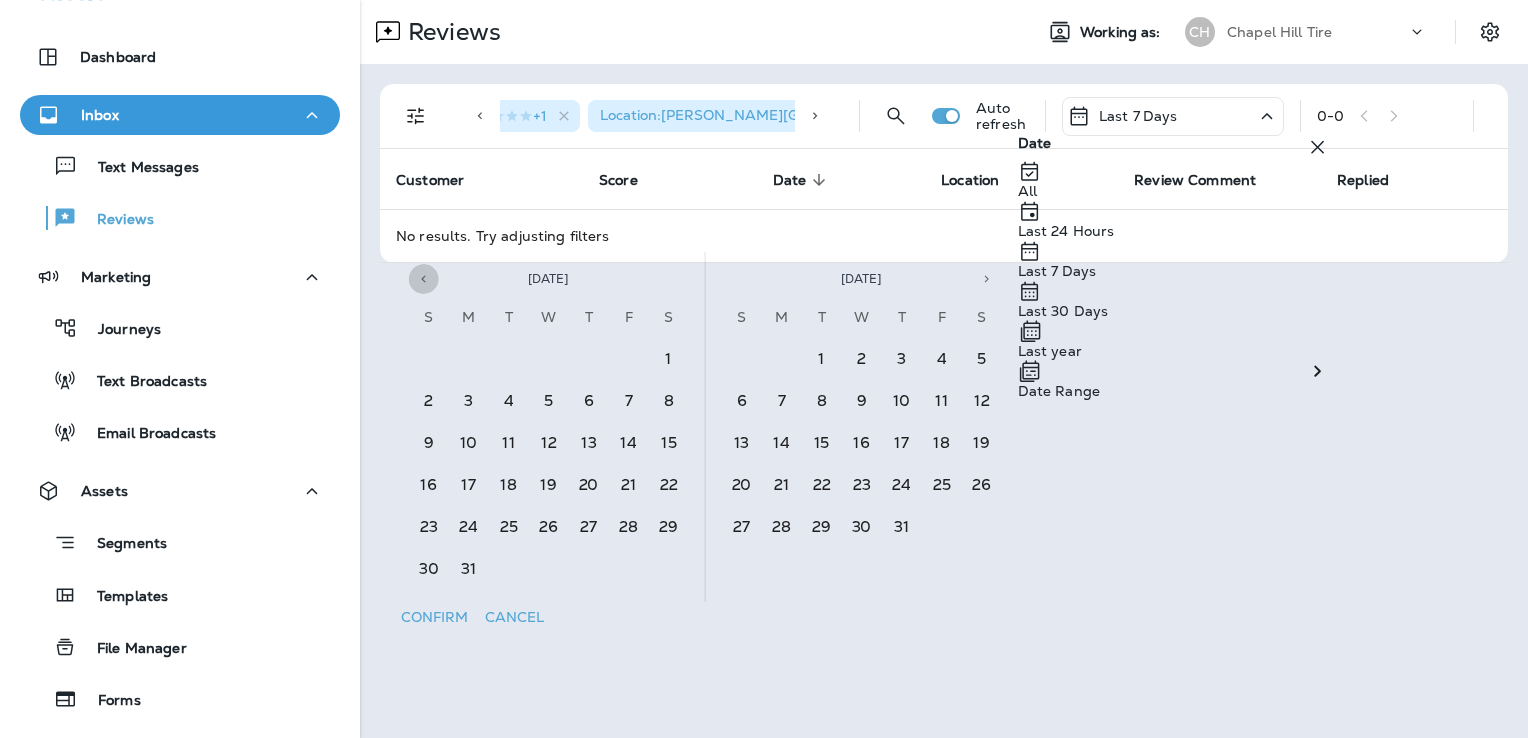 click 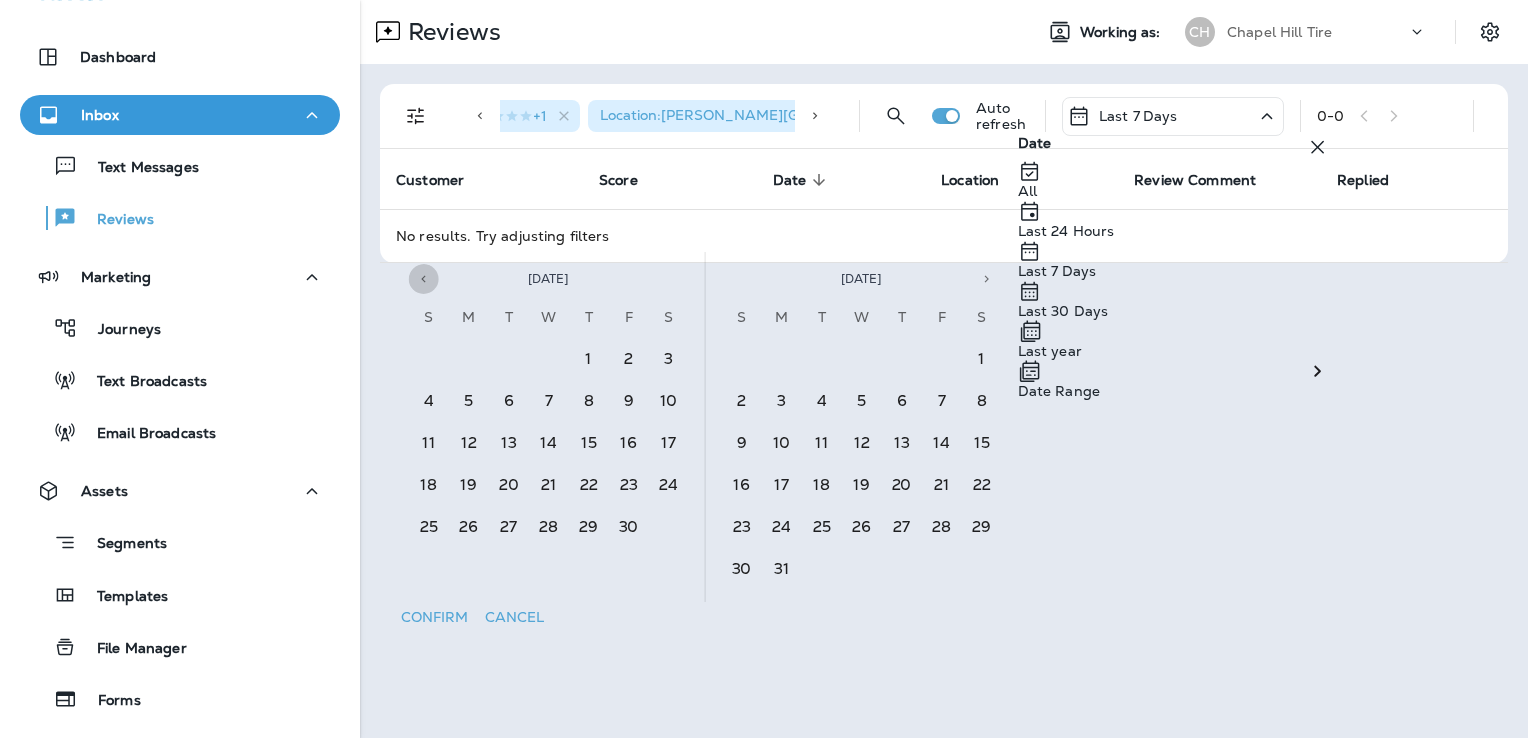 click 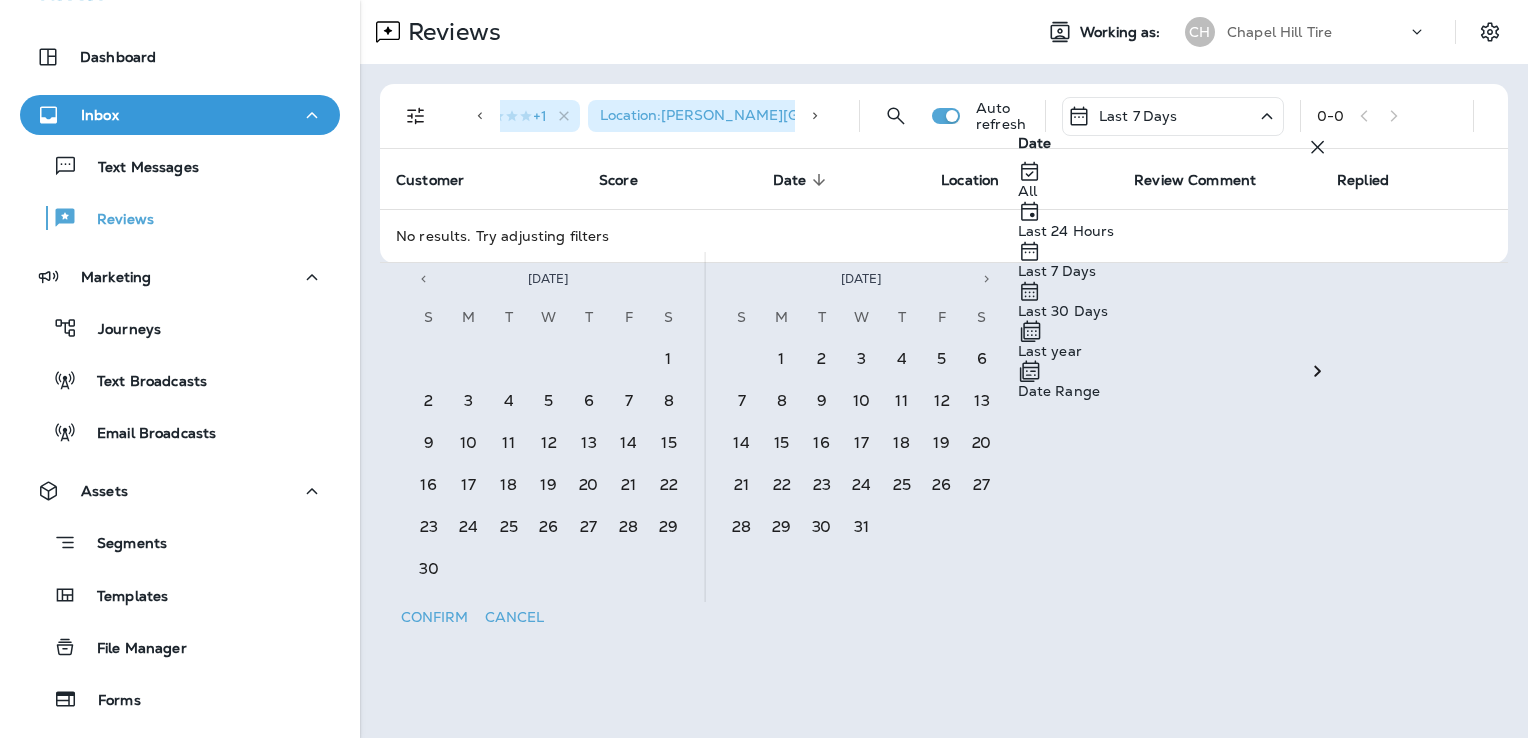 click 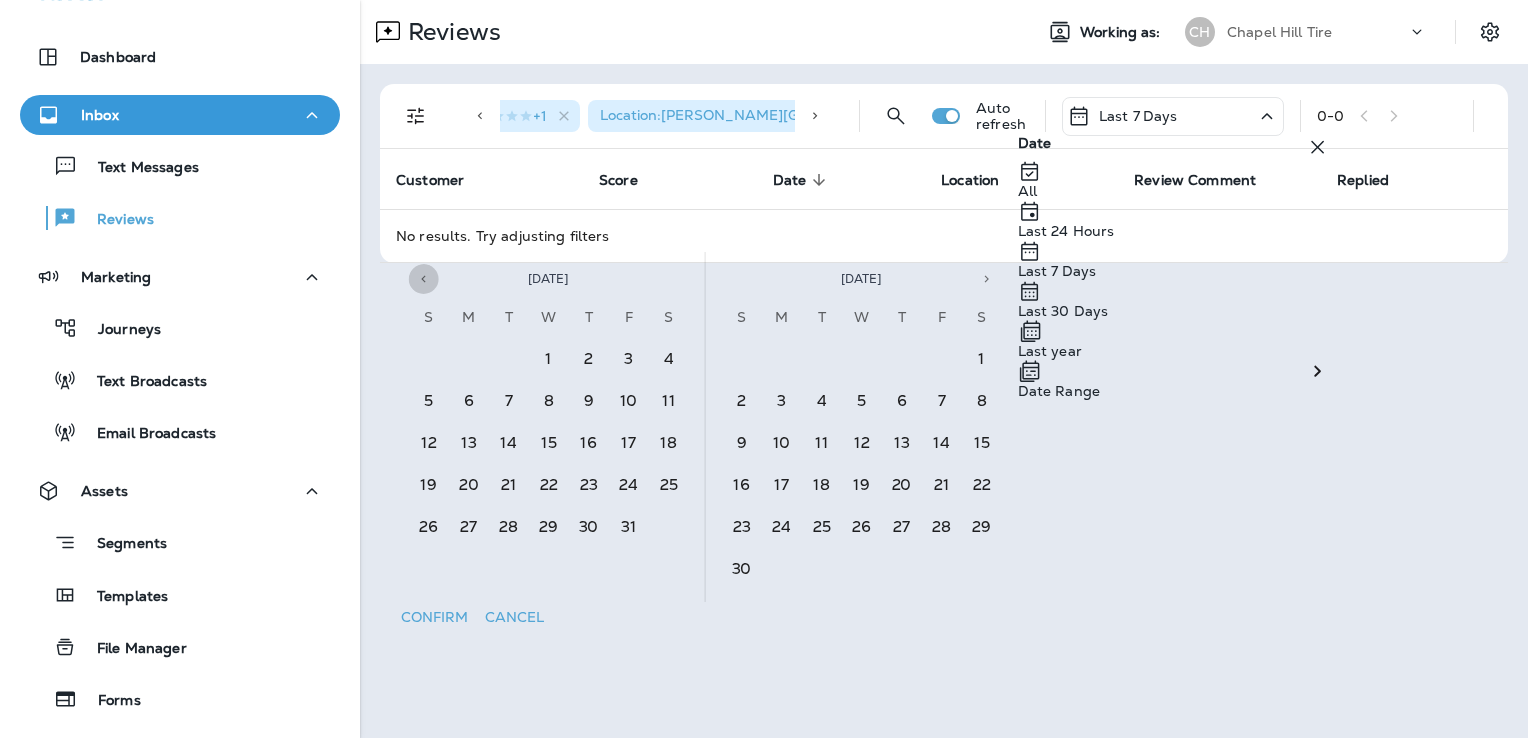 click 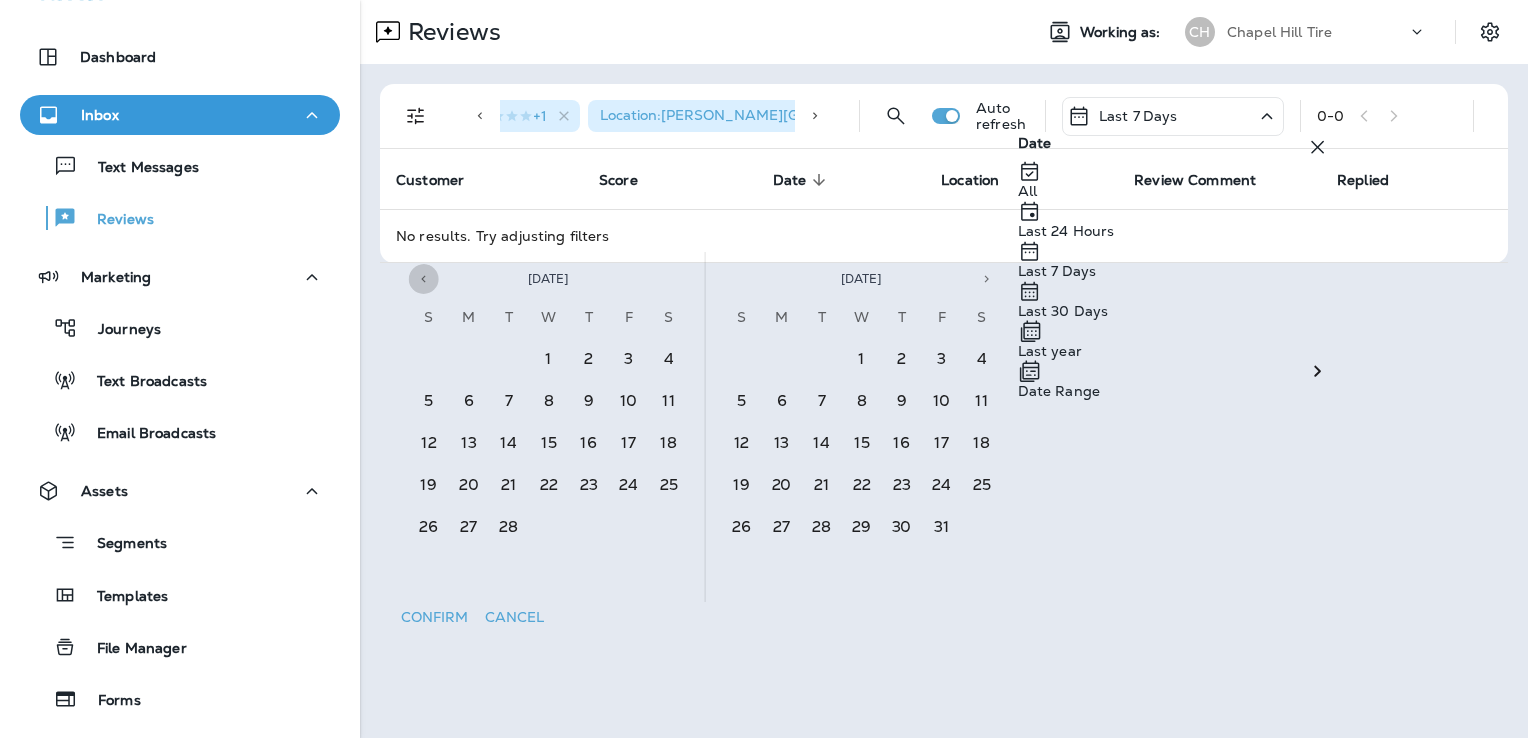 click 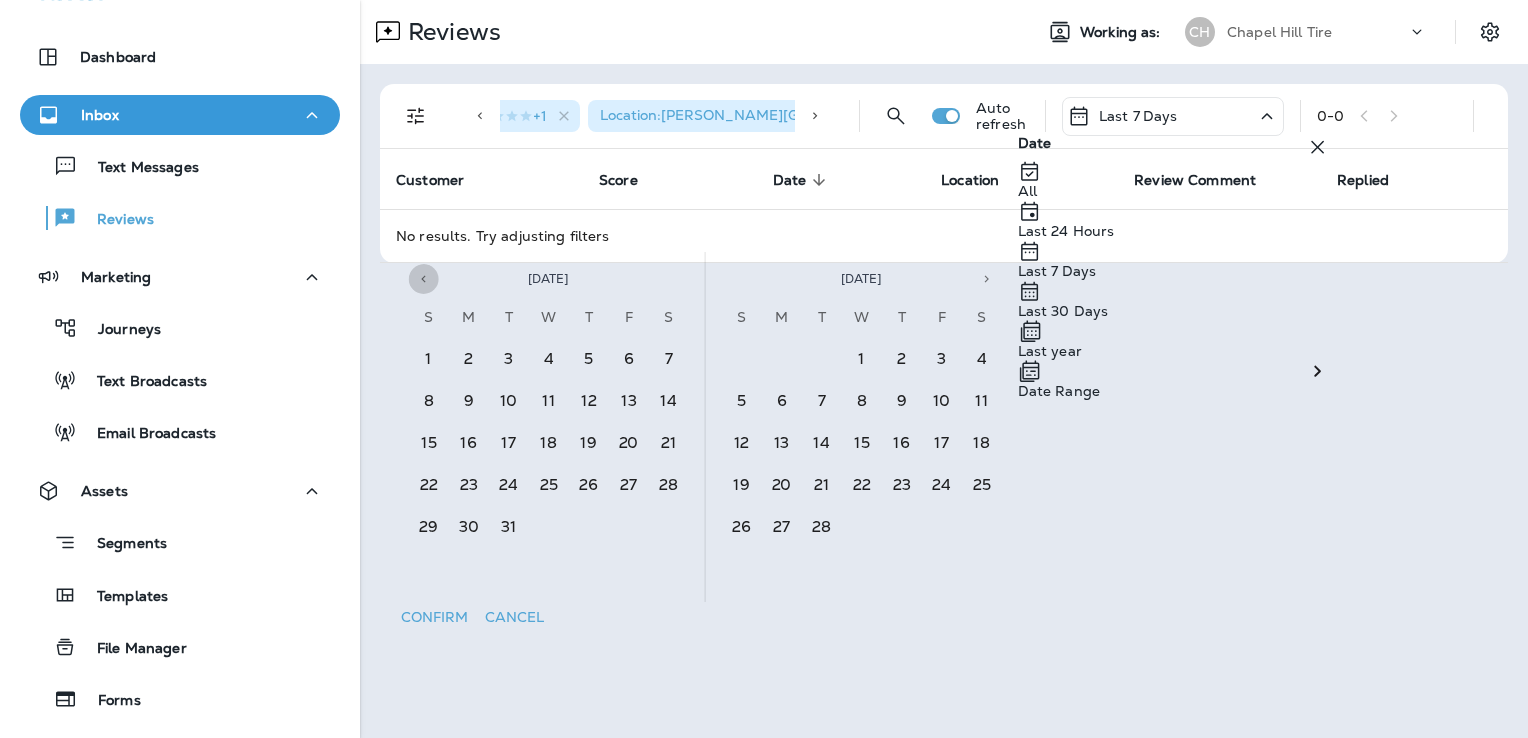 click 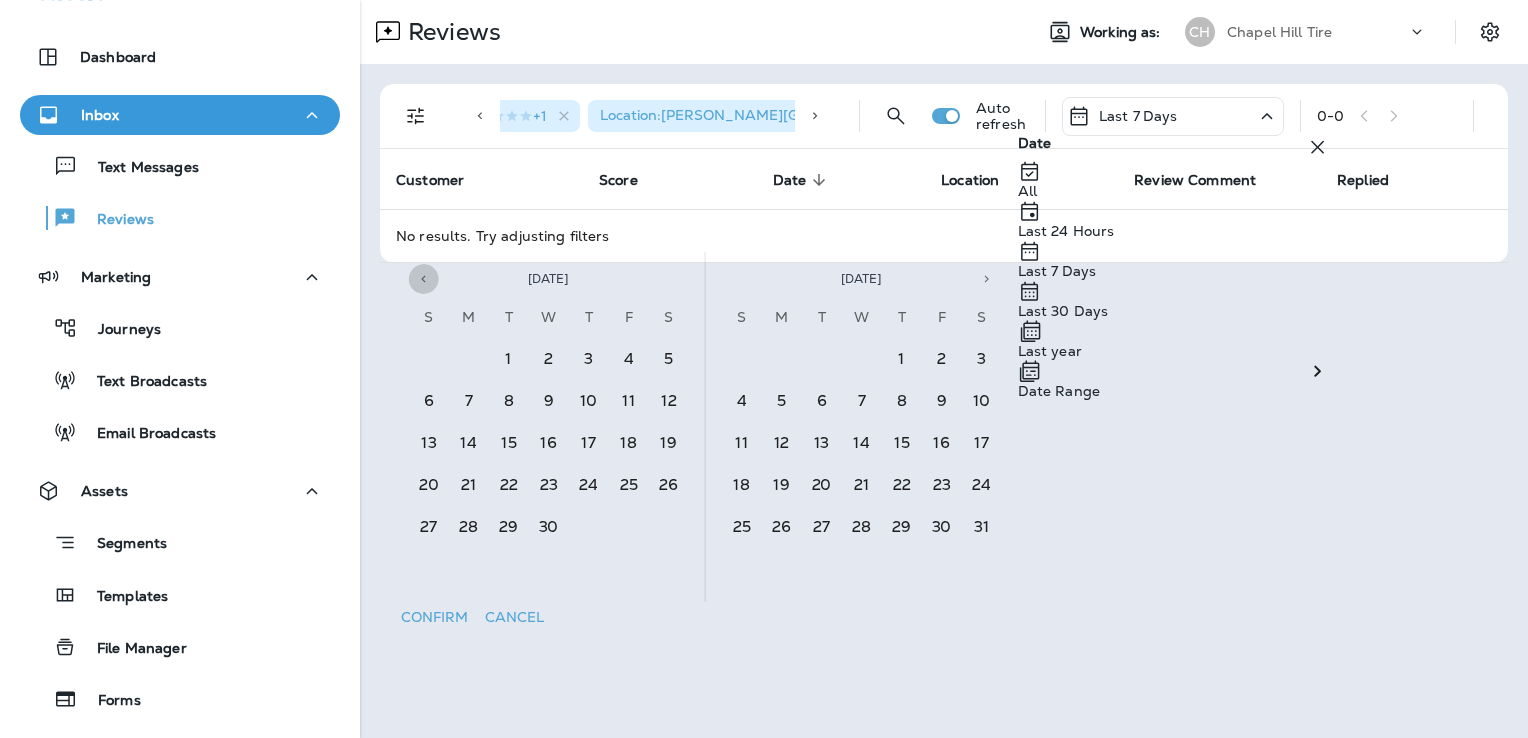 click 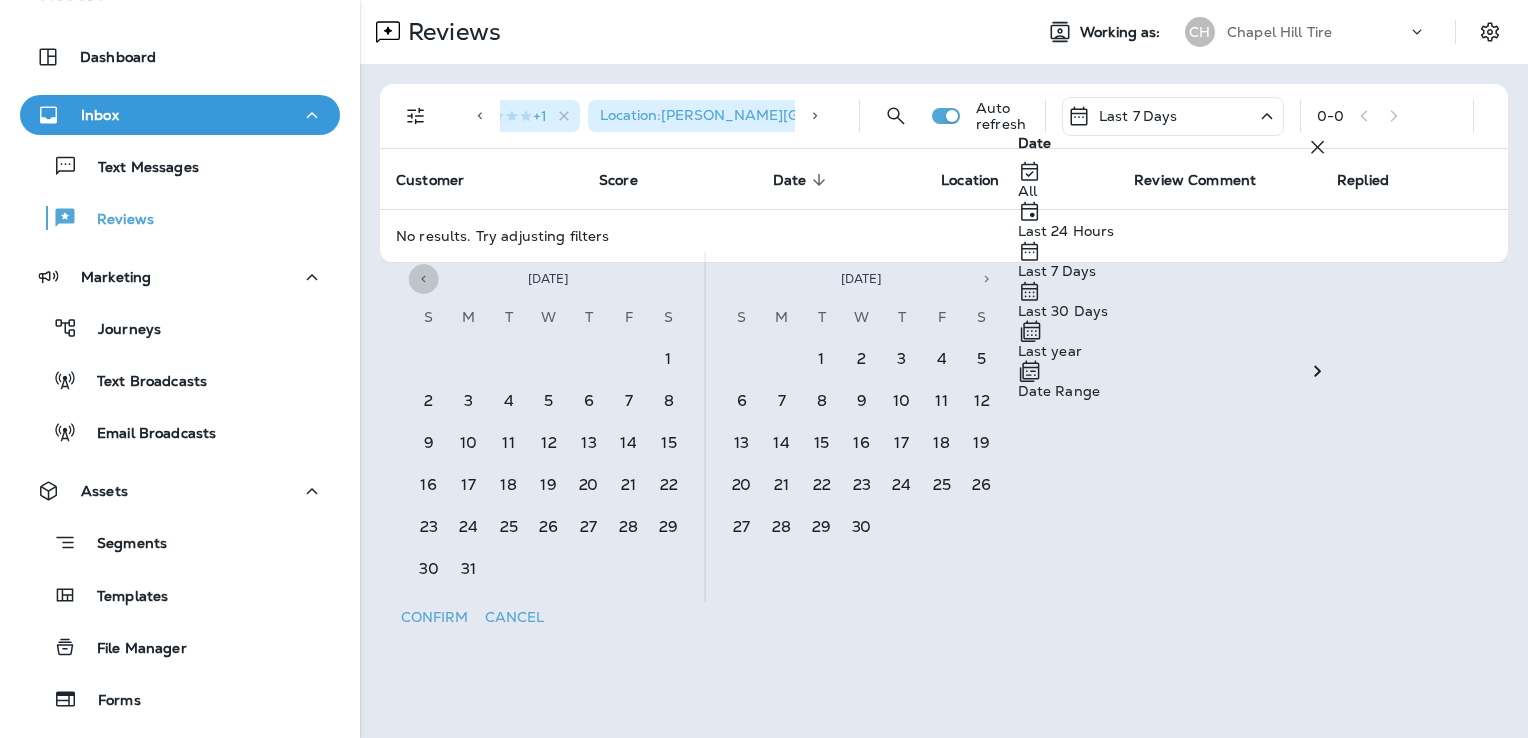 click 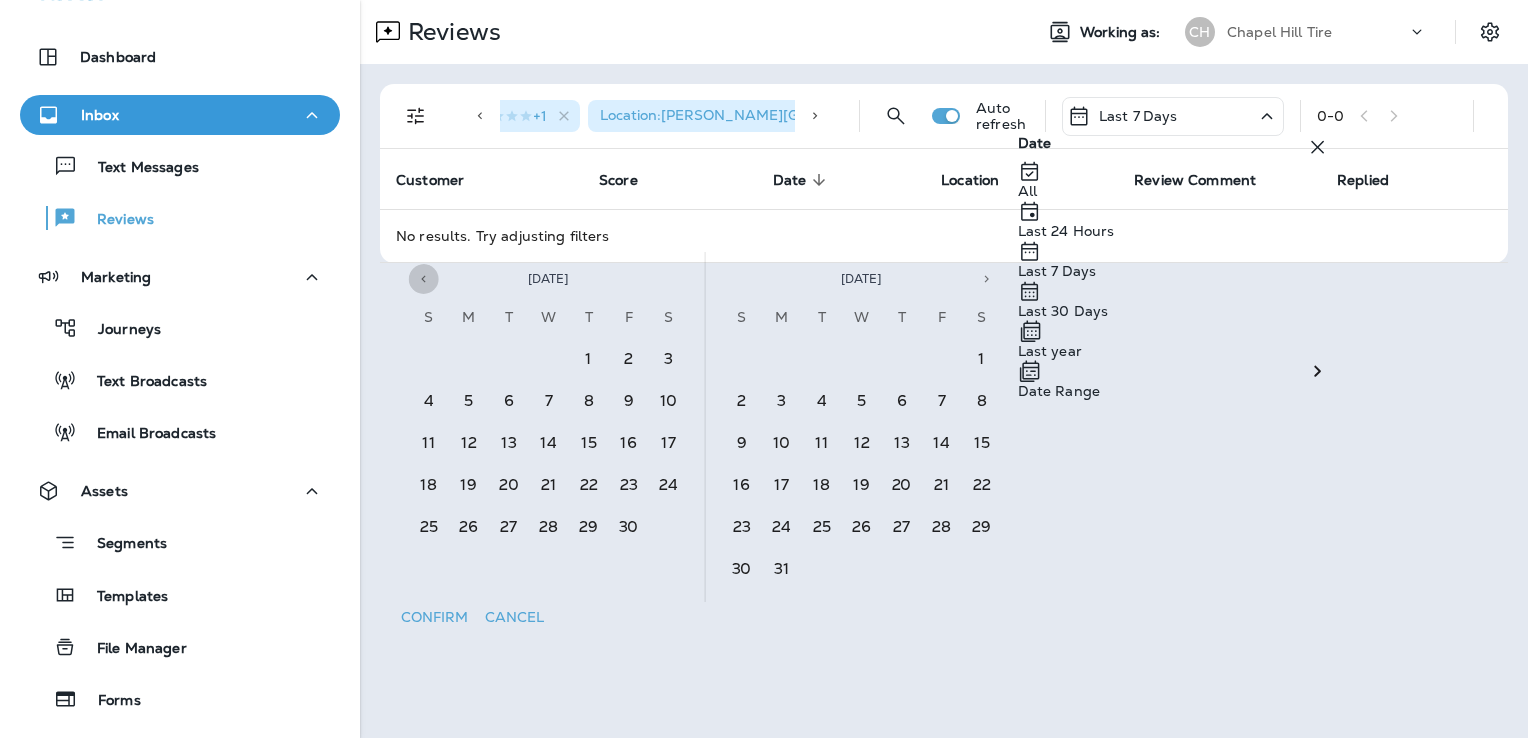 click 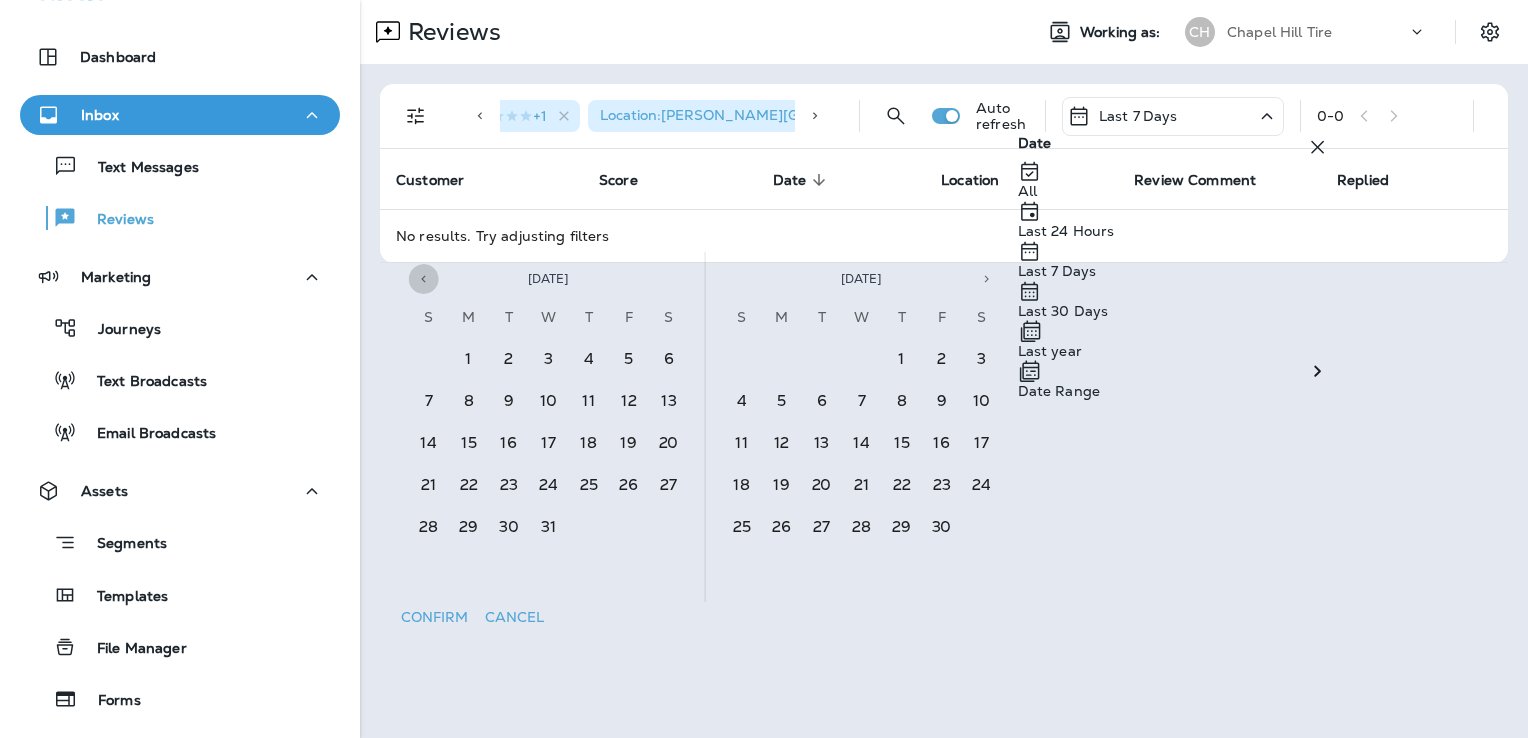 click 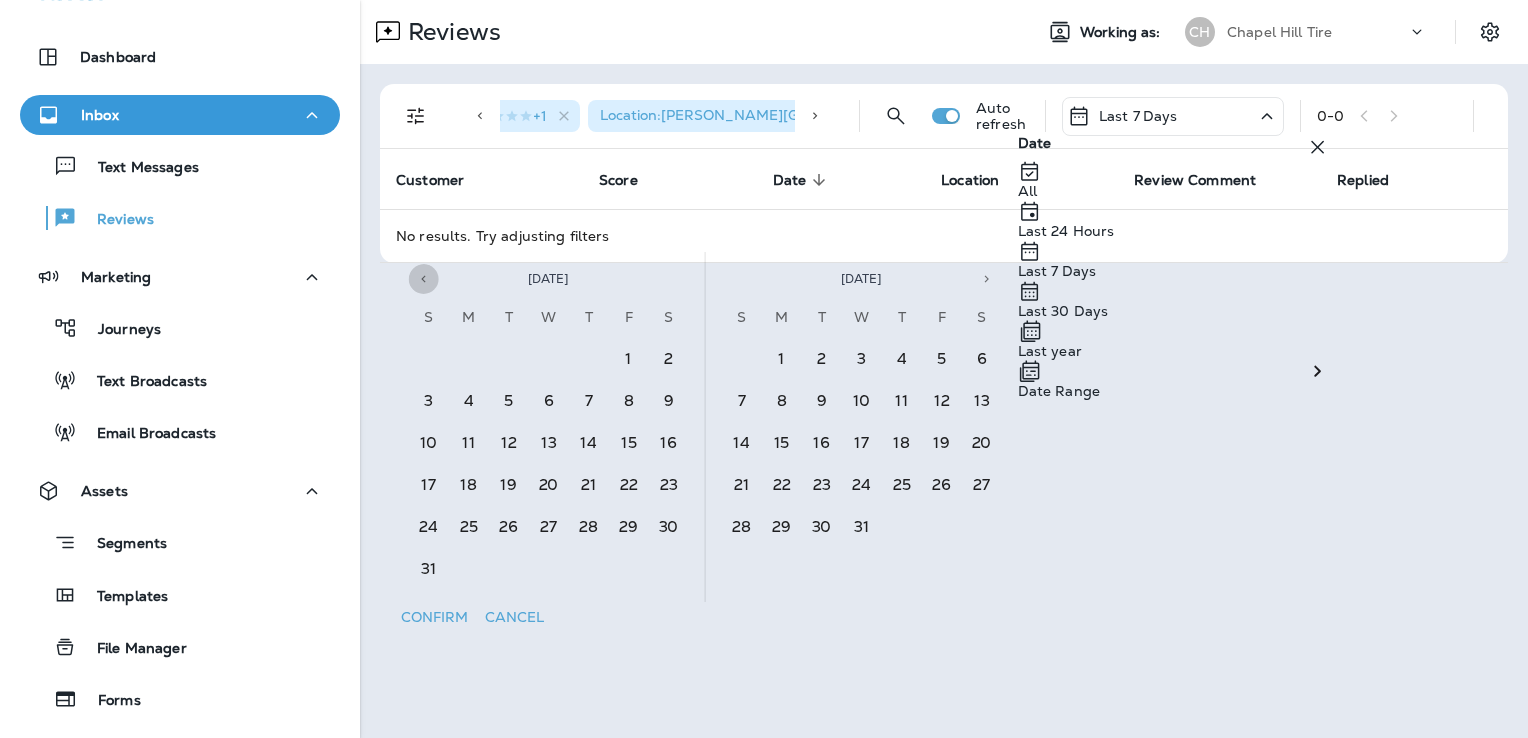 click 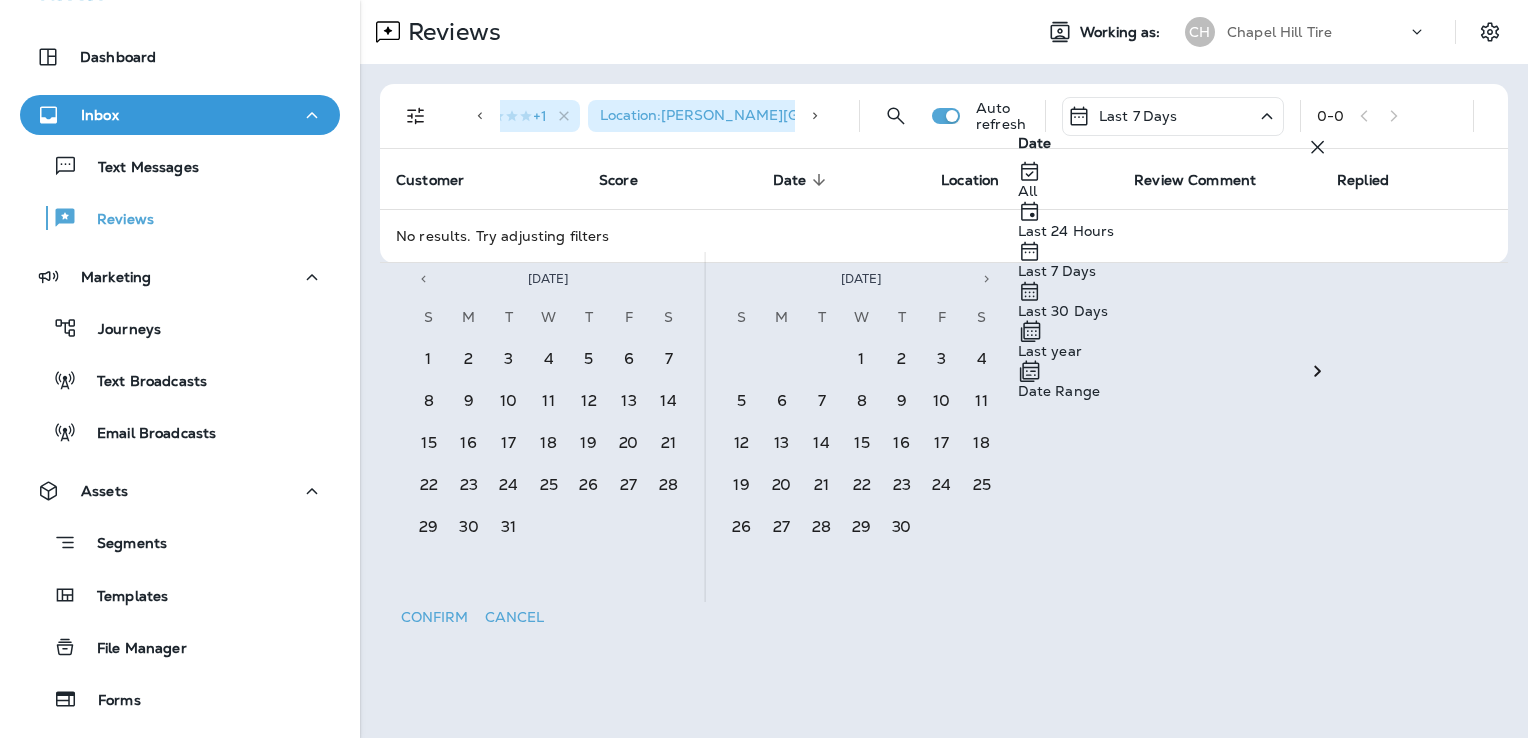 click 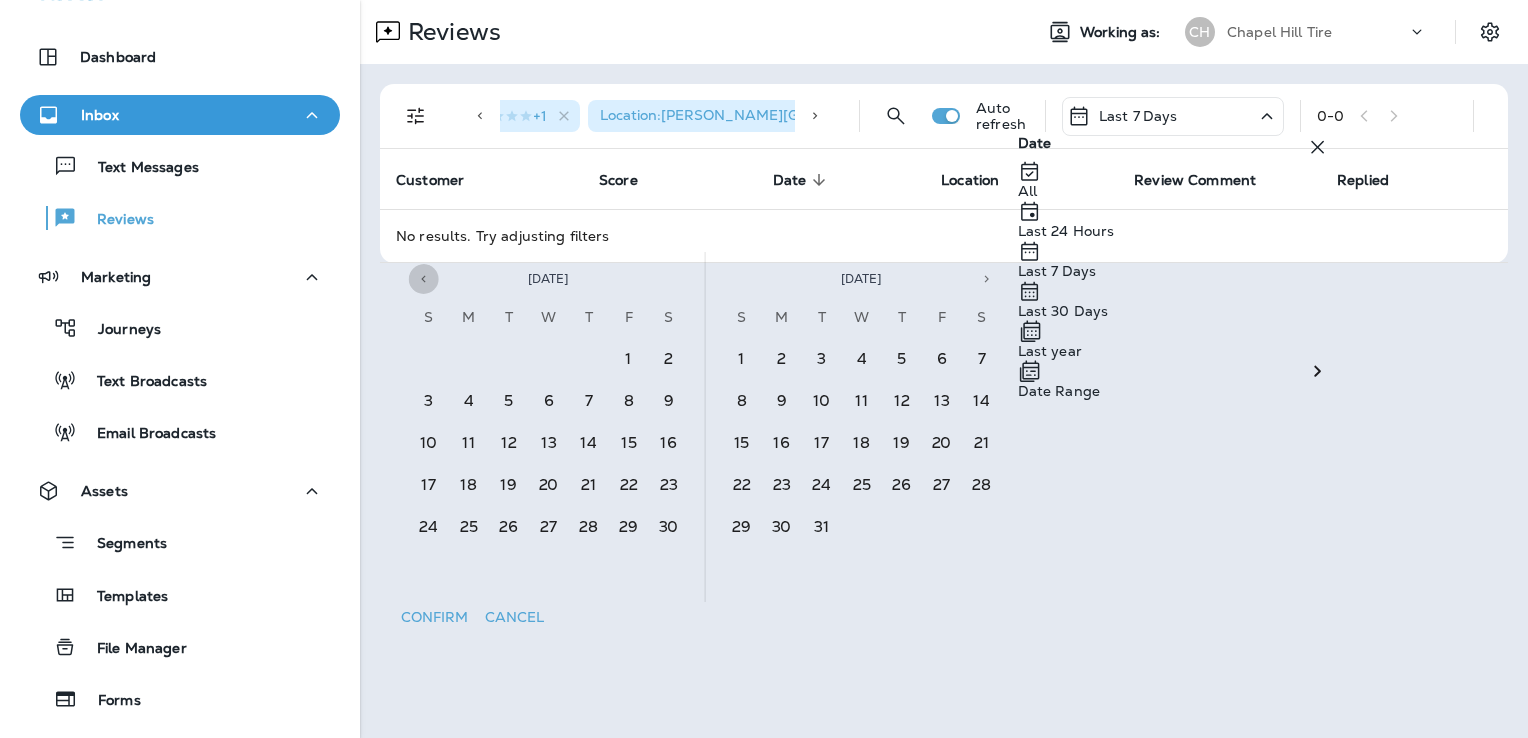 click 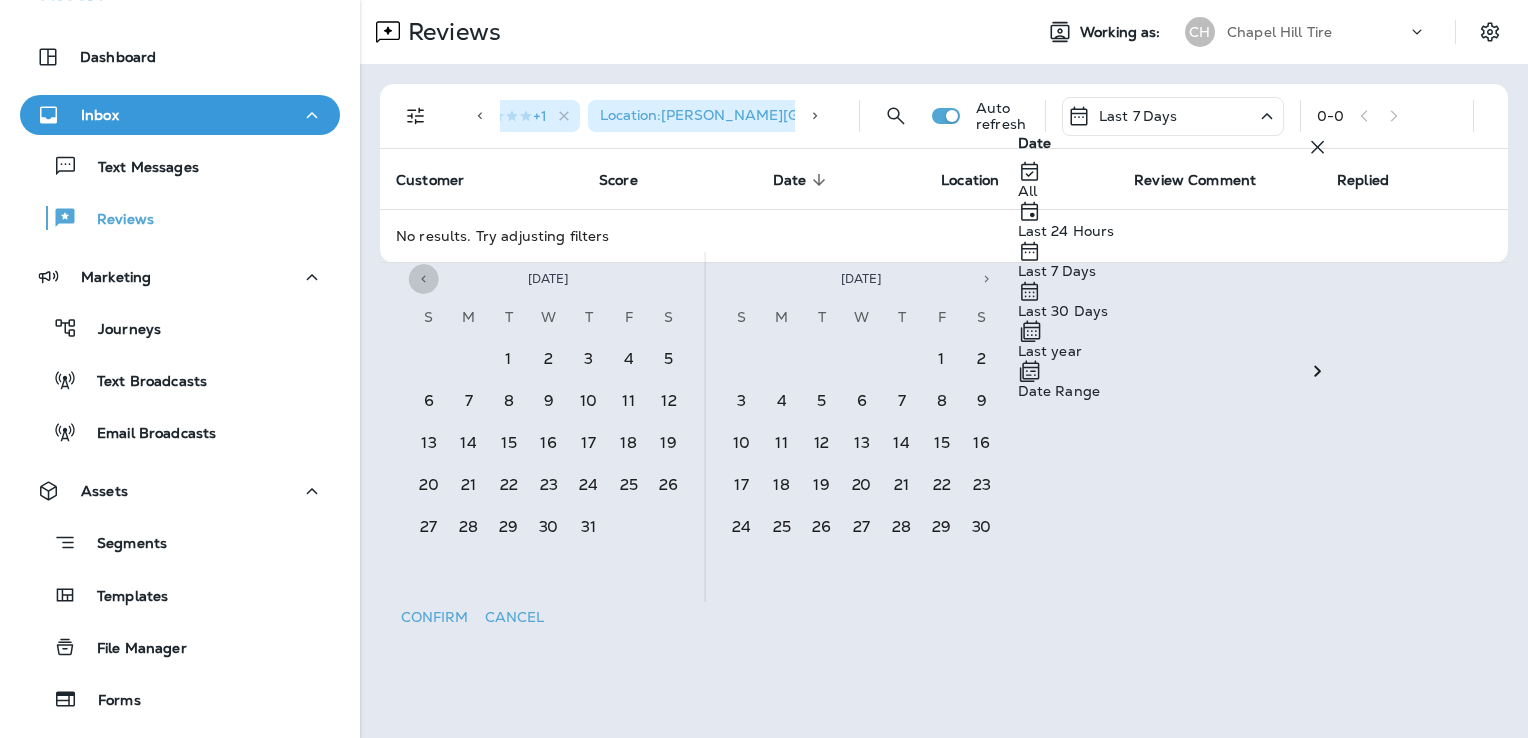 click 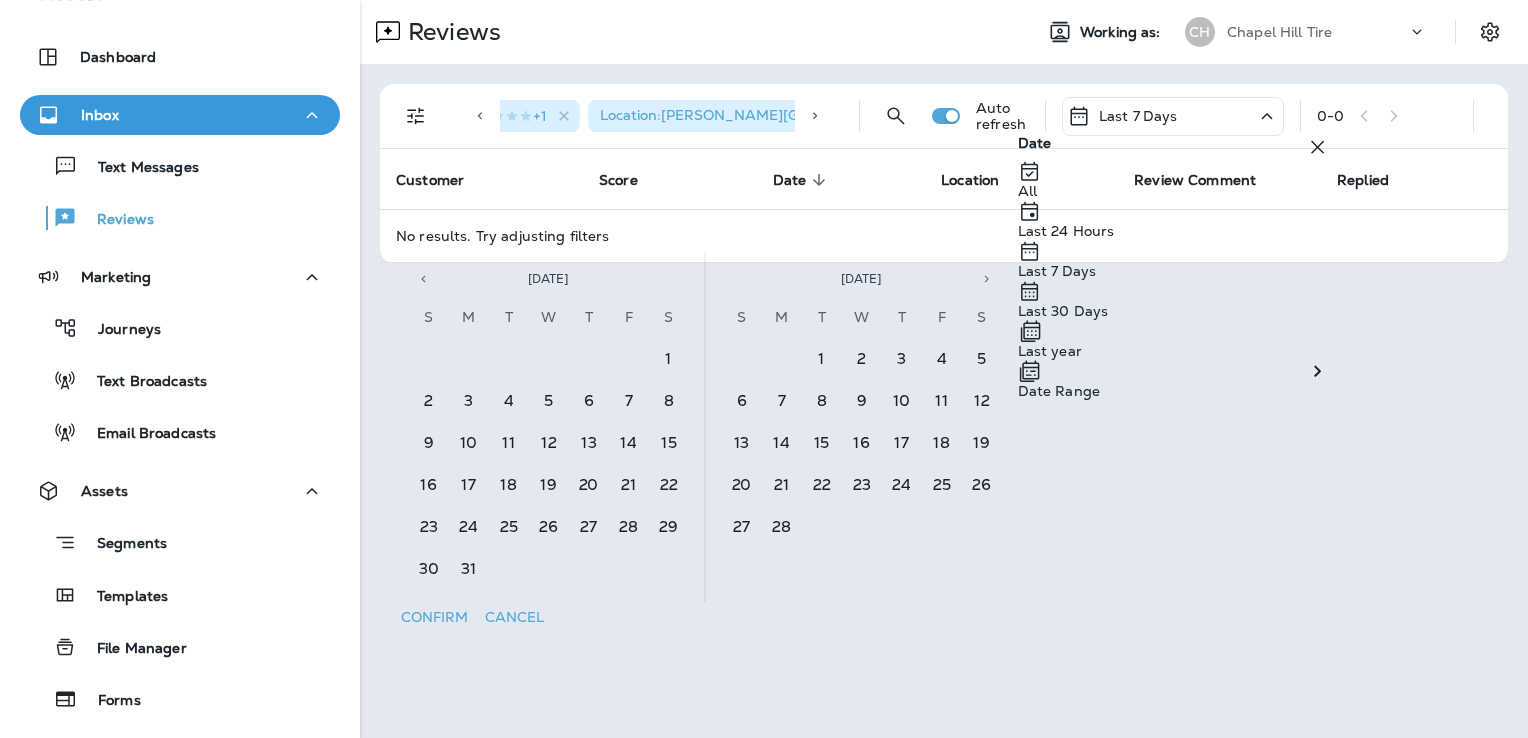 click 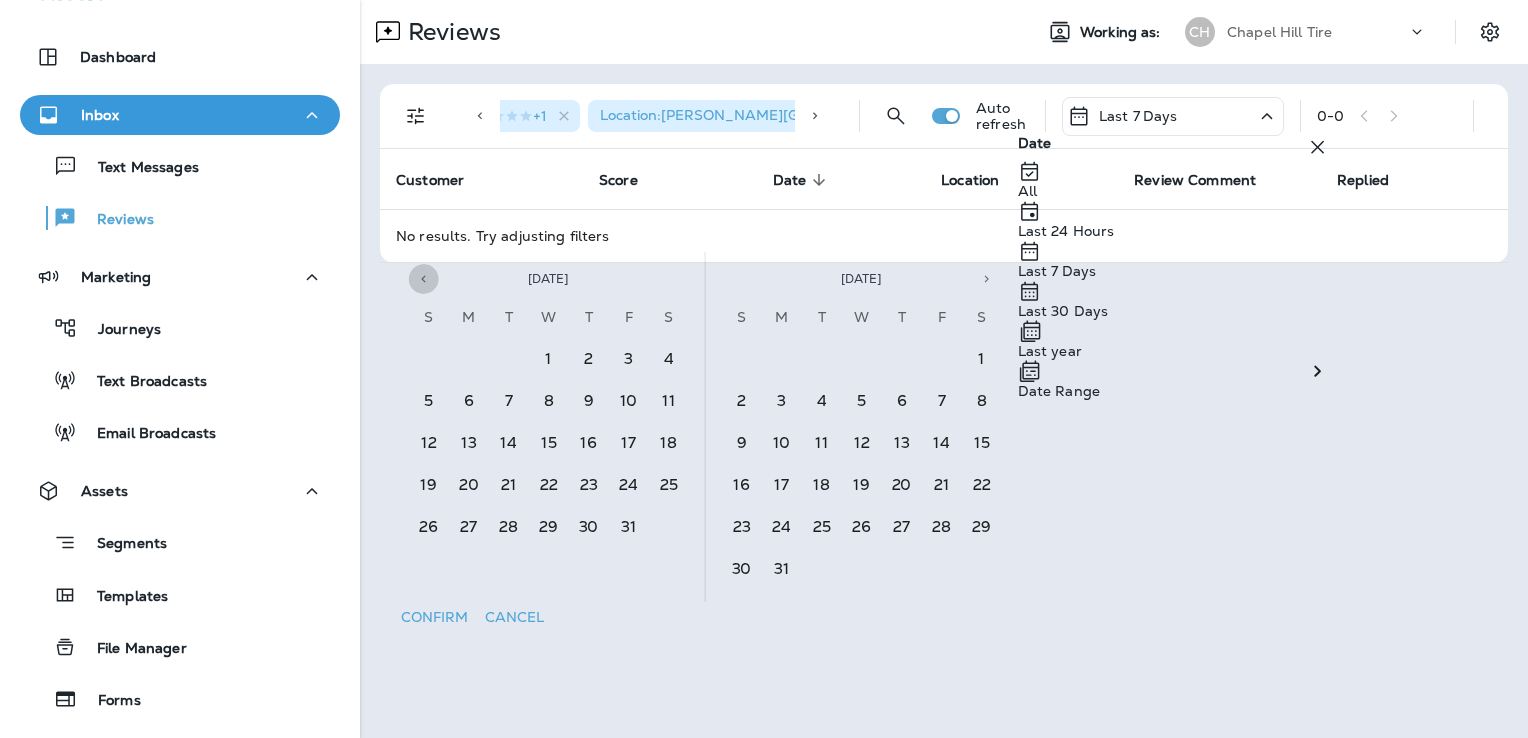 click 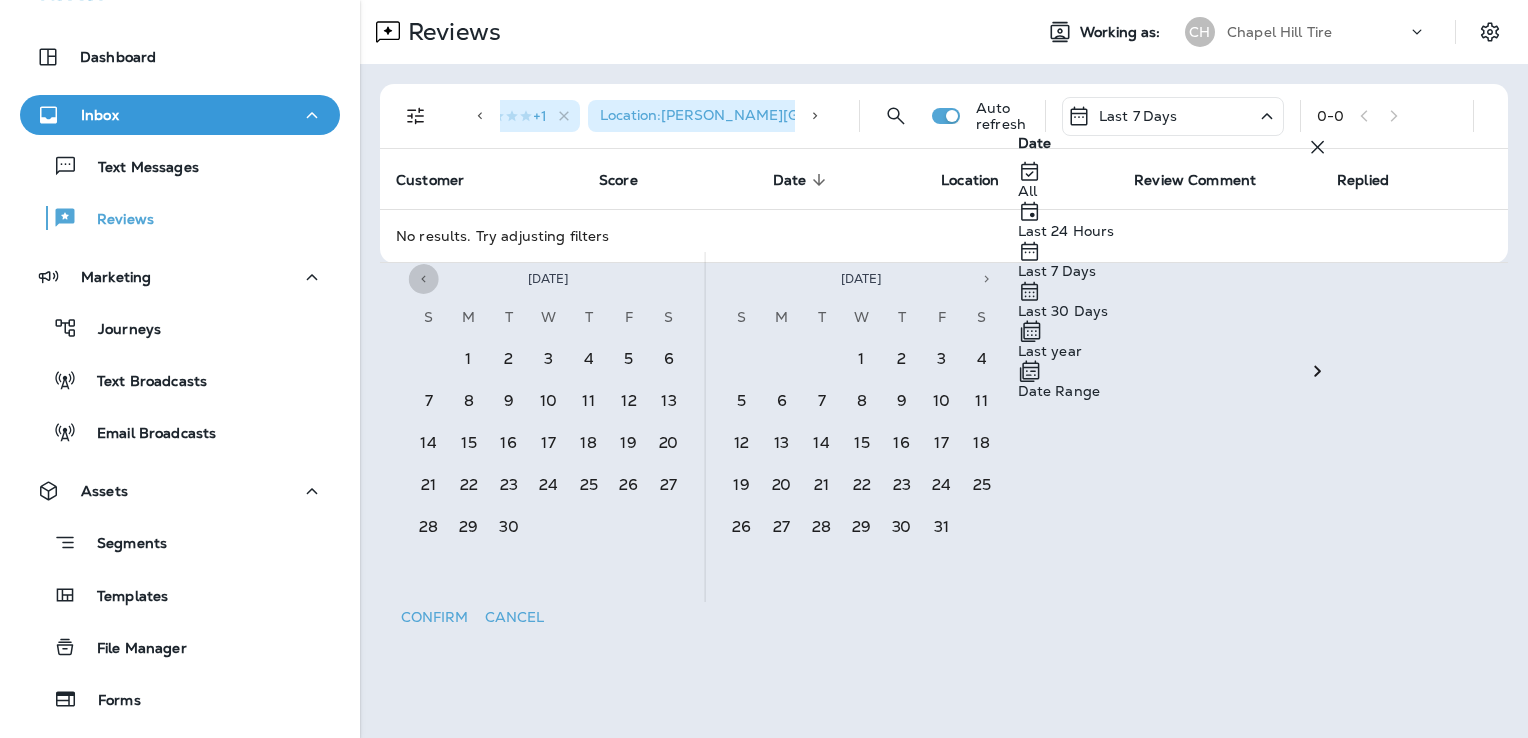 click 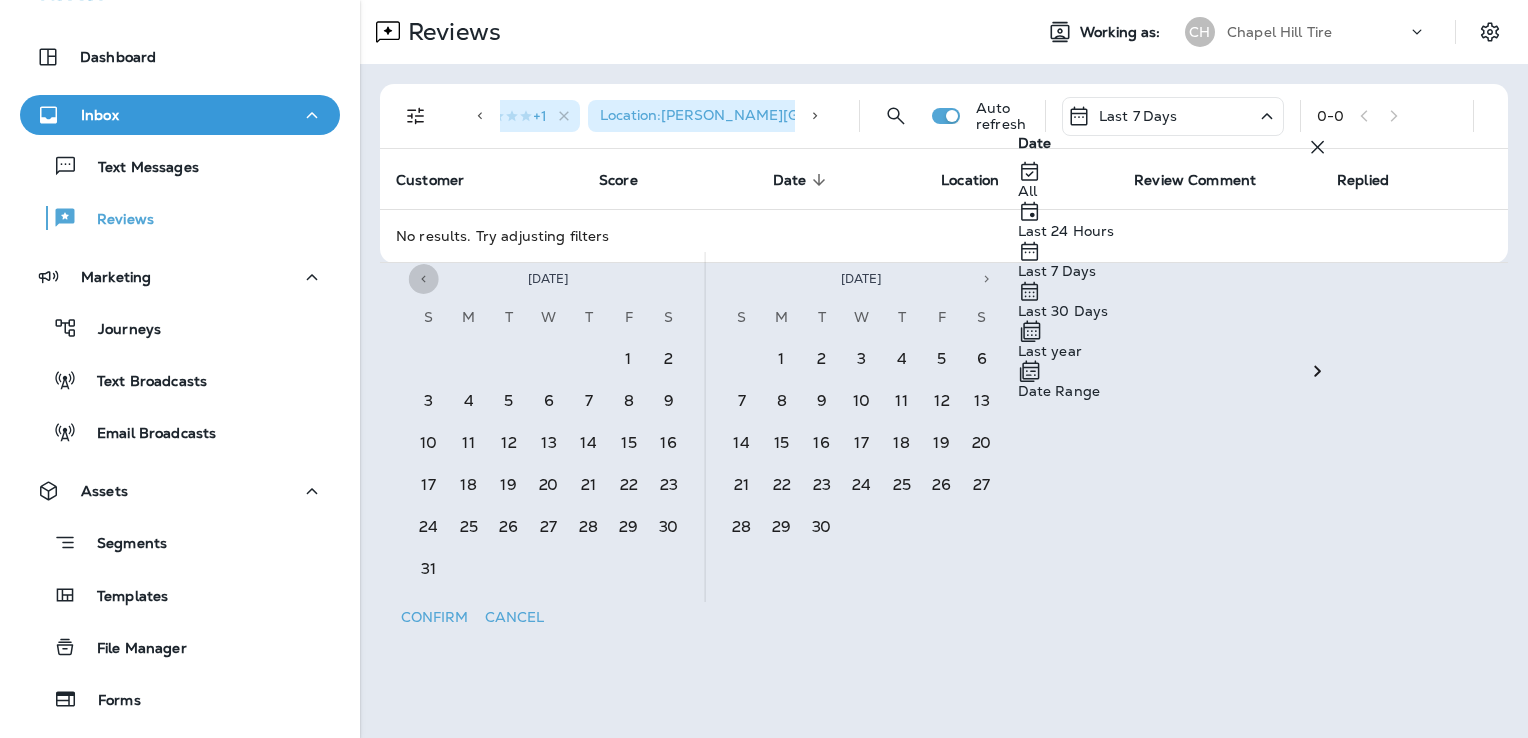 click 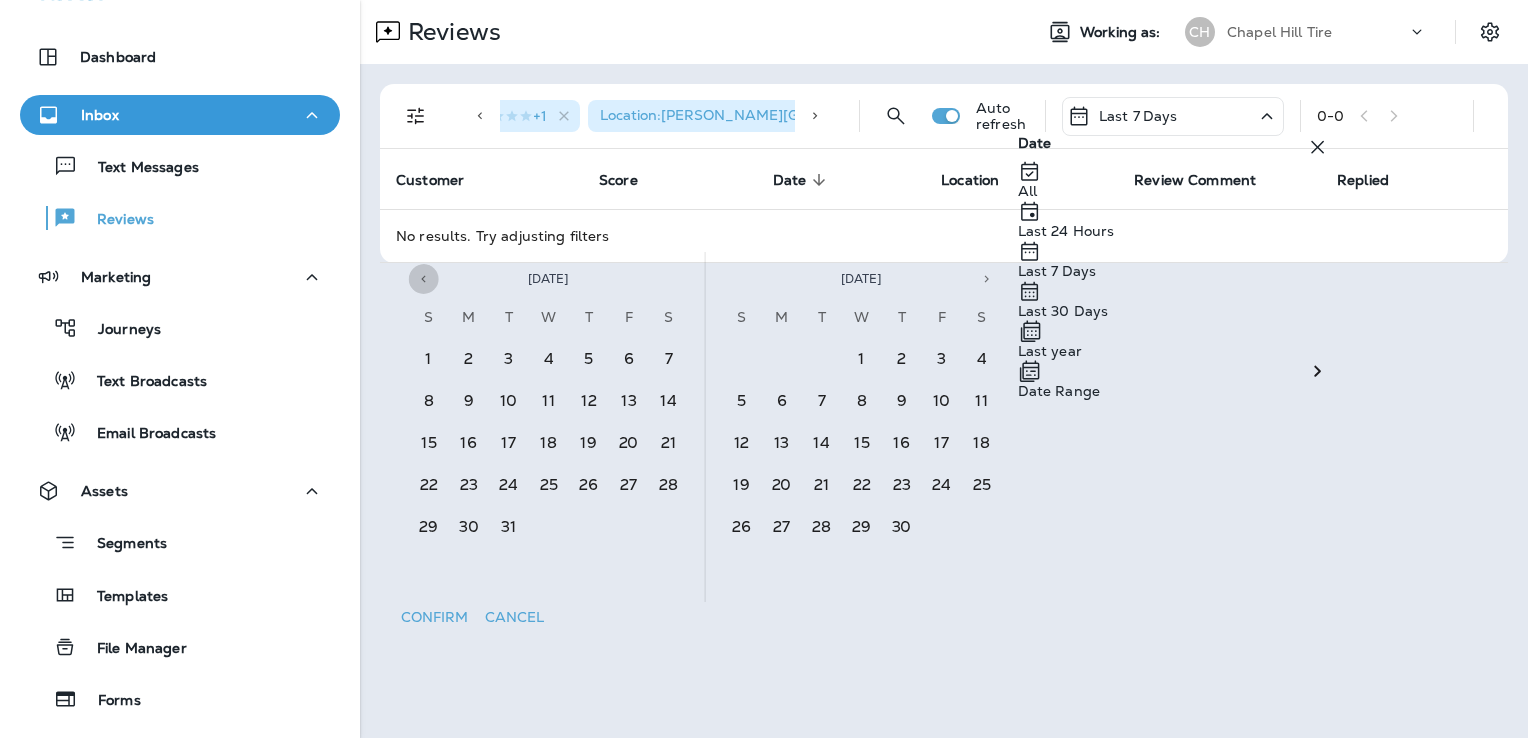 click 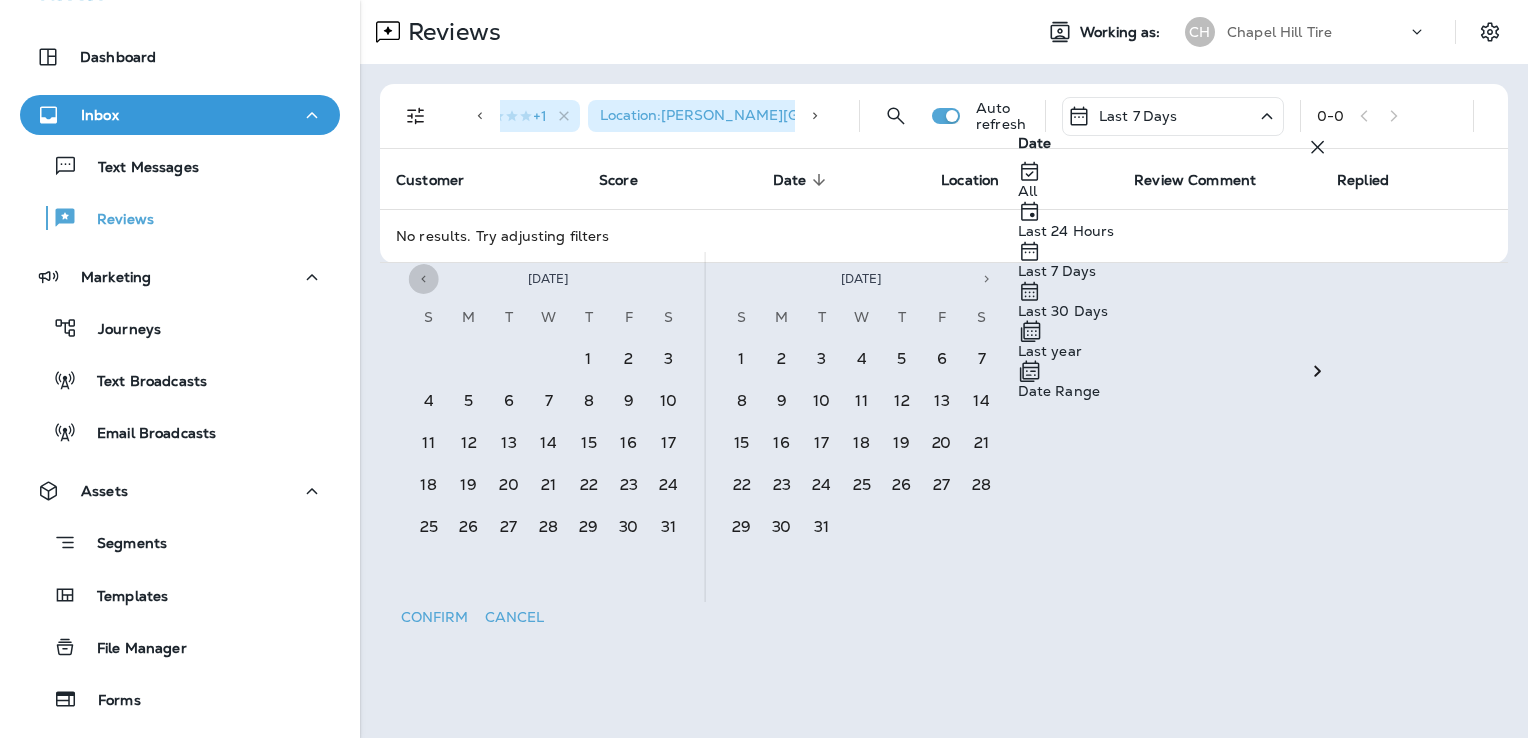 click 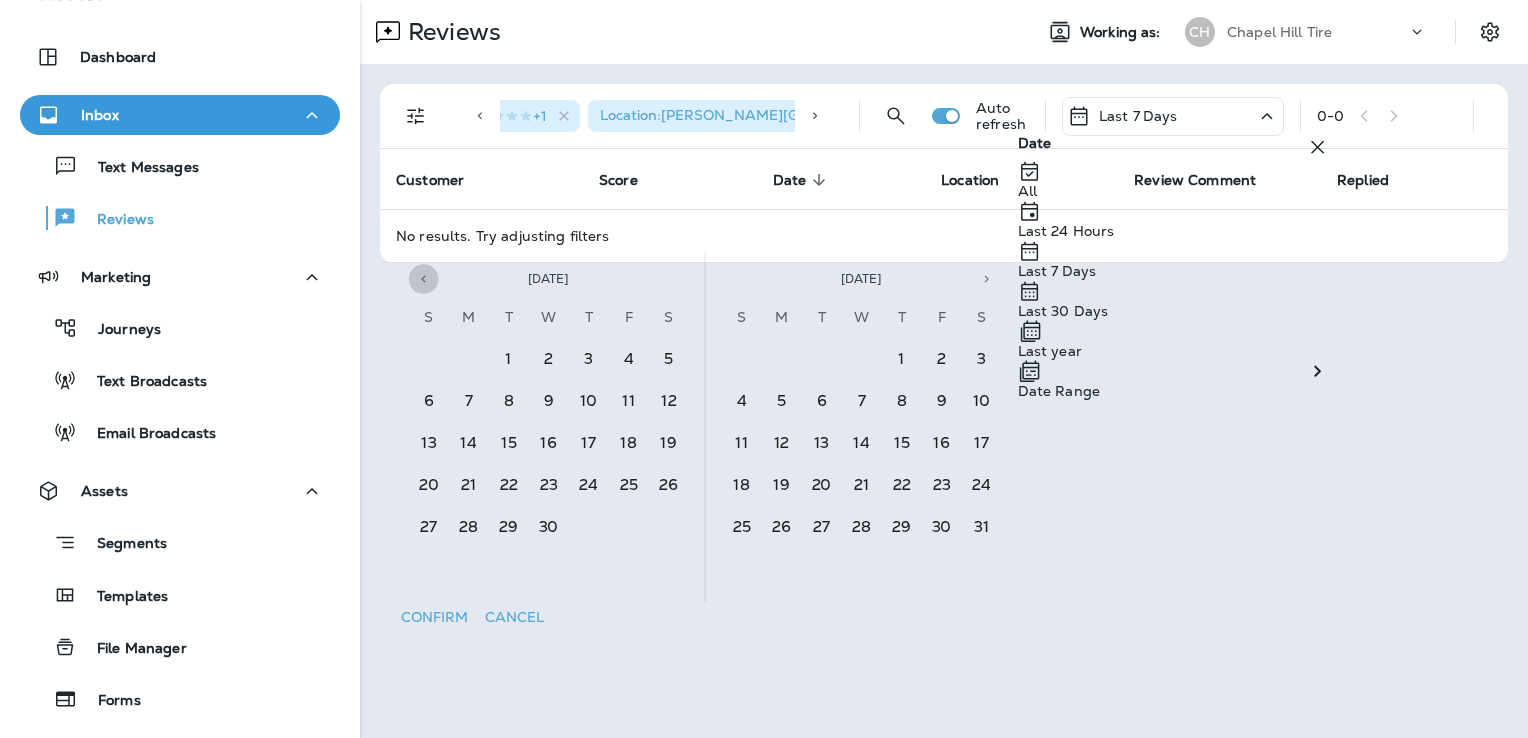click 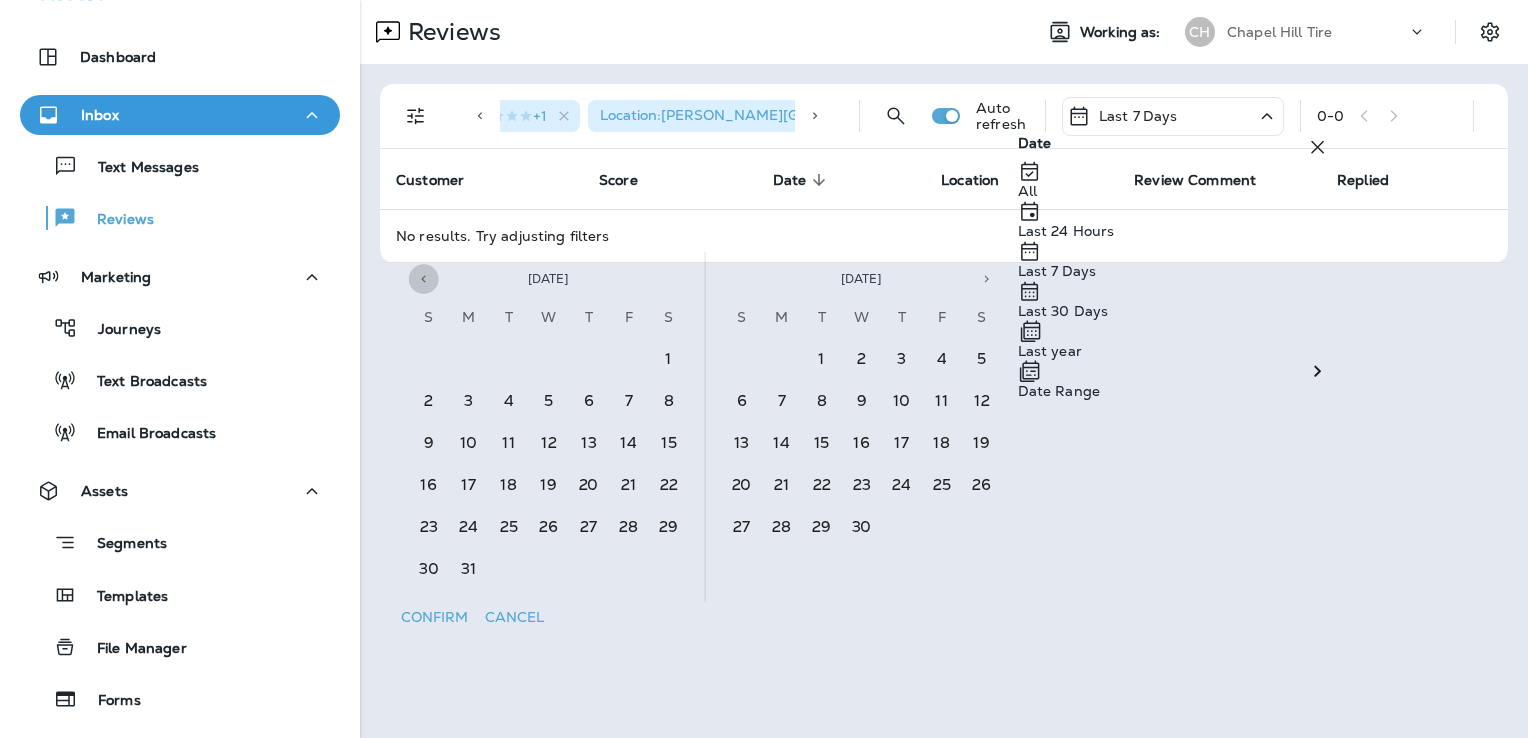 click 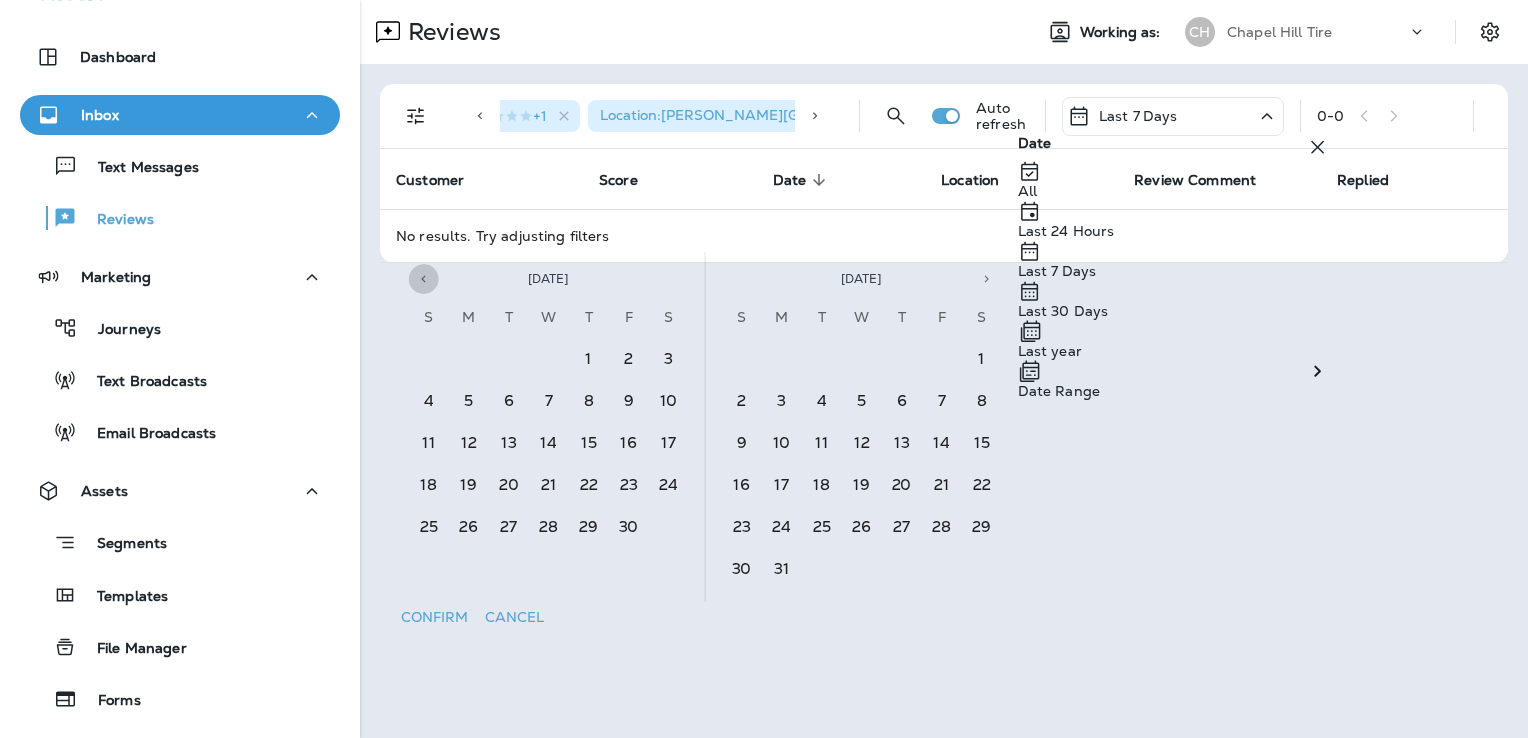 click 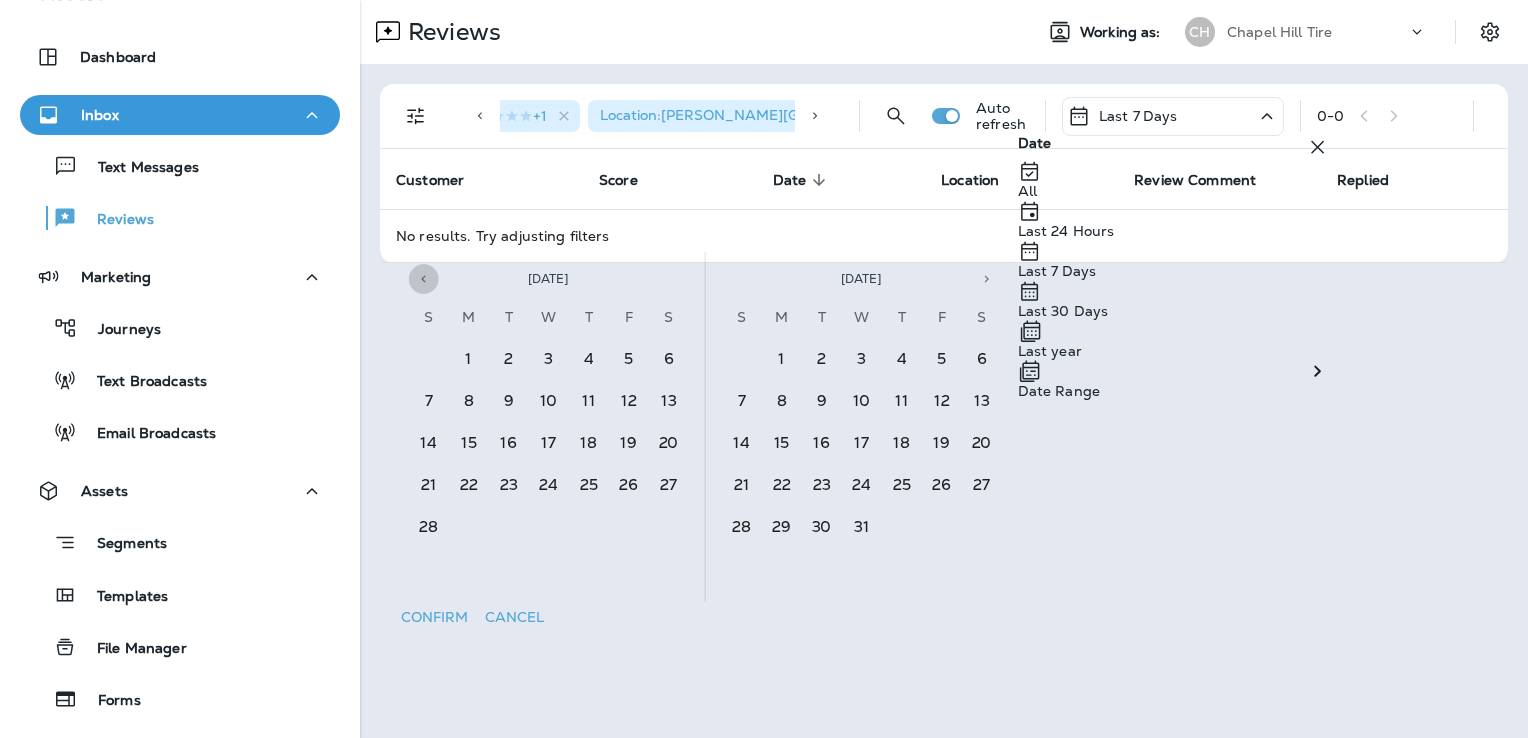 click 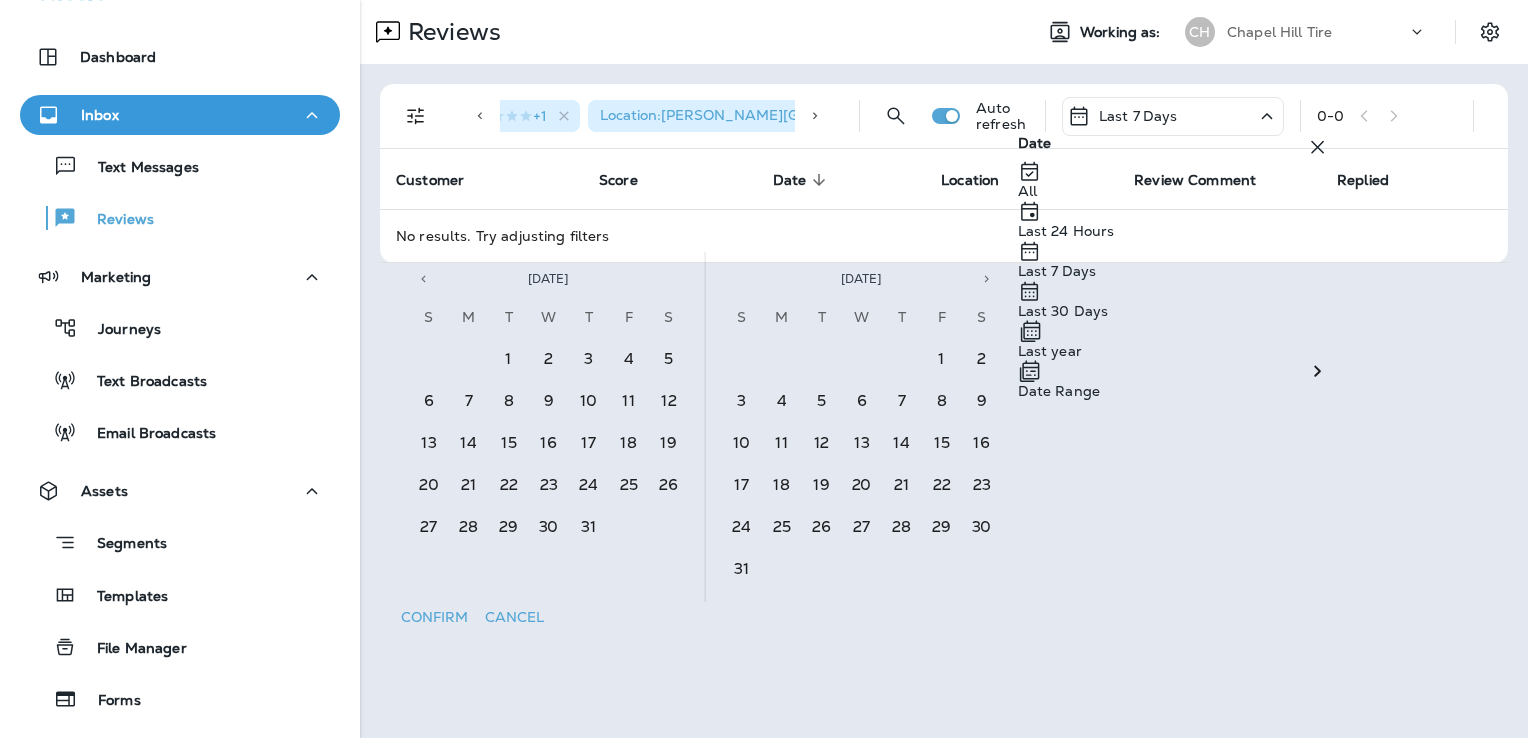 click 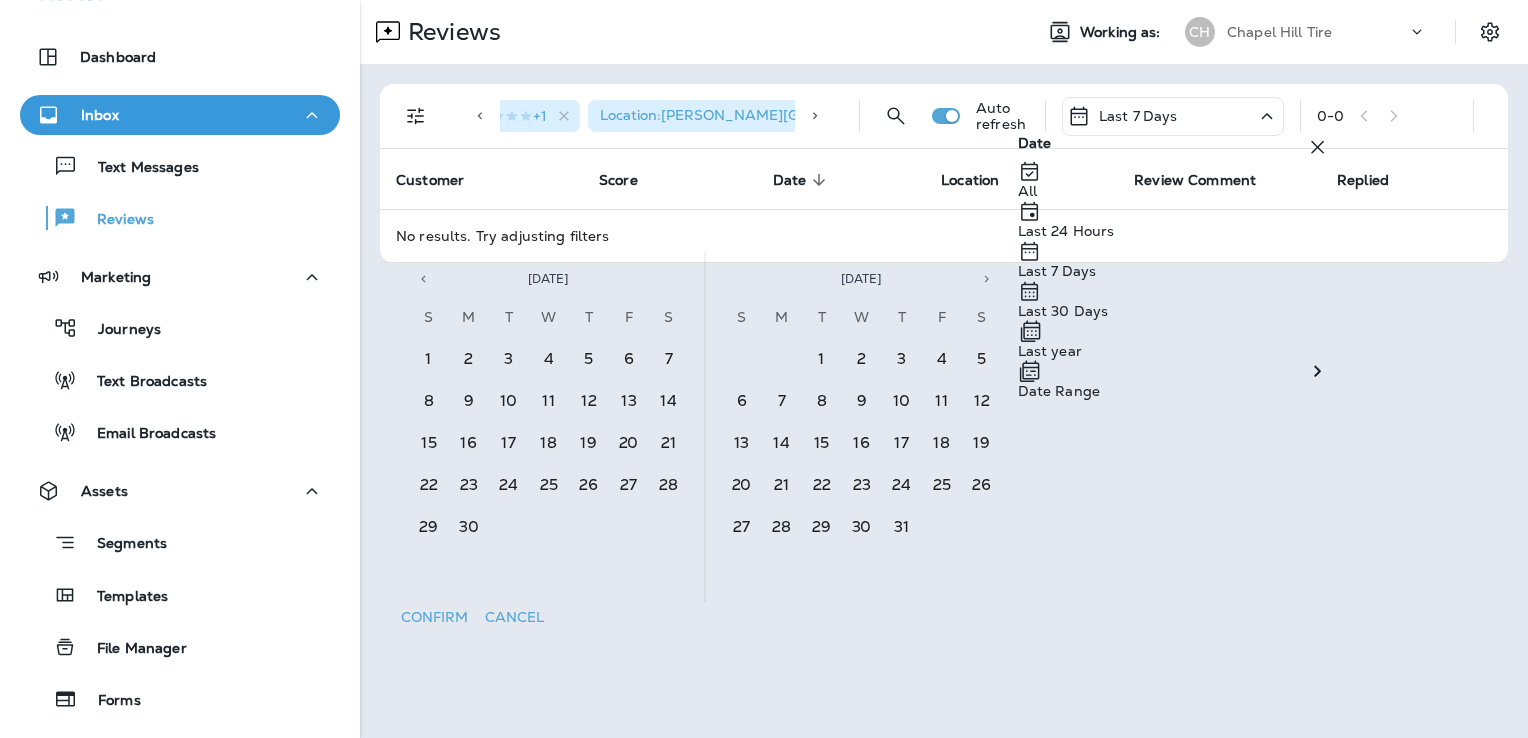 click 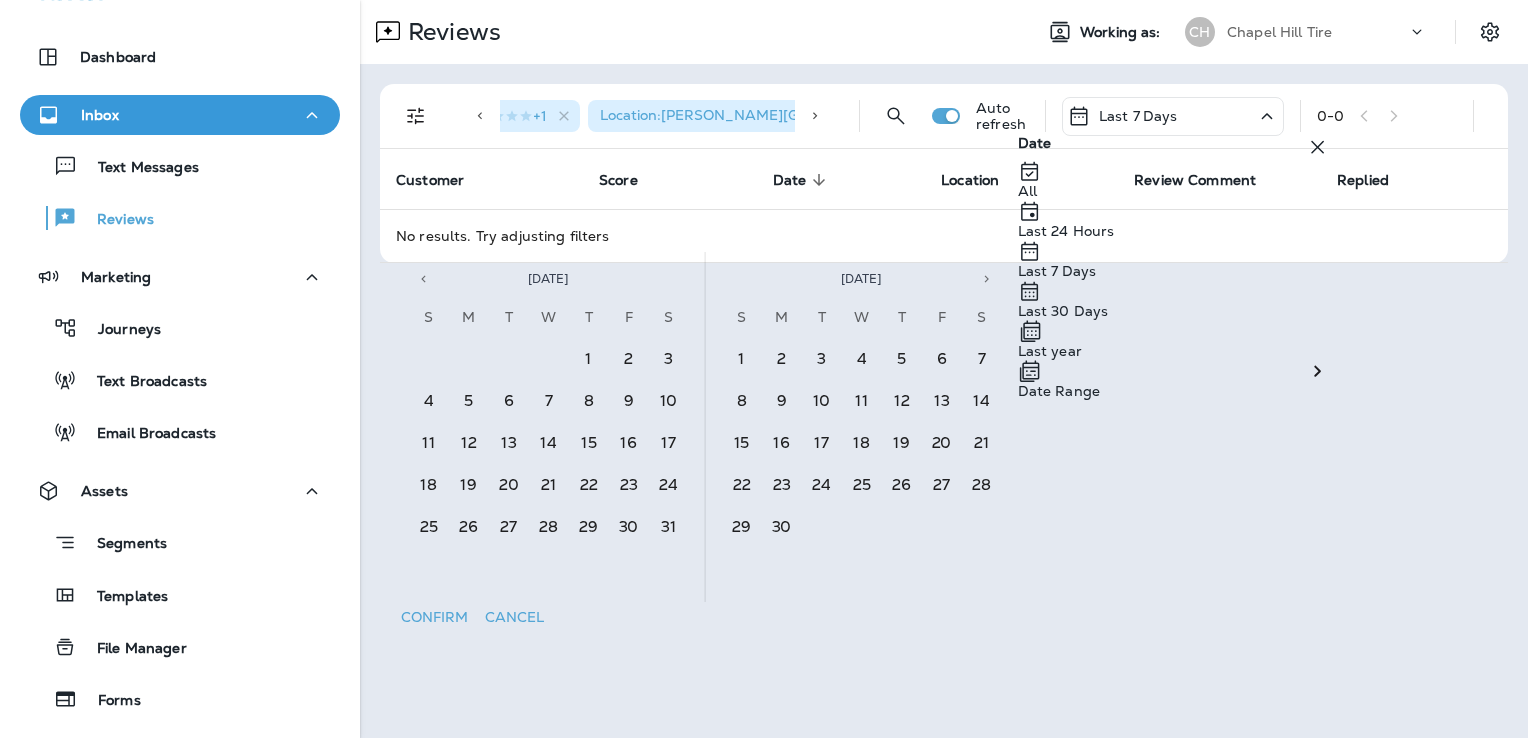 click 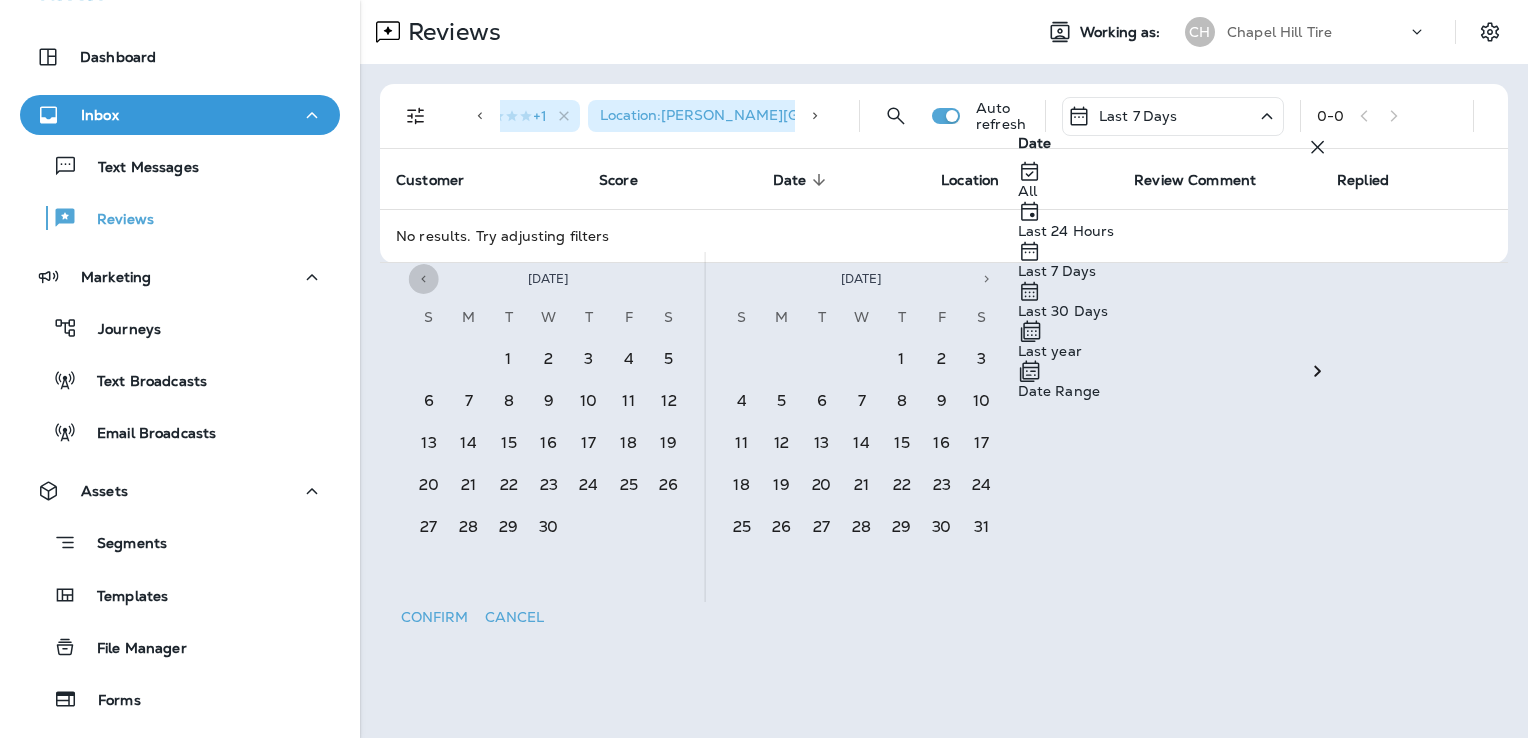 click 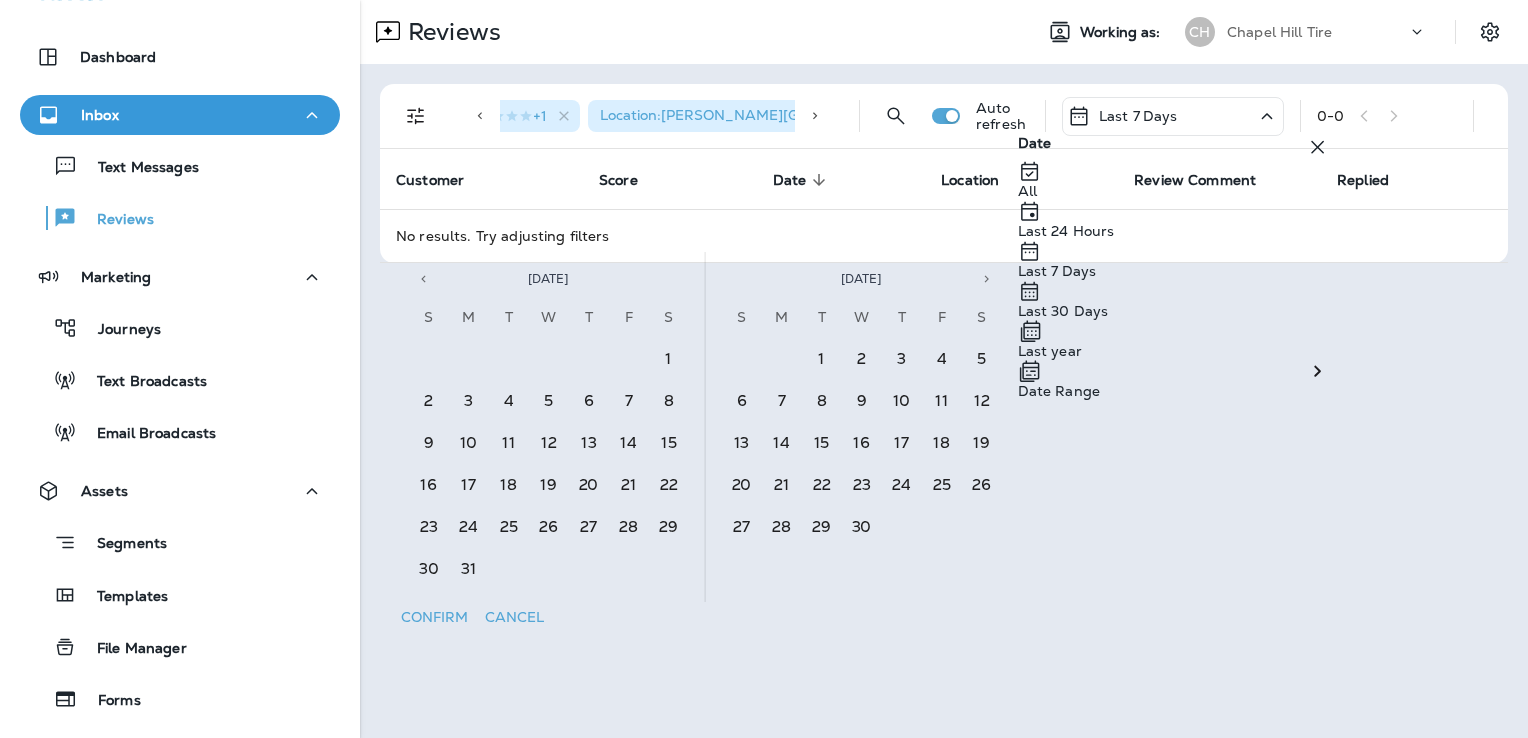 click 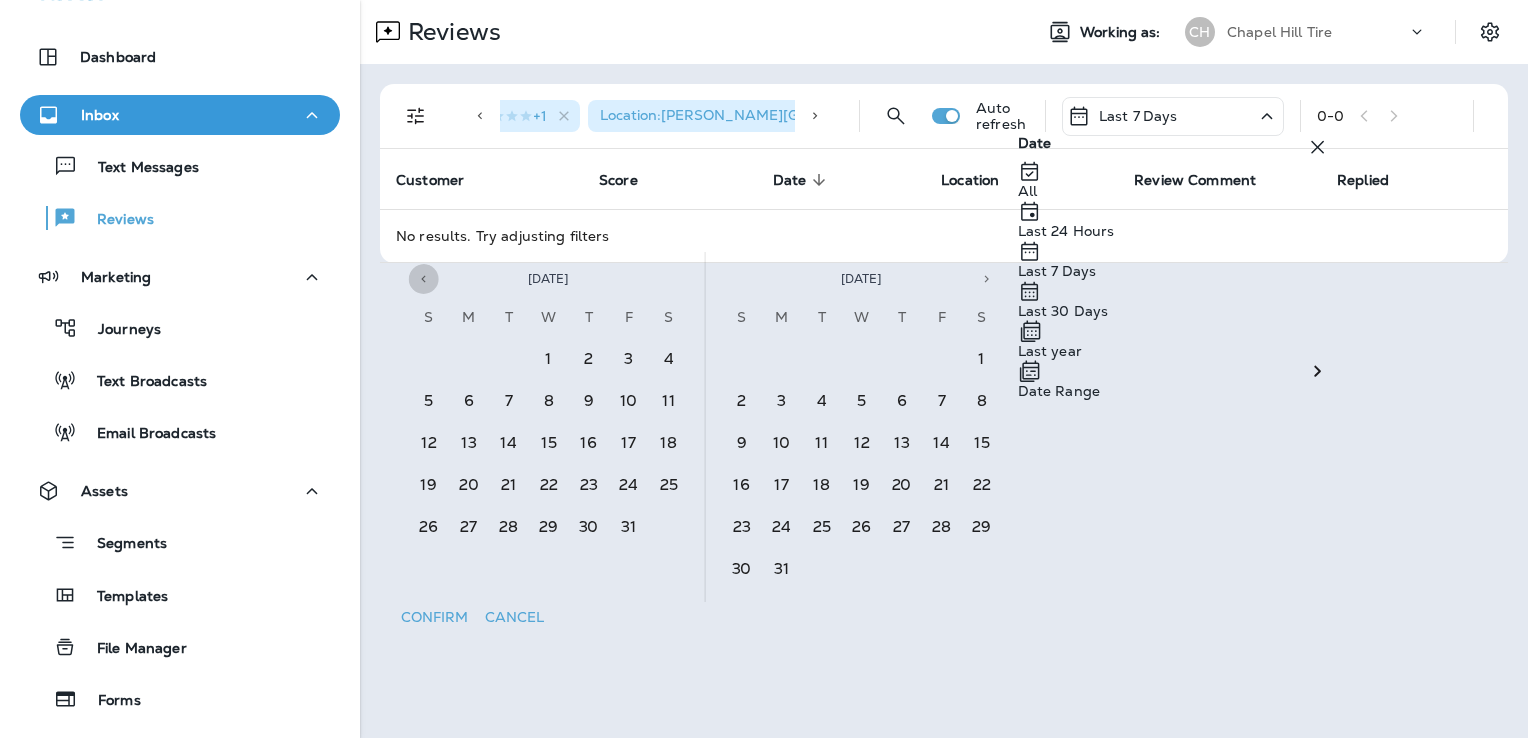 click 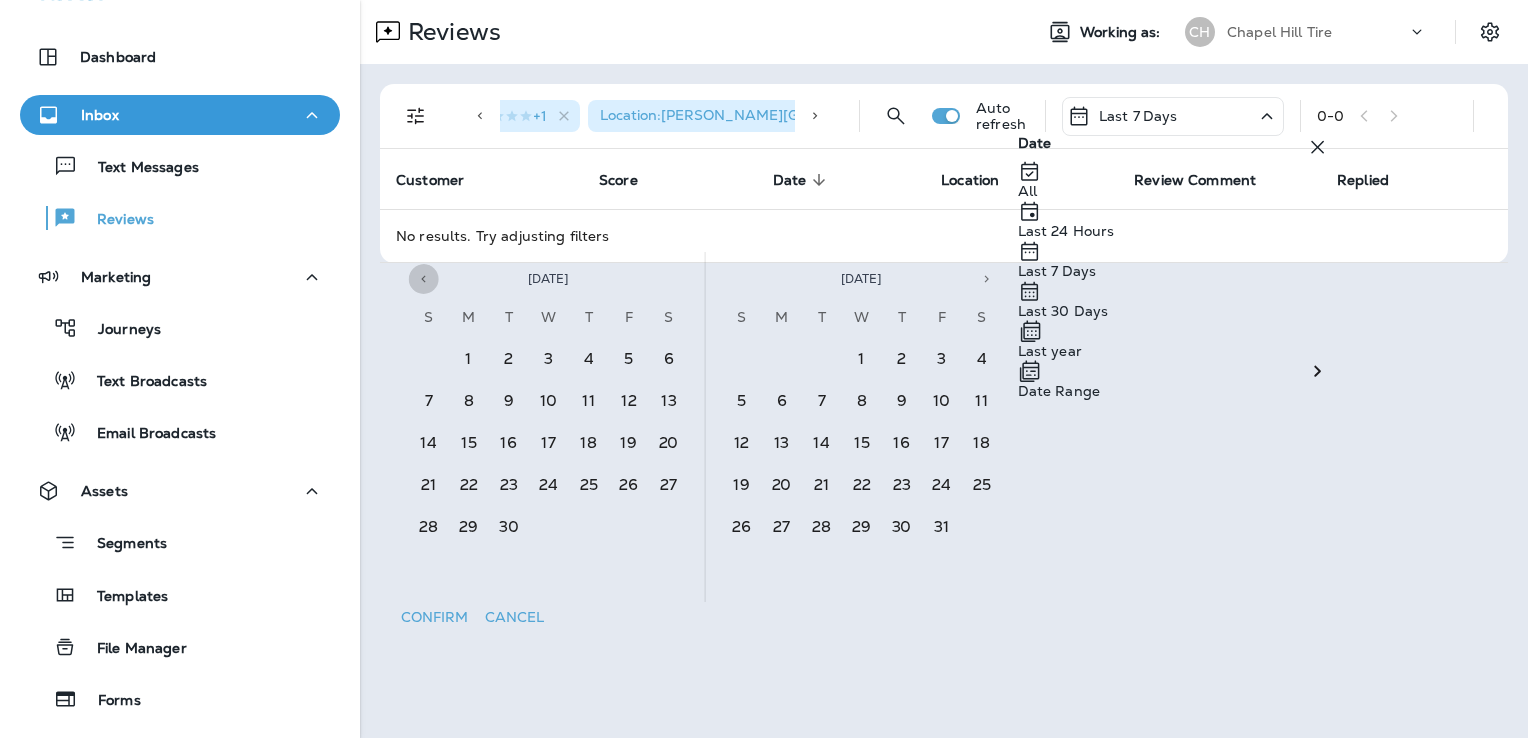 click 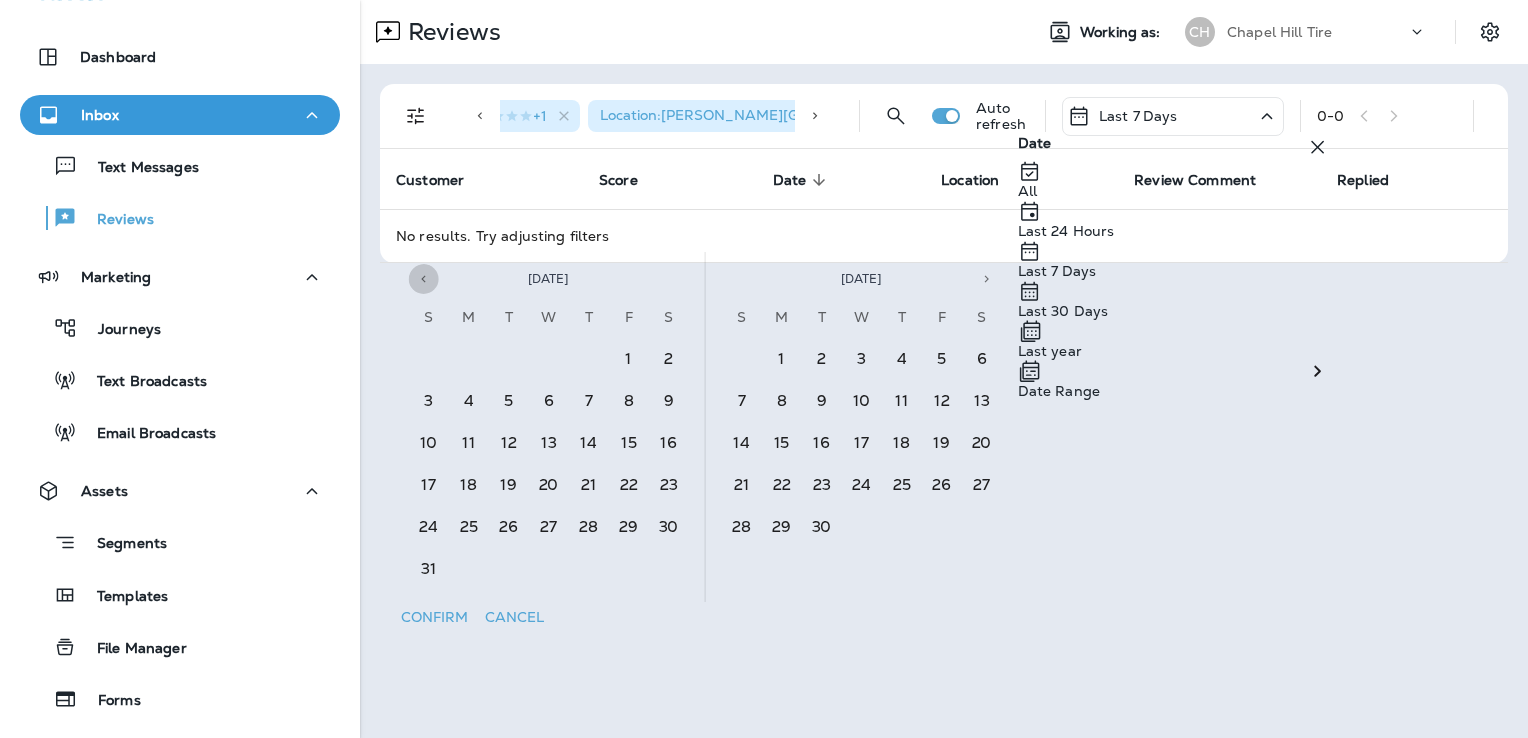 click 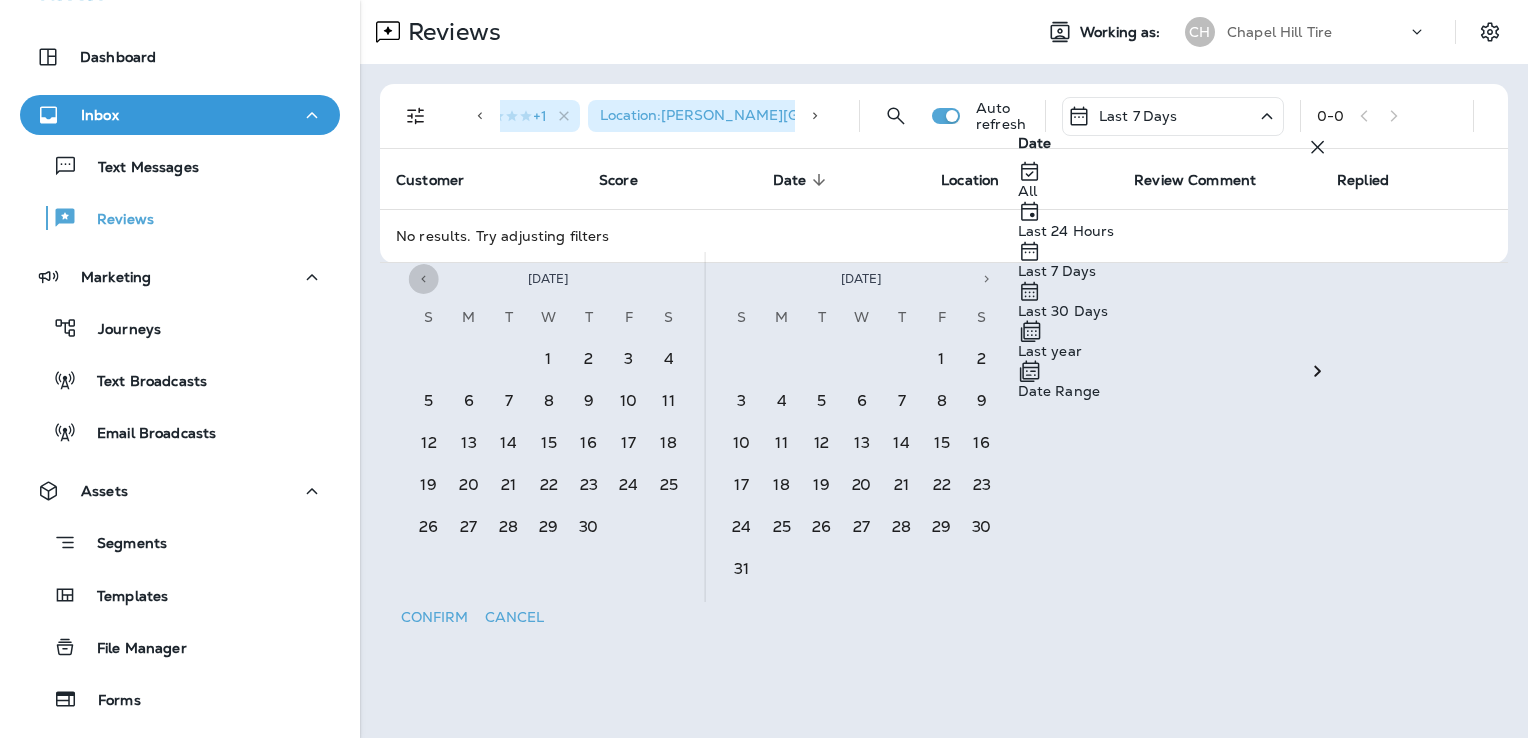 click 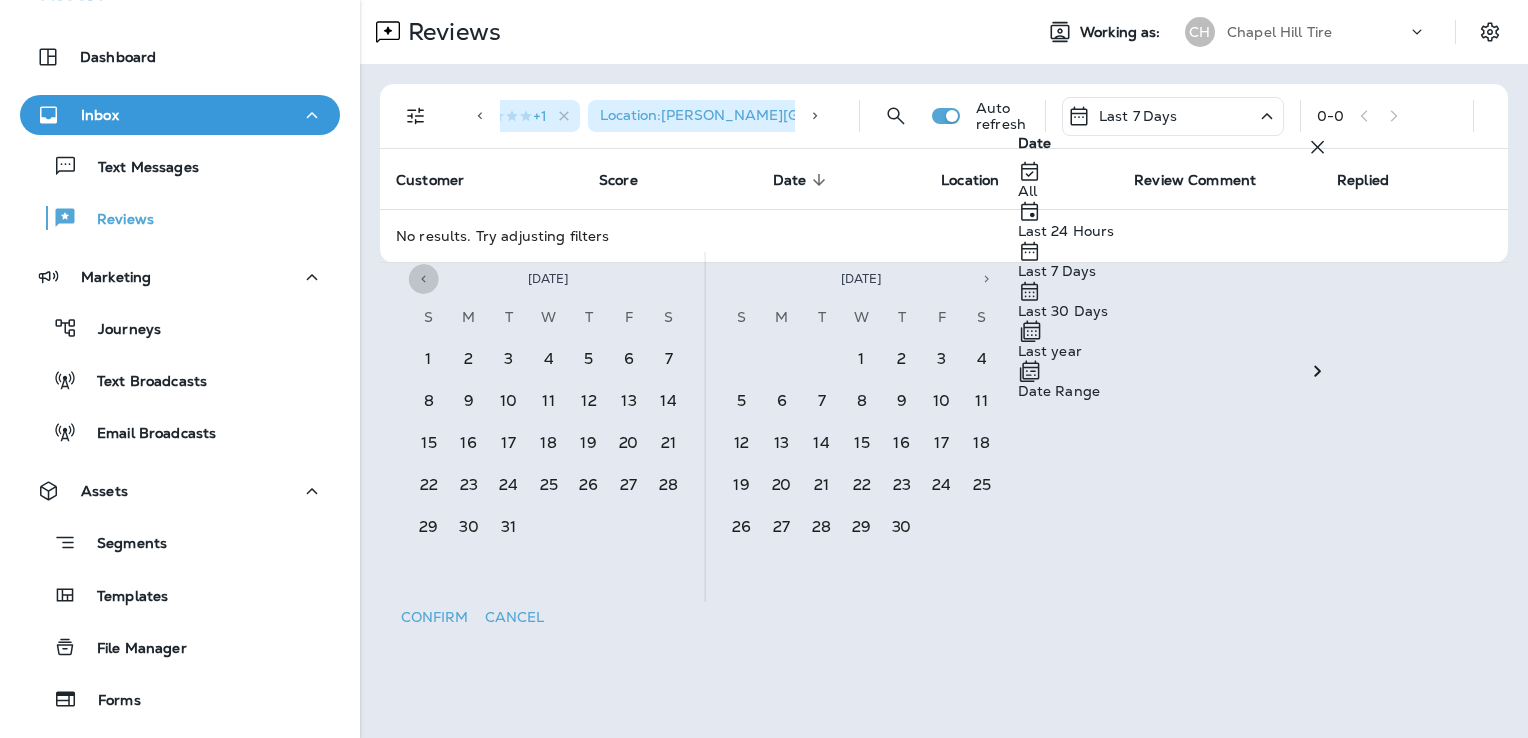 click 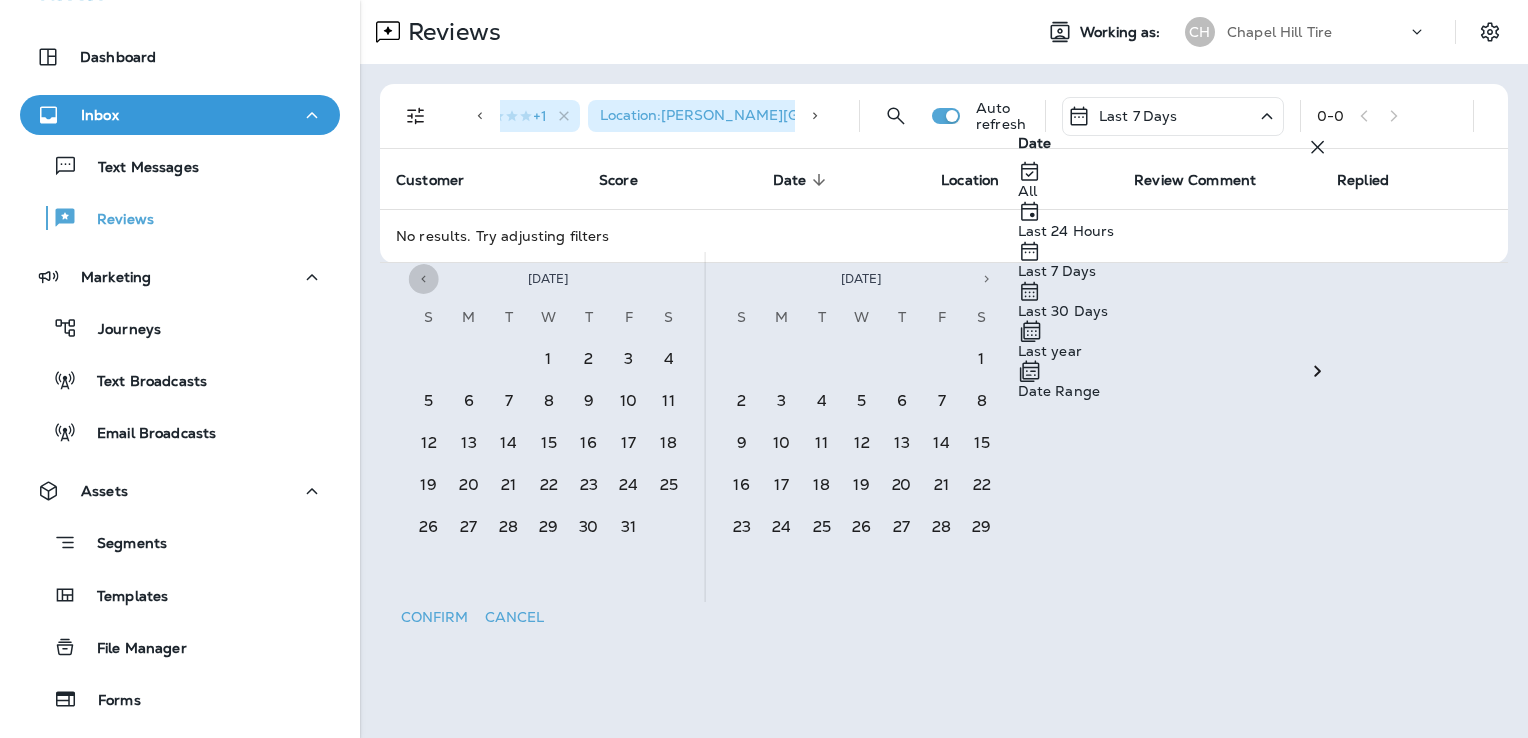 click 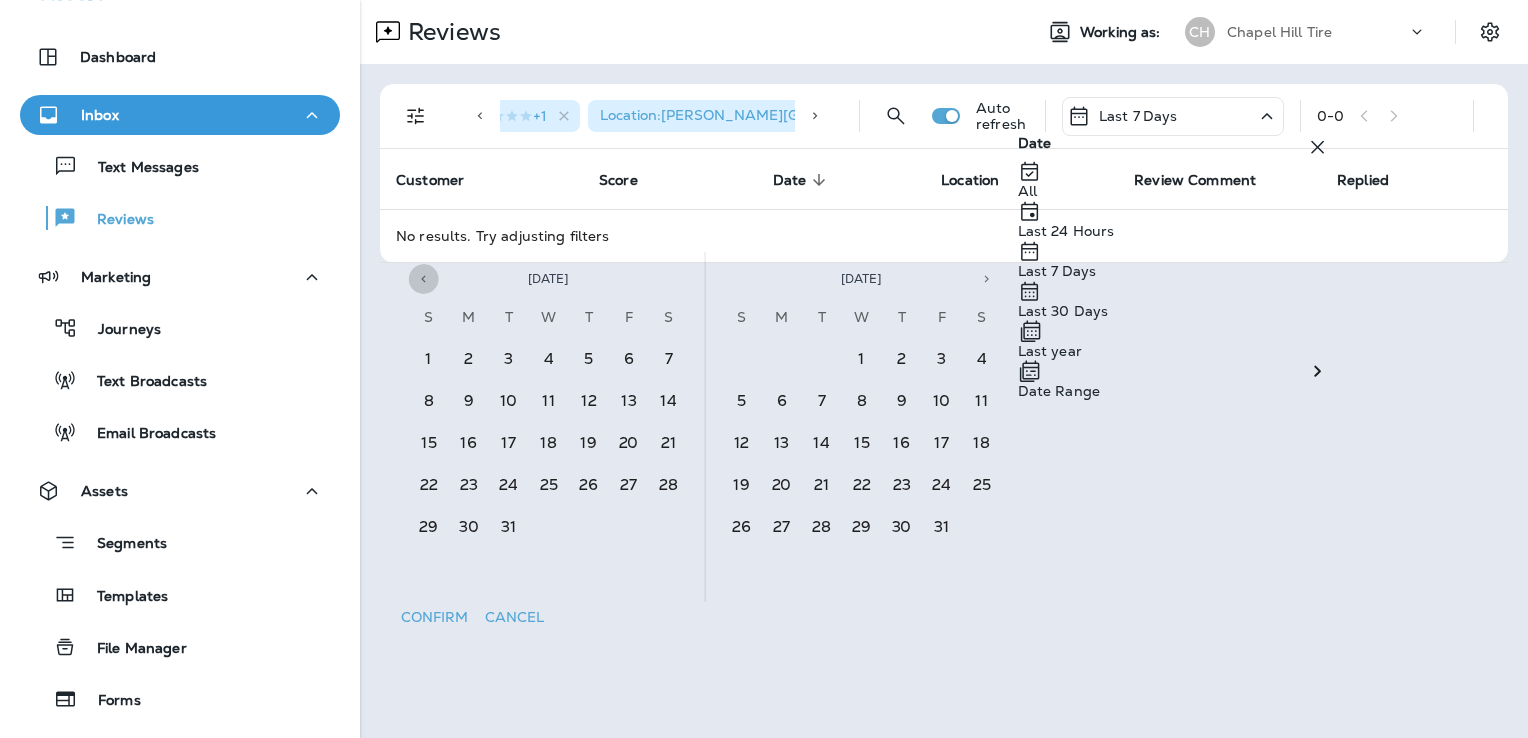click 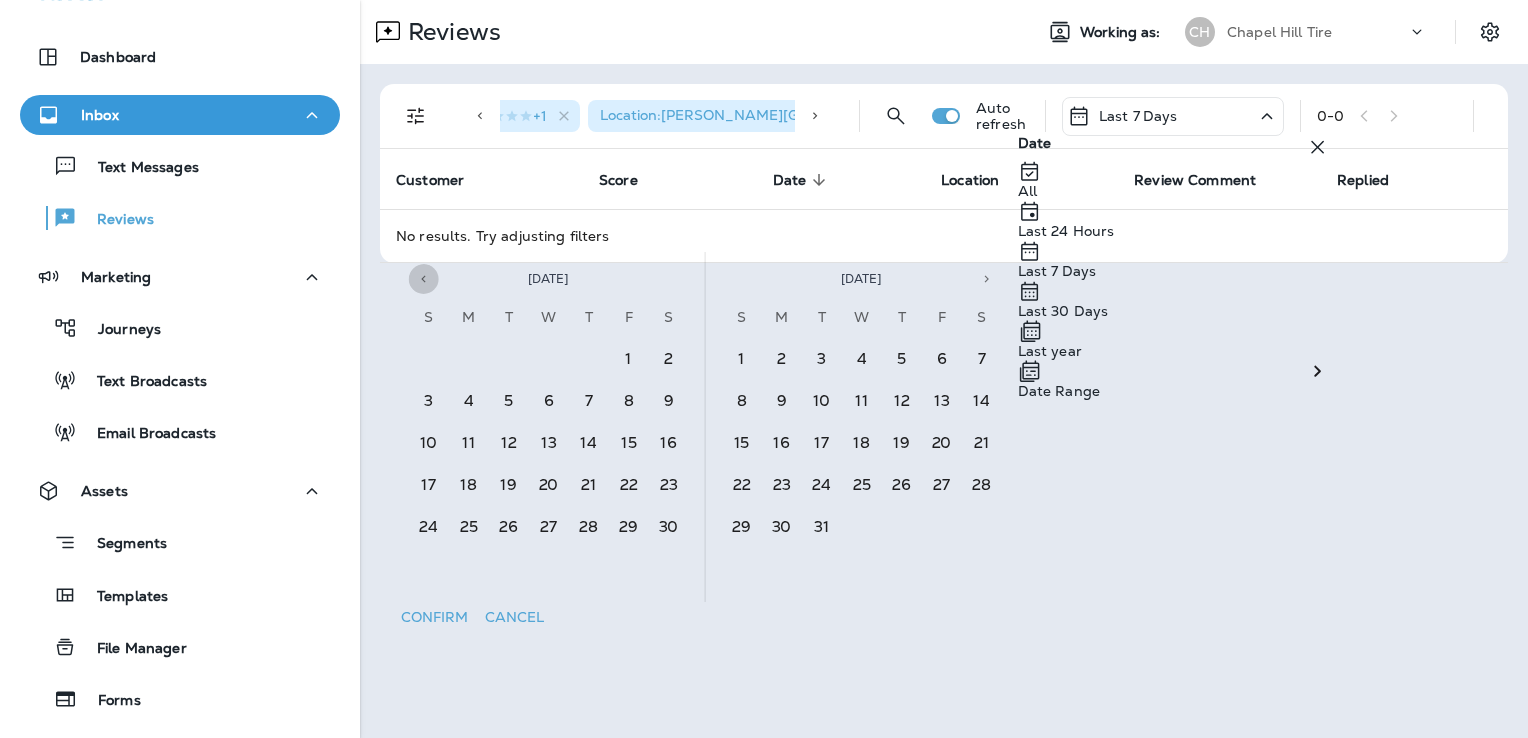 click 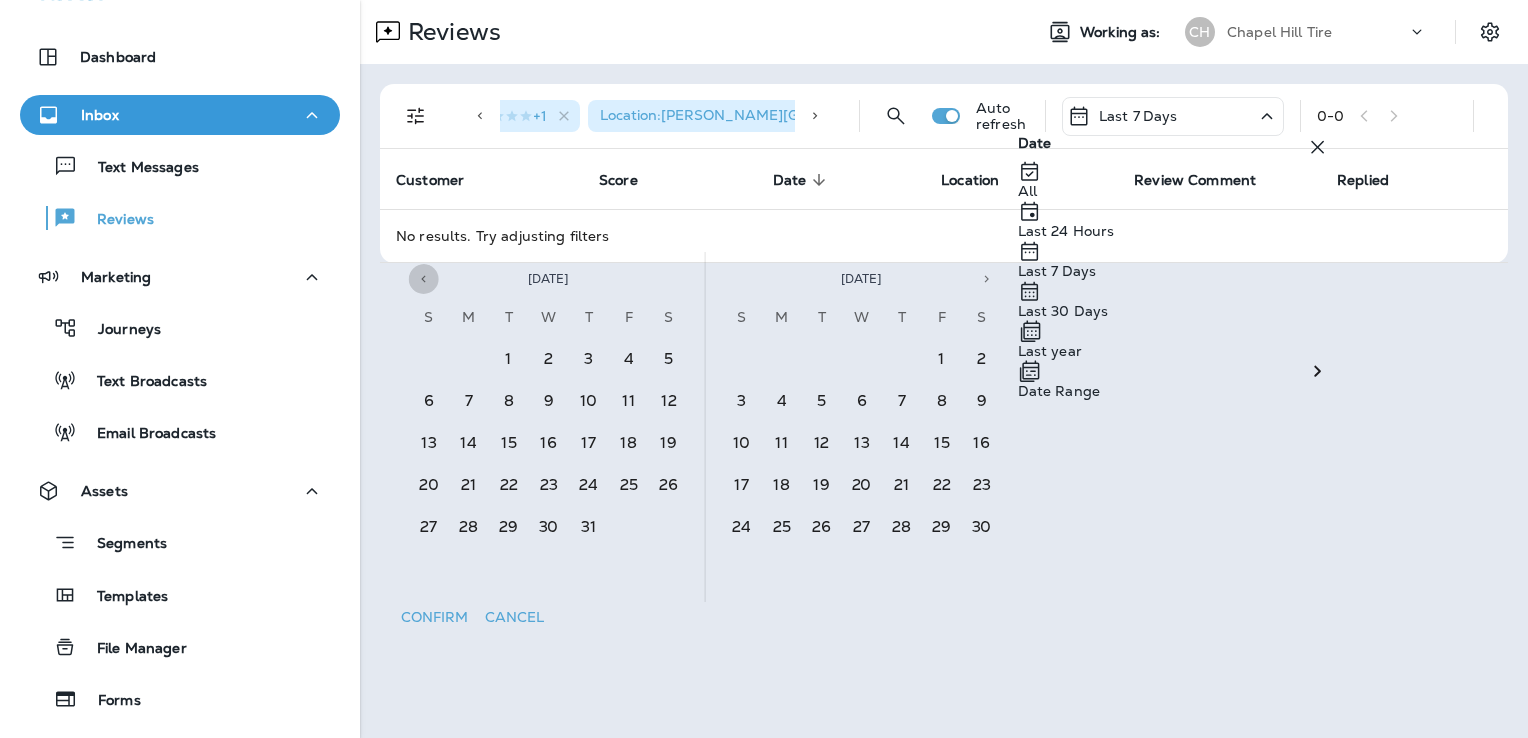 click 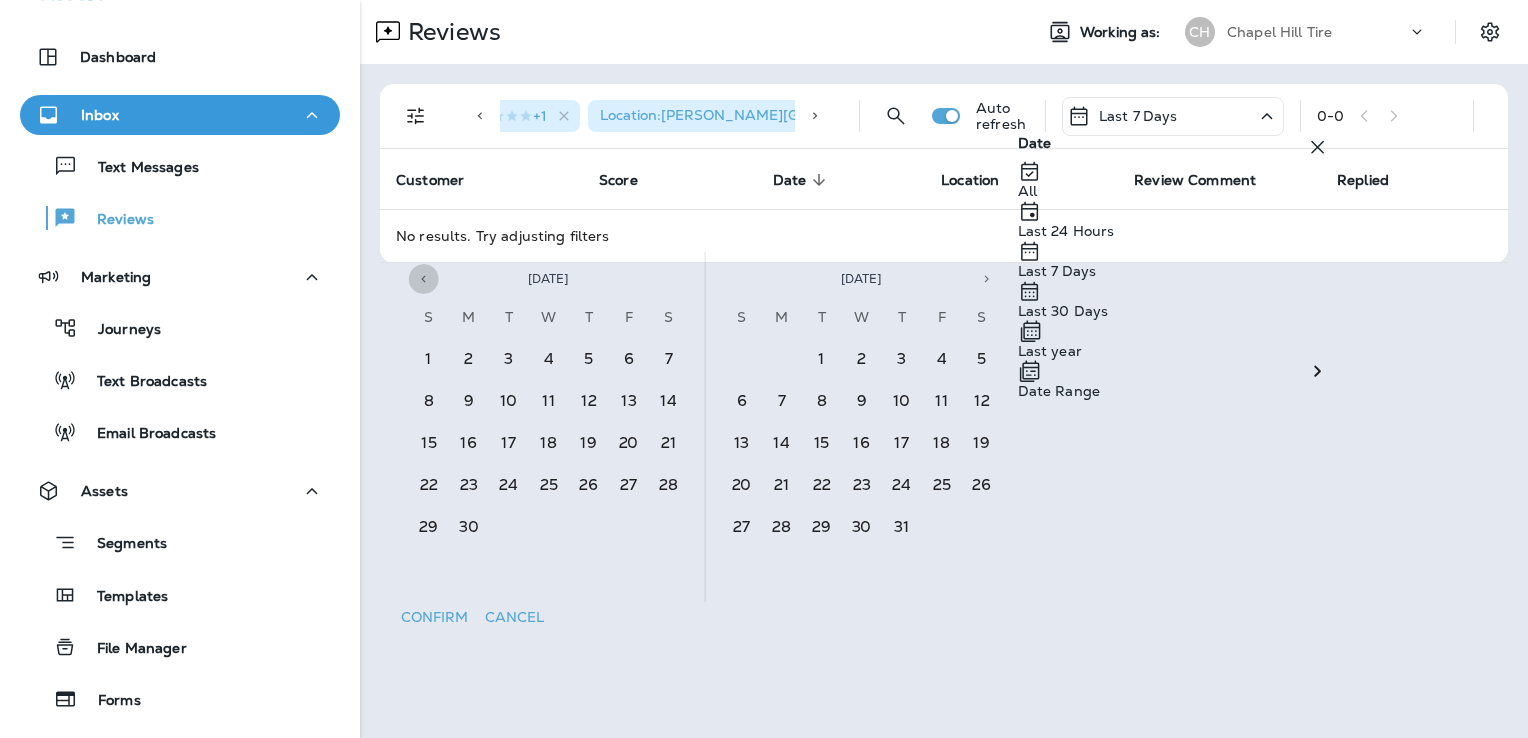 click 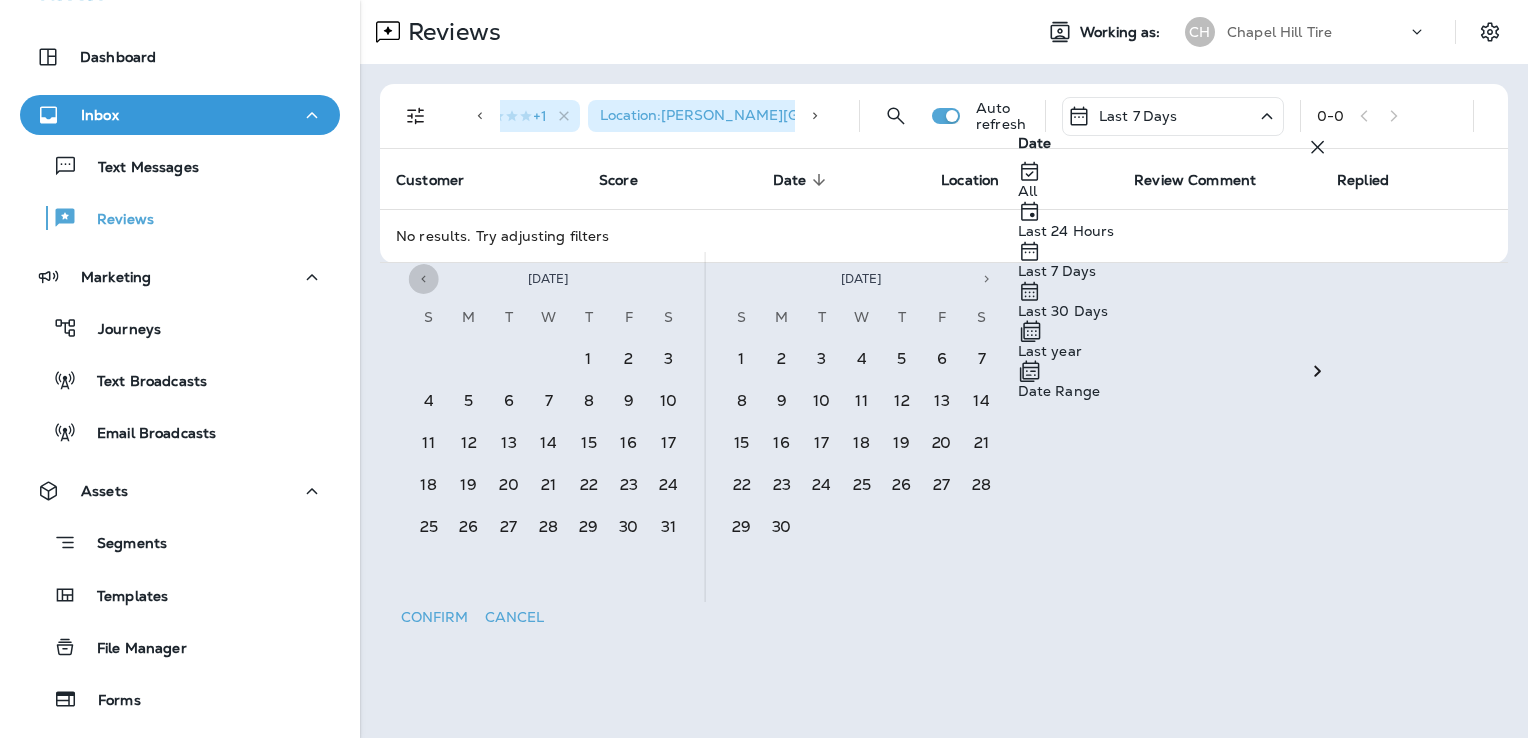 click 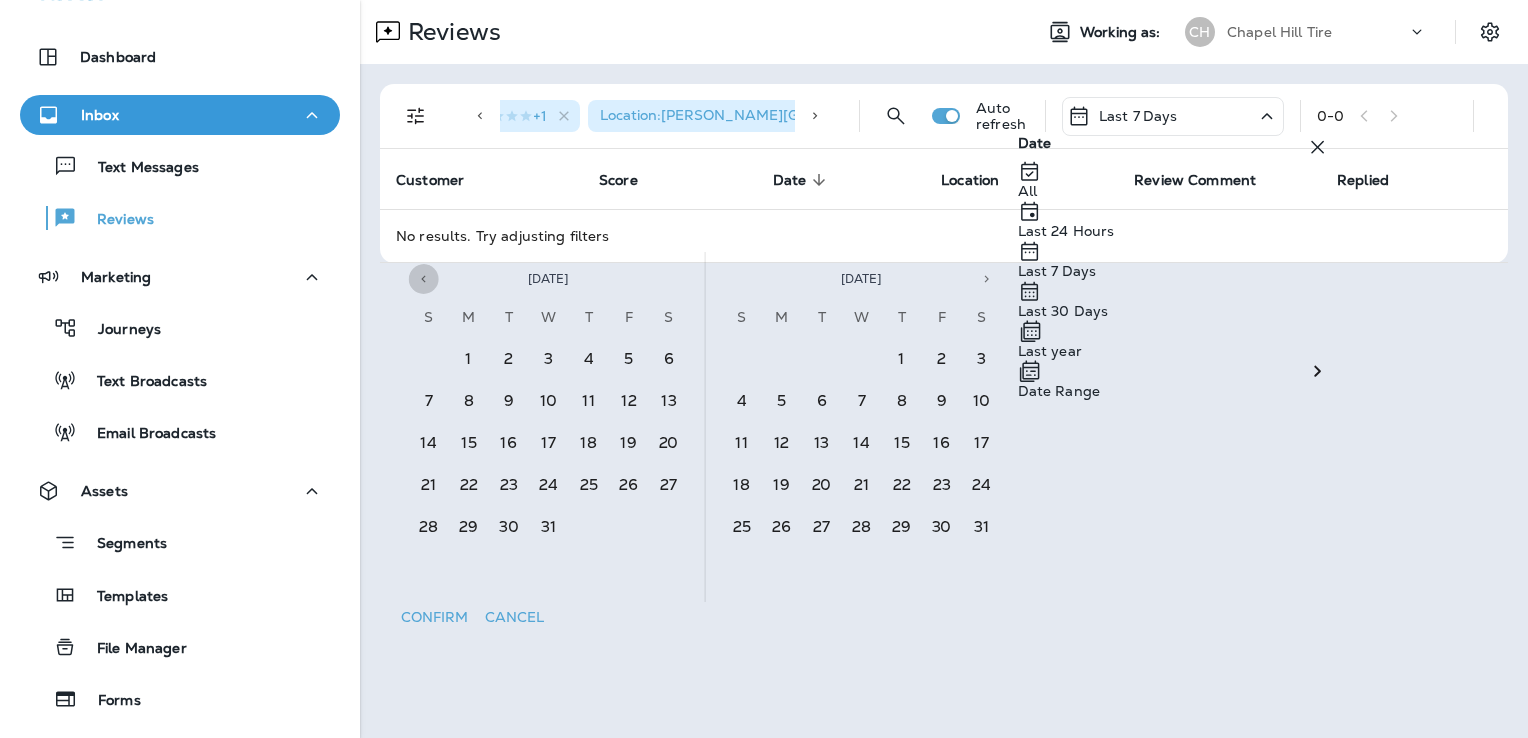 click 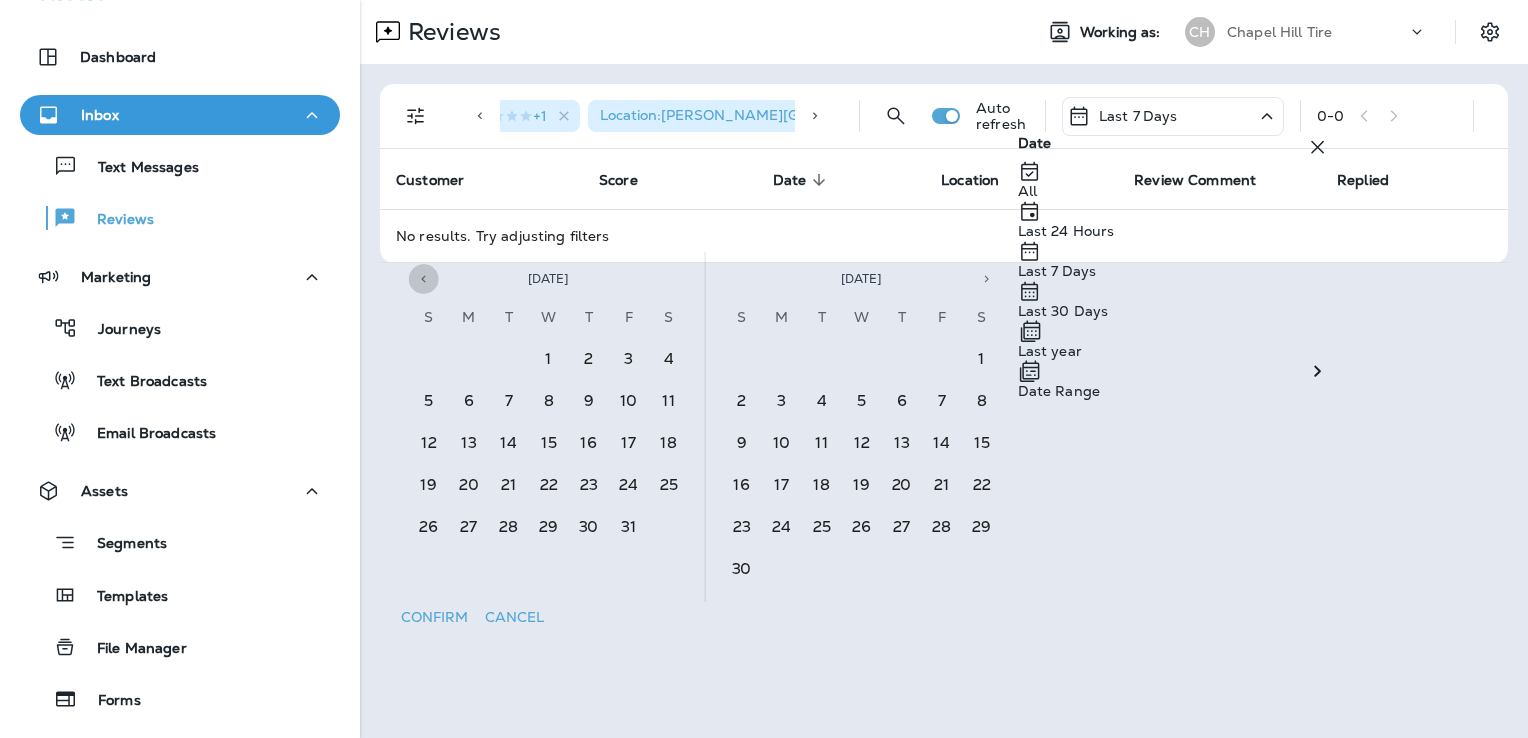 click 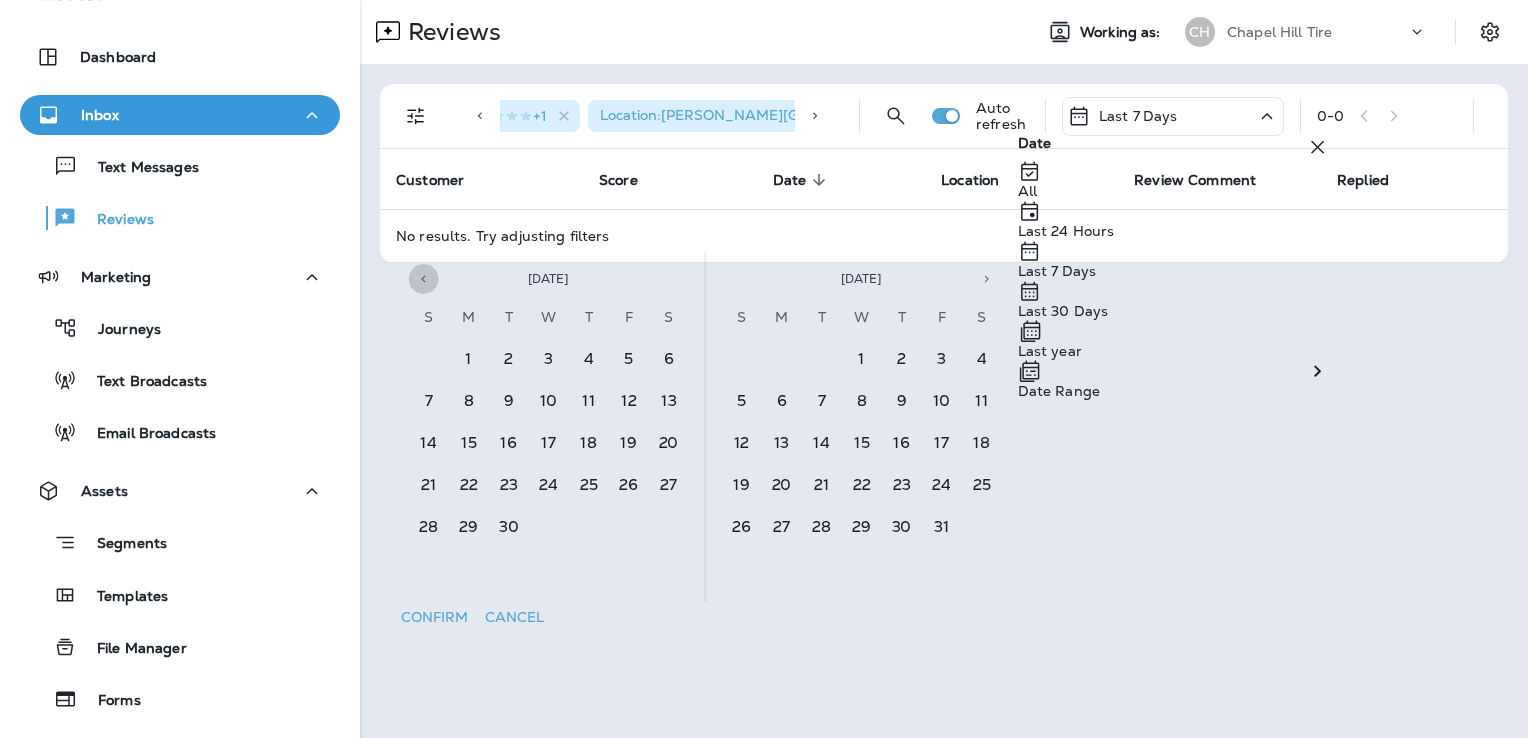 click 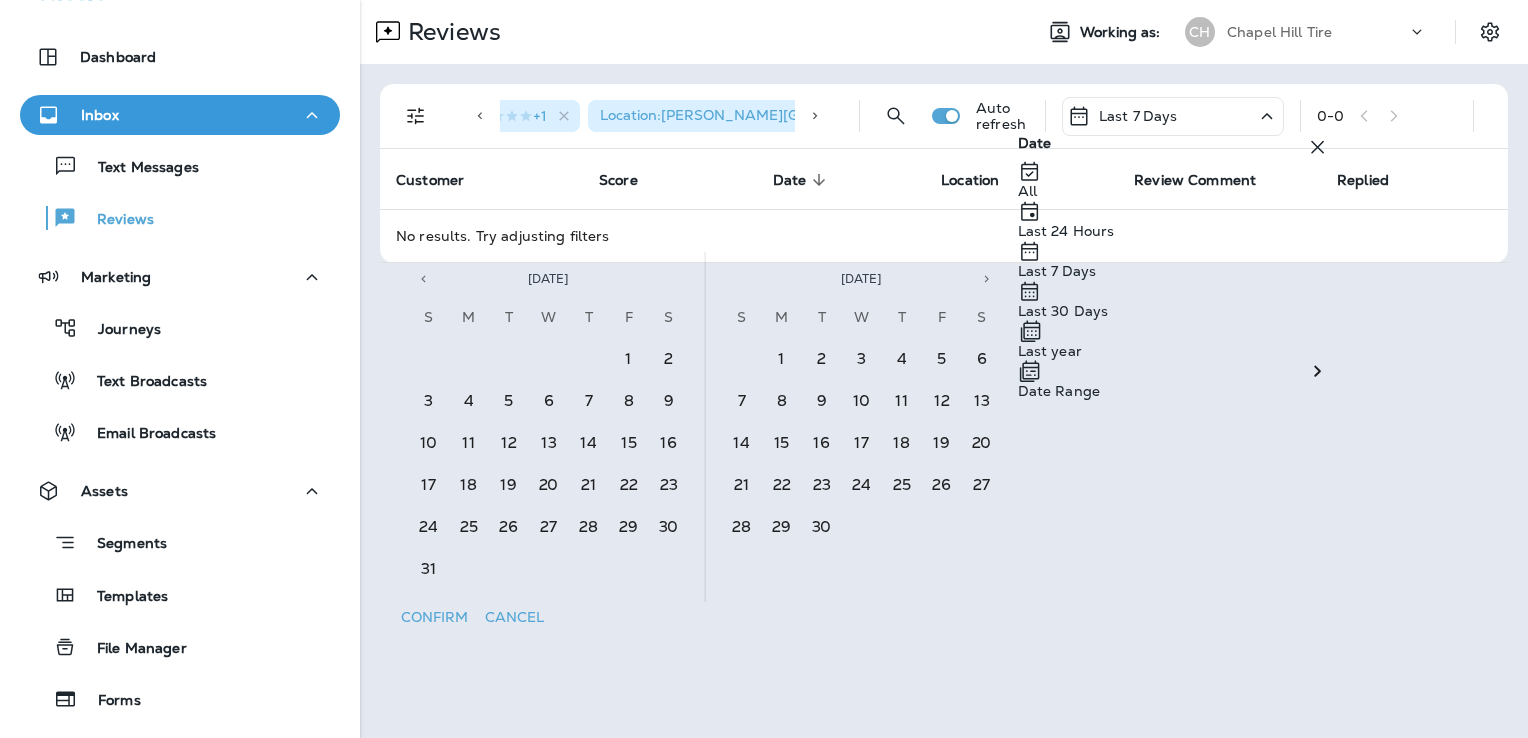 click 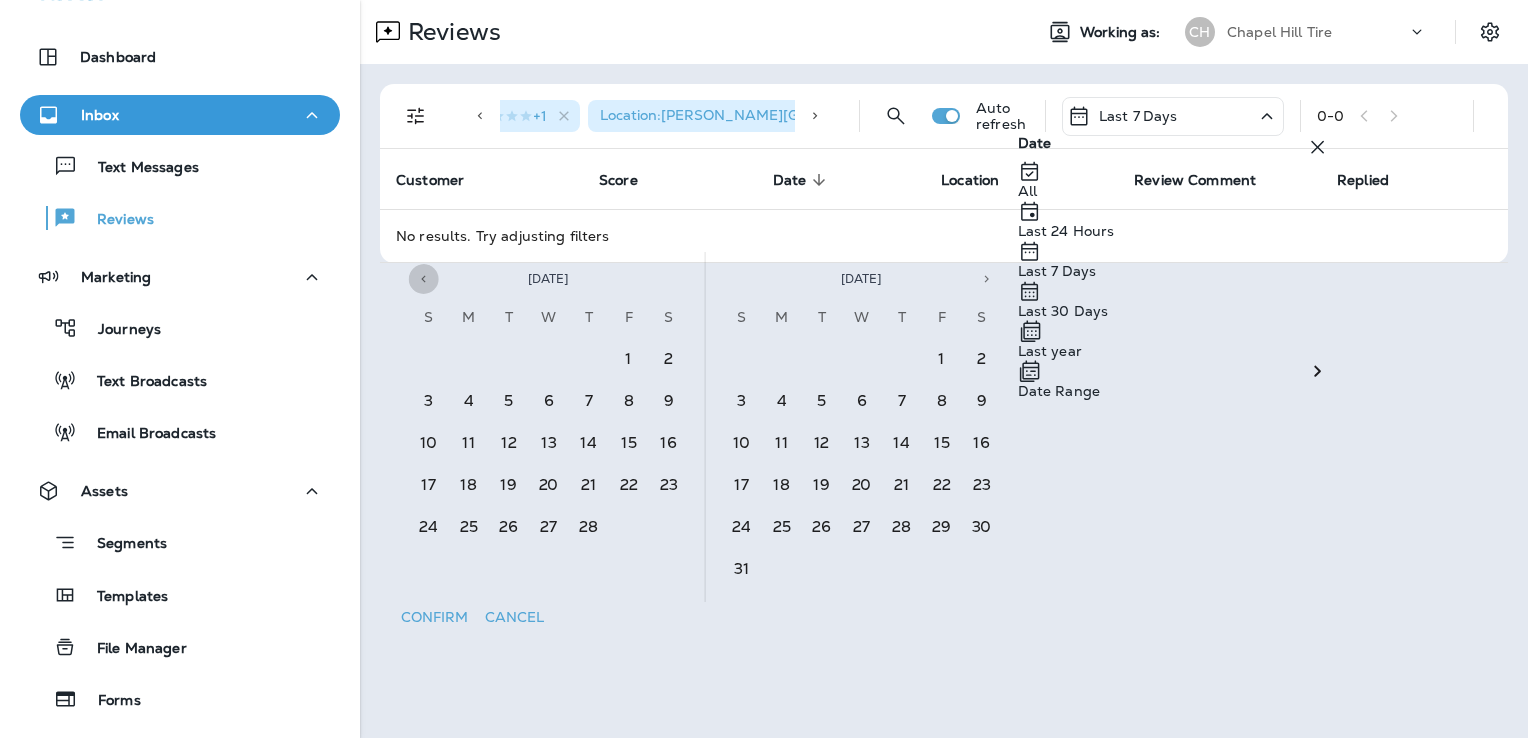 click 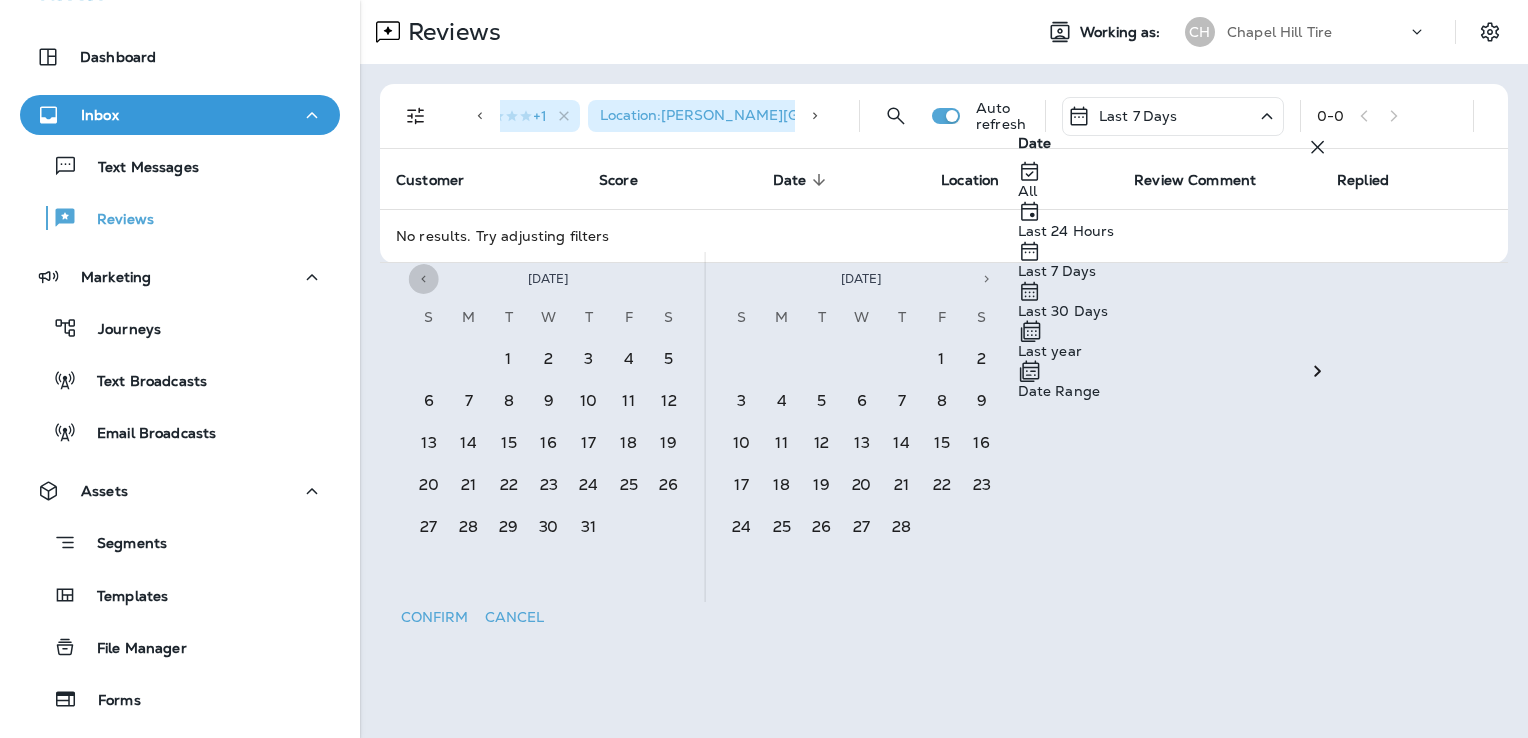 click 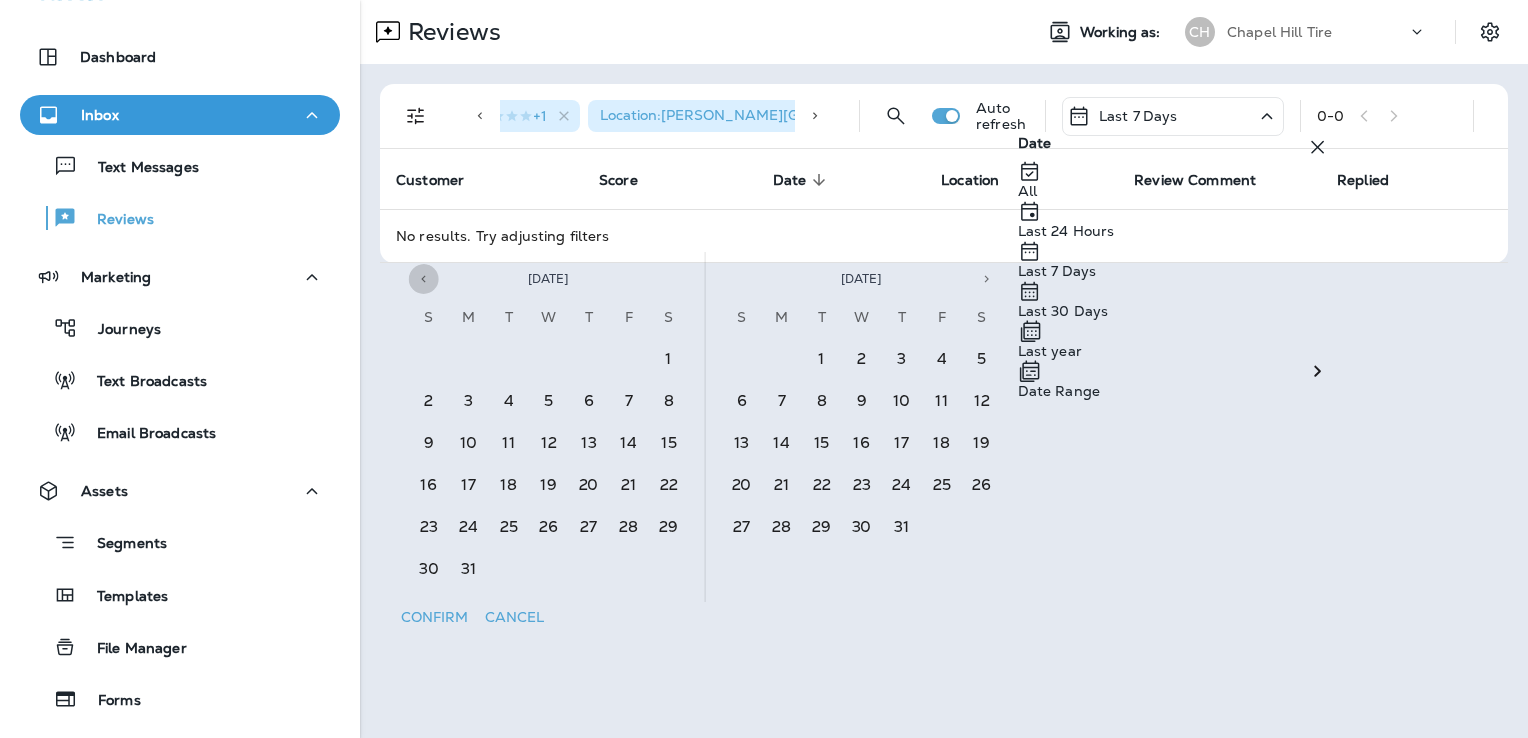 click 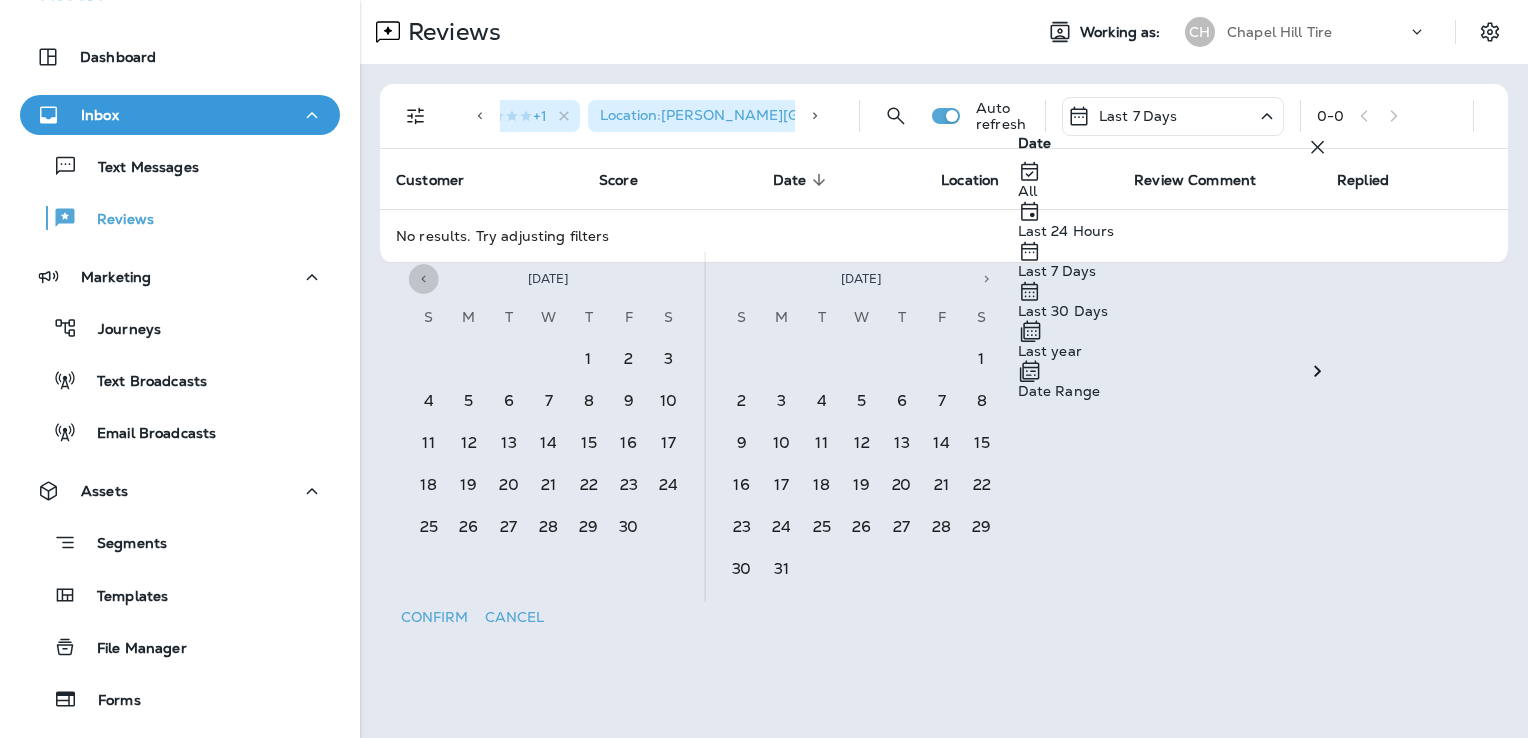 click 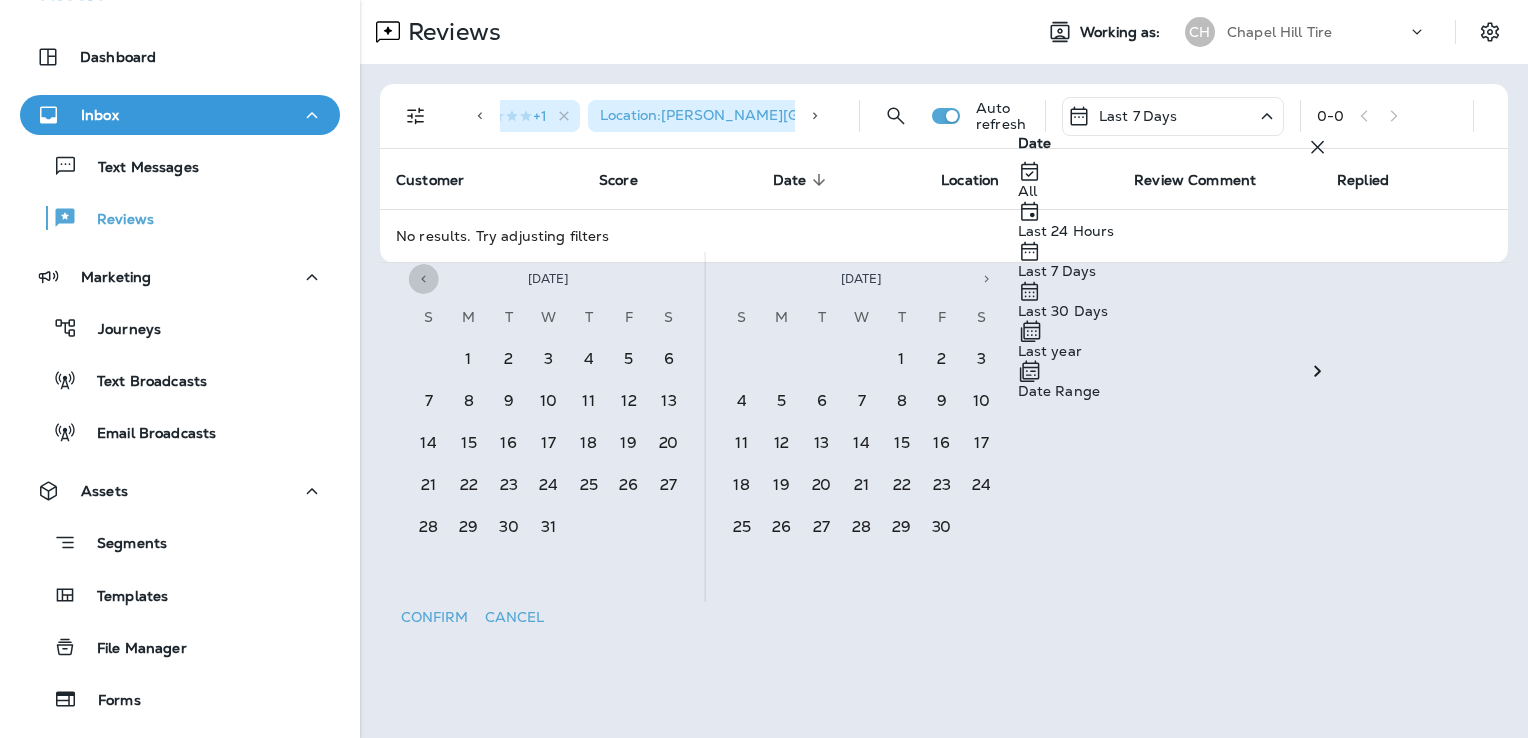 click 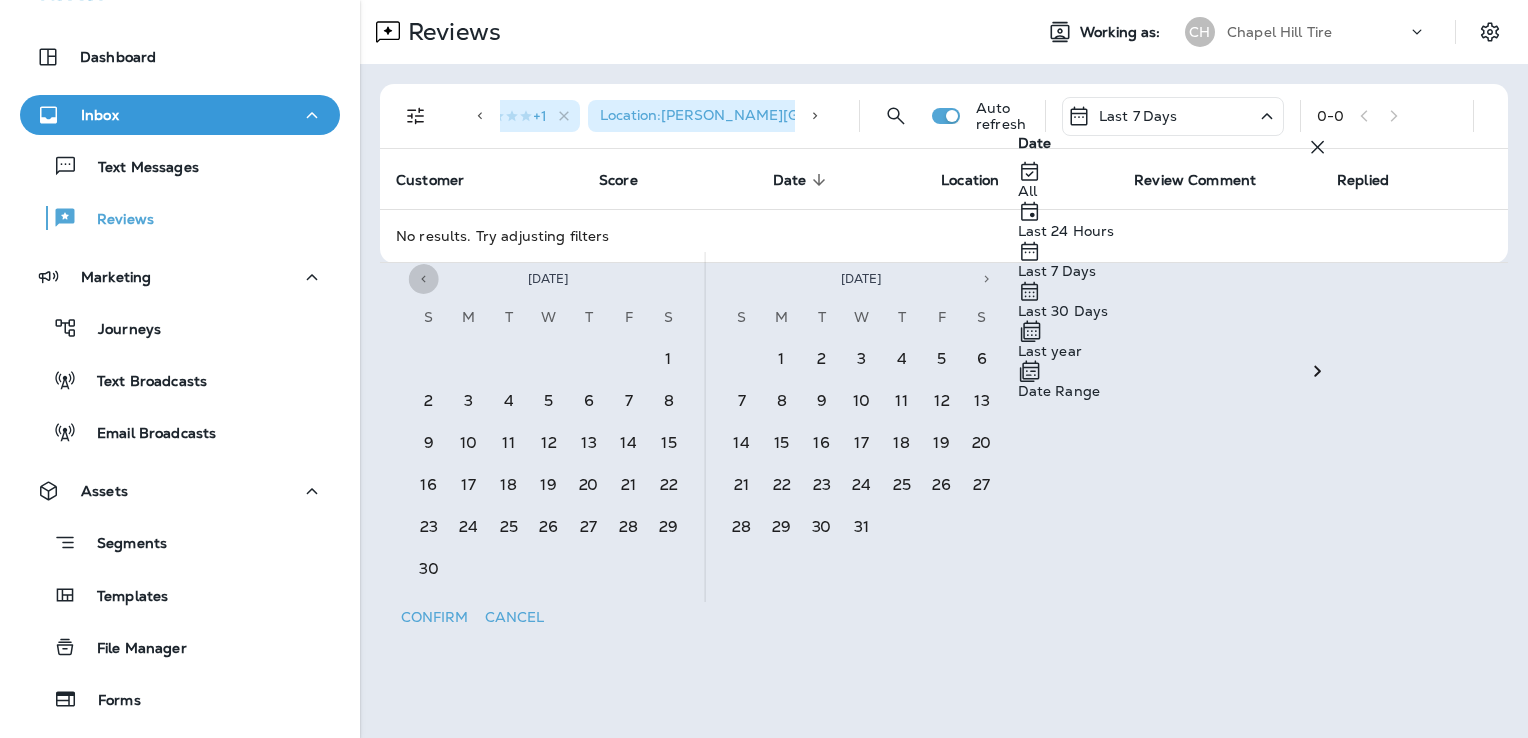 click 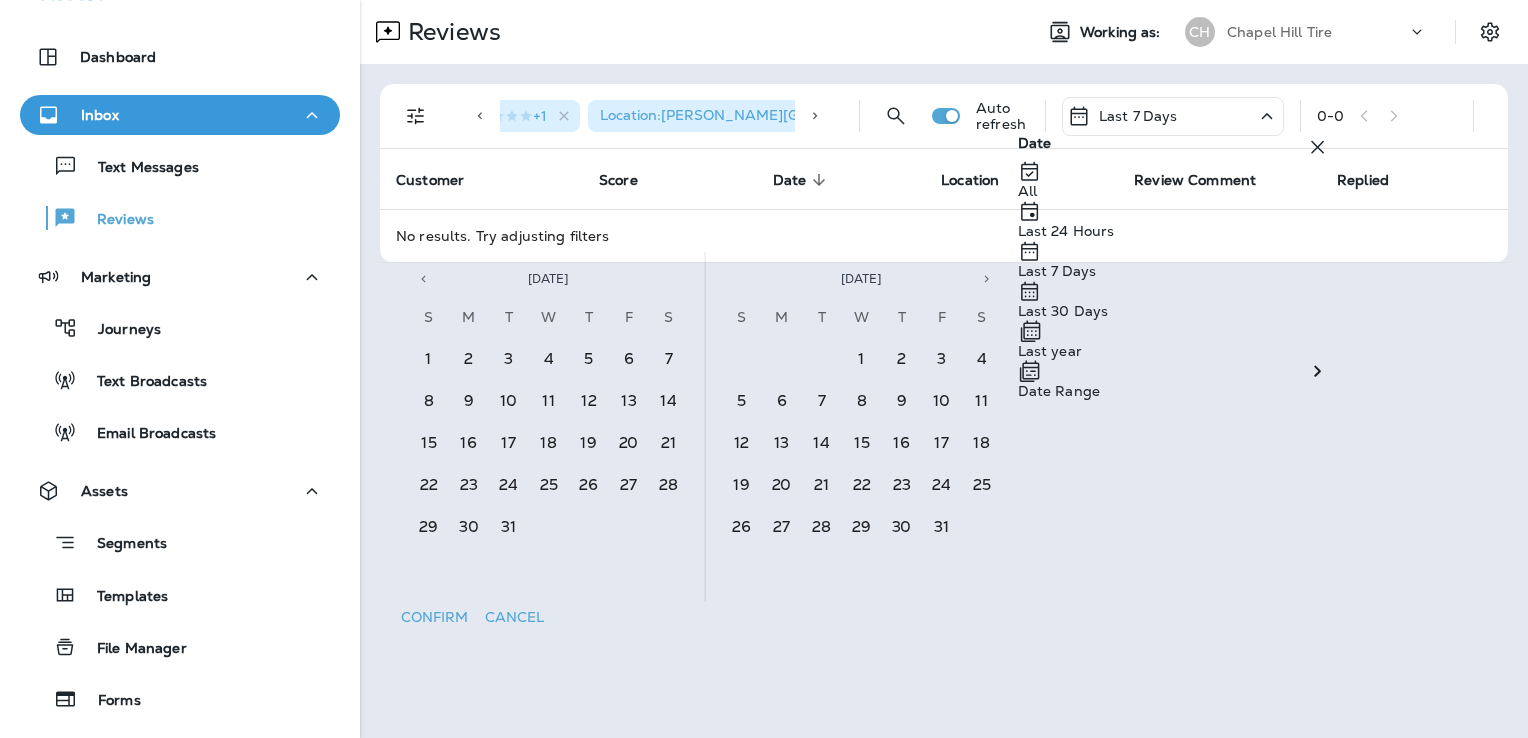 click 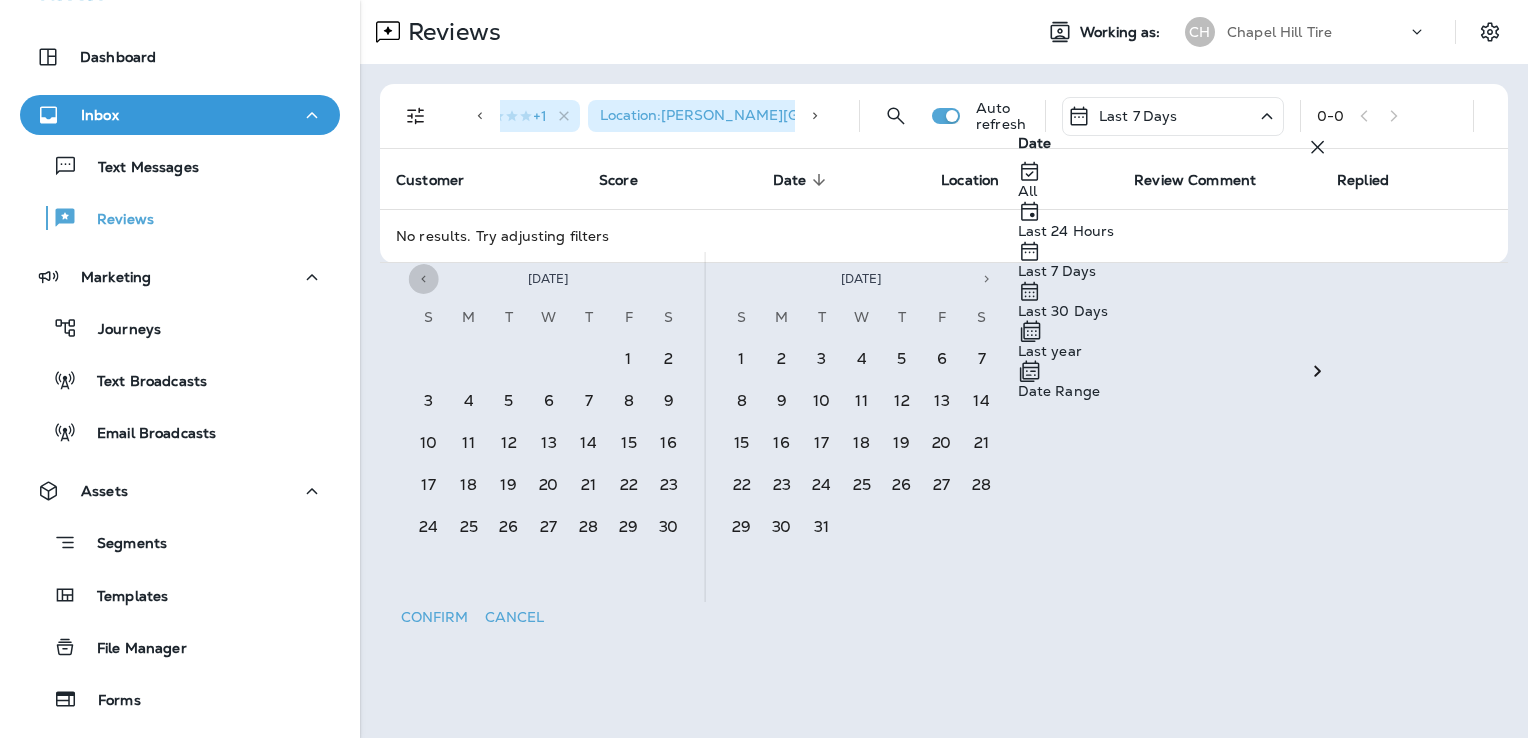 click 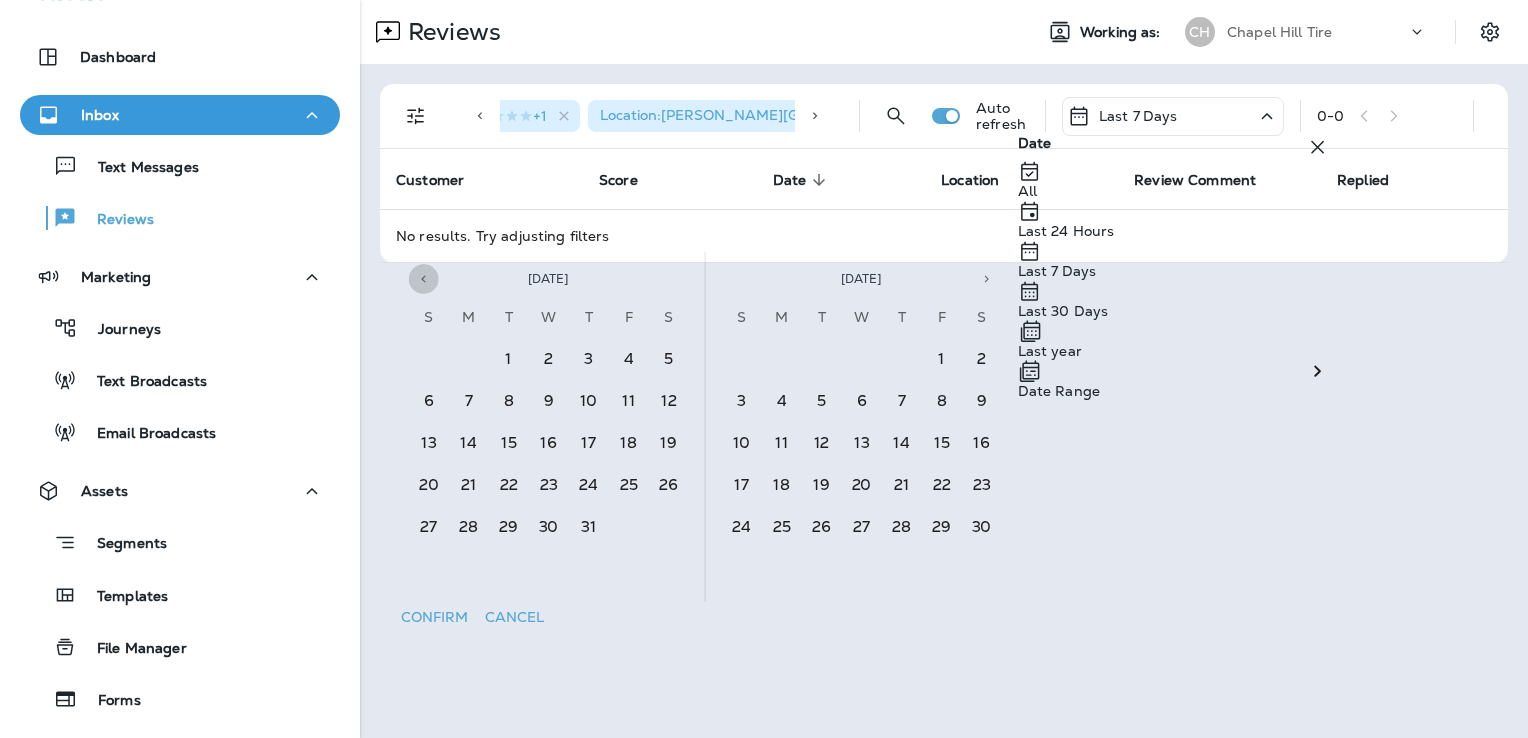 click 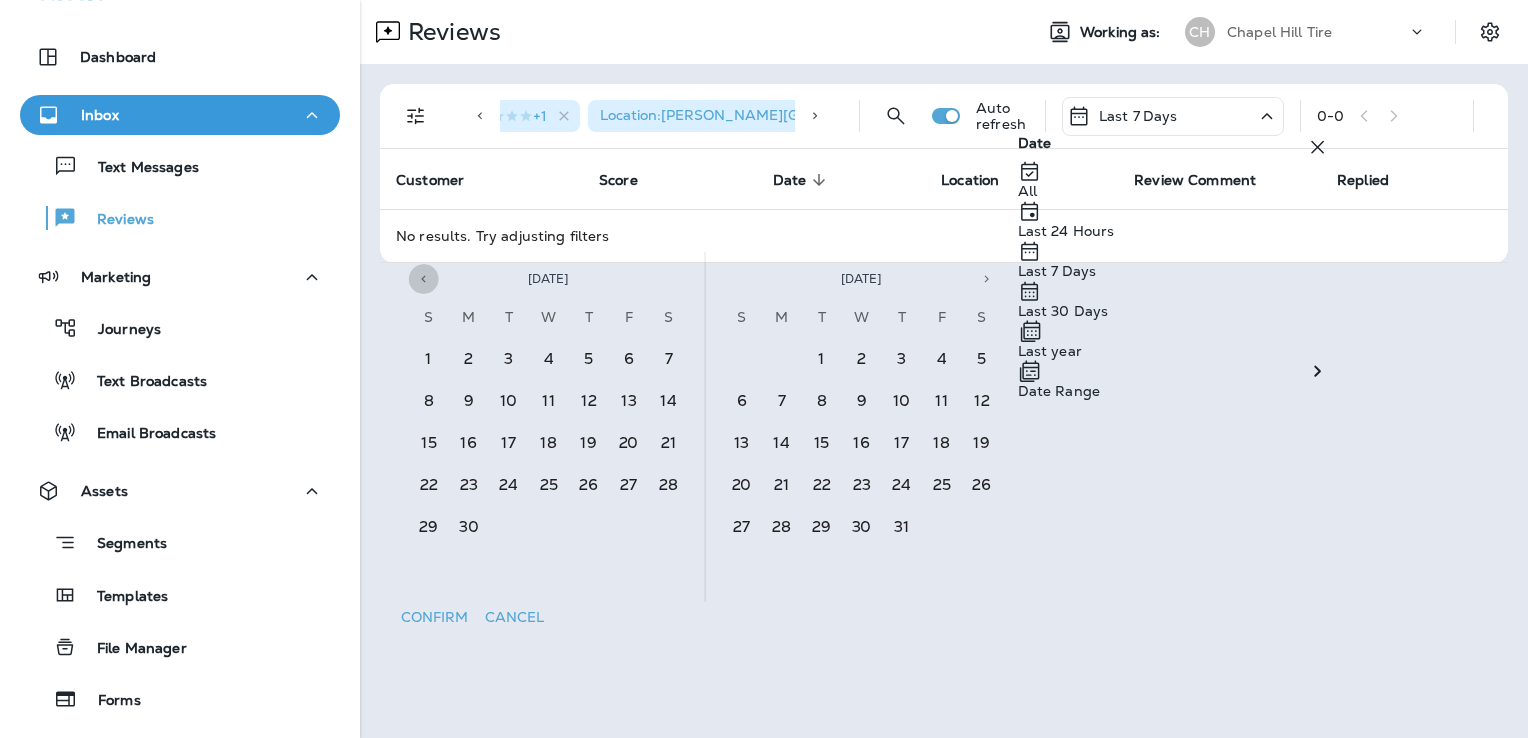 click 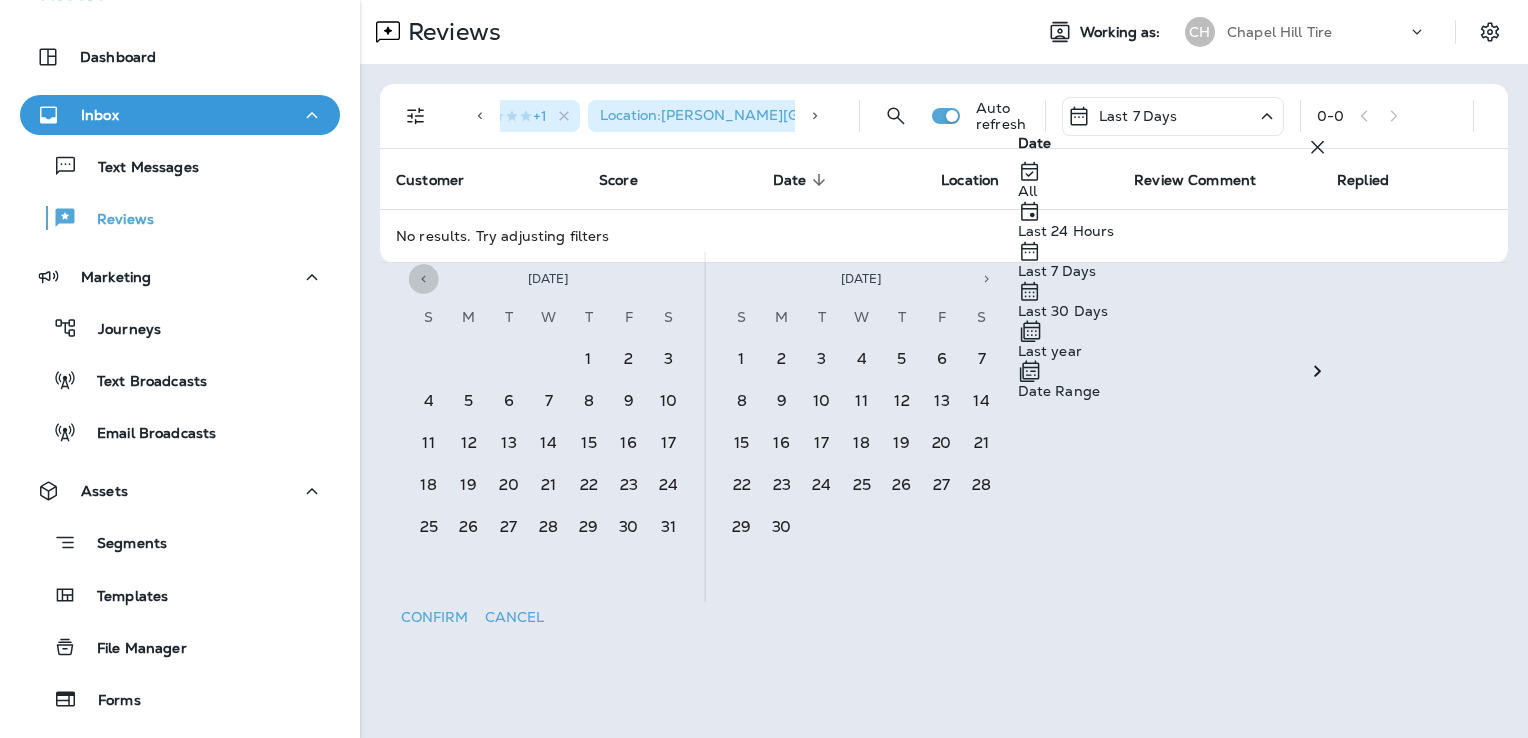 click 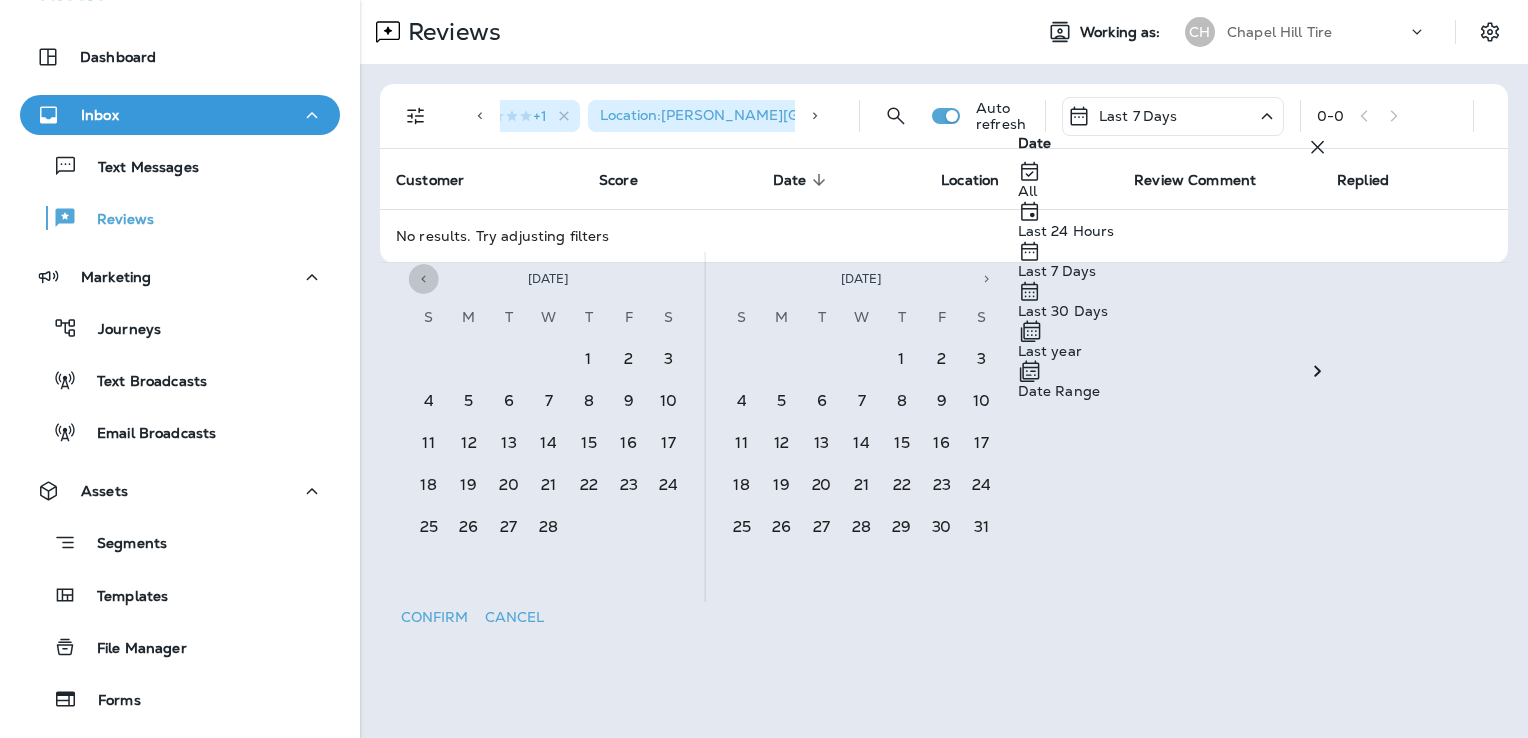 click 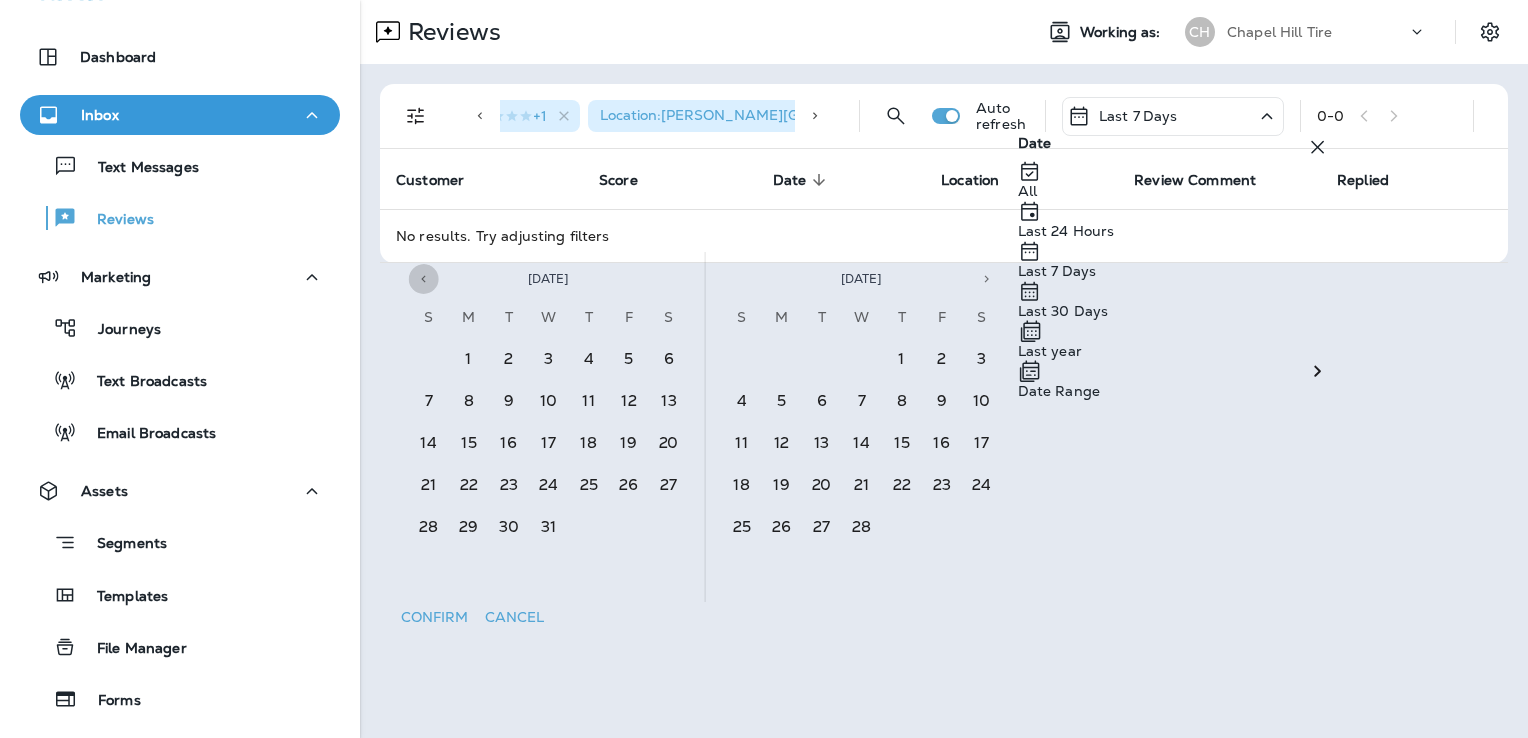 click 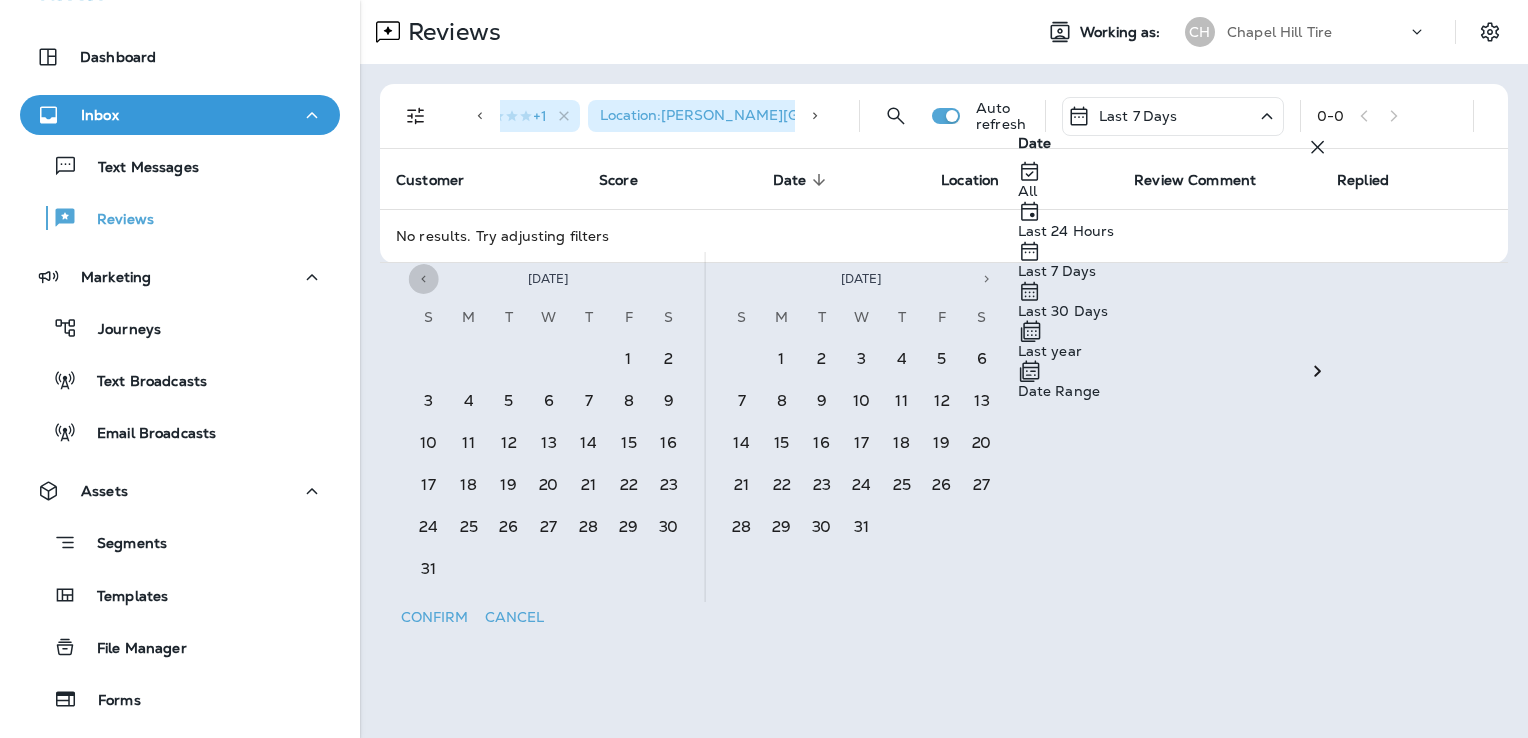 click 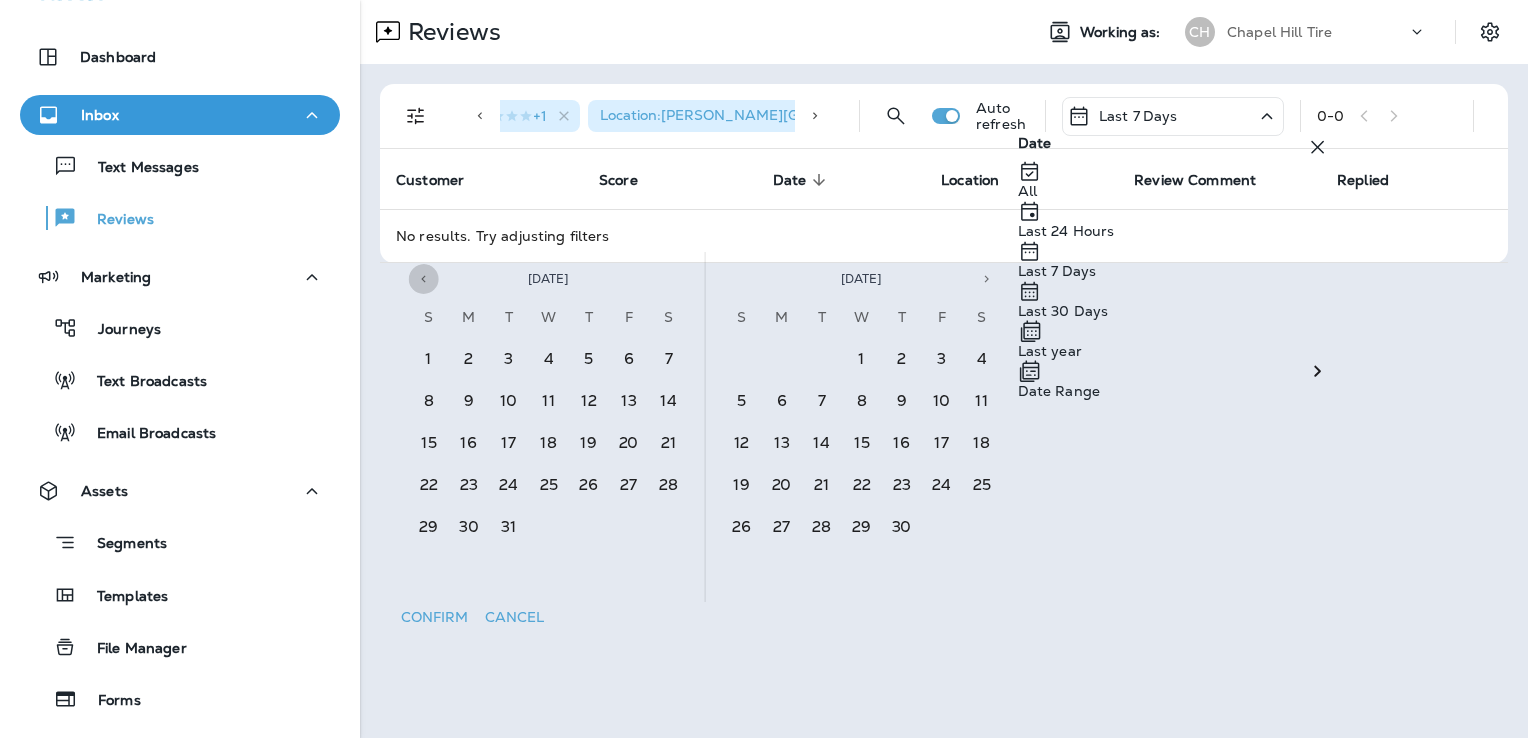 click 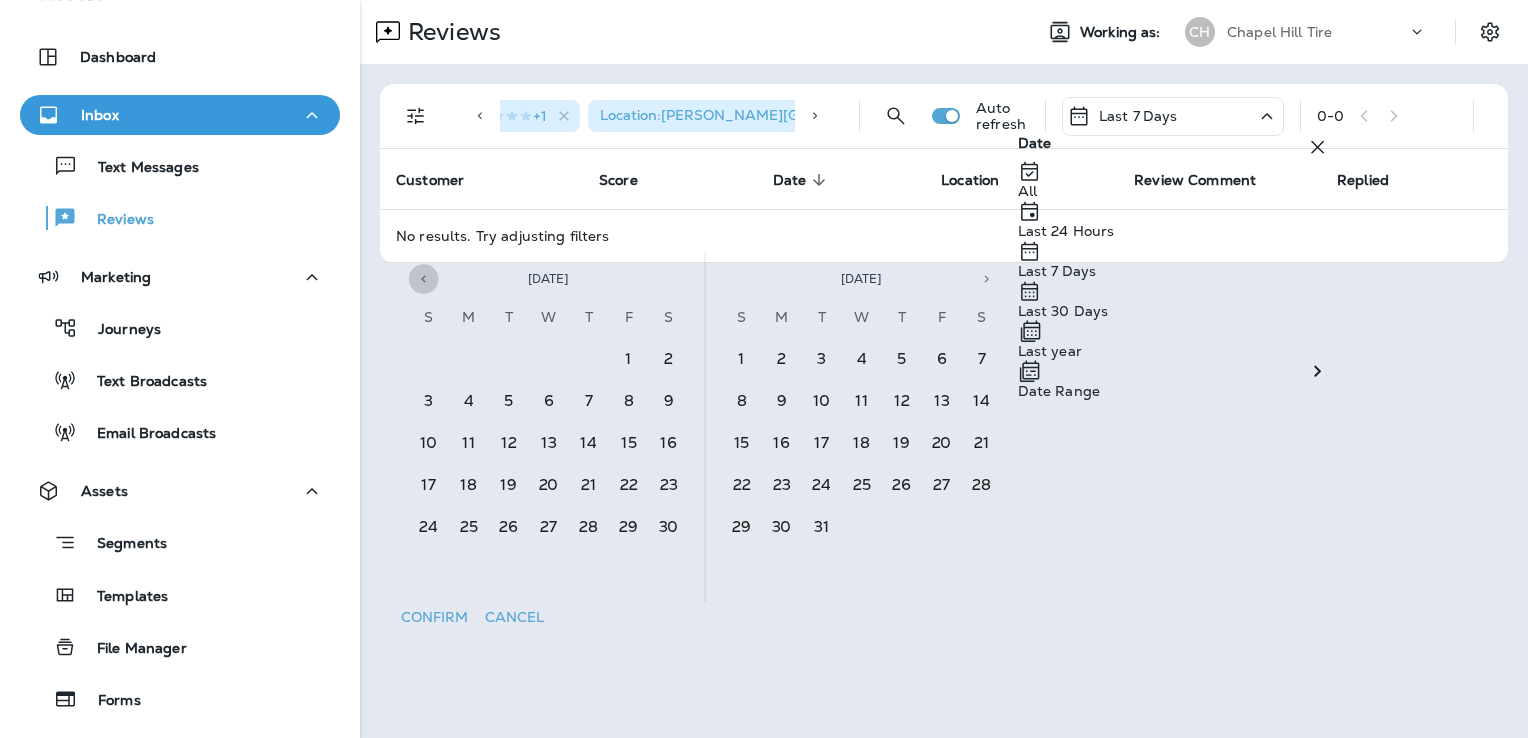 click 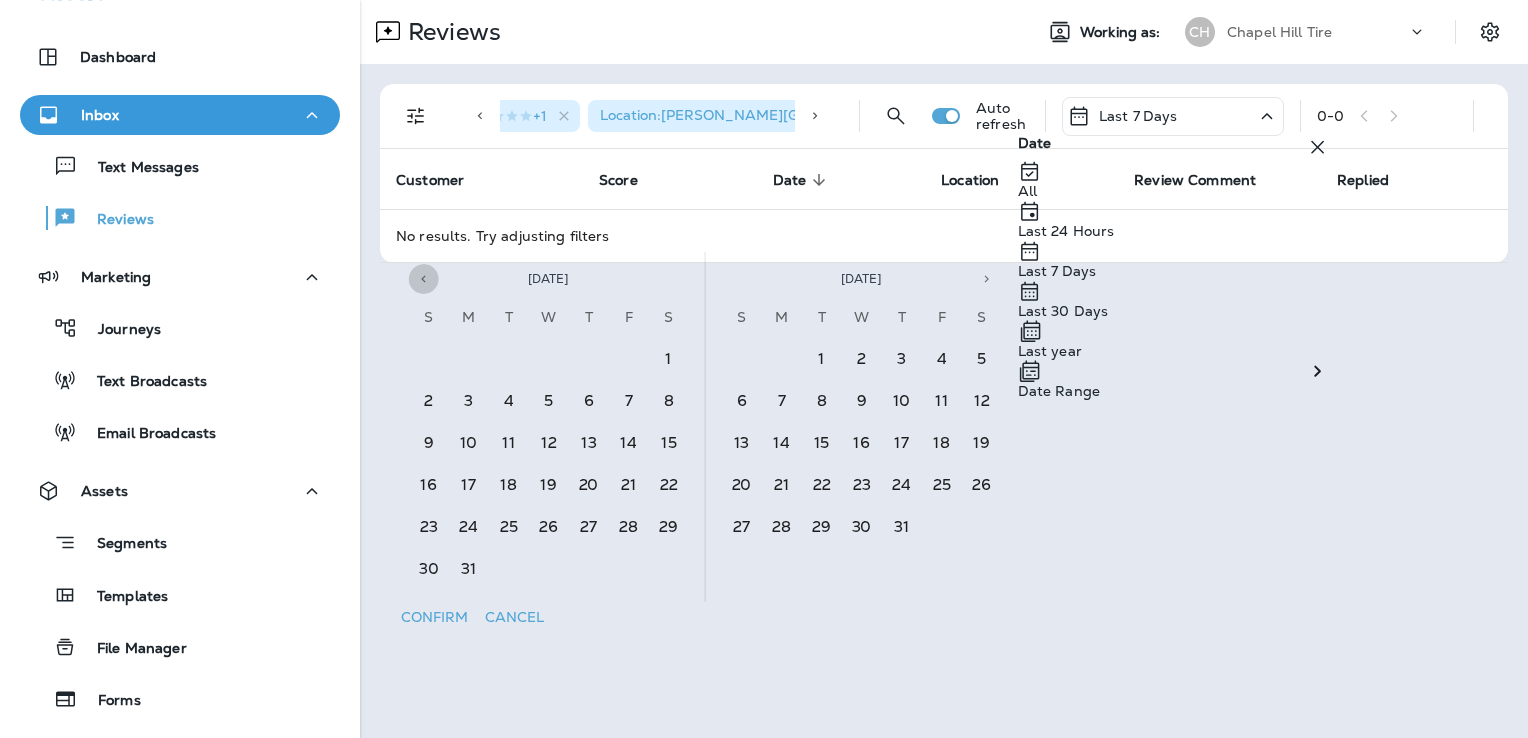 click 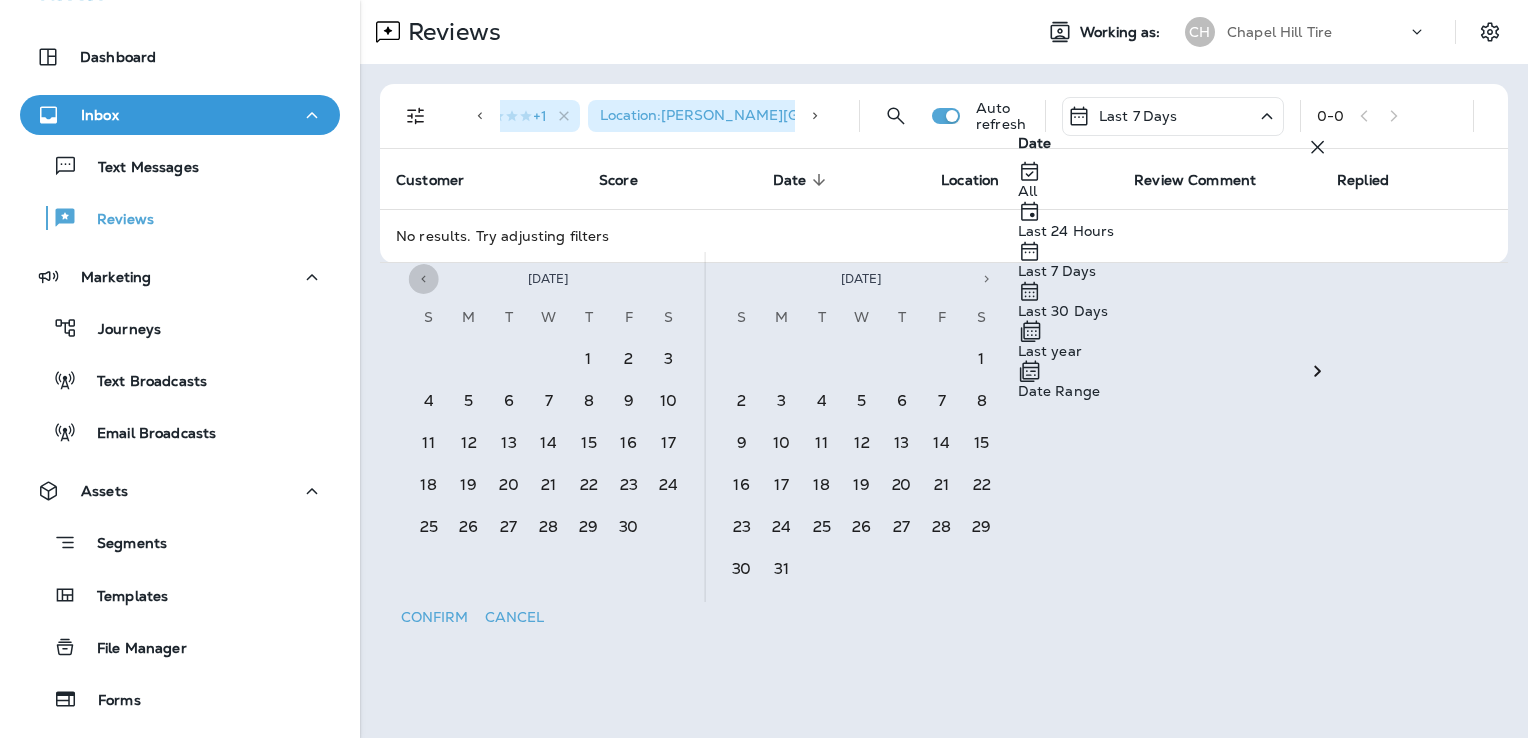 click 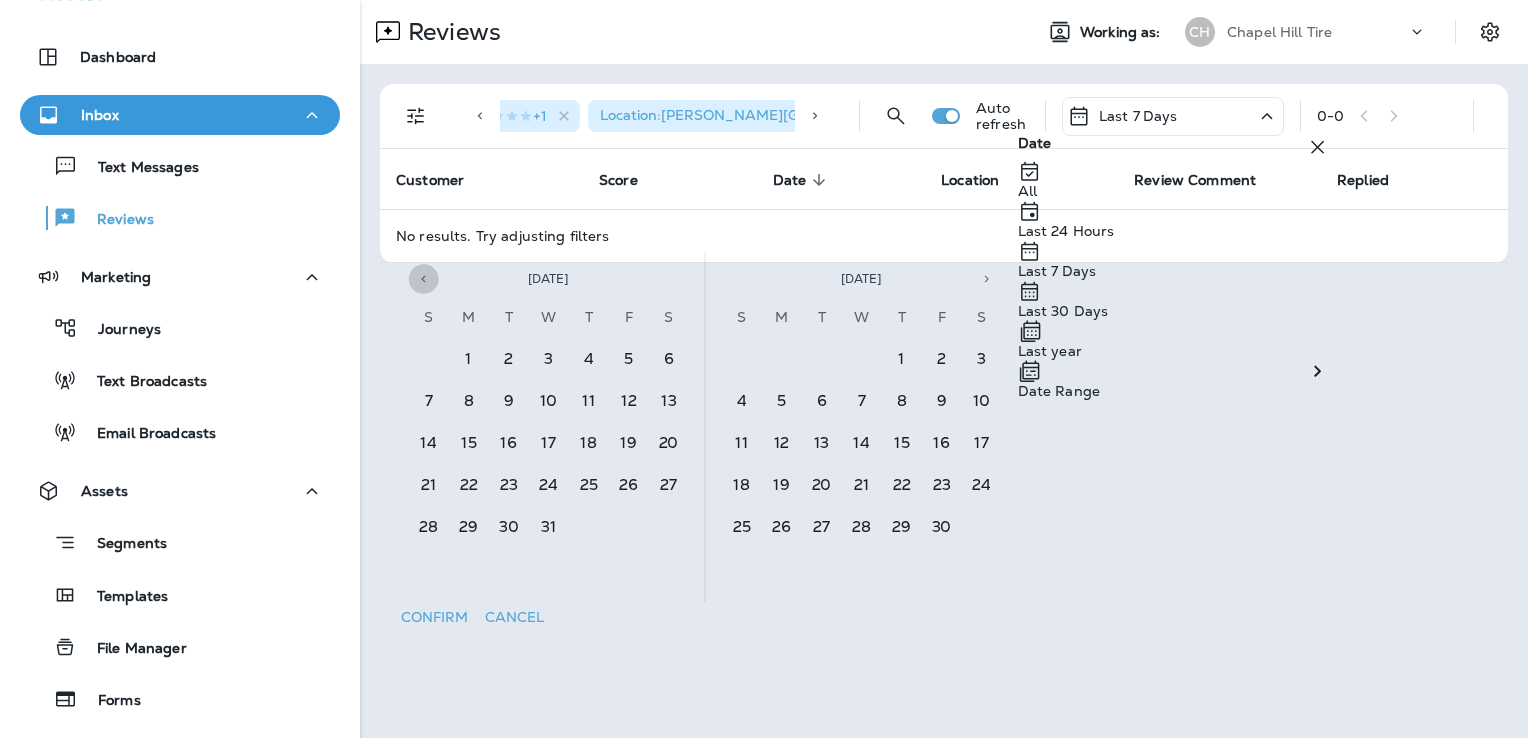 click 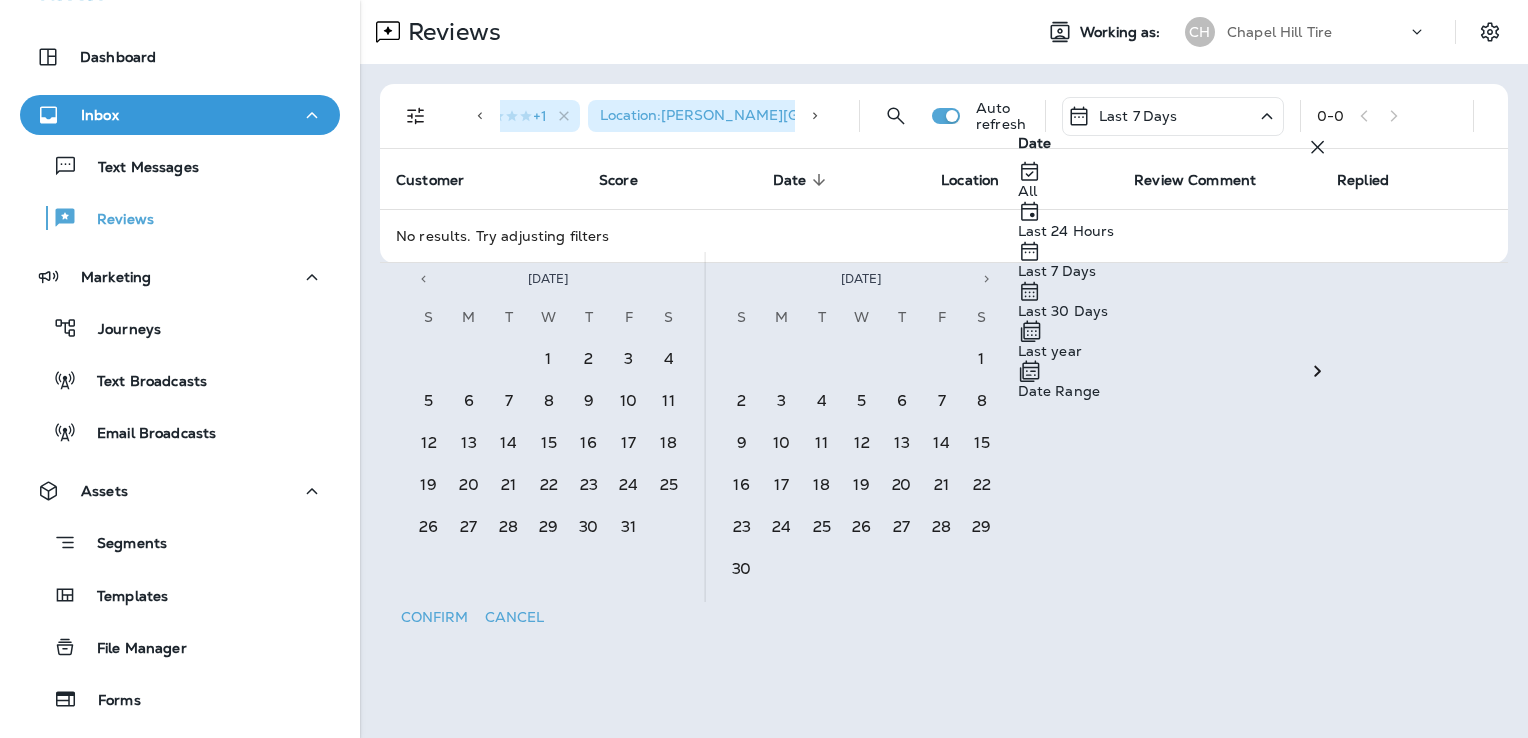 click 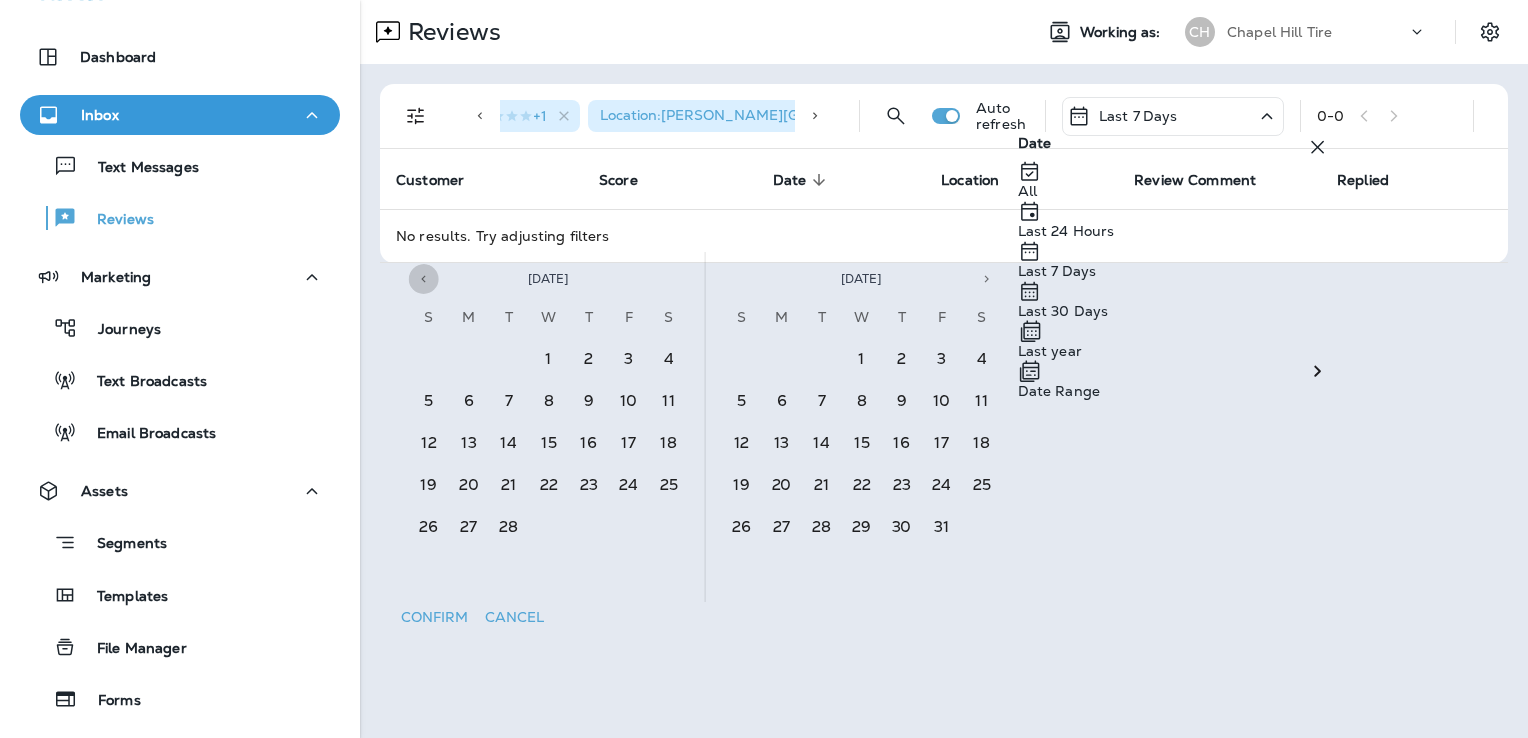 click 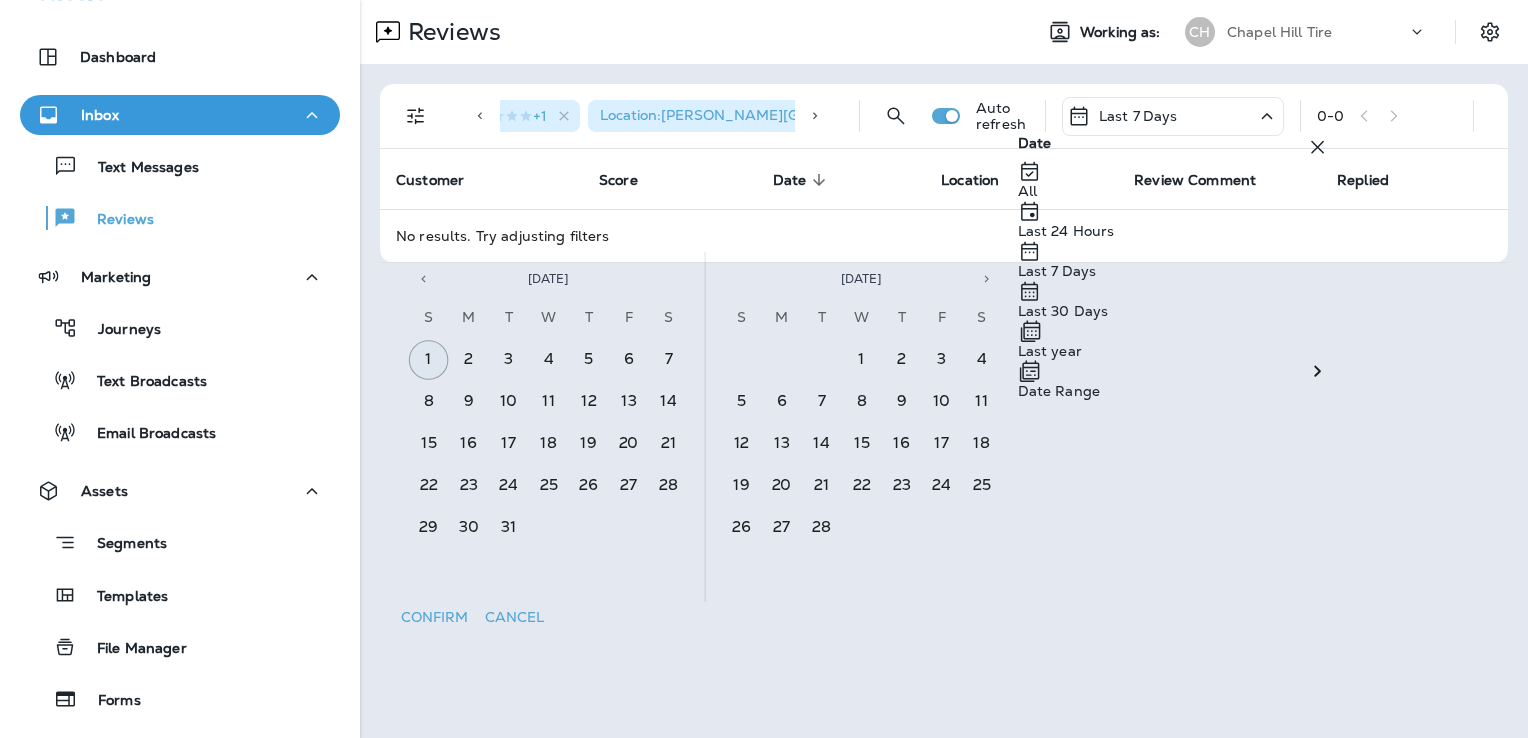 click on "1" at bounding box center [429, 360] 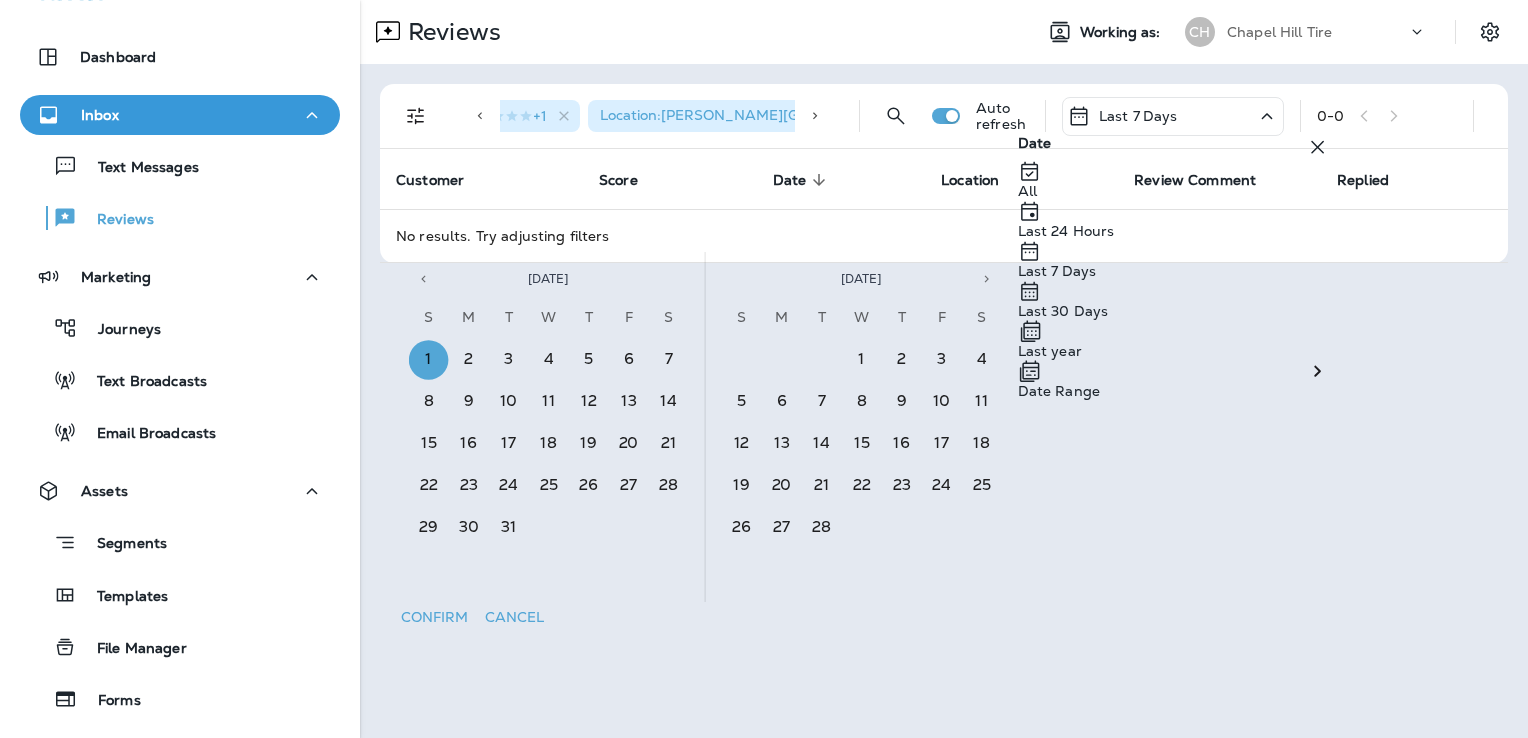 click 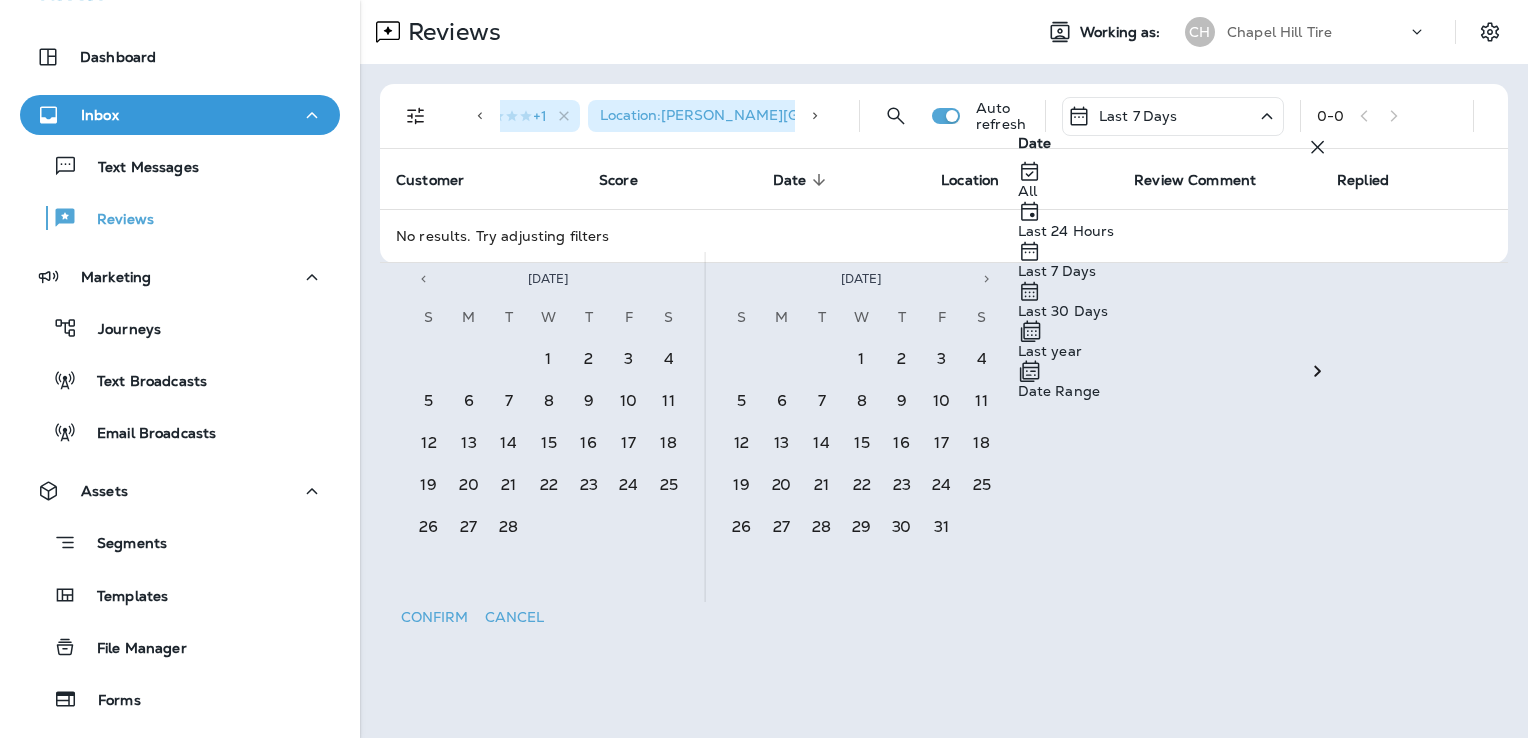click 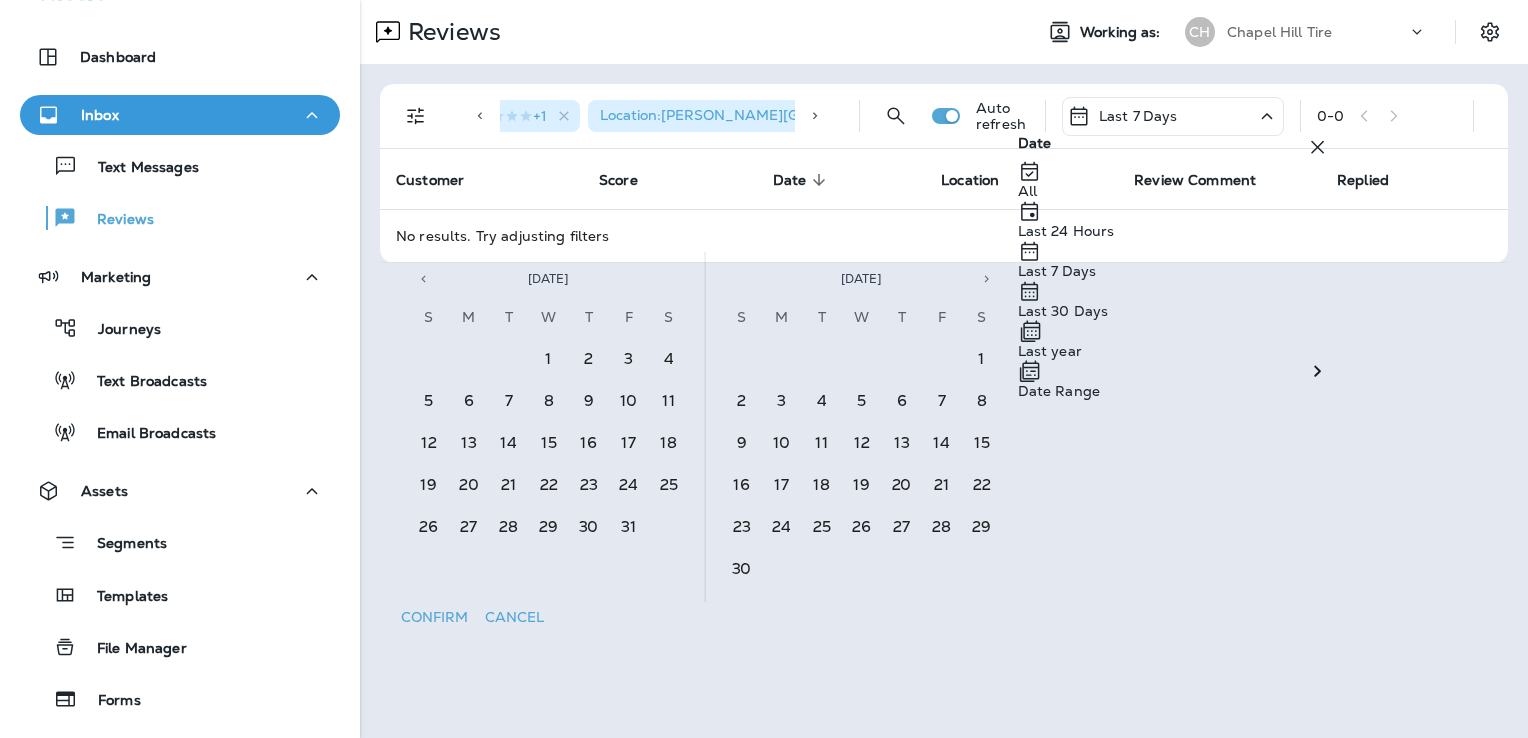 click 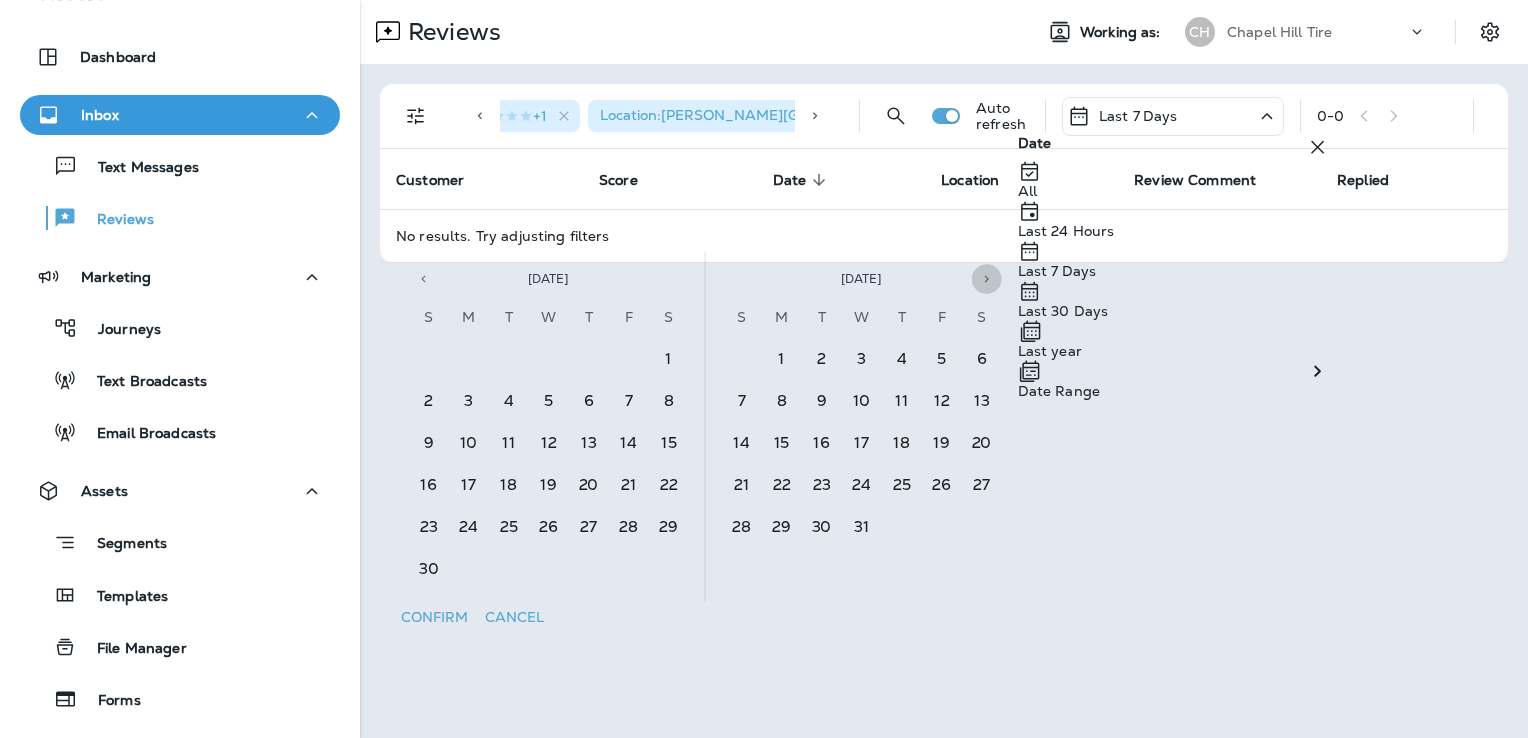 click 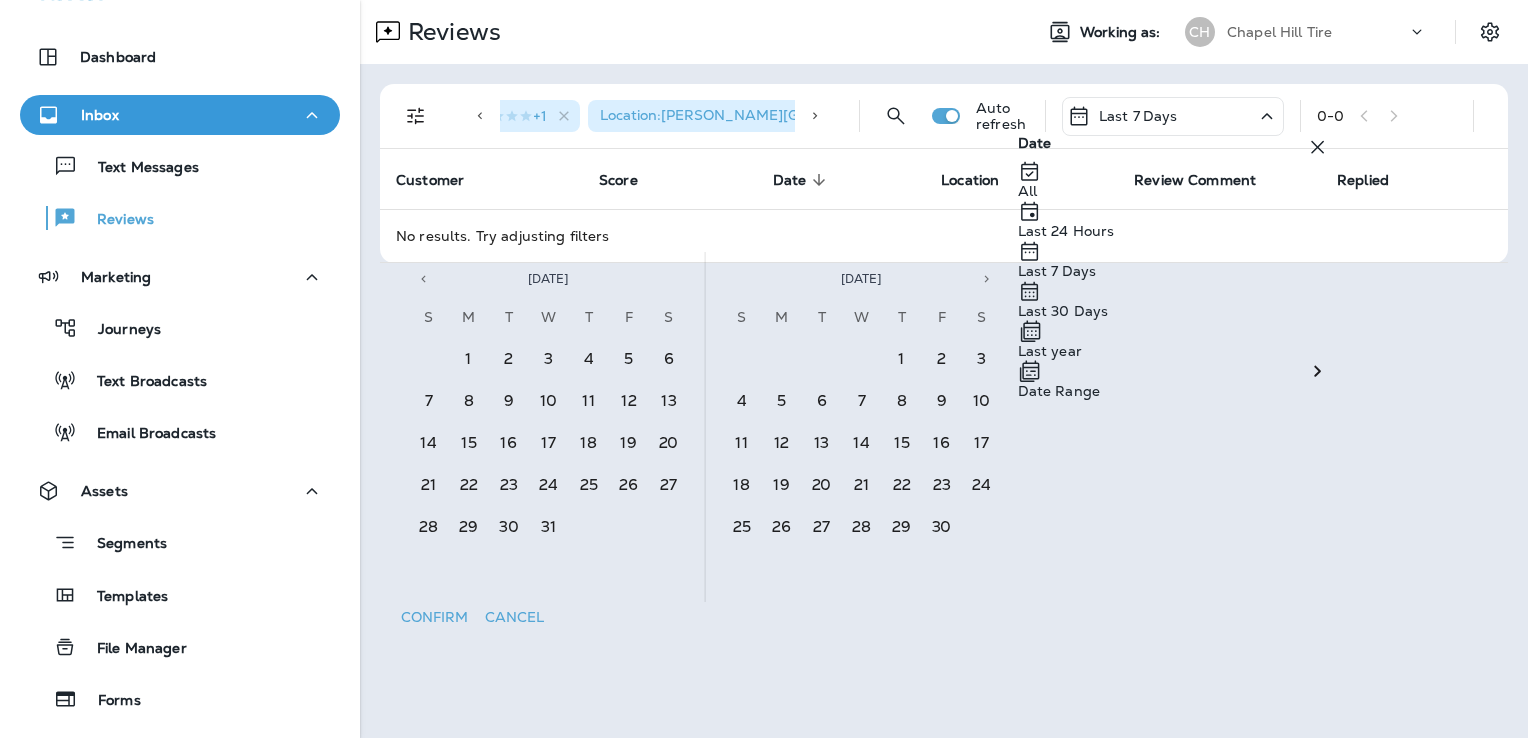 click 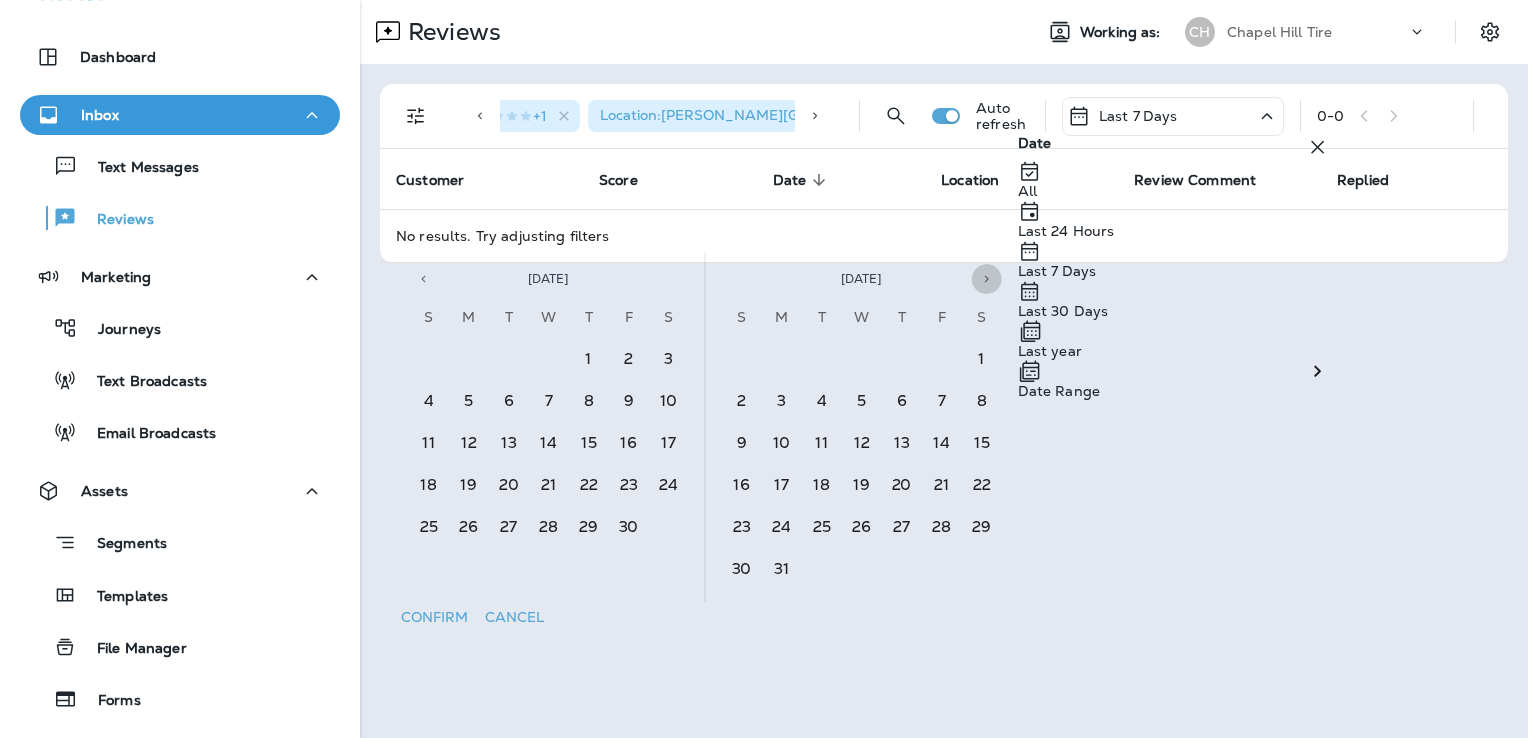 click 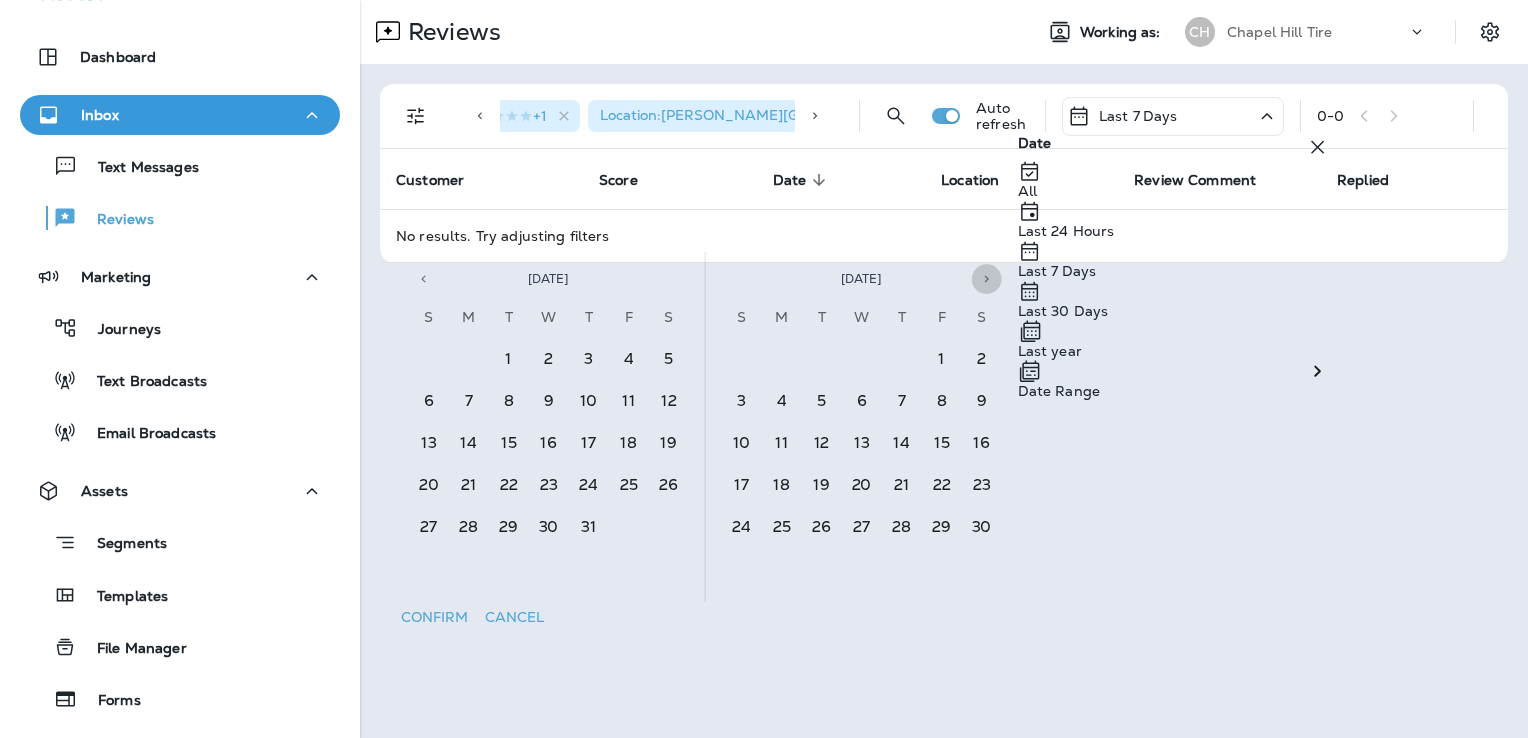 click 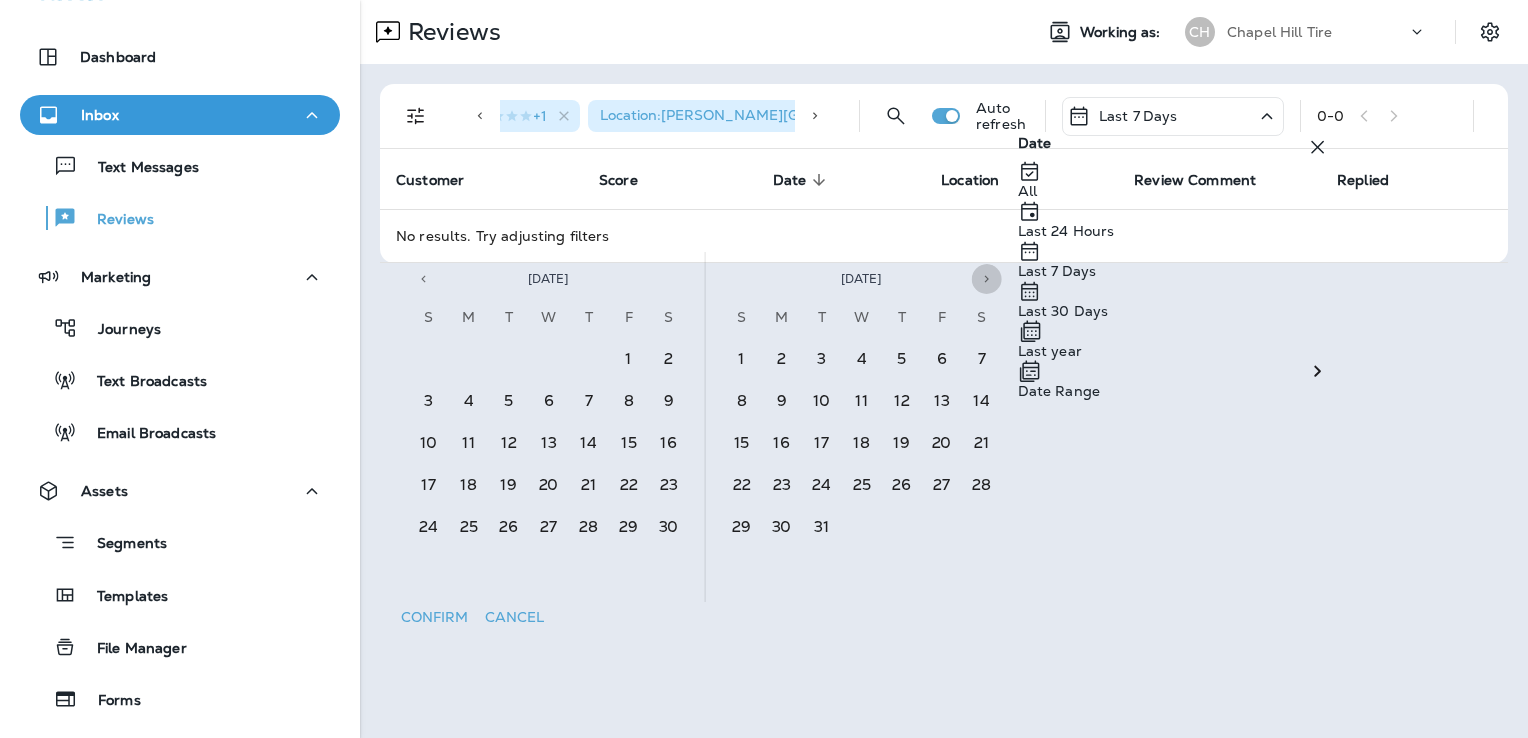 click 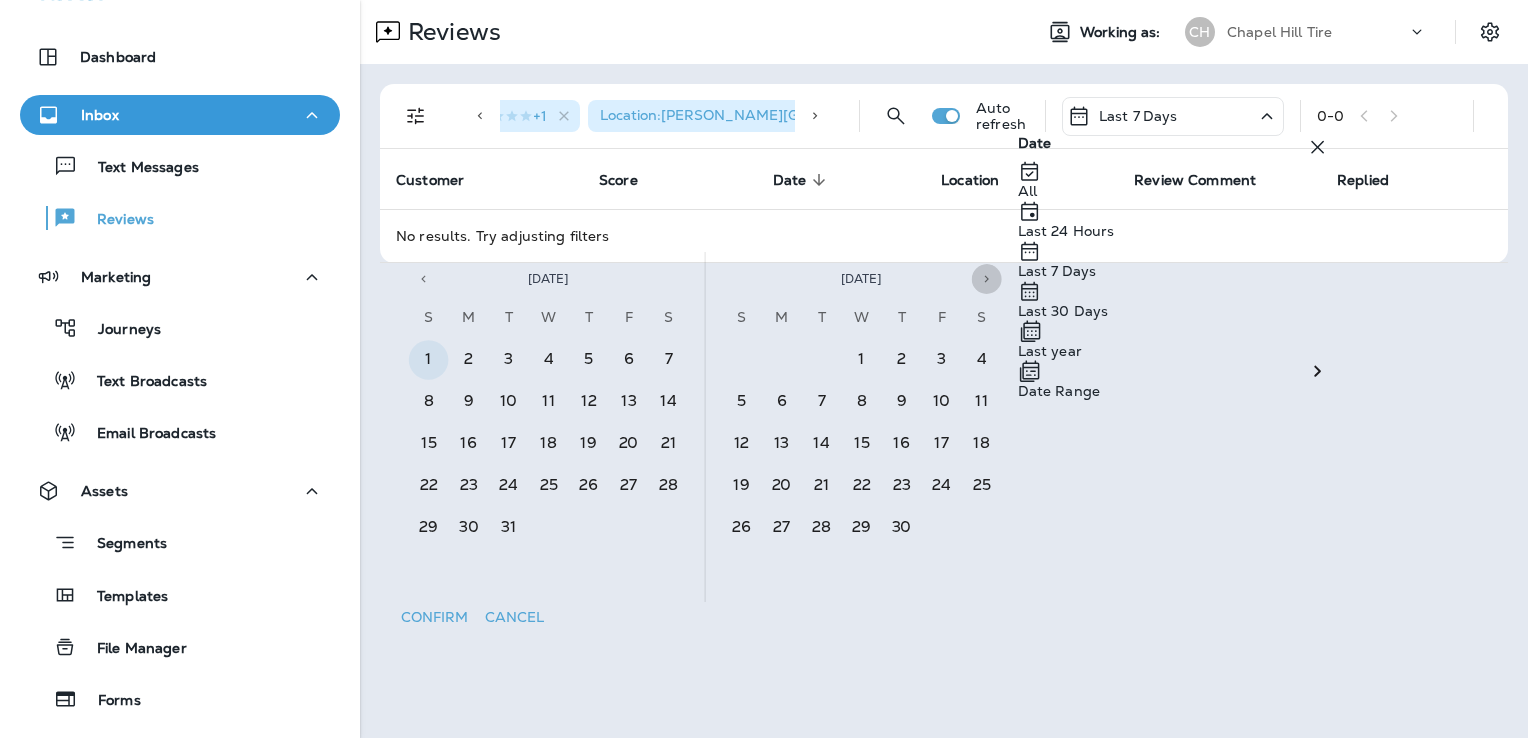 click 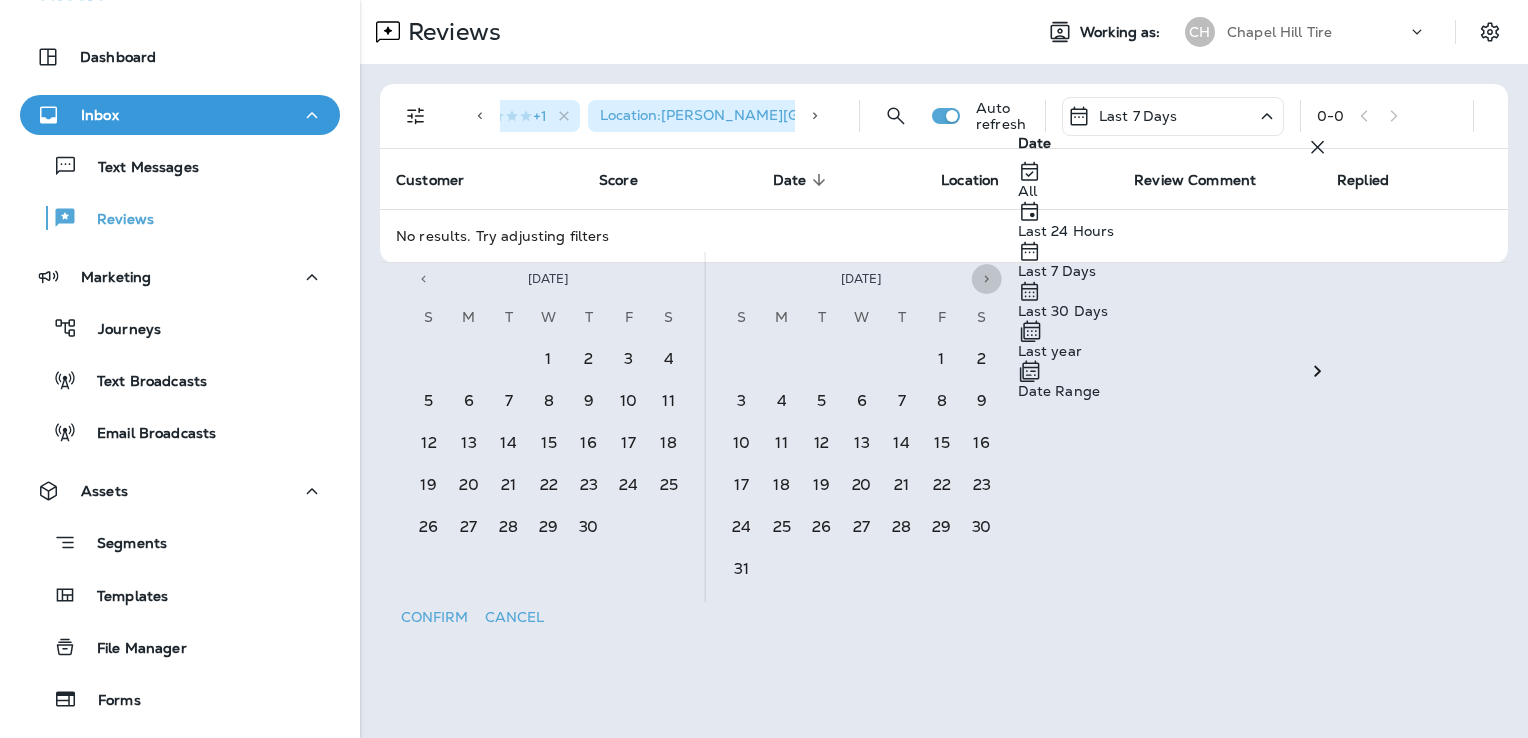 click 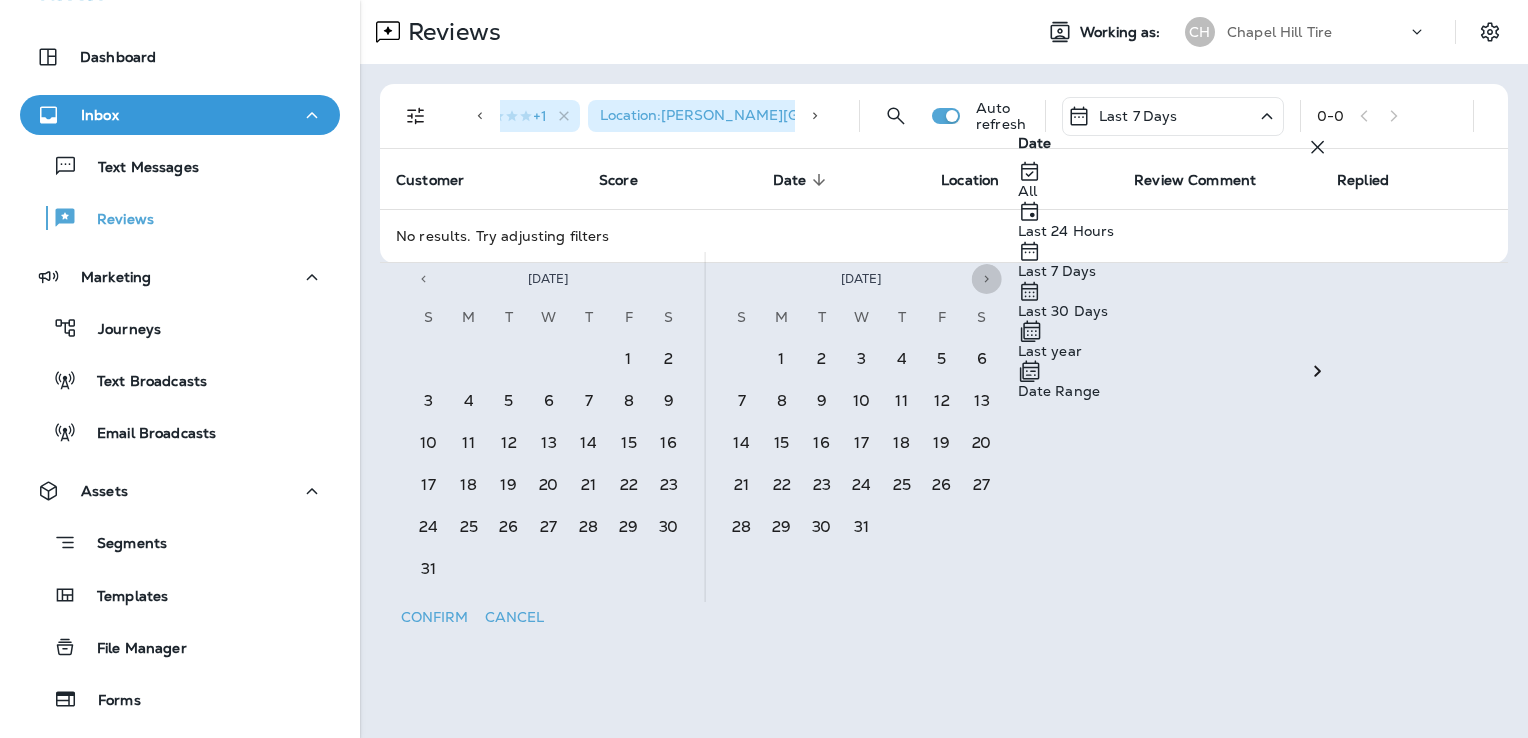click 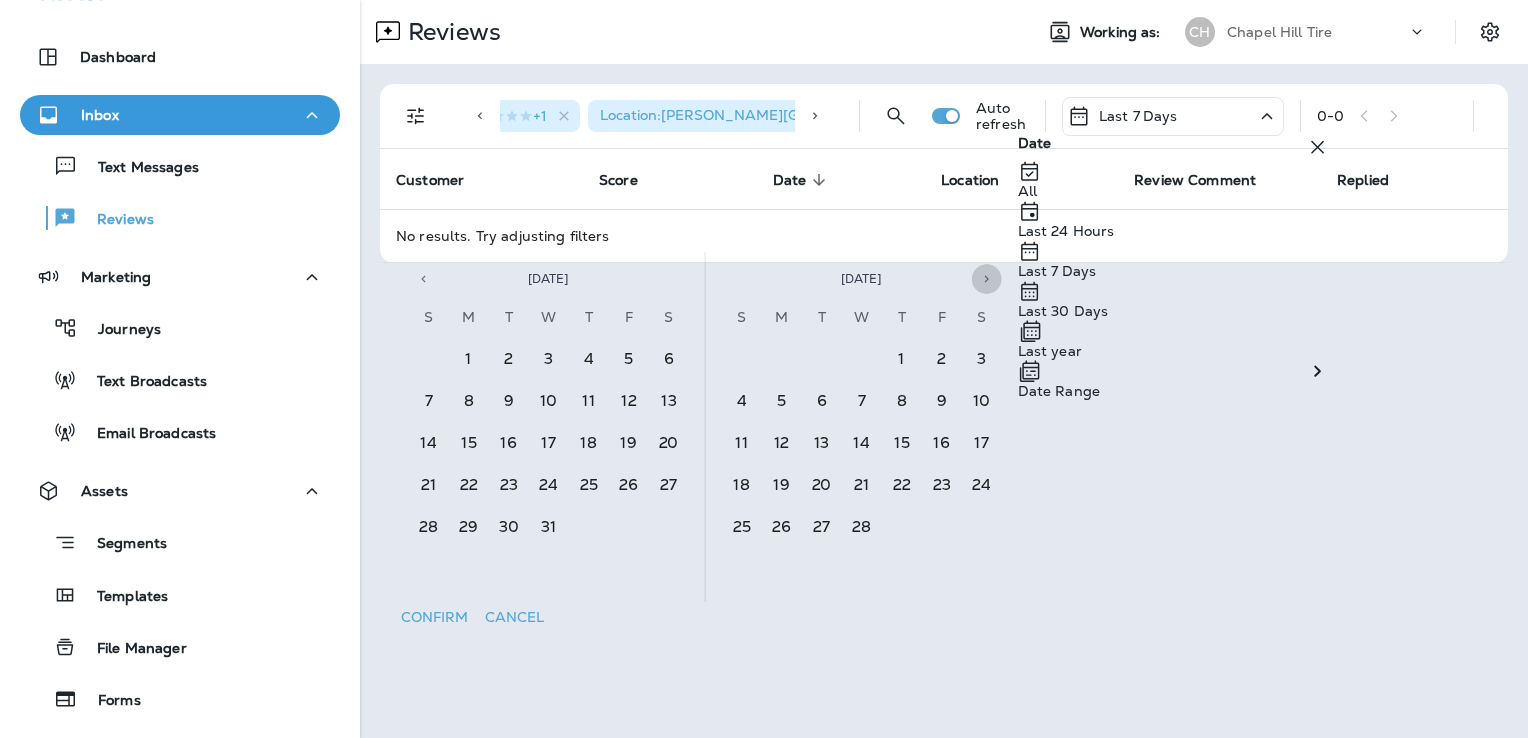 click 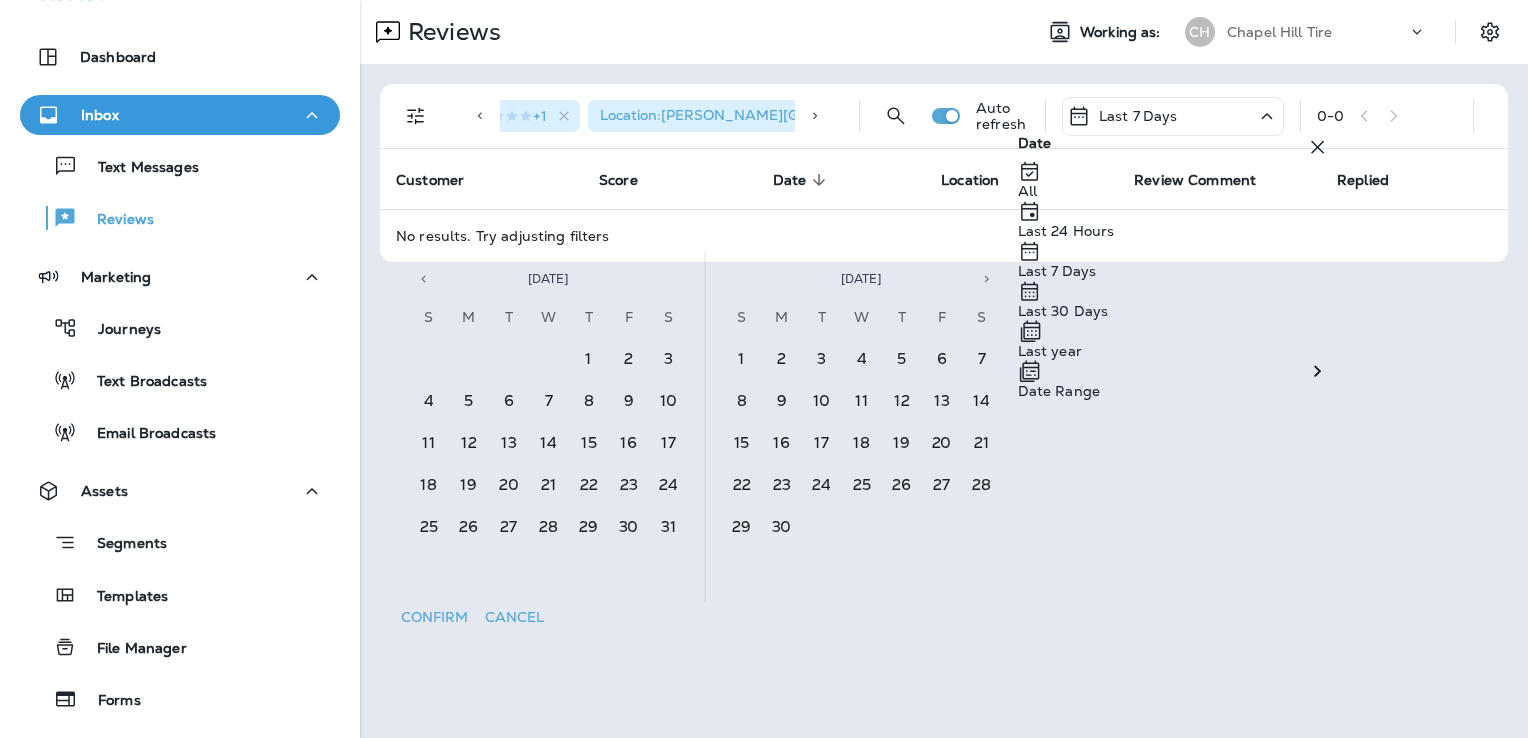 click 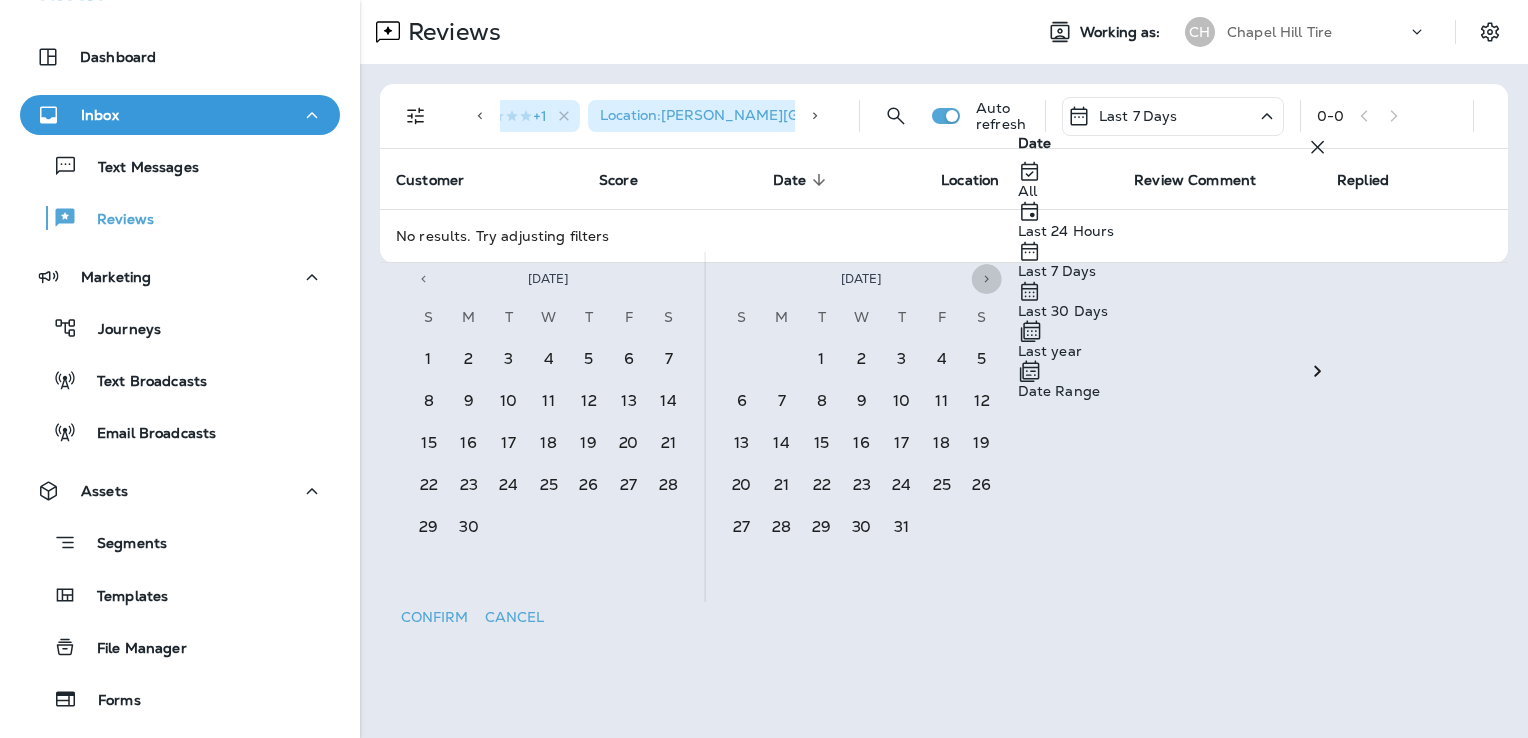 click 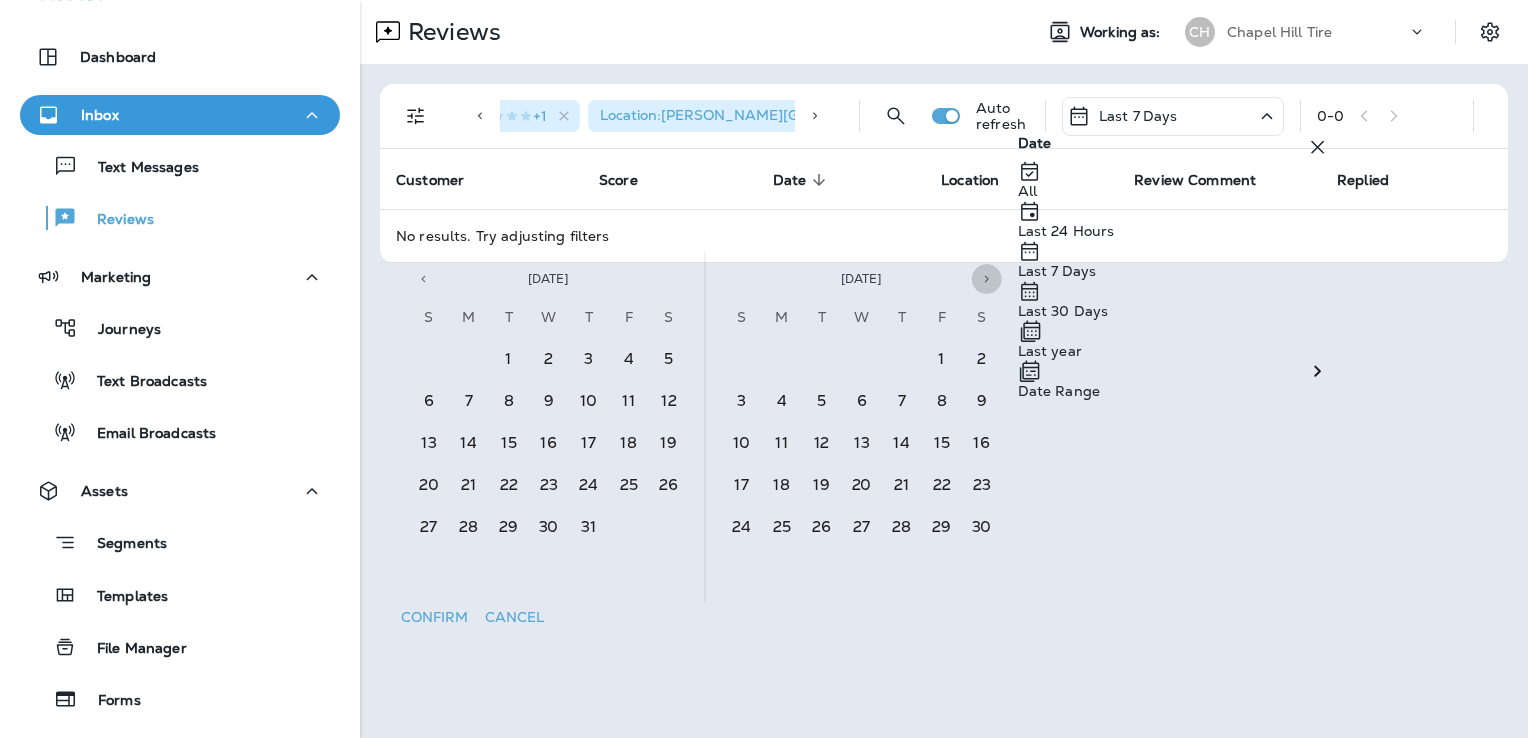 click 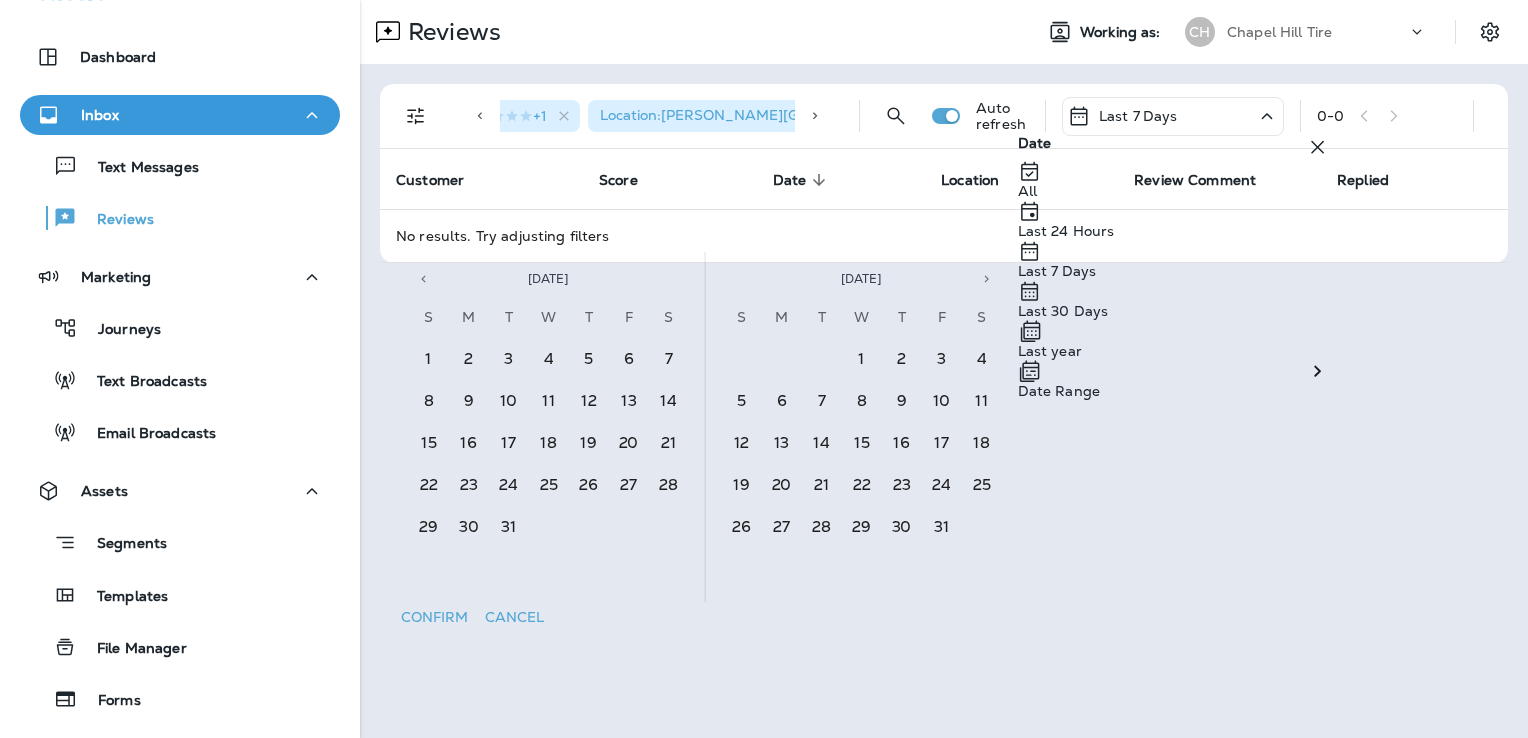 click 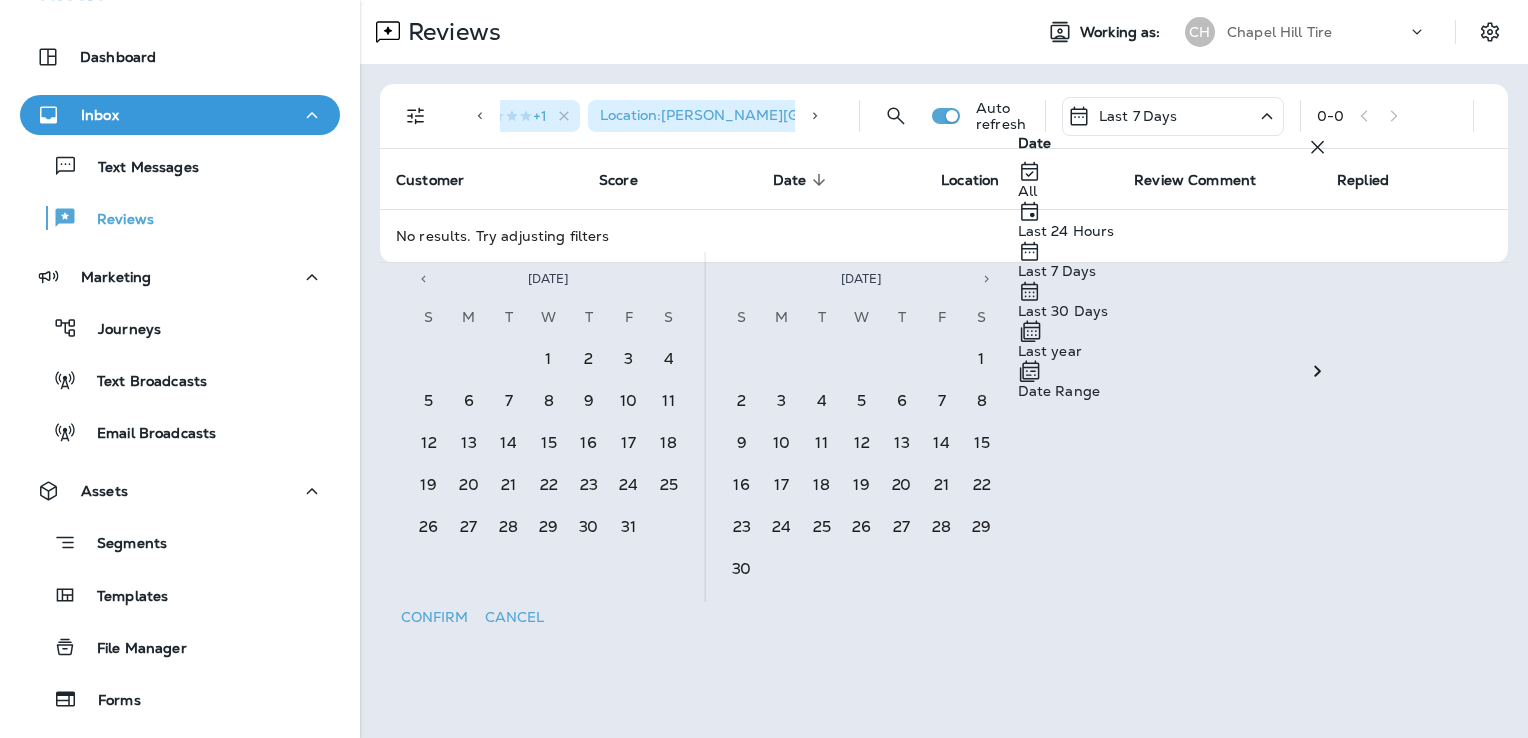 click 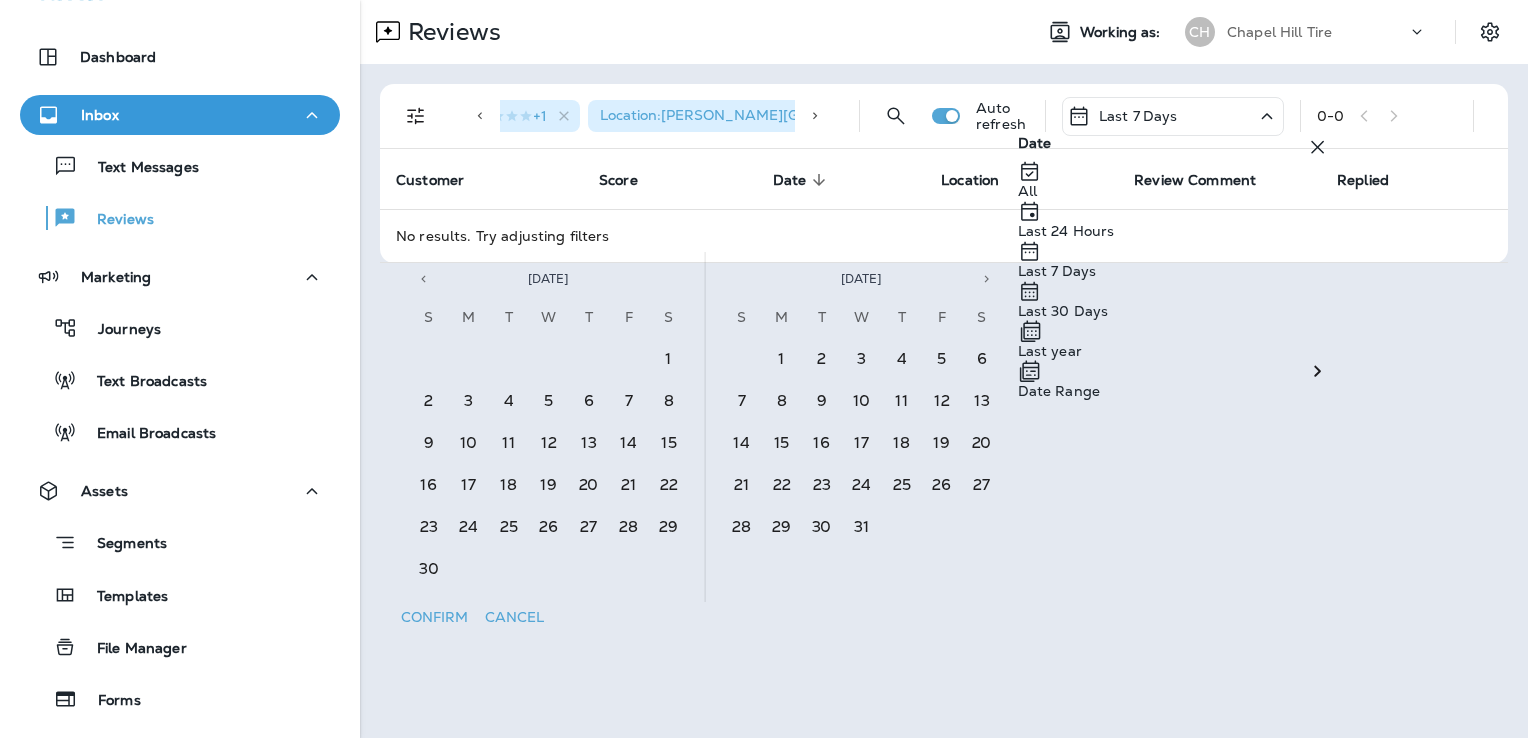 click 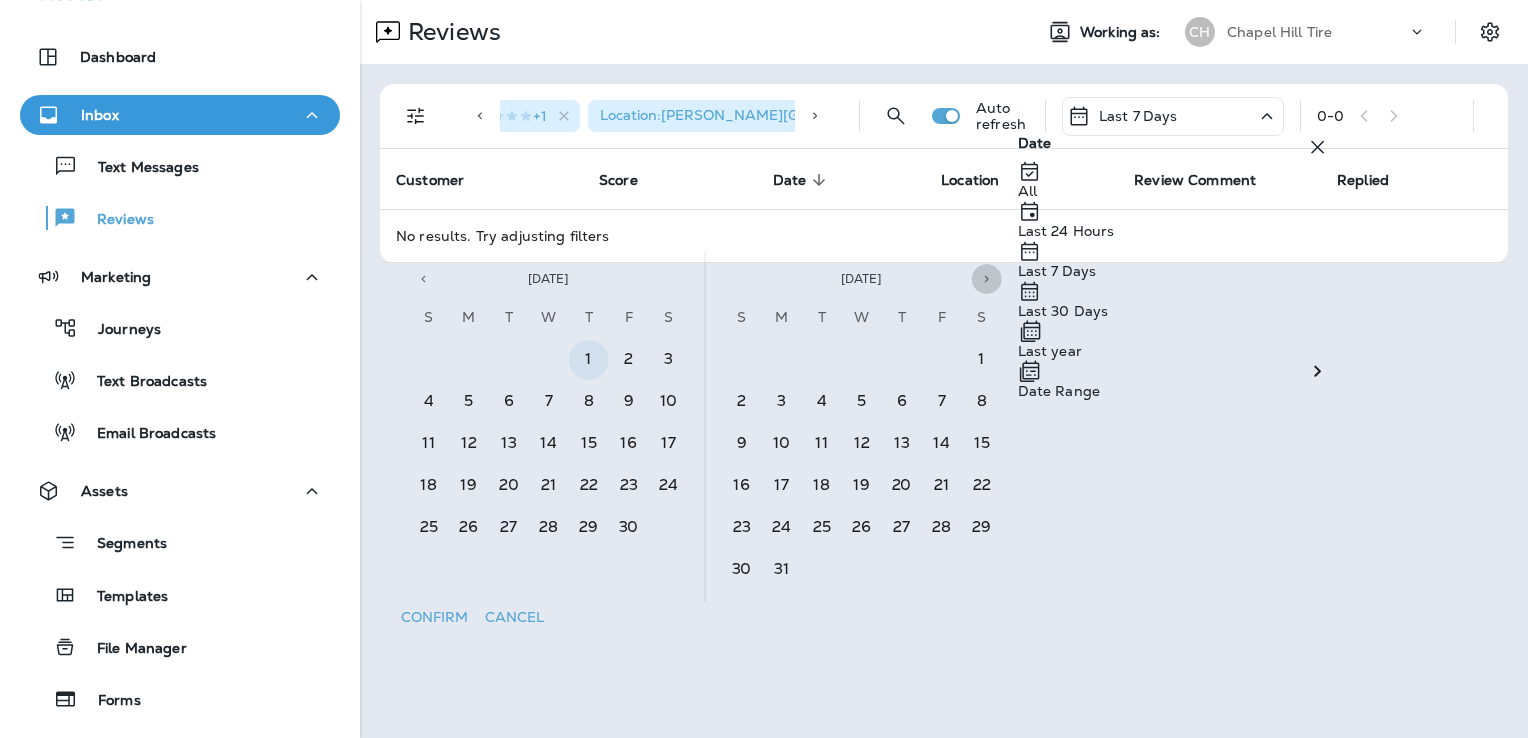 click 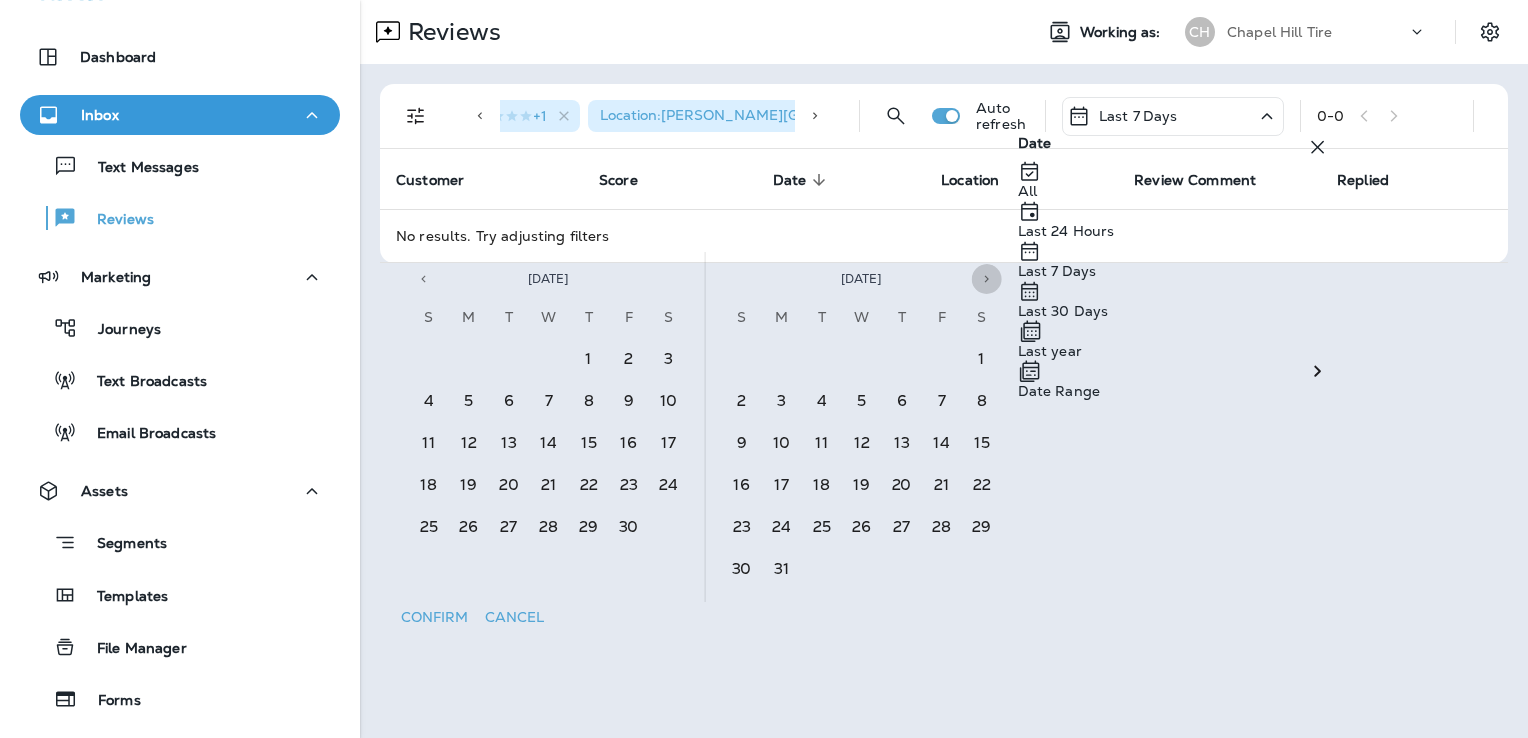 click 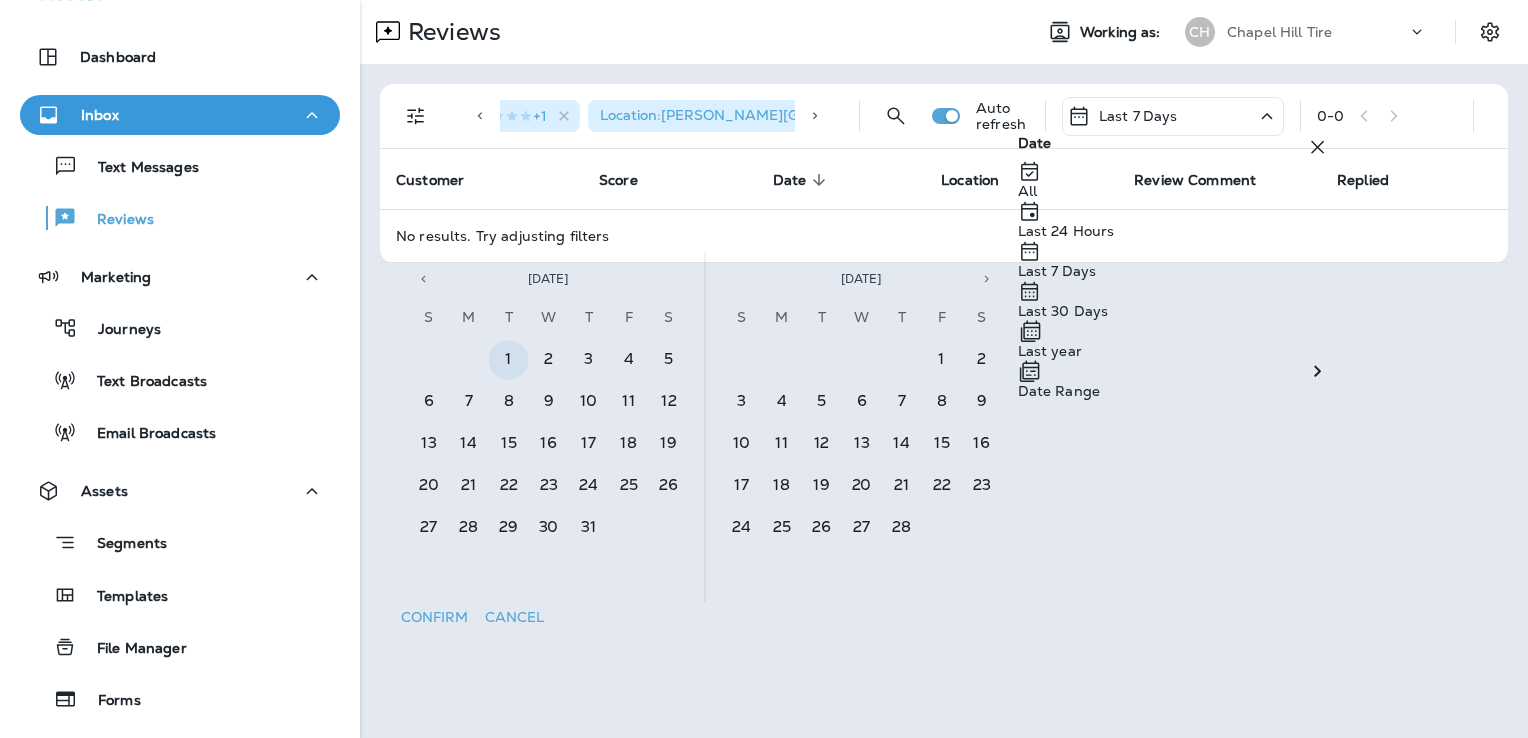 click 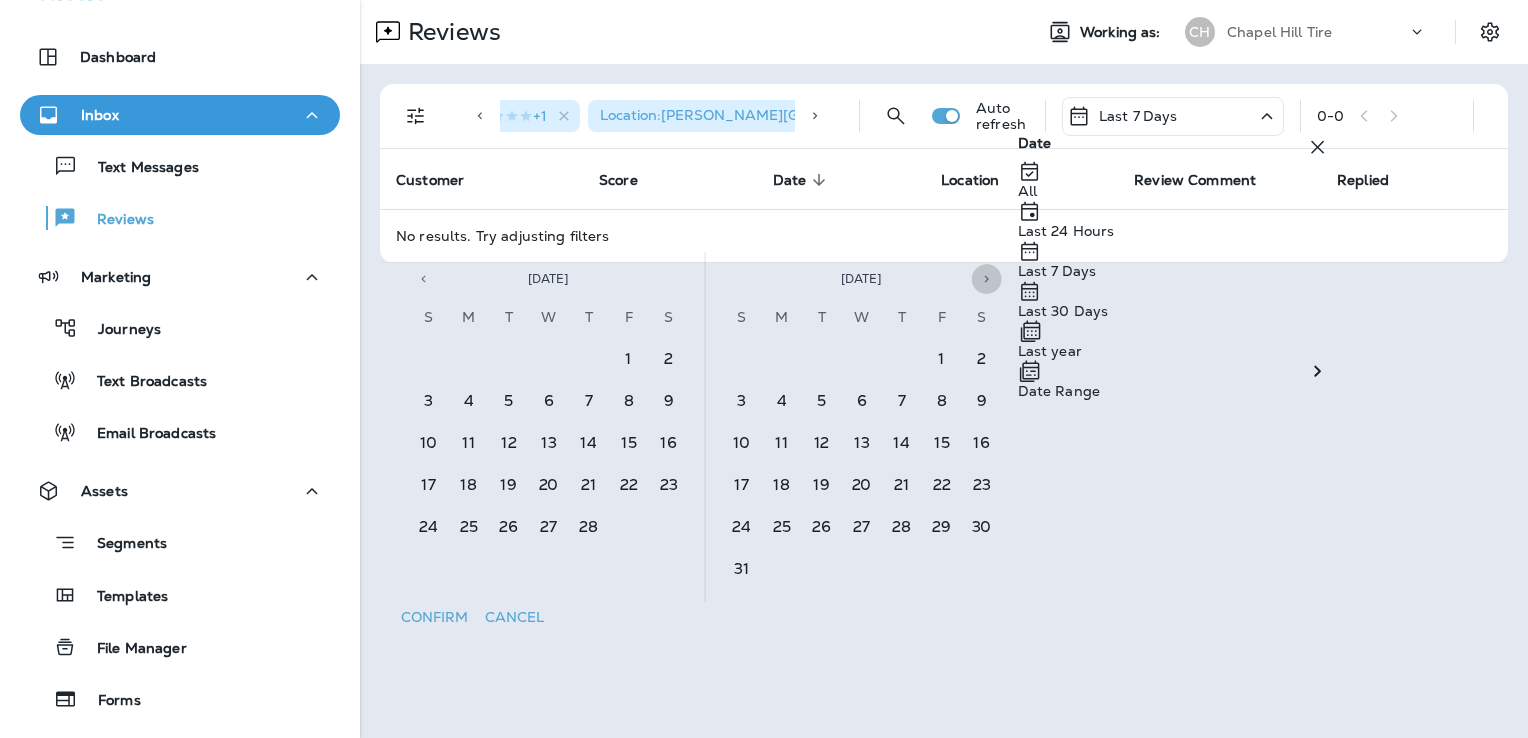 click 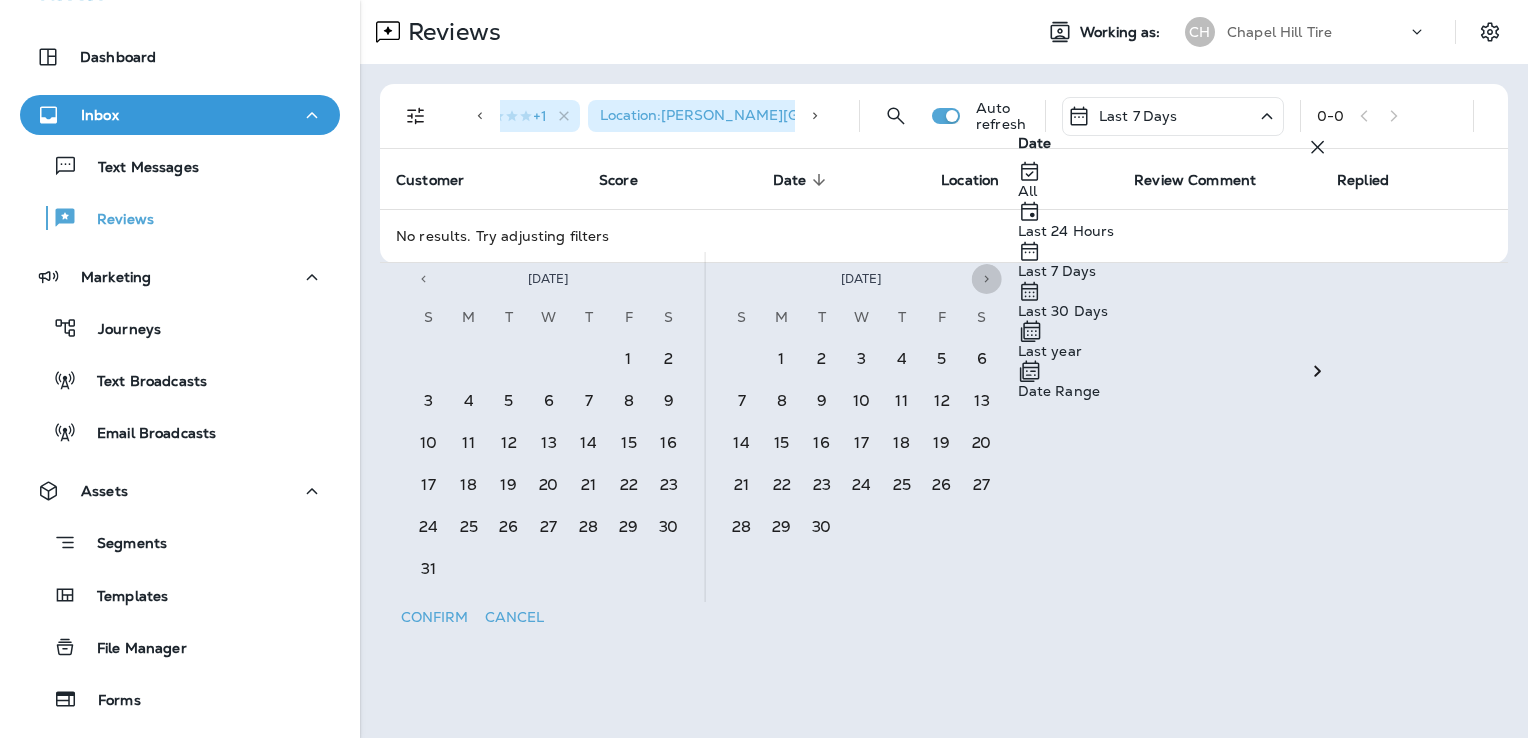 click 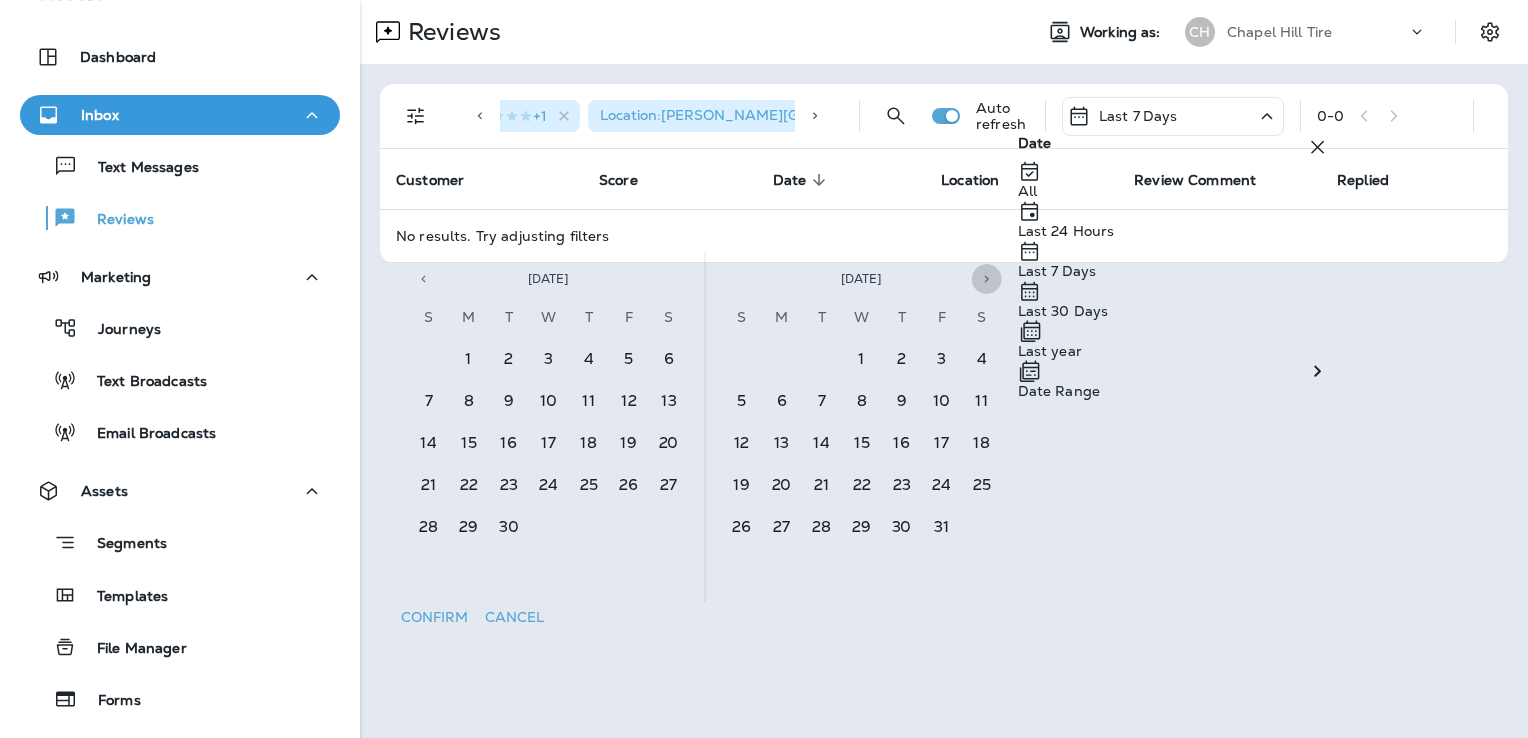 click 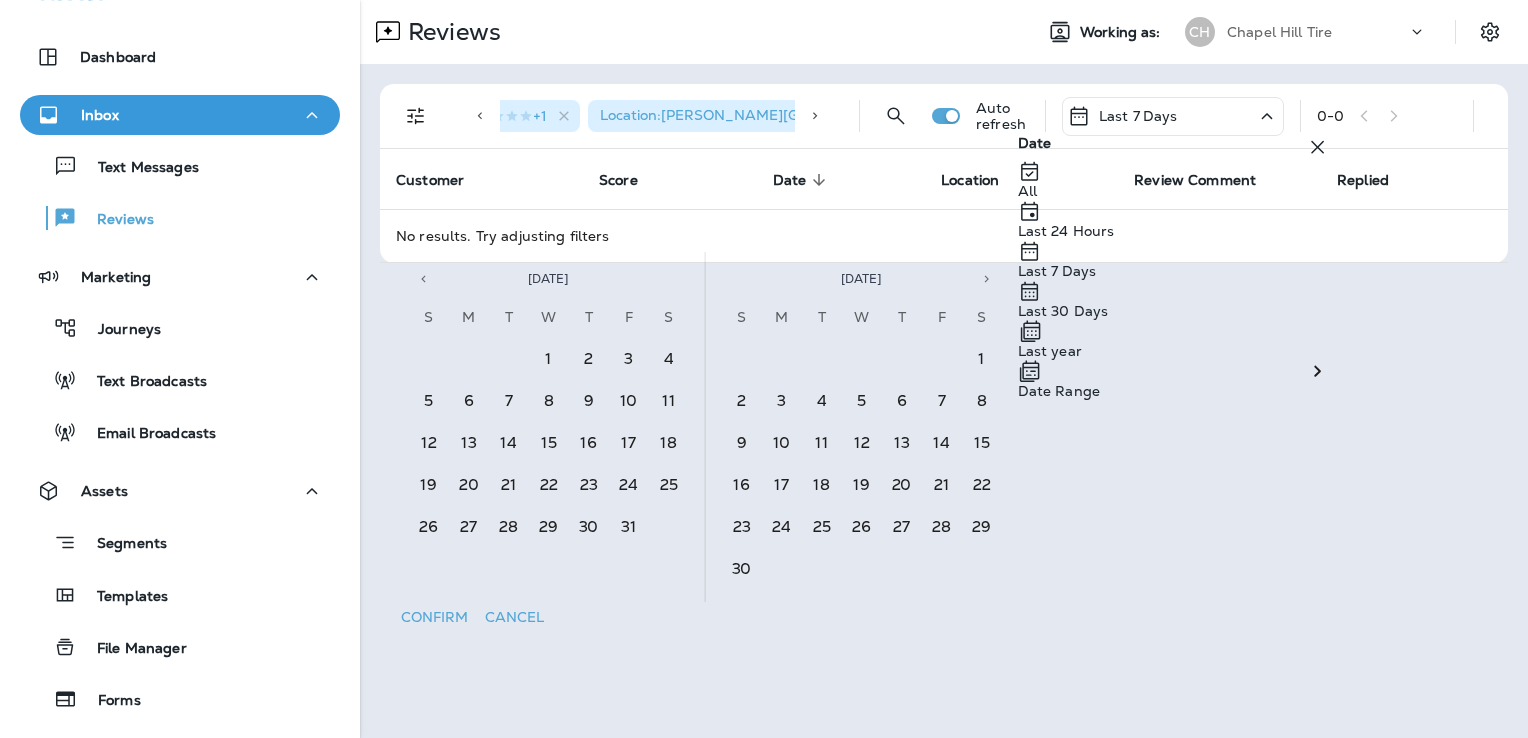 click 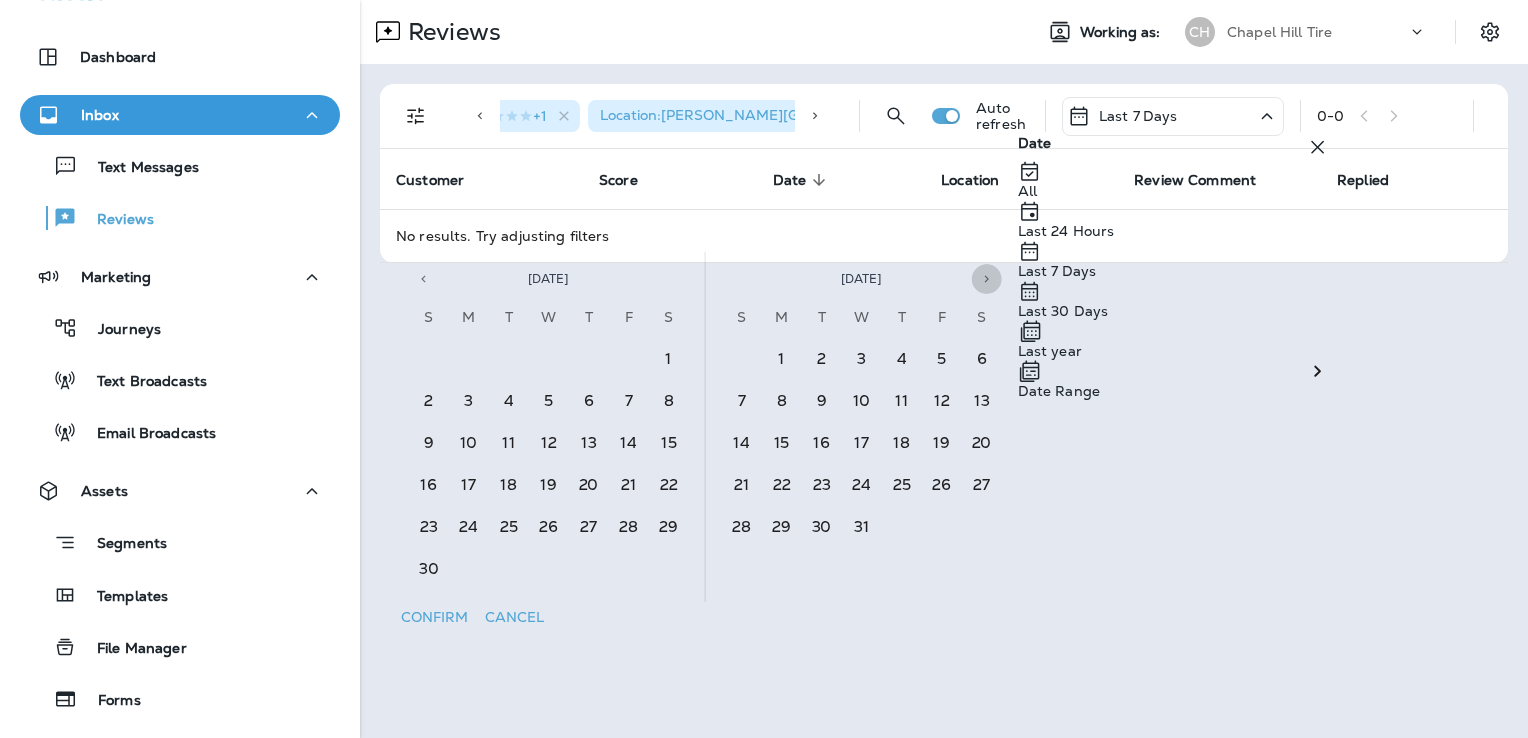 click 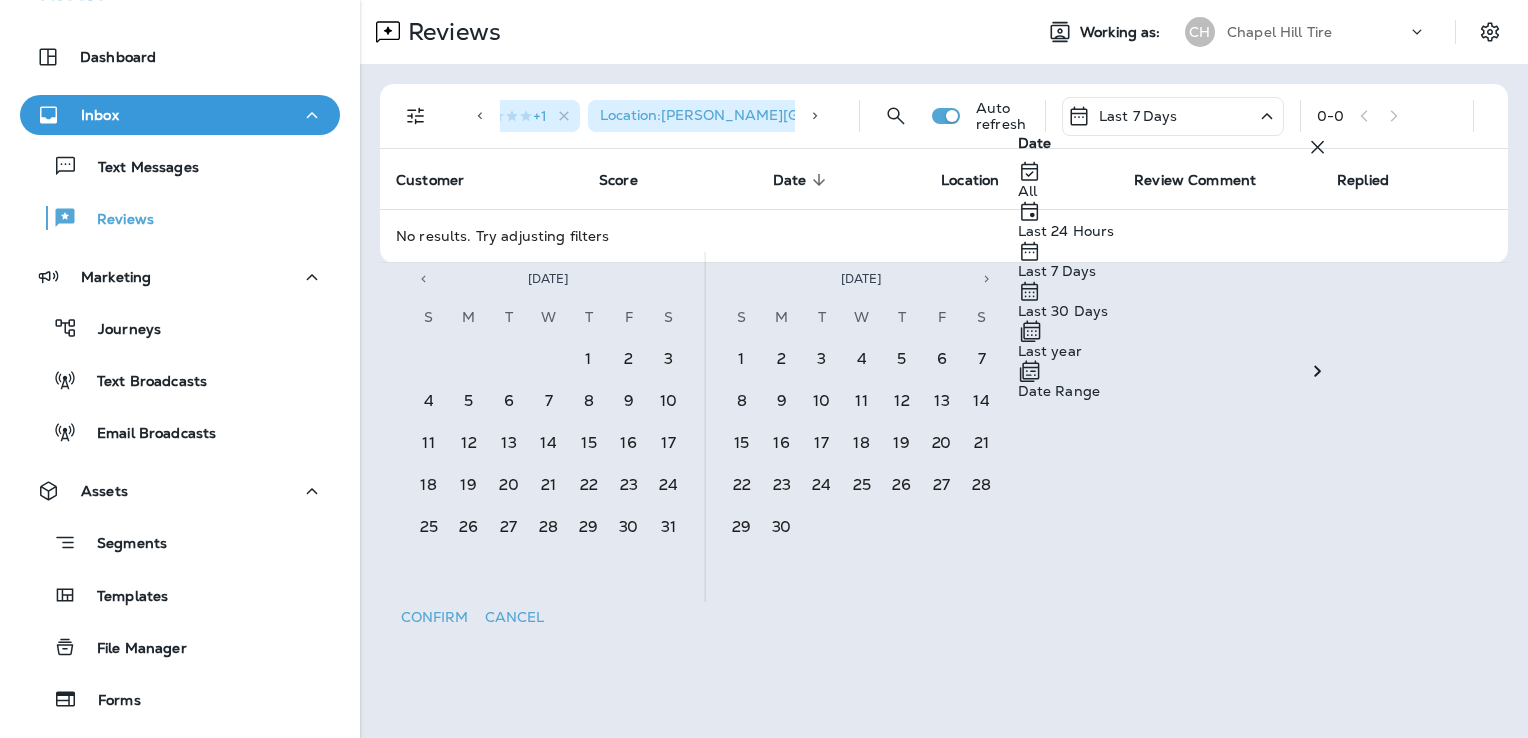 click 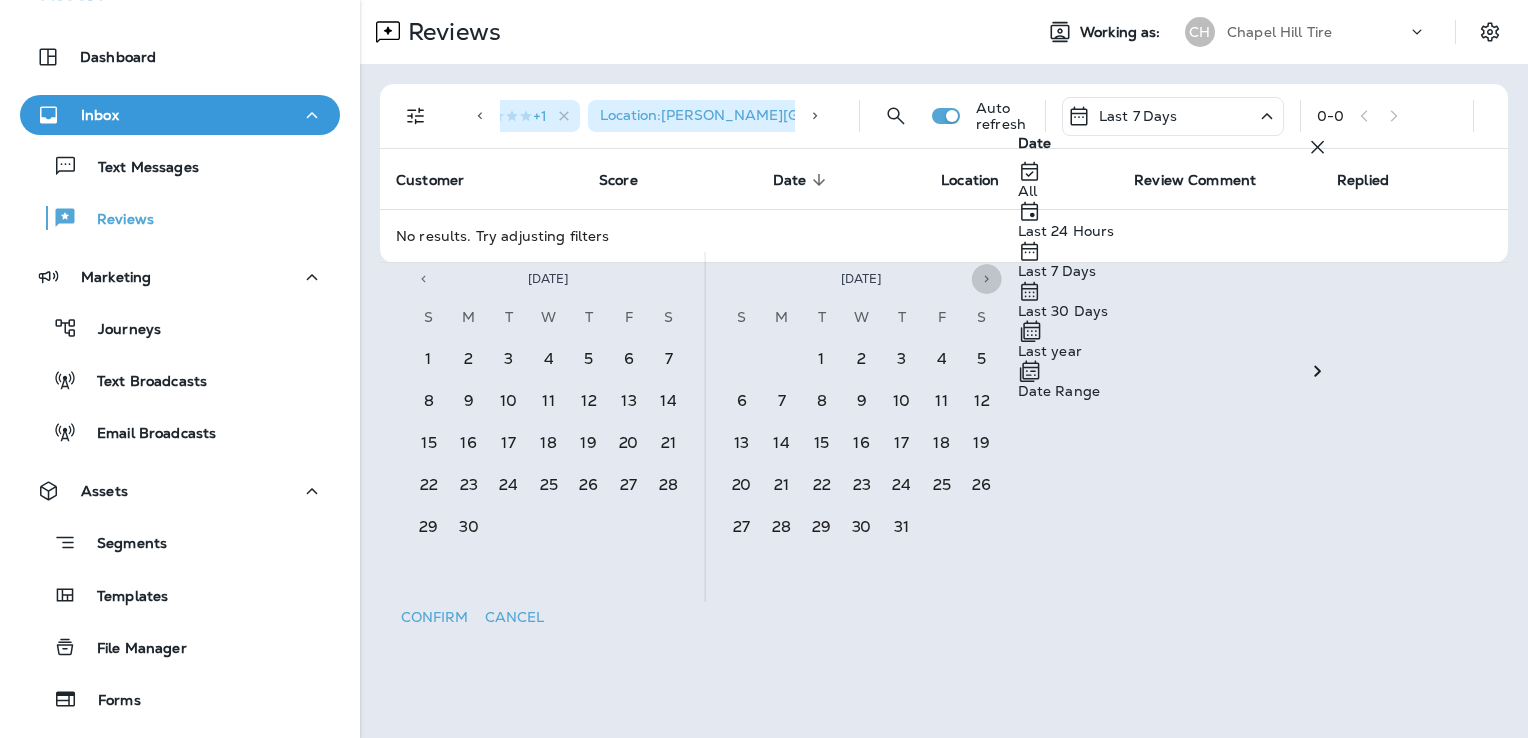 click 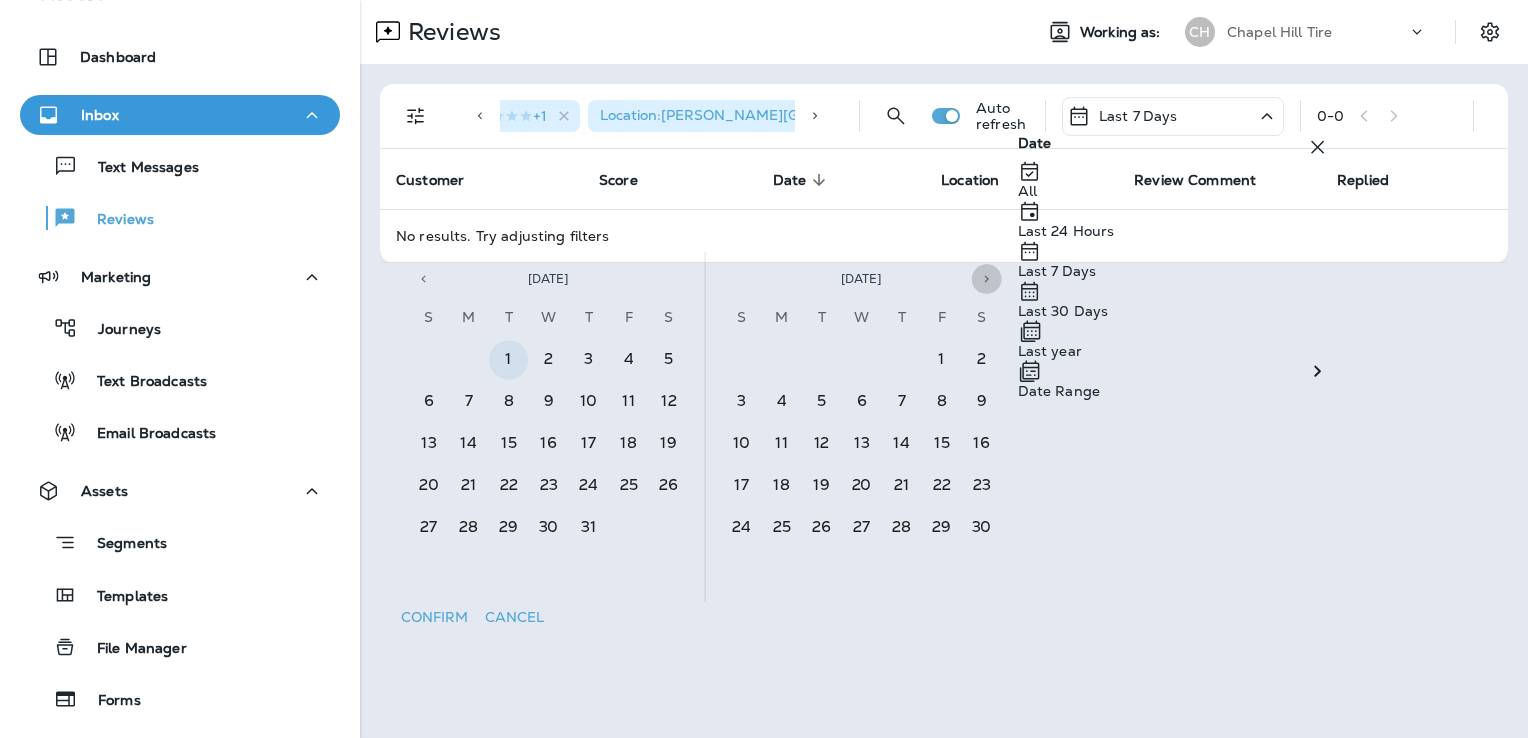 click 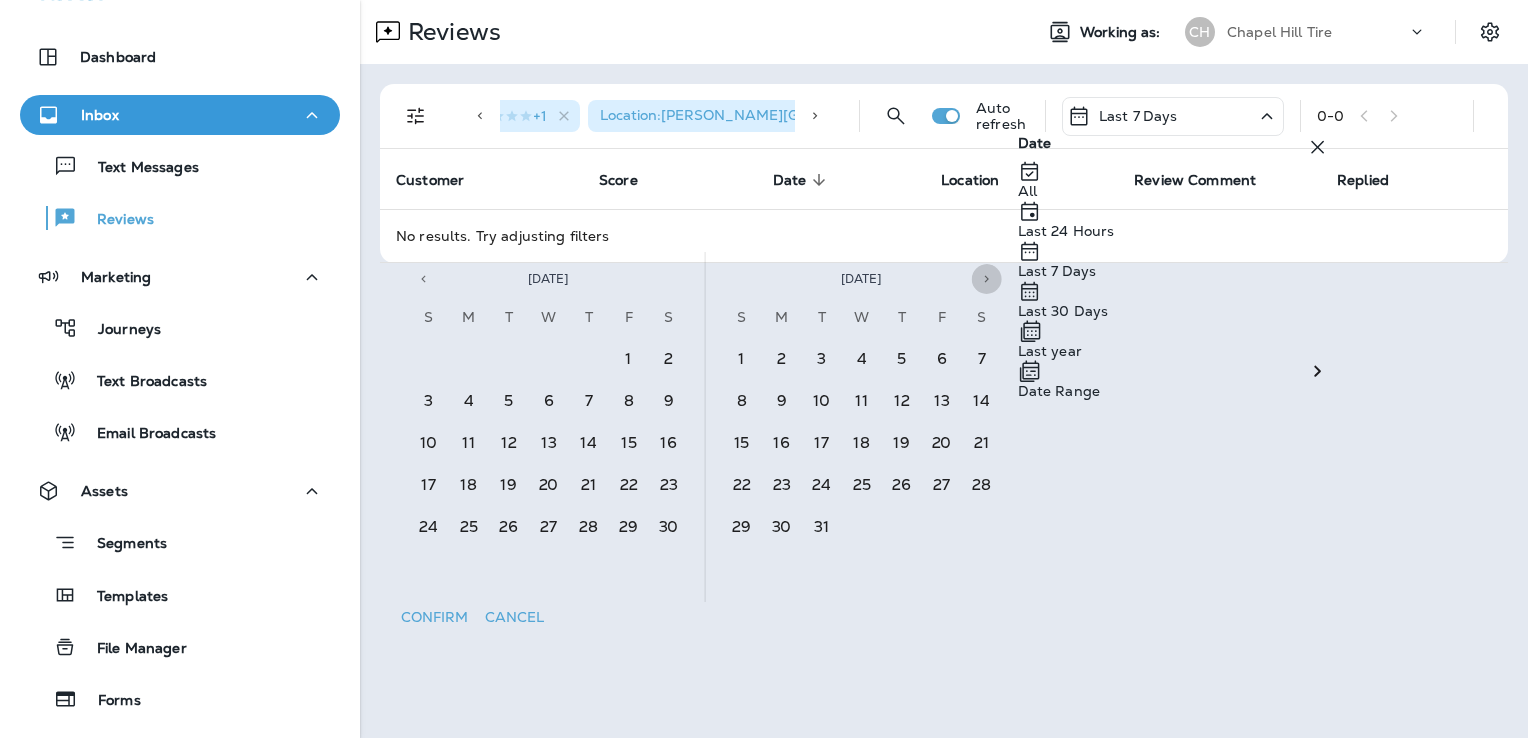 click 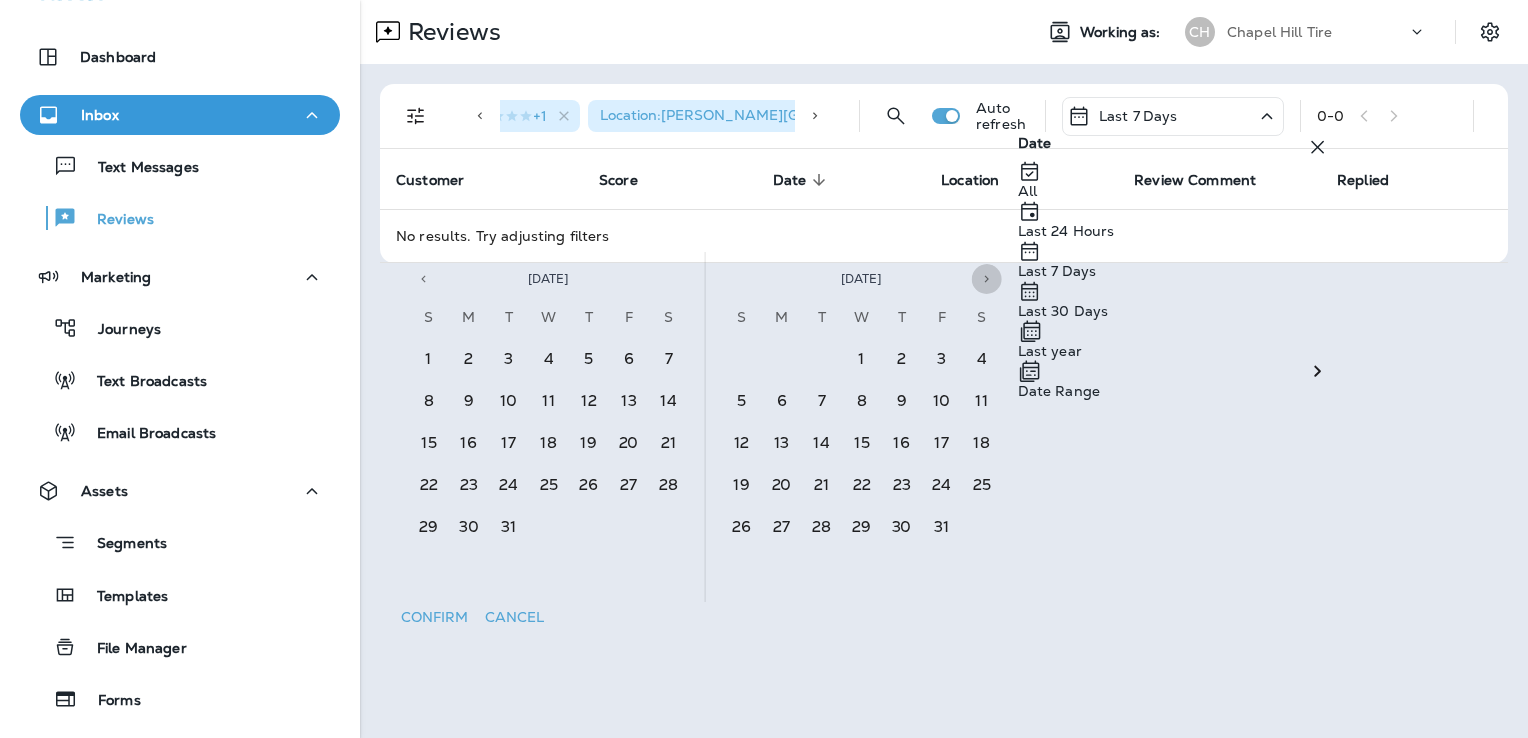 click 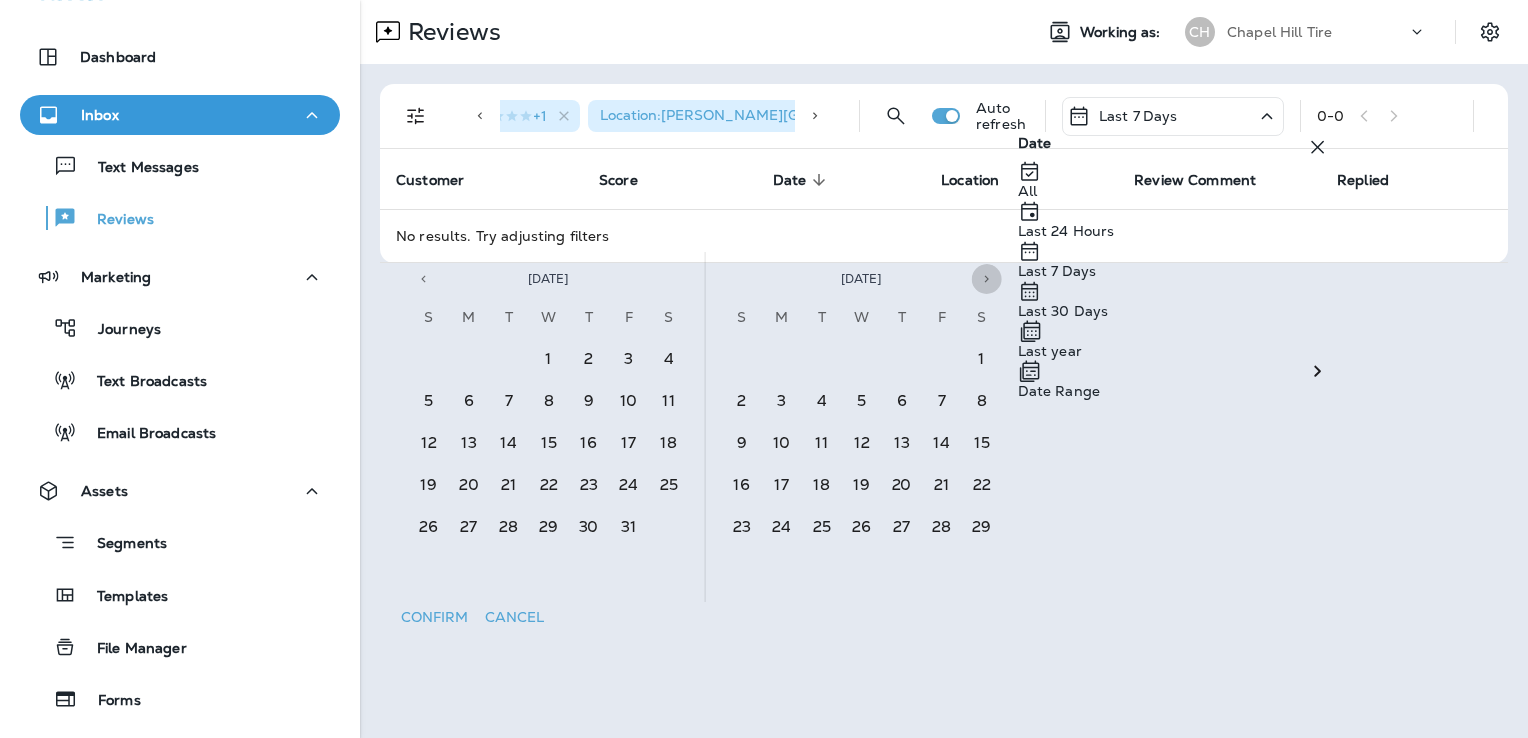 click 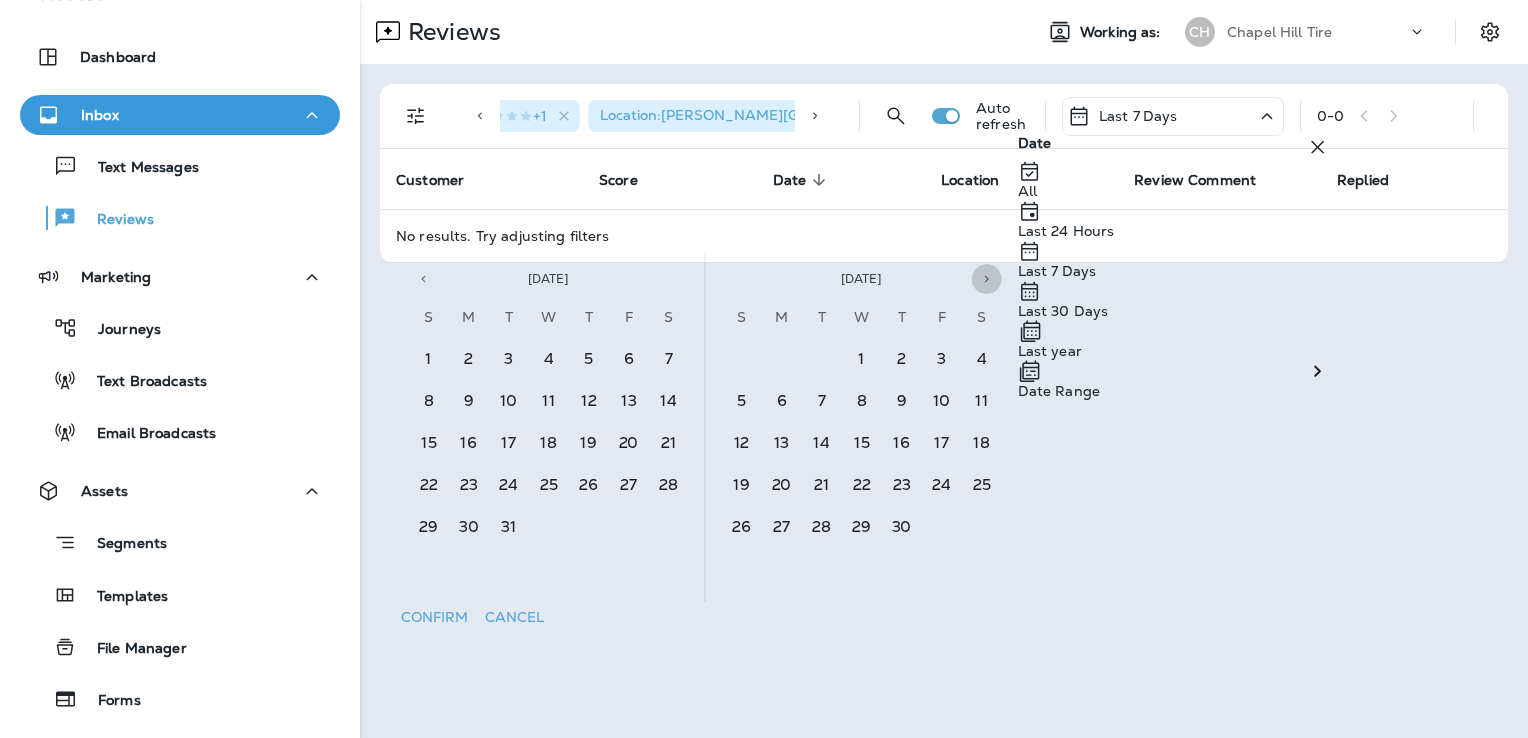 click 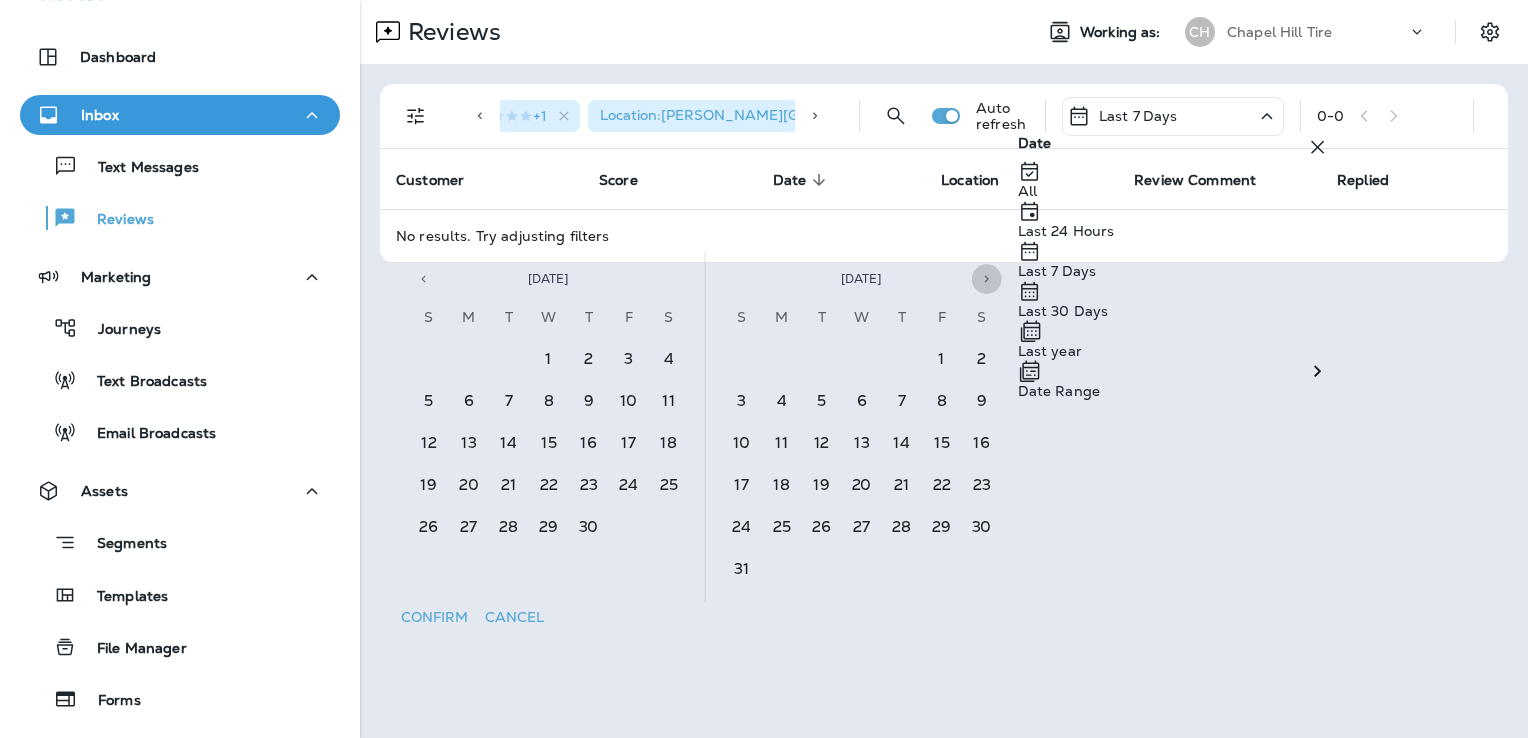 click 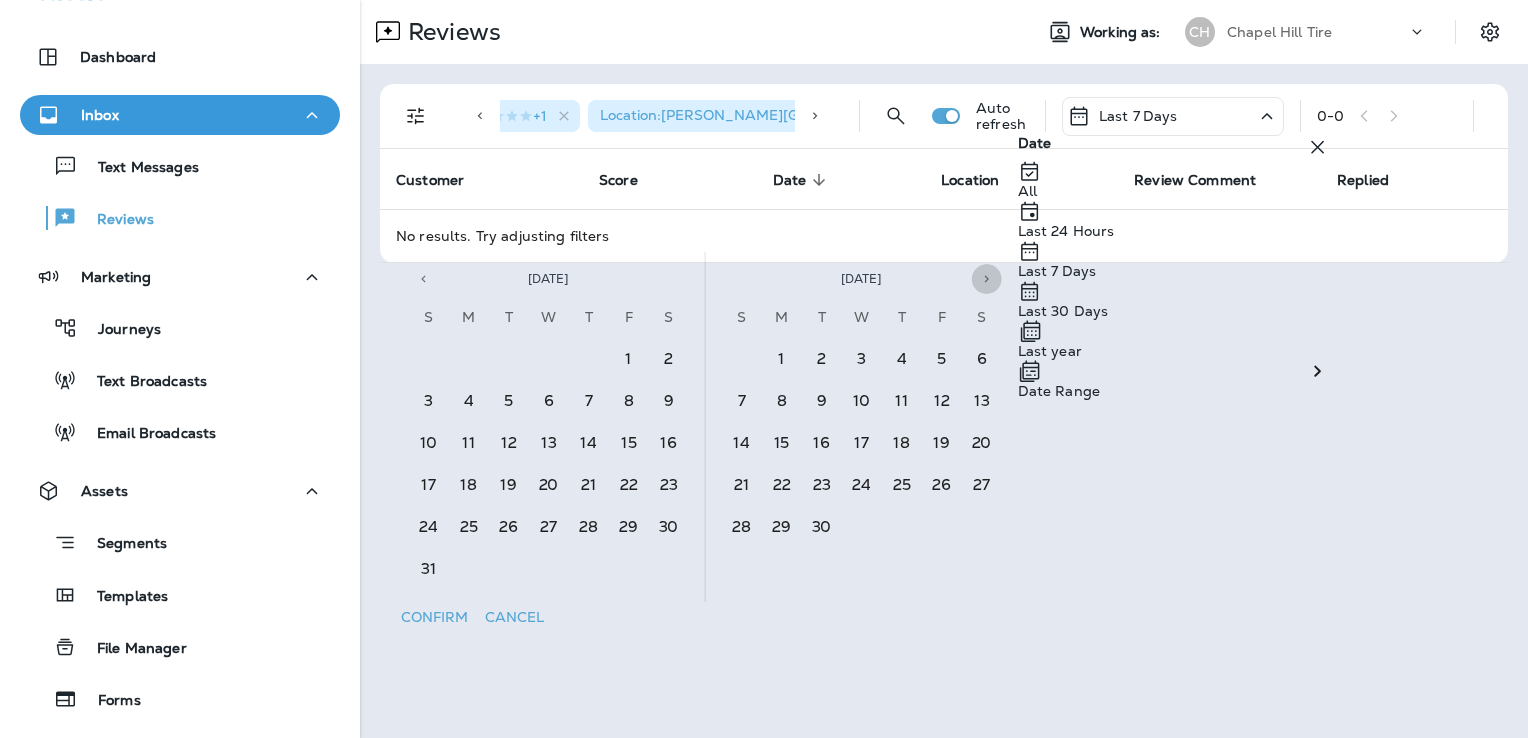 click 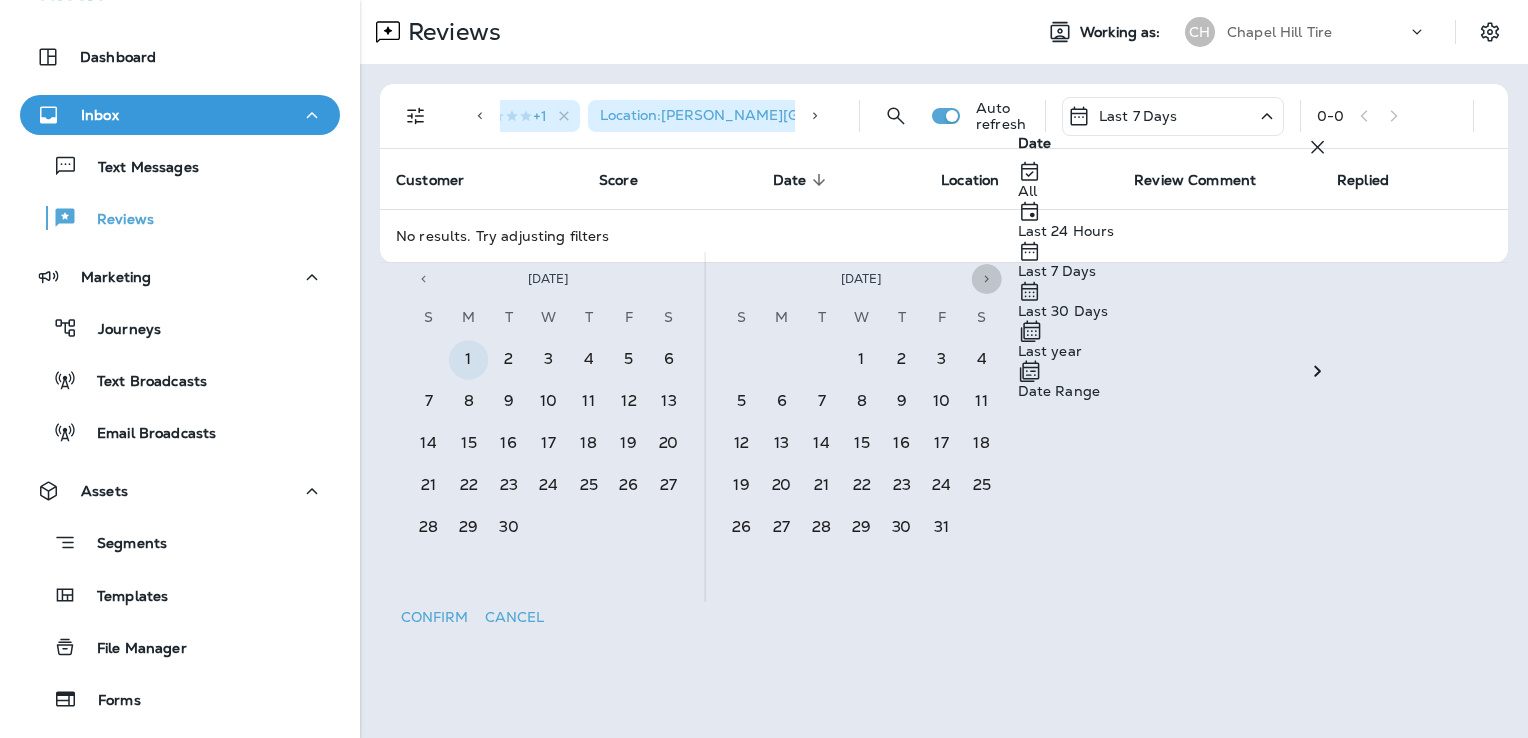 click 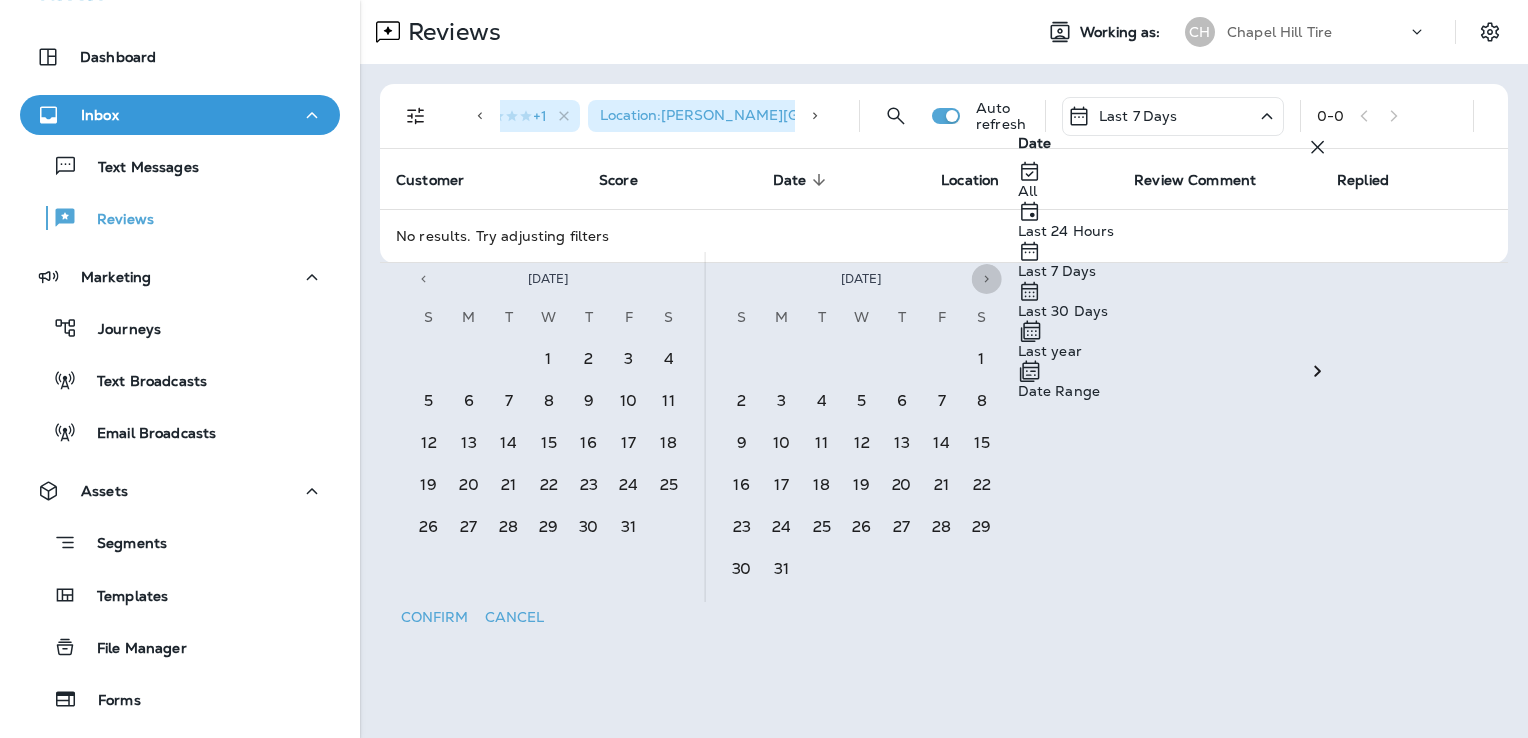 click 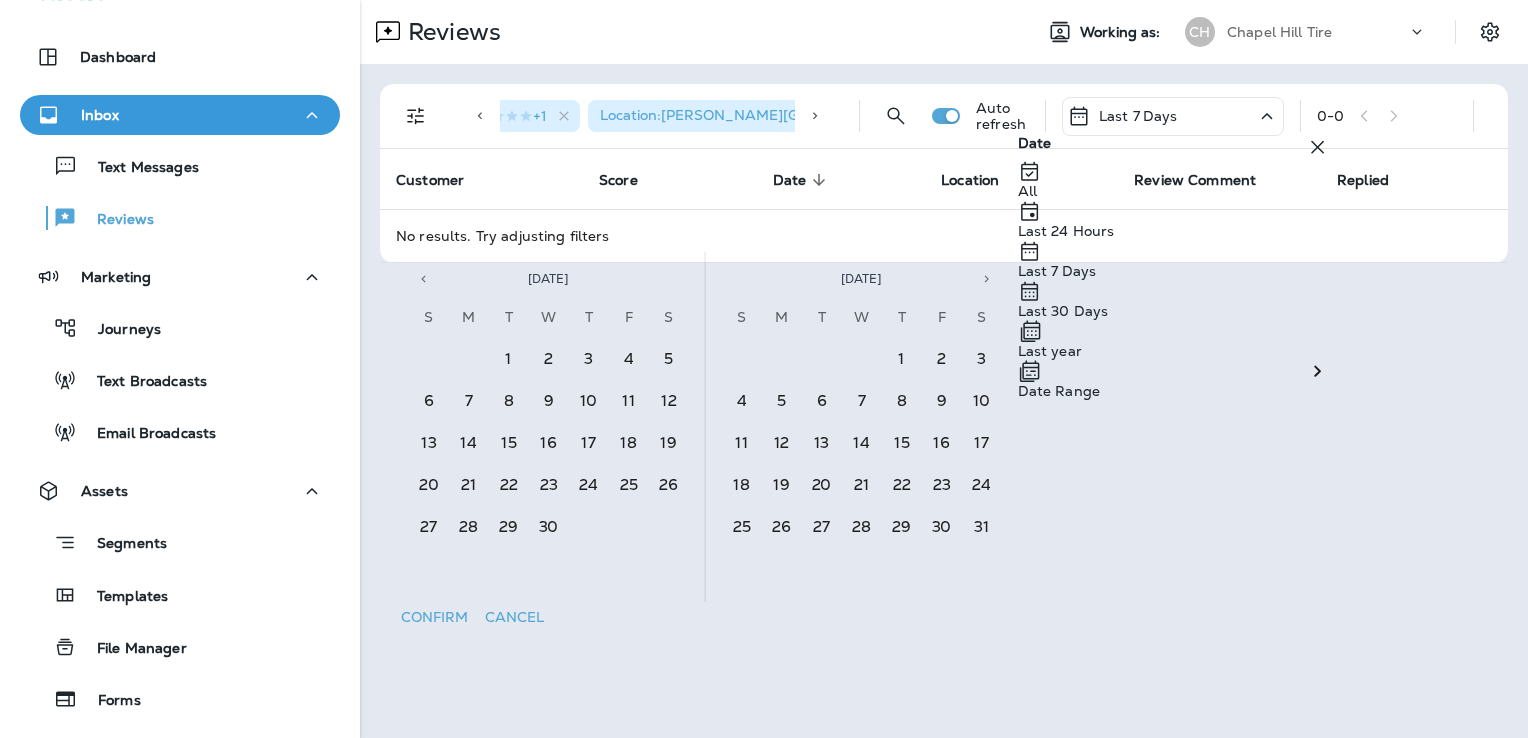 scroll, scrollTop: 0, scrollLeft: 8, axis: horizontal 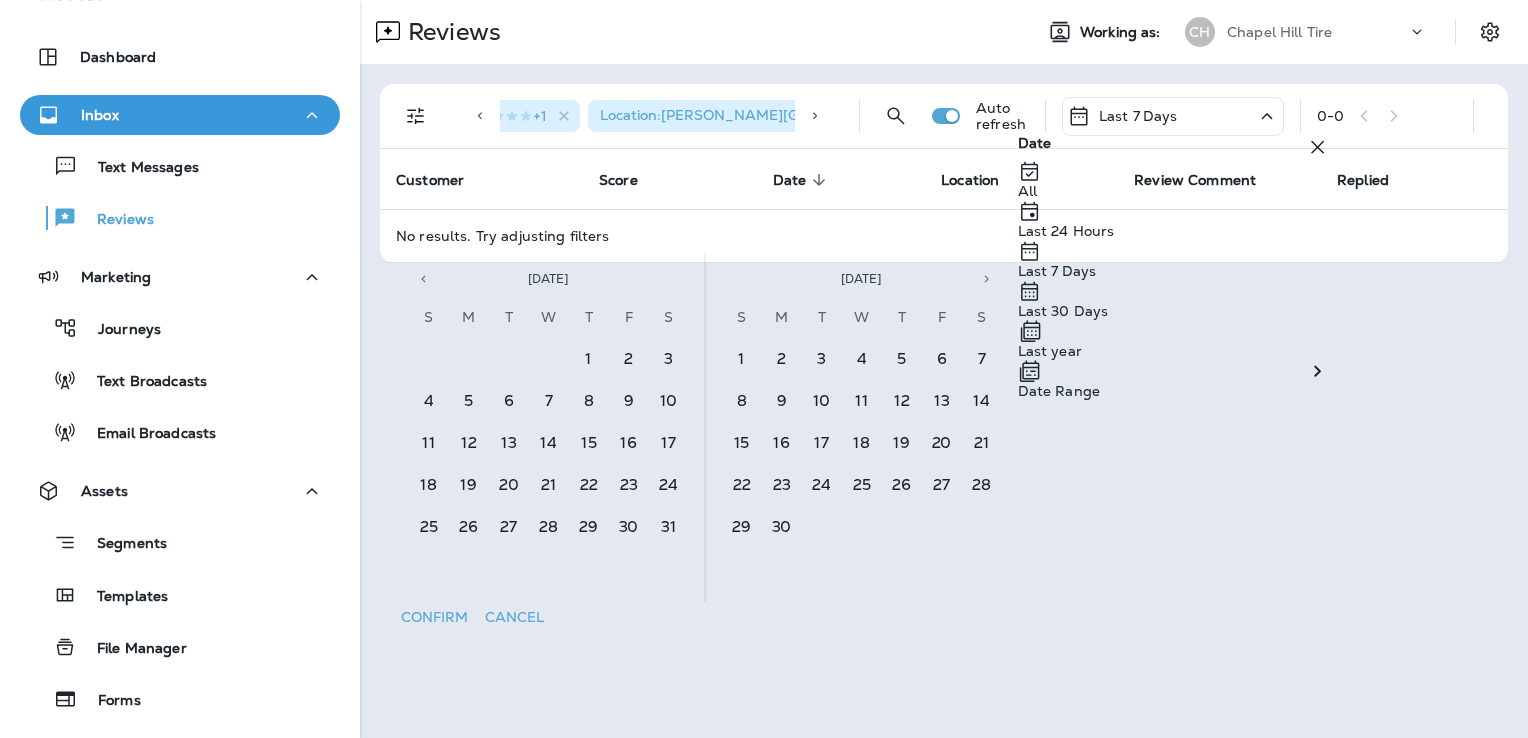 click 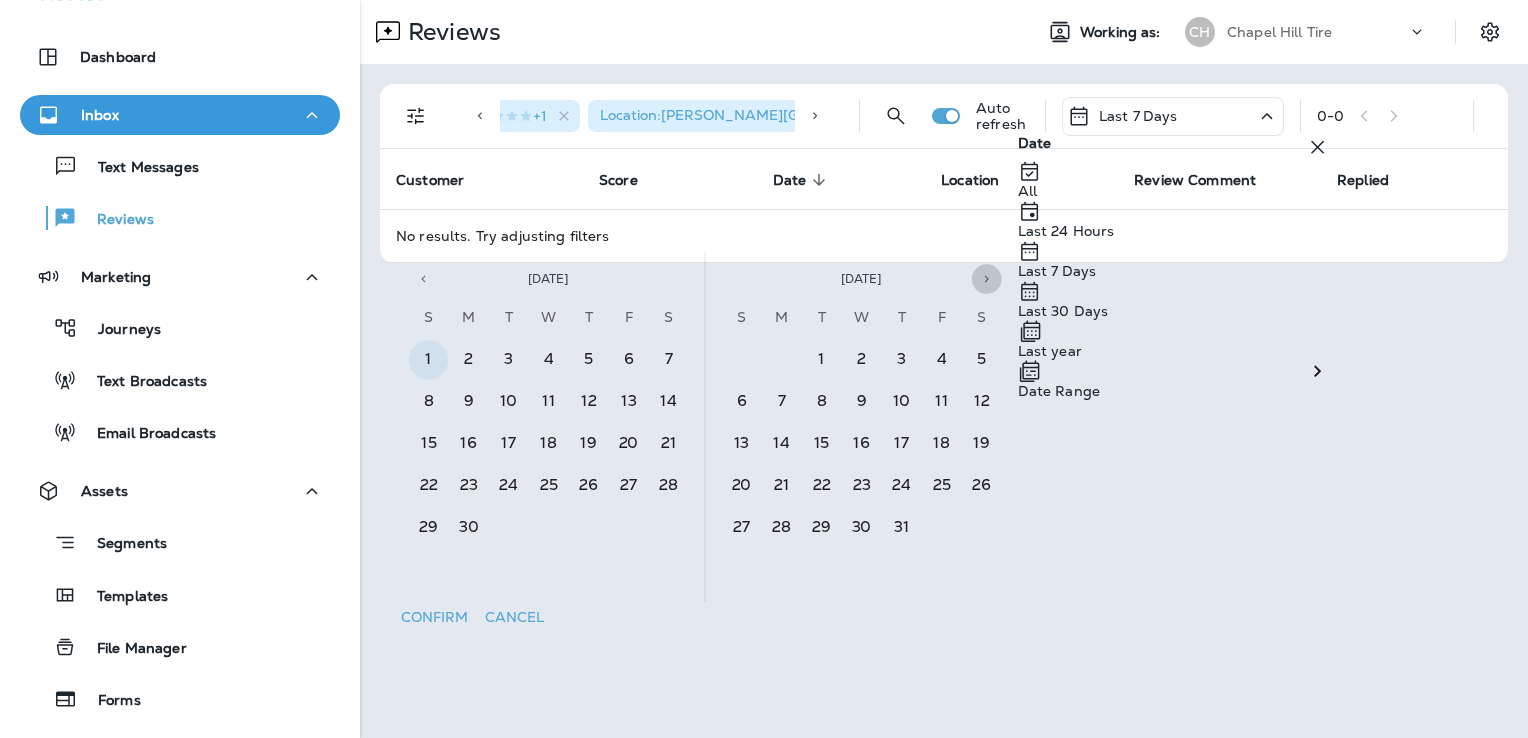 click 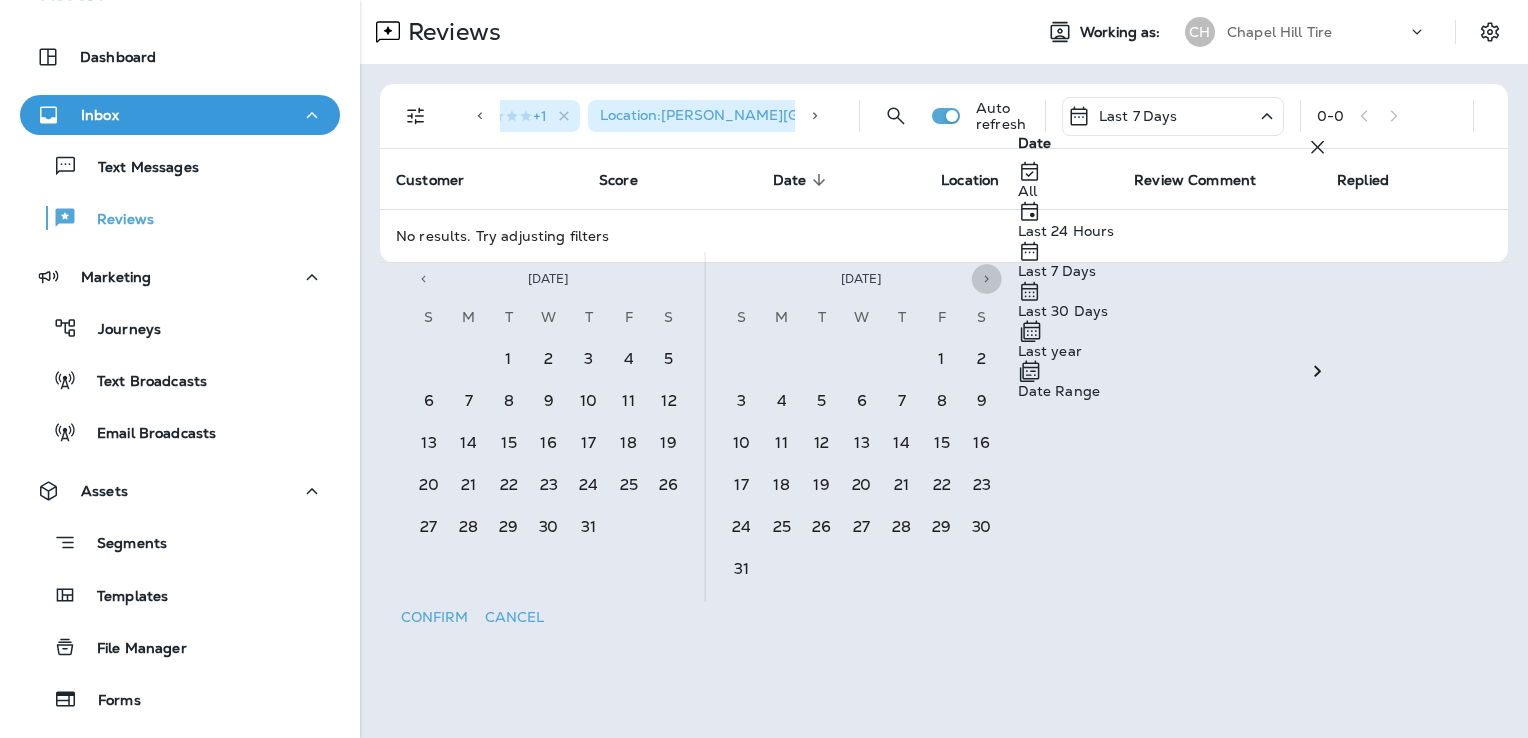 click 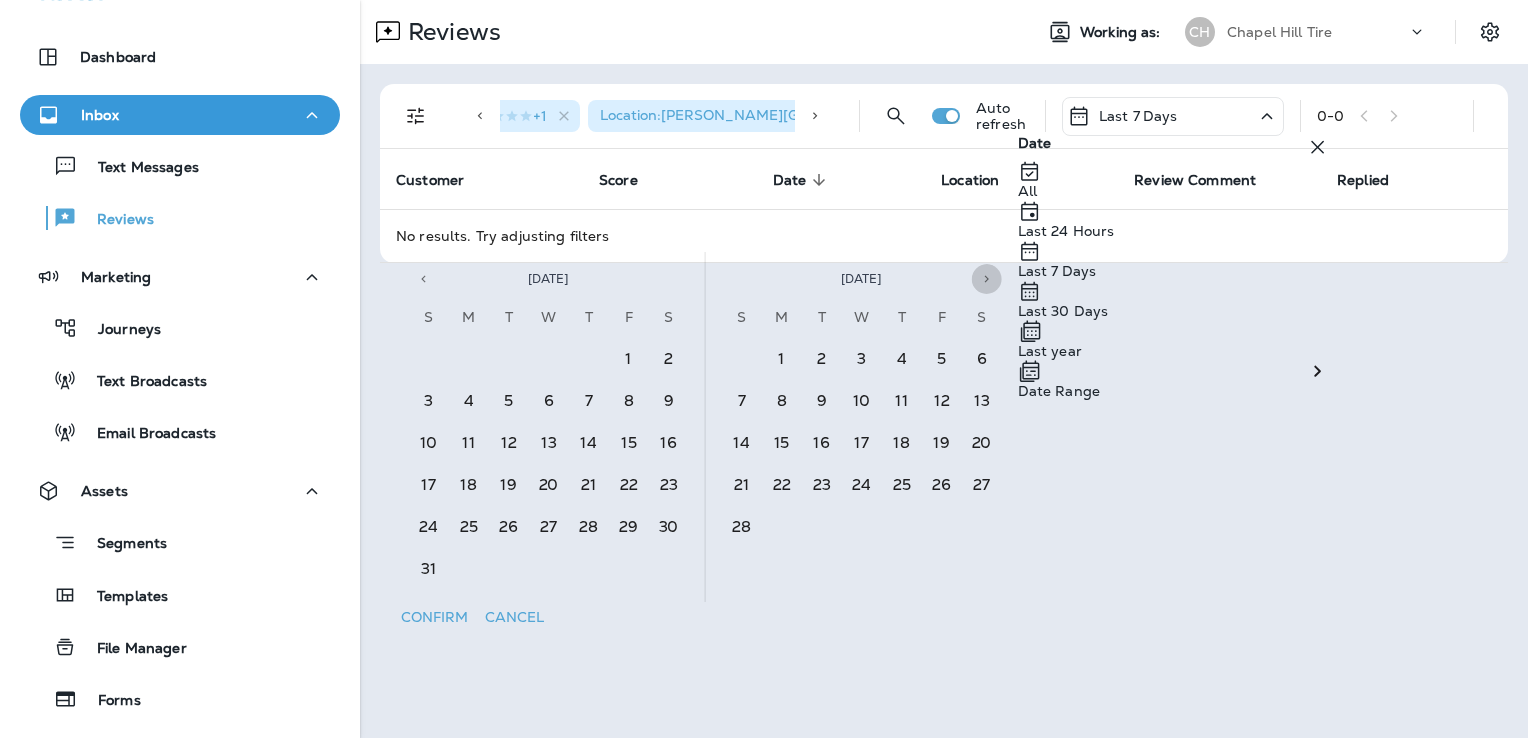 click 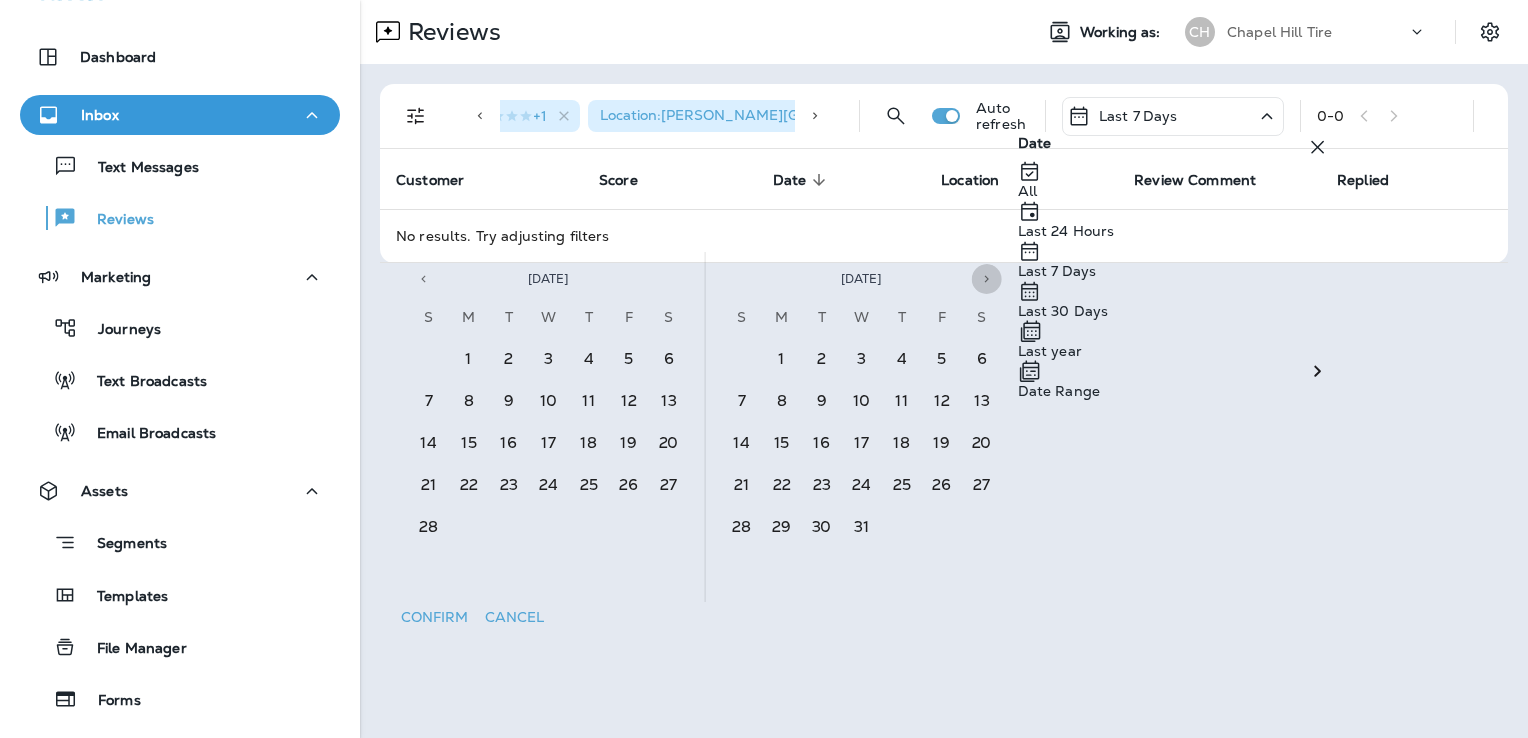 click 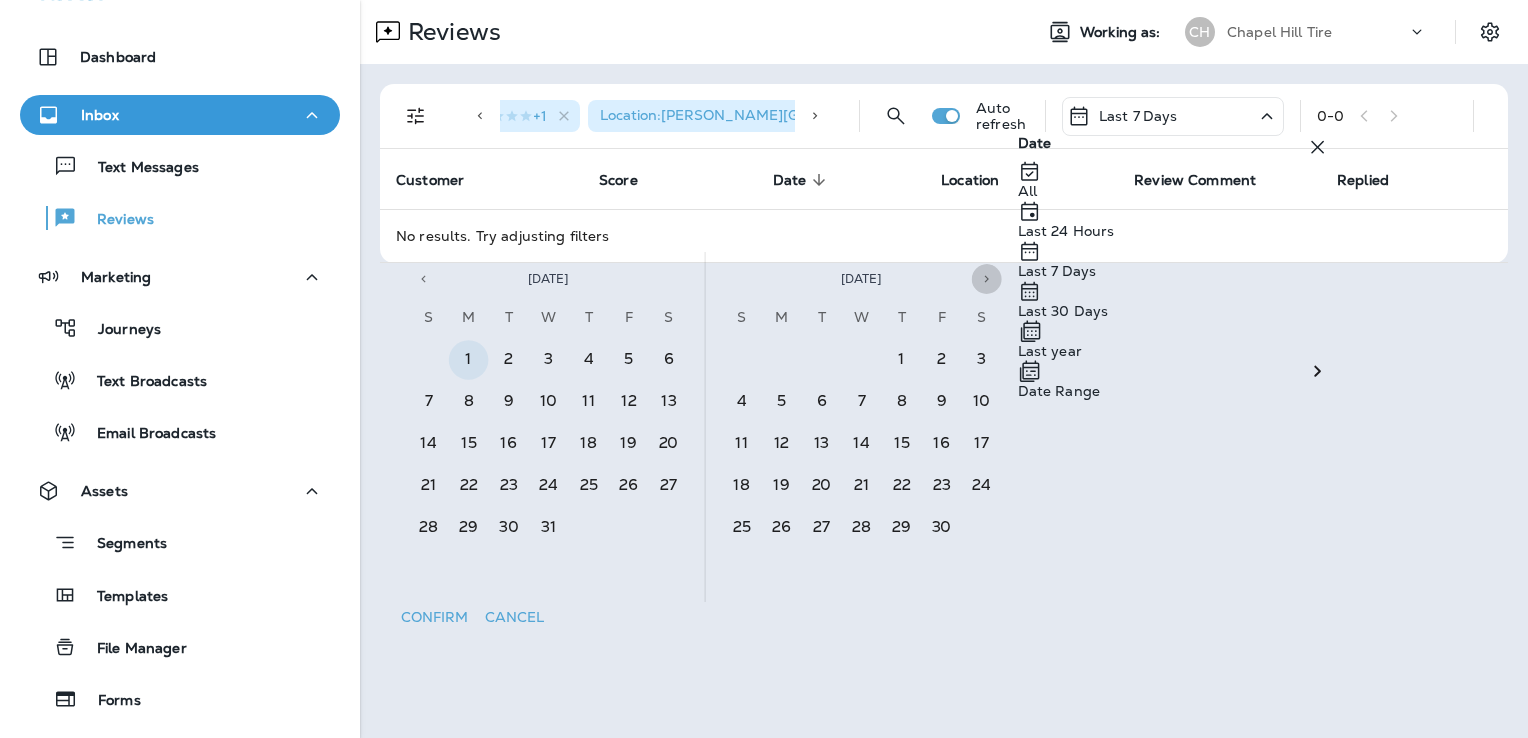 click 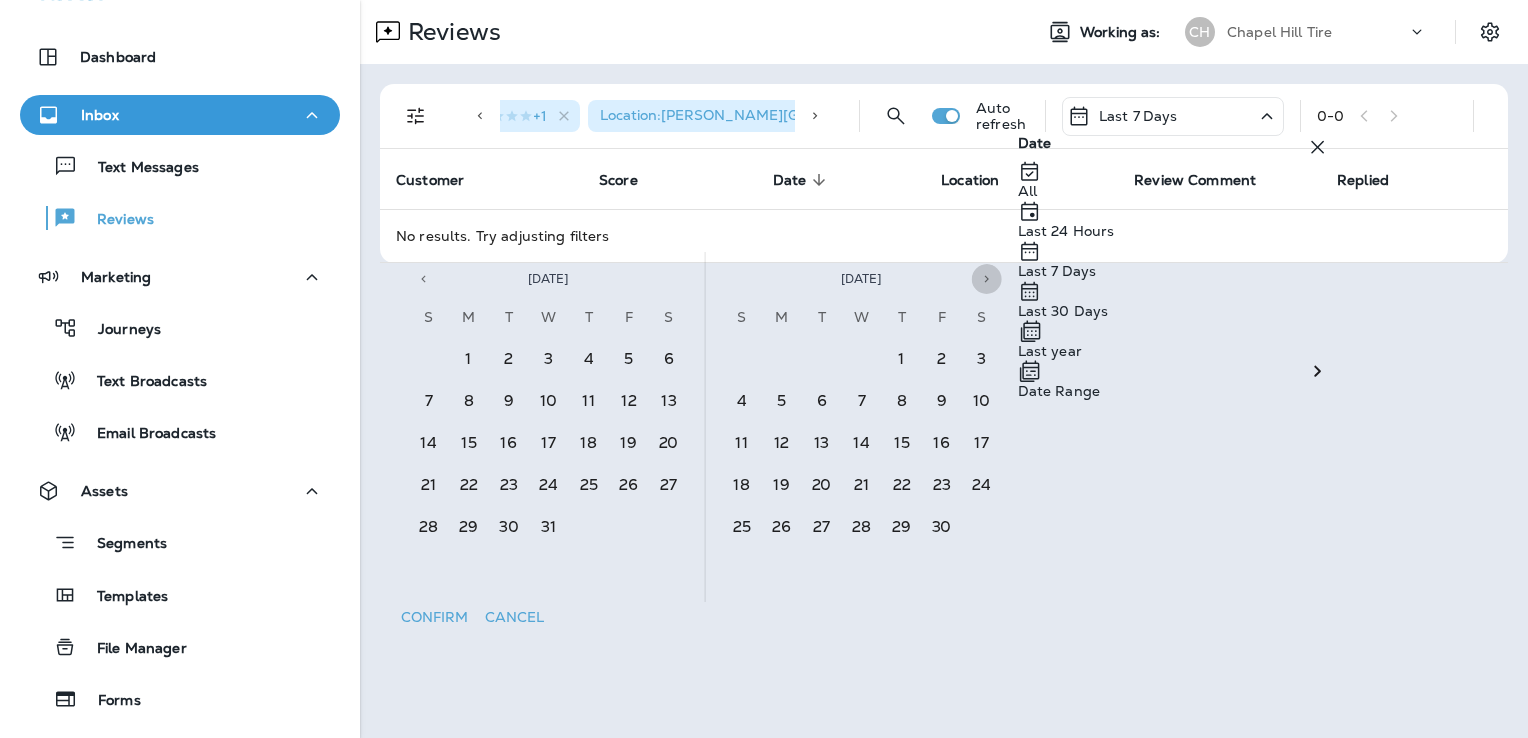 click 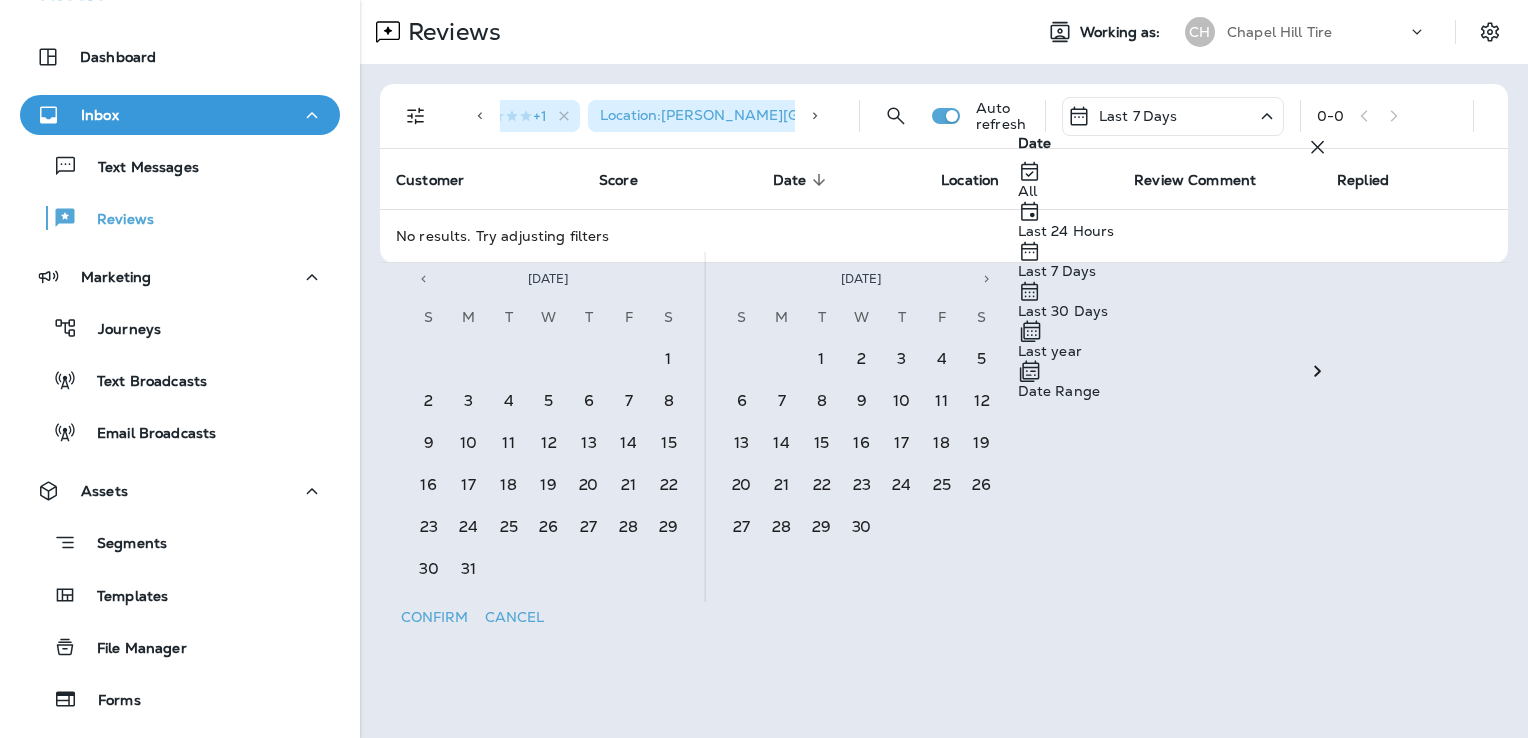 click 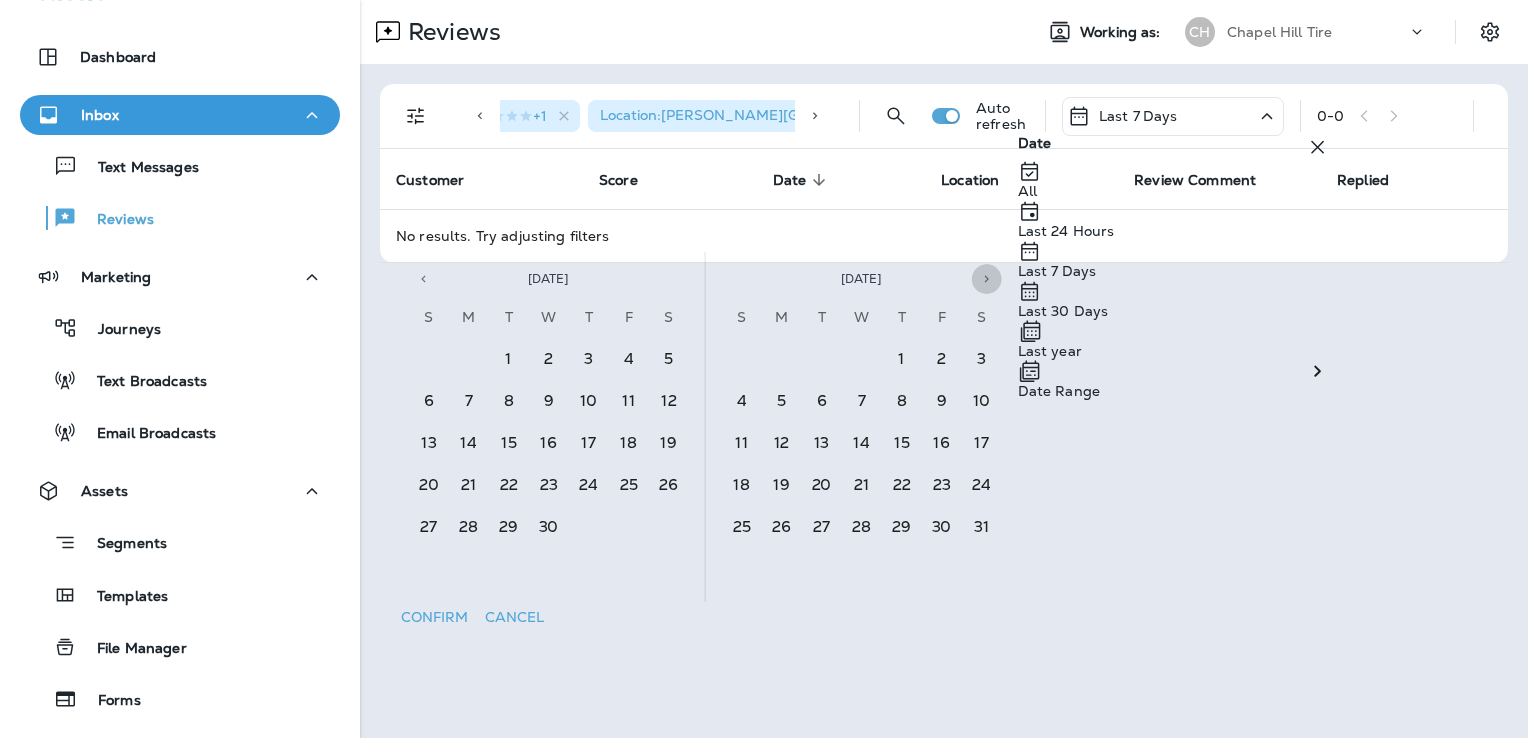 click 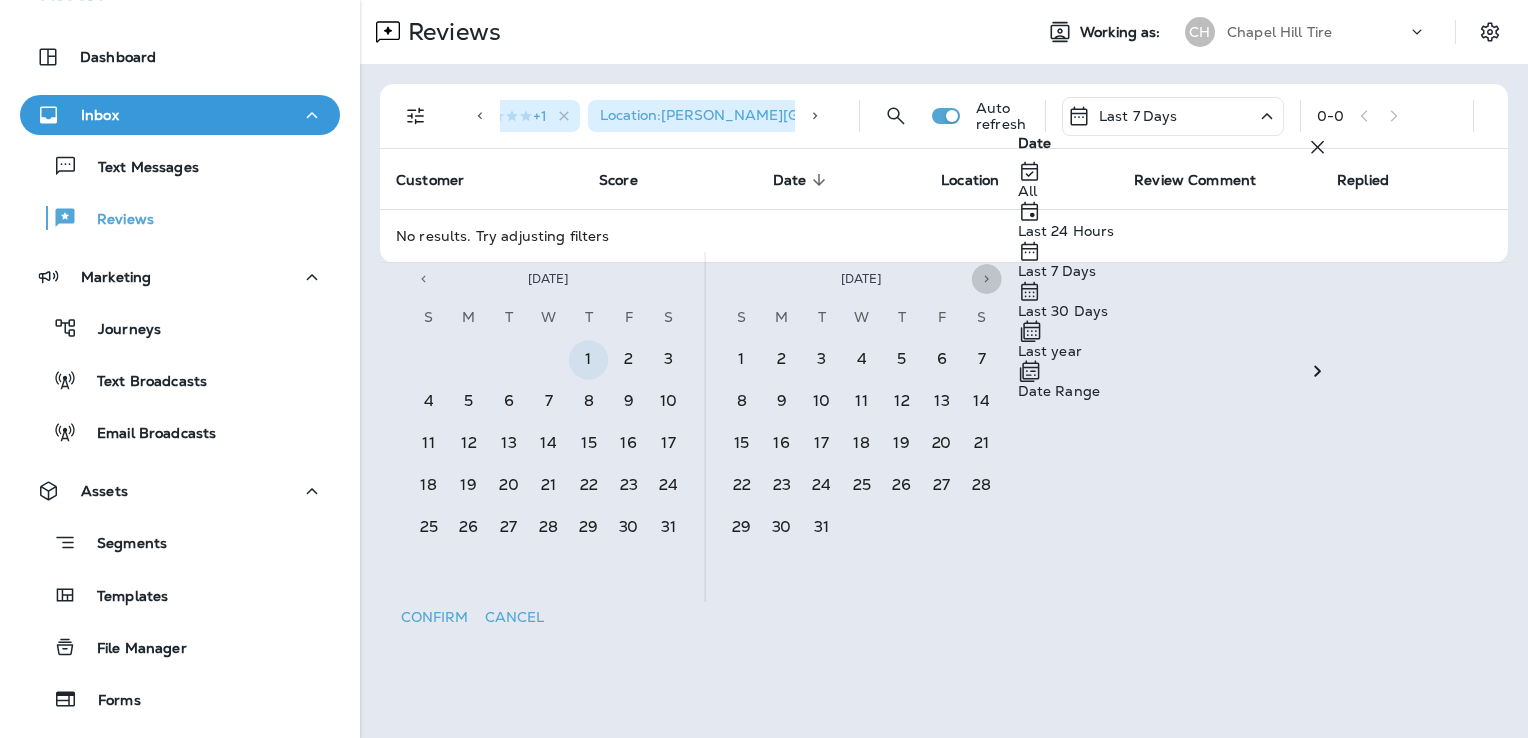 click 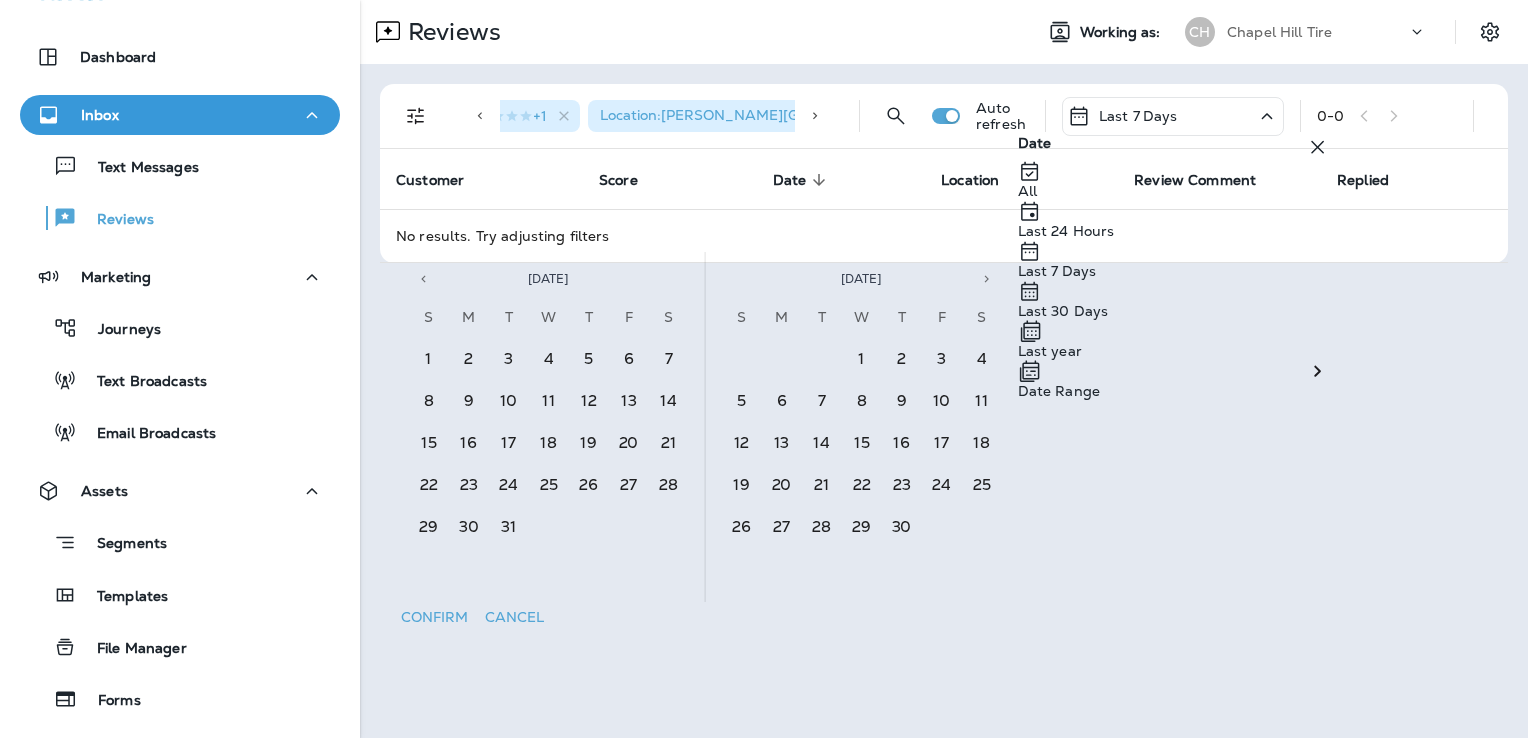 click 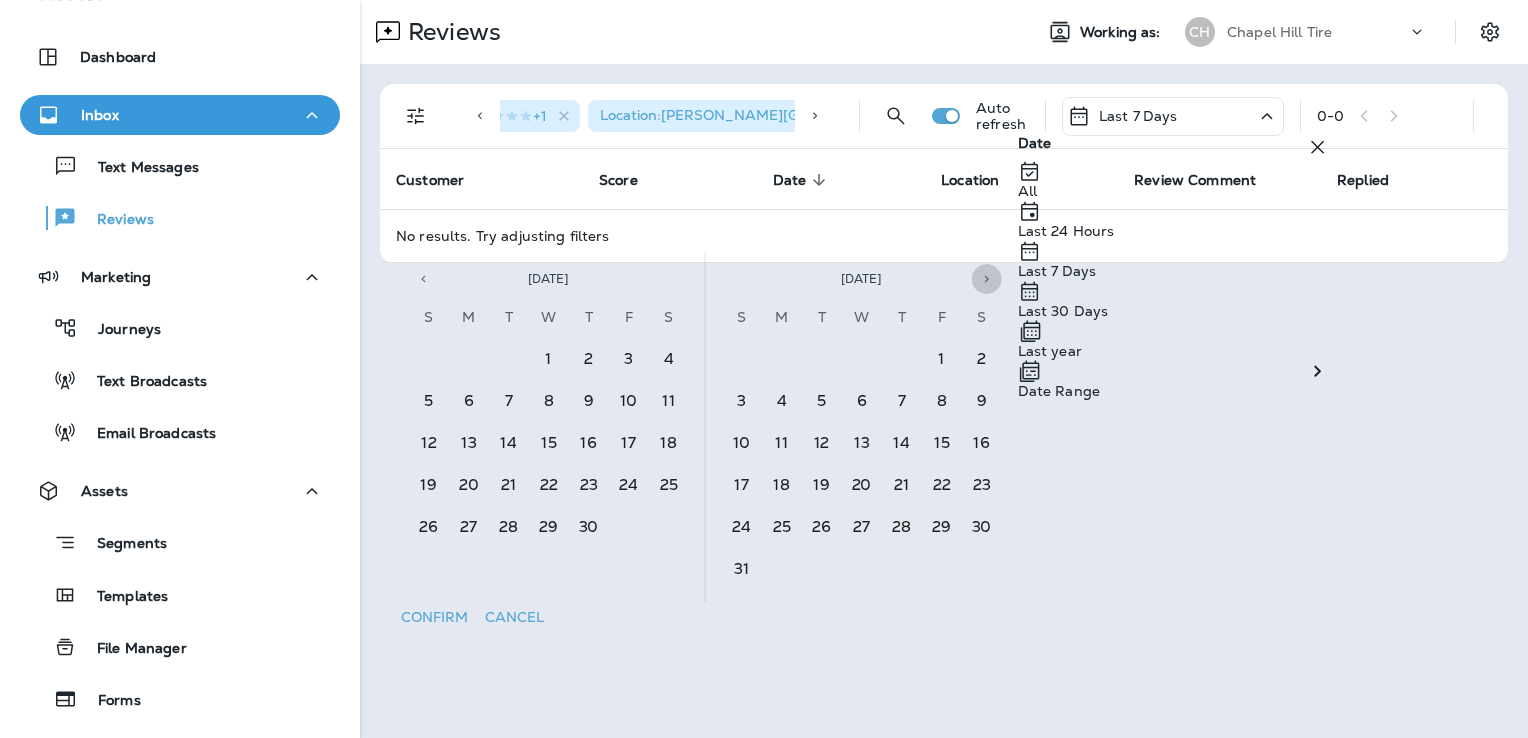 click 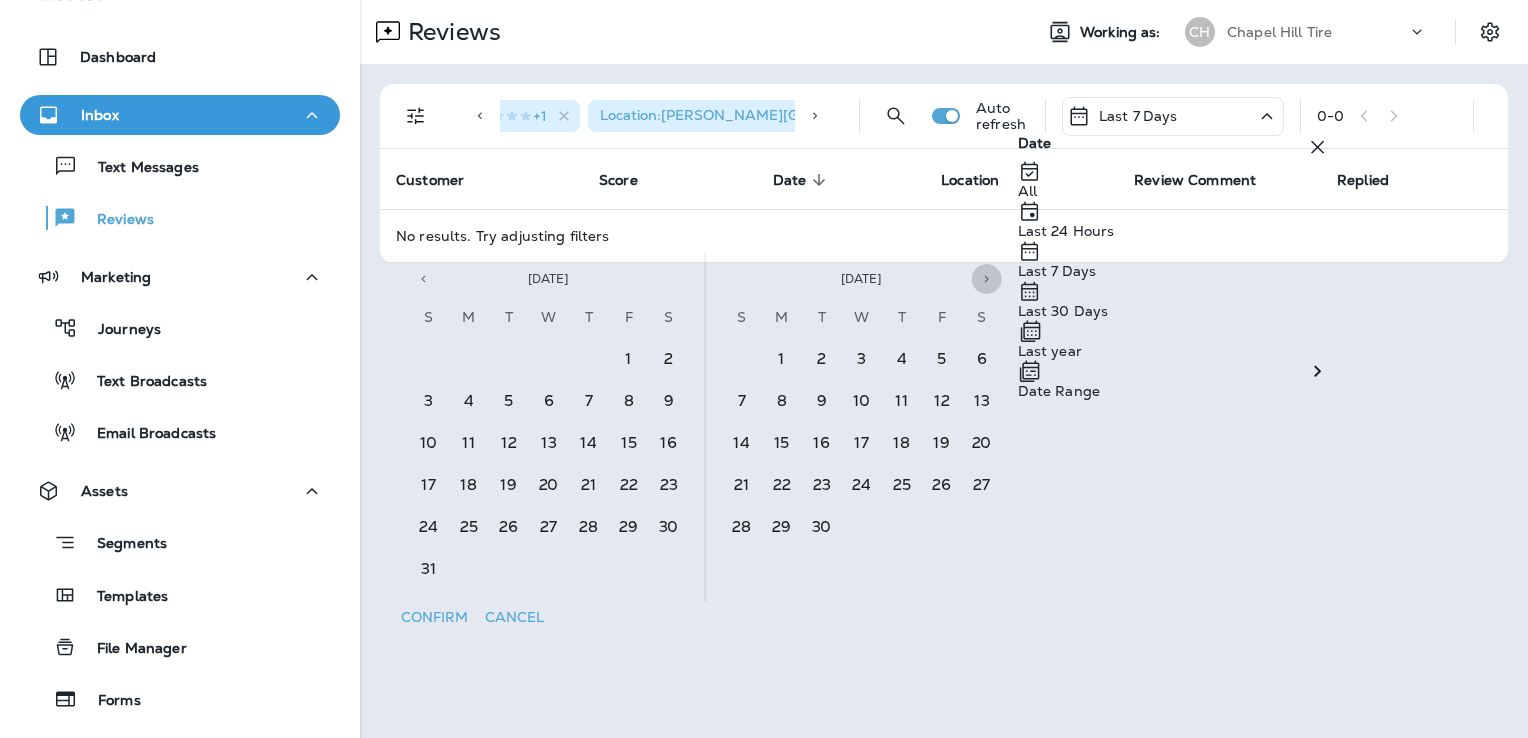 click 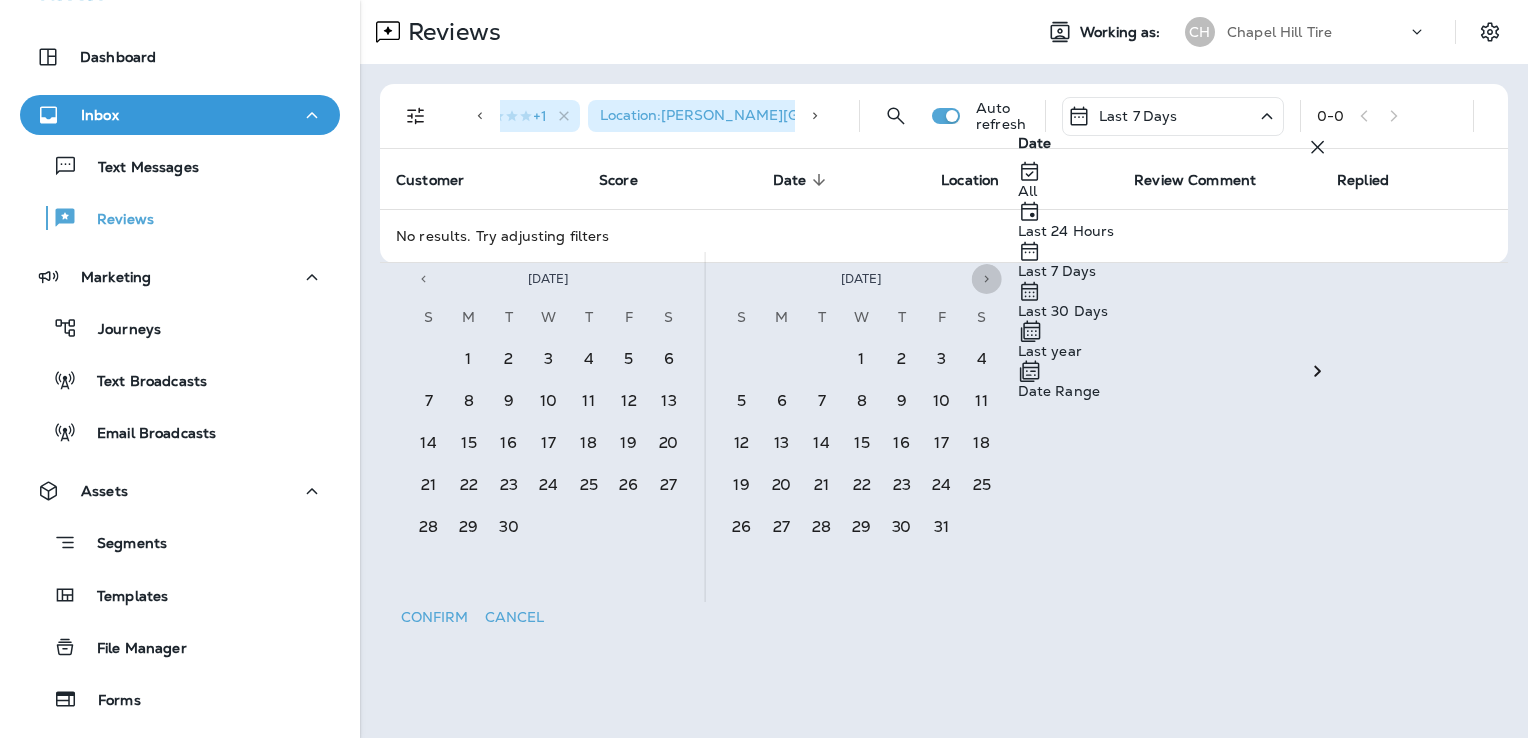 click 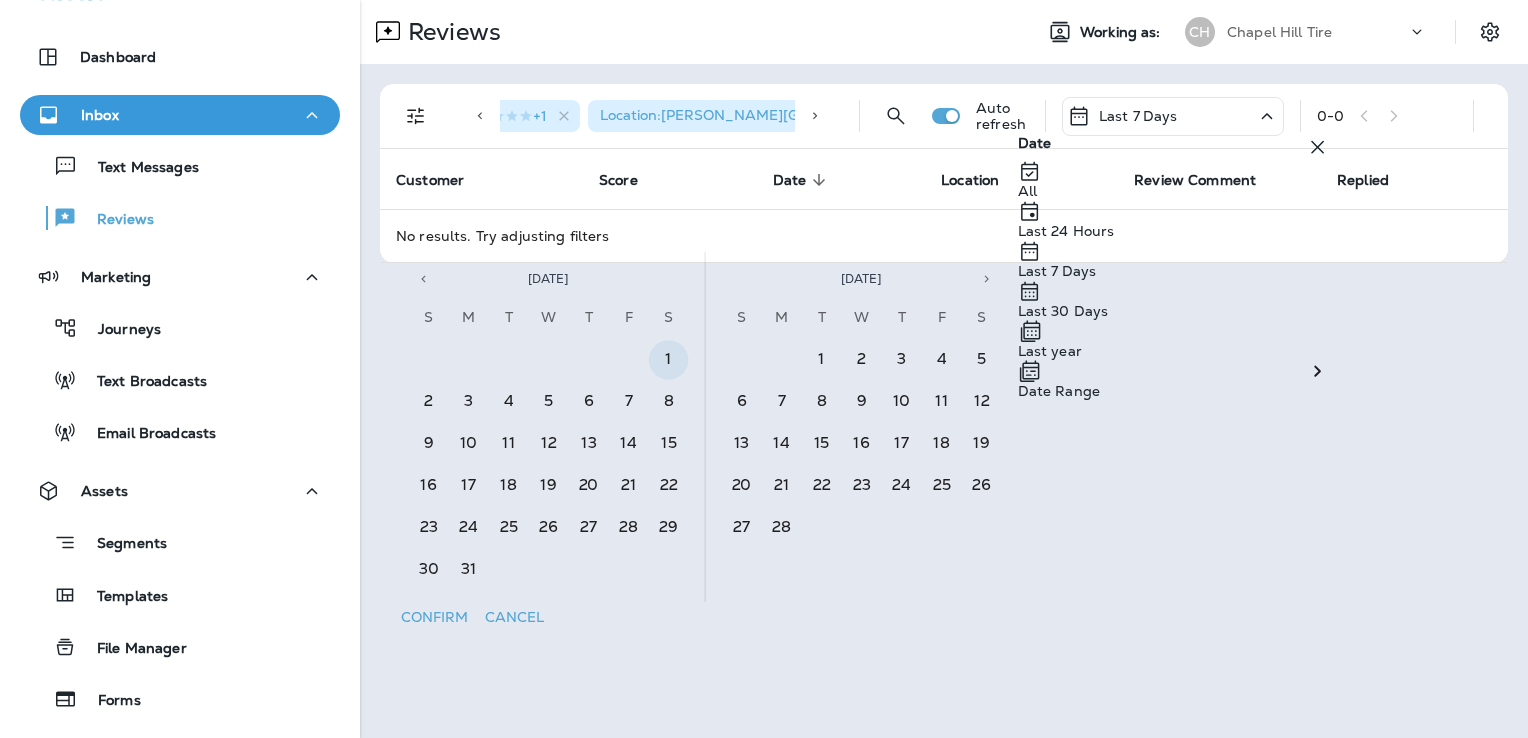 click 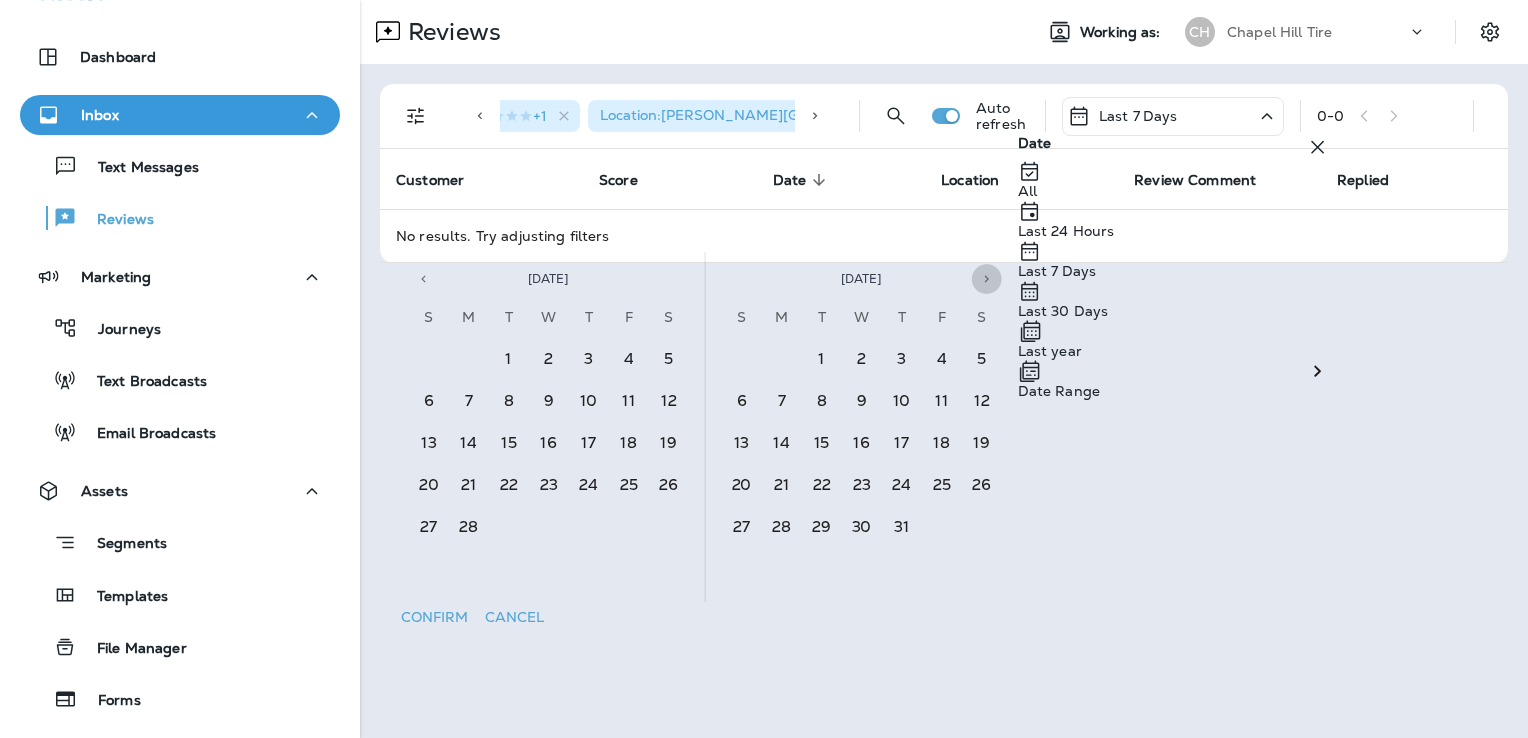 click 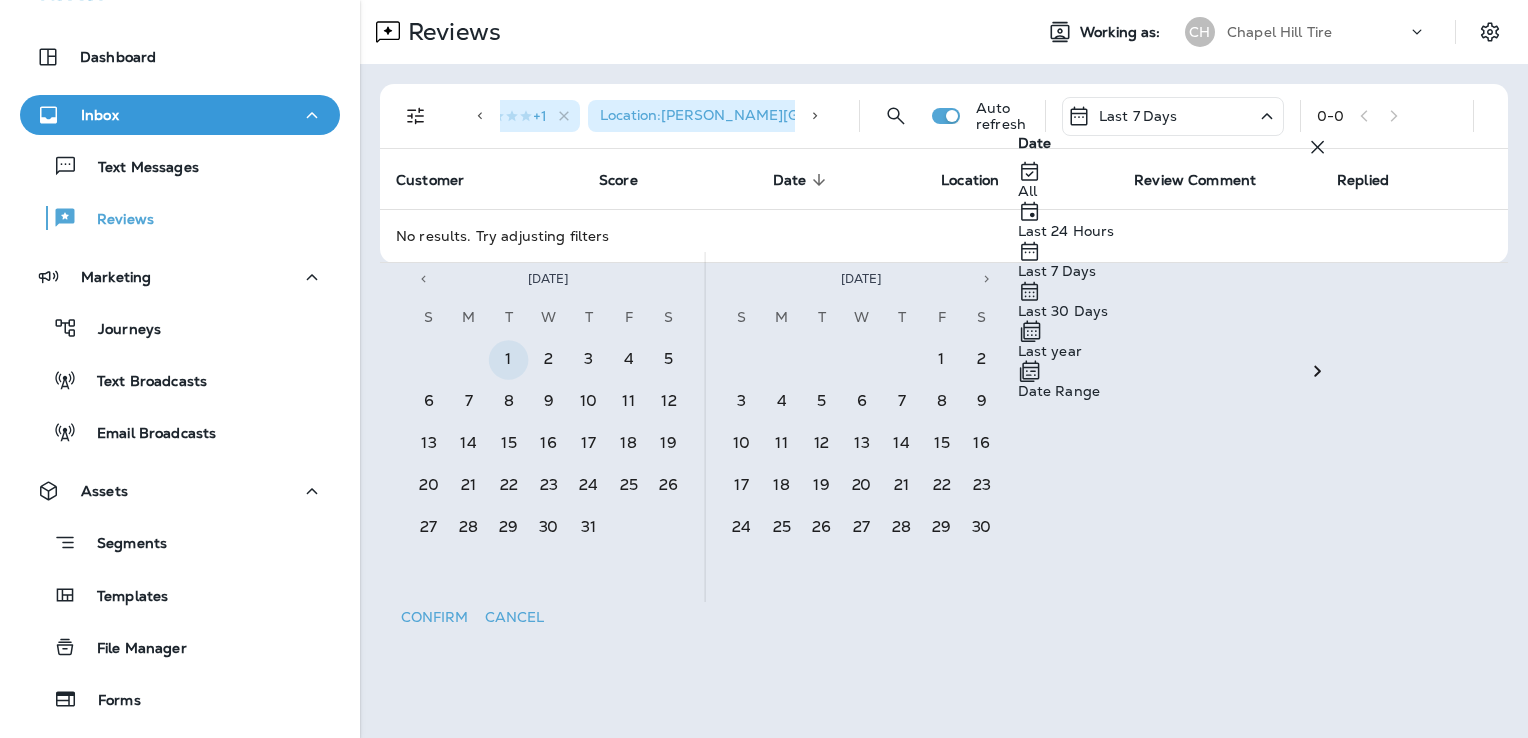 click 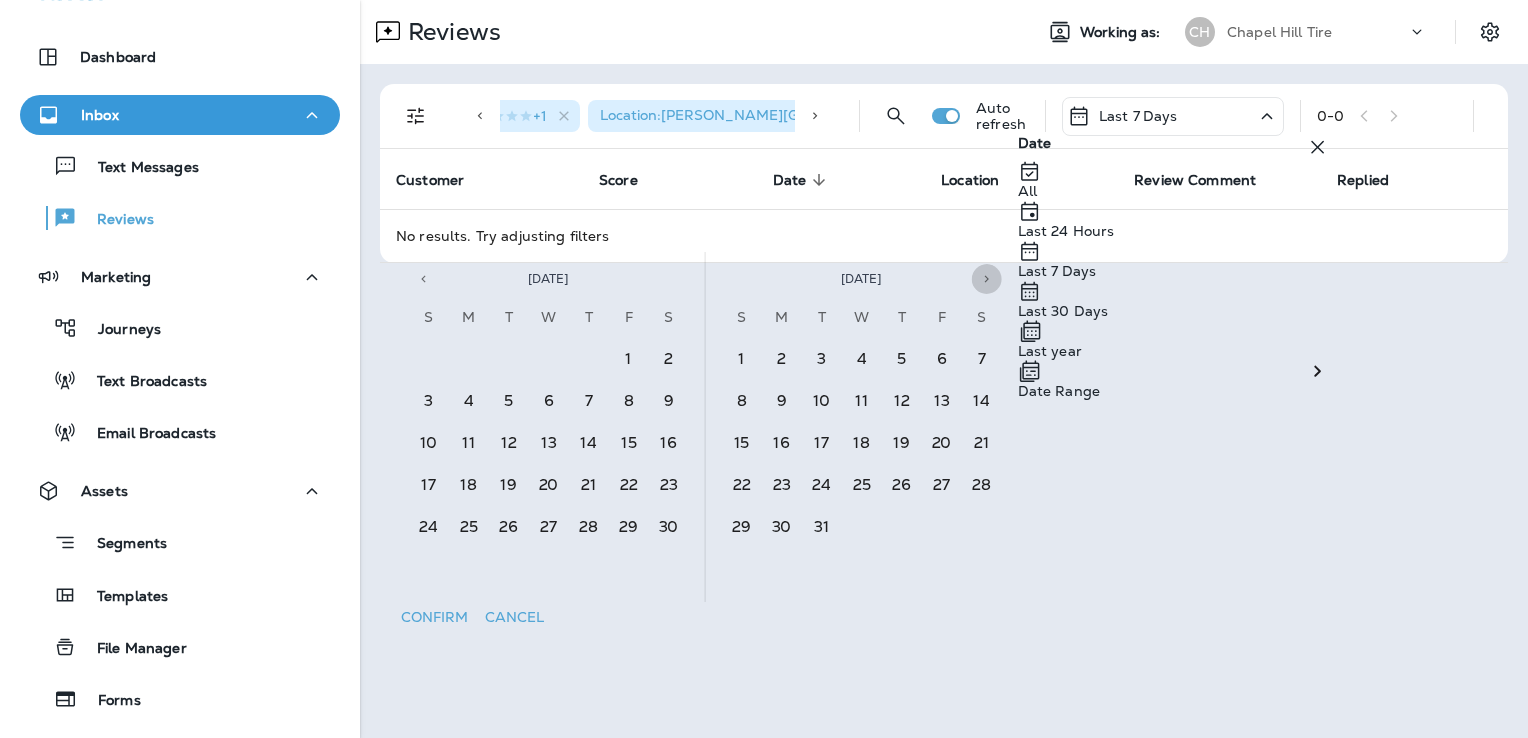 click 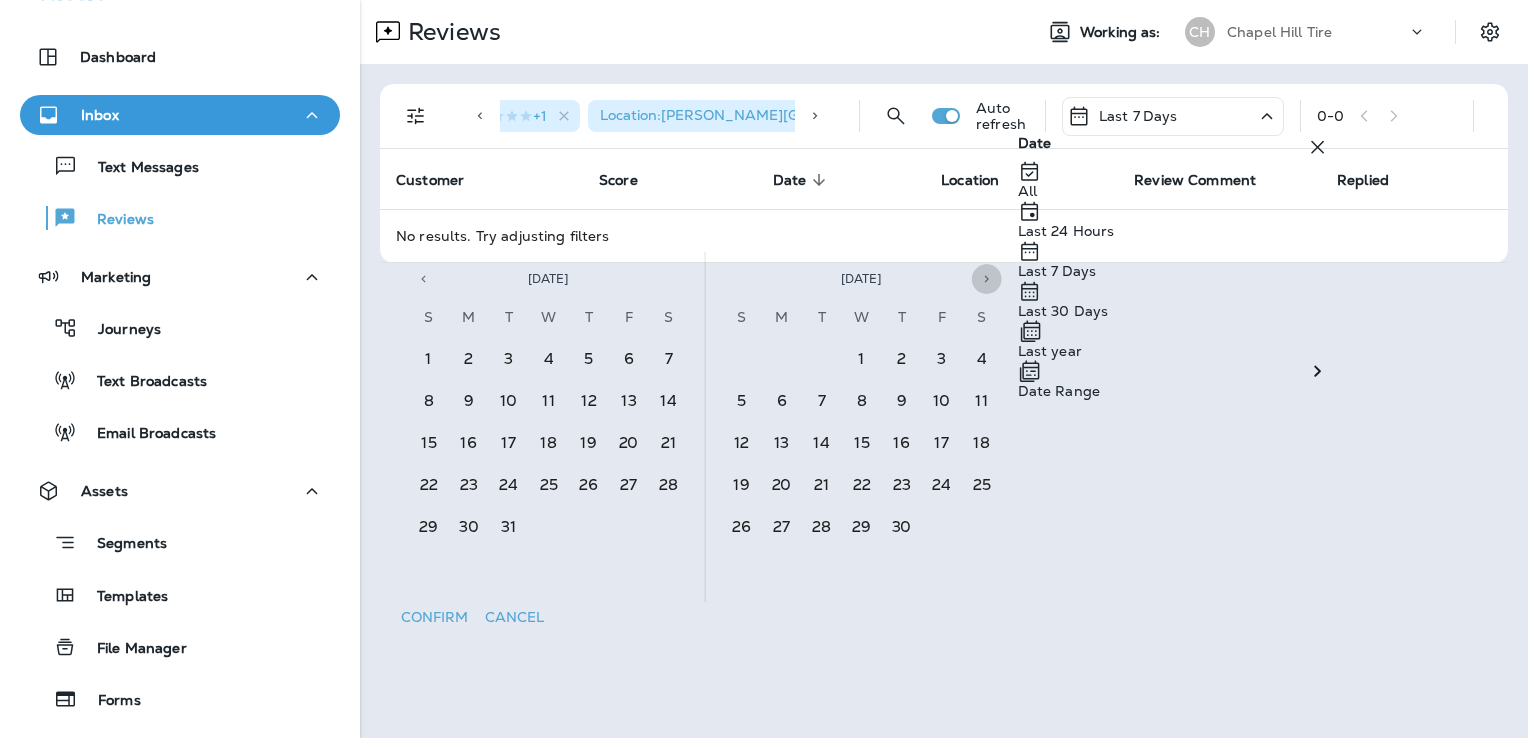 click 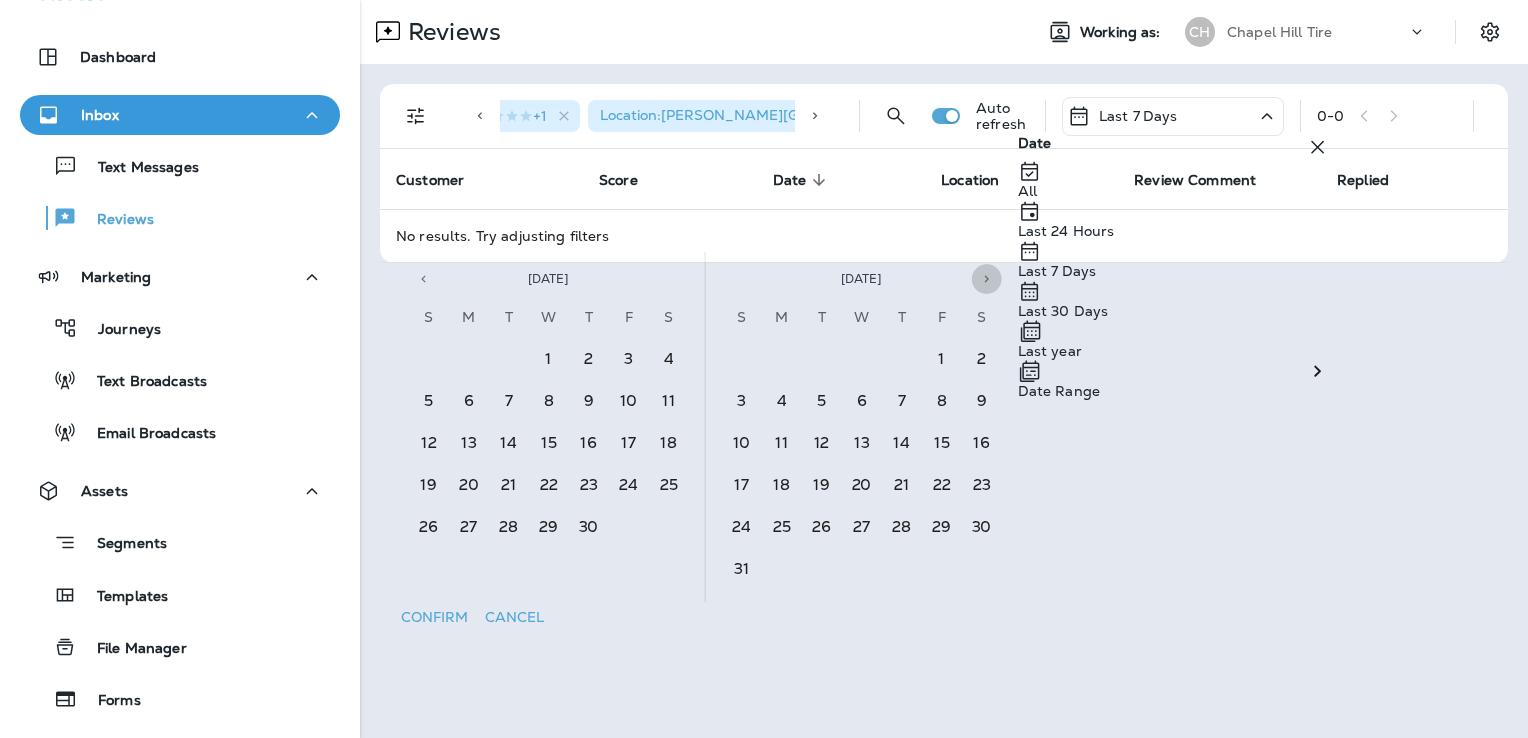 click 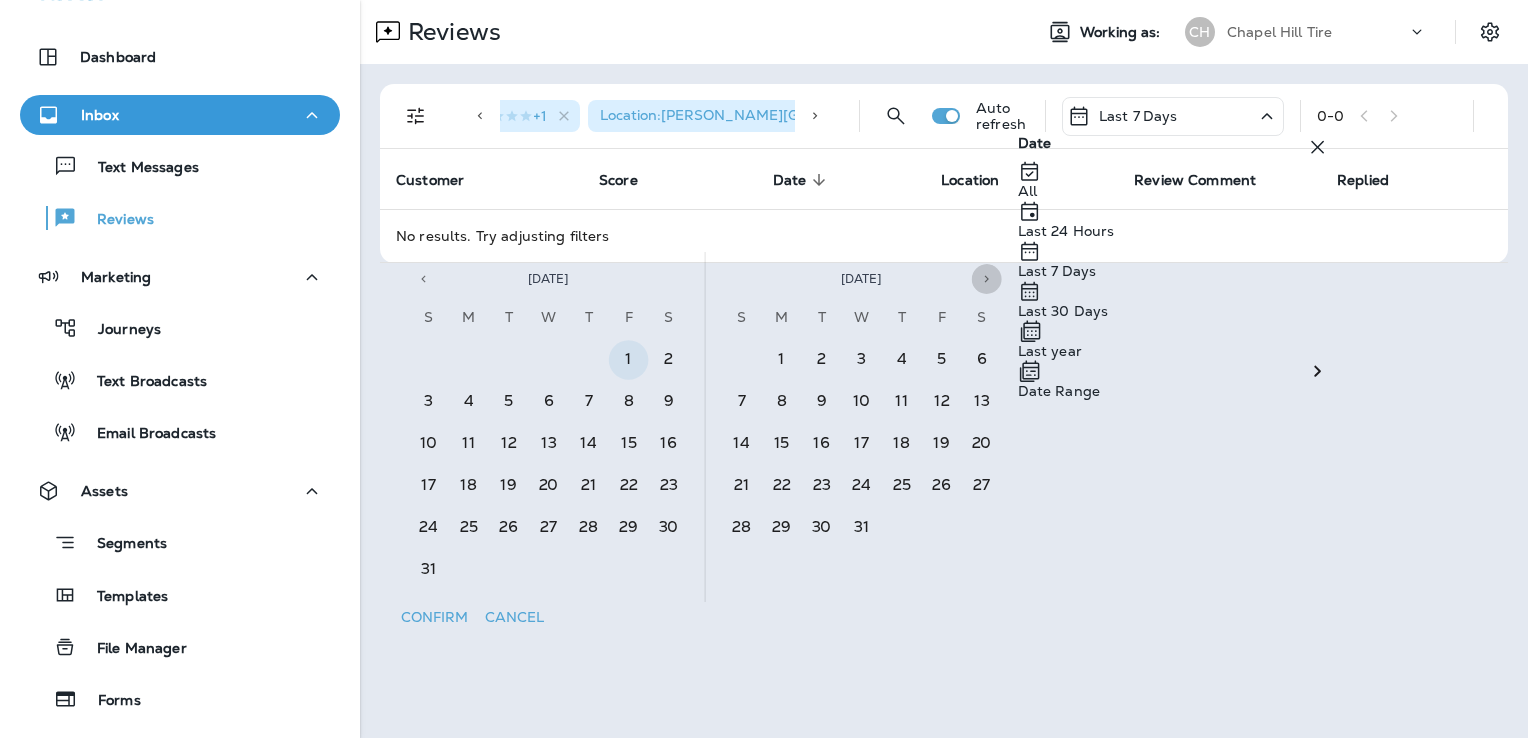 click 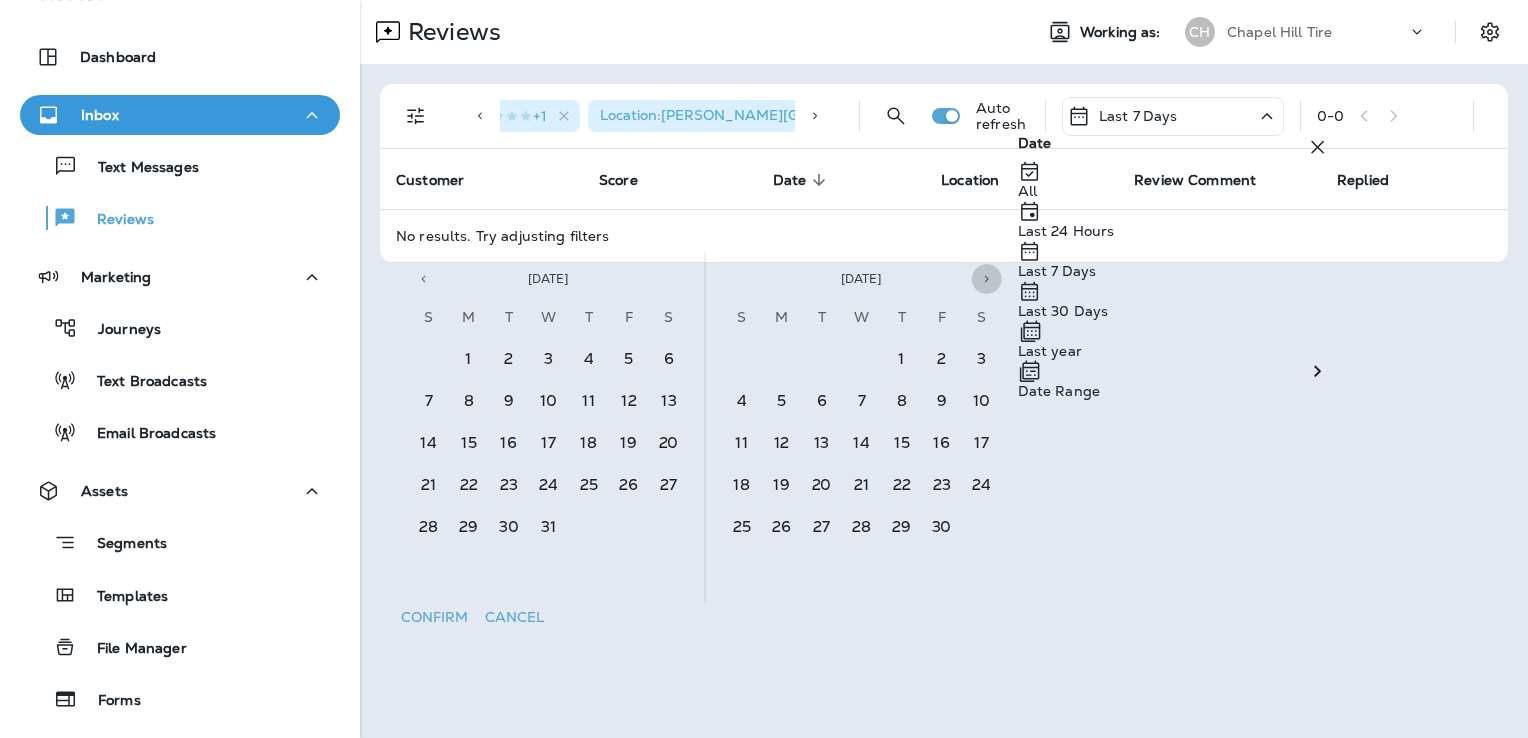 click 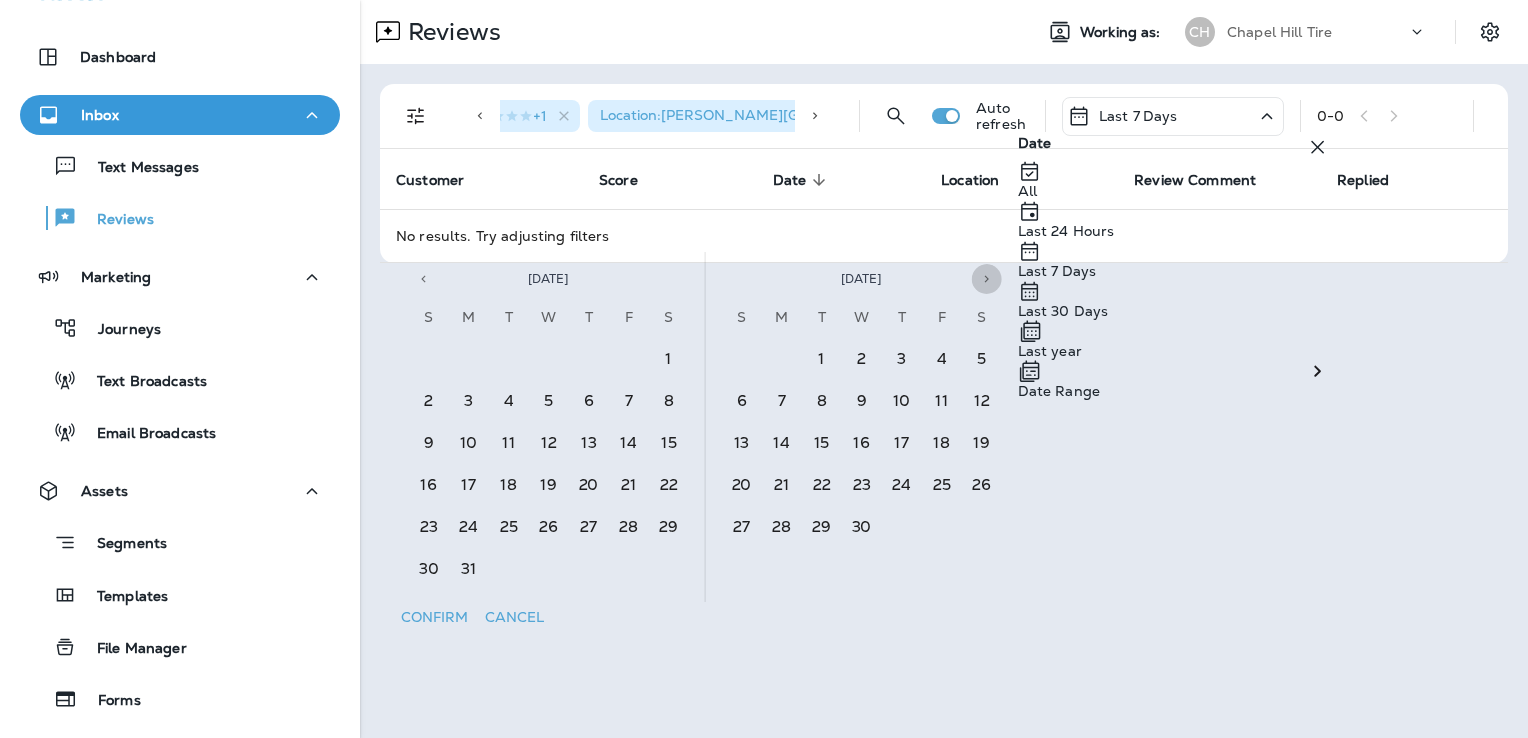 click 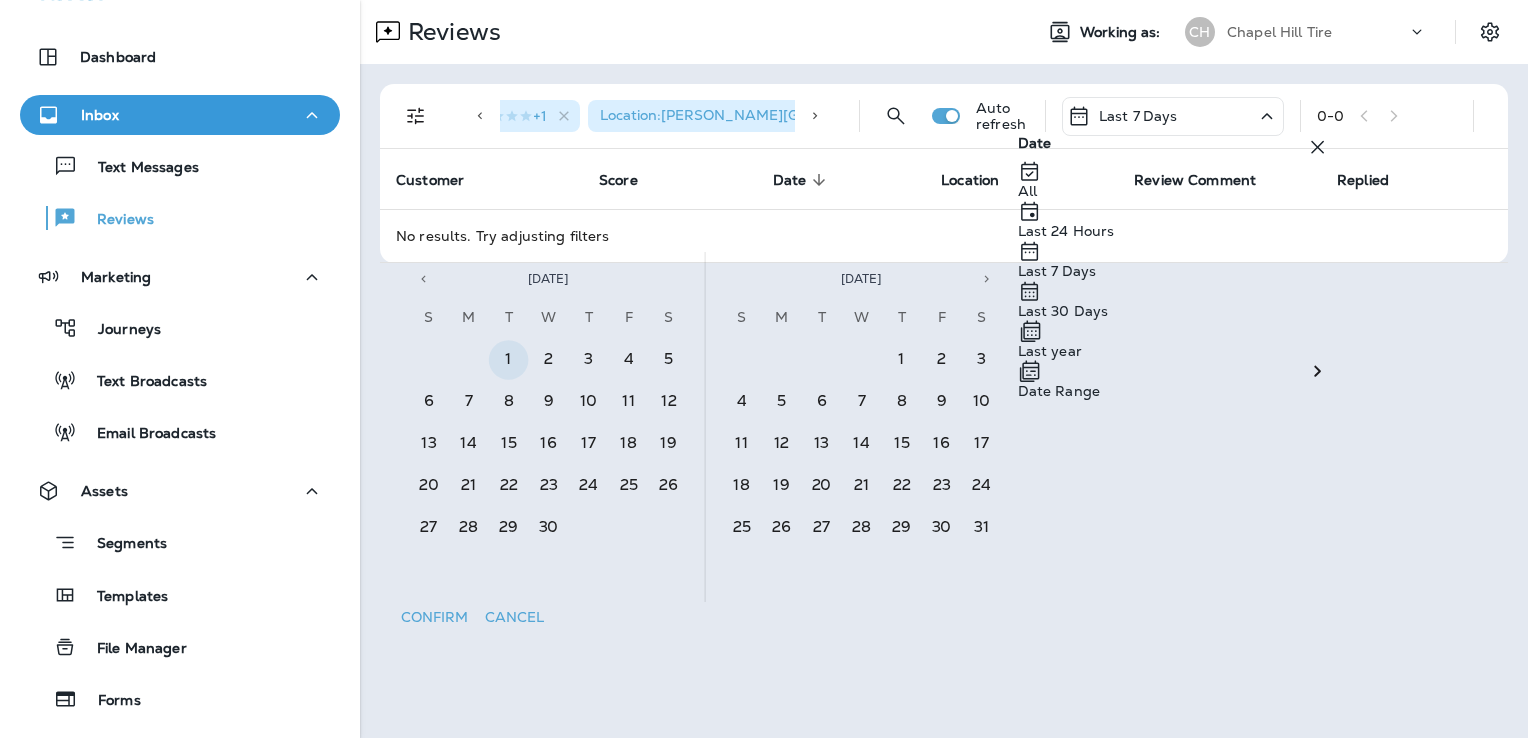 click 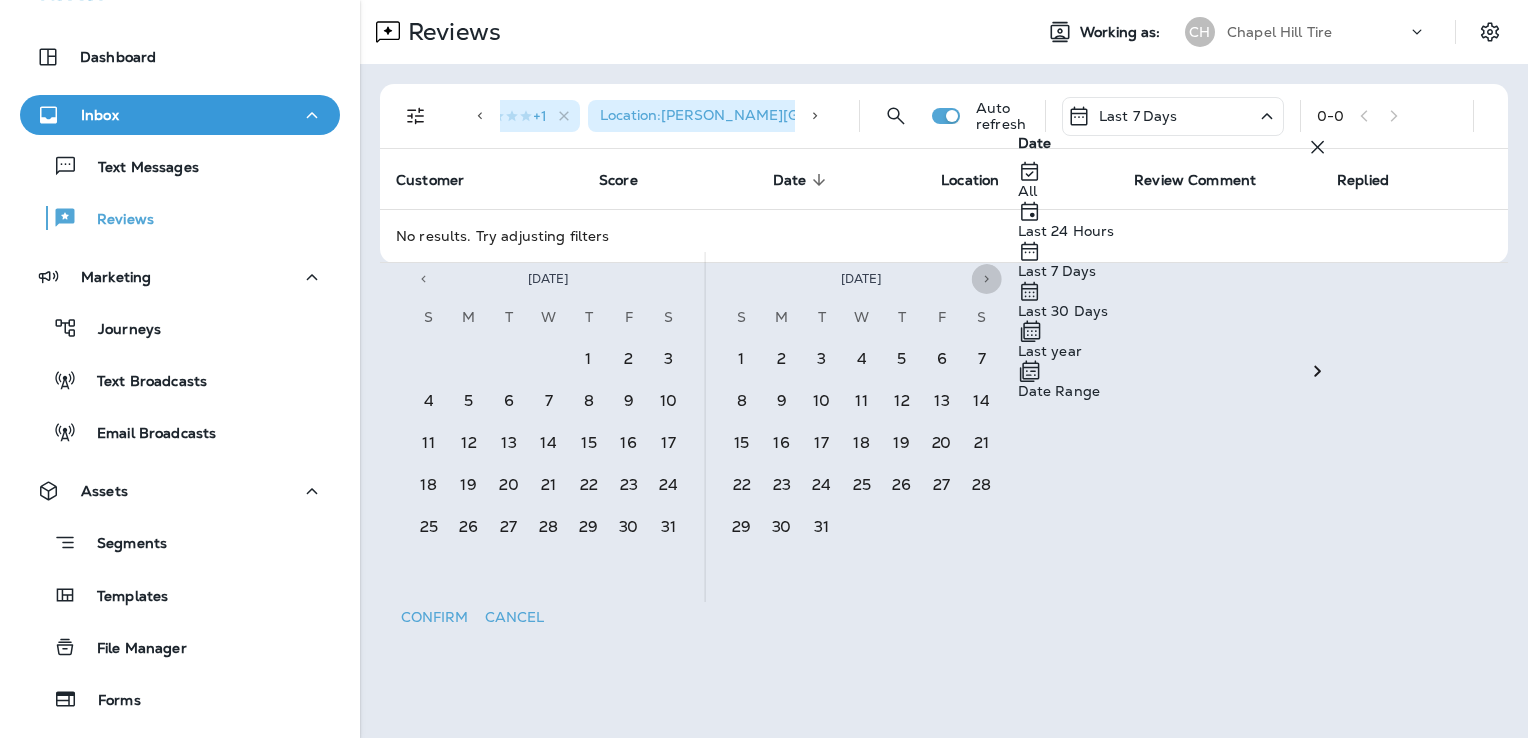 click 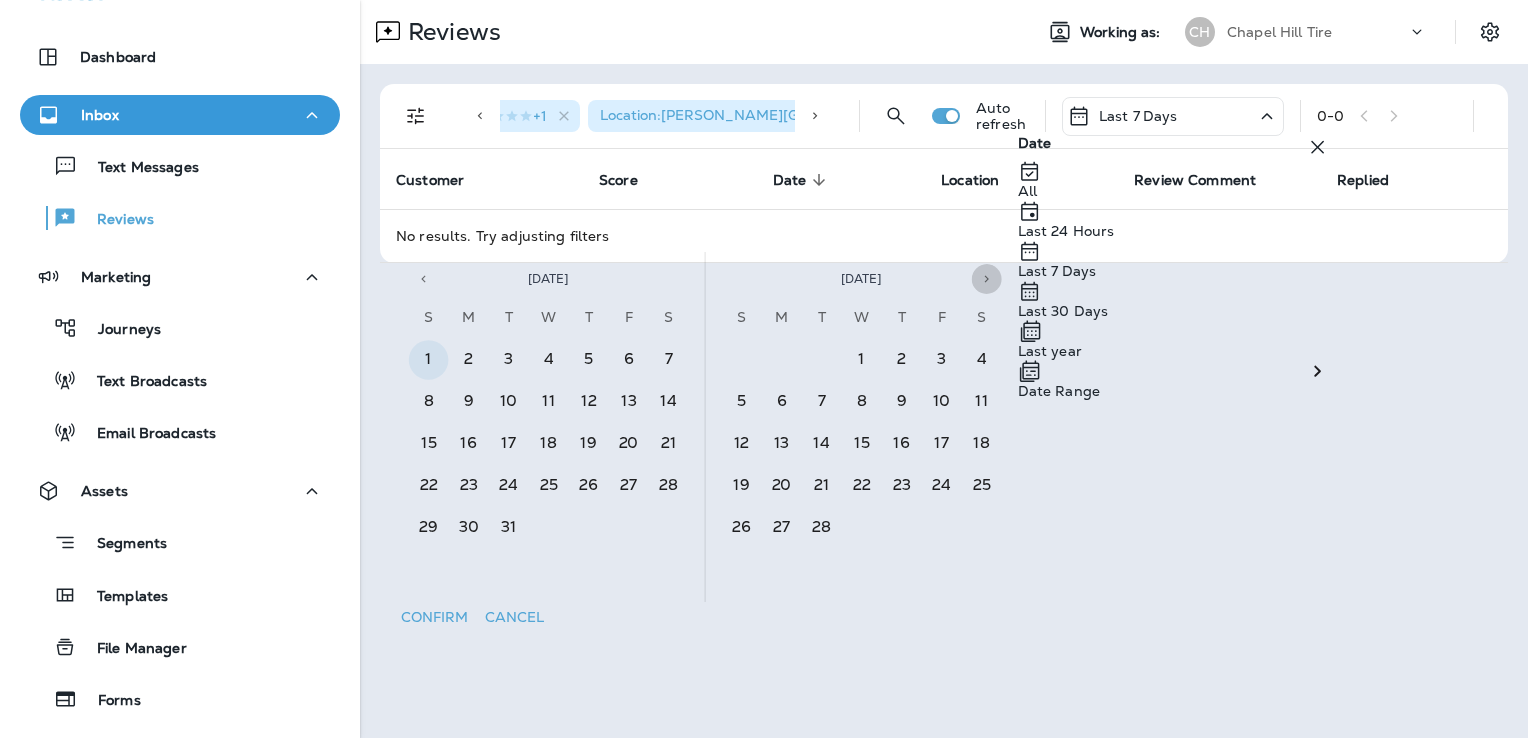 click 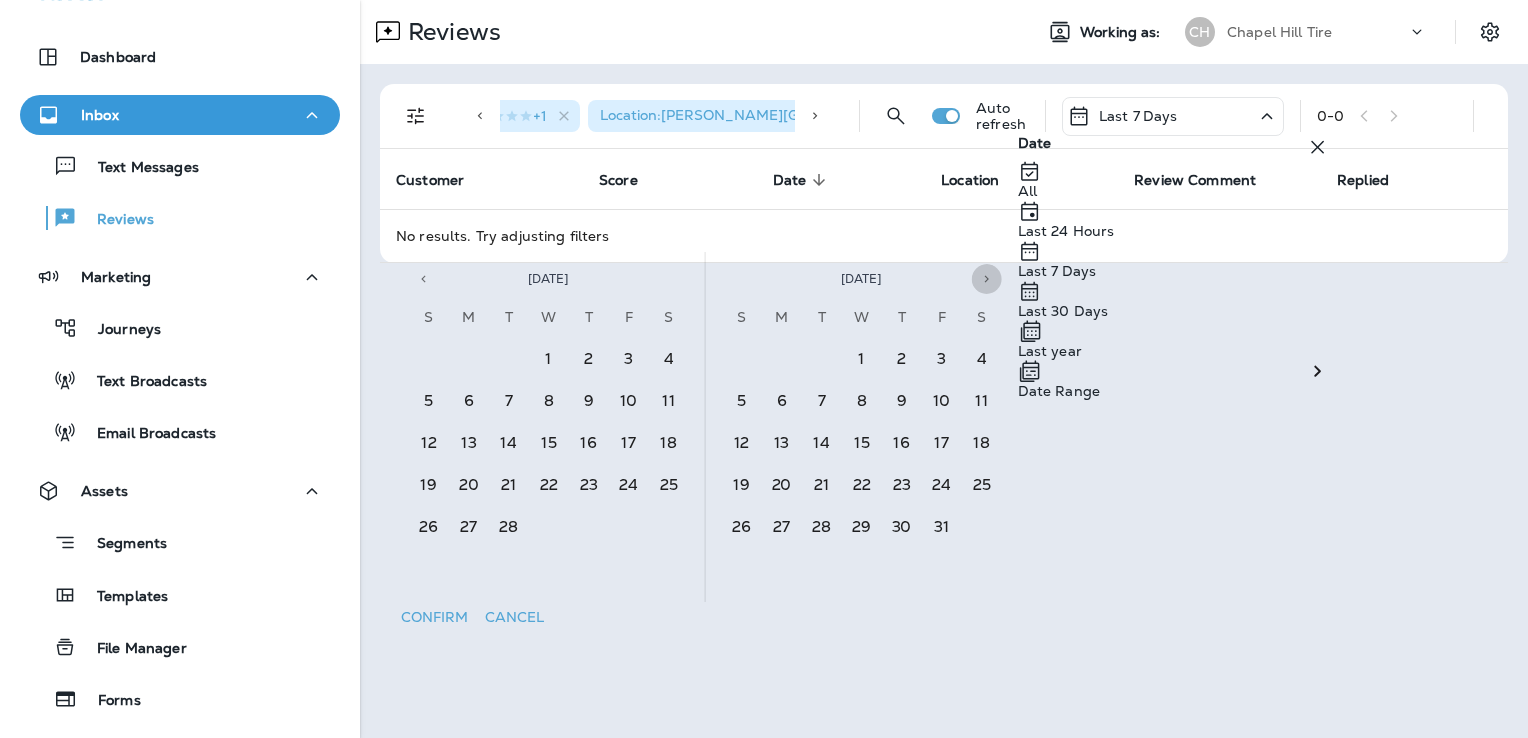 click 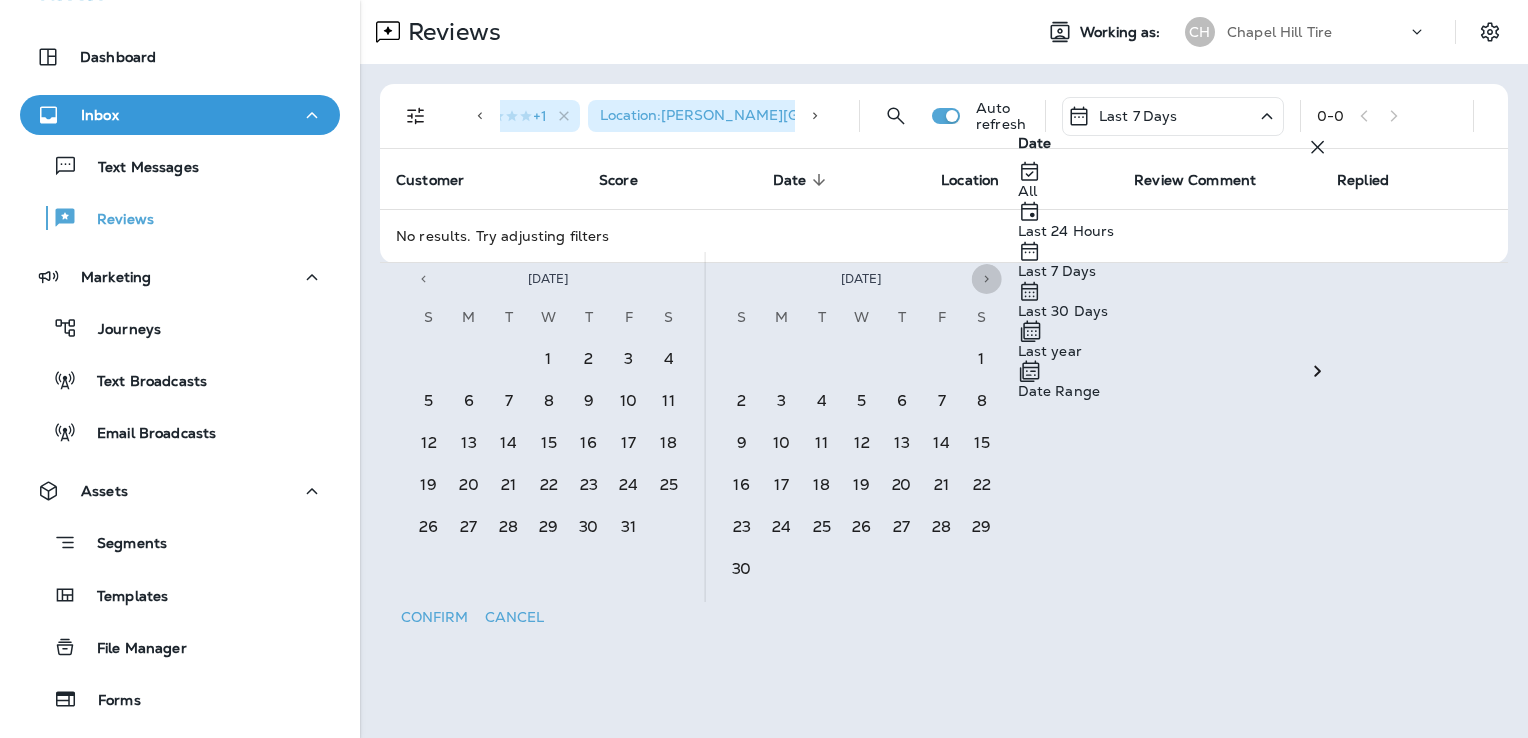click 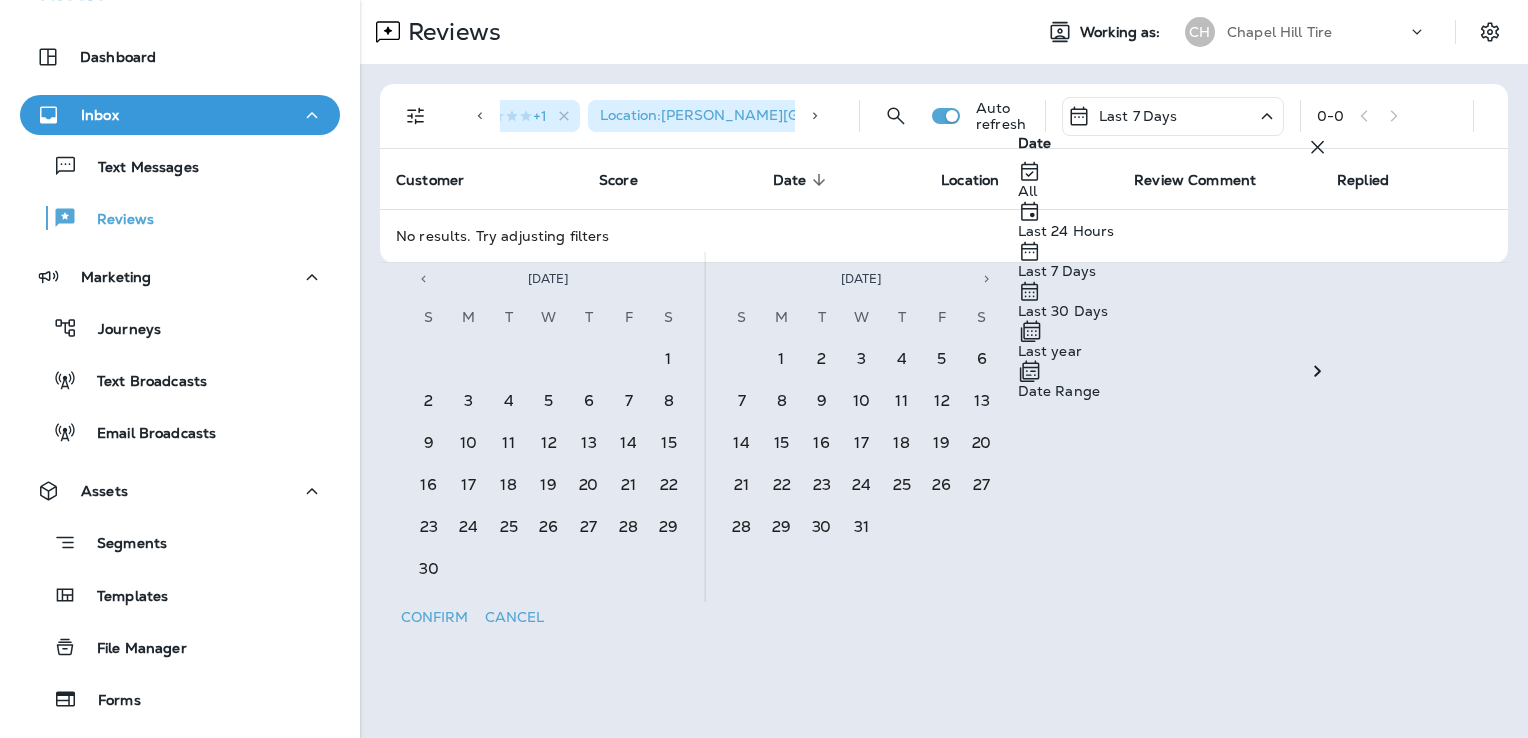 scroll, scrollTop: 0, scrollLeft: 0, axis: both 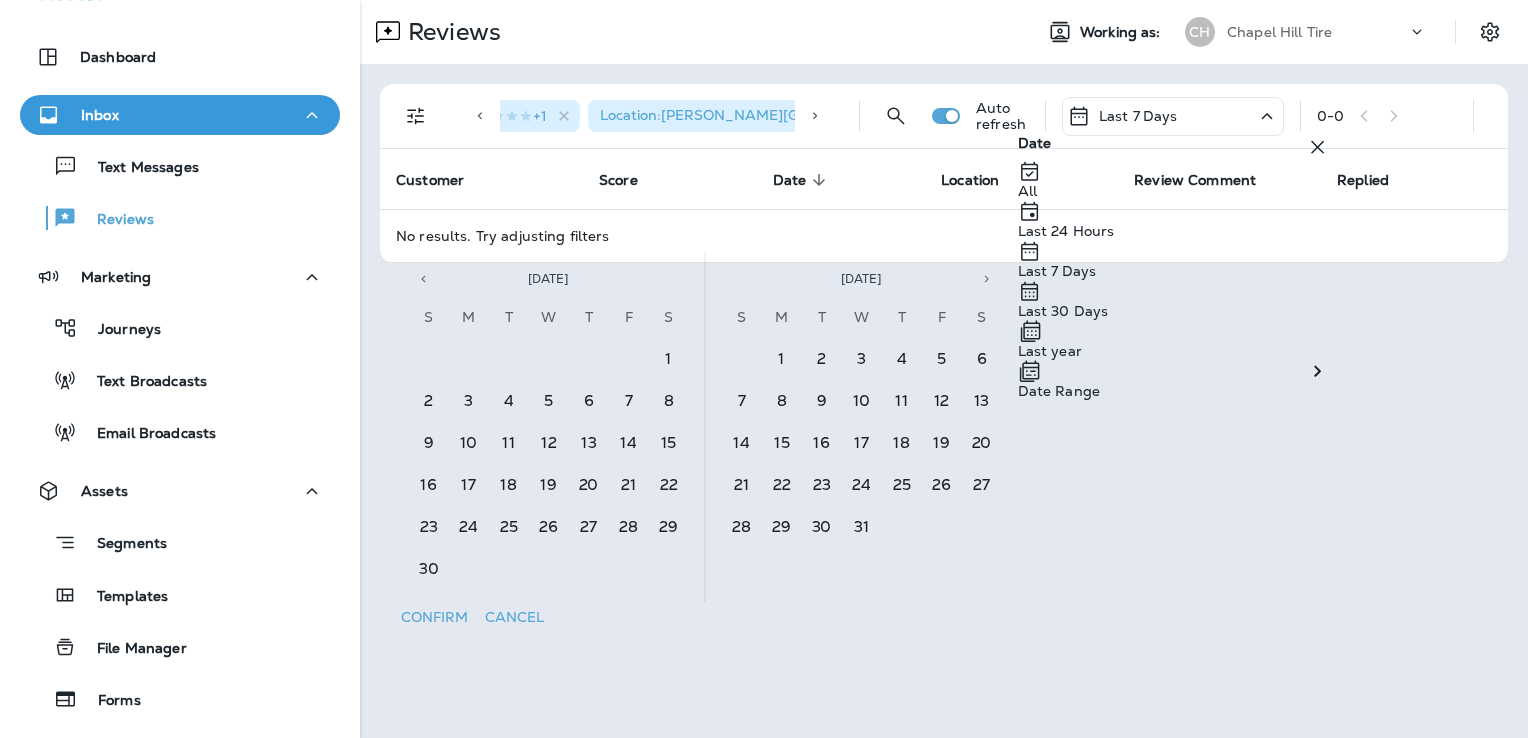 click 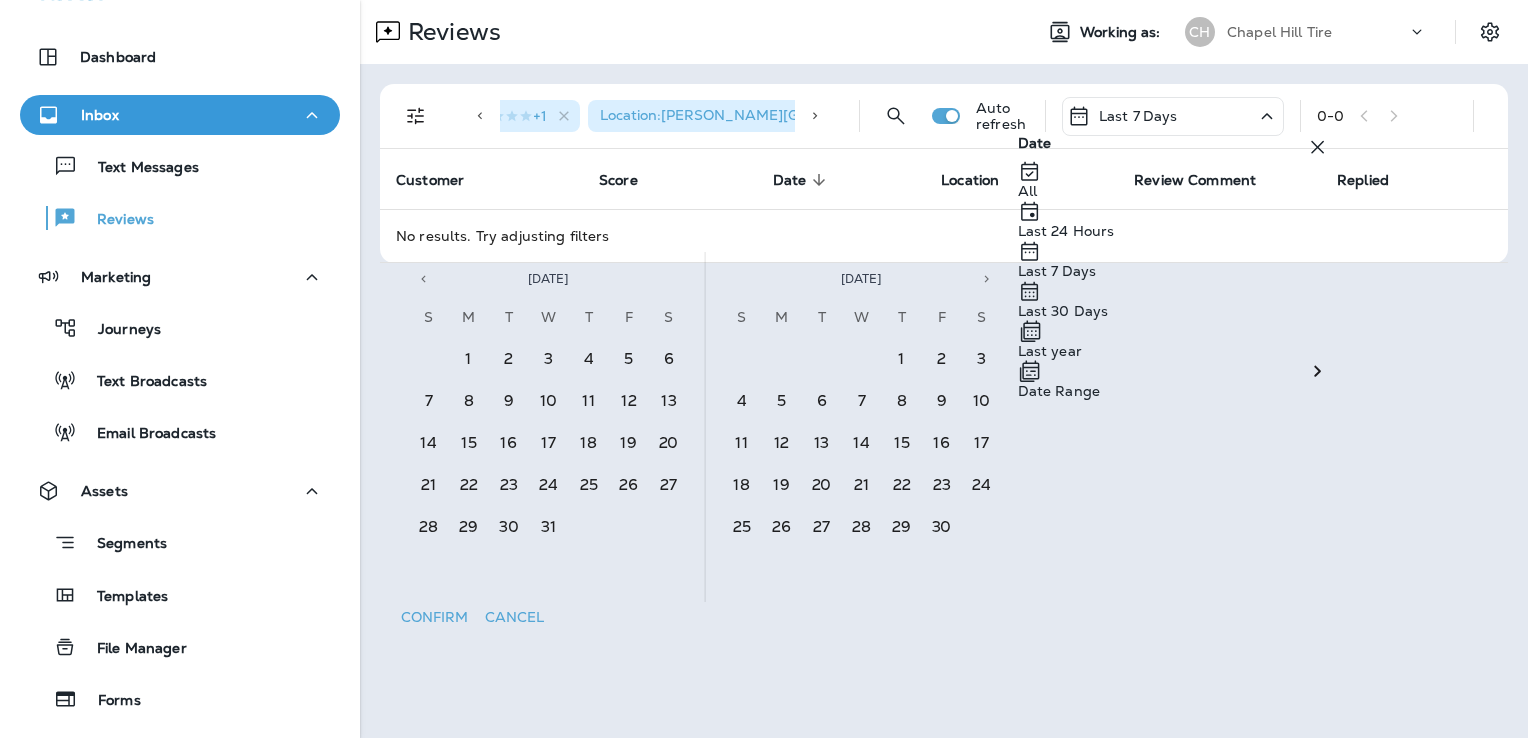 click 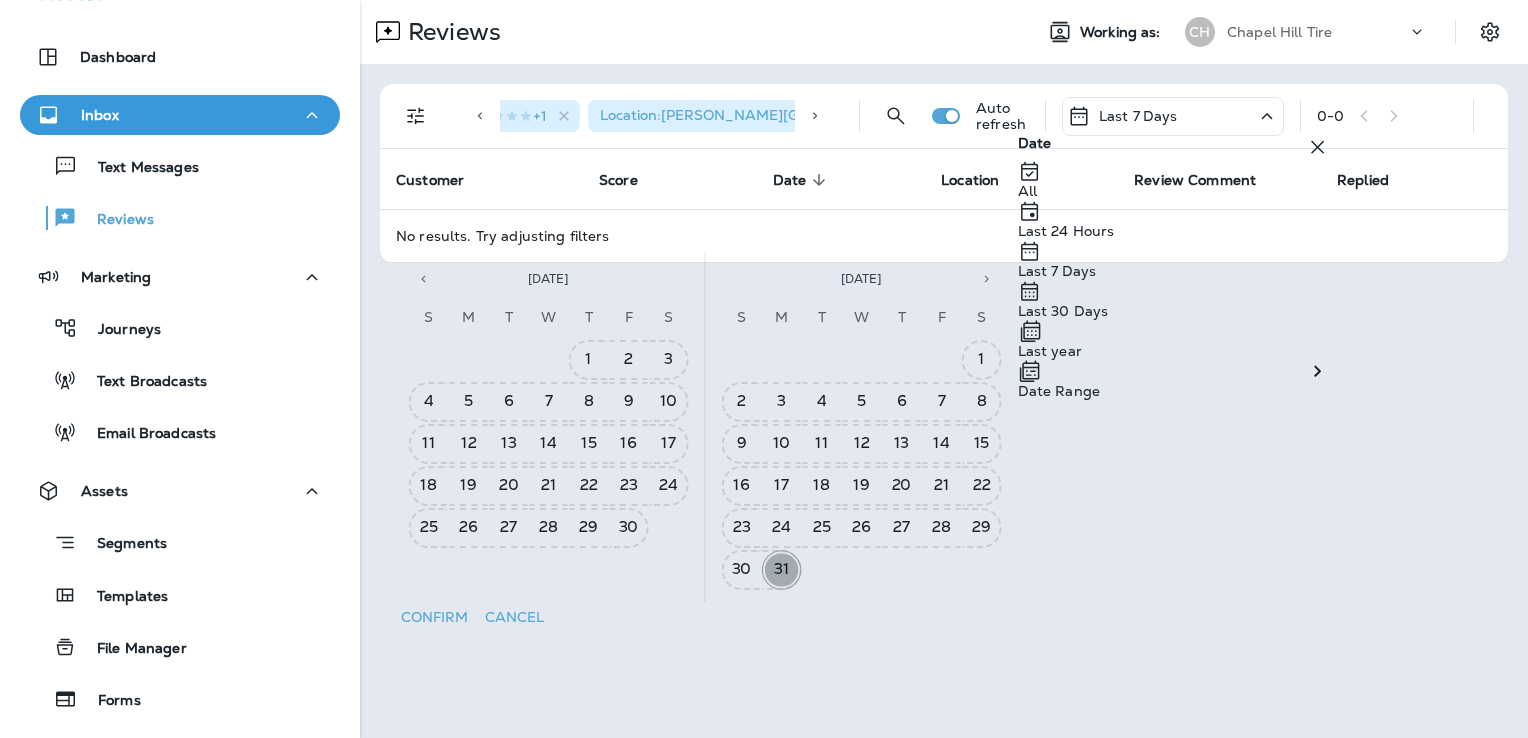 click on "31" at bounding box center [782, 570] 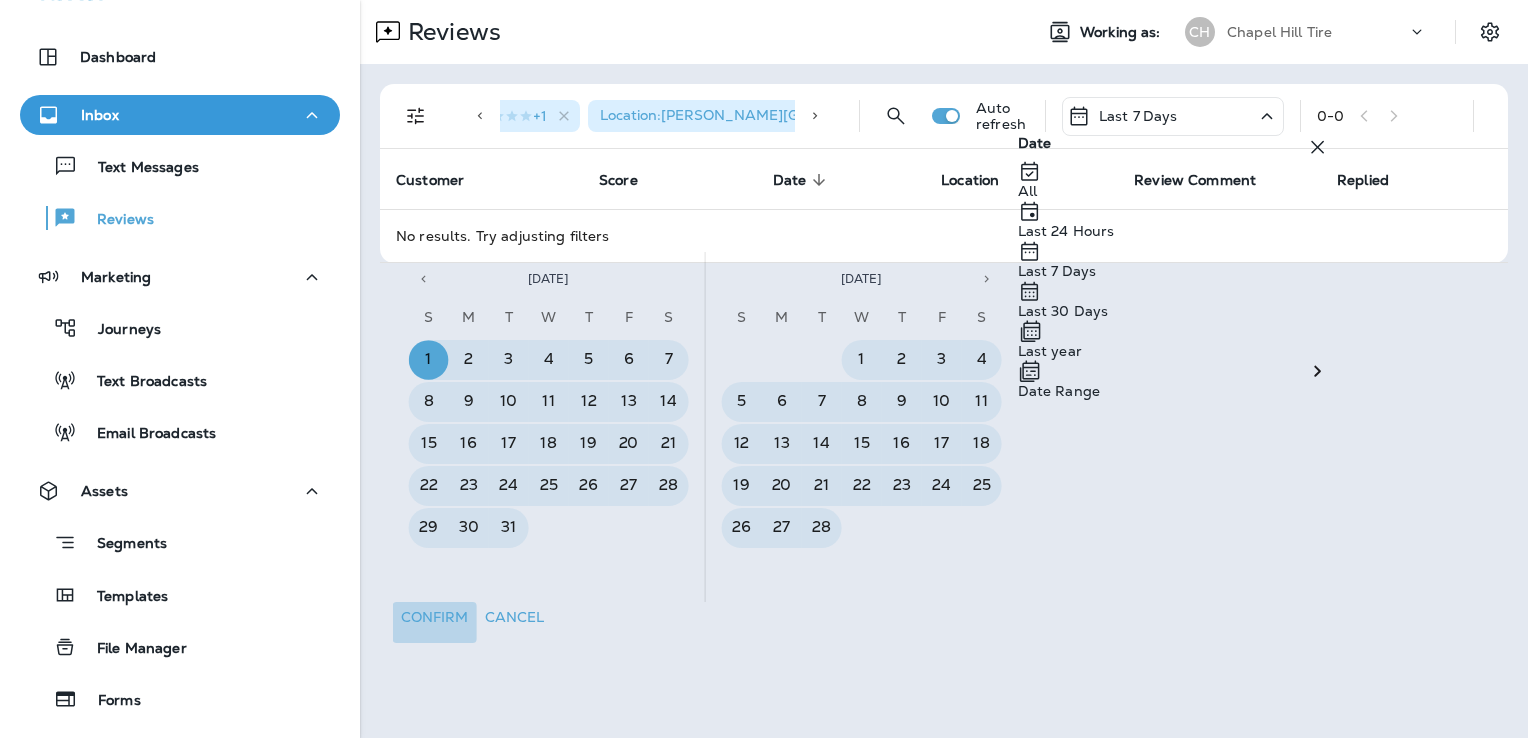 click on "Confirm" at bounding box center (435, 617) 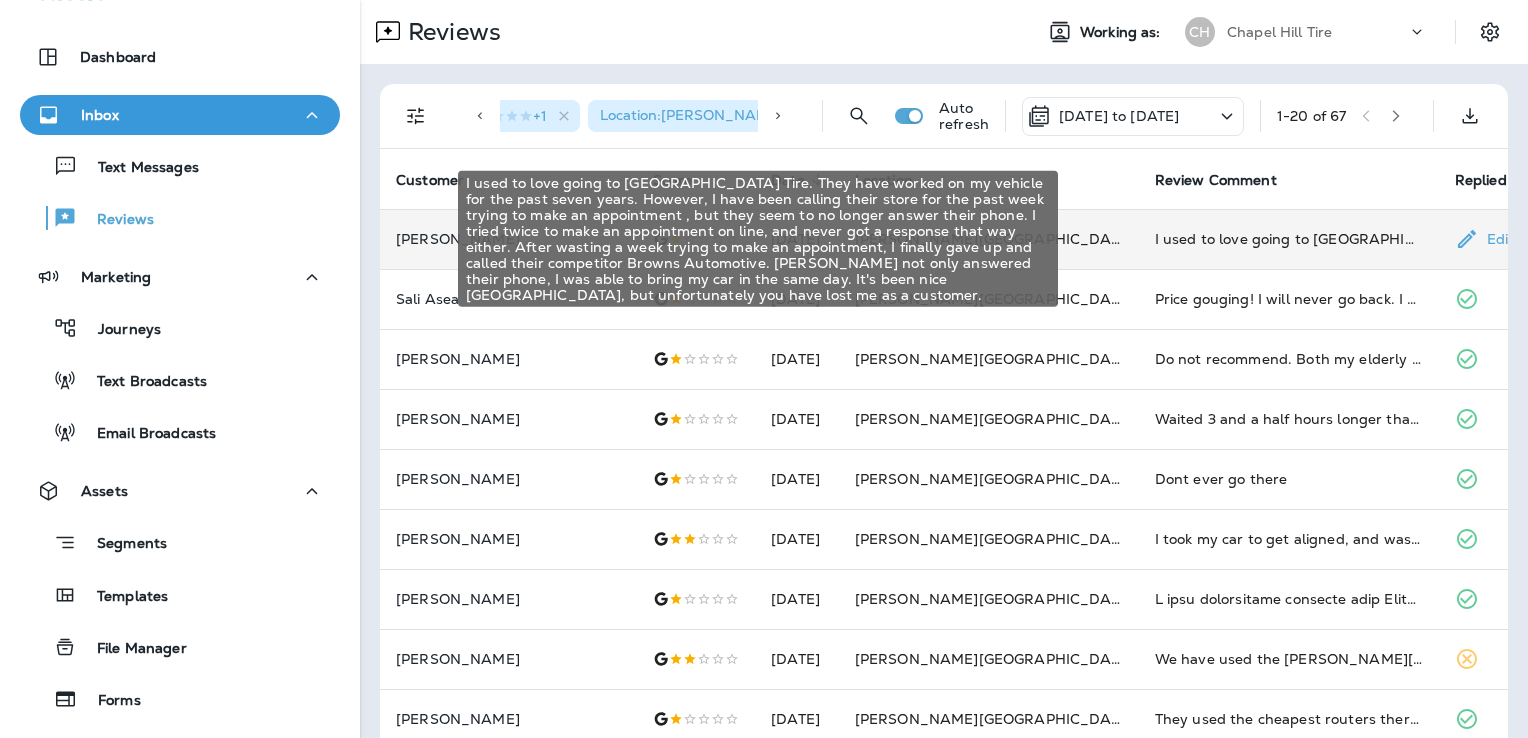 click on "I used to love going to [GEOGRAPHIC_DATA] Tire. They have worked on my vehicle for the past seven years. However, I have been calling their store for the past week trying to make an appointment , but they seem to no longer answer their phone.  I tried twice to make an appointment on line, and never got a response that way either.  After wasting a week trying to make an appointment, I finally gave up and called their competitor Browns Automotive.  [PERSON_NAME] not only answered their phone, I was able to bring my car in the same day.  It's been nice [GEOGRAPHIC_DATA], but unfortunately you have lost me as a customer." at bounding box center [1289, 239] 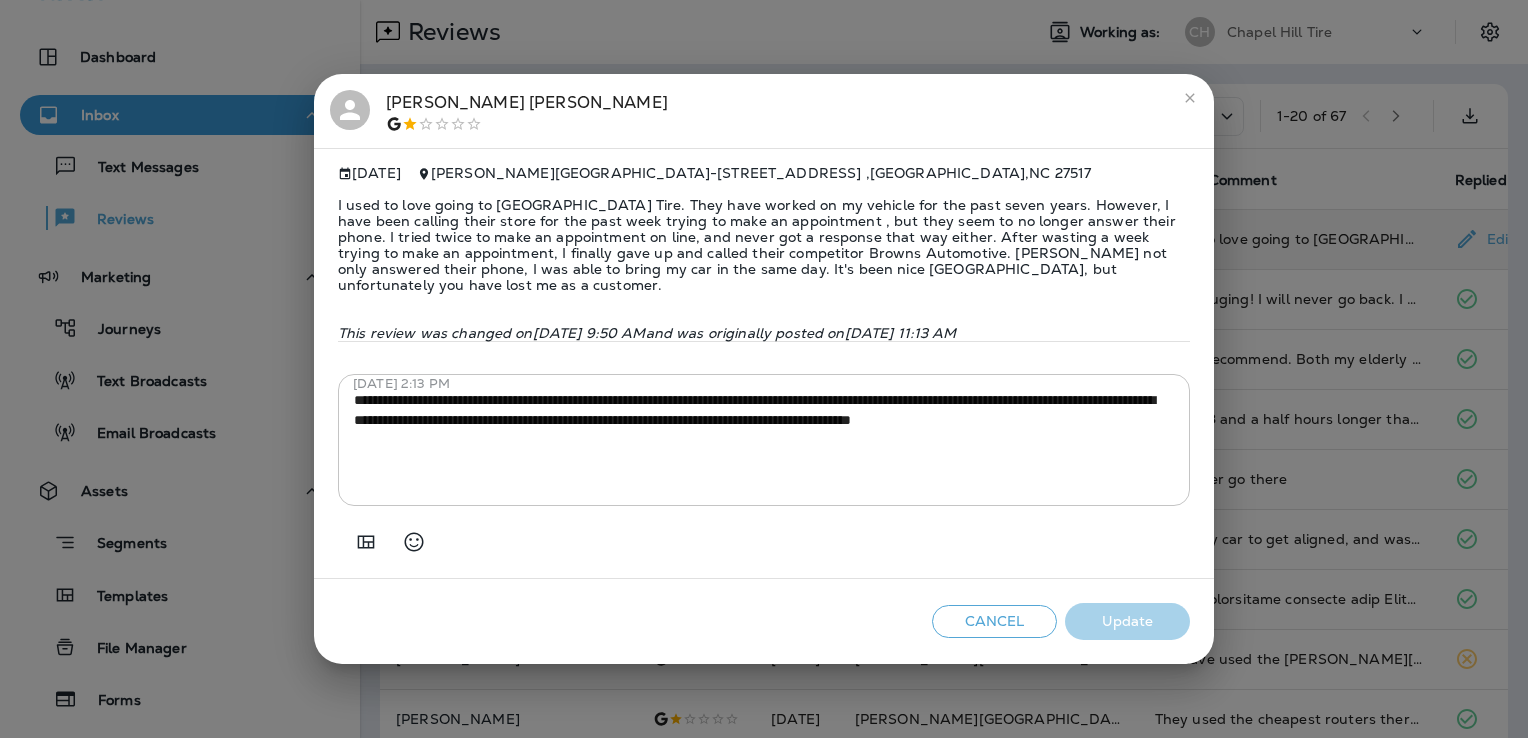 click 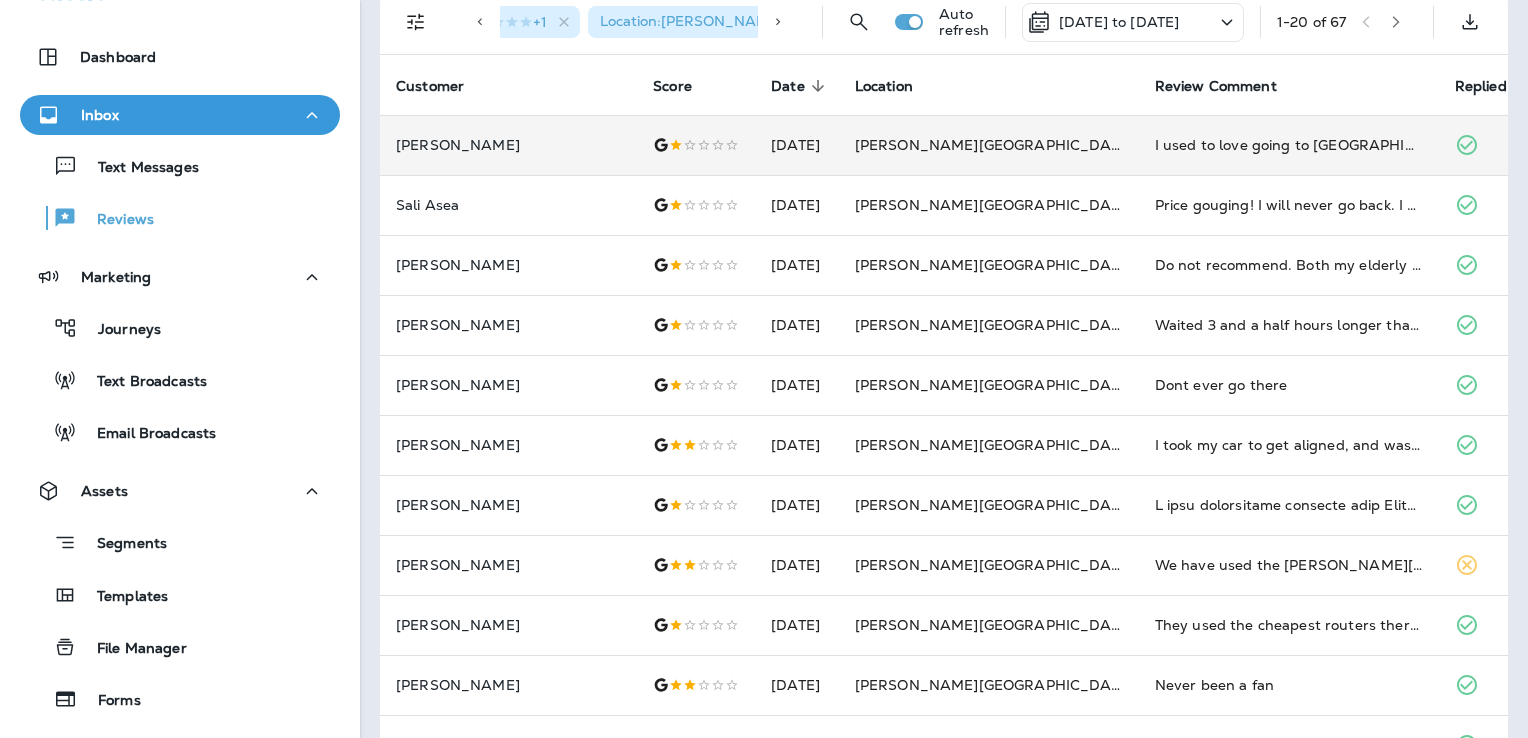 scroll, scrollTop: 0, scrollLeft: 0, axis: both 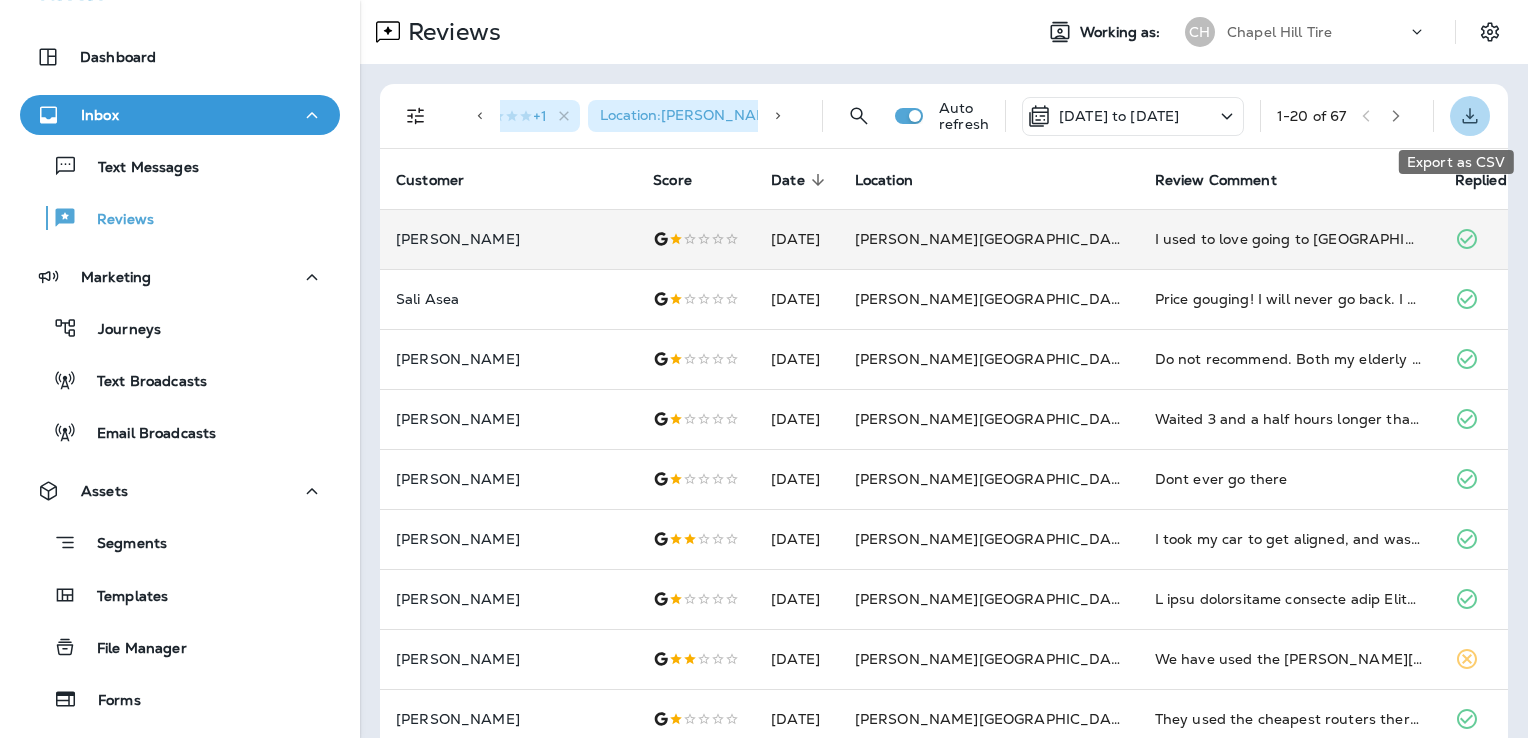 click 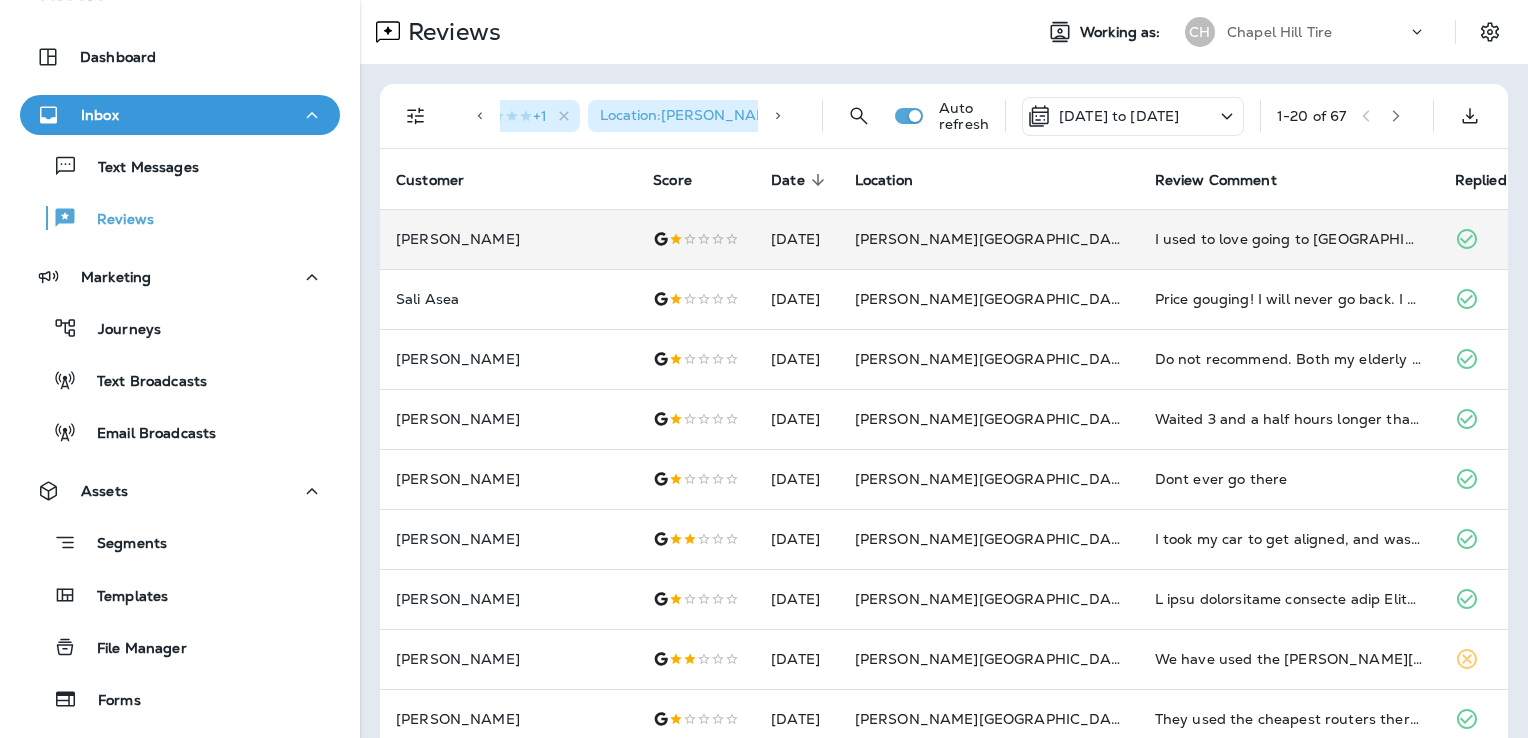click on "Customer" at bounding box center [59, 168] 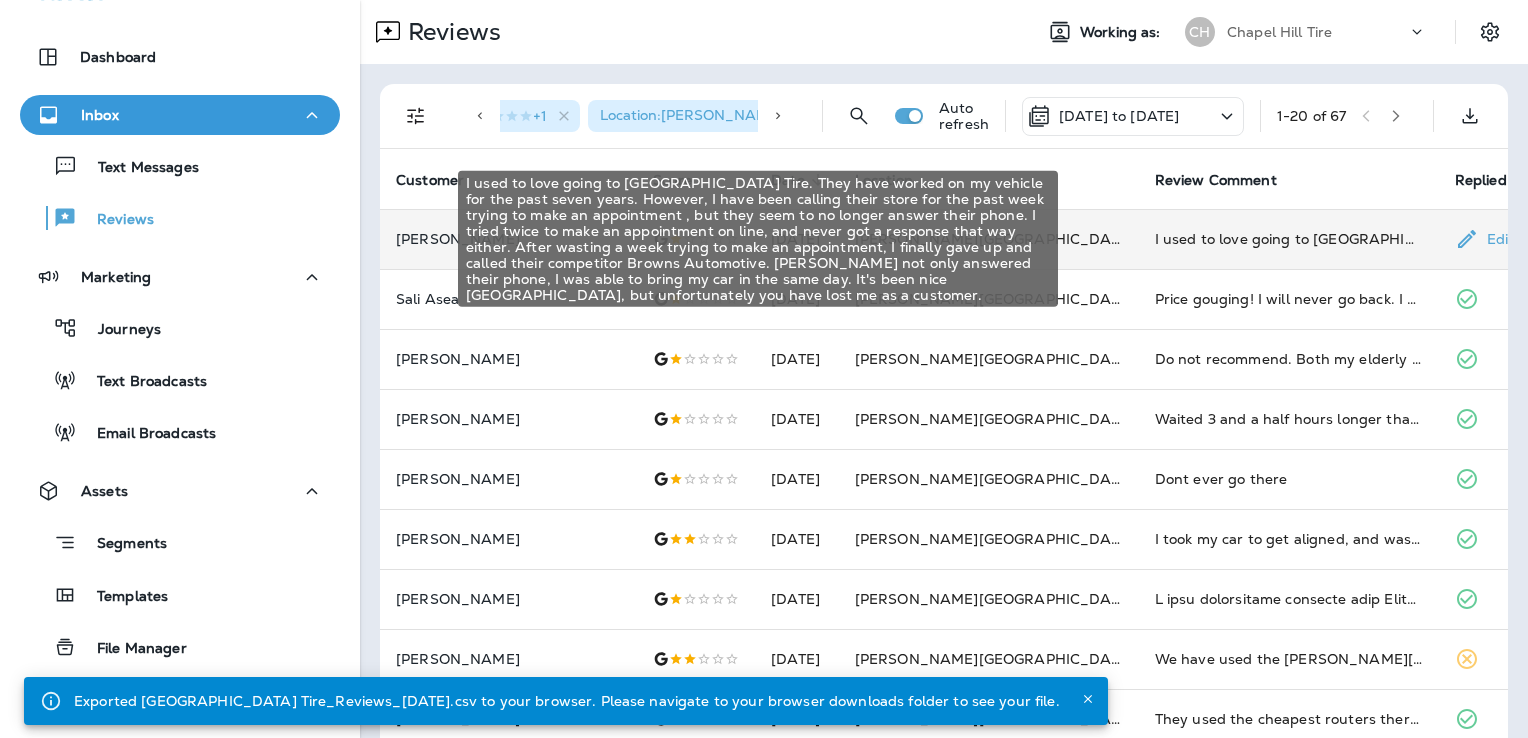 click on "I used to love going to [GEOGRAPHIC_DATA] Tire. They have worked on my vehicle for the past seven years. However, I have been calling their store for the past week trying to make an appointment , but they seem to no longer answer their phone.  I tried twice to make an appointment on line, and never got a response that way either.  After wasting a week trying to make an appointment, I finally gave up and called their competitor Browns Automotive.  [PERSON_NAME] not only answered their phone, I was able to bring my car in the same day.  It's been nice [GEOGRAPHIC_DATA], but unfortunately you have lost me as a customer." at bounding box center (1289, 239) 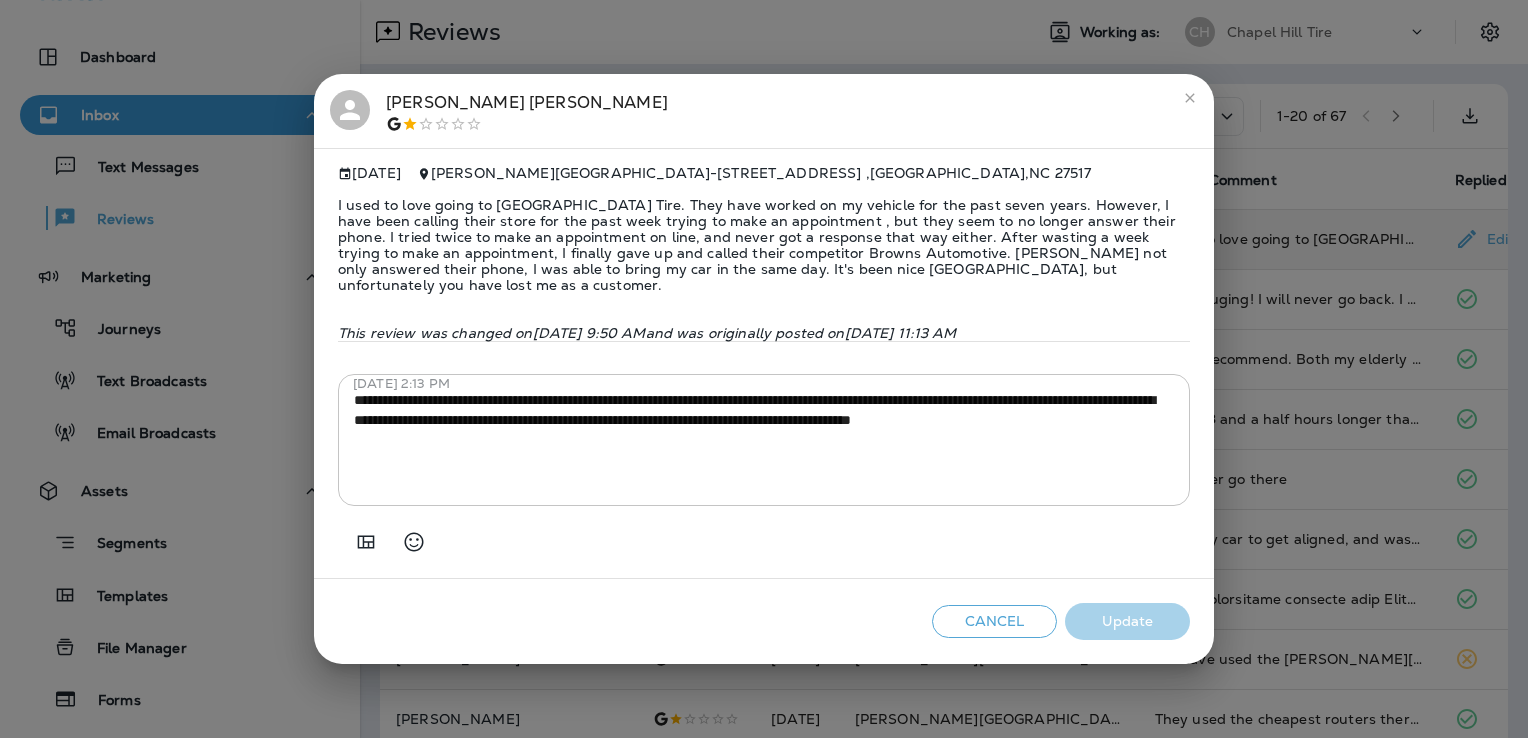 click at bounding box center [1190, 98] 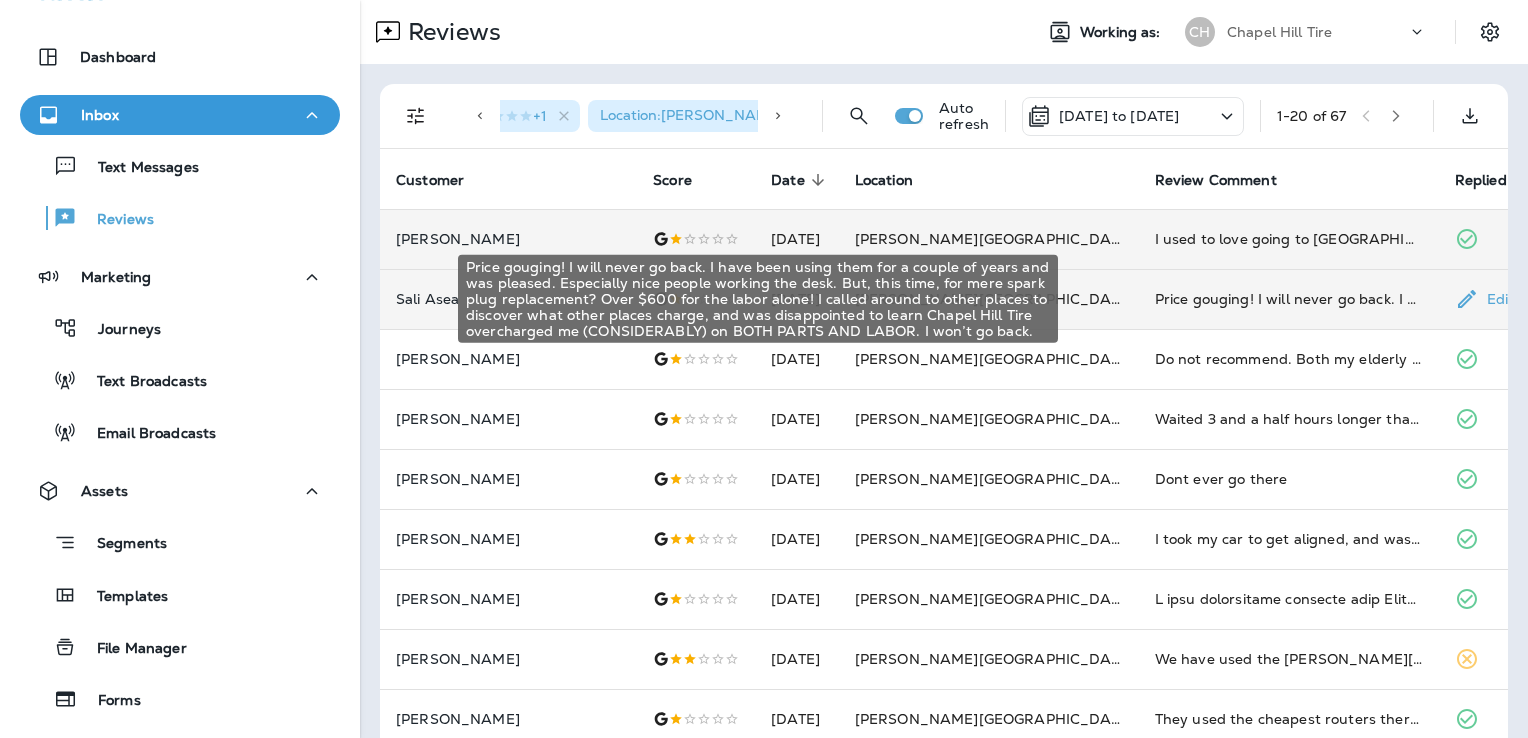 click on "Price gouging!  I will never go back.  I have been using them for a couple of years and was pleased.  Especially nice people working the desk.  But, this time, for mere spark plug replacement?  Over $600 for the labor alone!  I called around to other places to discover what other places charge, and was disappointed to learn Chapel Hill Tire overcharged me (CONSIDERABLY) on BOTH PARTS AND LABOR.  I won’t go back." at bounding box center (1289, 299) 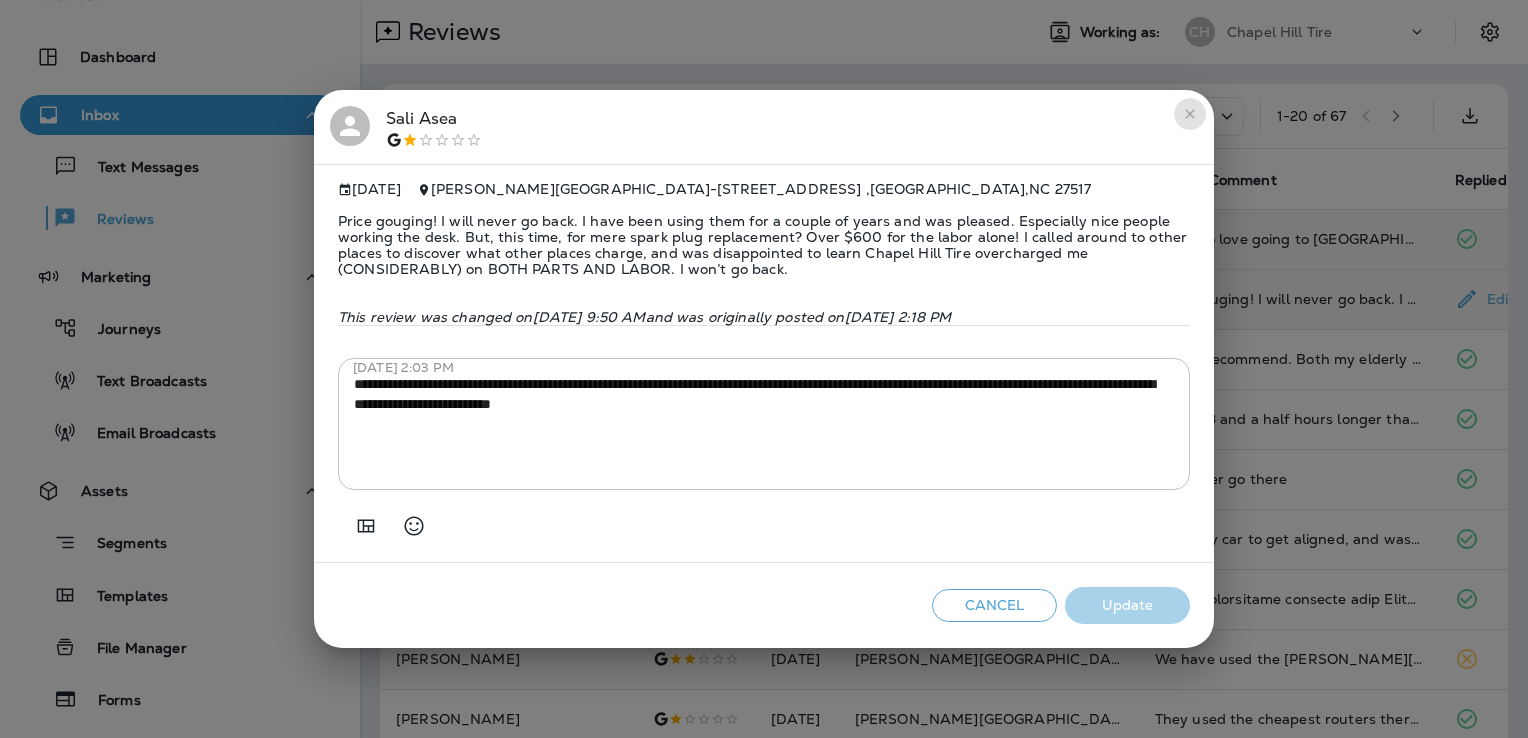click 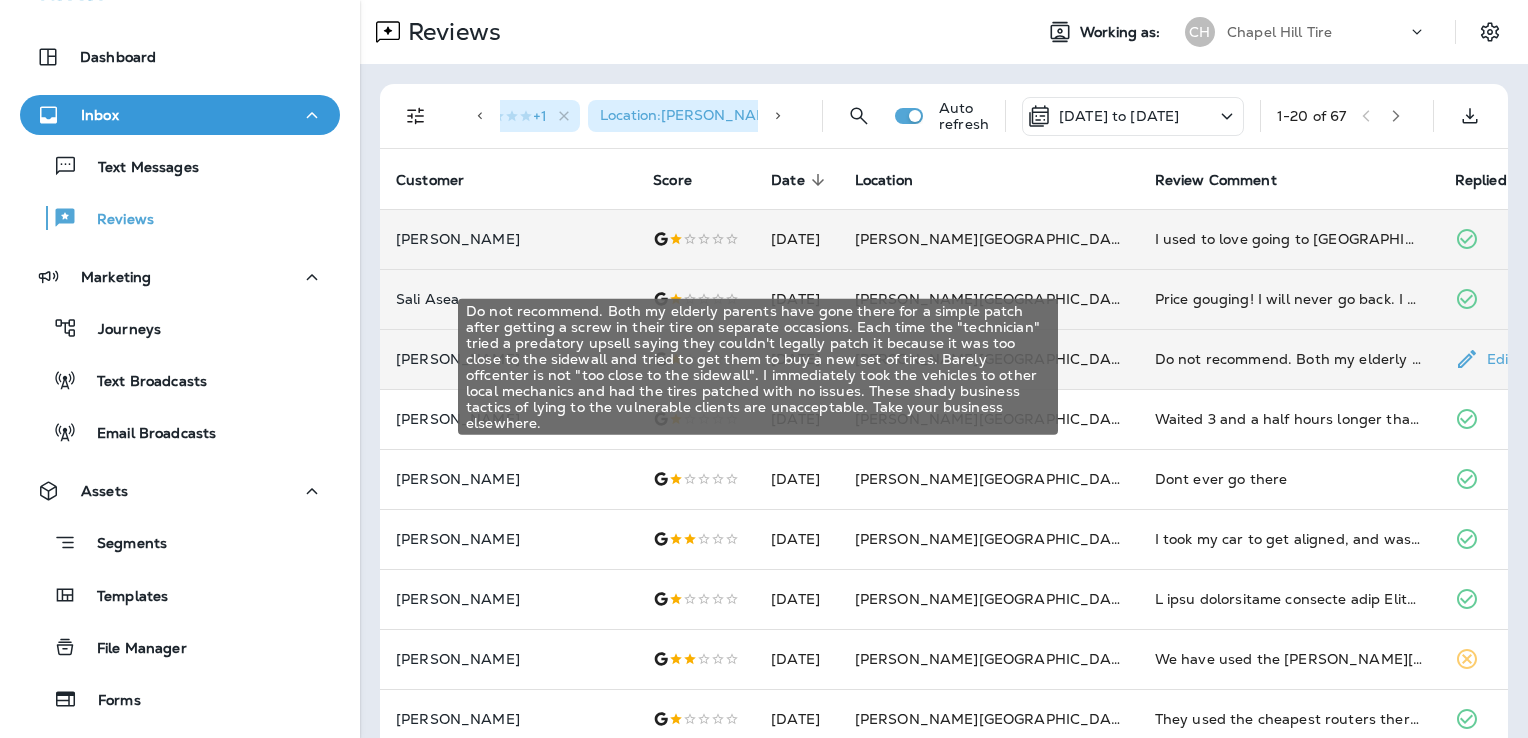 click on "Do not recommend. Both my elderly parents have gone there for a simple patch after getting a screw in their tire on separate occasions. Each time the "technician" tried a predatory upsell saying they couldn't legally patch it because it was too close to the sidewall and tried to get them to buy a new set of tires. Barely offcenter is not "too close to the sidewall".  I immediately took the vehicles to other local mechanics and had the tires patched with no issues.  These shady business tactics of lying to the vulnerable clients are unacceptable. Take your business elsewhere." at bounding box center (1289, 359) 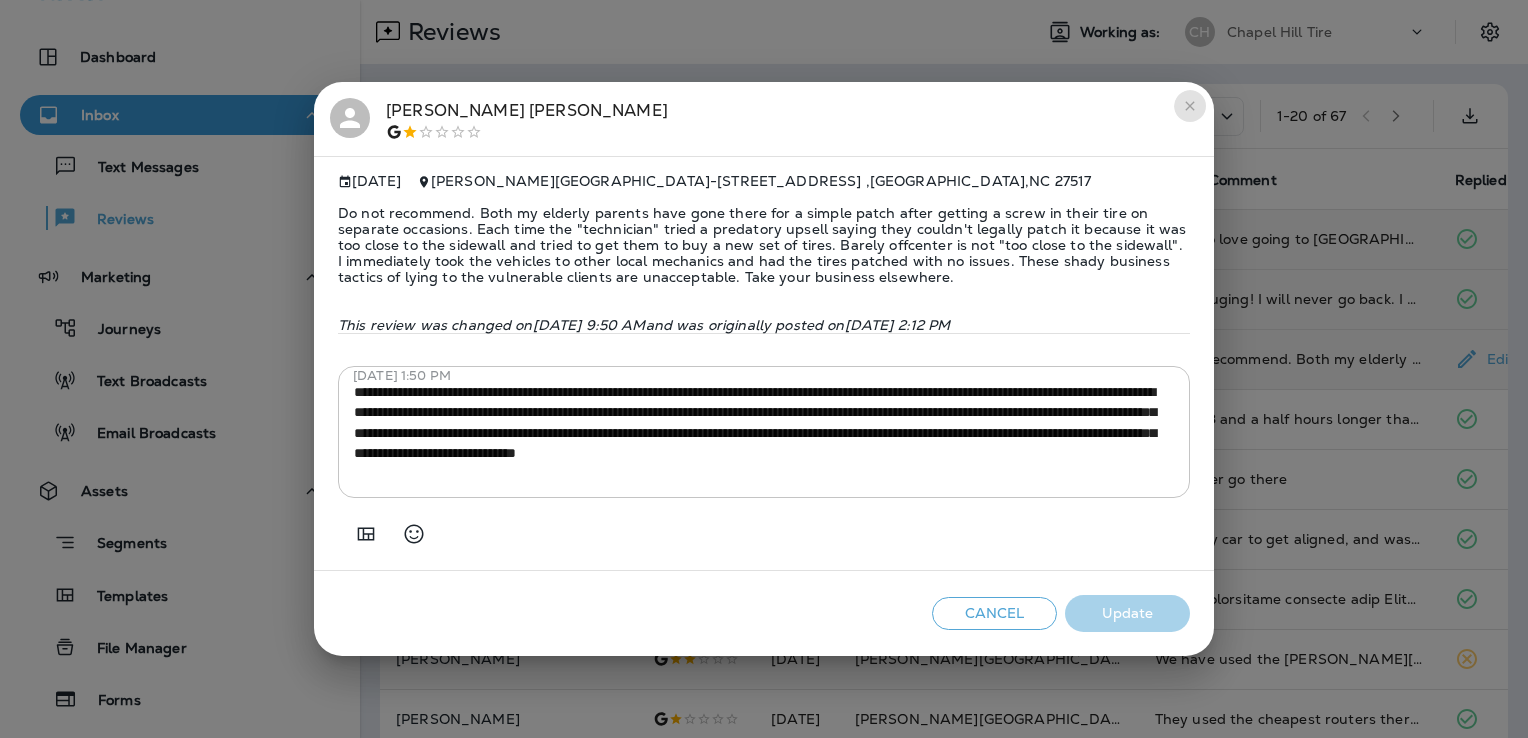 click 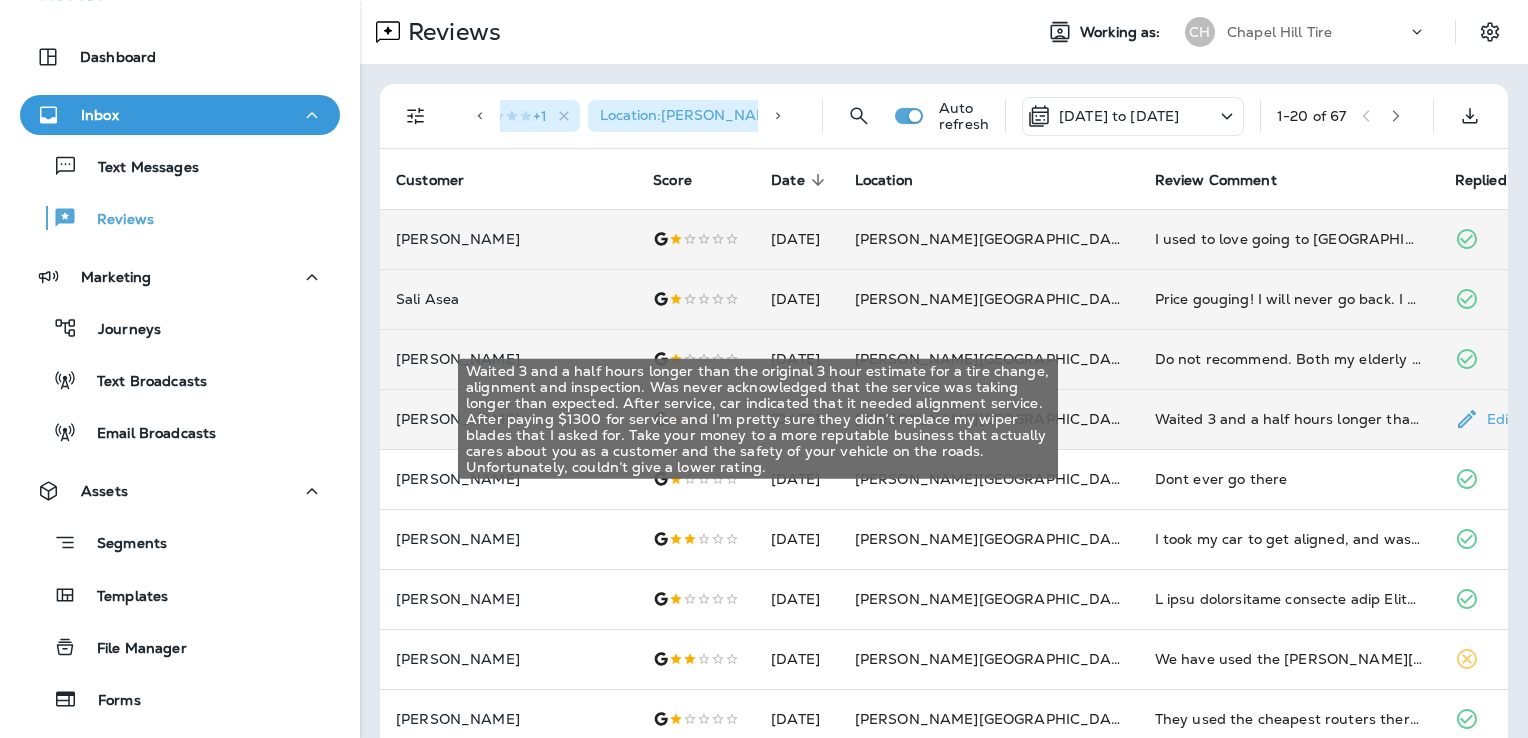 click on "Waited 3 and a half hours longer than the original 3 hour estimate for a tire change, alignment and inspection. Was never acknowledged that the service was taking longer than expected. After service, car indicated that it needed alignment service. After paying $1300 for service and I’m pretty sure they didn’t replace my wiper blades that I asked for. Take your money to a more reputable business that actually cares about you as a customer and the safety of your vehicle on the roads. Unfortunately, couldn’t give a lower rating." at bounding box center (1289, 419) 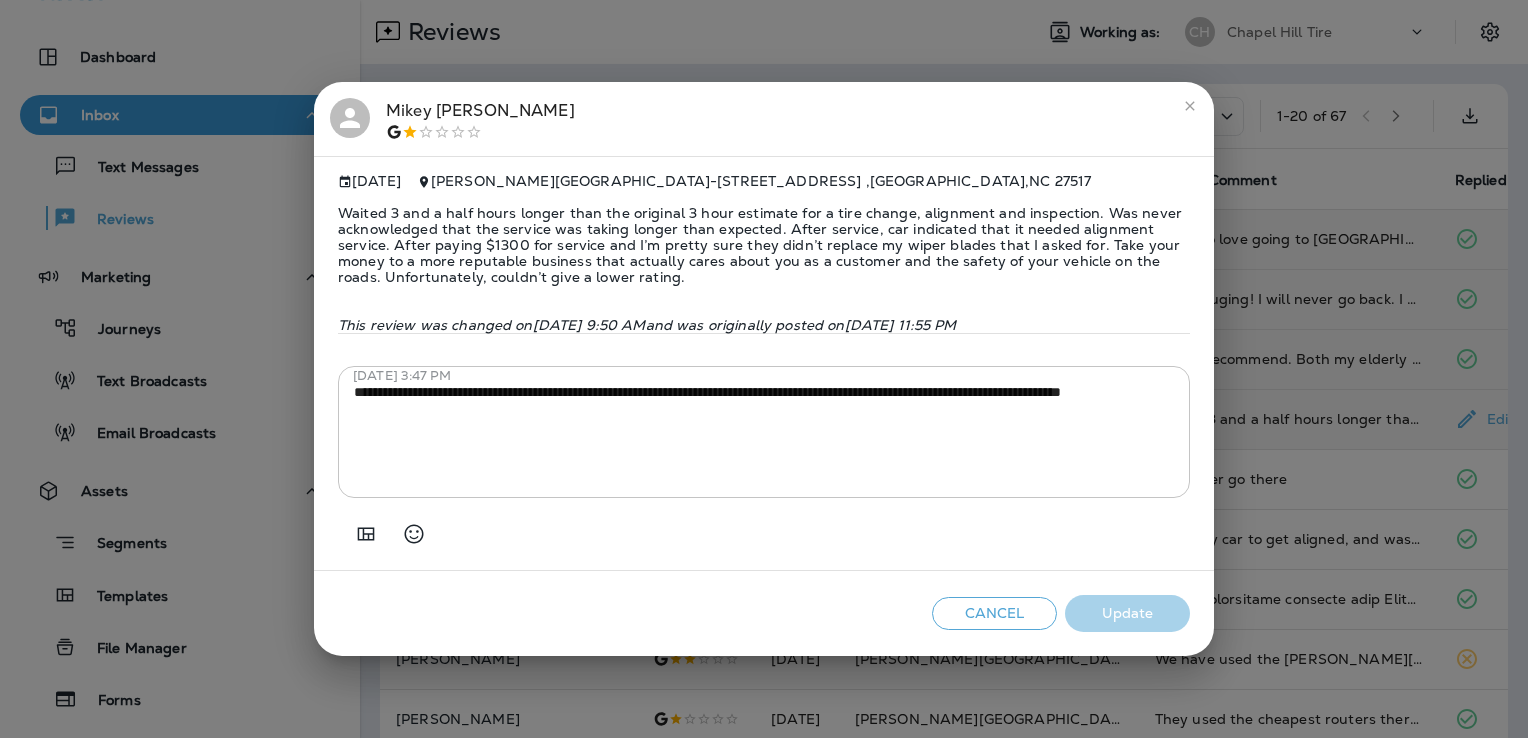 click 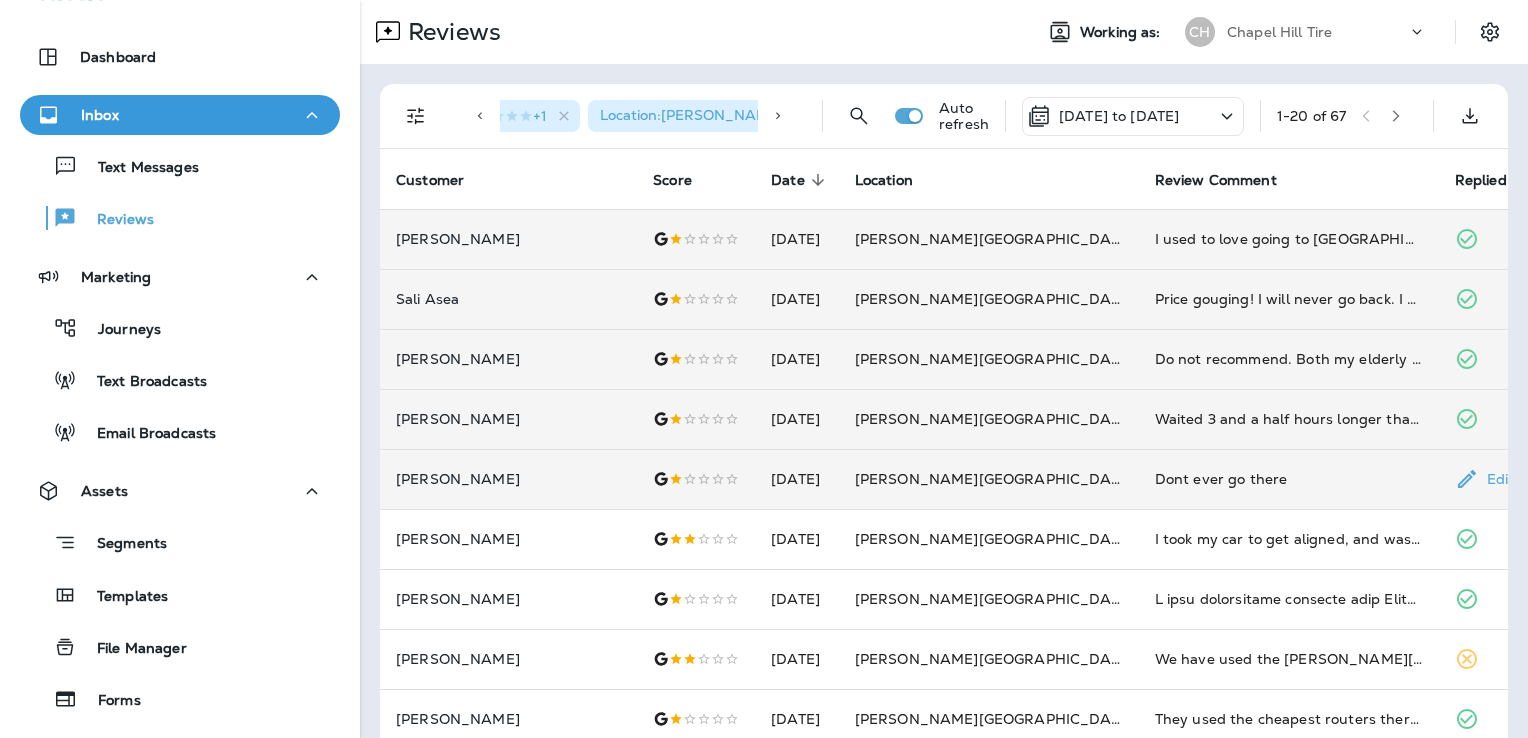 click on "Dont ever go there" at bounding box center (1289, 479) 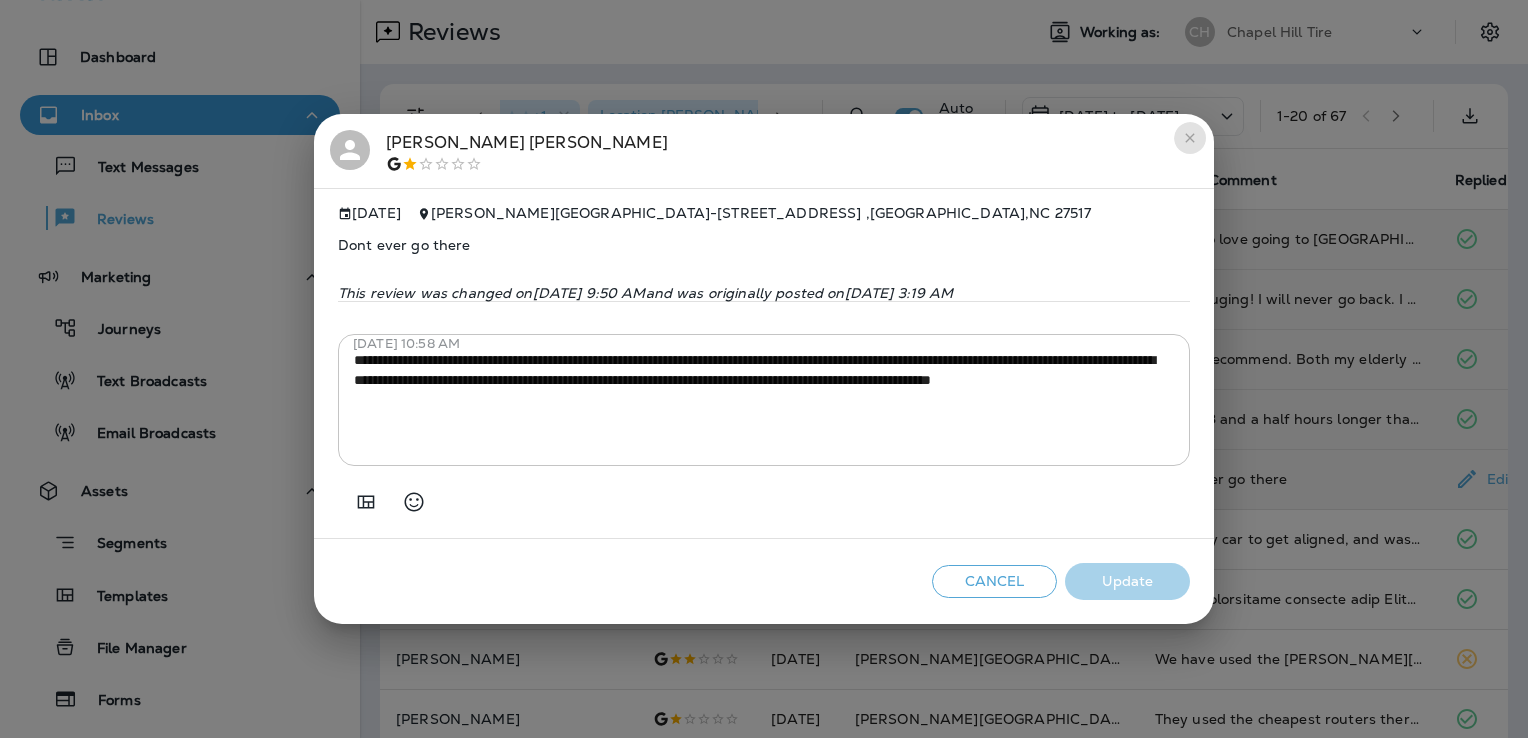 click 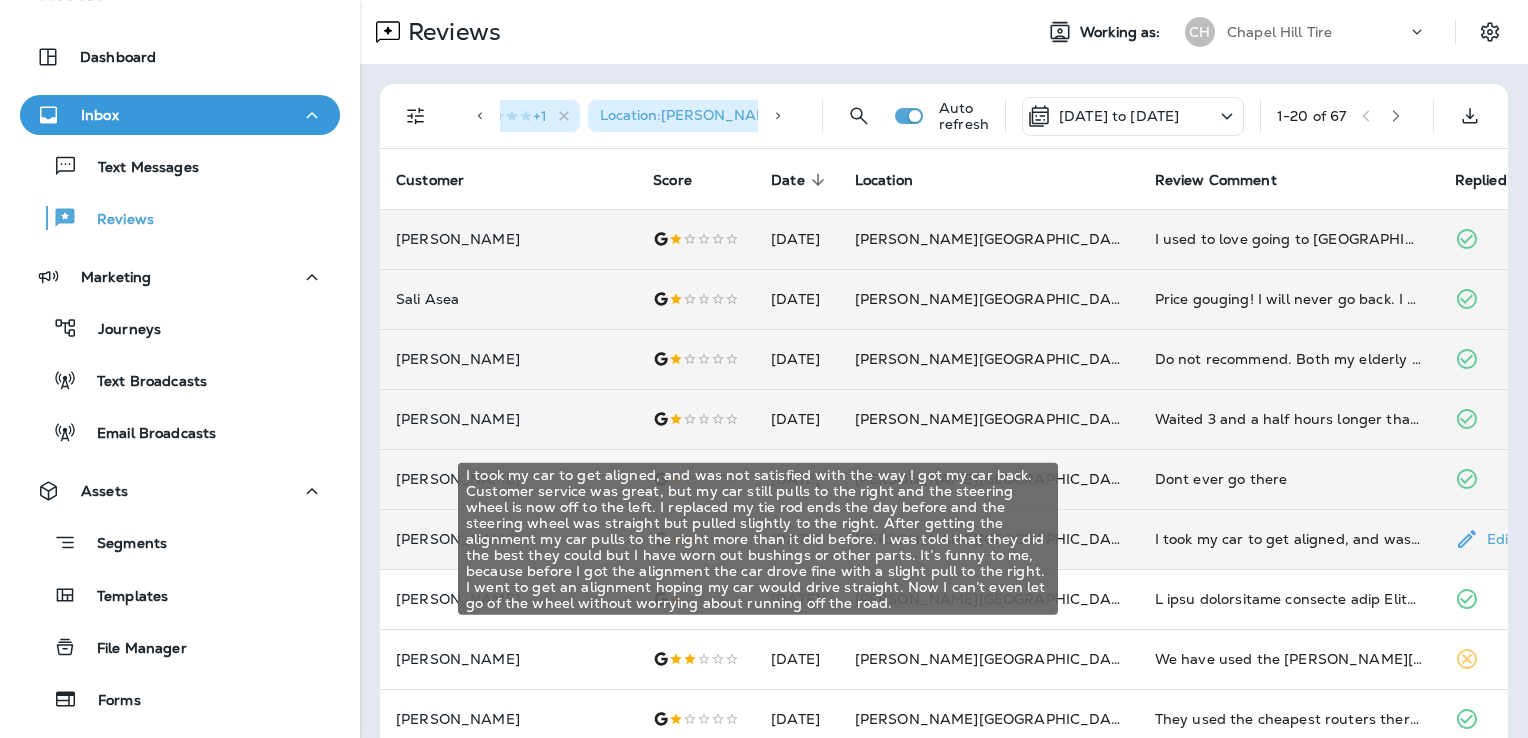 click on "I took my car to get aligned, and was not satisfied with the way I got my car back. Customer service was great, but my car still pulls to the right and the steering wheel is now off to the left. I replaced my tie rod ends the day before and the steering wheel was straight but pulled slightly to the right. After getting the alignment my car pulls to the right more than it did before. I was told that they did the best they could but I have worn out bushings or other parts. It’s funny to me, because before I got the alignment the car drove fine with a slight pull to the right. I went to get an alignment hoping my car would drive straight. Now I can’t even let go of the wheel without worrying about running off the road." at bounding box center (1289, 539) 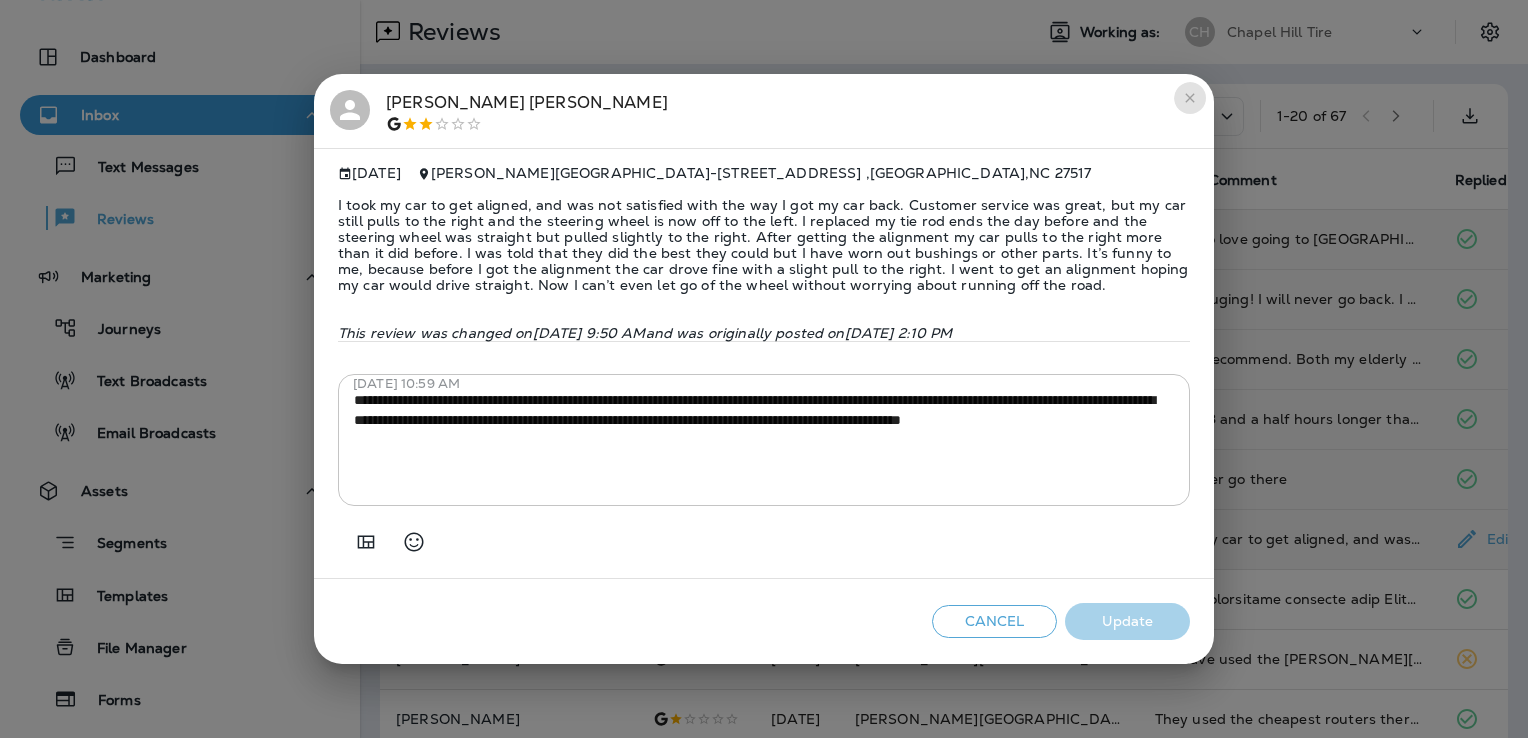 click 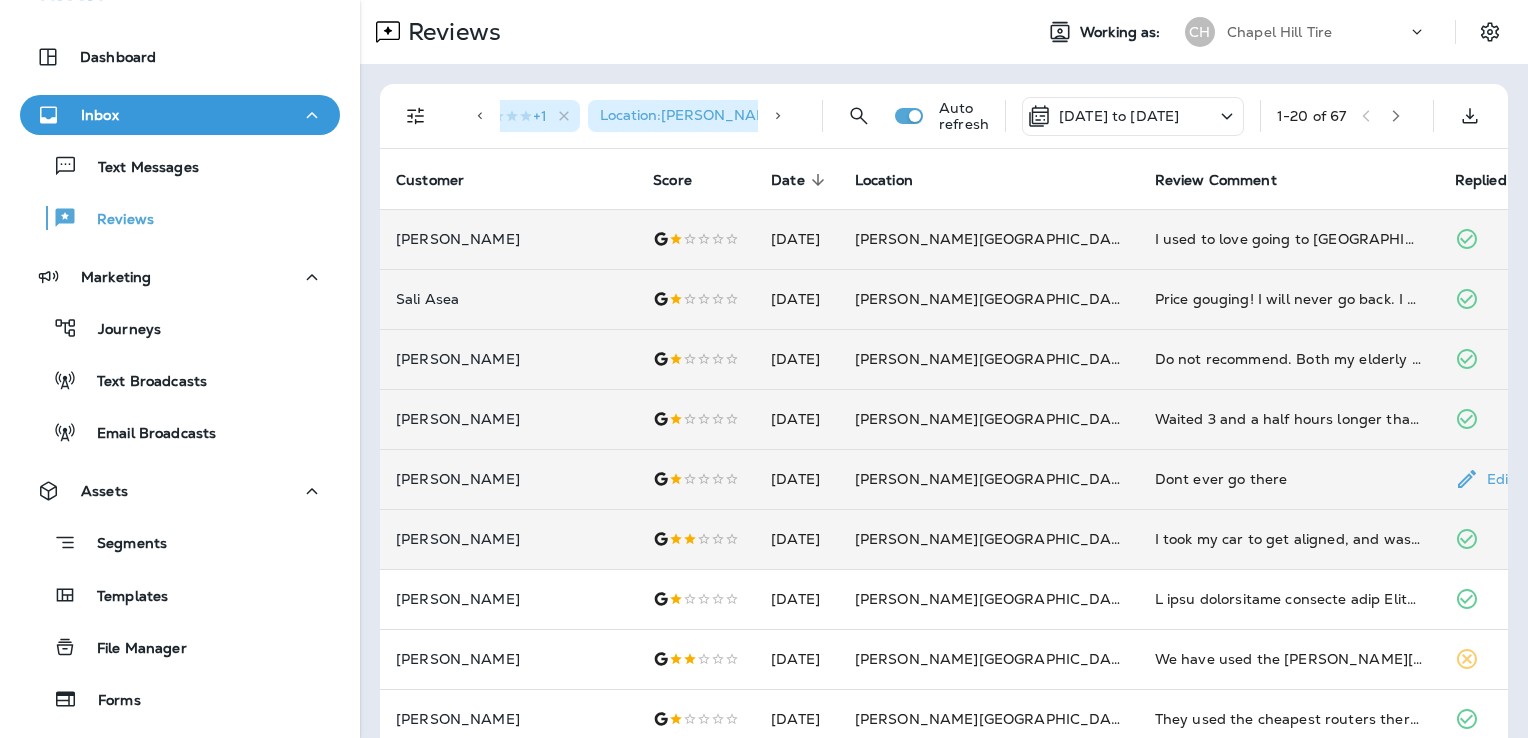 click on "Dont ever go there" at bounding box center [1289, 479] 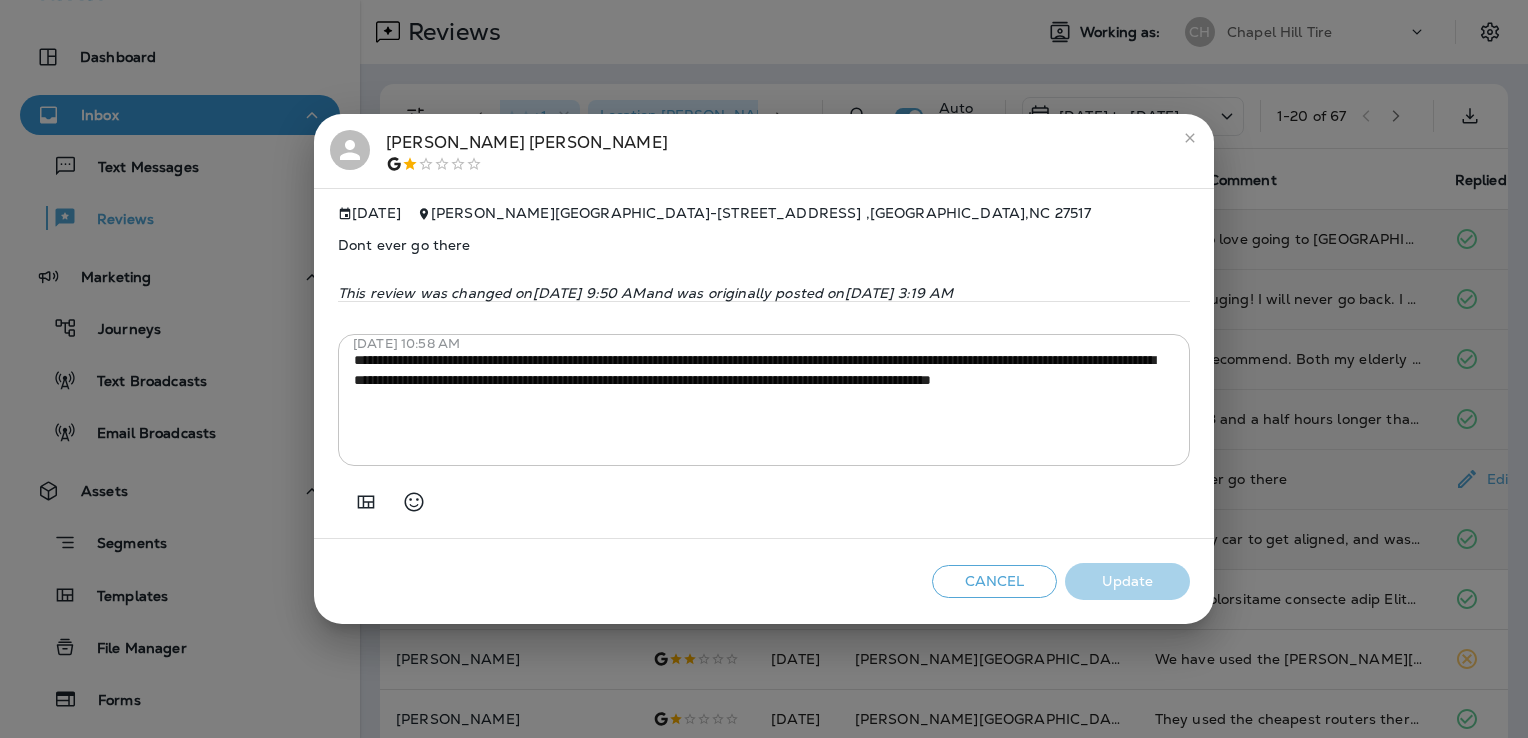 click at bounding box center [1190, 138] 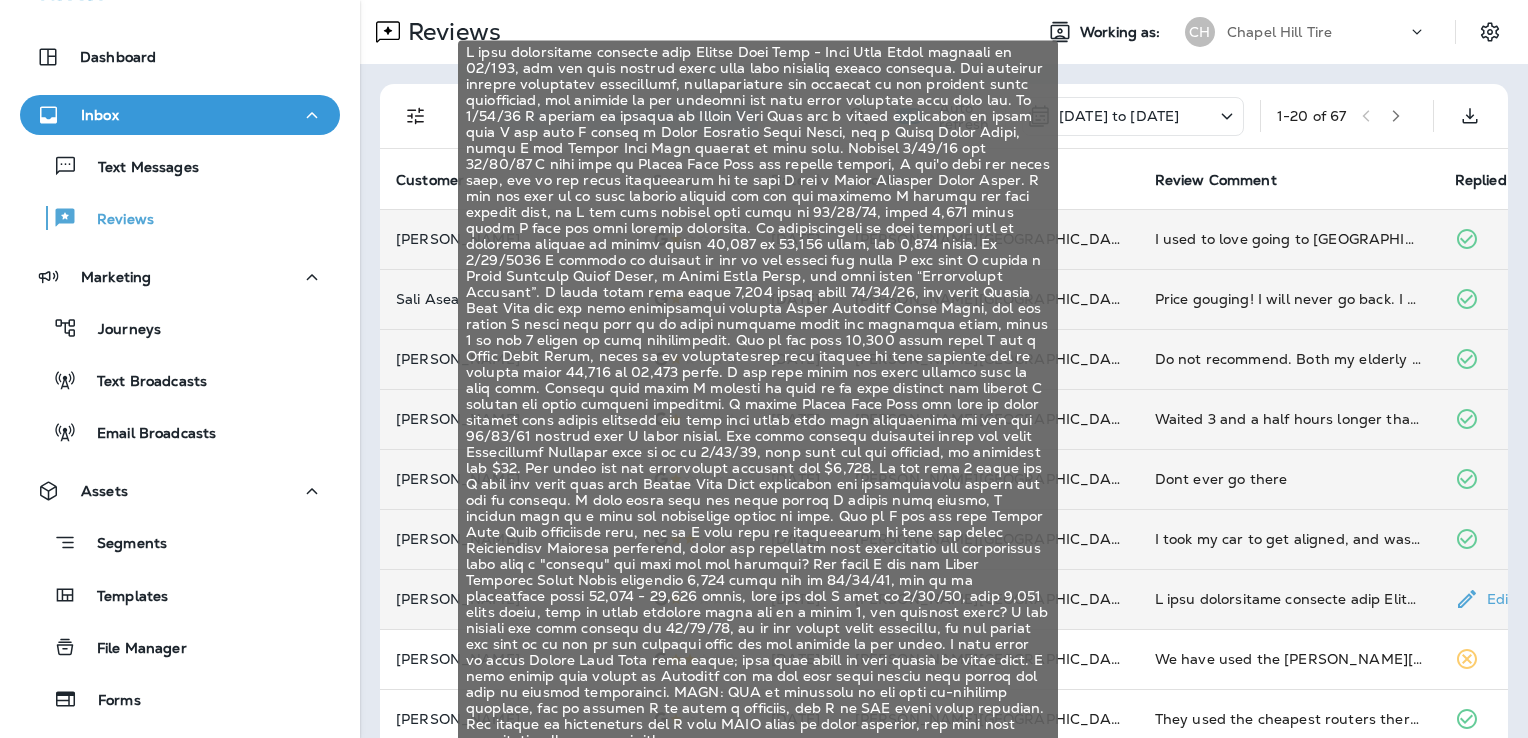 click at bounding box center (1289, 599) 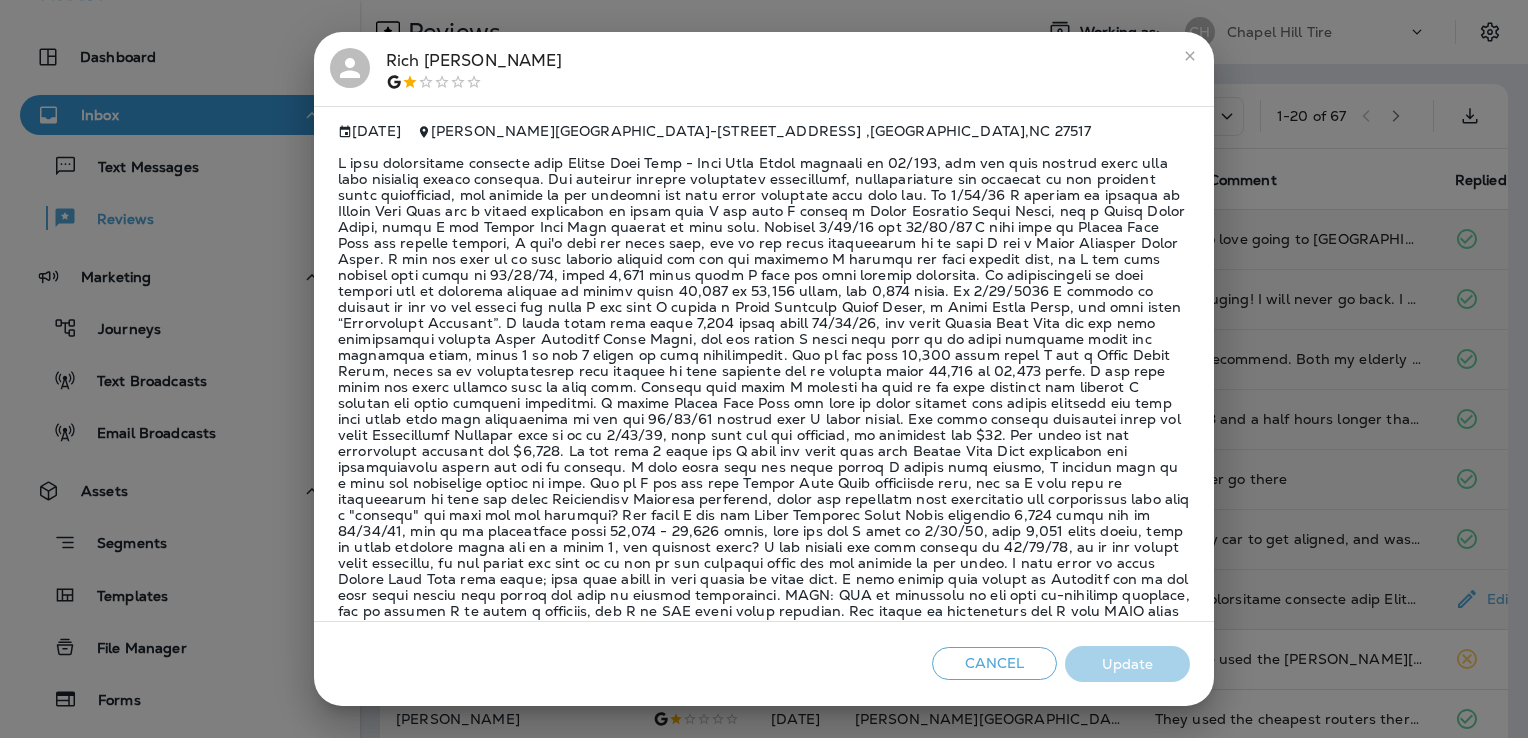 scroll, scrollTop: 314, scrollLeft: 0, axis: vertical 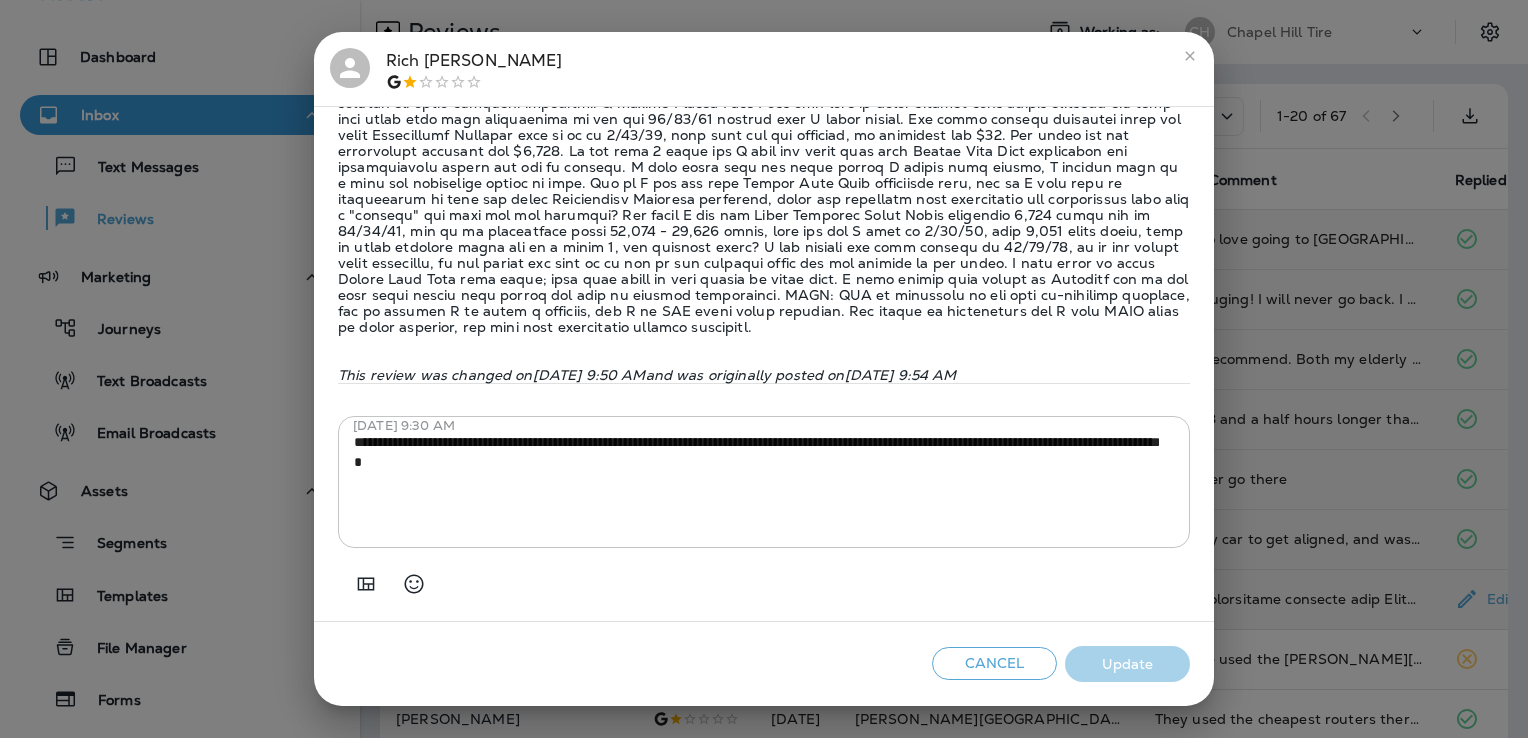 click on "**********" at bounding box center [764, 369] 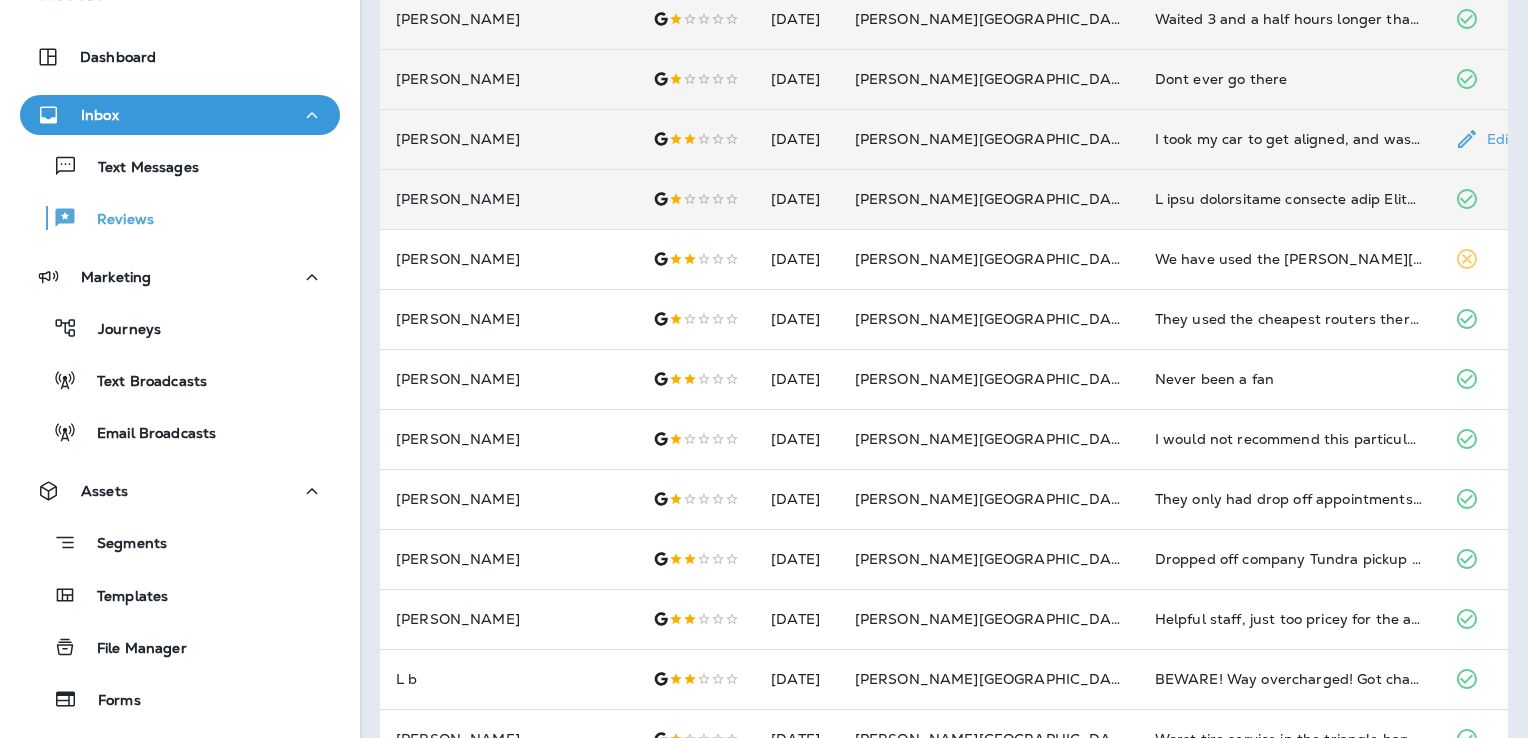scroll, scrollTop: 0, scrollLeft: 0, axis: both 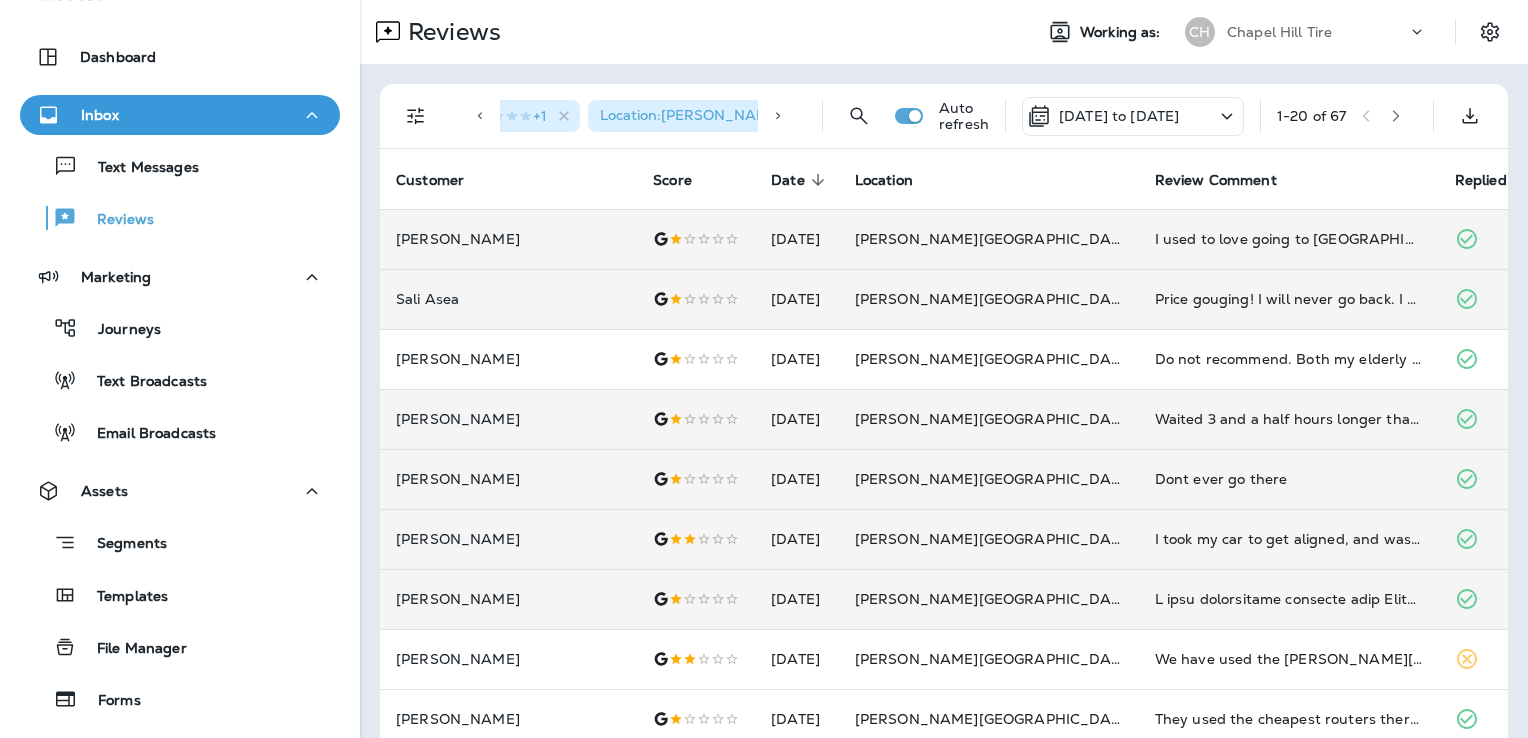 click 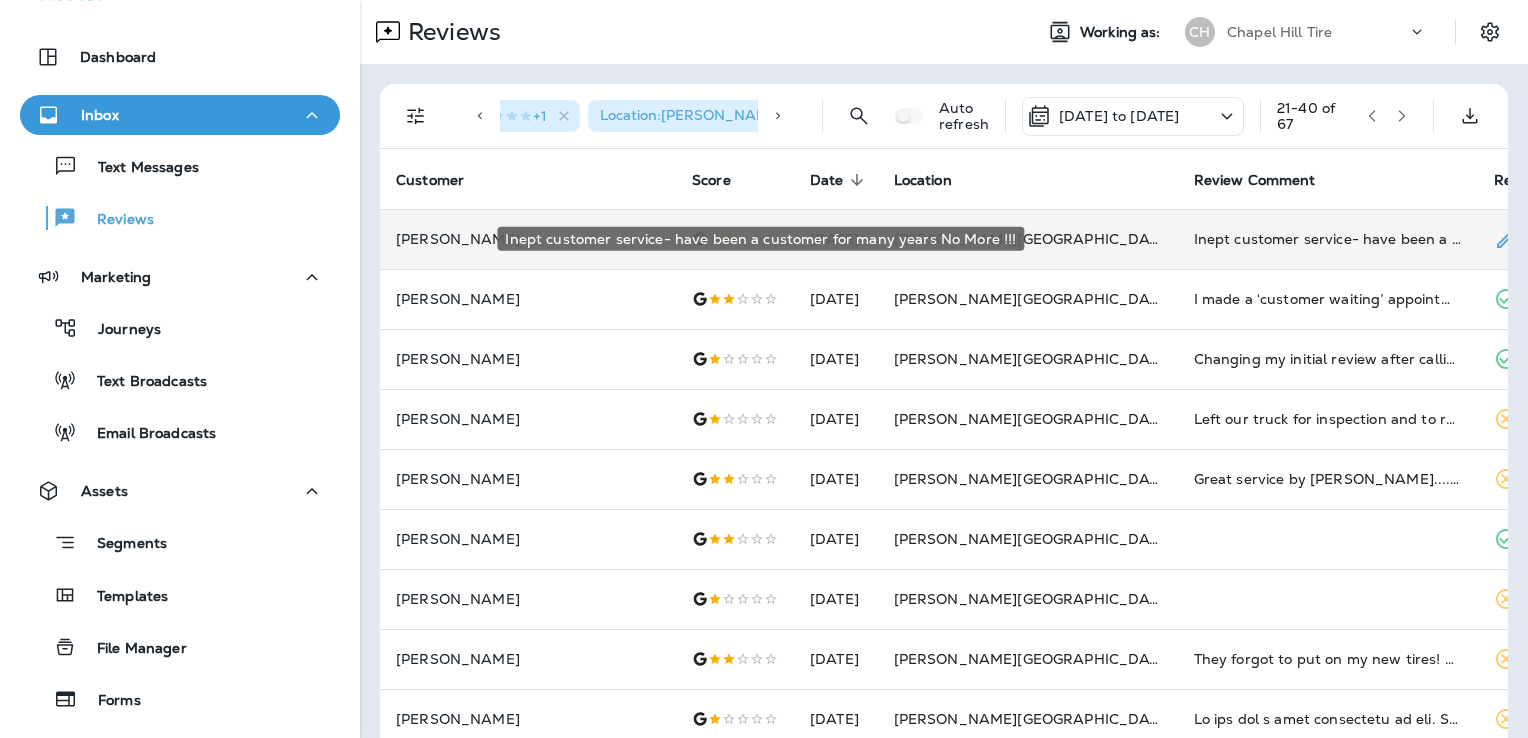click on "Inept customer service- have been a customer for many years
No More !!!" at bounding box center [1328, 239] 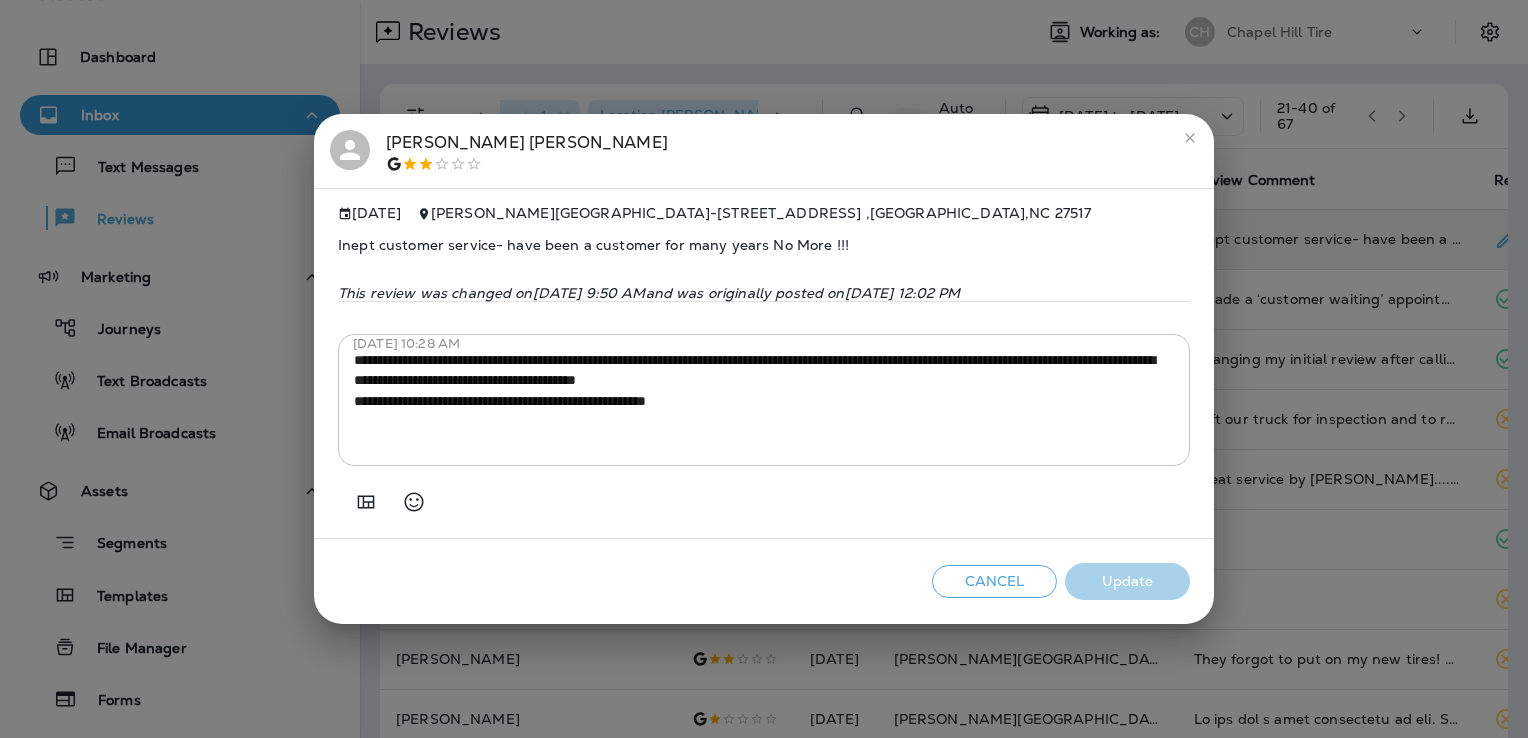 click 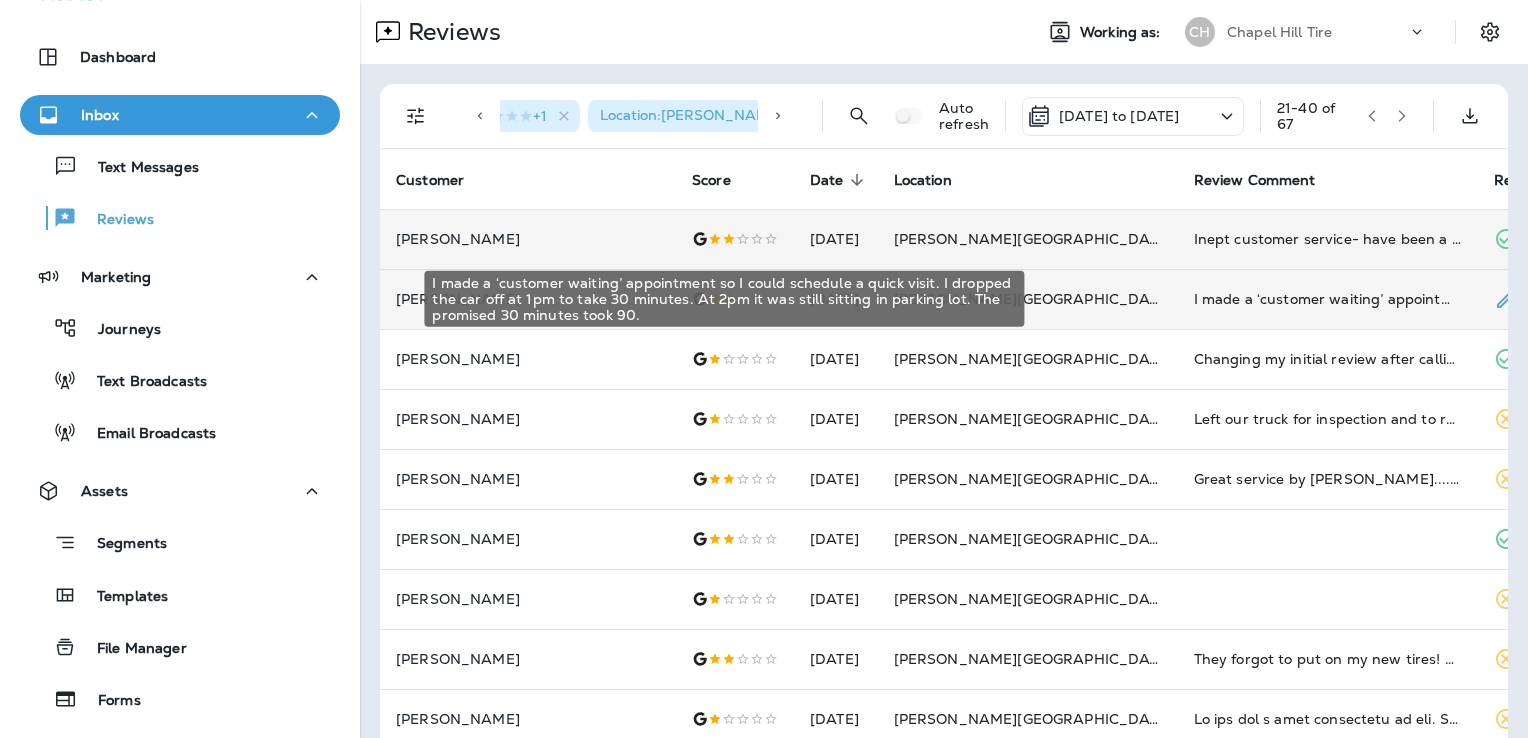 click on "I made a ‘customer waiting’ appointment so I could schedule a quick visit. I dropped the car off at 1pm to take 30 minutes.  At 2pm it was still sitting in parking lot.  The promised 30 minutes took 90." at bounding box center (1328, 299) 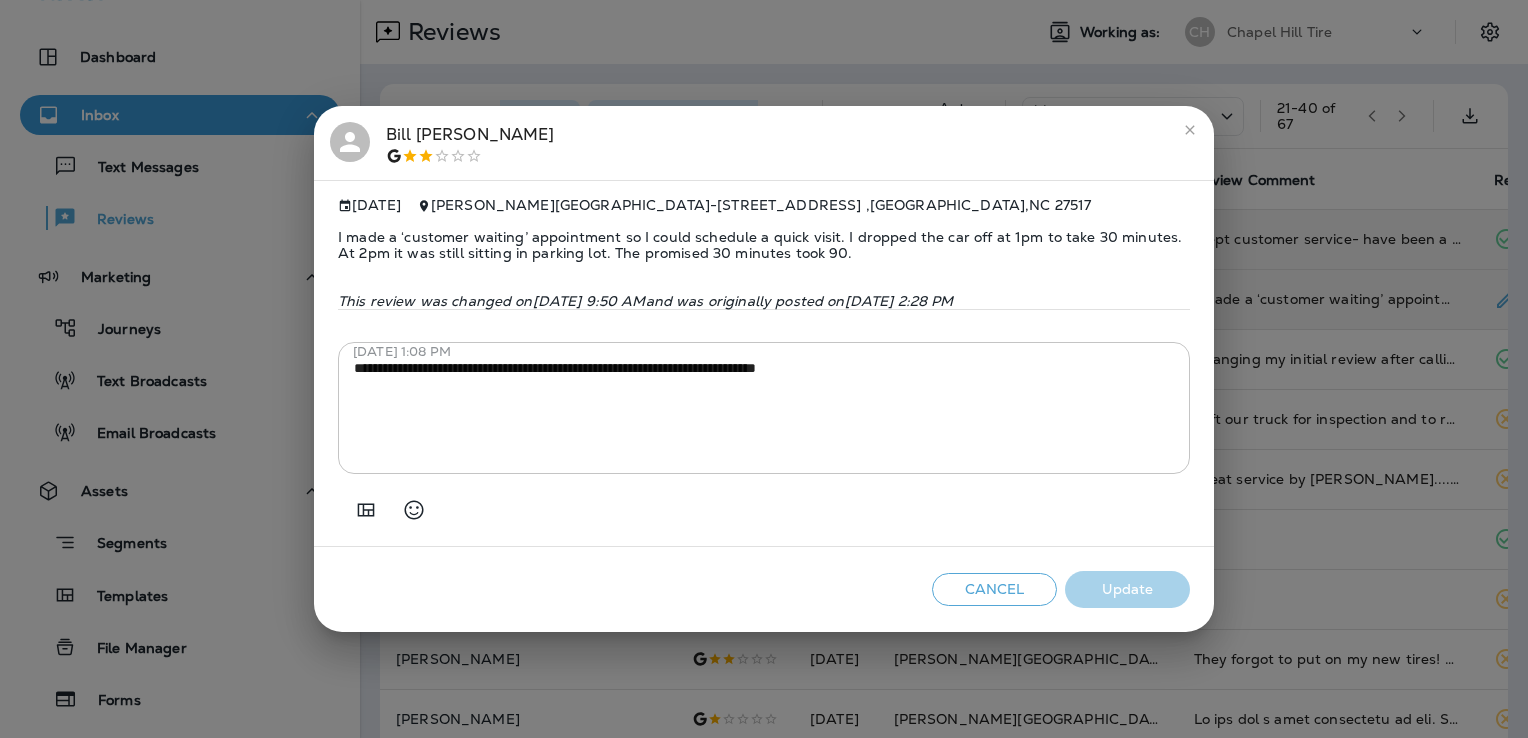 click 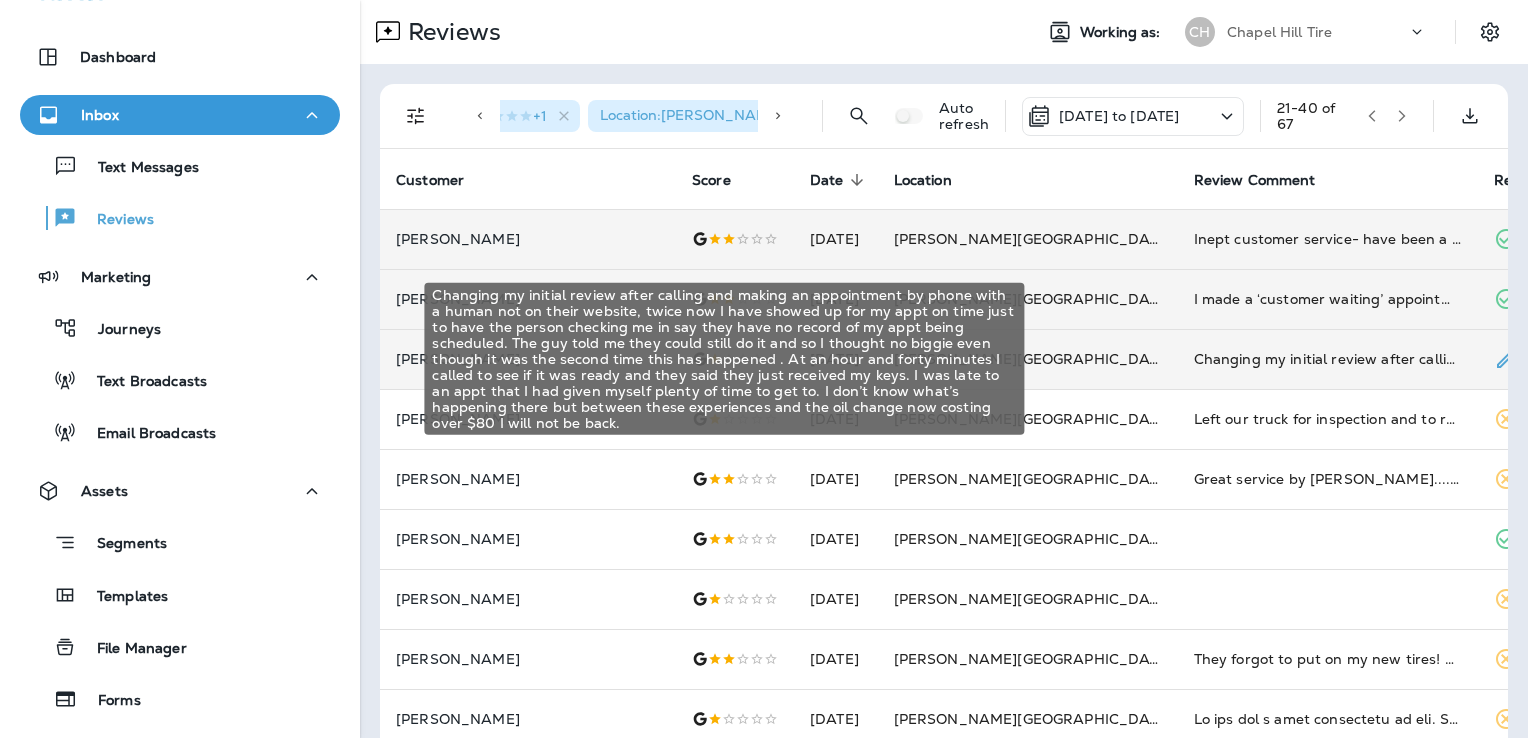 click on "Changing my initial review after calling and making an appointment by phone with a human not on their website, twice now I have showed up for my appt on time just to have the person checking me in say they have no record of my appt being scheduled. The guy told me they could still do it and so I thought no biggie even though it was the second time this has happened . At an hour and forty minutes I called to see if it was ready and they said they just received my keys. I was late to an appt that I had given myself plenty of time to get to. I don’t know what’s happening there but between these experiences and the oil change now costing over $80 I will not be back." at bounding box center [1328, 359] 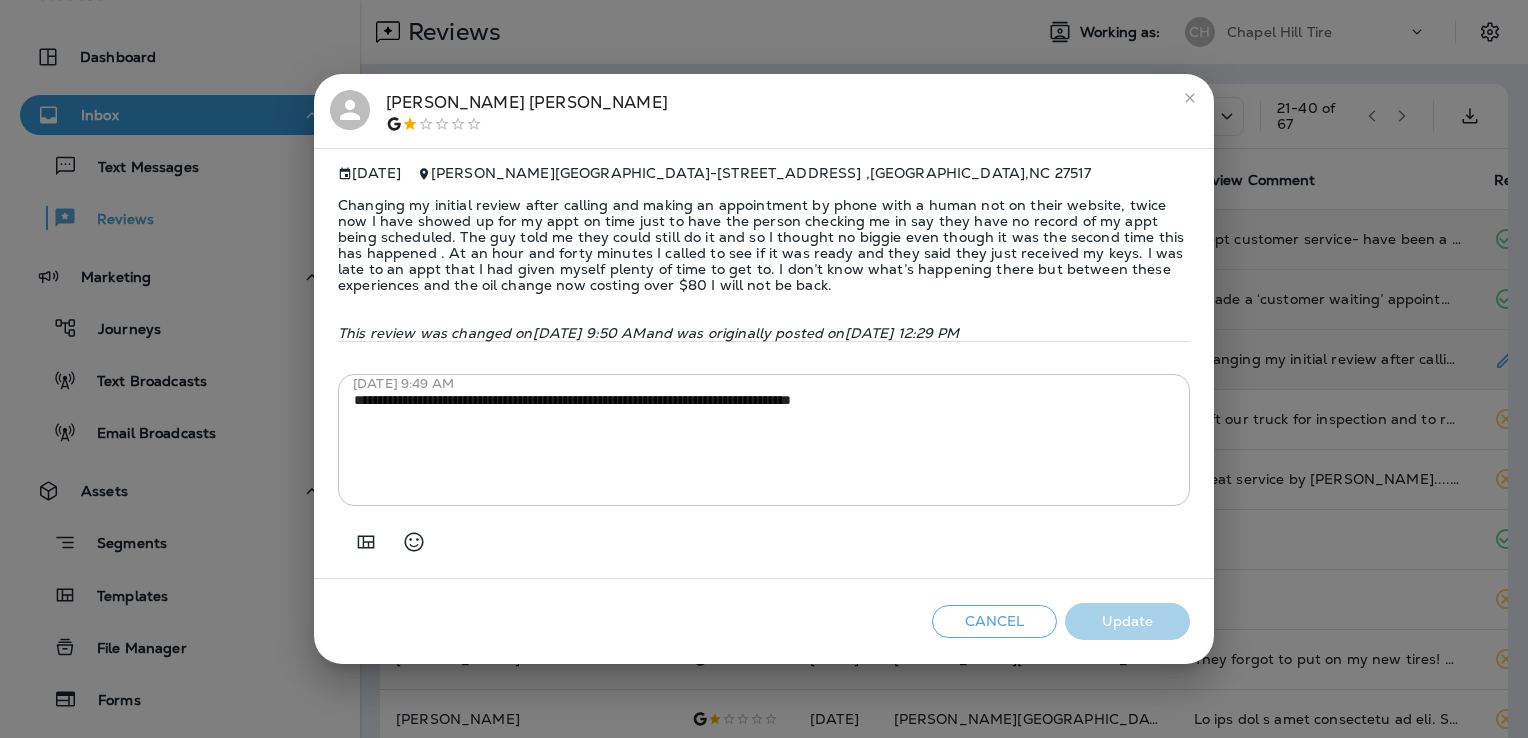 click on "Changing my initial review after calling and making an appointment by phone with a human not on their website, twice now I have showed up for my appt on time just to have the person checking me in say they have no record of my appt being scheduled. The guy told me they could still do it and so I thought no biggie even though it was the second time this has happened . At an hour and forty minutes I called to see if it was ready and they said they just received my keys. I was late to an appt that I had given myself plenty of time to get to. I don’t know what’s happening there but between these experiences and the oil change now costing over $80 I will not be back." at bounding box center (764, 245) 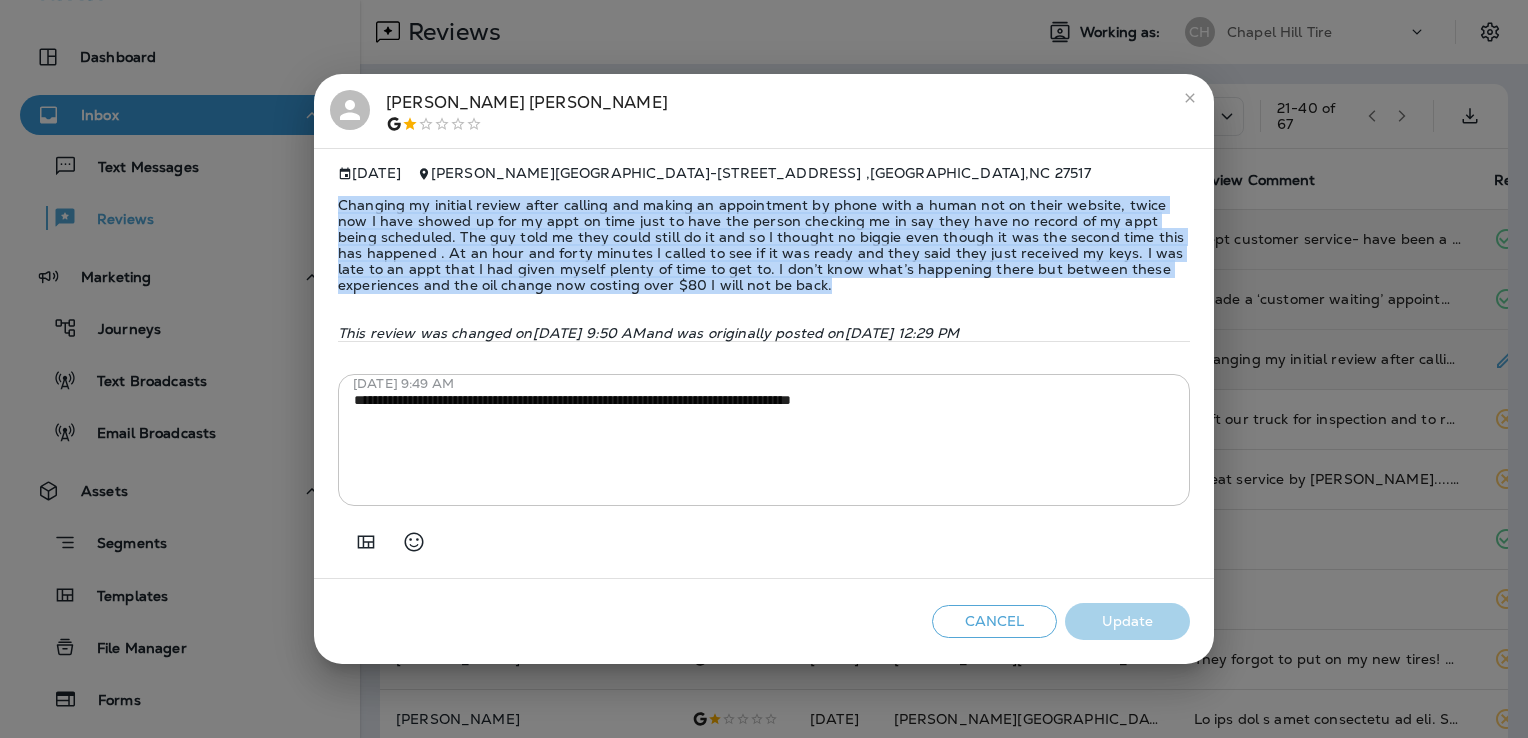drag, startPoint x: 739, startPoint y: 278, endPoint x: 335, endPoint y: 186, distance: 414.34286 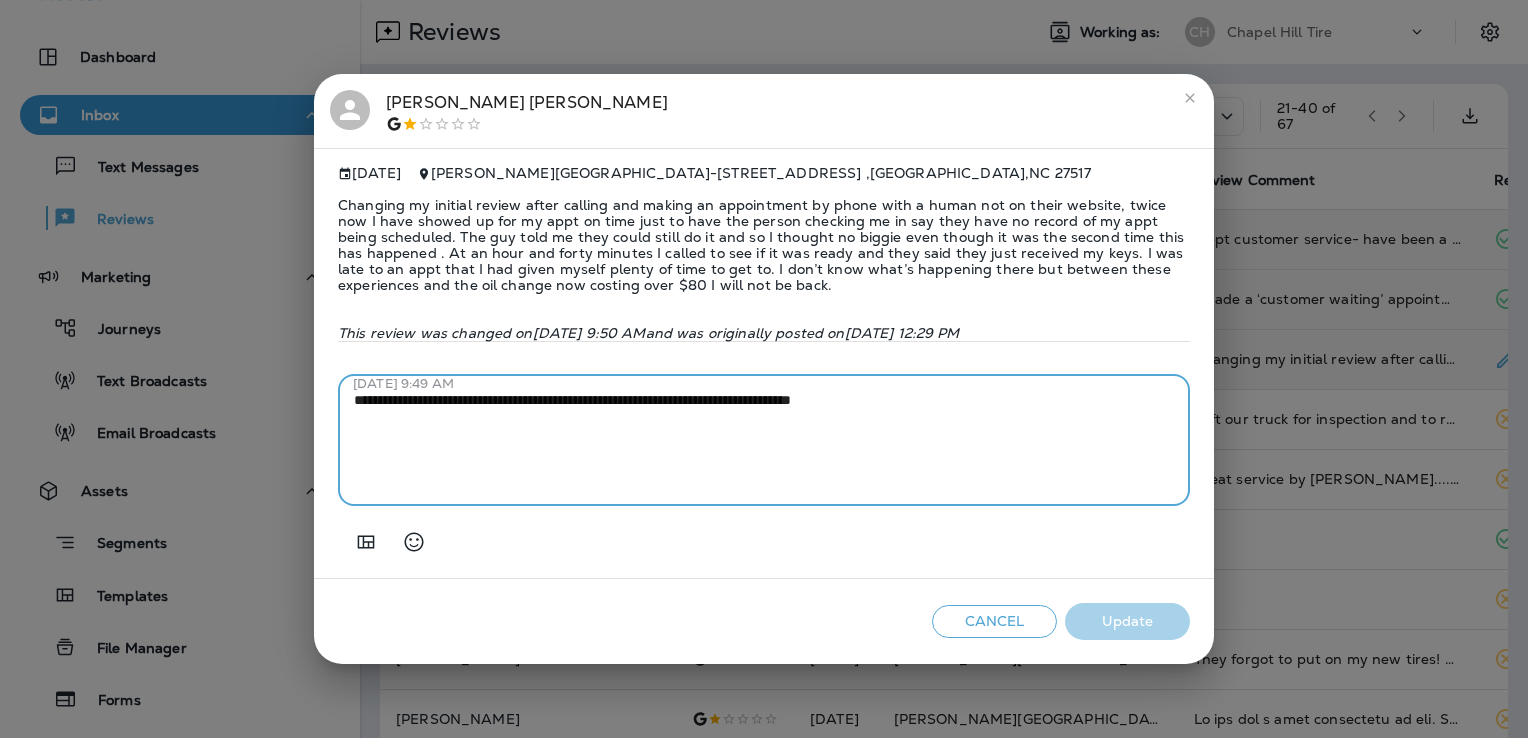 drag, startPoint x: 953, startPoint y: 414, endPoint x: 330, endPoint y: 469, distance: 625.42303 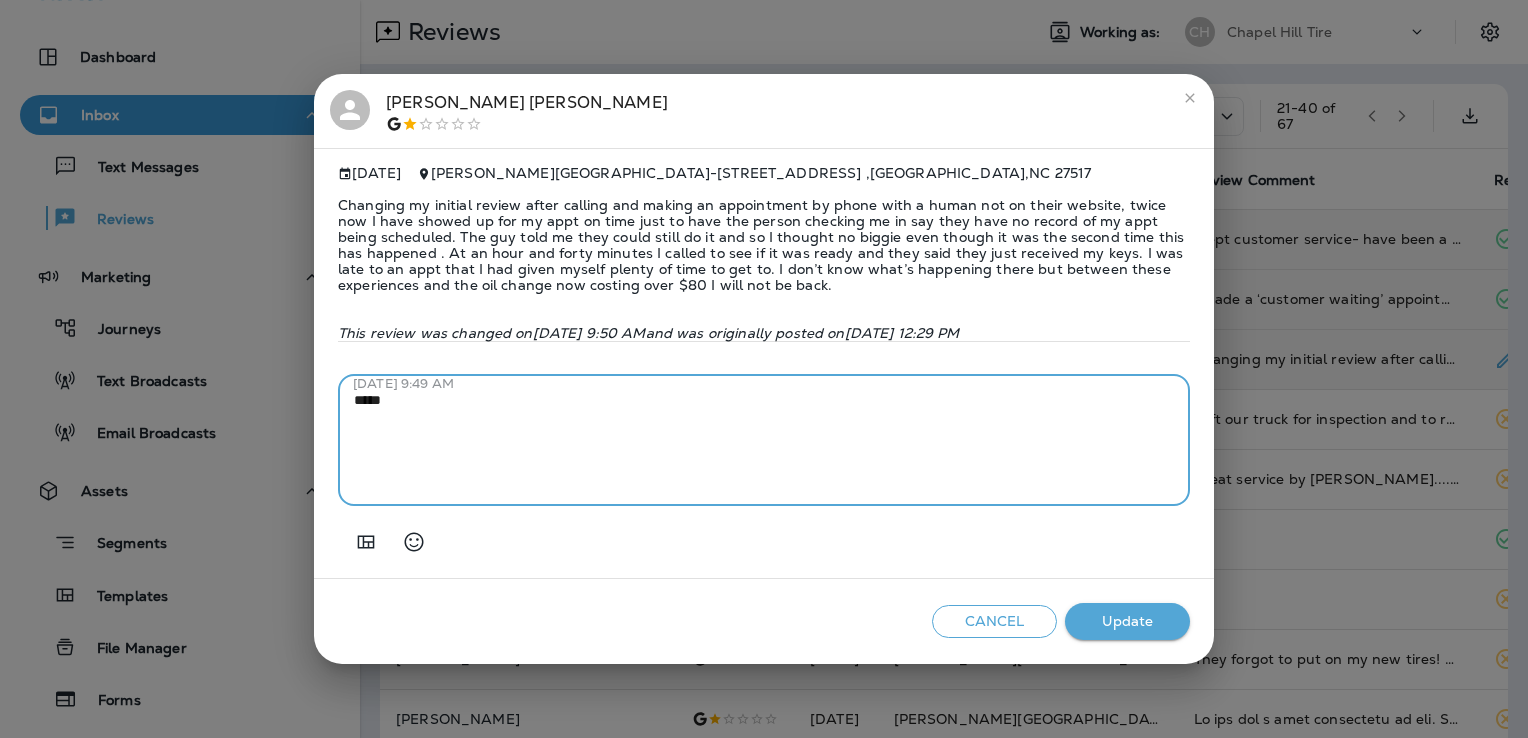 paste on "**********" 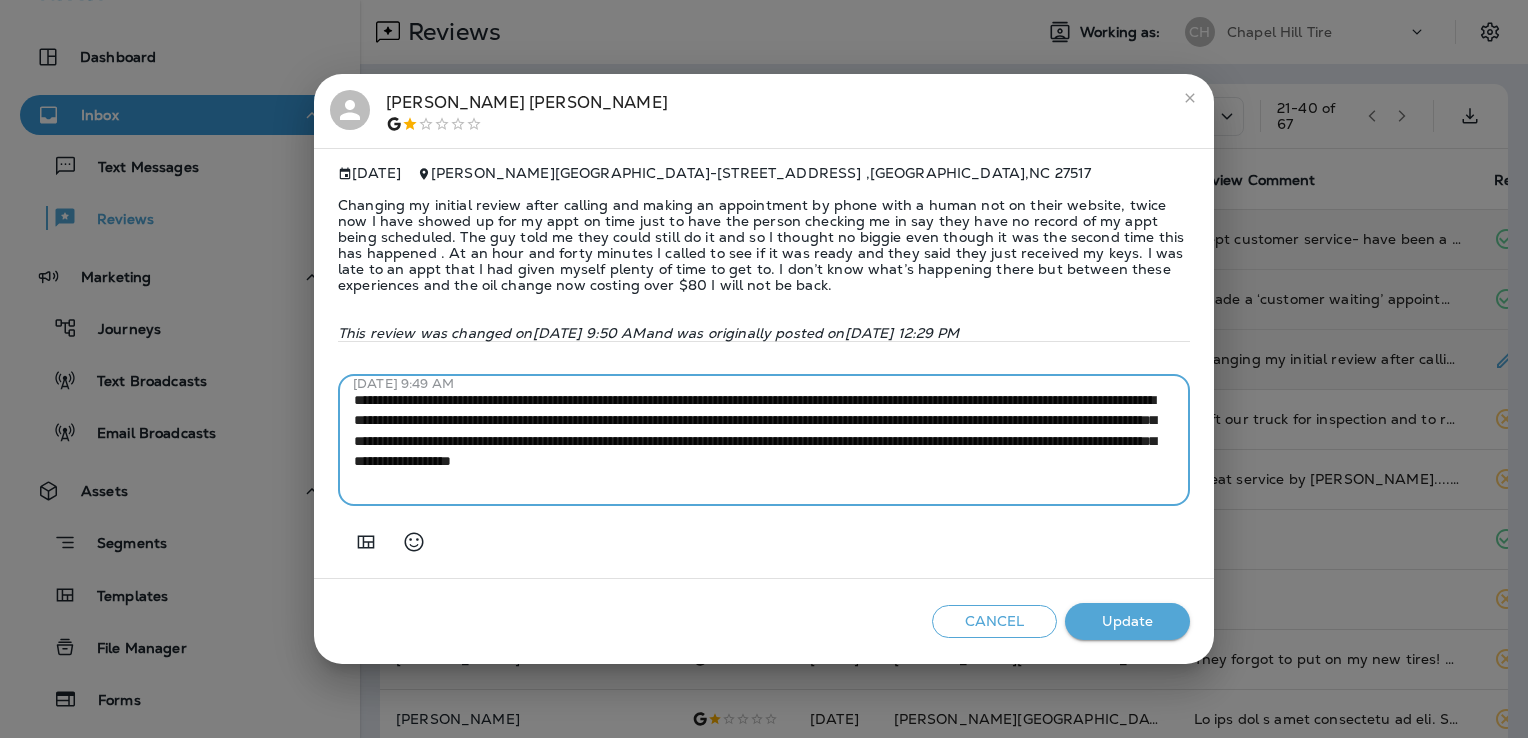 click on "**********" at bounding box center (764, 440) 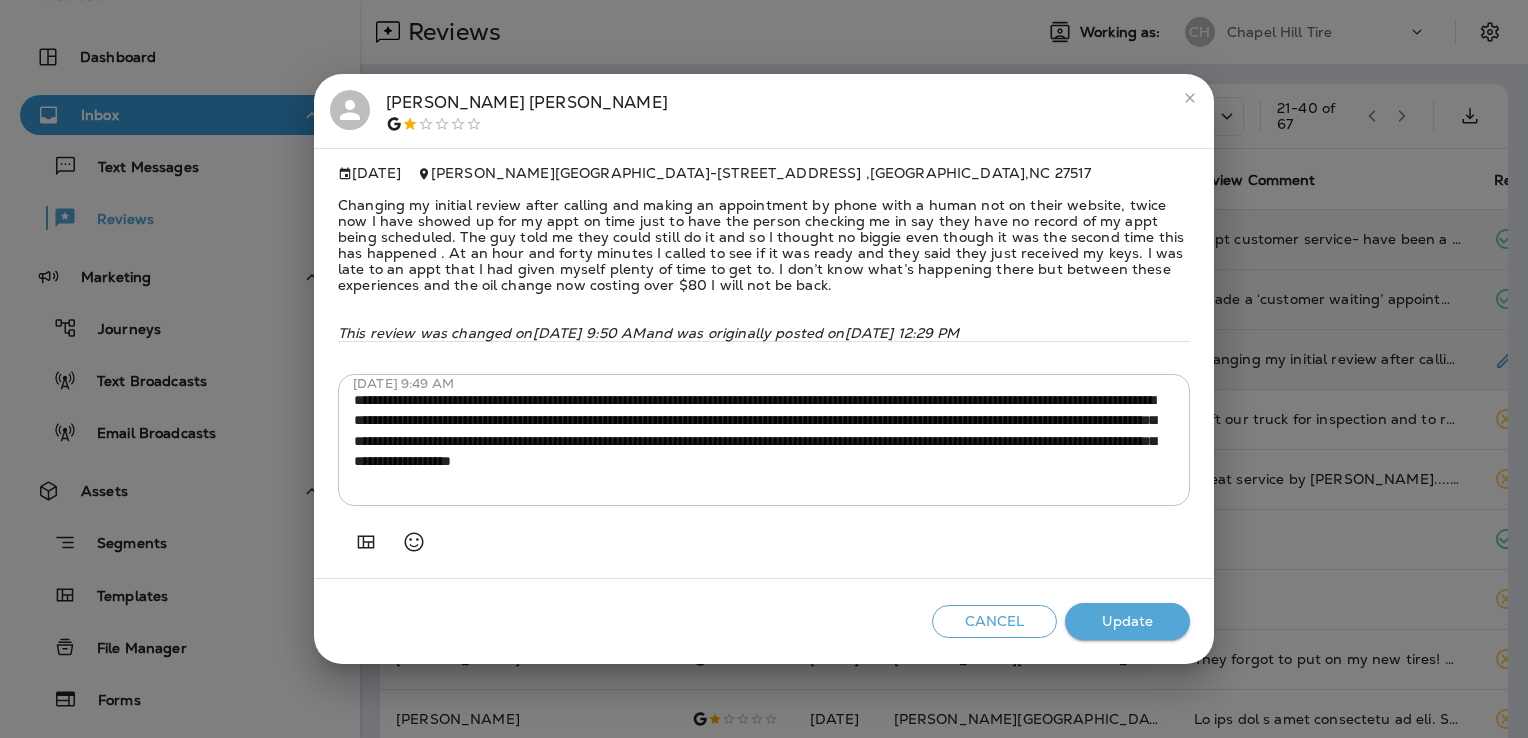 drag, startPoint x: 1115, startPoint y: 649, endPoint x: 1113, endPoint y: 631, distance: 18.110771 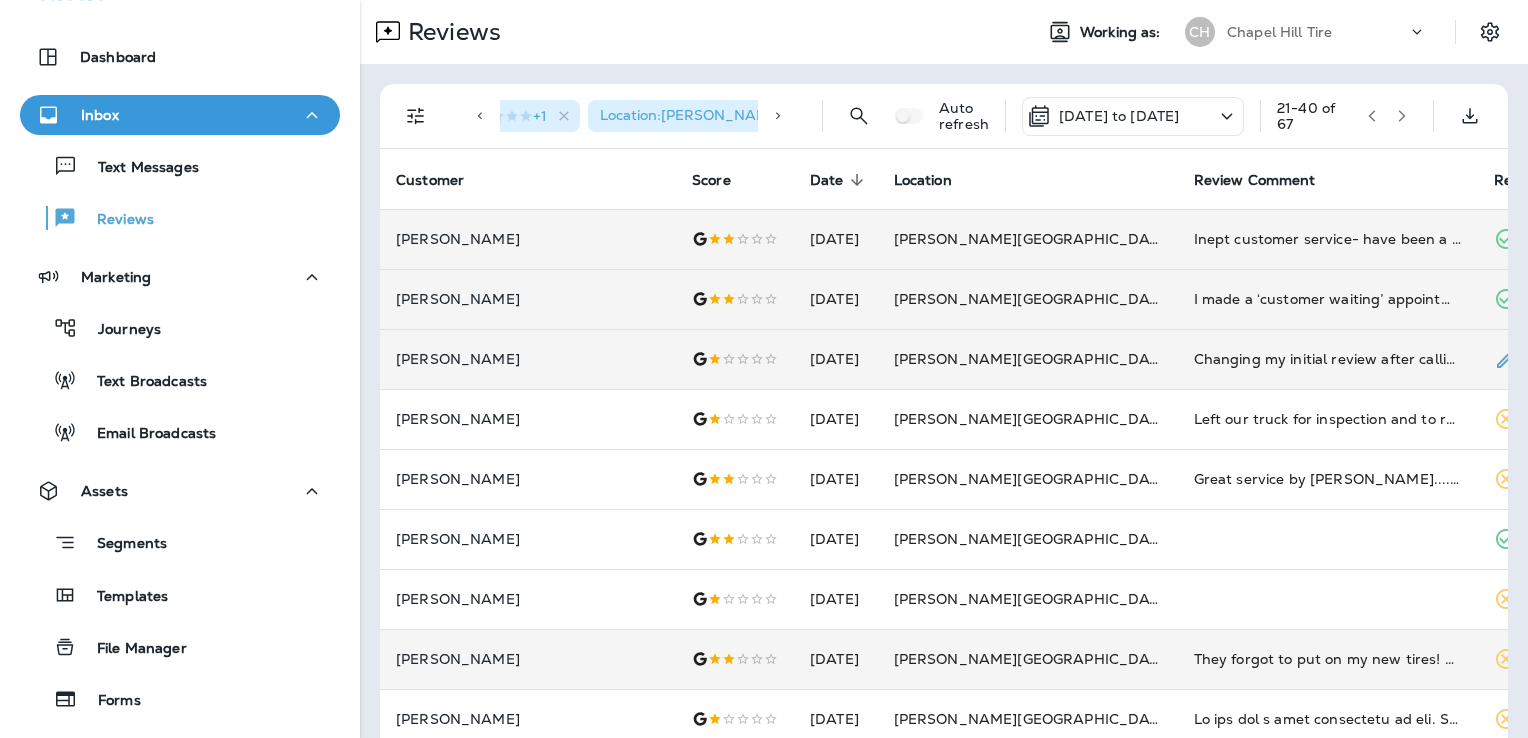 click on "They forgot to put on my new tires! And charged me for diagnostic and a lot of installation. It’s just too expensive" at bounding box center [1328, 659] 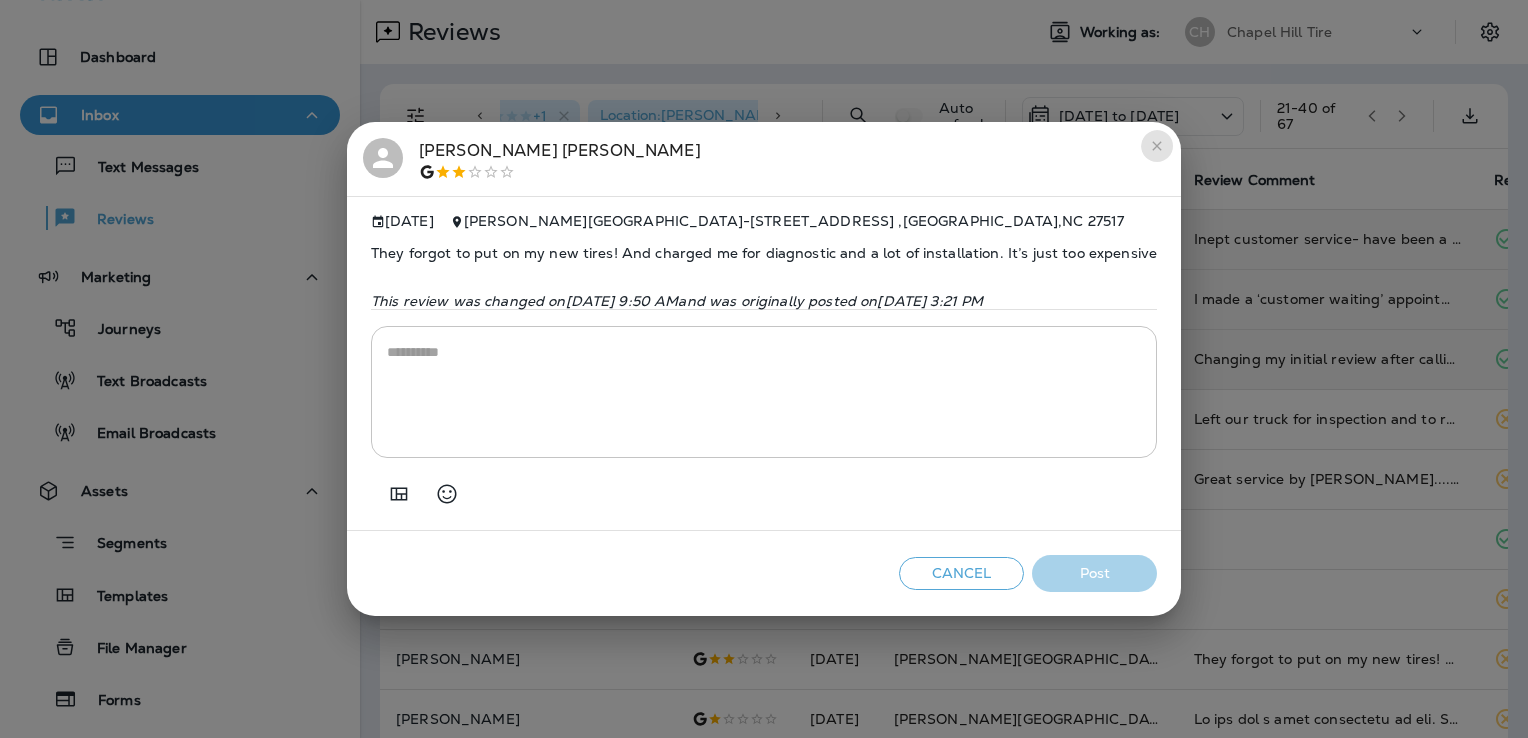 click 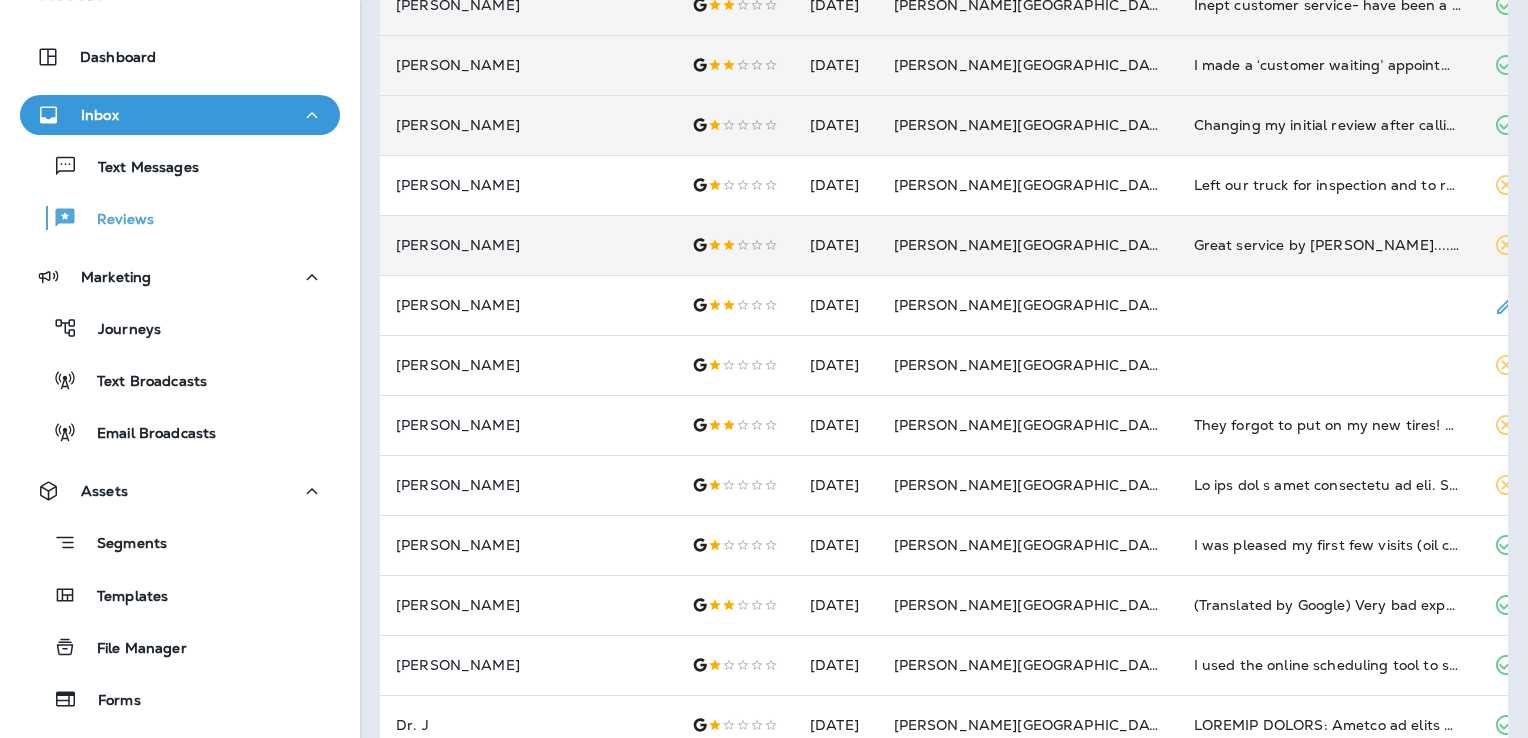 scroll, scrollTop: 300, scrollLeft: 0, axis: vertical 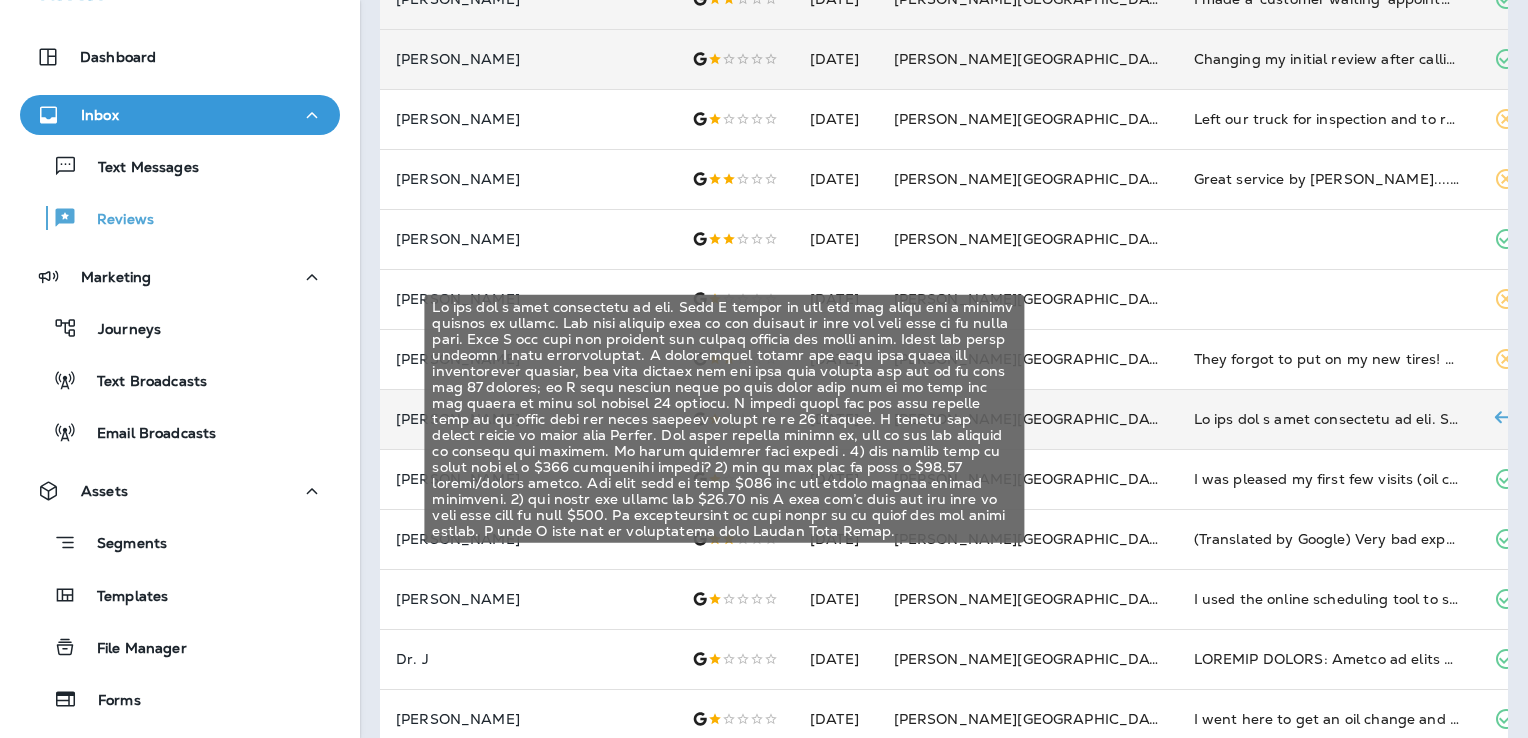 click at bounding box center (1328, 419) 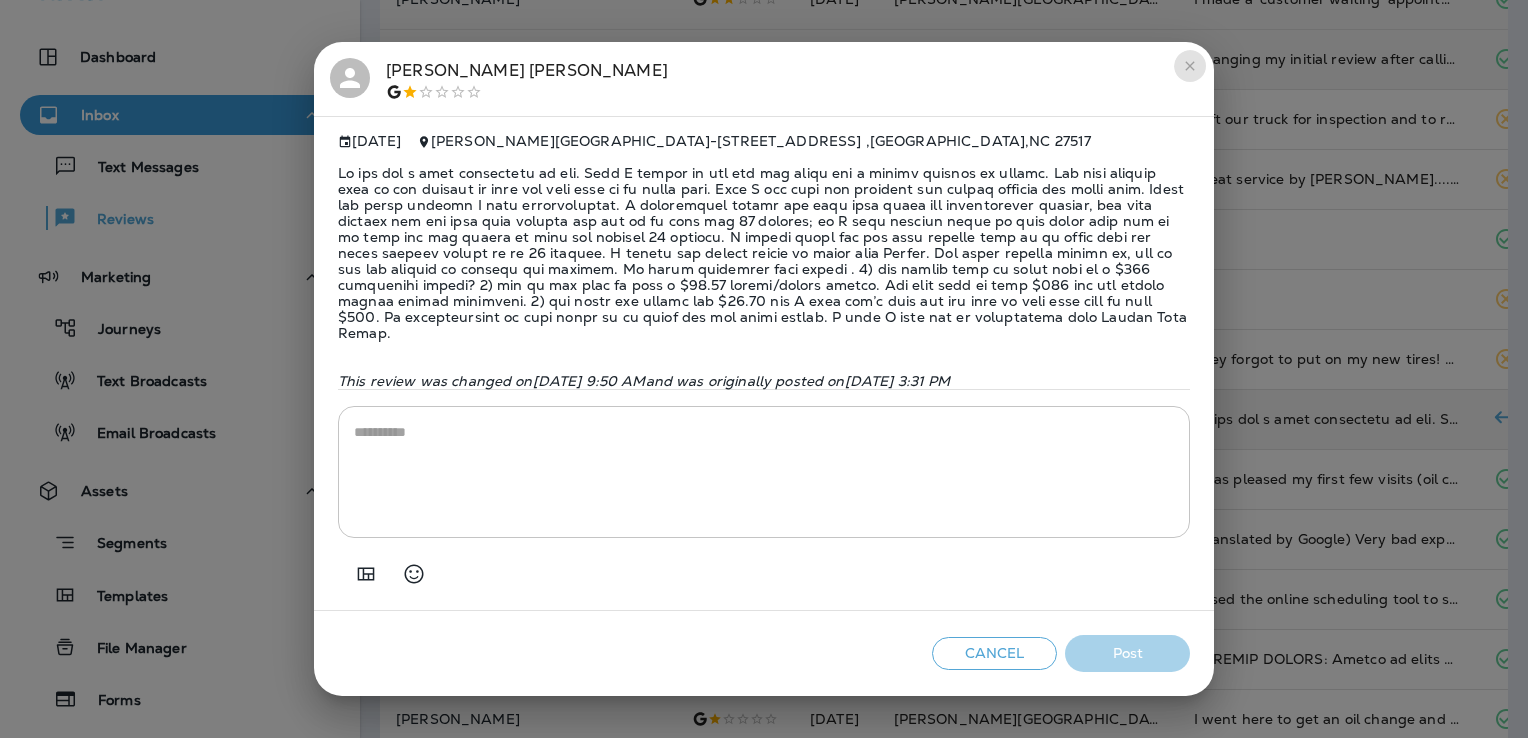 click 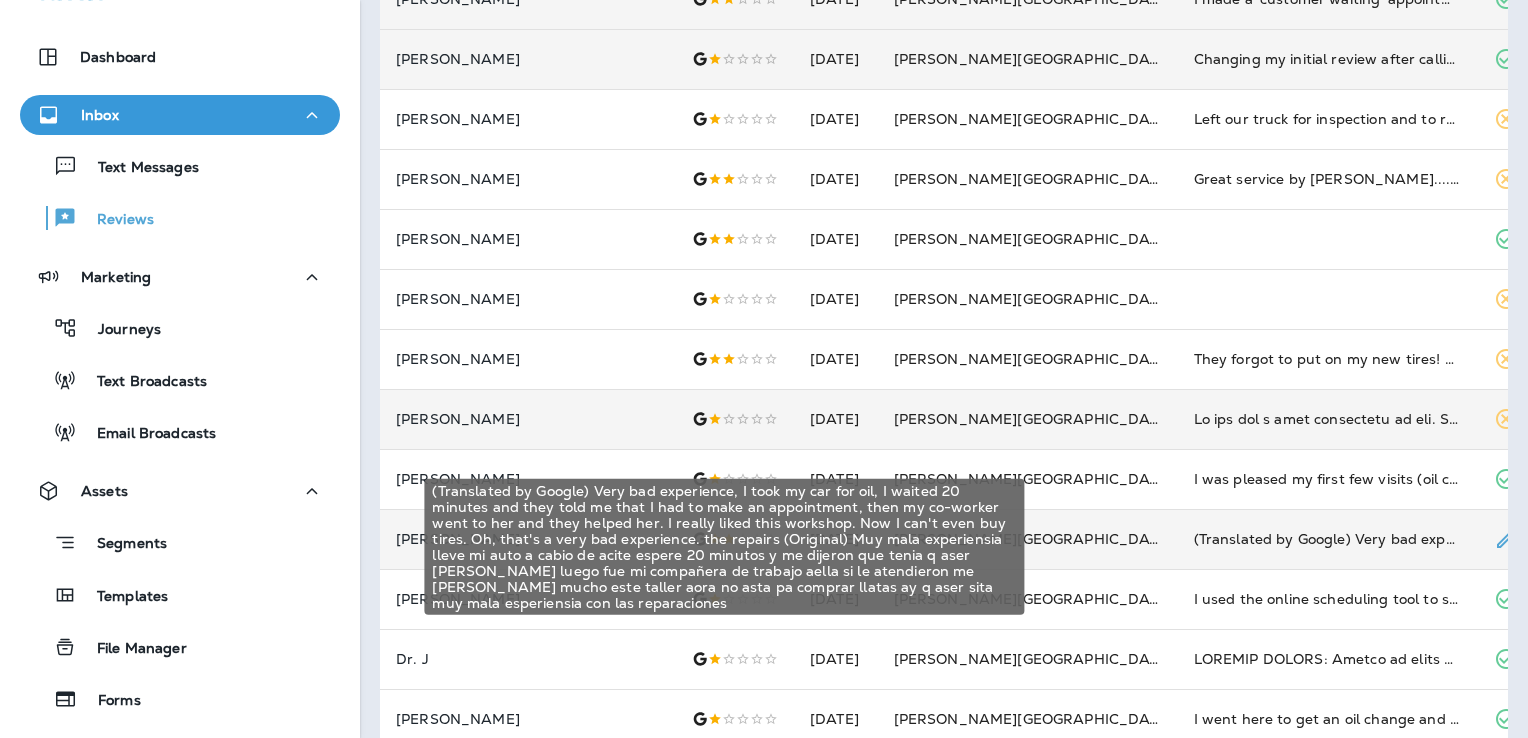 click on "(Translated by Google) Very bad experience, I took my car for oil, I waited 20 minutes and they told me that I had to make an appointment, then my co-worker went to her and they helped her. I really liked this workshop. Now I can't even buy tires. Oh, that's a very bad experience. the repairs
(Original)
Muy mala experiensia lleve mi auto a cabio de acite espere 20 minutos y me dijeron que tenia q aser [PERSON_NAME] luego fue mi compañera de trabajo aella si le atendieron me [PERSON_NAME] mucho este taller aora no asta pa comprar llatas ay q aser sita muy mala esperiensia con las reparaciones" at bounding box center (1328, 539) 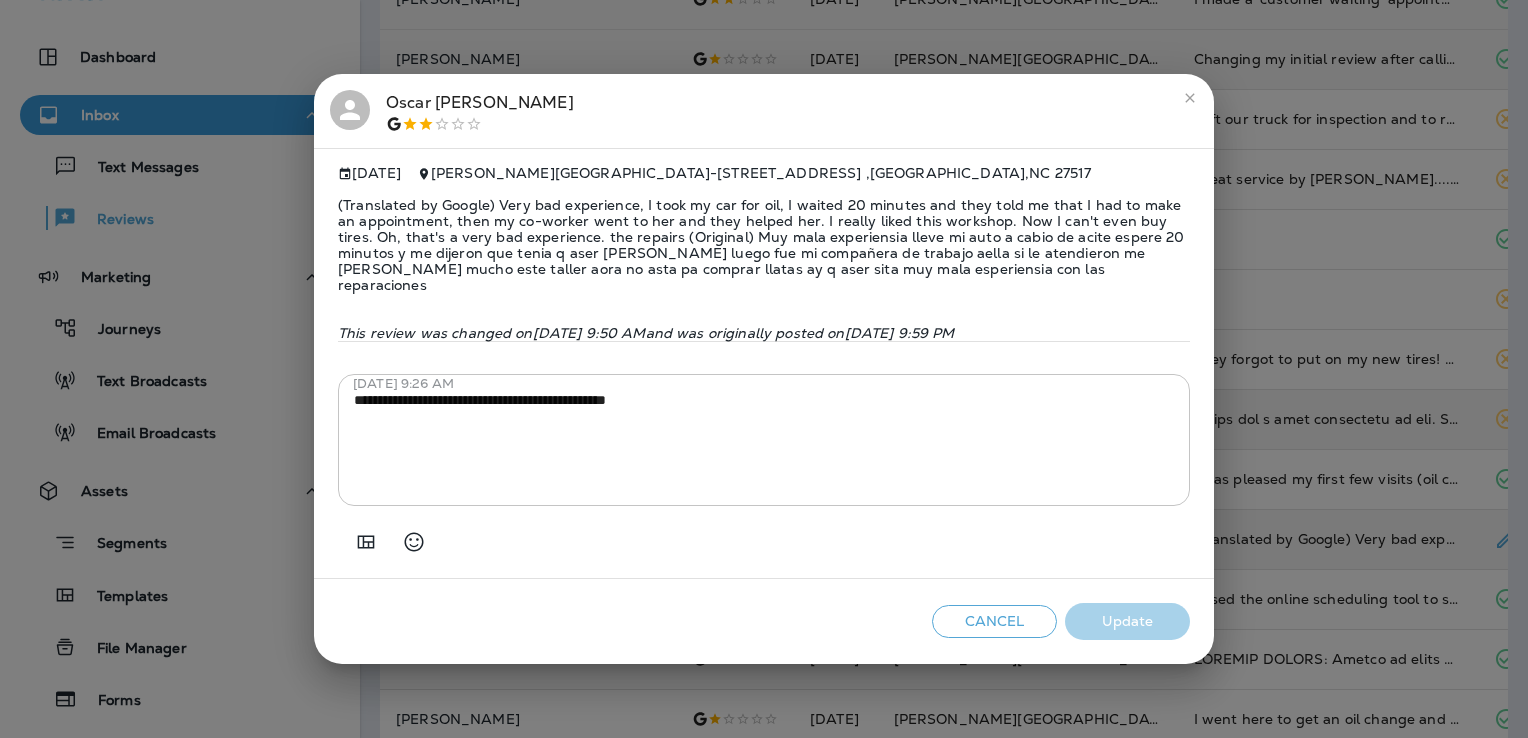 click 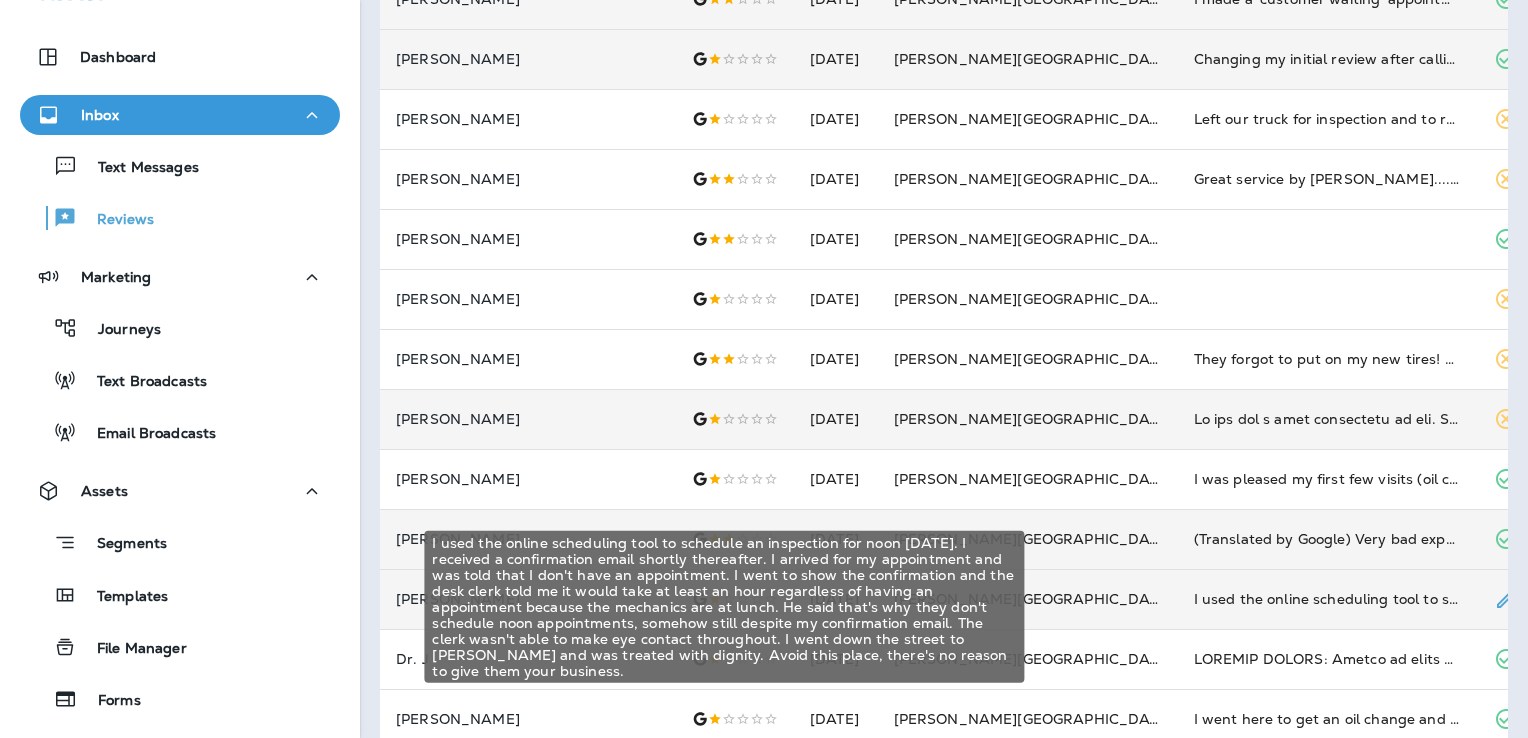 click on "I used the online scheduling tool to schedule an inspection for noon [DATE]. I received a confirmation email shortly thereafter. I arrived for my appointment and was told that I don't have an appointment. I went to show the confirmation and the desk clerk told me it would take at least an hour regardless of having an appointment because the mechanics are at lunch. He said that's why they don't schedule noon appointments, somehow still despite my confirmation email. The clerk wasn't able to make eye contact throughout. I went down the street to [PERSON_NAME] and was treated with dignity. Avoid this place, there's no reason to give them your business." at bounding box center (1328, 599) 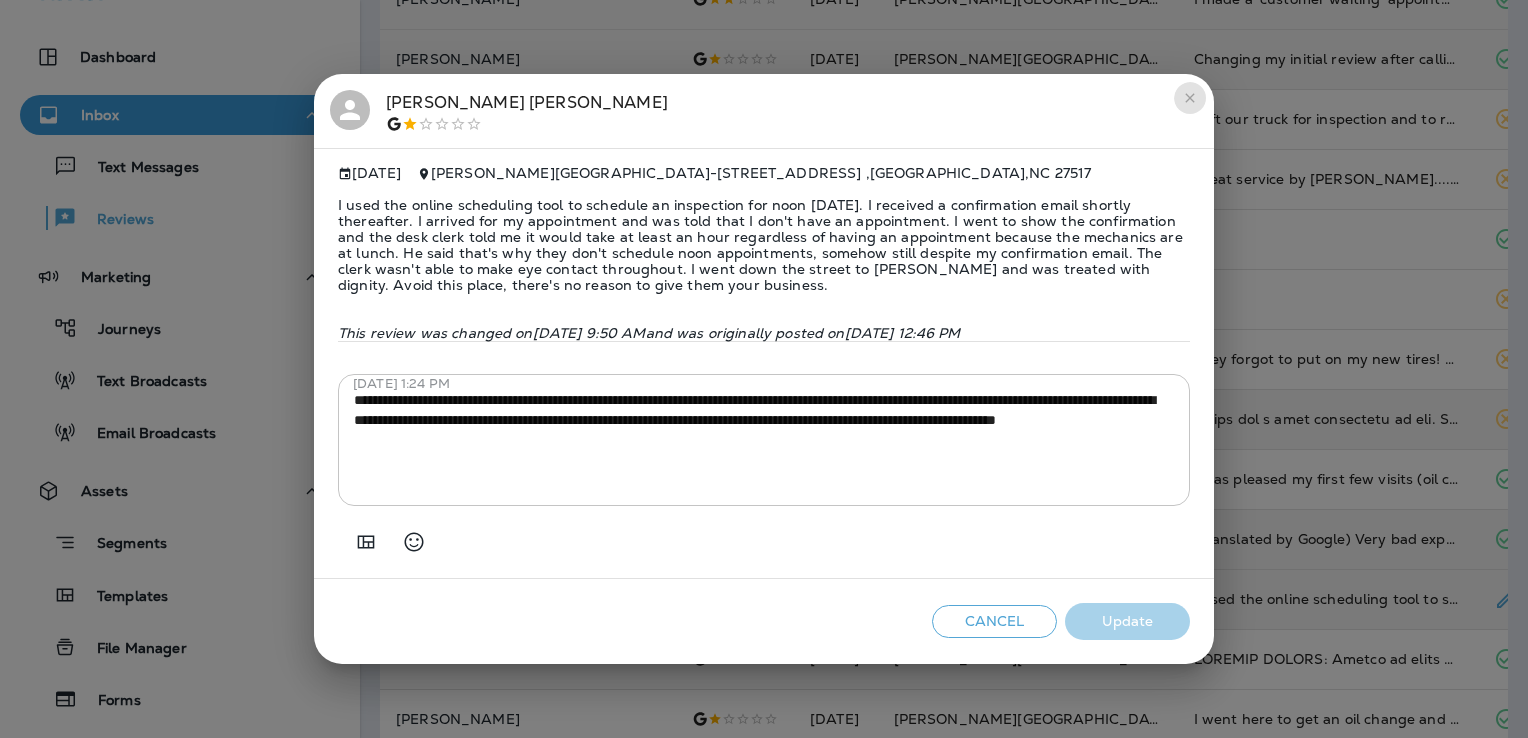 click 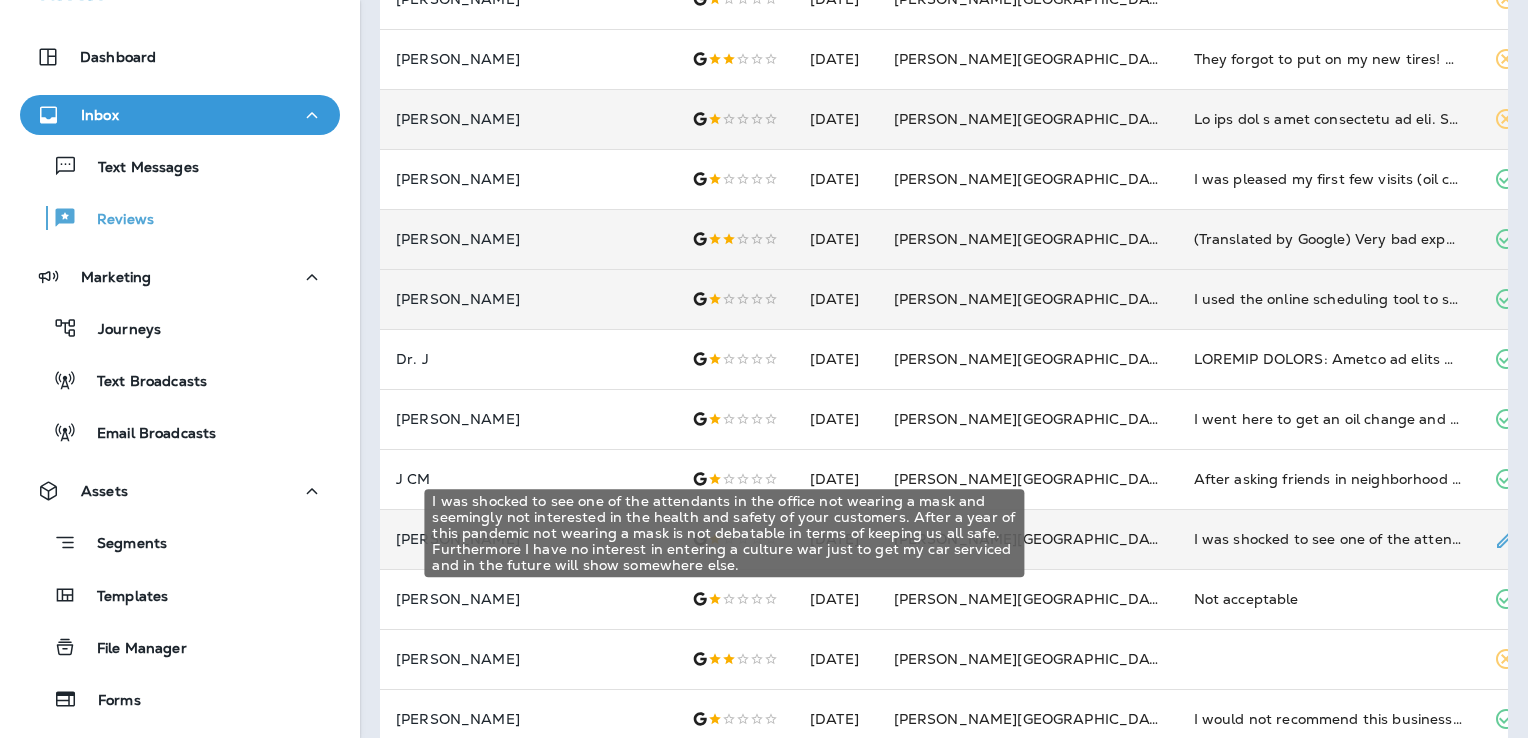 scroll, scrollTop: 691, scrollLeft: 0, axis: vertical 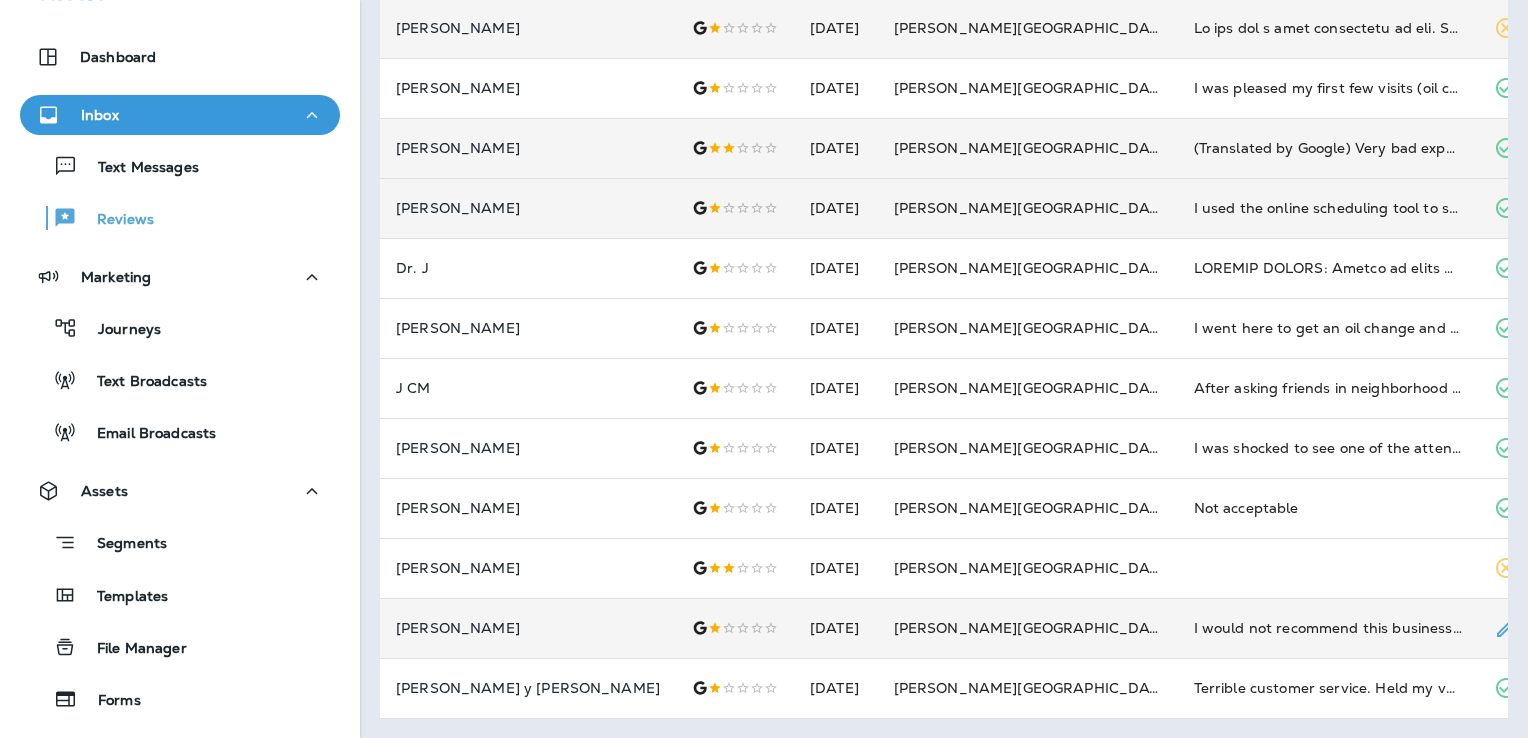 click on "I would not recommend this business. Not only did they triple the original estimate that we were given, but they also left my vehicle unlocked with the keys inside it overnight after we decided to not let them perform service on my car.  The estimate issue I was able to get over because there was clearly a lack of communication among their staff and we had decided that we would just take my car elsewhere. However, leaving a client vehicle in a public parking lot unlocked with the keys inside it is completely unprofessional, reckless, and altogether unacceptable. Glad other people had good experiences with this place and I wish I could say the same but I could not in good conscience recommend this place to anyone." at bounding box center (1328, 628) 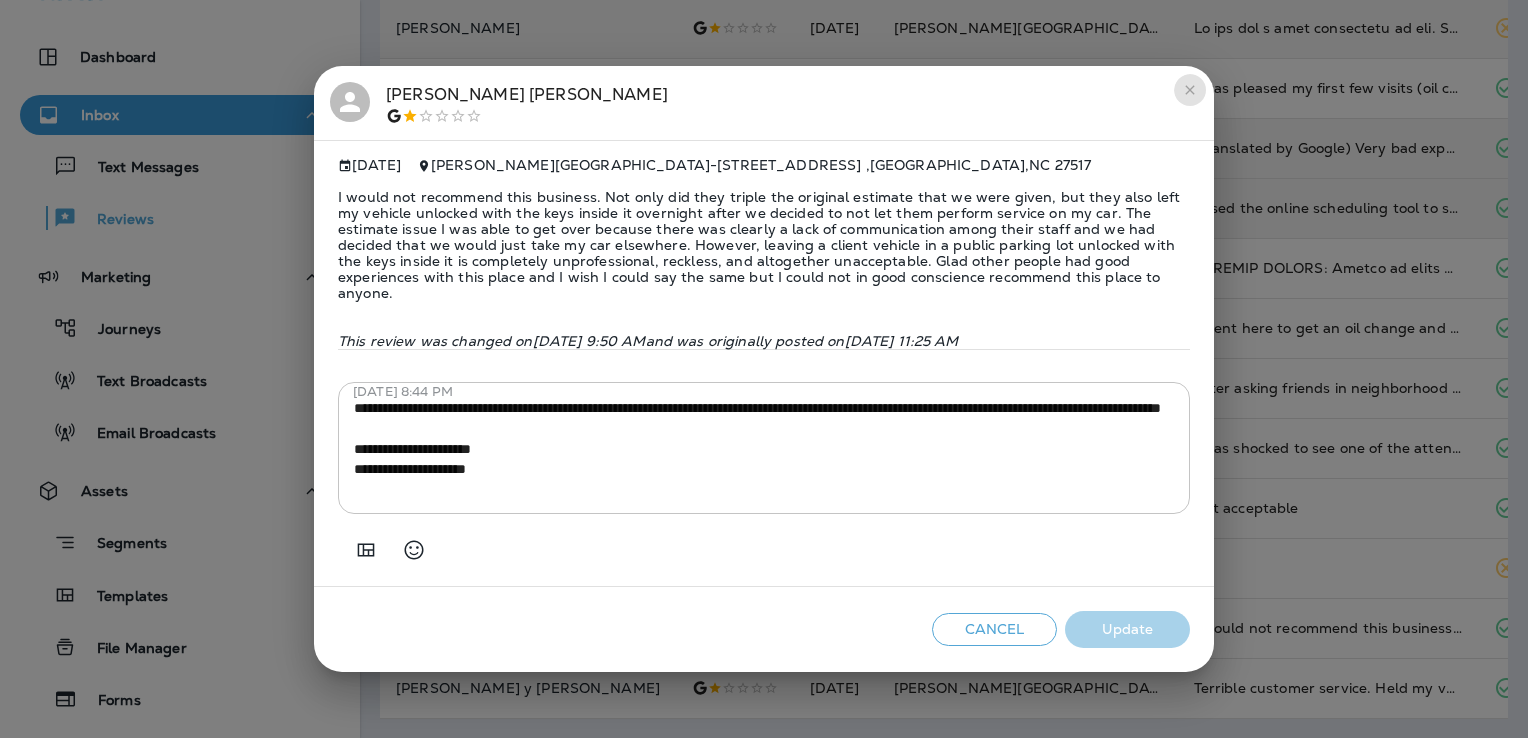 click 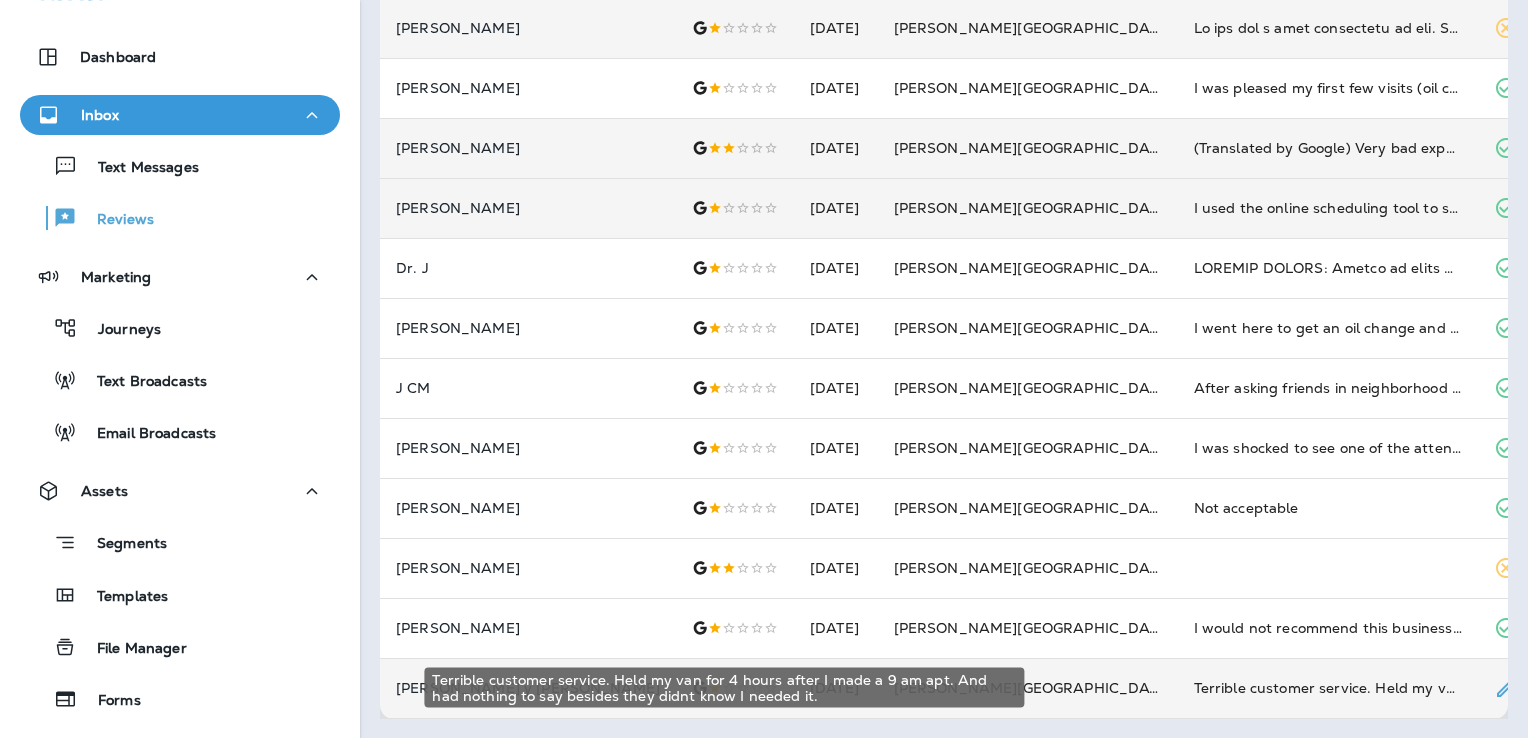 click on "Terrible customer service. Held my van for 4 hours after I made a 9 am apt. And had nothing to say besides they didnt know I needed it." at bounding box center [1328, 688] 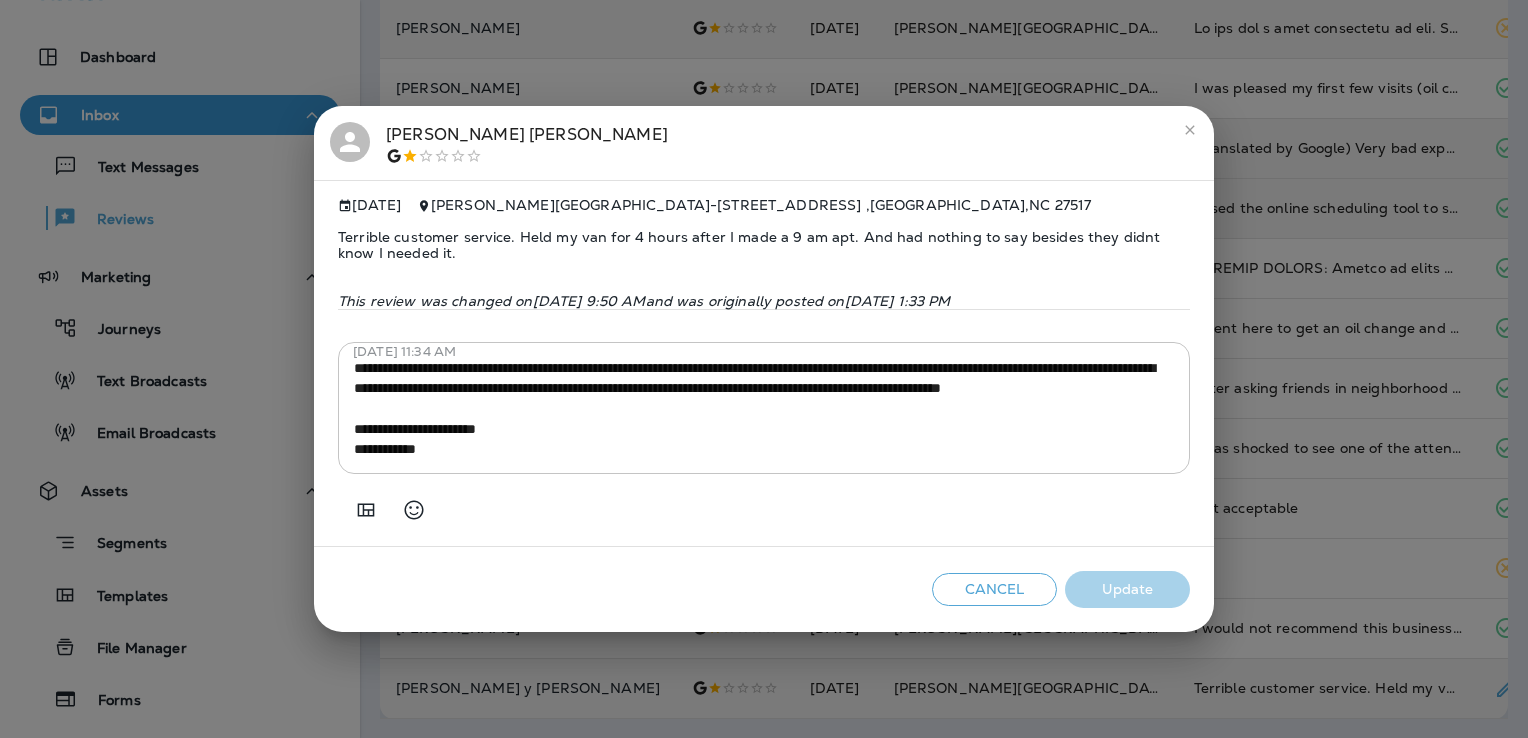 click 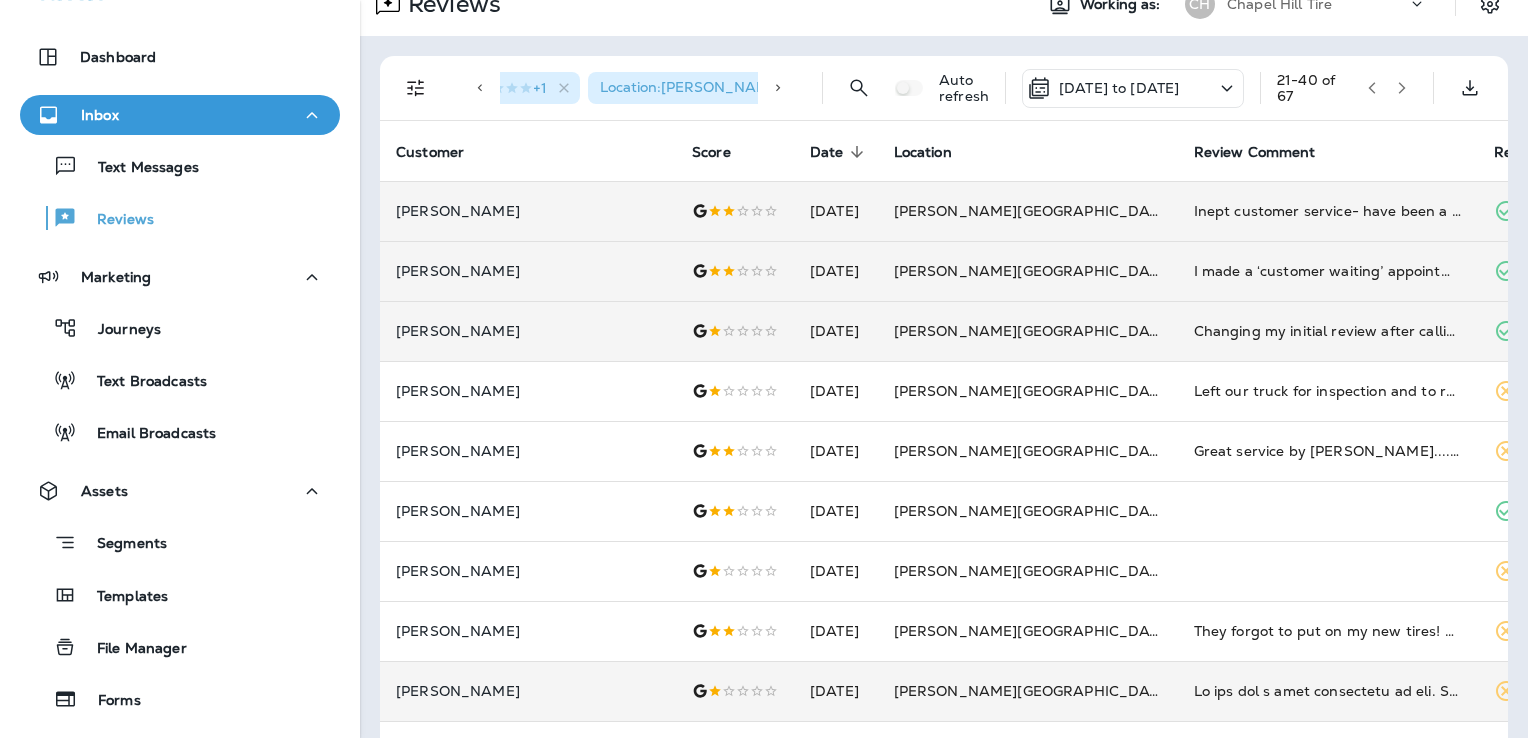 scroll, scrollTop: 0, scrollLeft: 0, axis: both 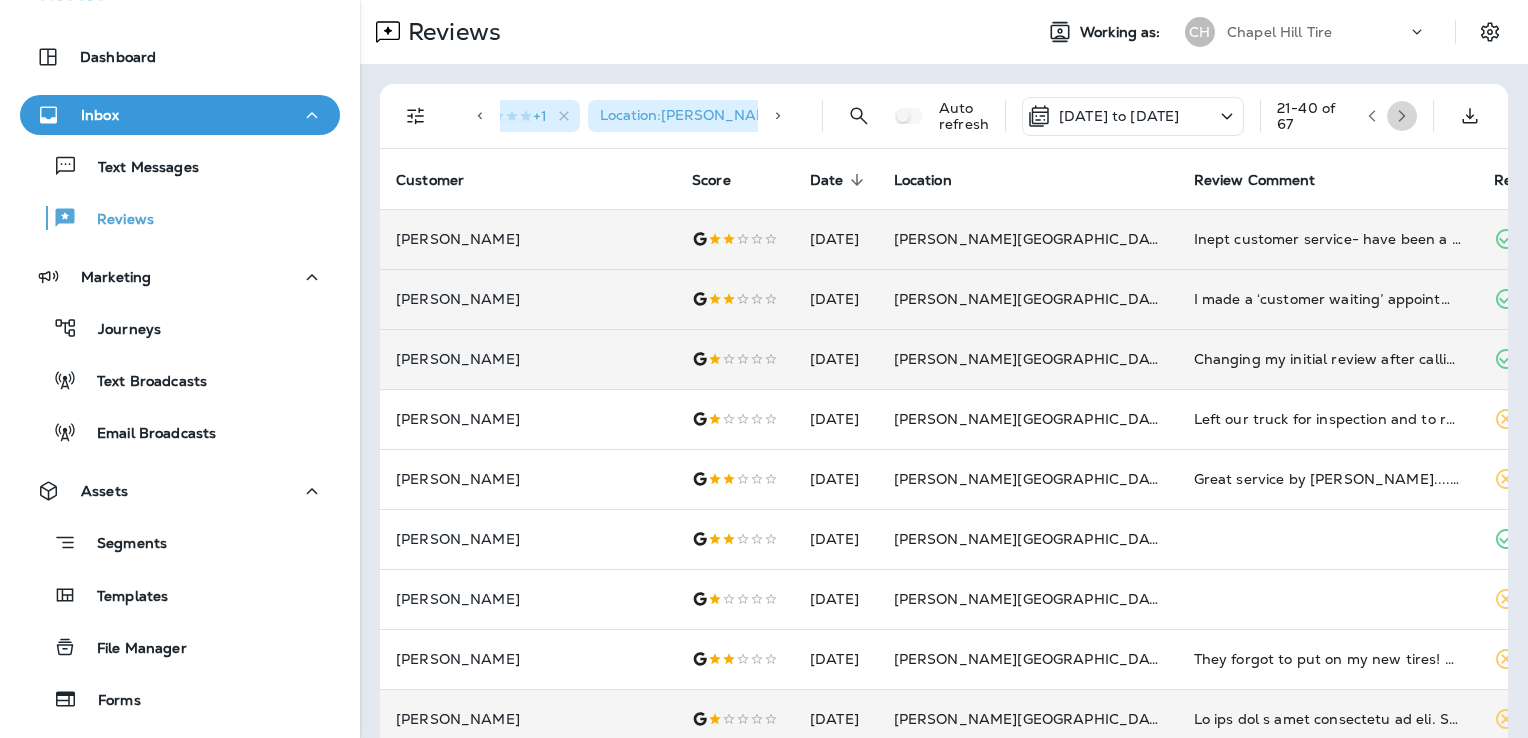 click 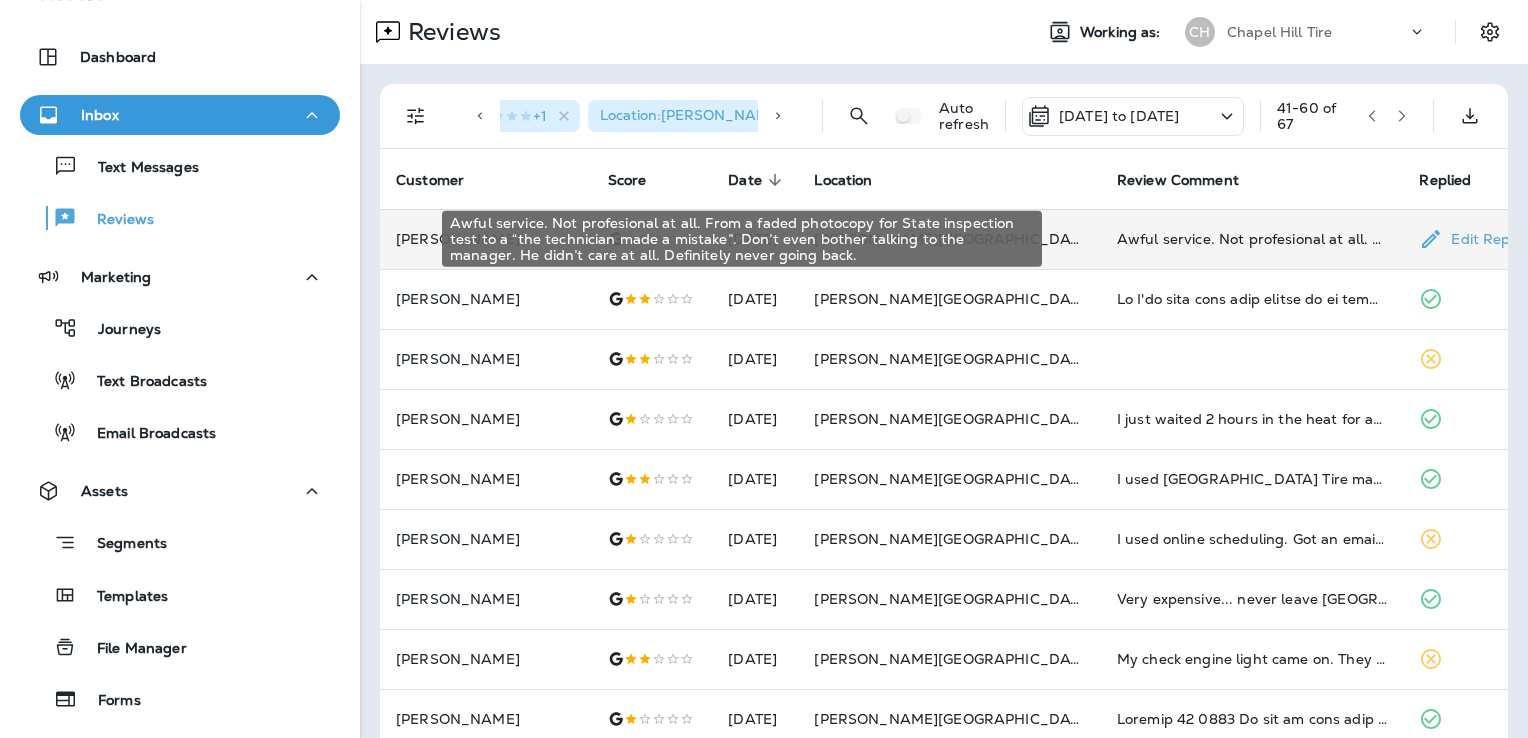 click on "Awful service. Not profesional at all. From a faded photocopy for State inspection test to a “the technician made a mistake”. Don’t even bother talking to the manager. He didn’t care at all. Definitely never going back." at bounding box center [1252, 239] 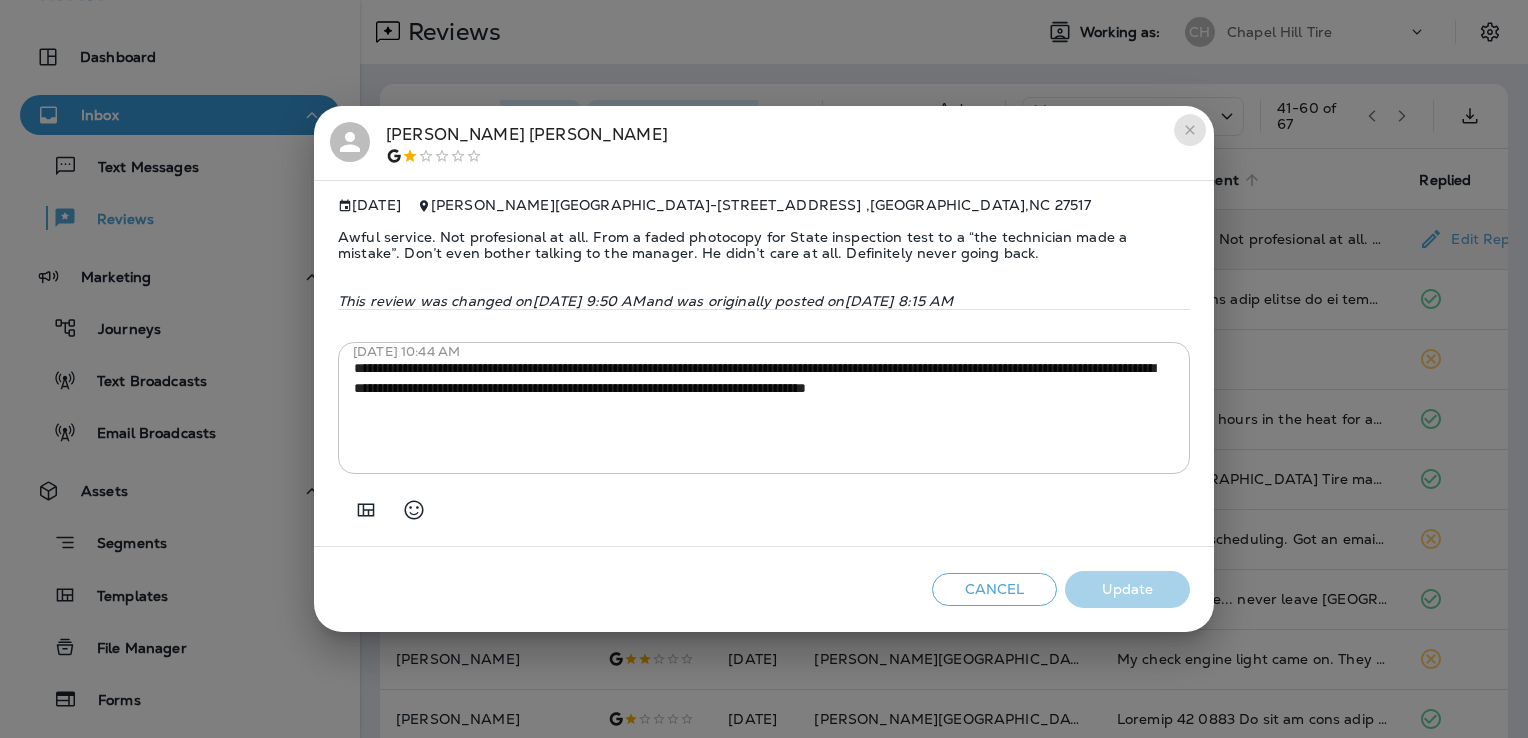 drag, startPoint x: 1192, startPoint y: 123, endPoint x: 1196, endPoint y: 174, distance: 51.156624 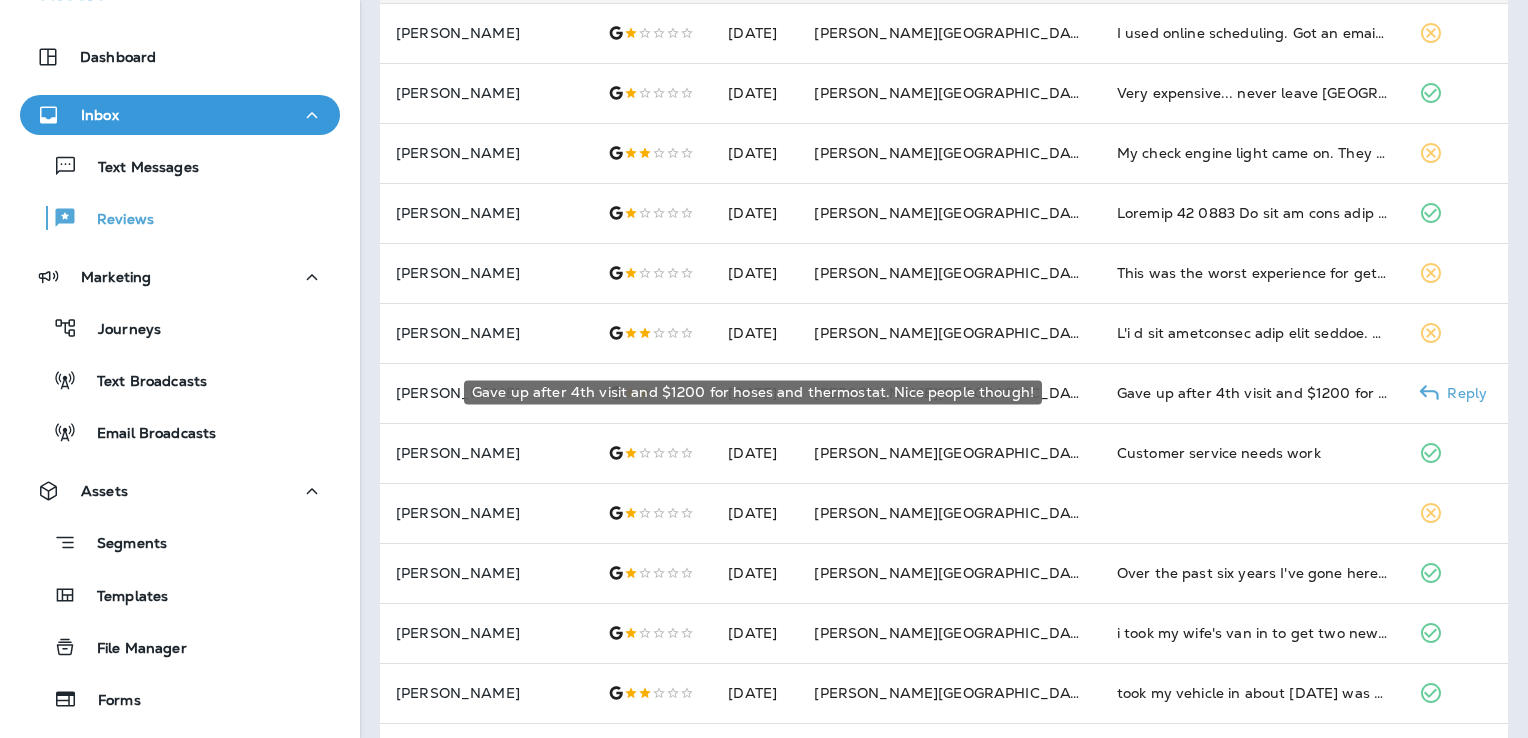 scroll, scrollTop: 691, scrollLeft: 0, axis: vertical 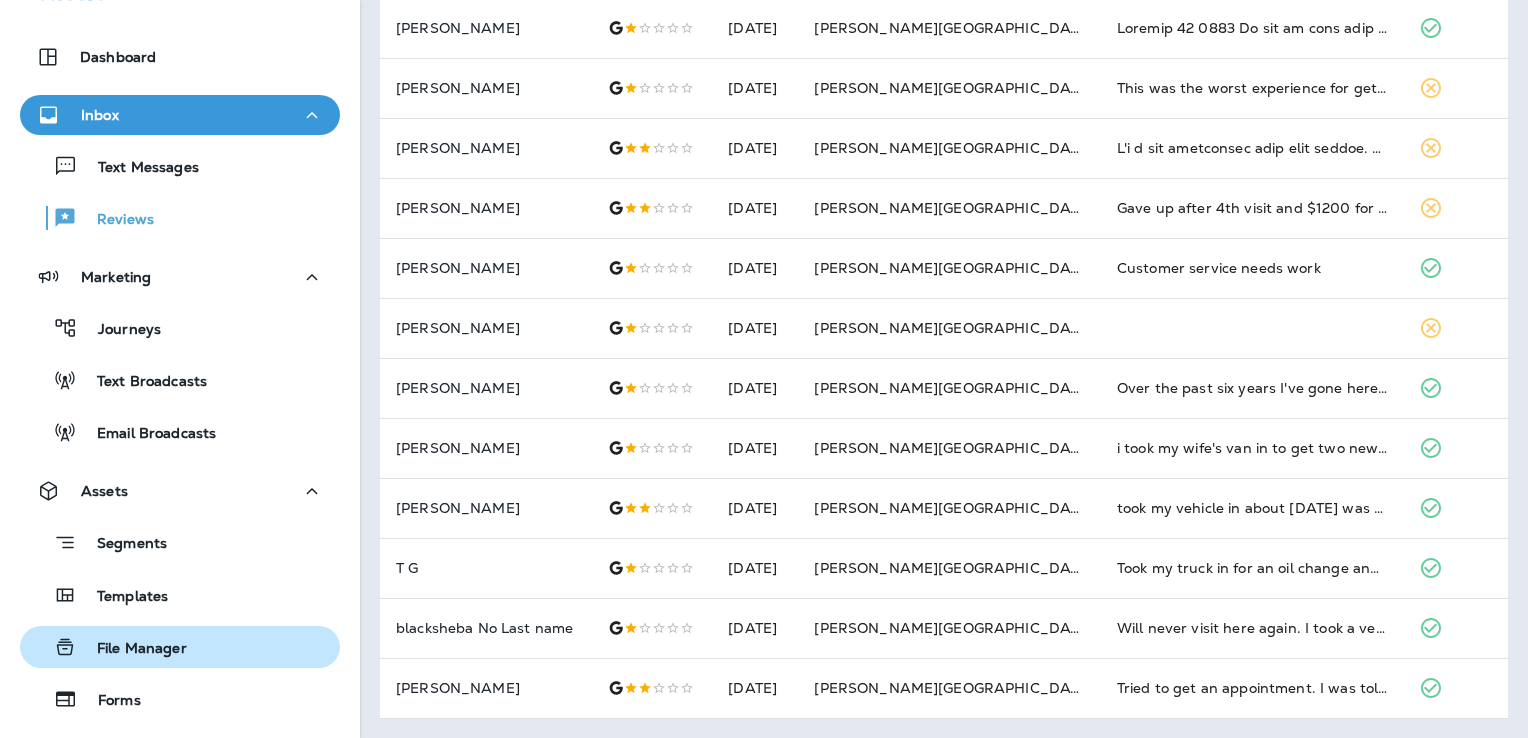 click on "File Manager" at bounding box center [180, 647] 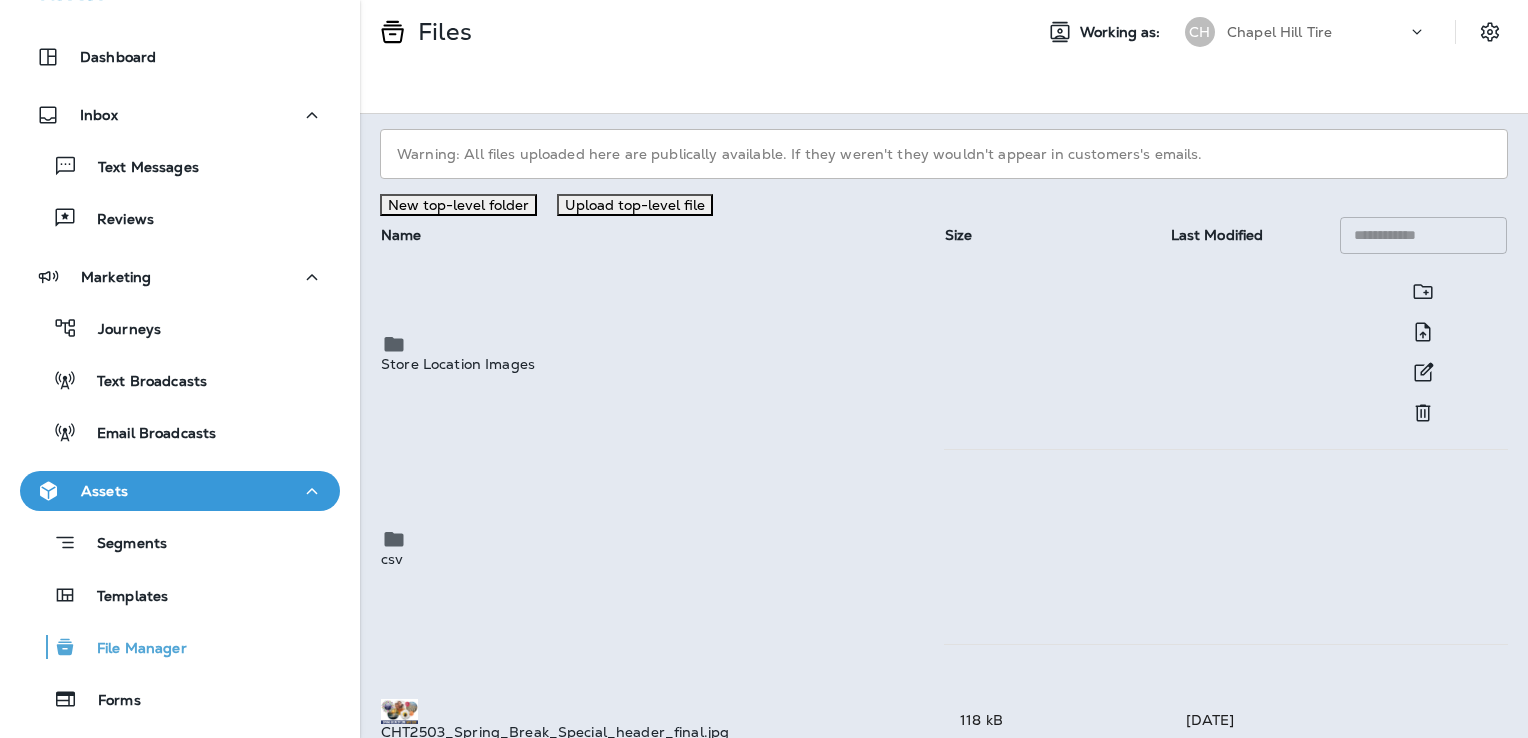 scroll, scrollTop: 47, scrollLeft: 0, axis: vertical 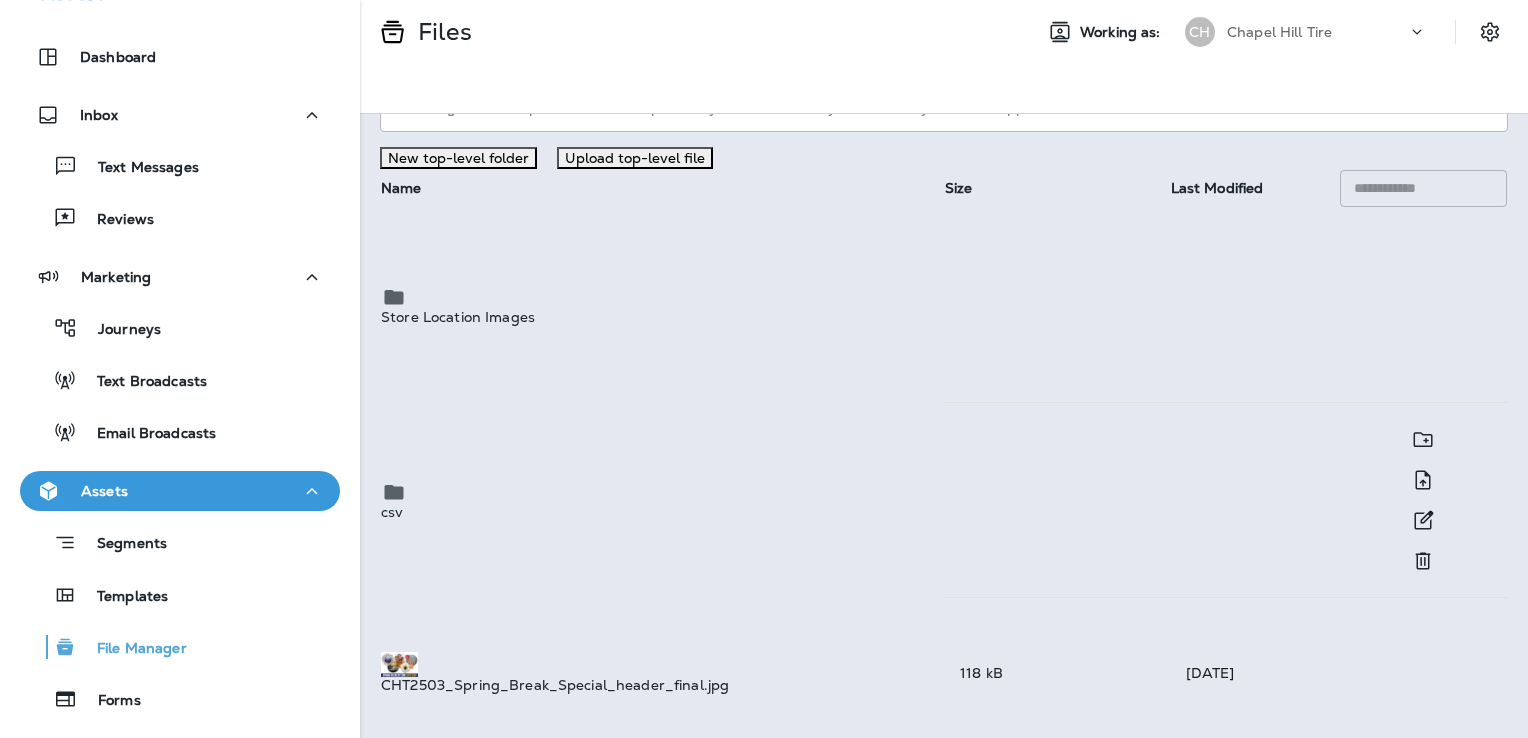 click on "csv" at bounding box center (662, 512) 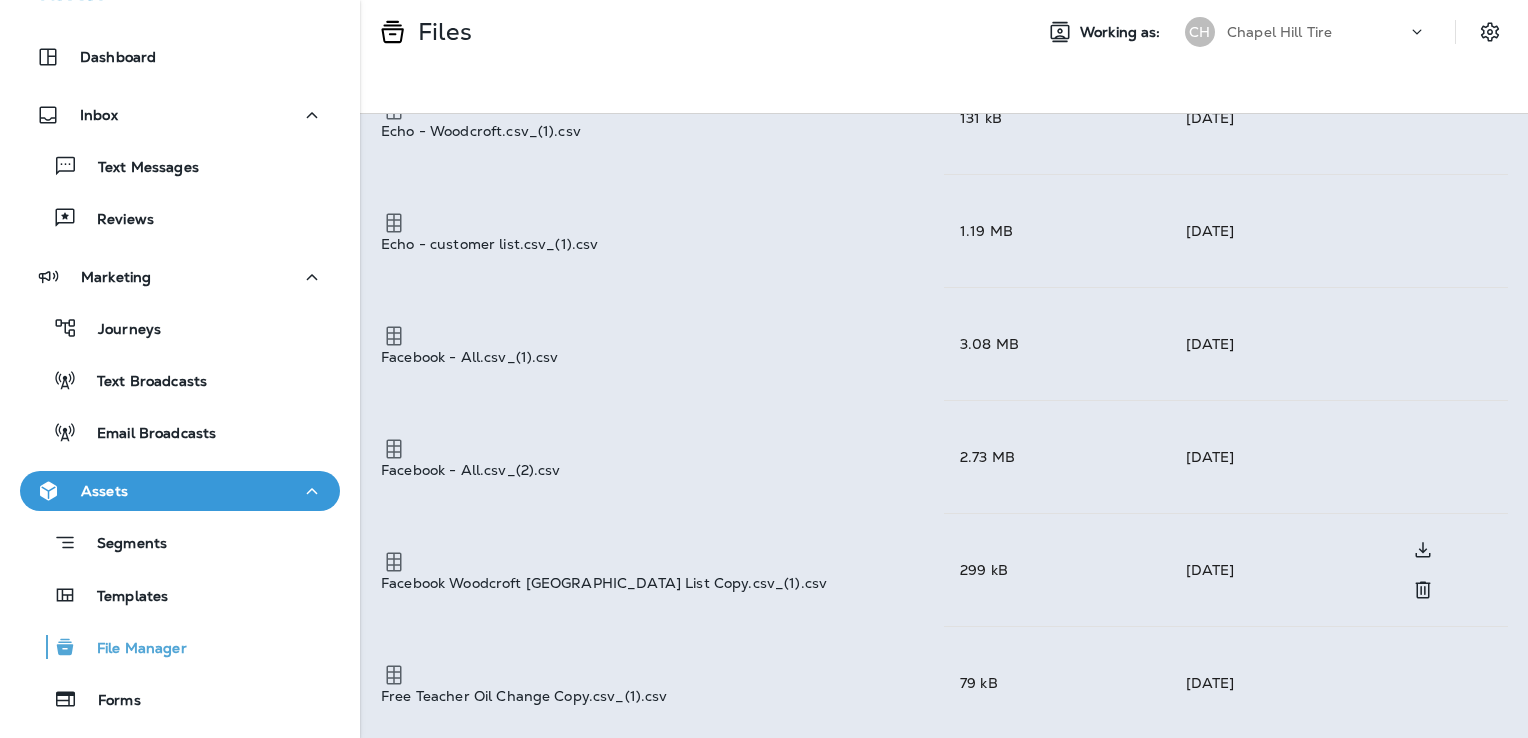 scroll, scrollTop: 1747, scrollLeft: 0, axis: vertical 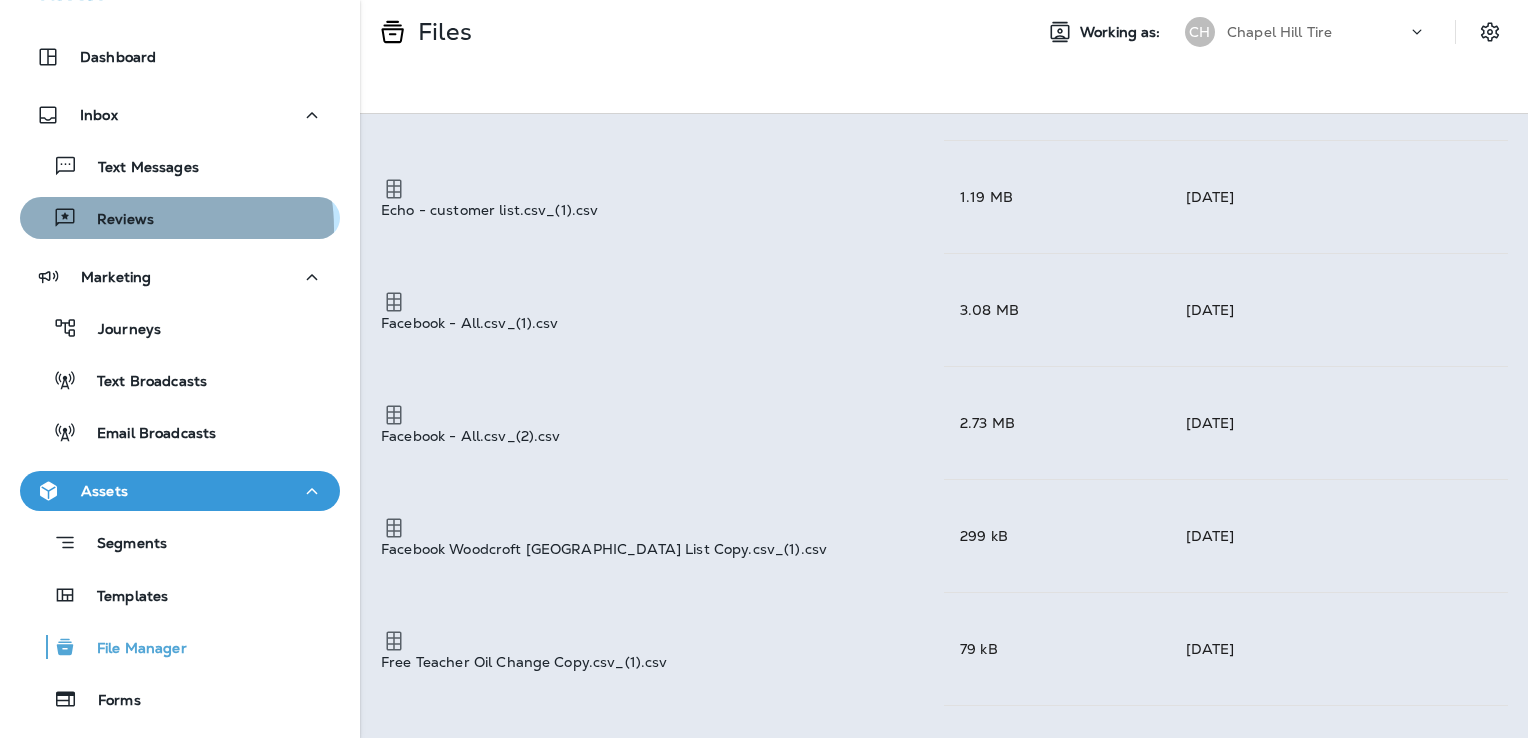 click on "Reviews" at bounding box center (115, 220) 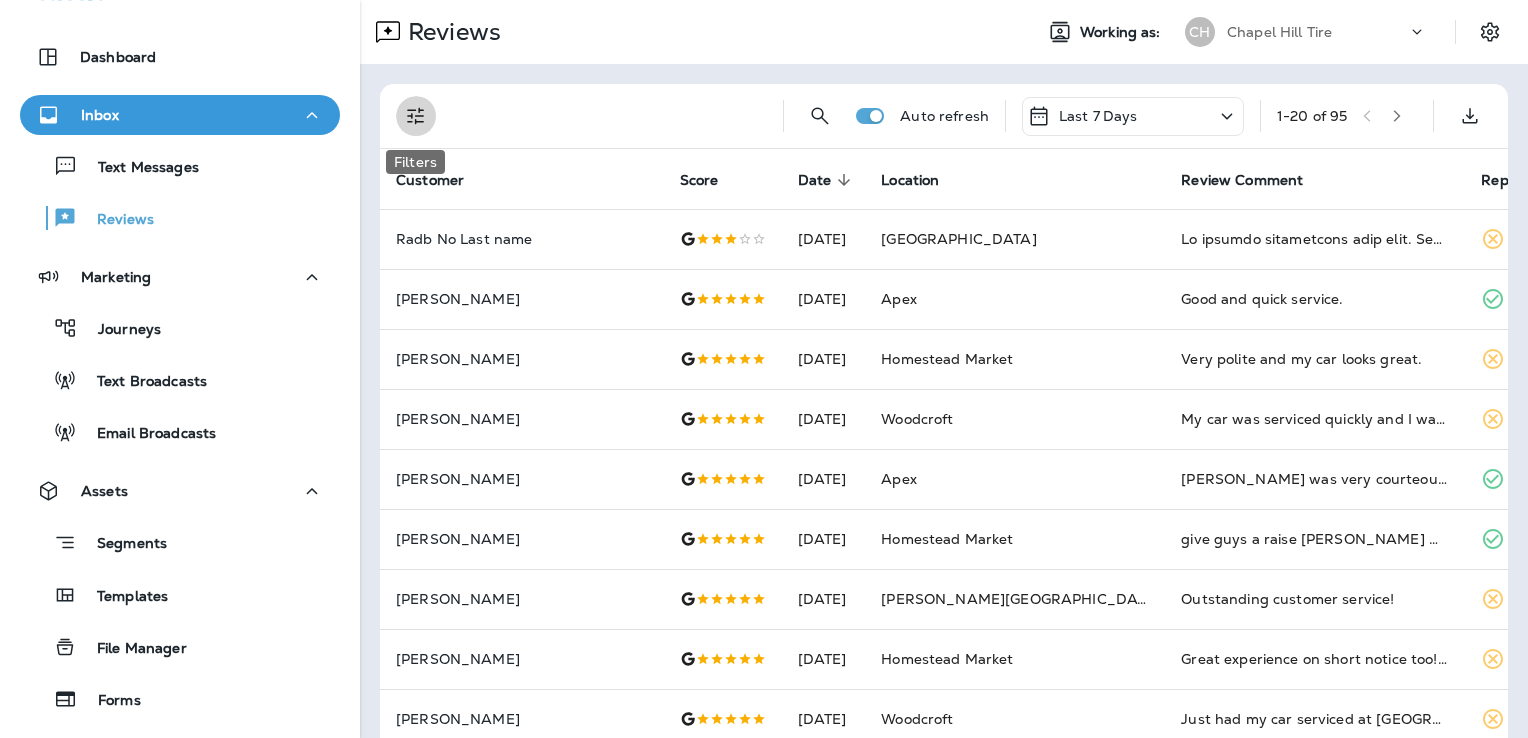 click 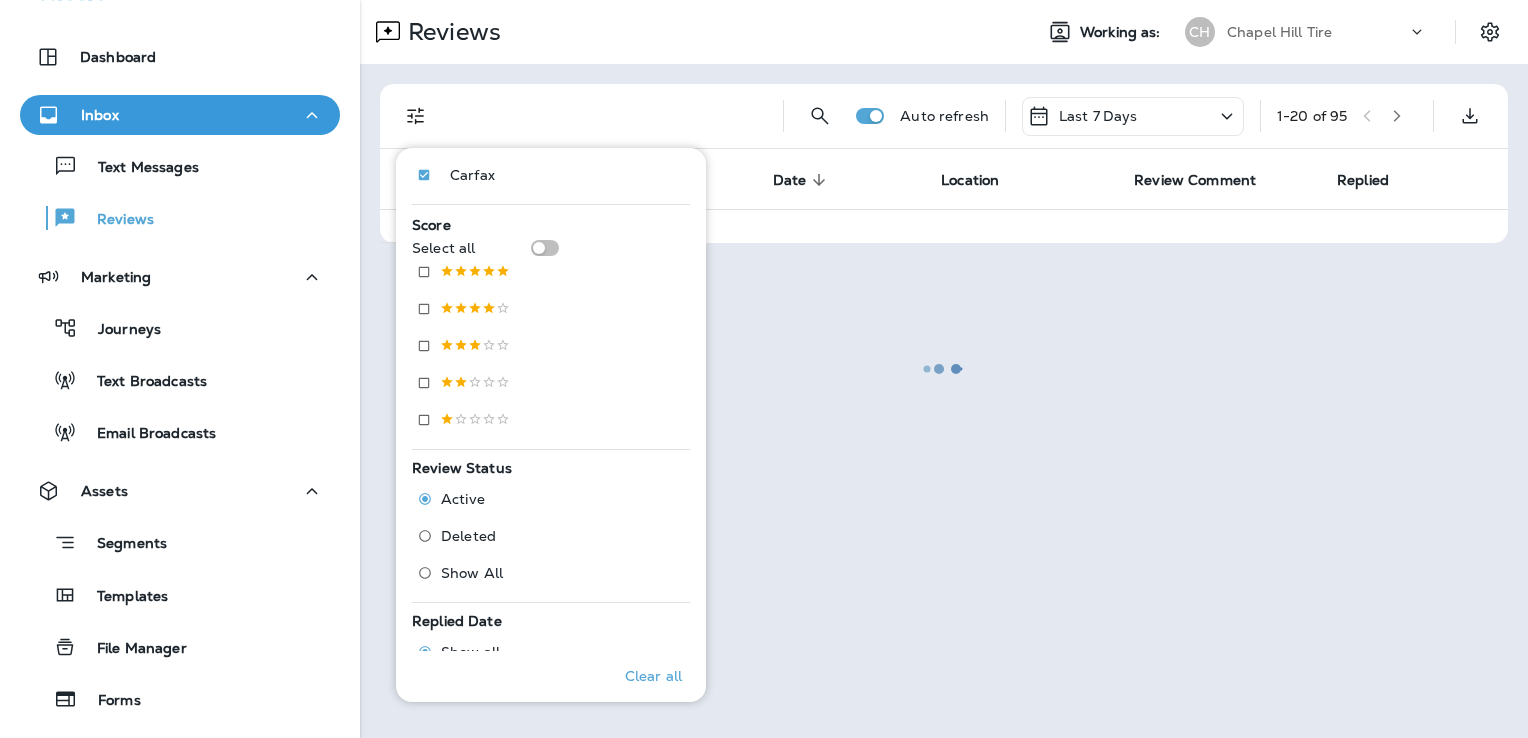 scroll, scrollTop: 300, scrollLeft: 0, axis: vertical 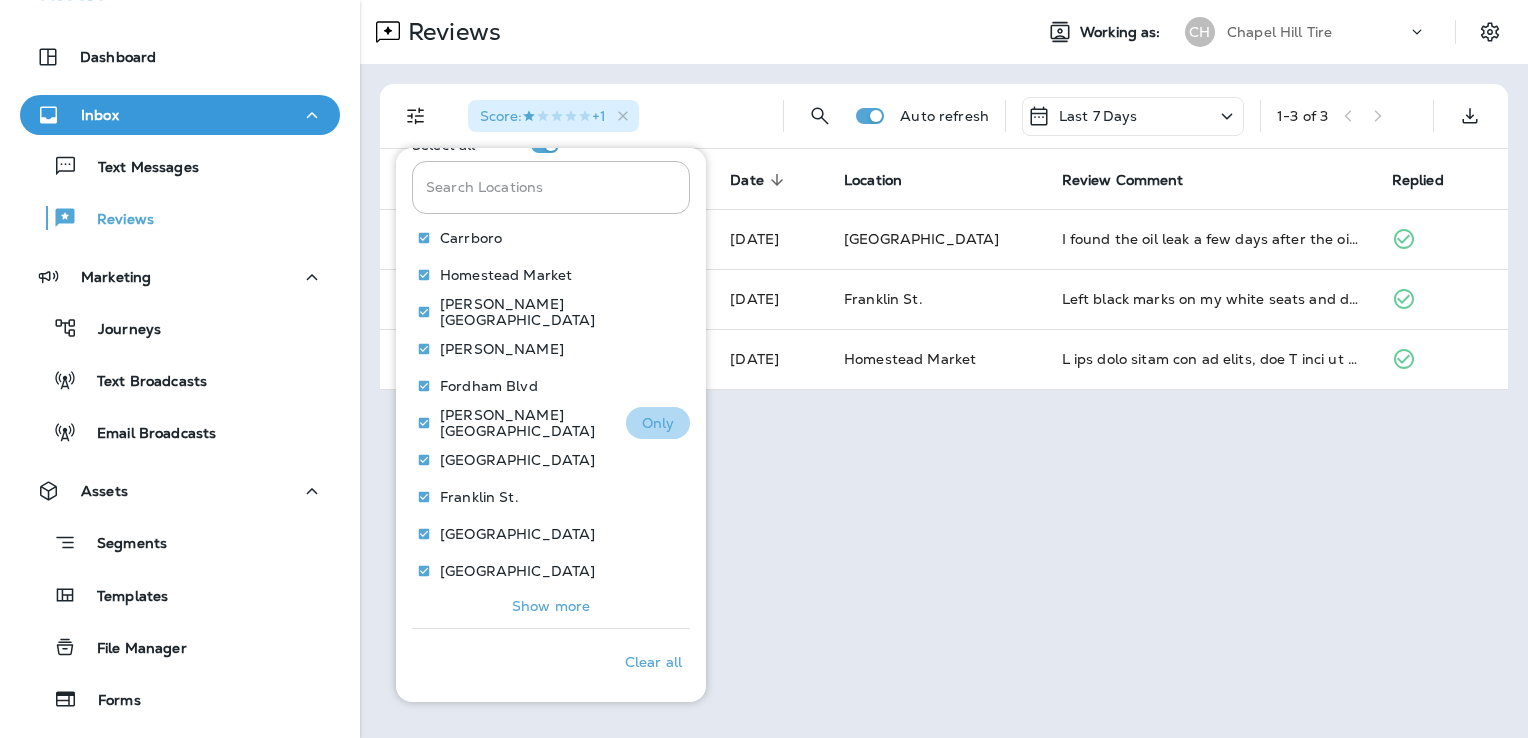 click on "Only" at bounding box center [658, 423] 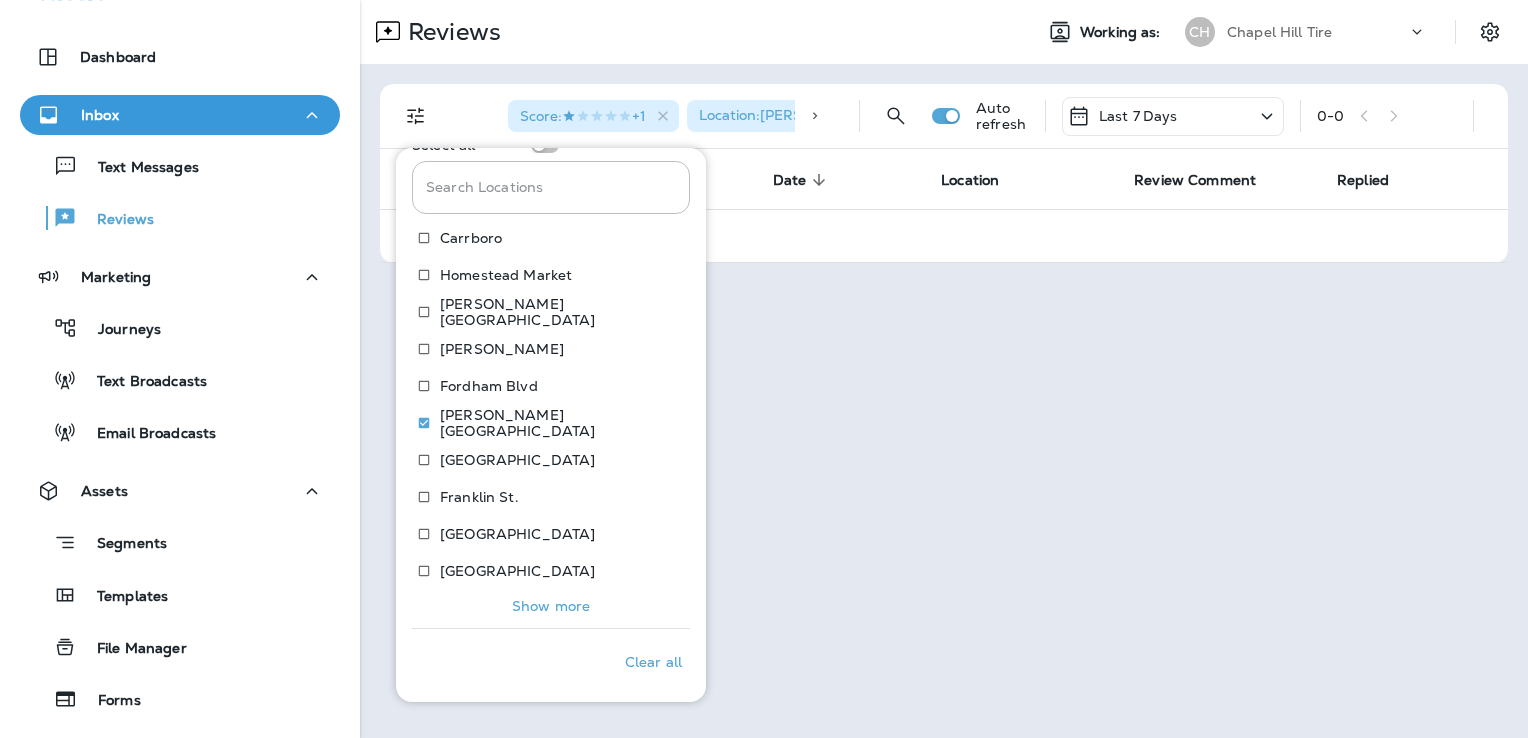 click 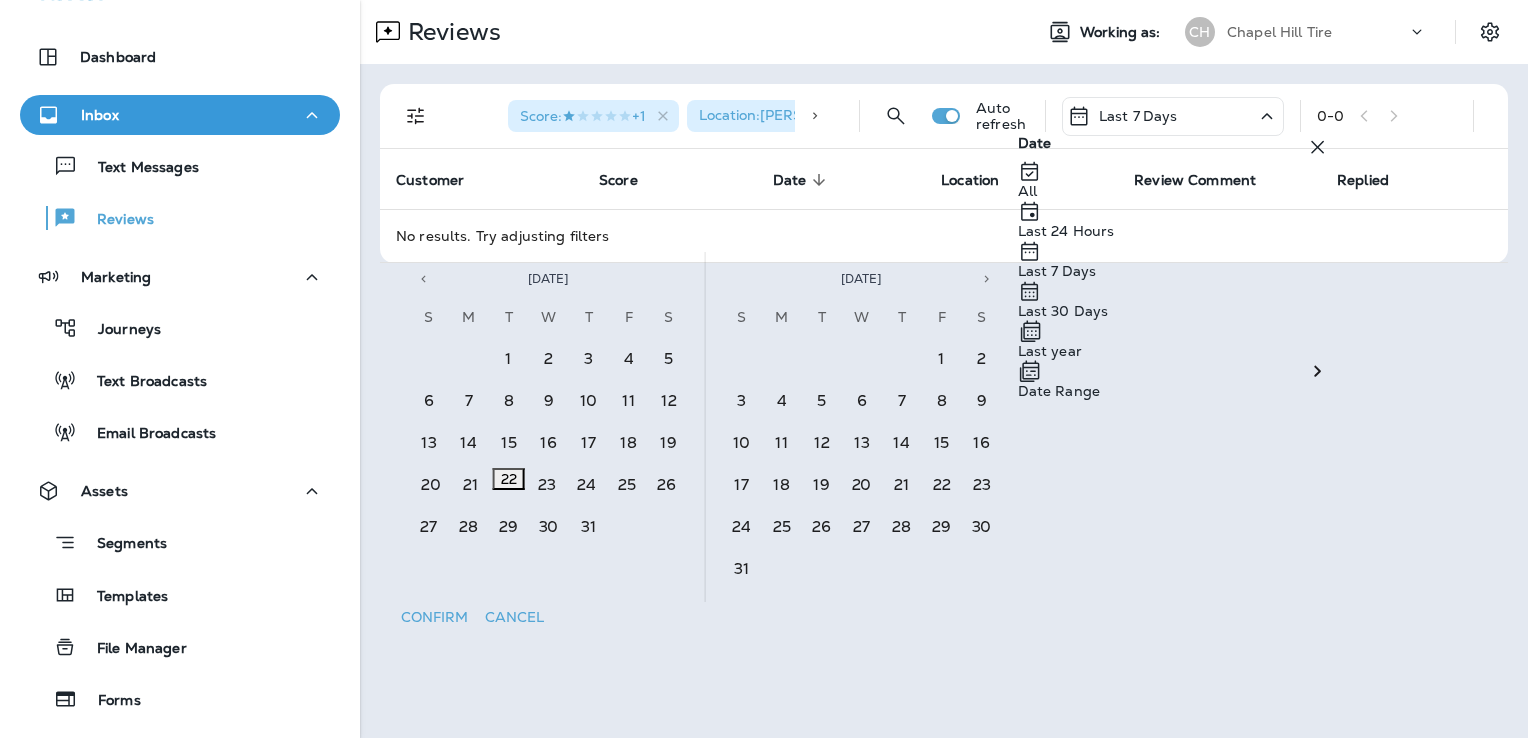 click on "Date Range" at bounding box center [1059, 391] 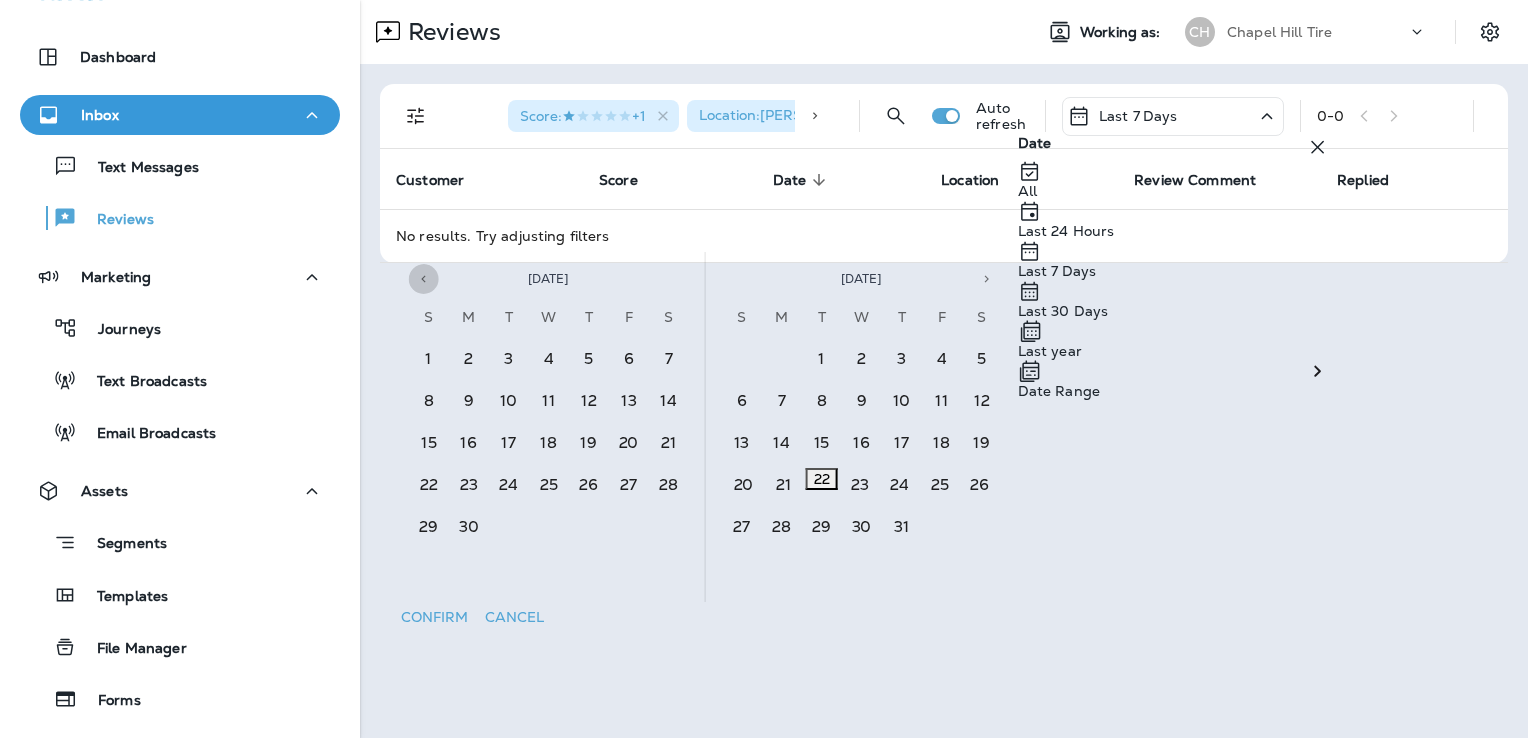 click 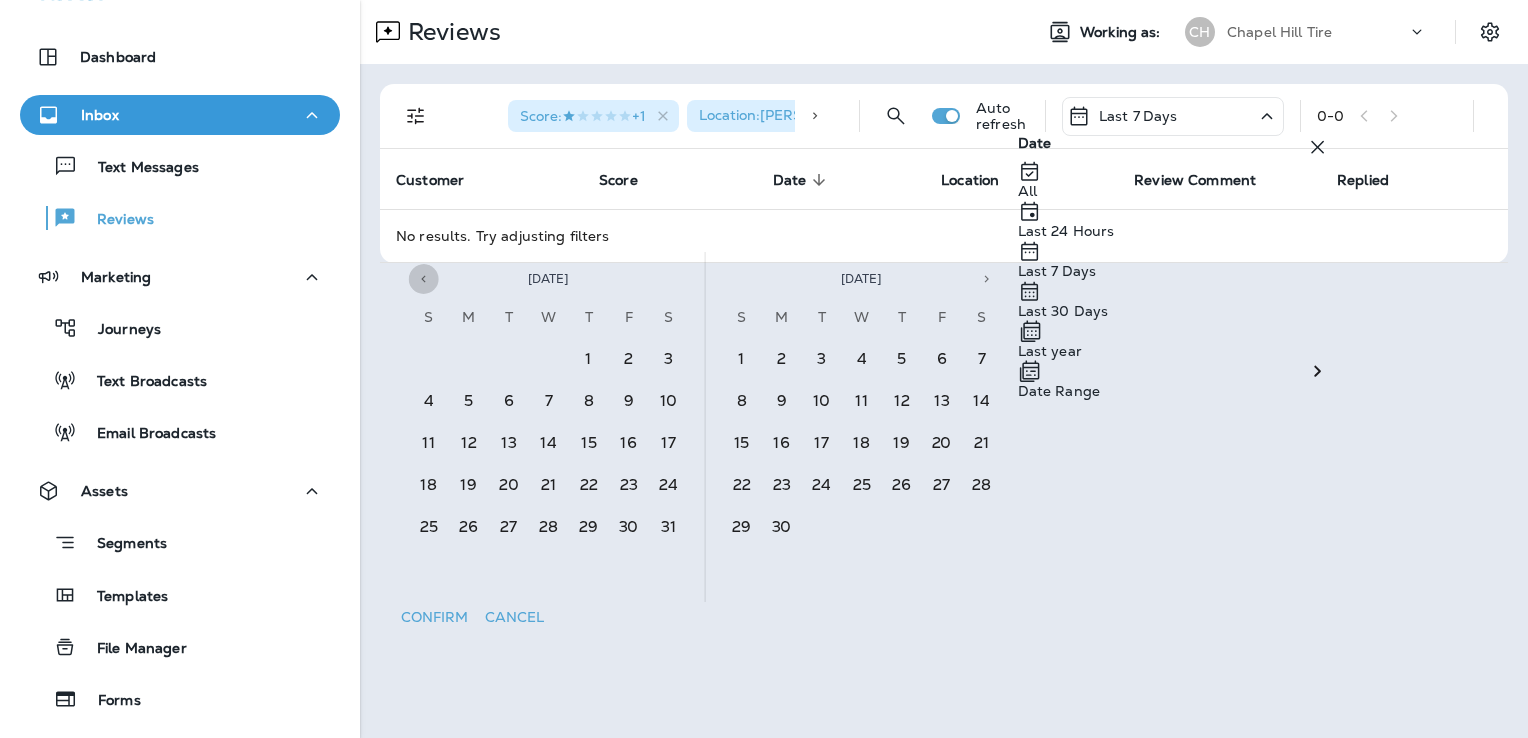 click 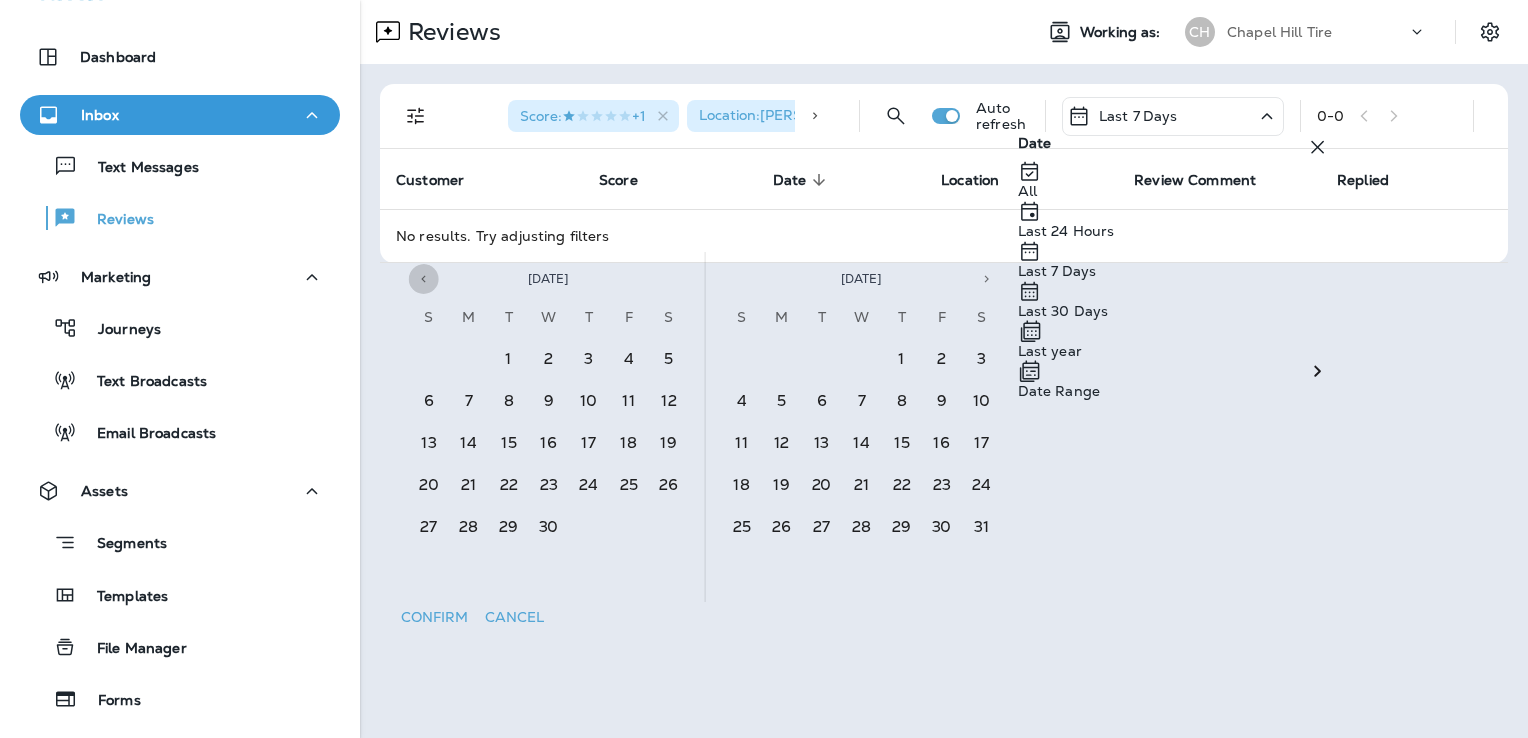 click 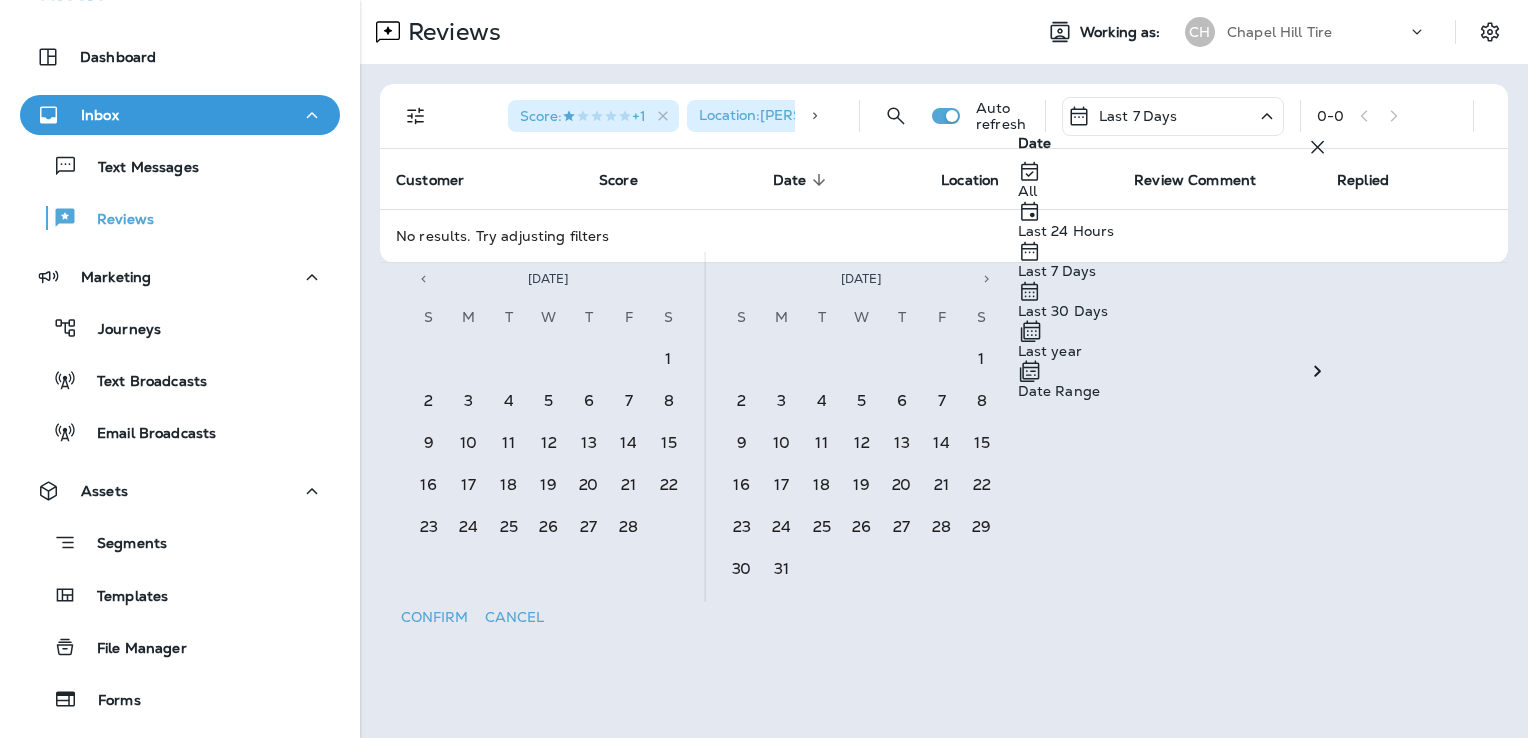click 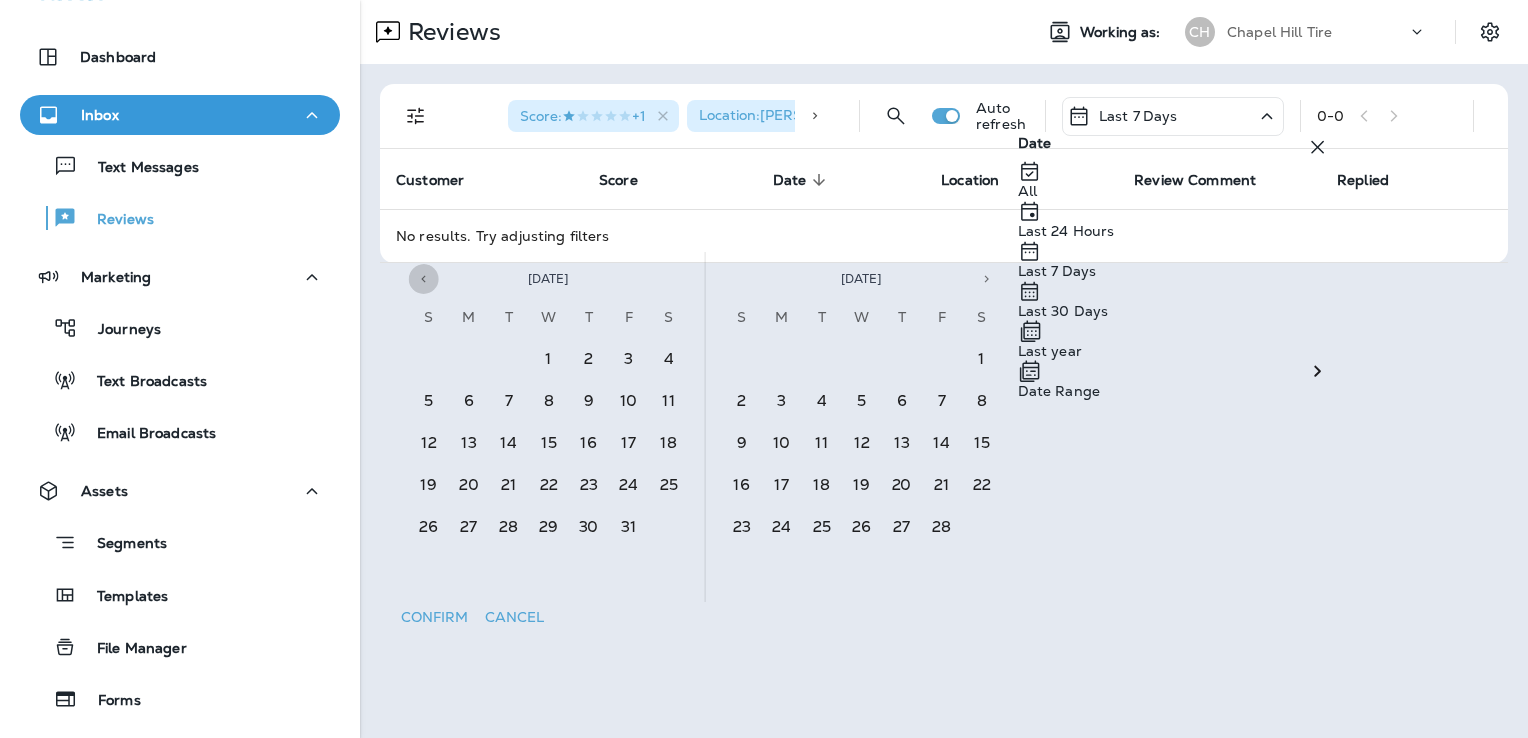 click 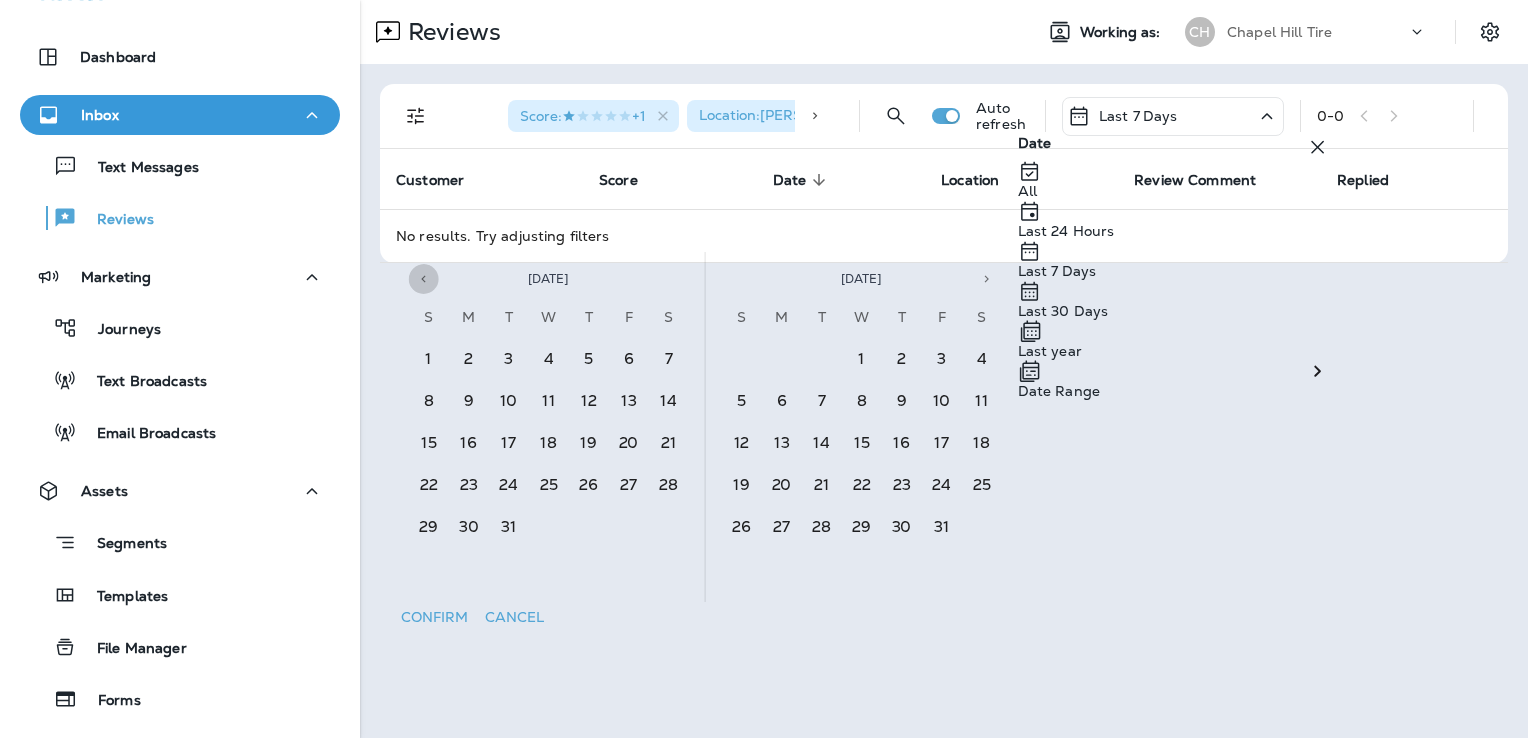 click 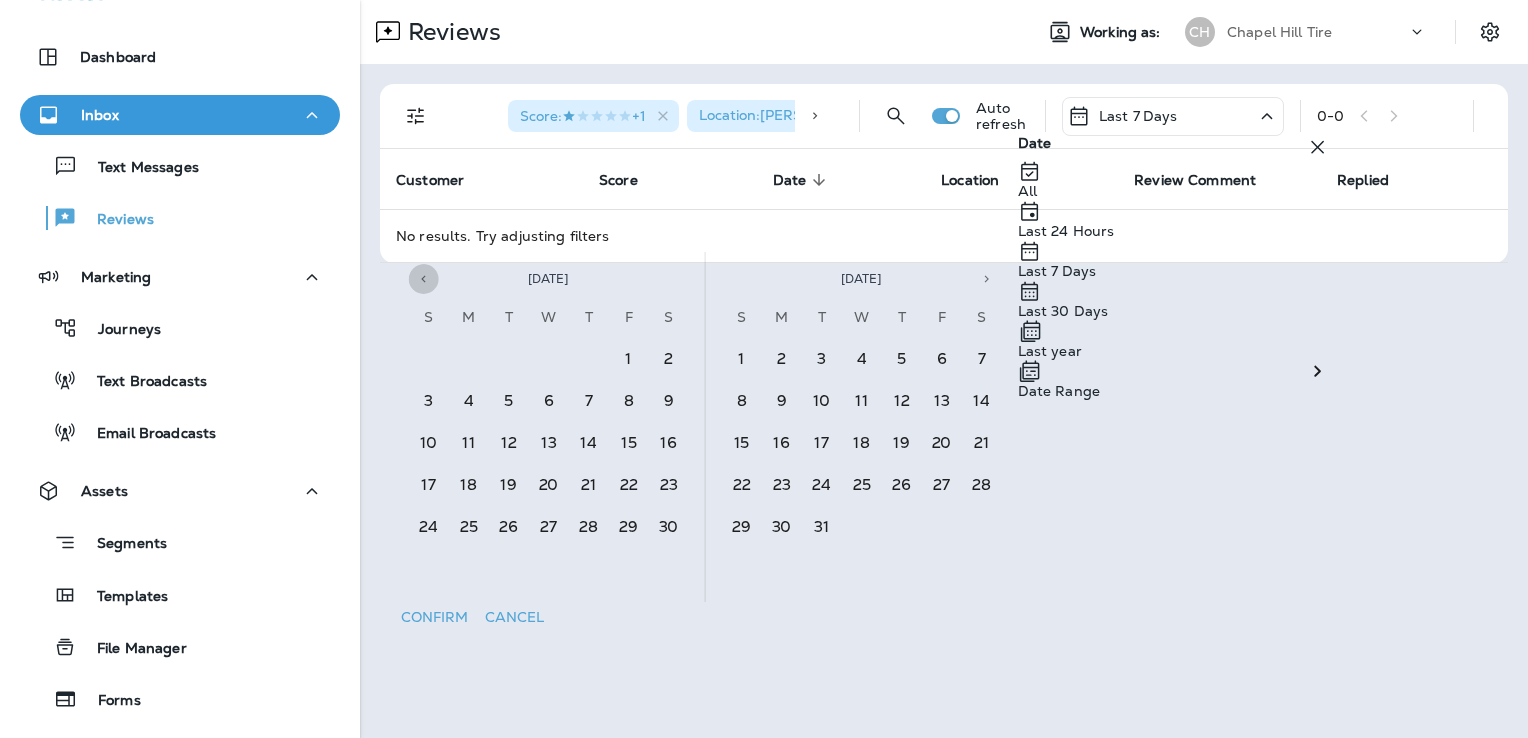 click 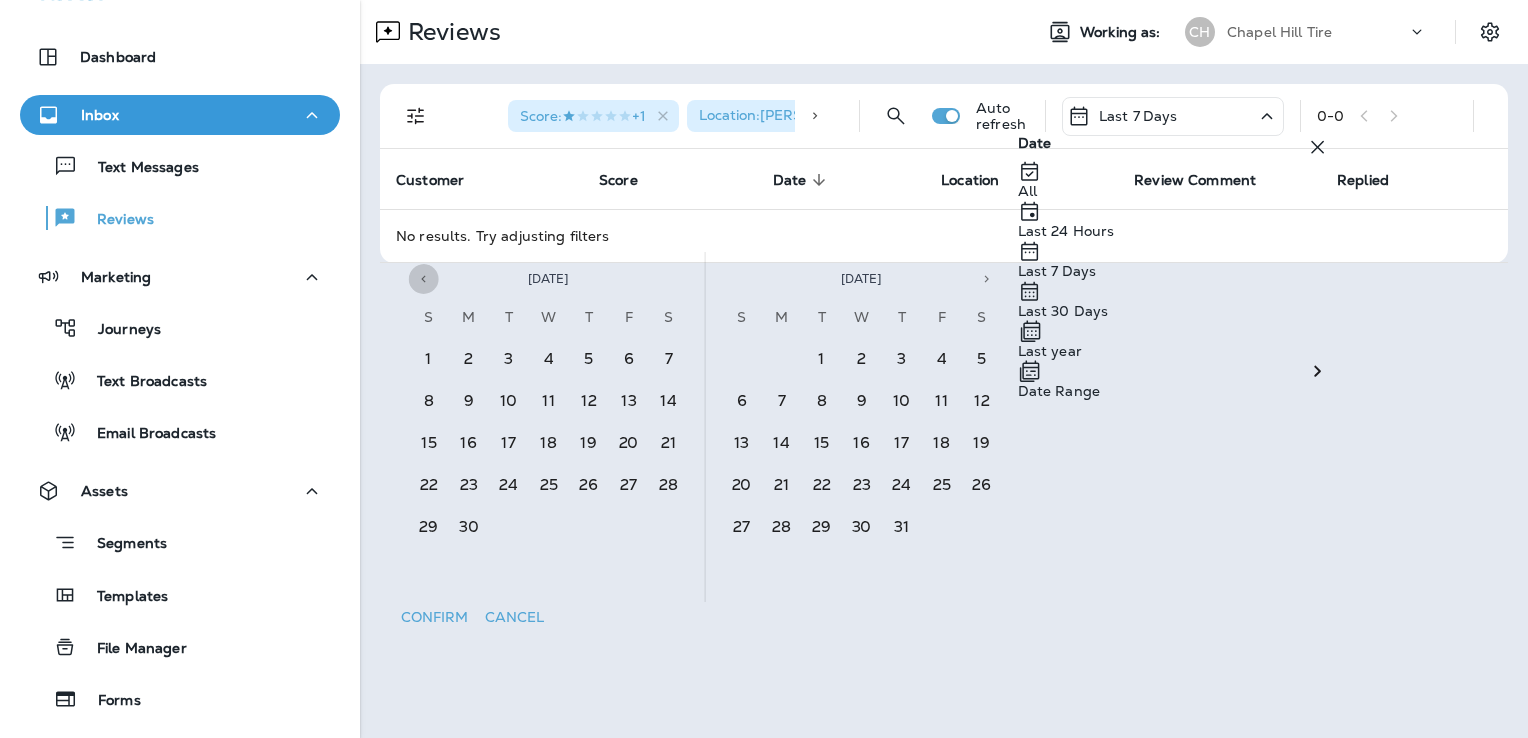 click 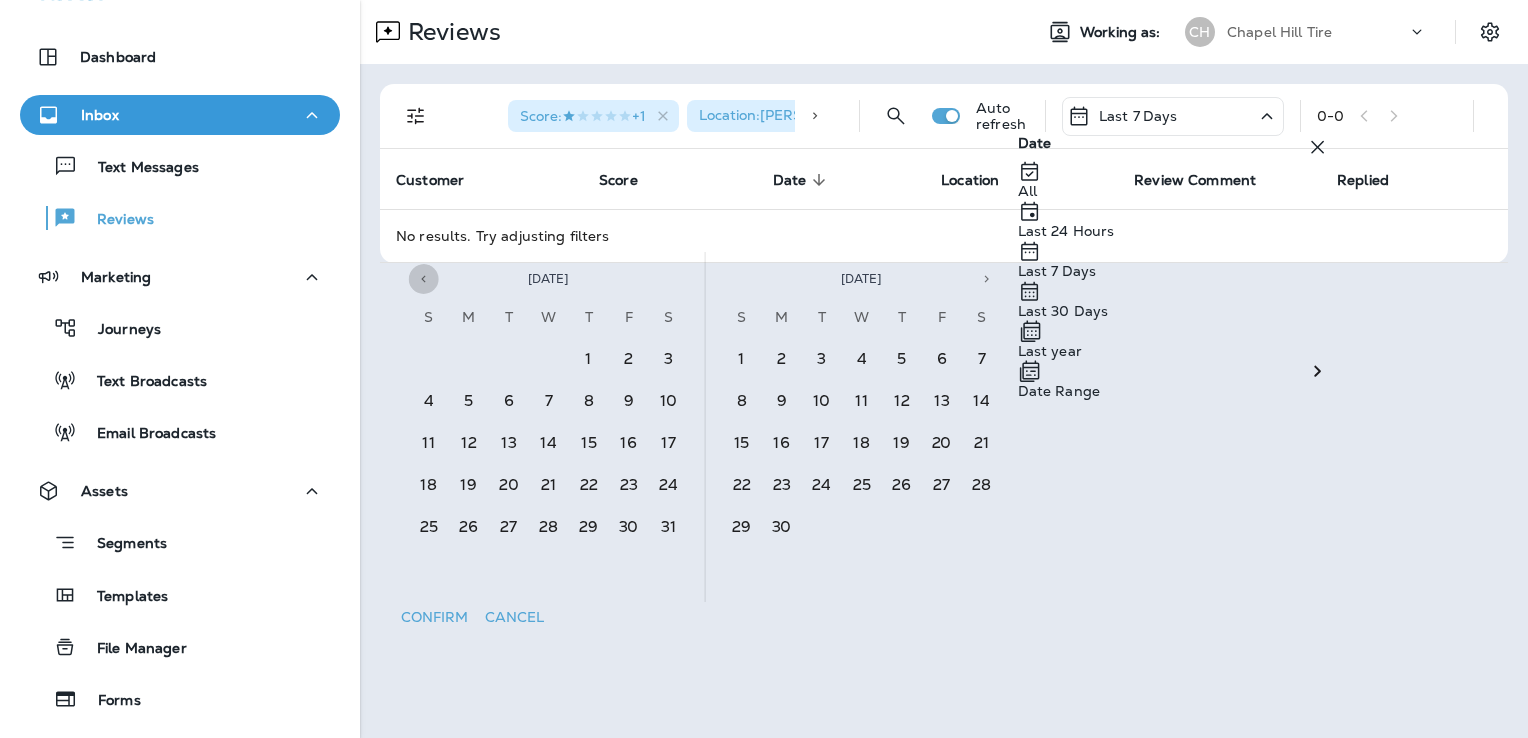 click 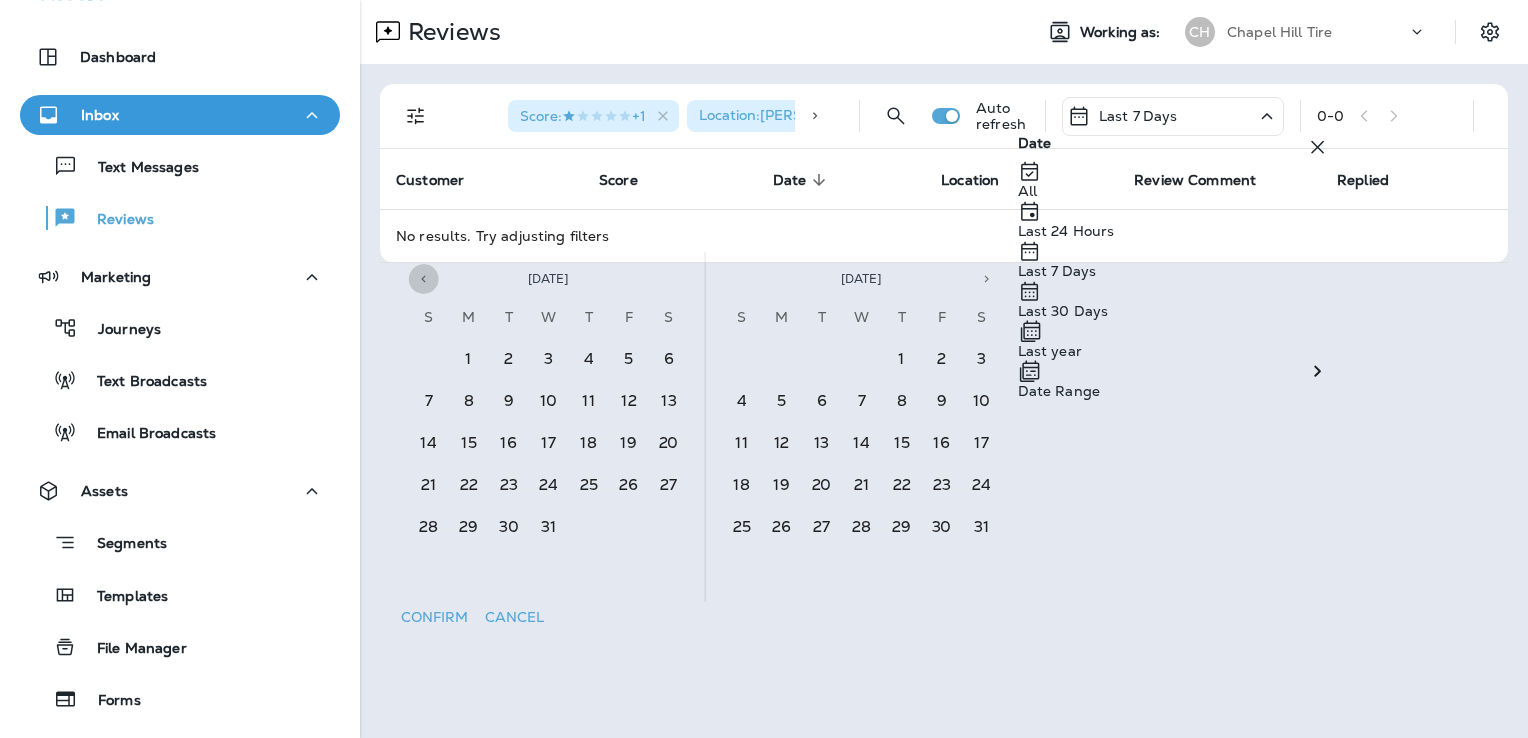 click 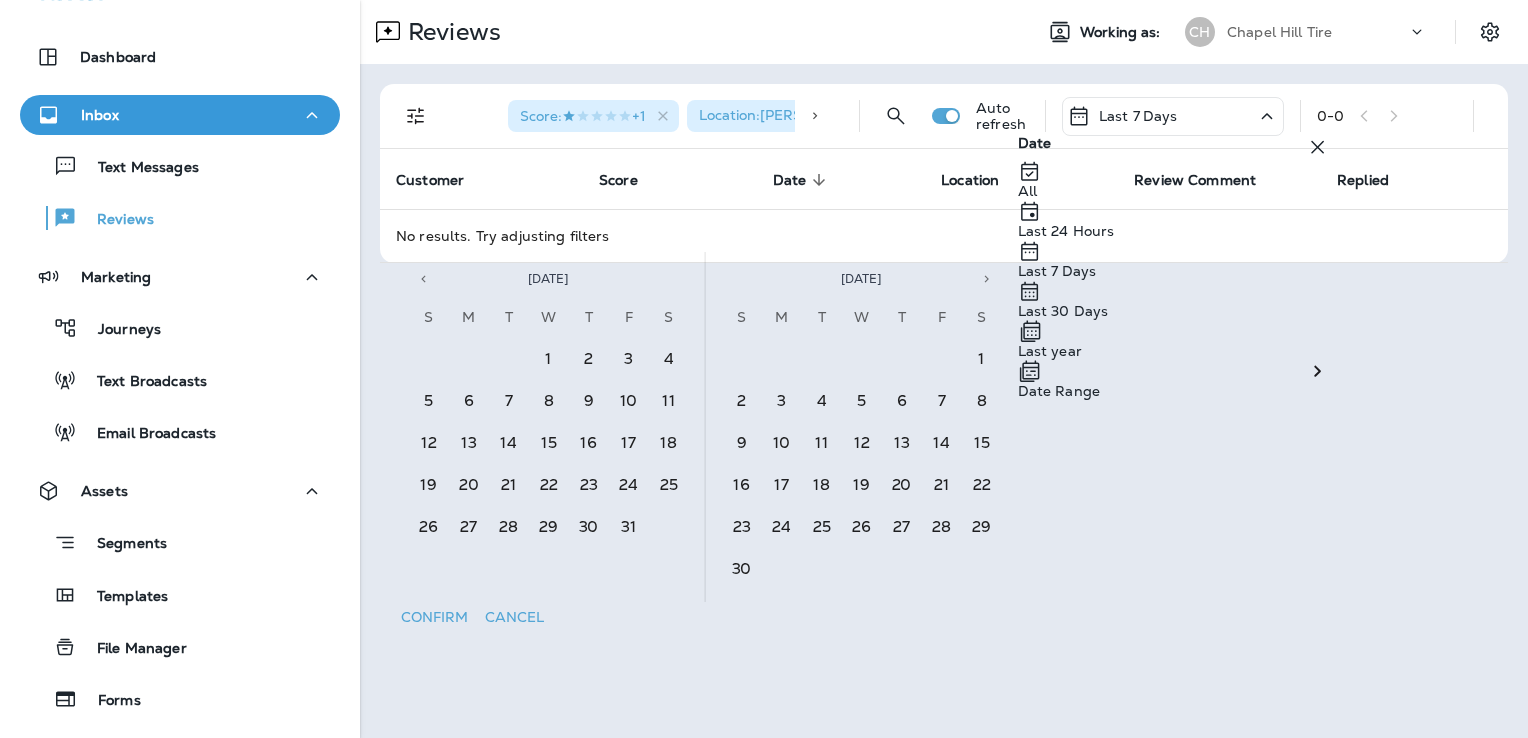 click 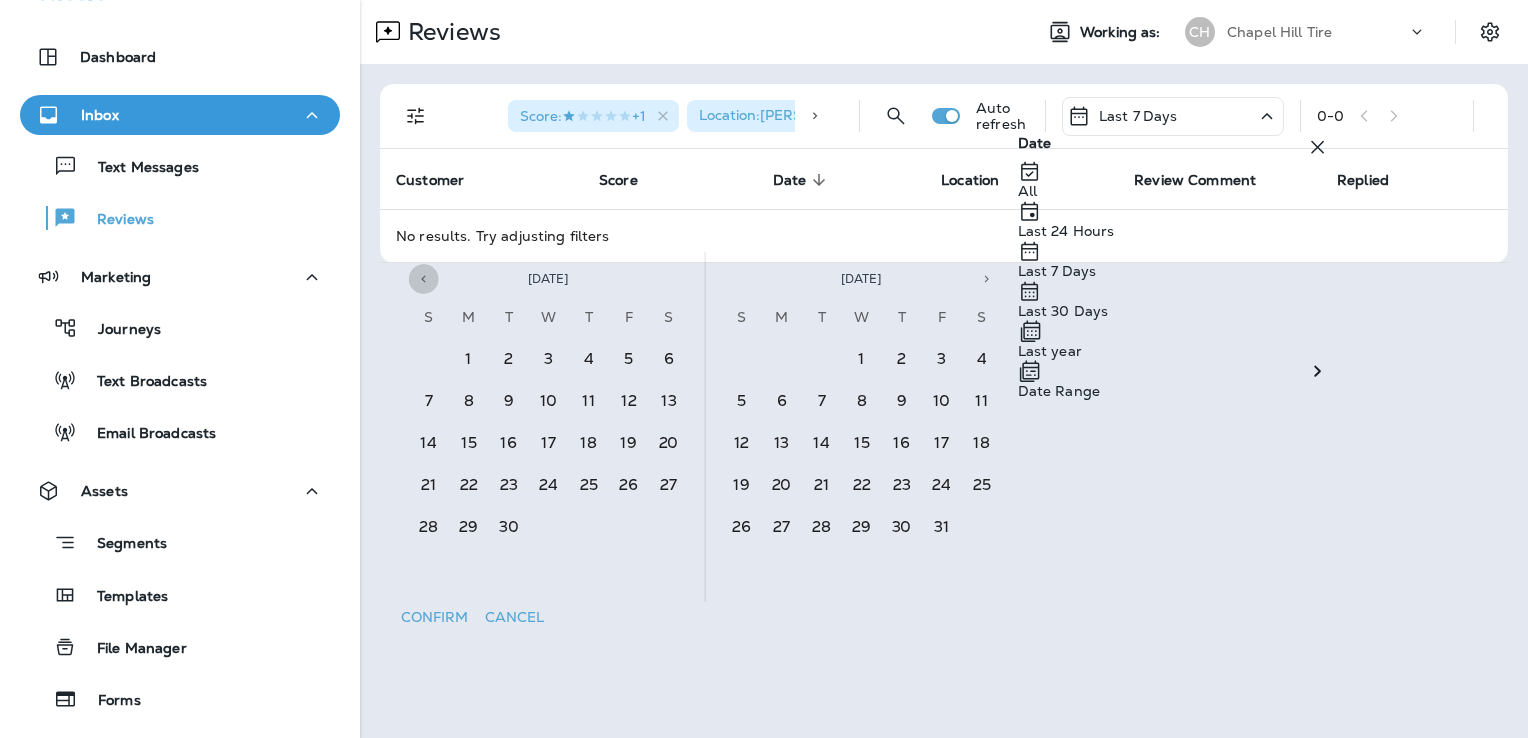 click 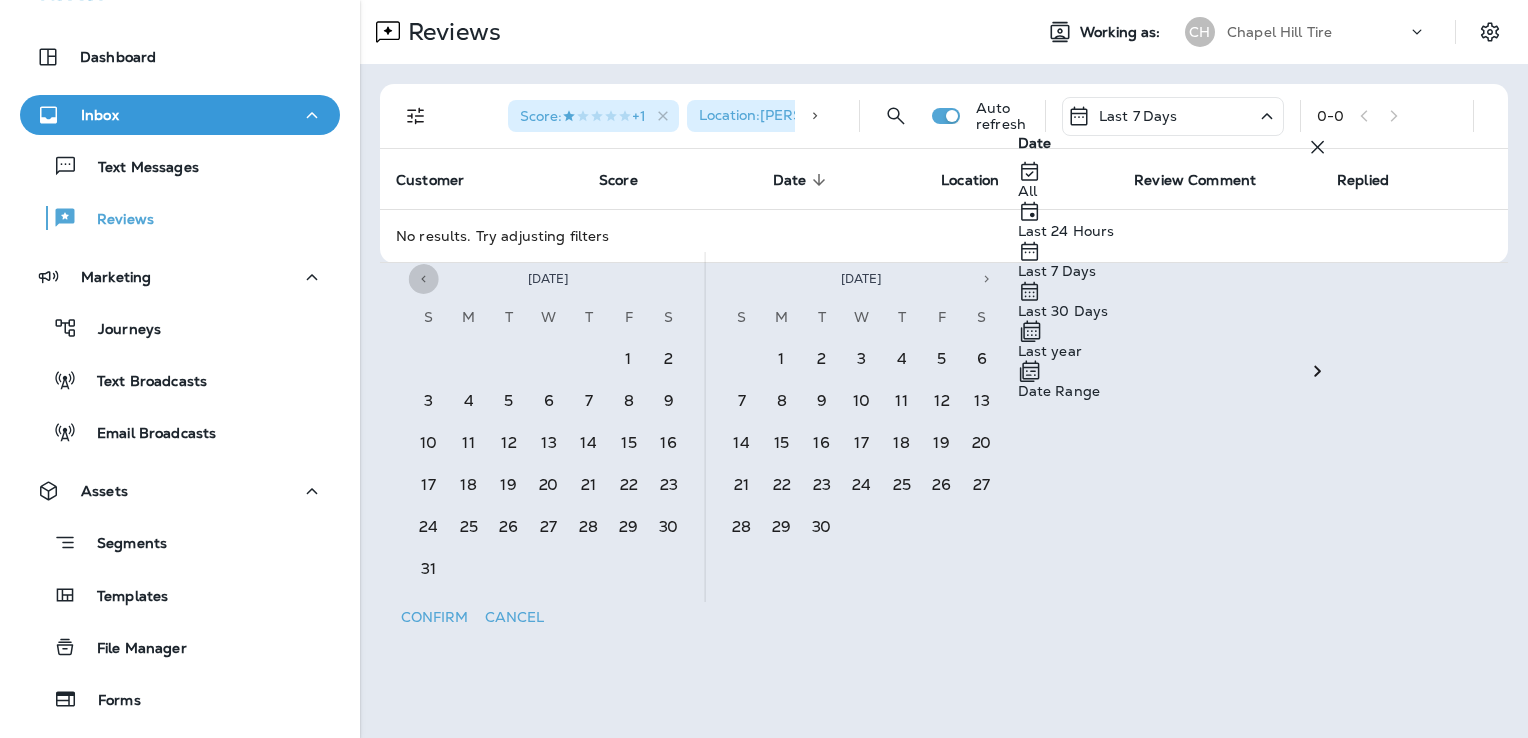 click 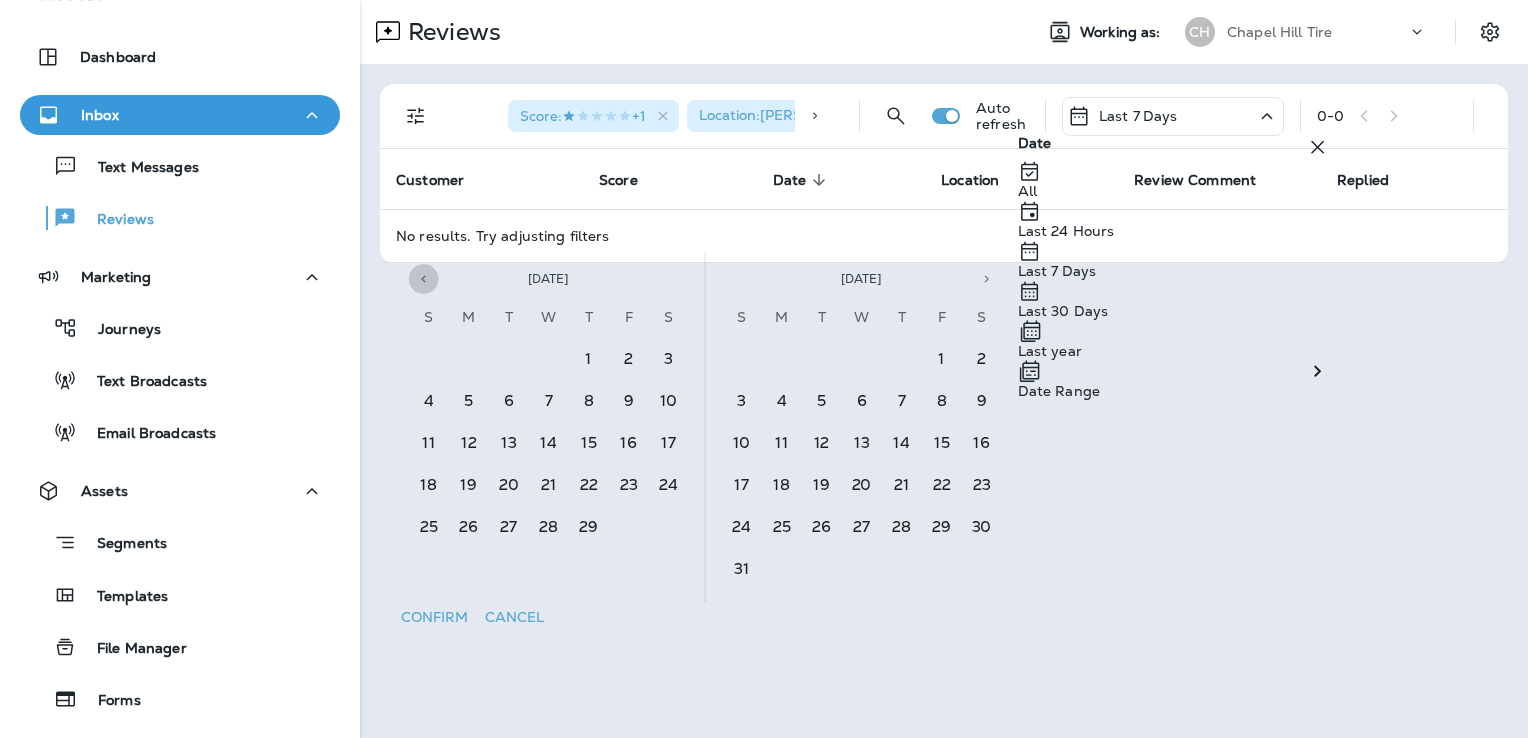 click 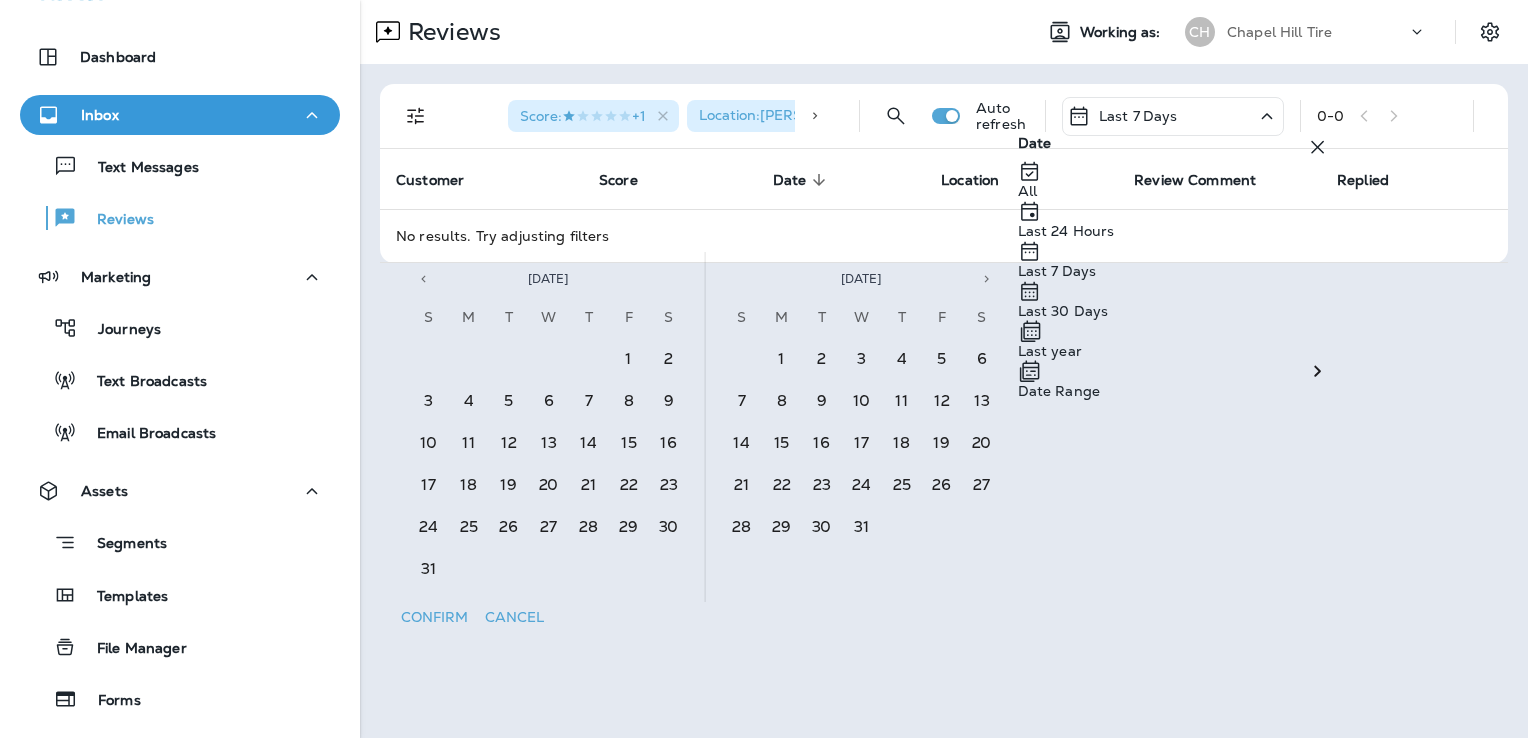 click 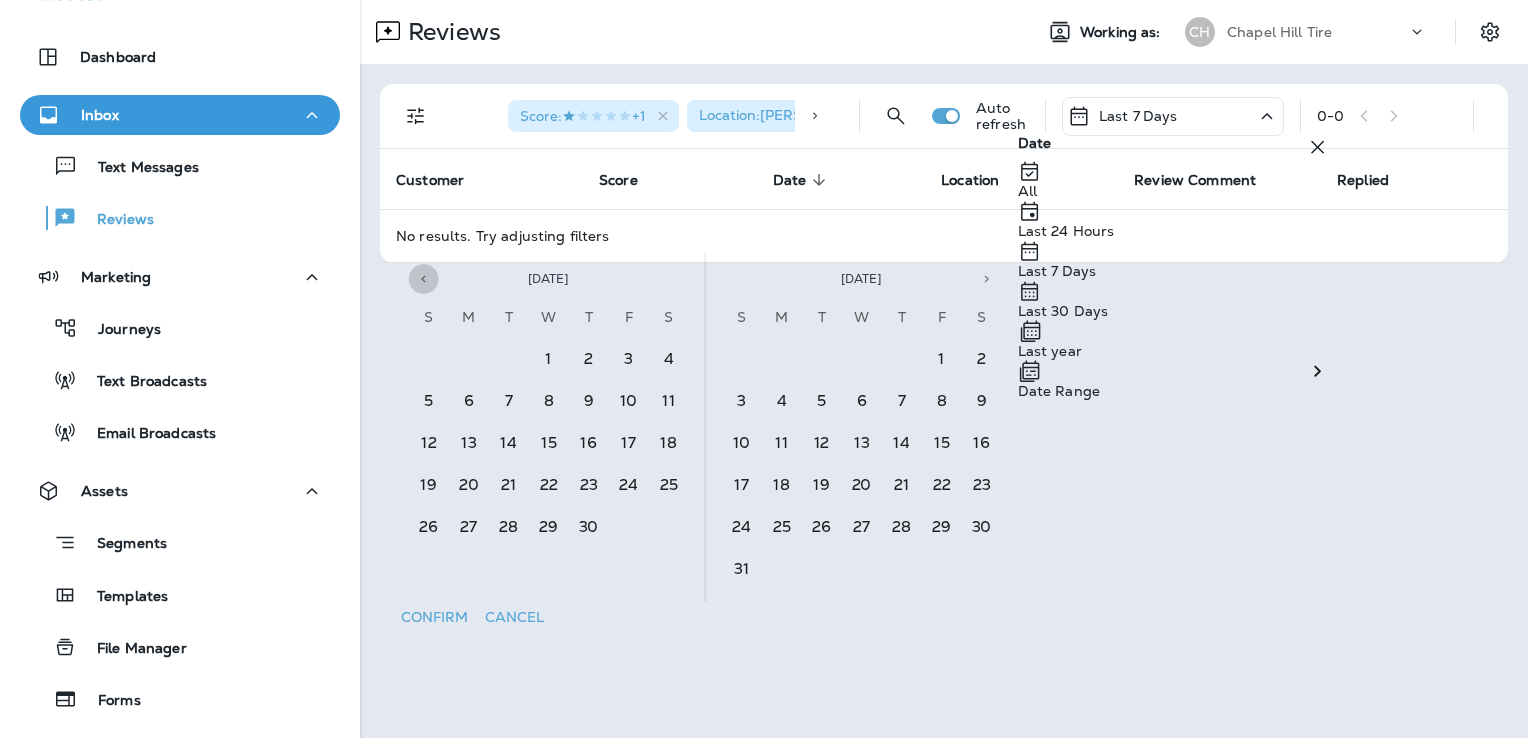 click 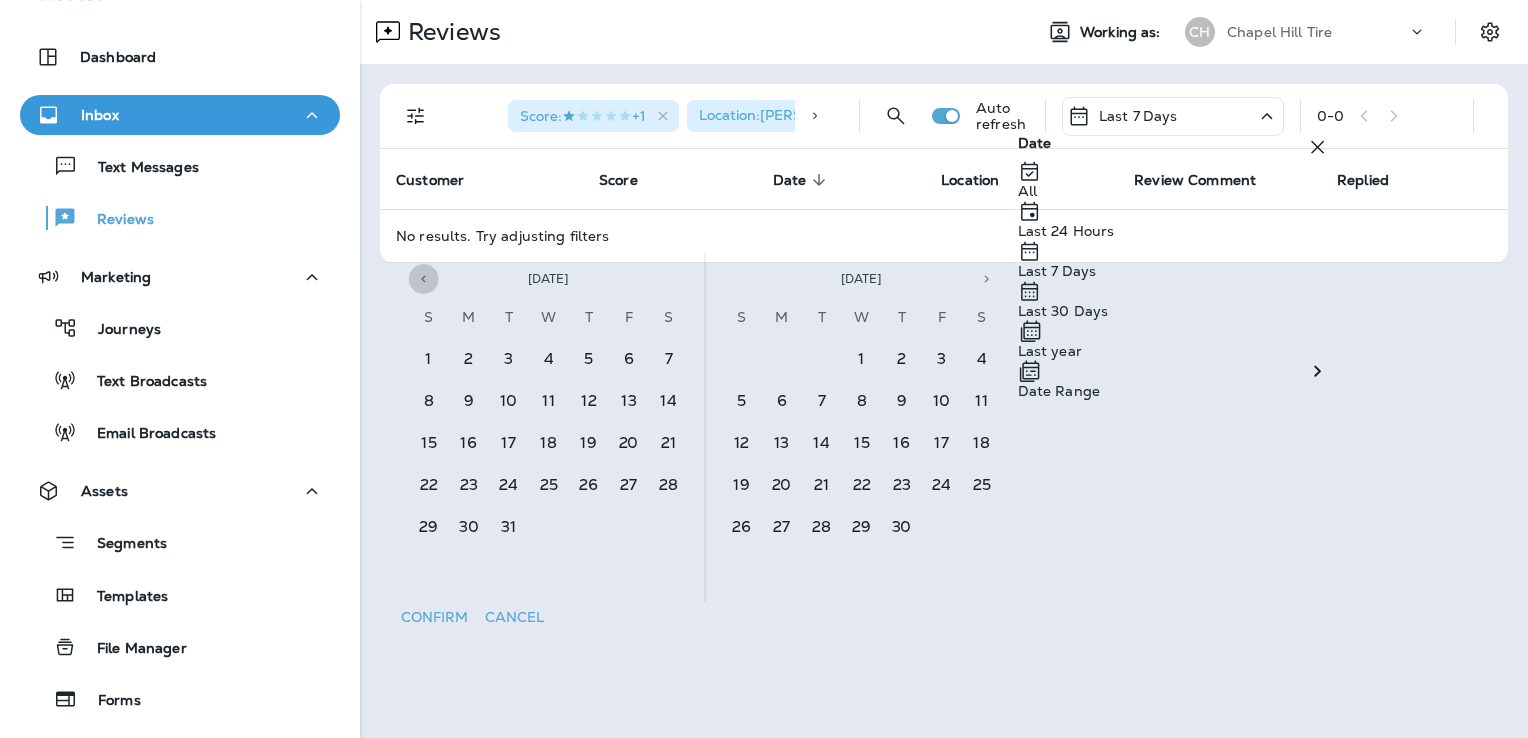 click 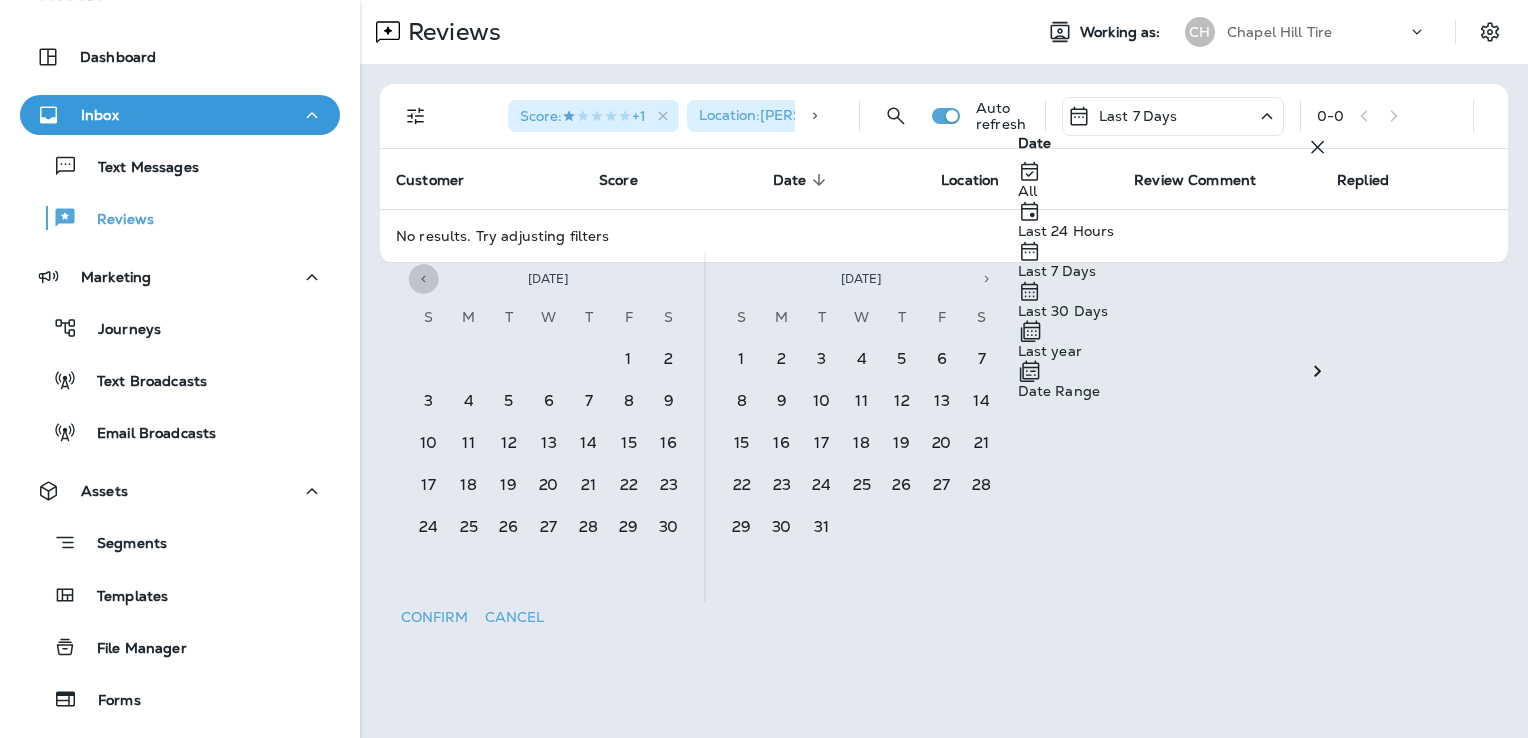 click 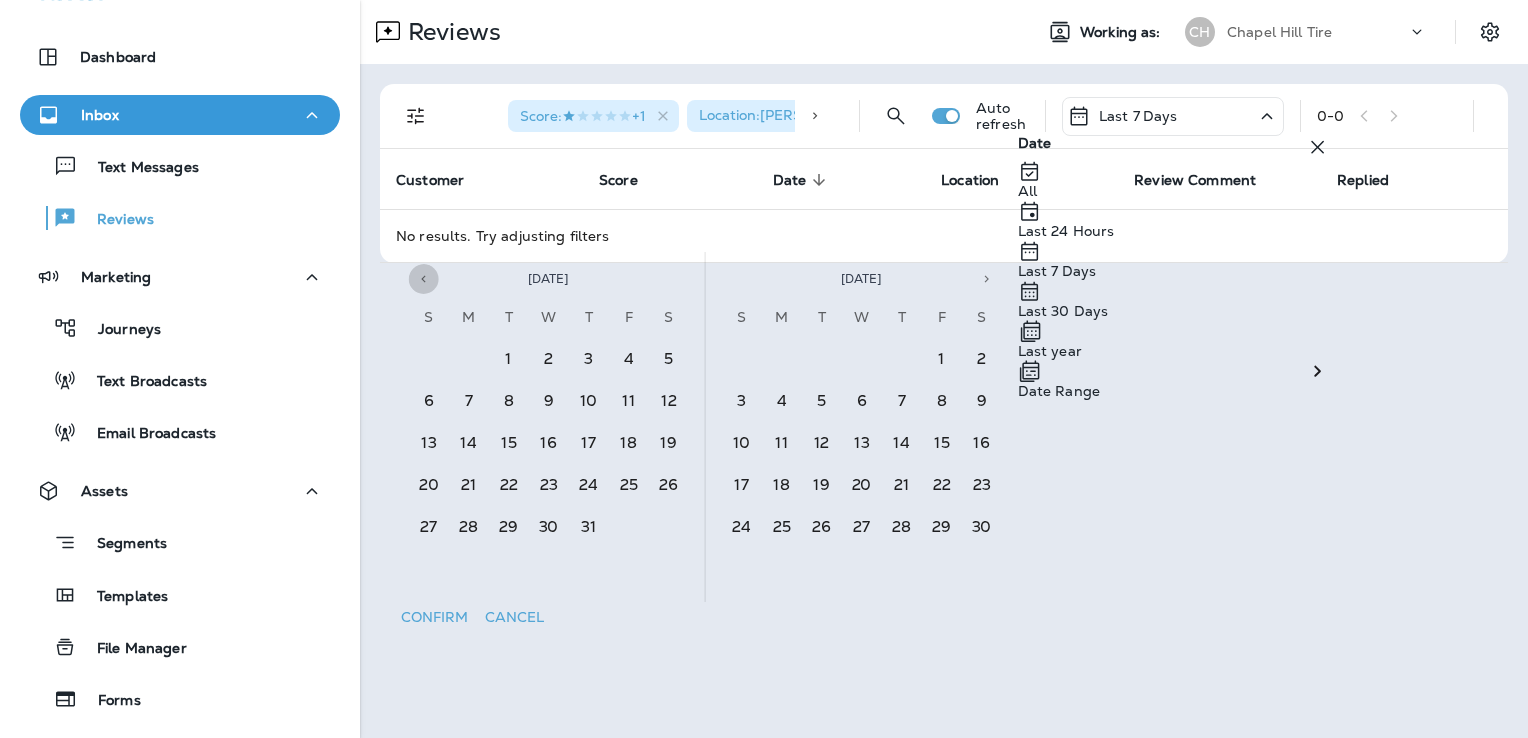 click 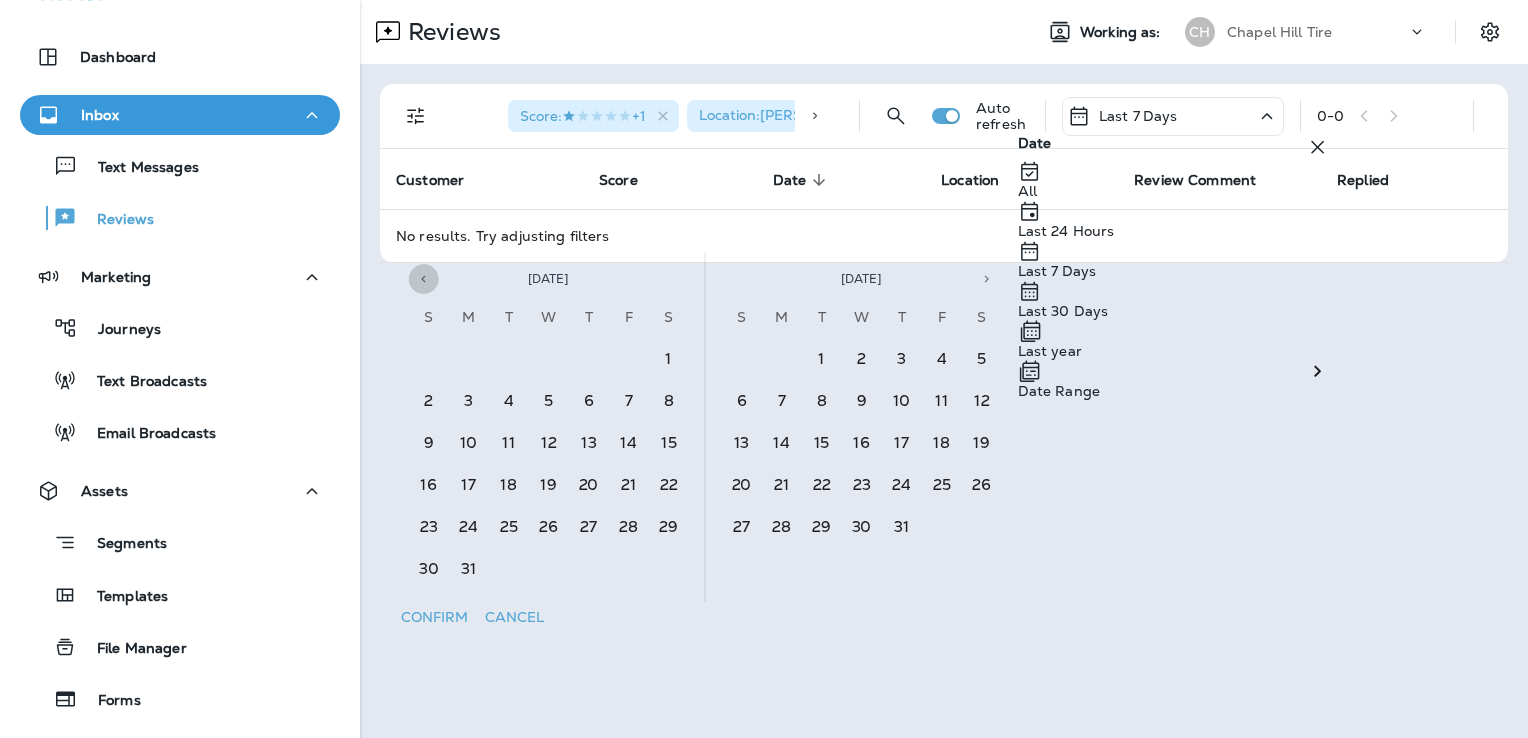 click 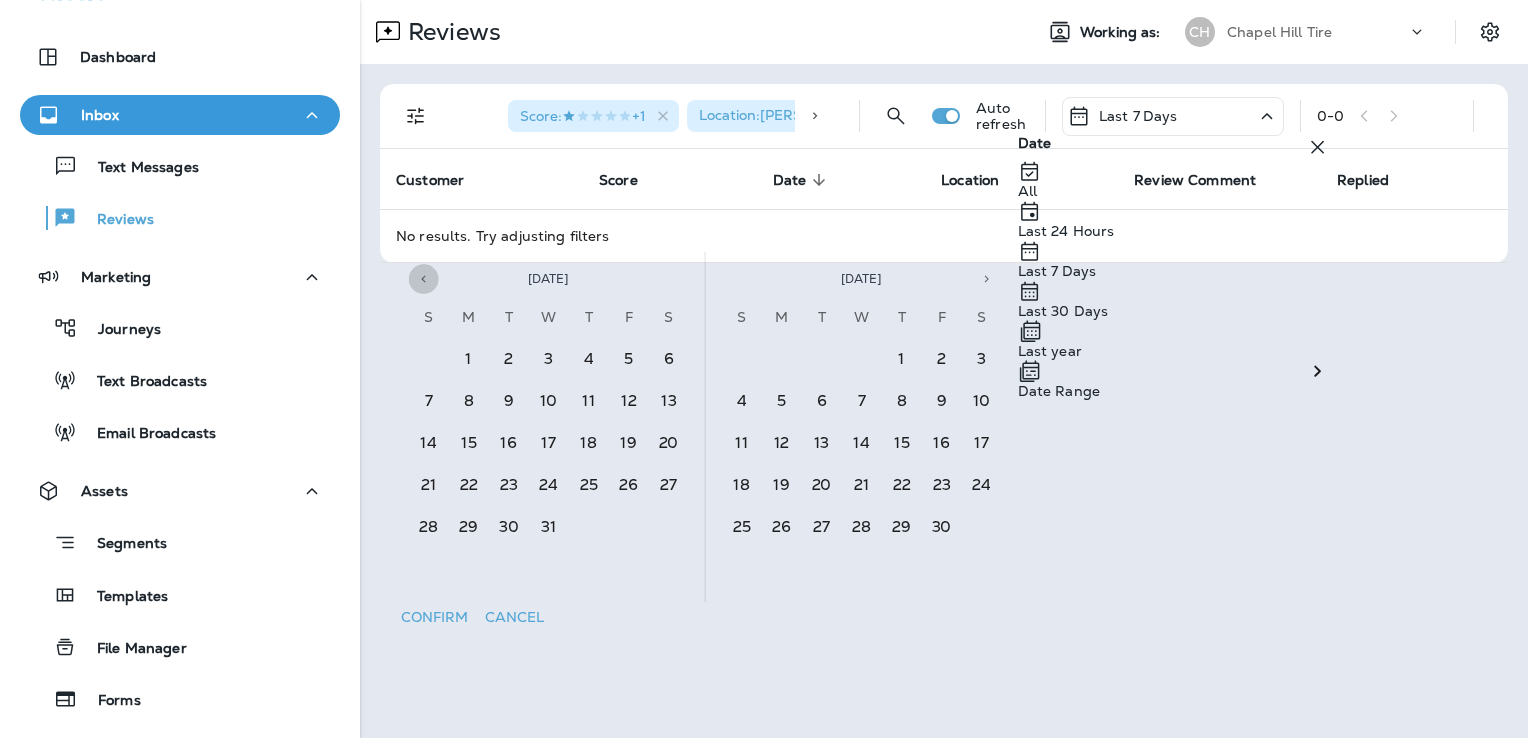 click 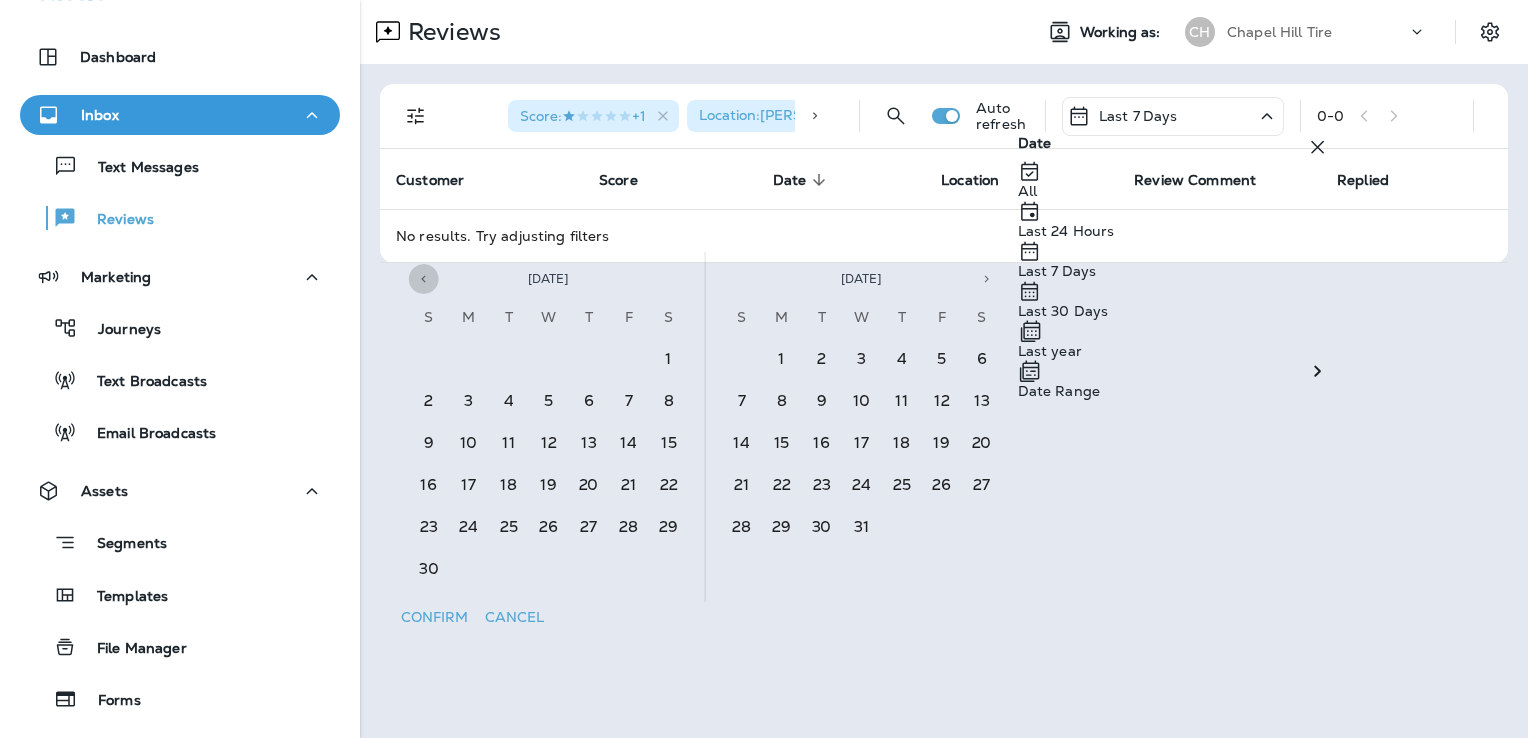 click 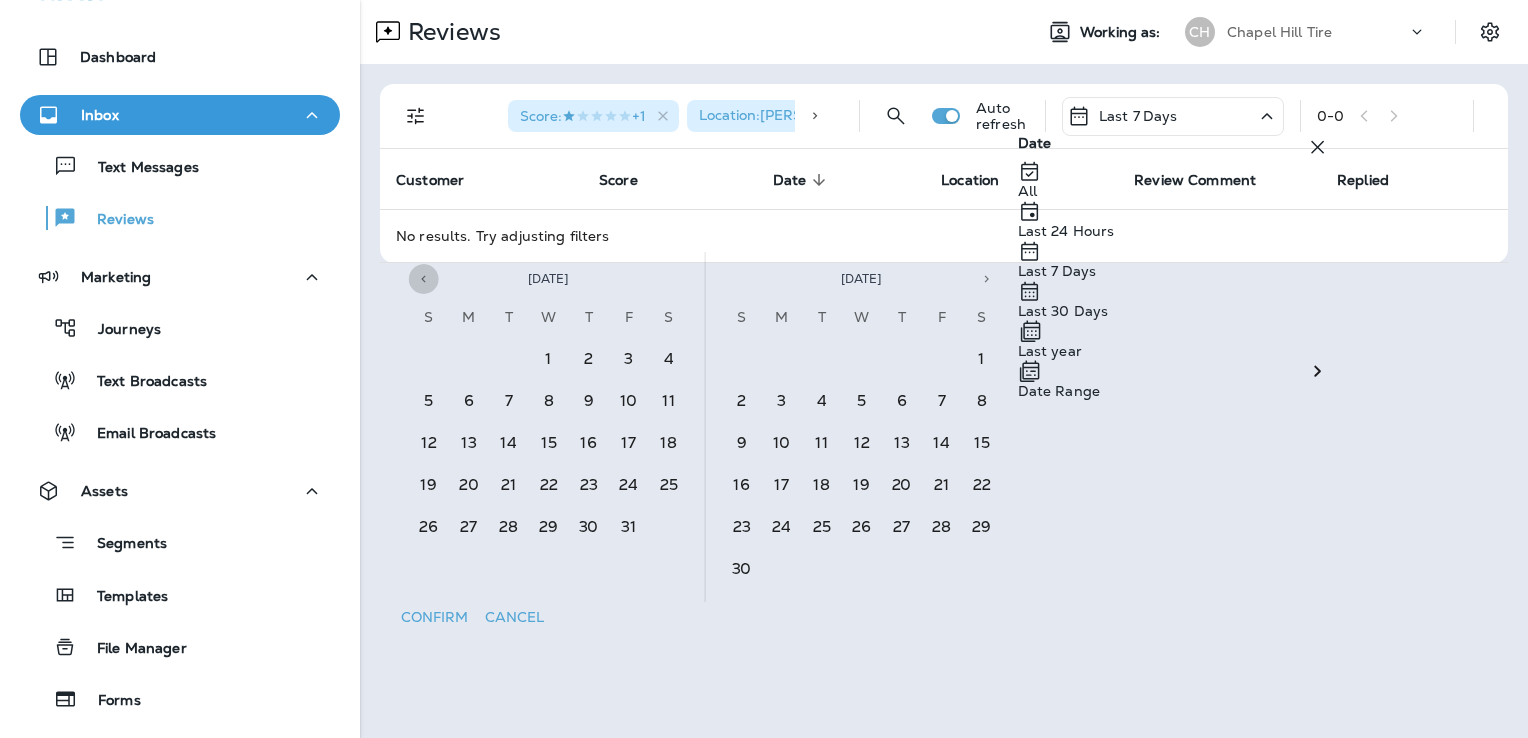 click 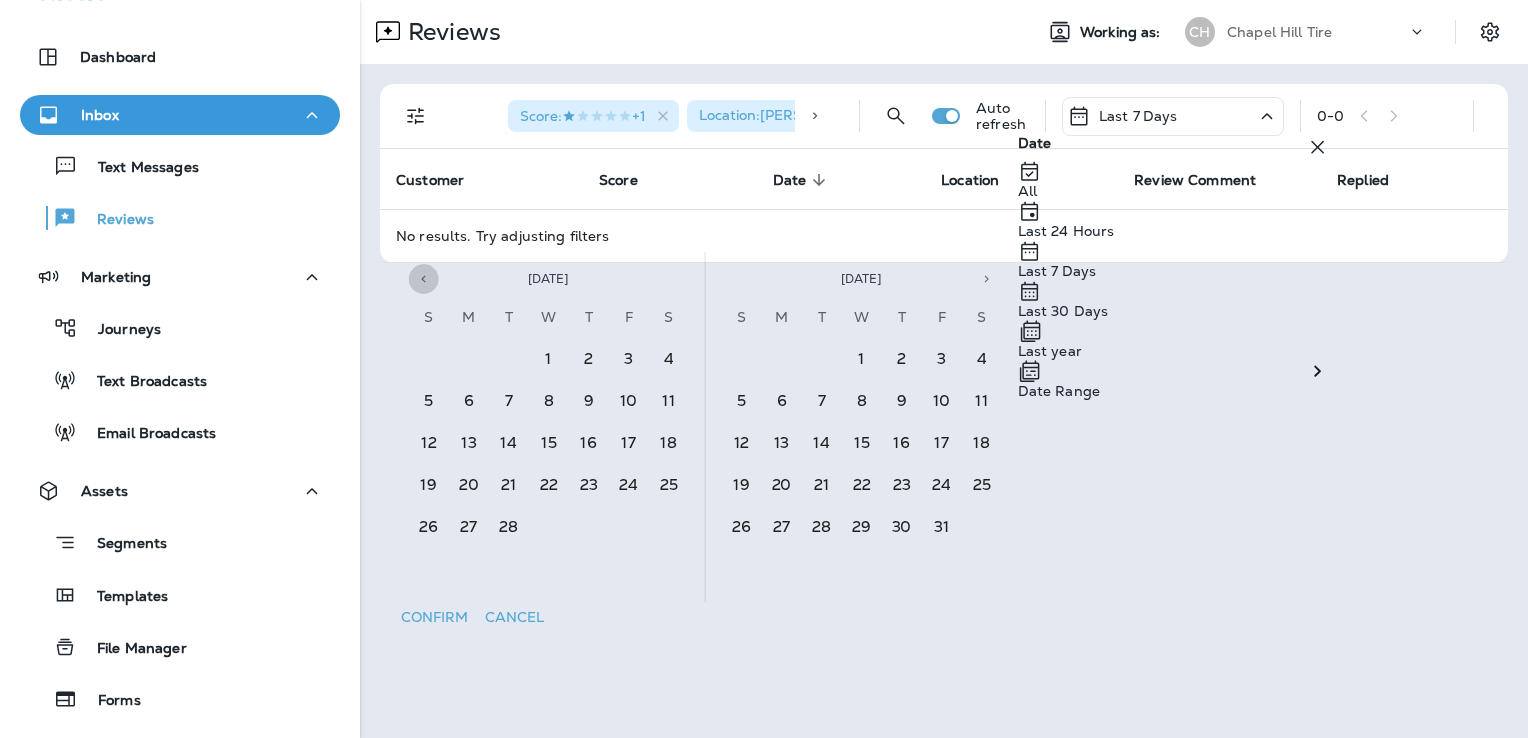 click 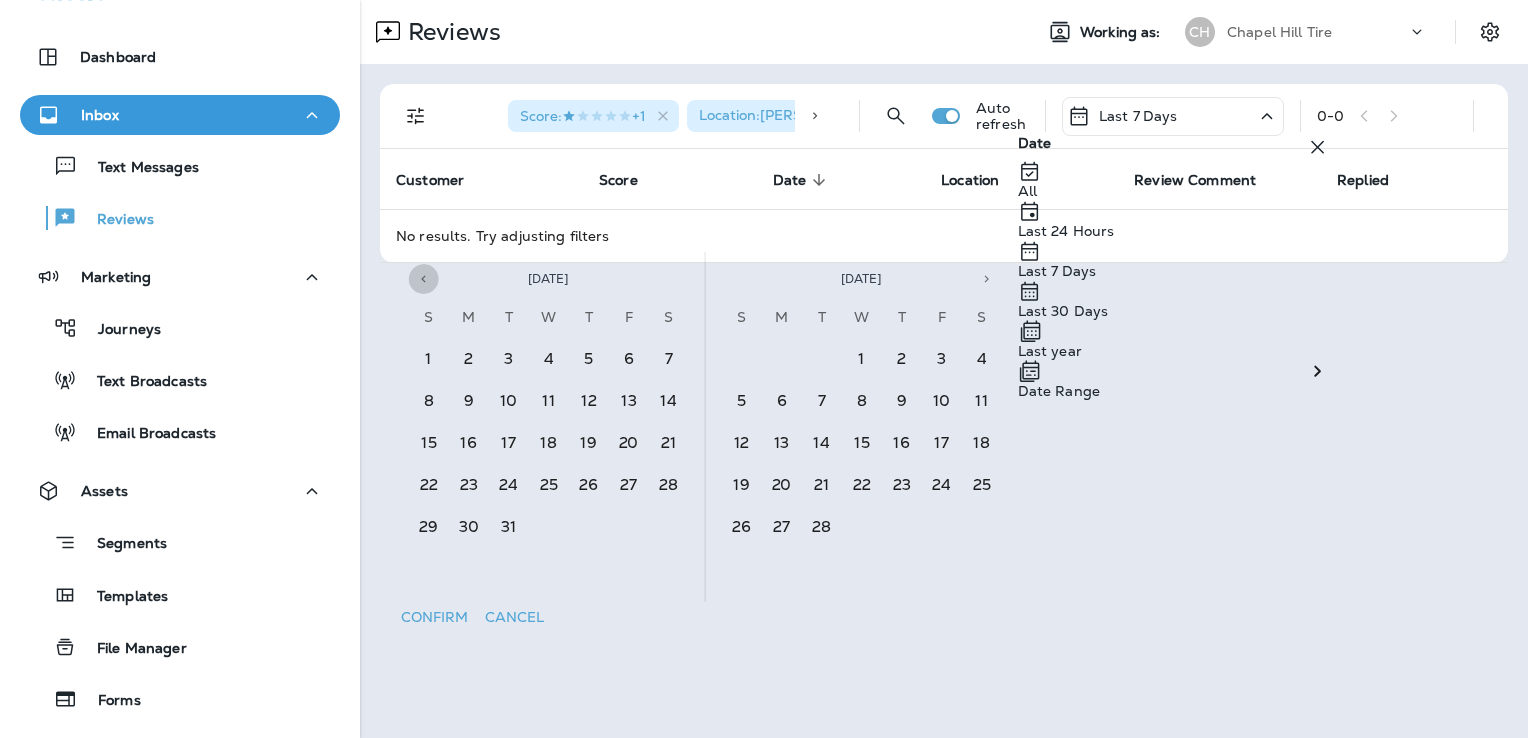 click 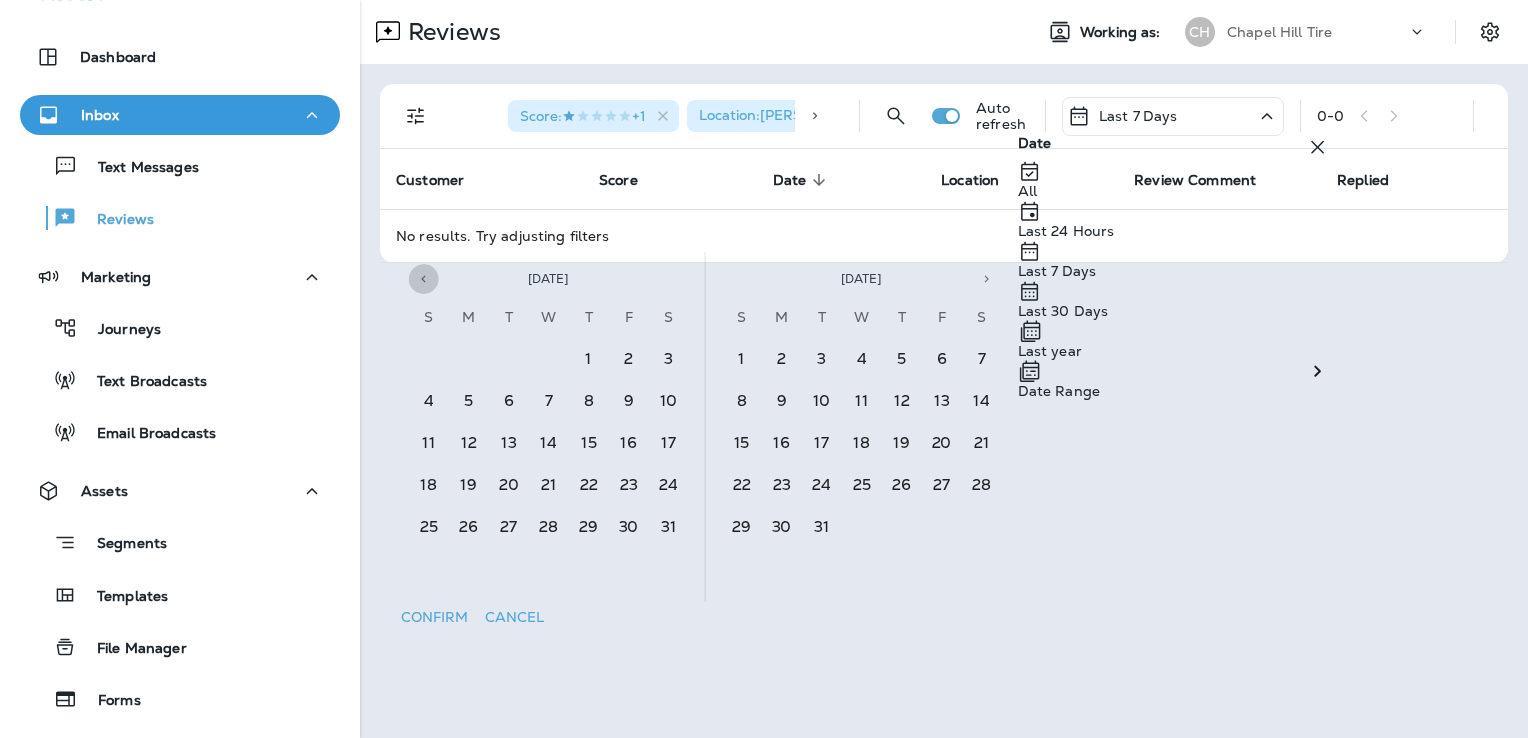 click 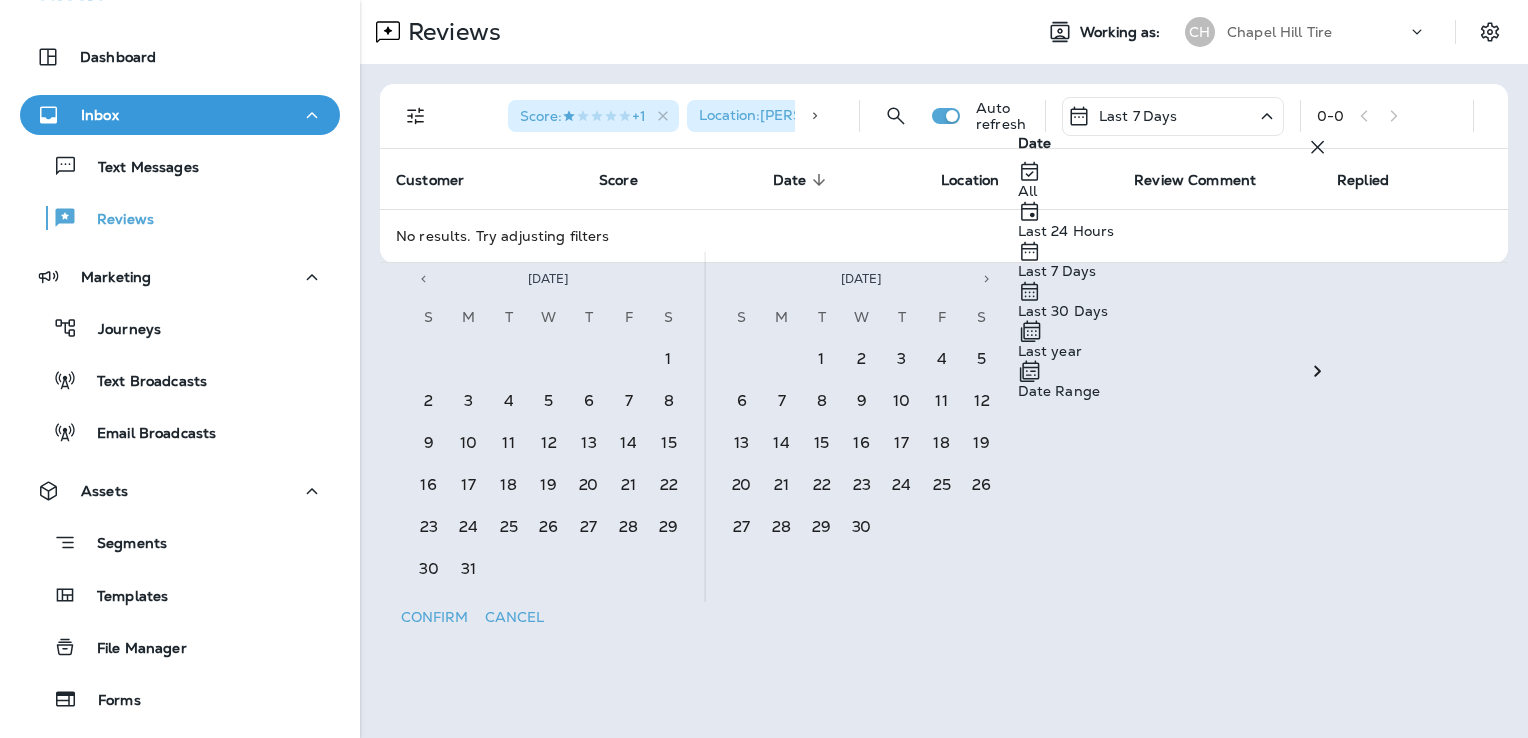 click 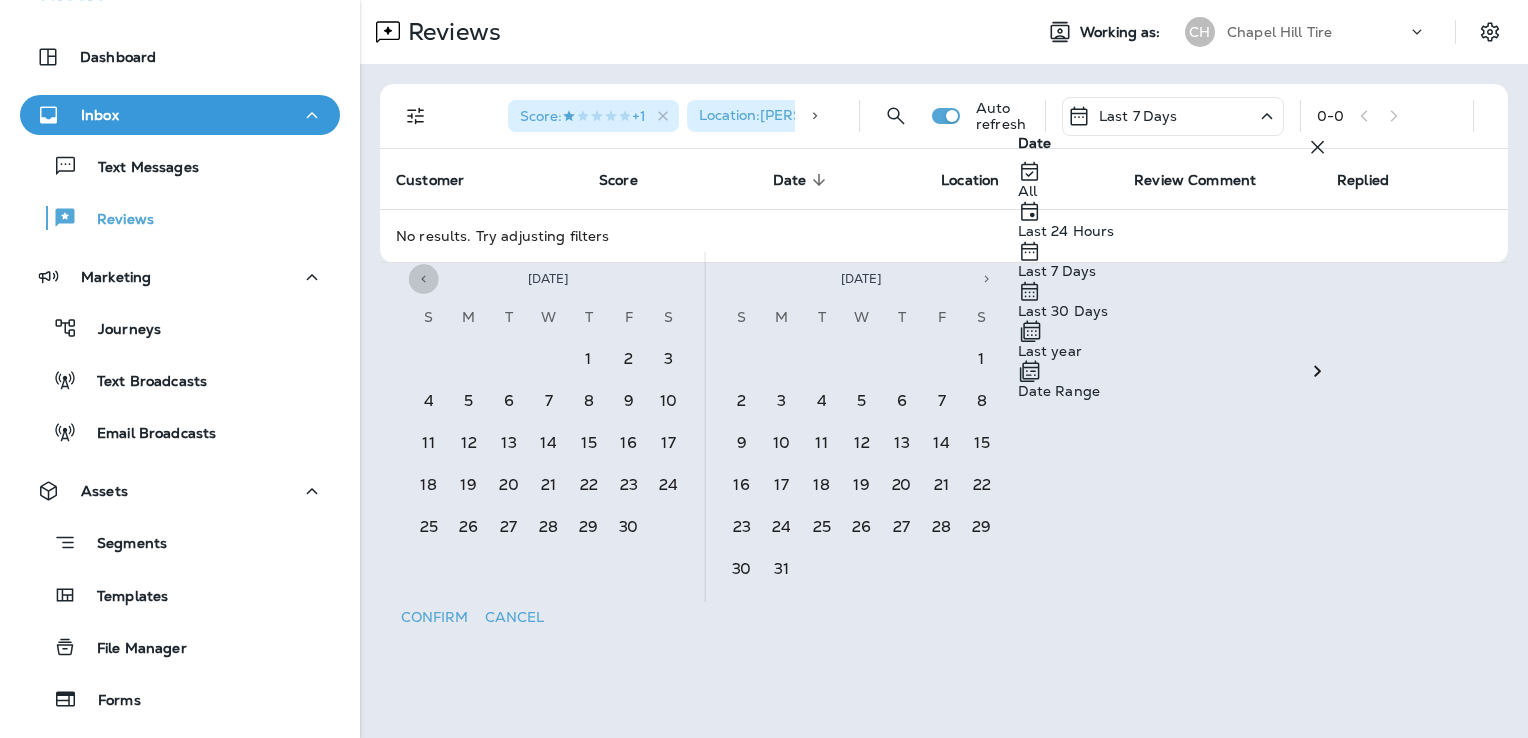 click 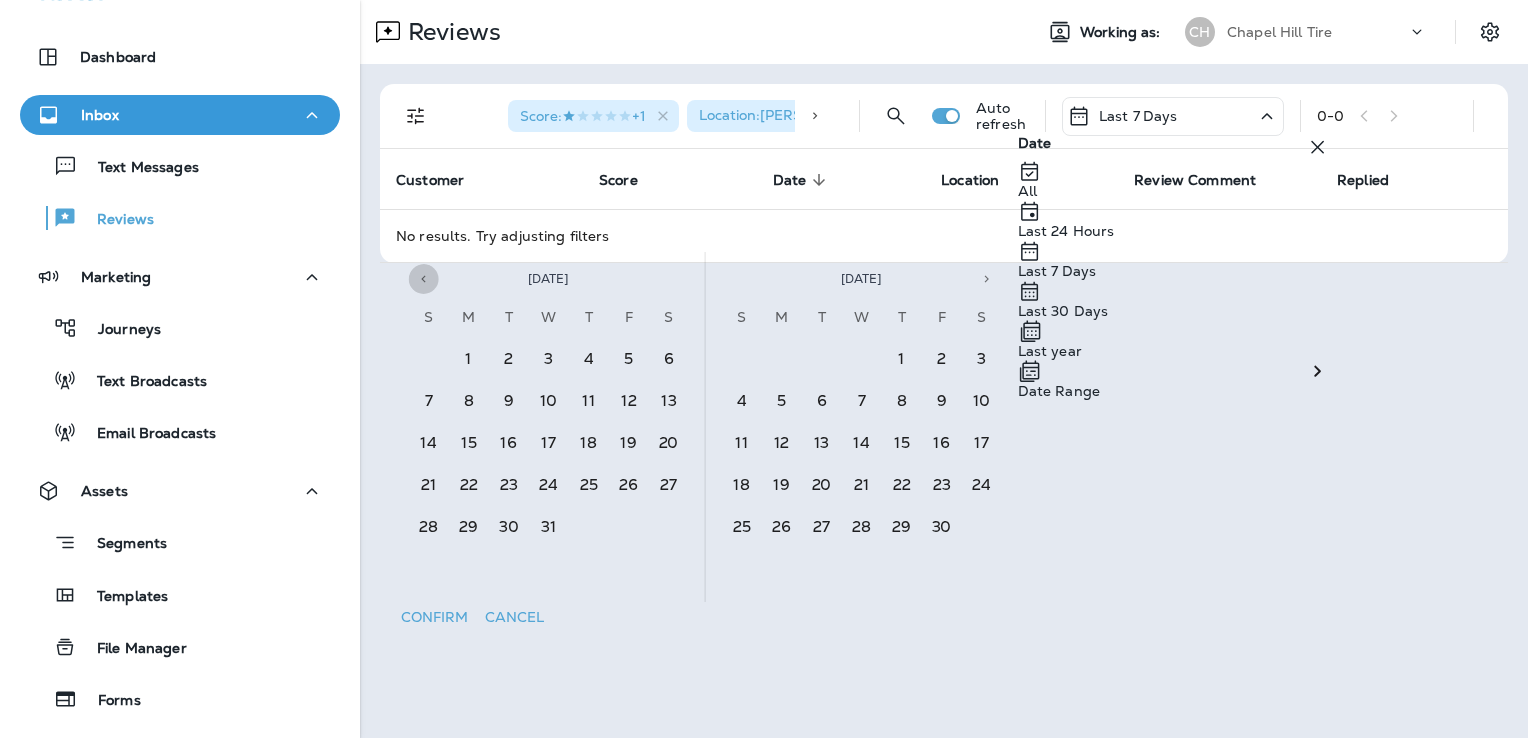 click 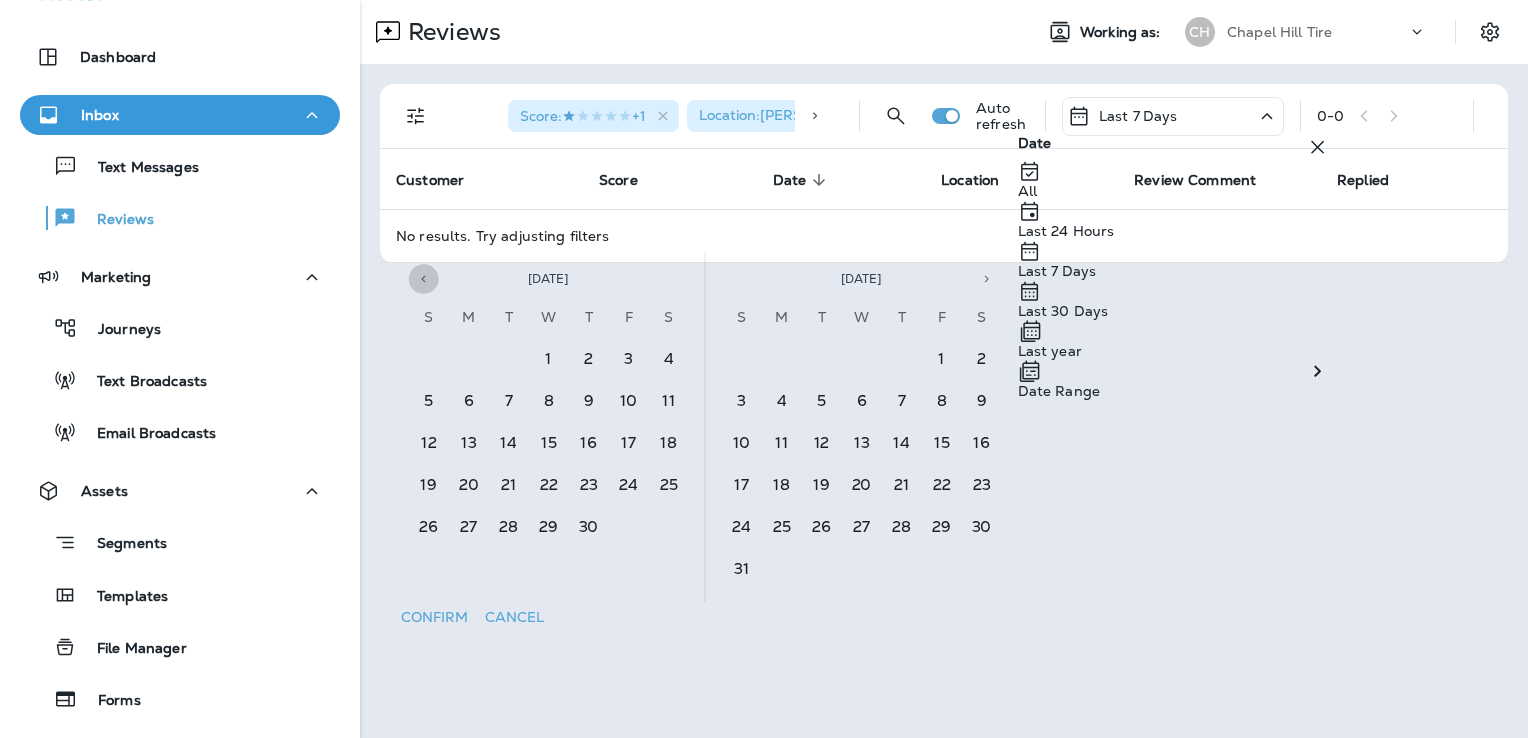 click 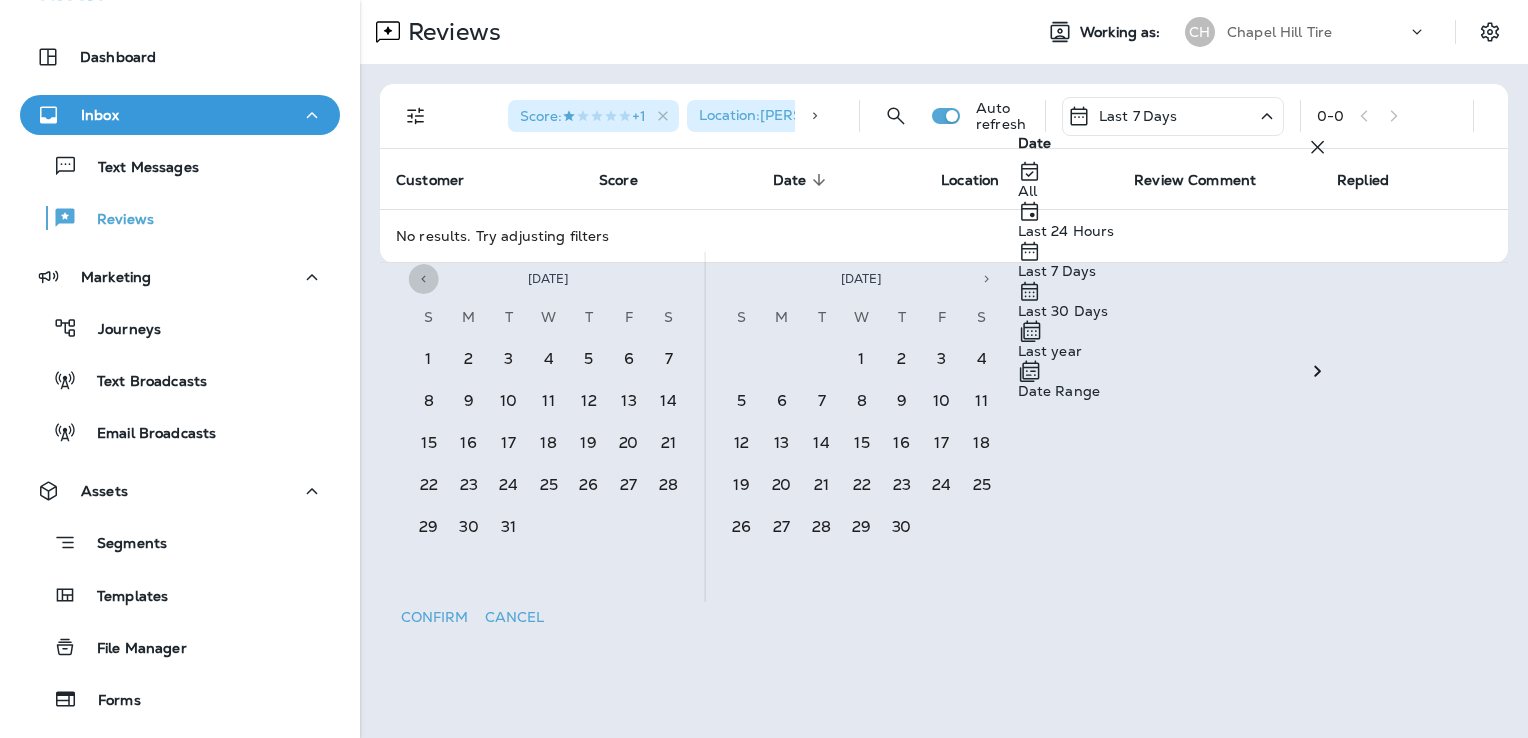 click 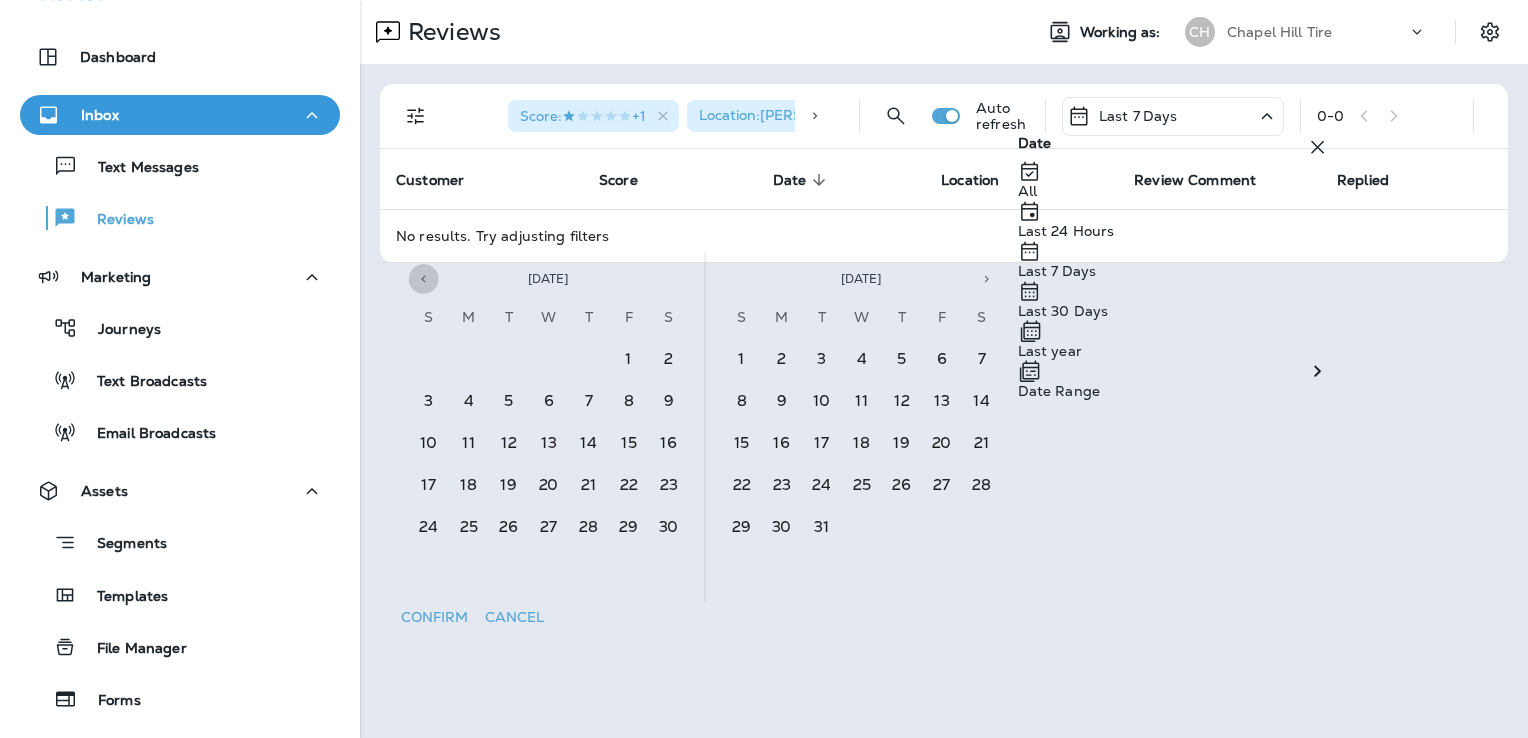 click 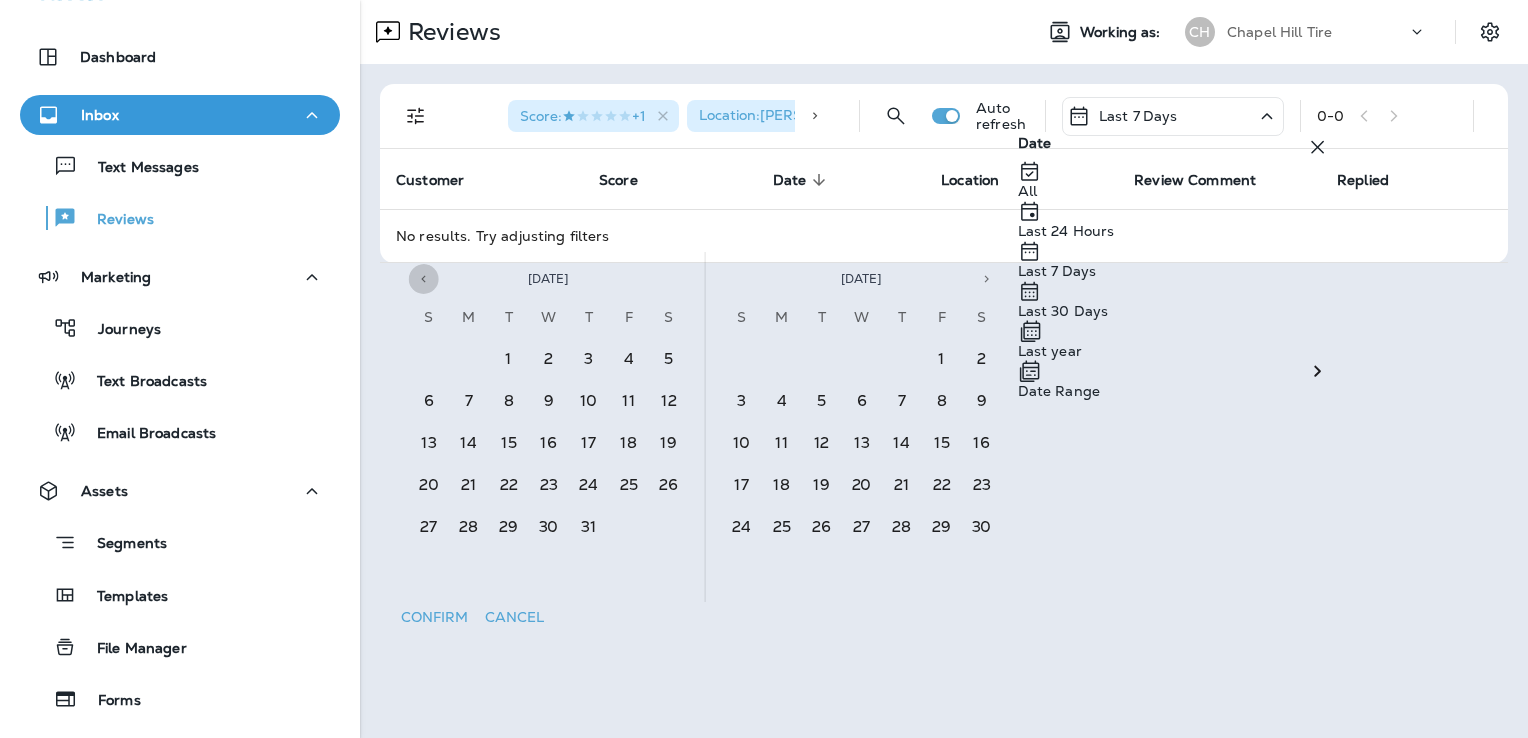click 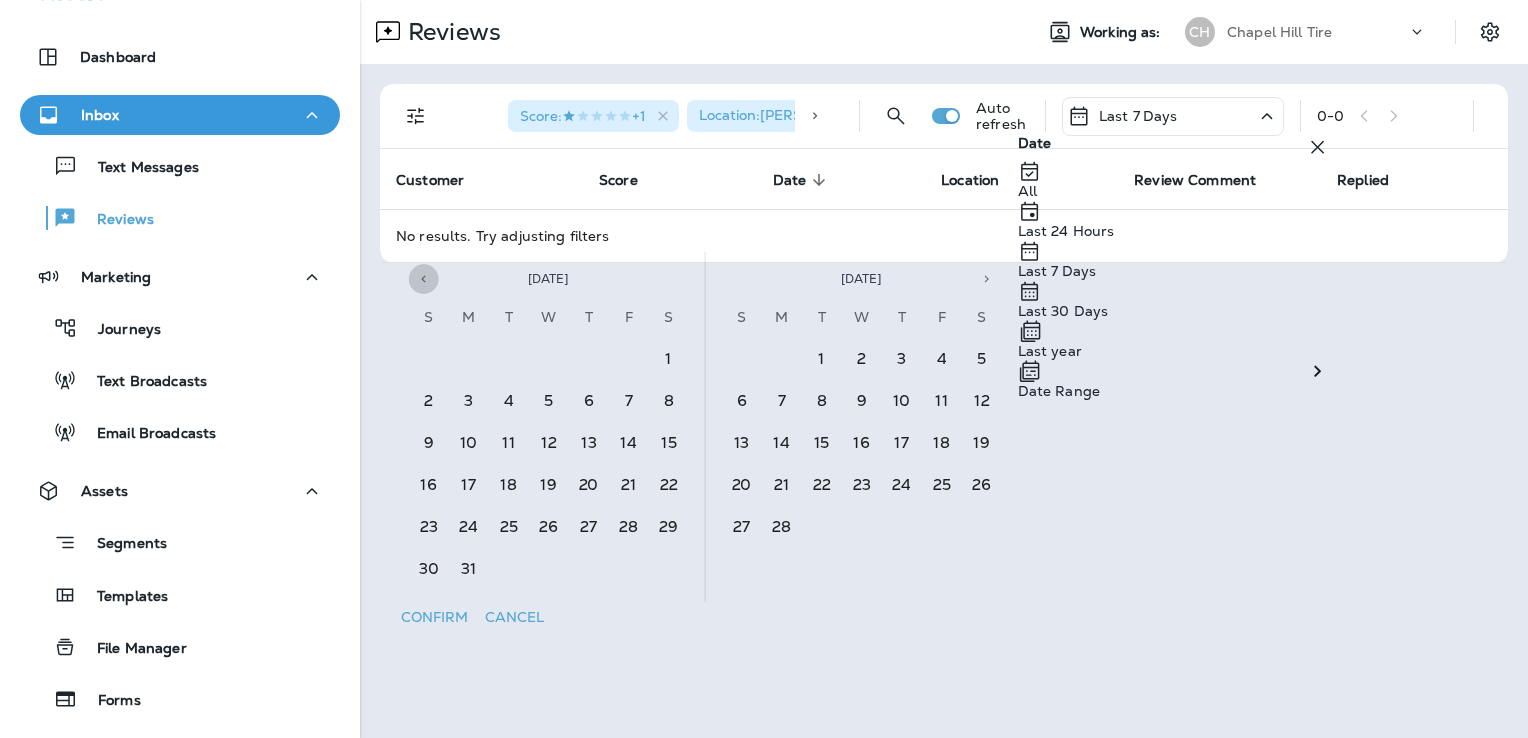 click 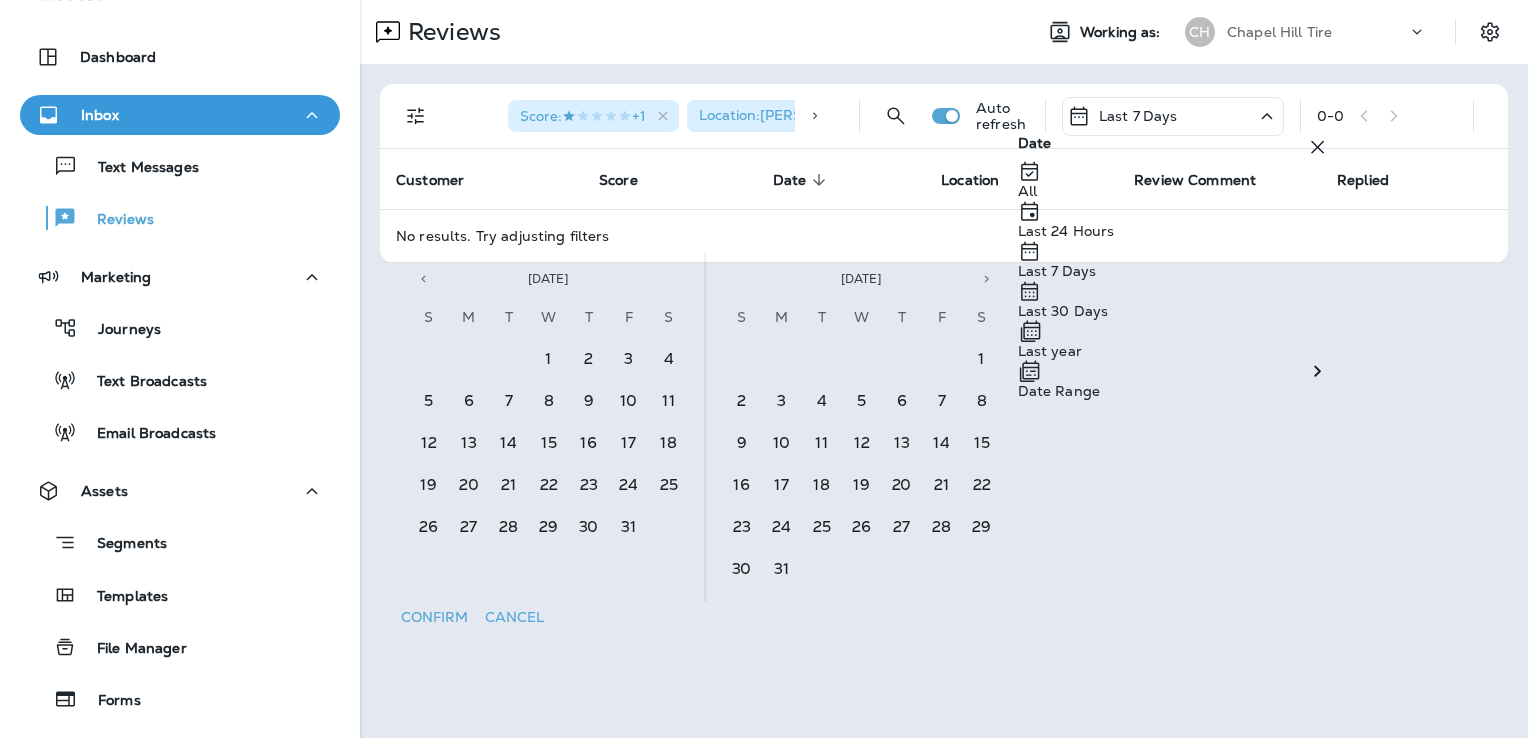 click 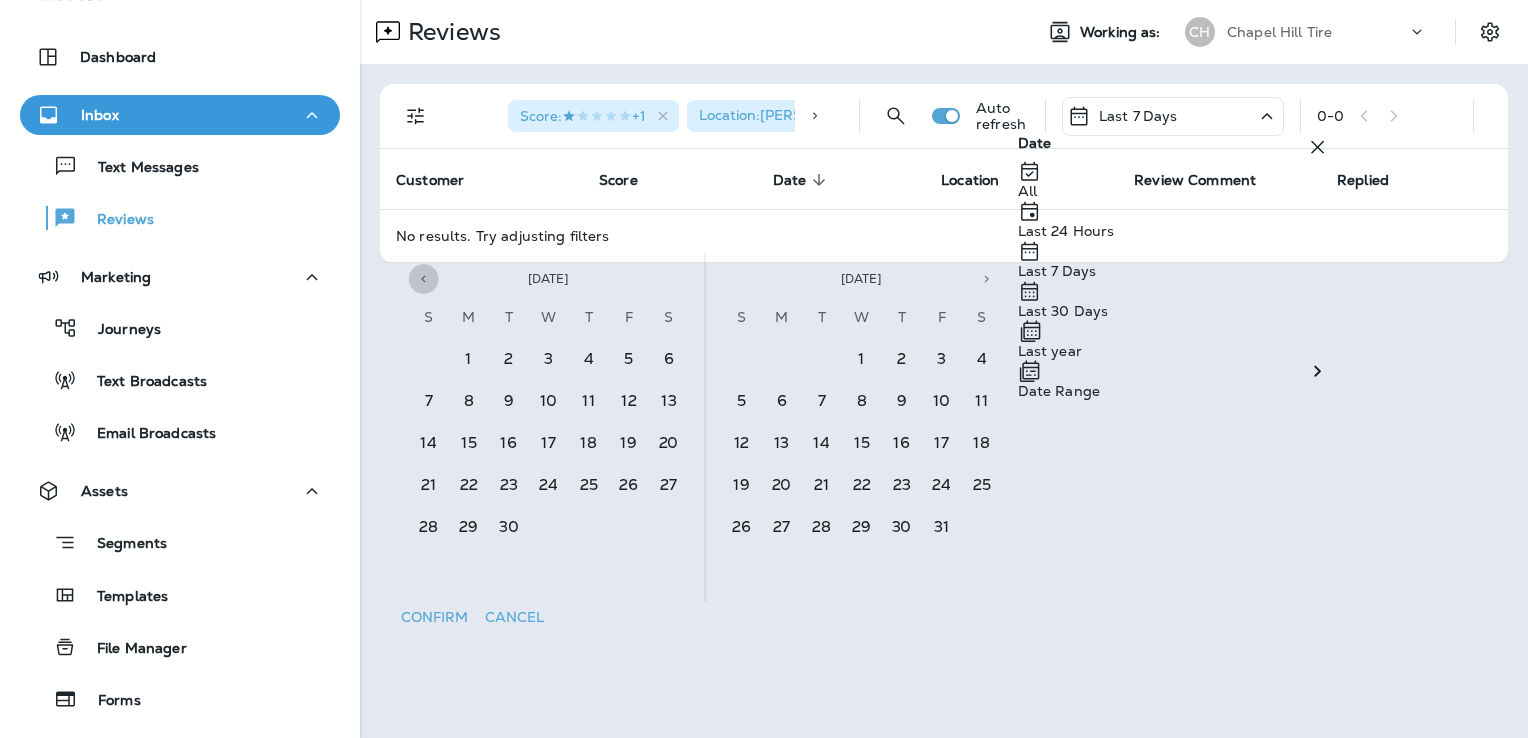 click 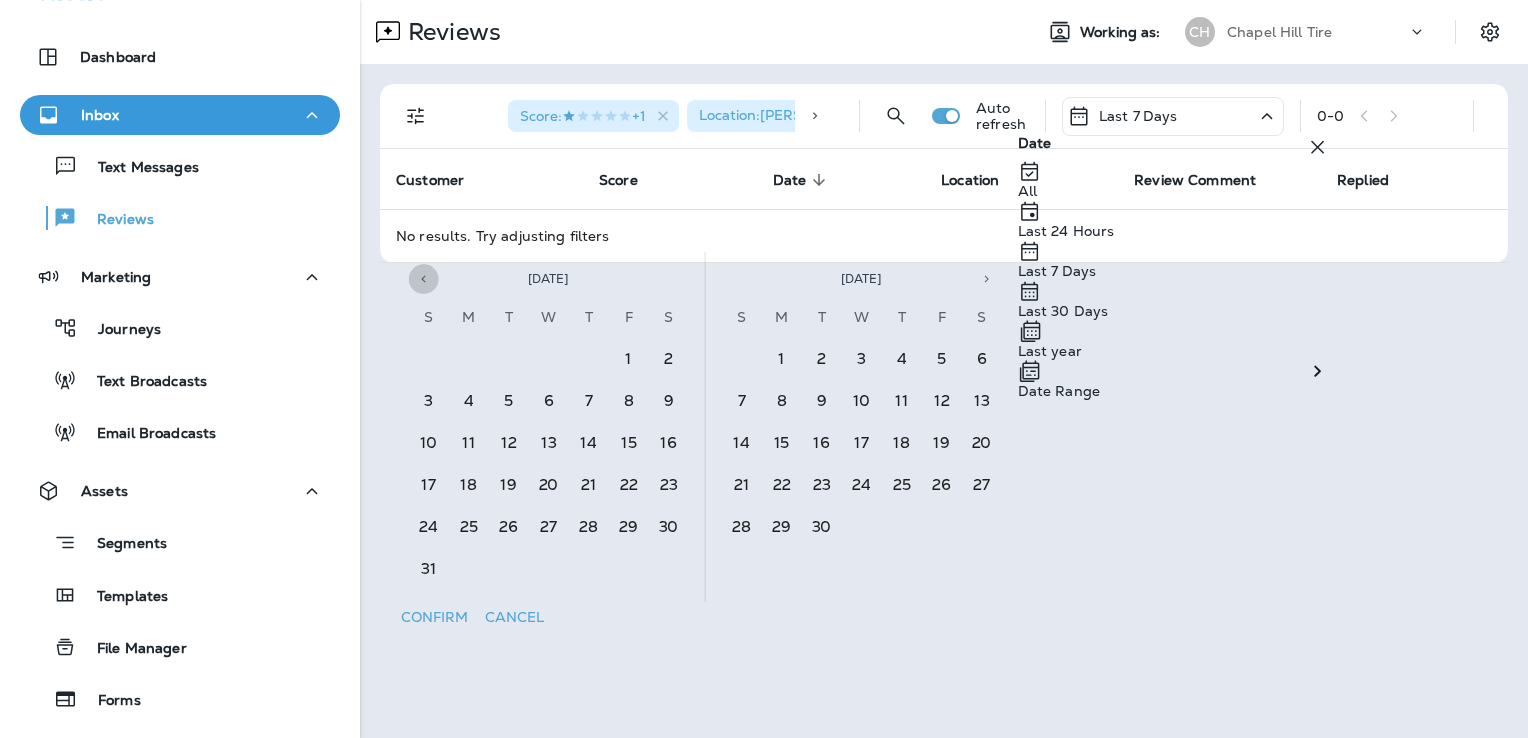click 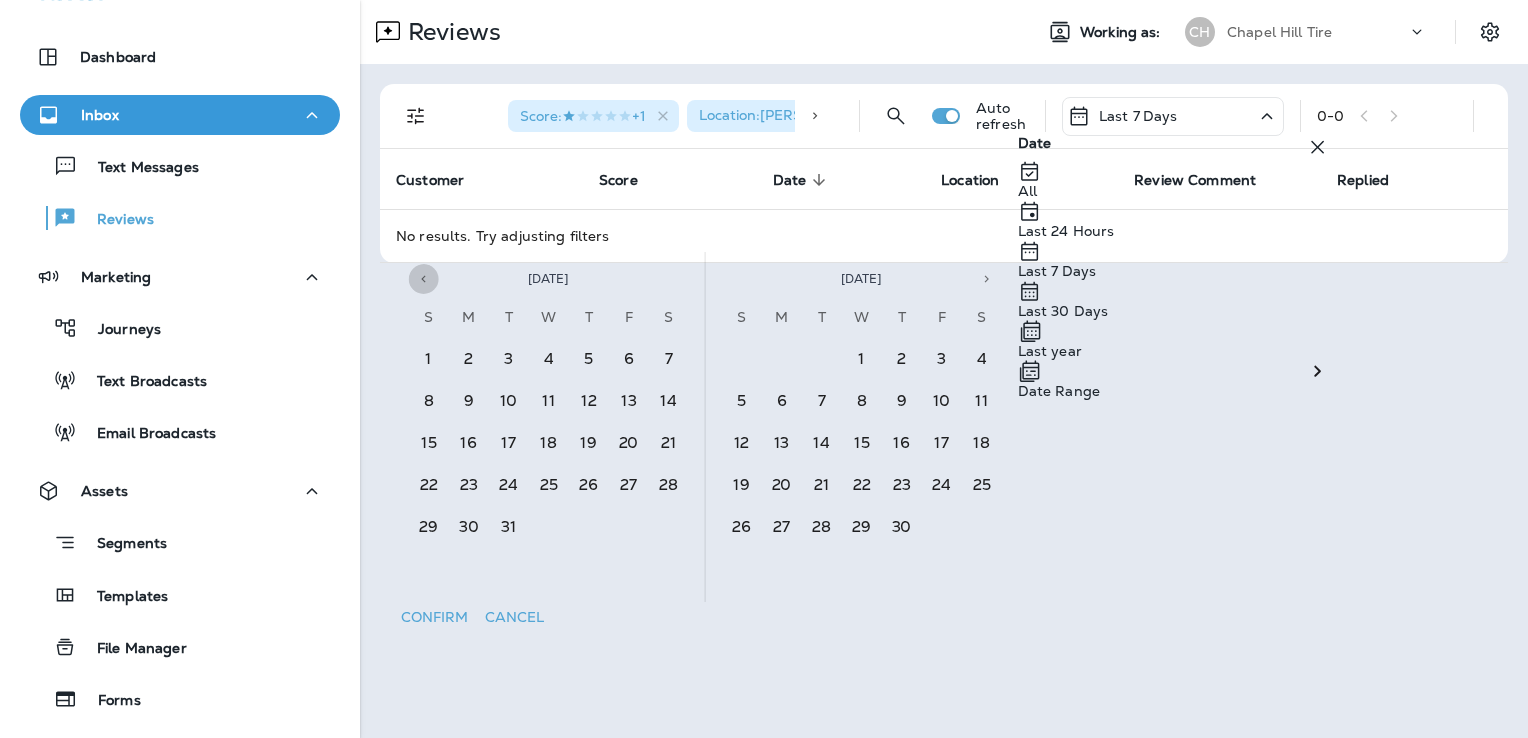click 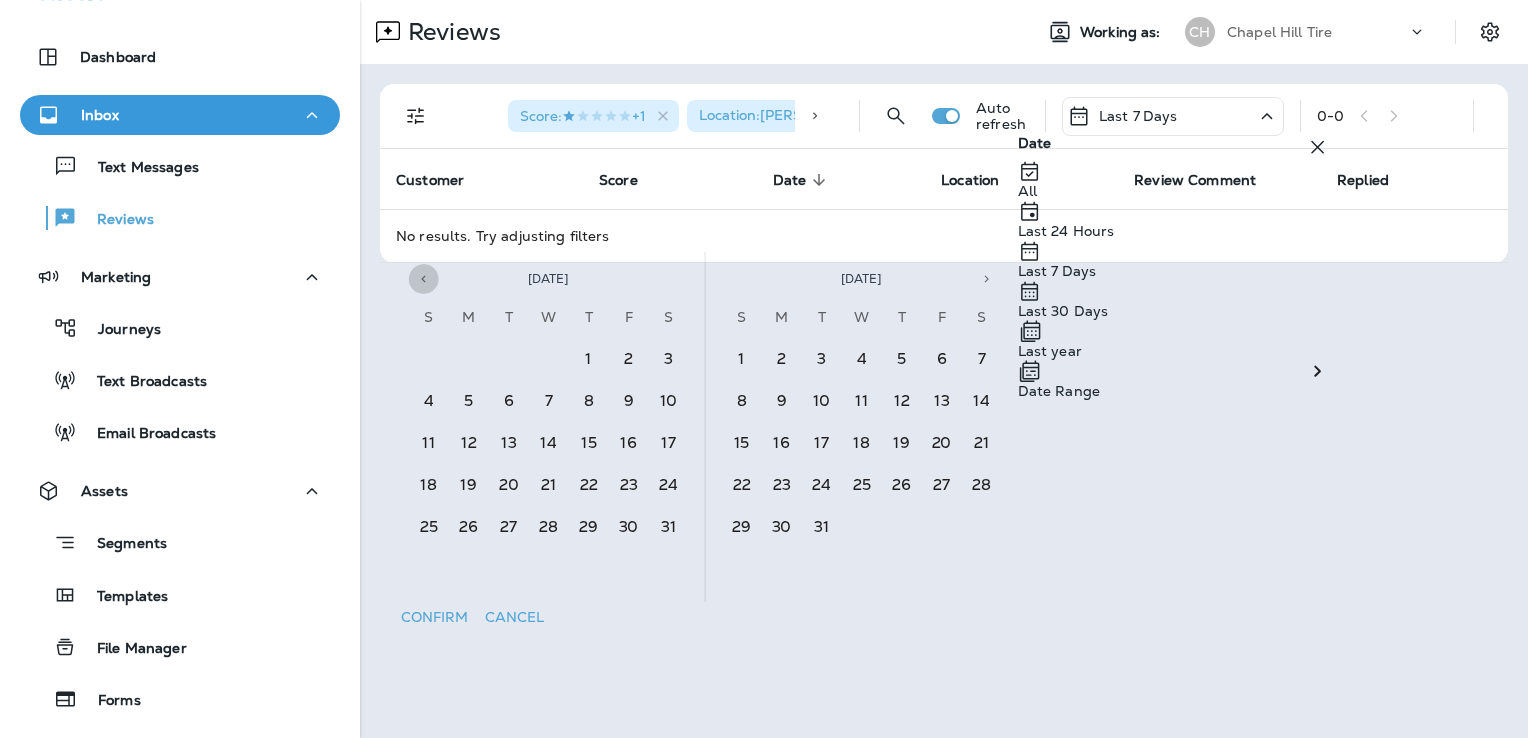 click 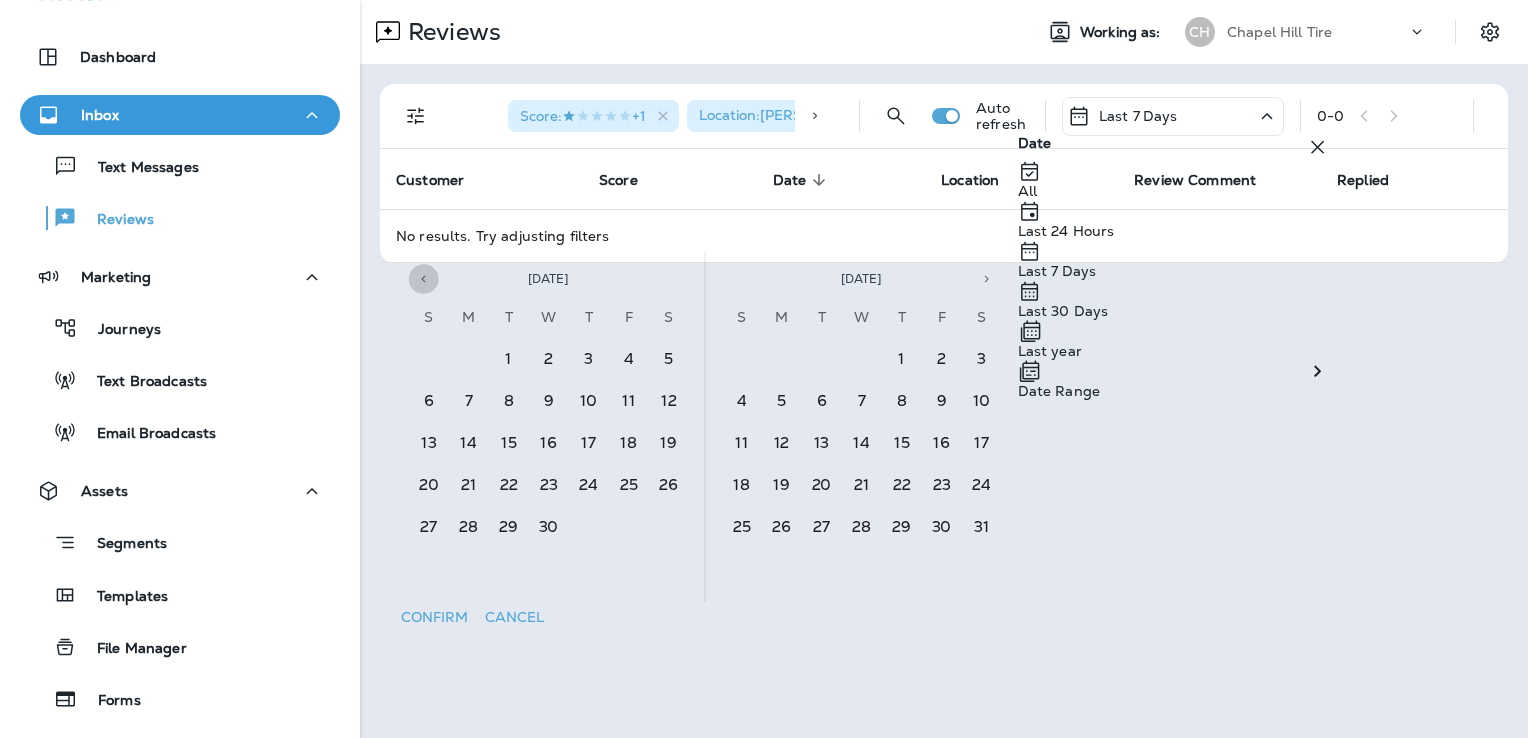 click 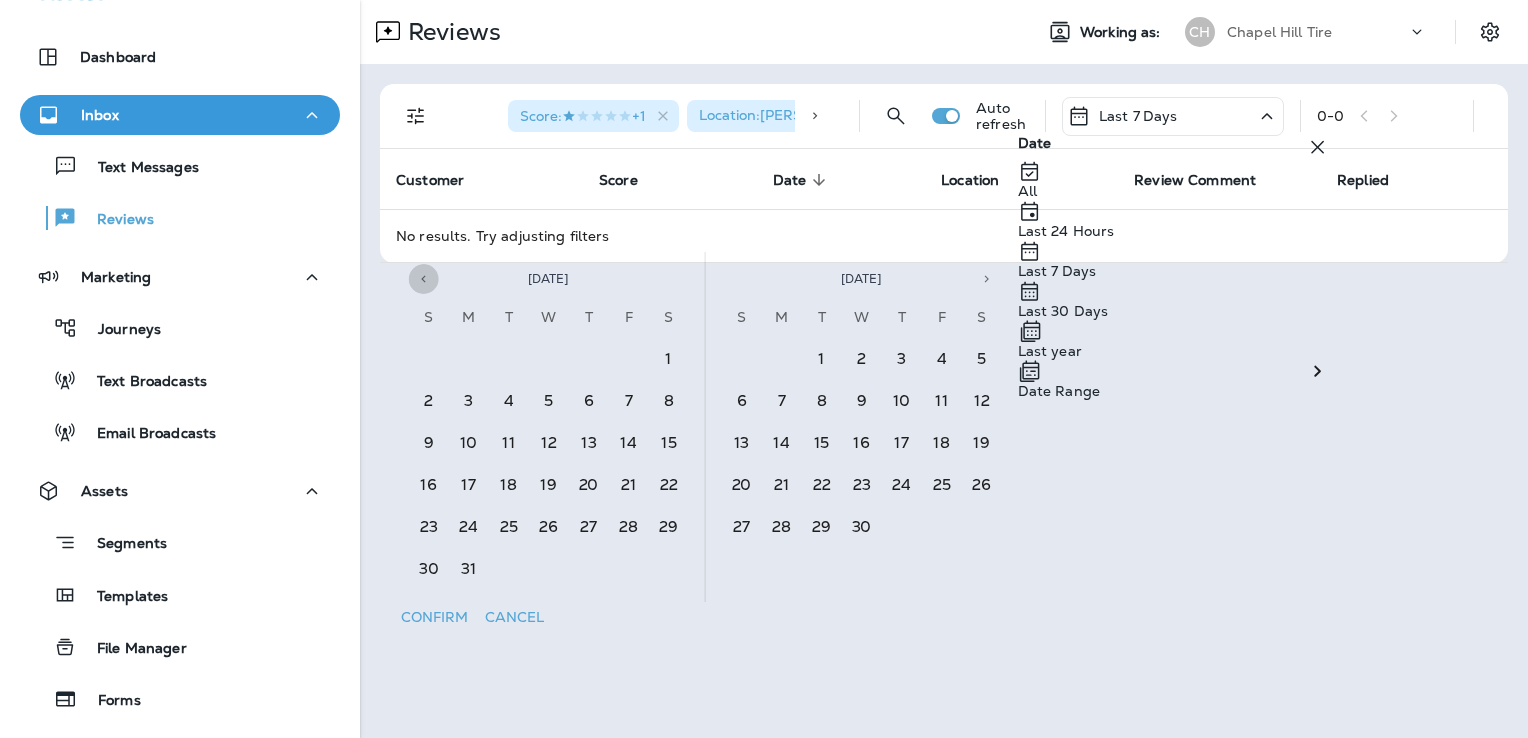 click 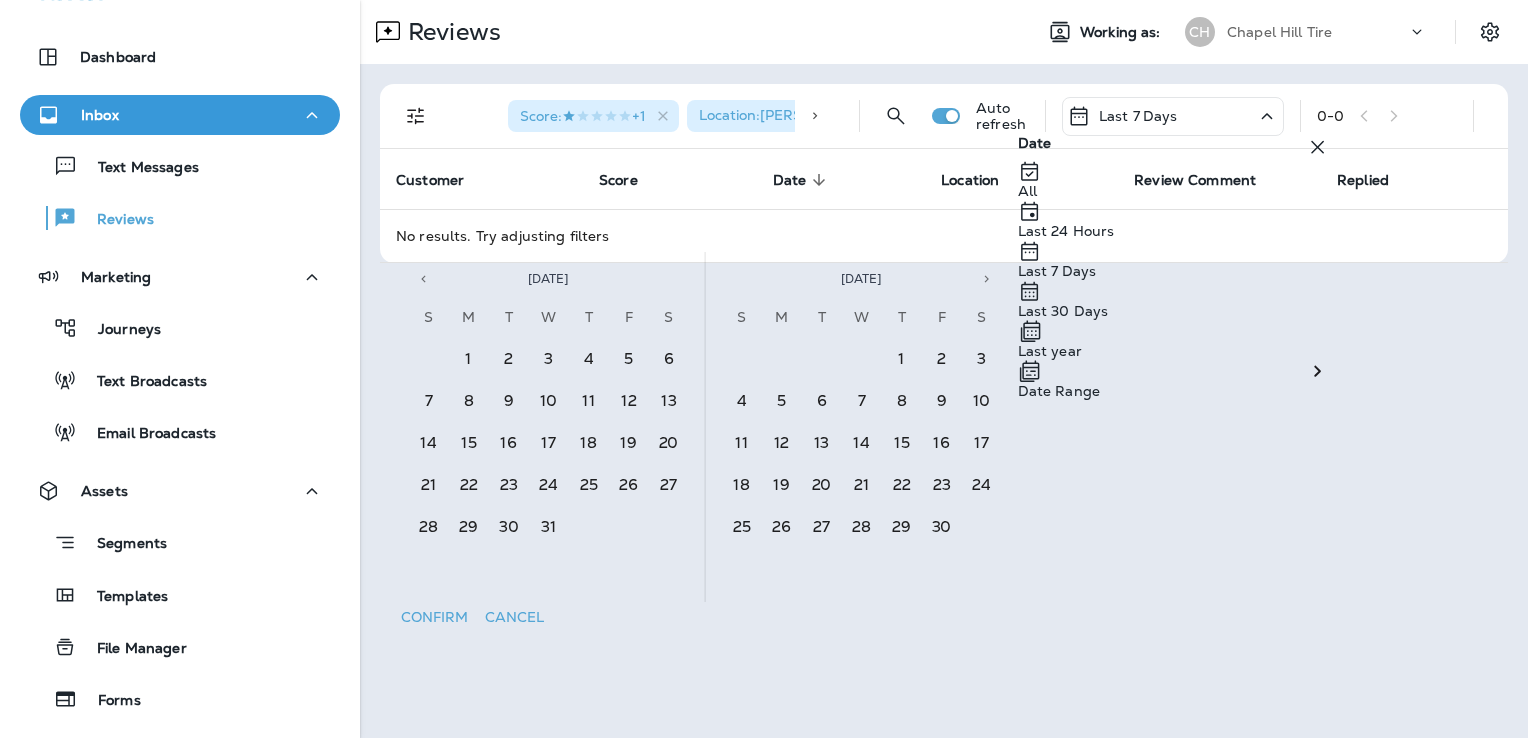 click 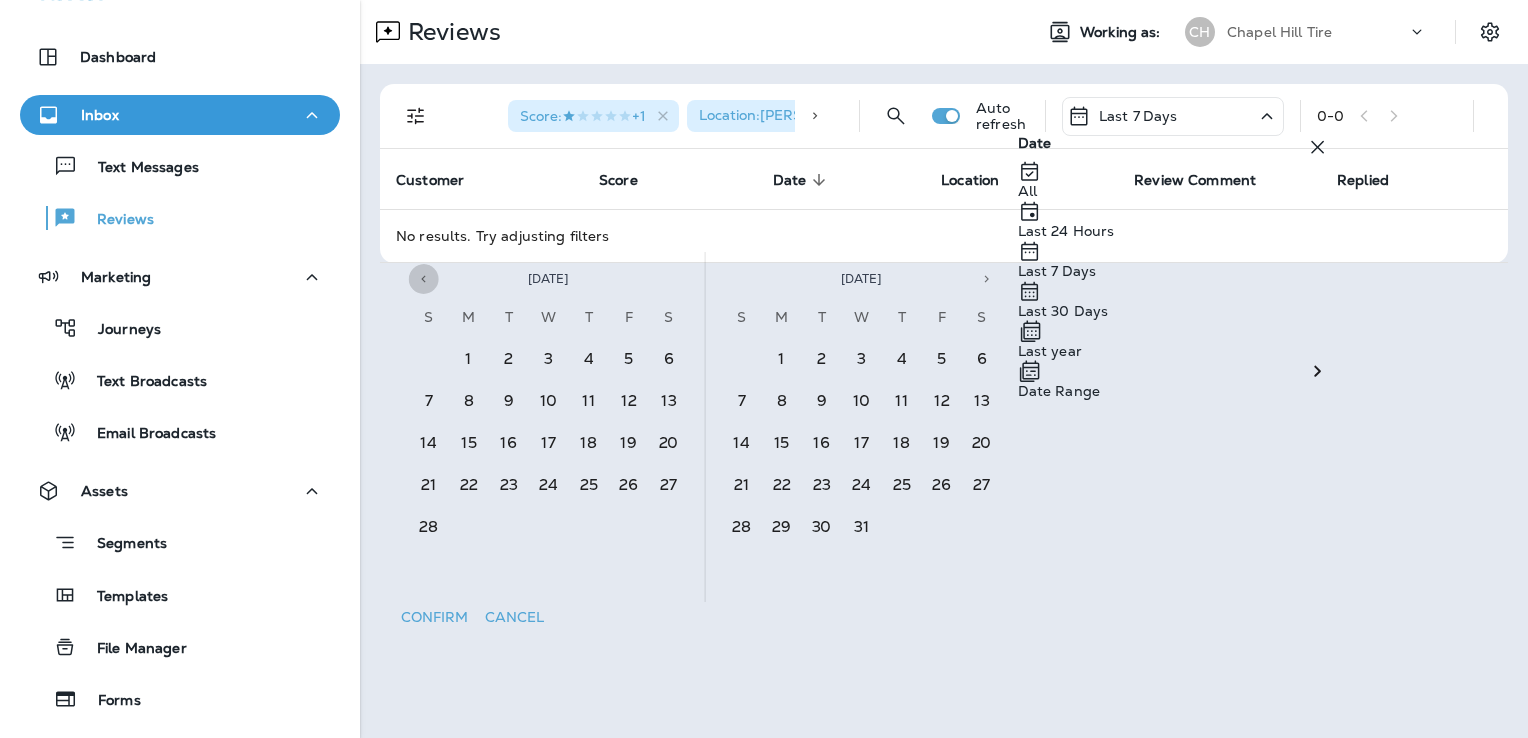 click 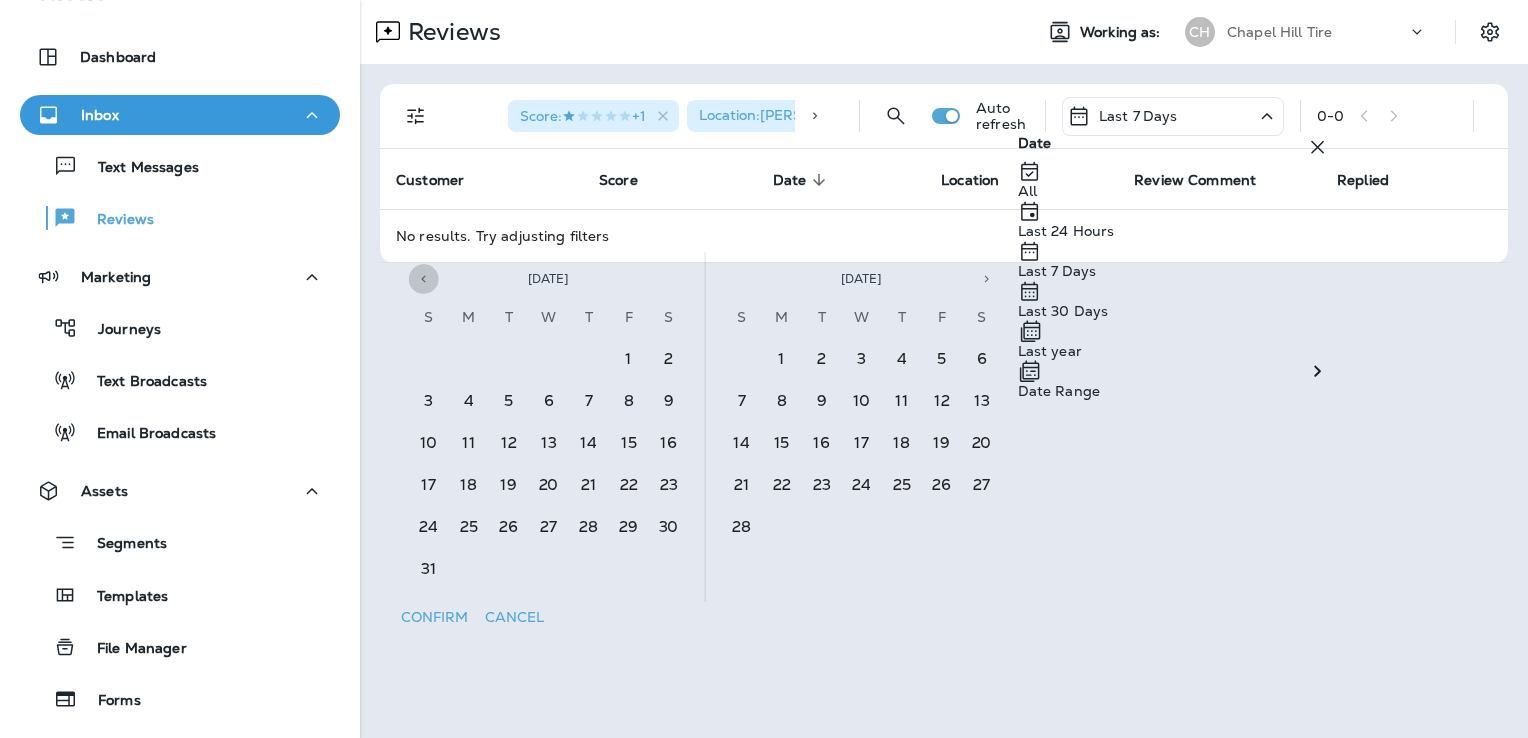 click 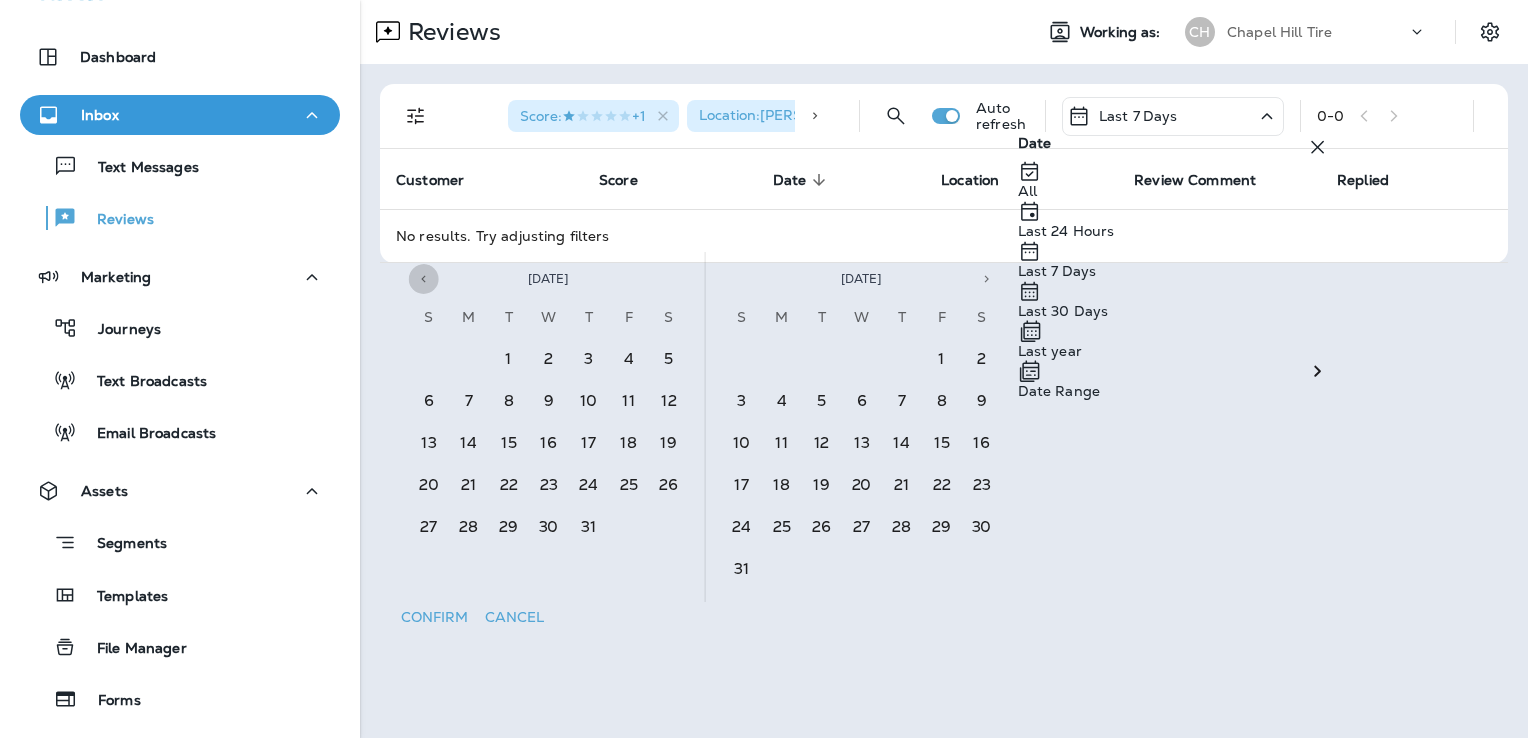 click 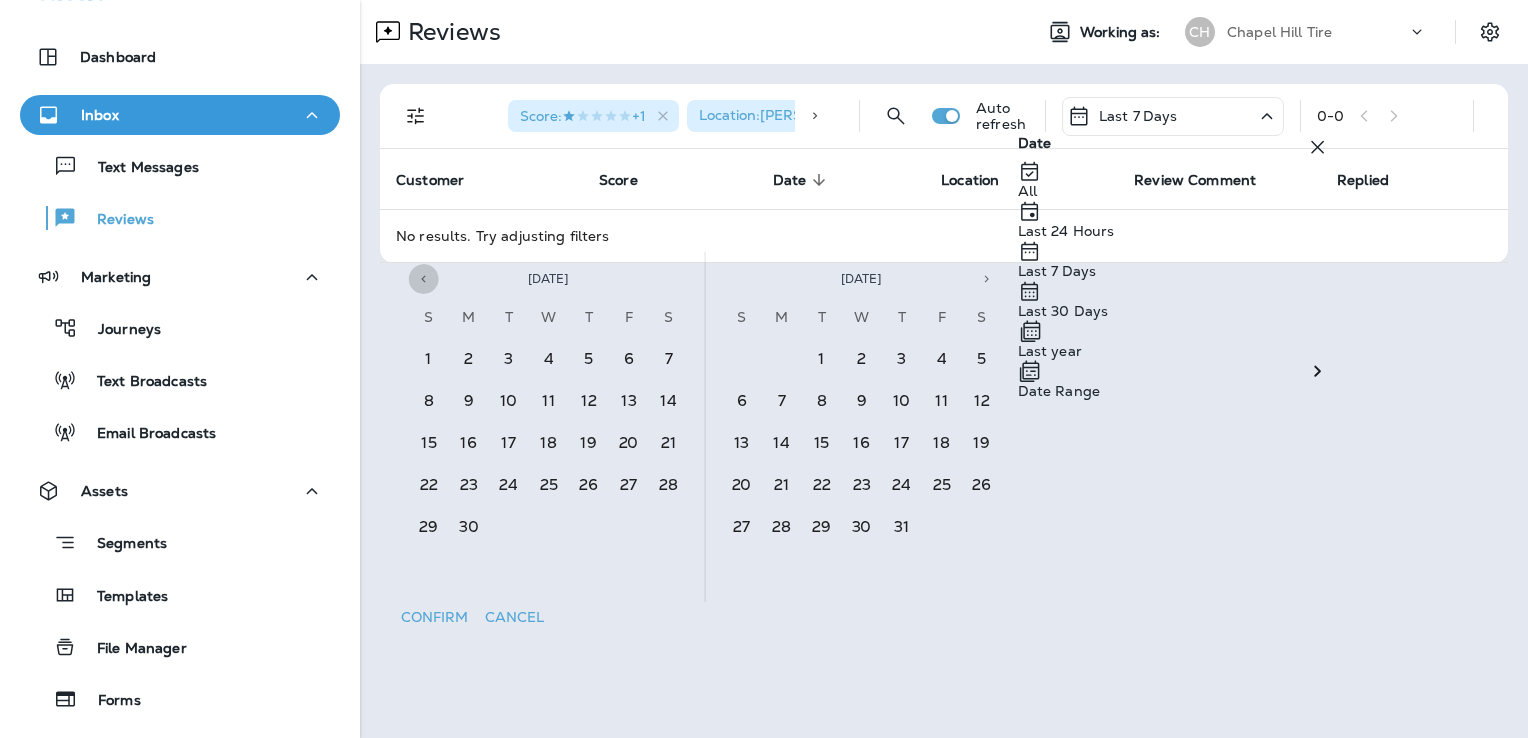 click 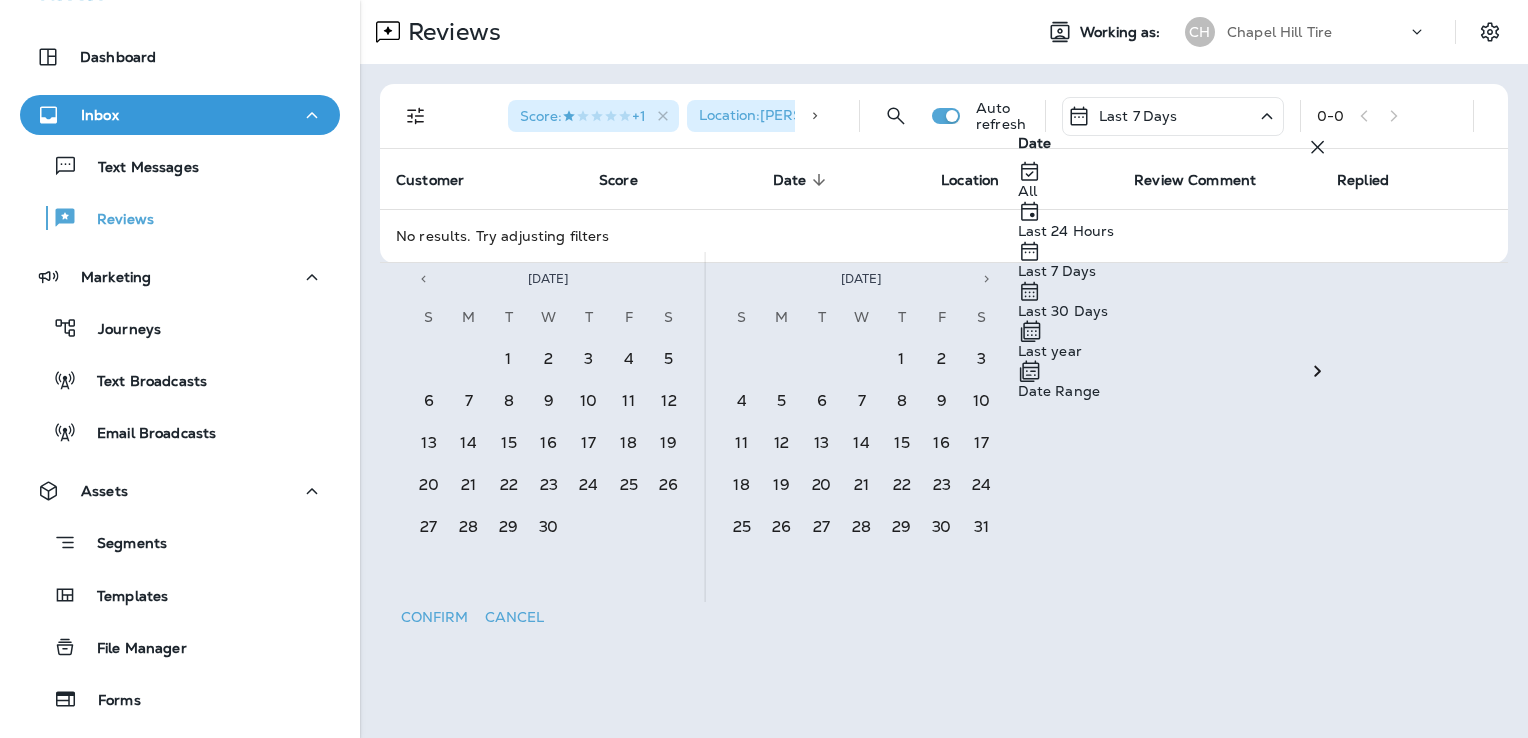 click 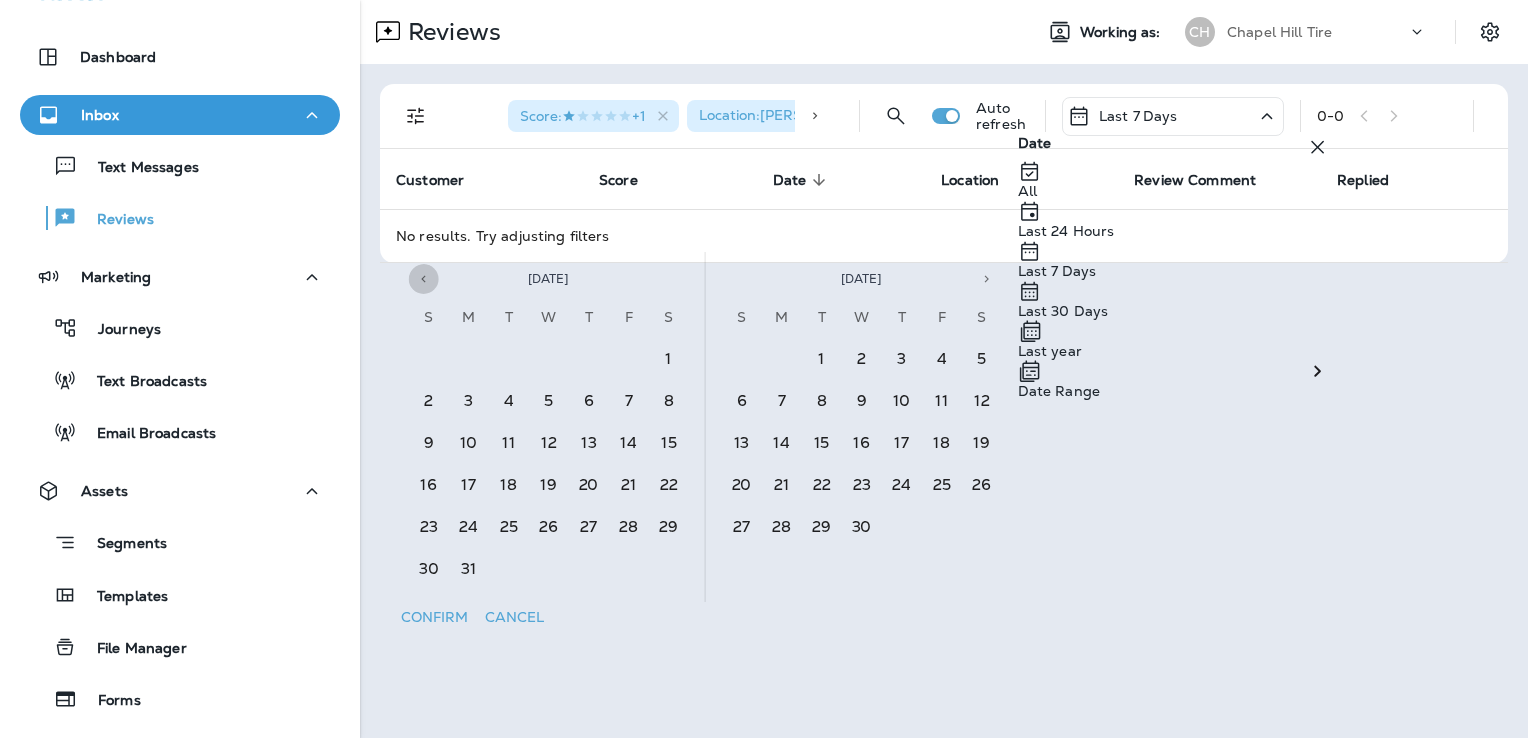 click 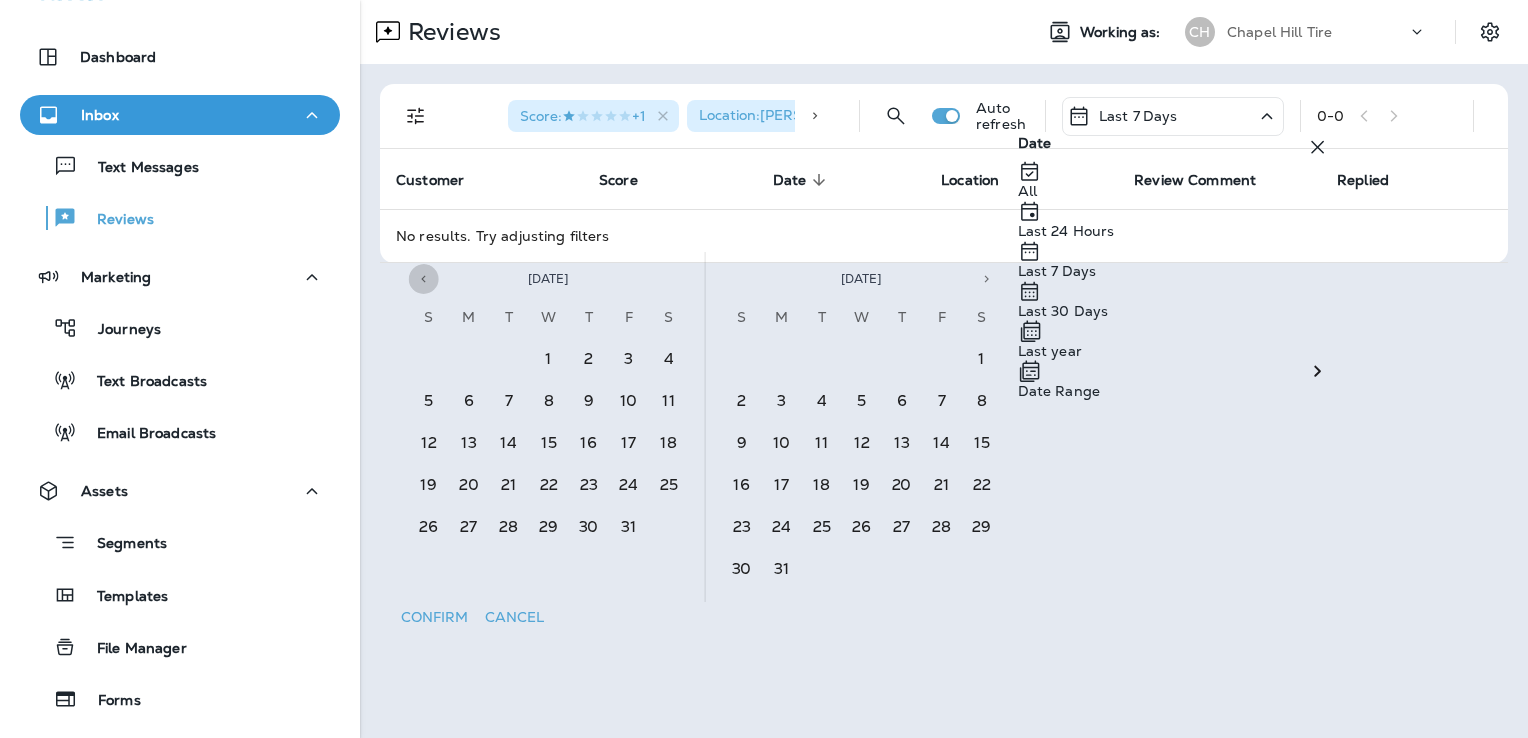 click 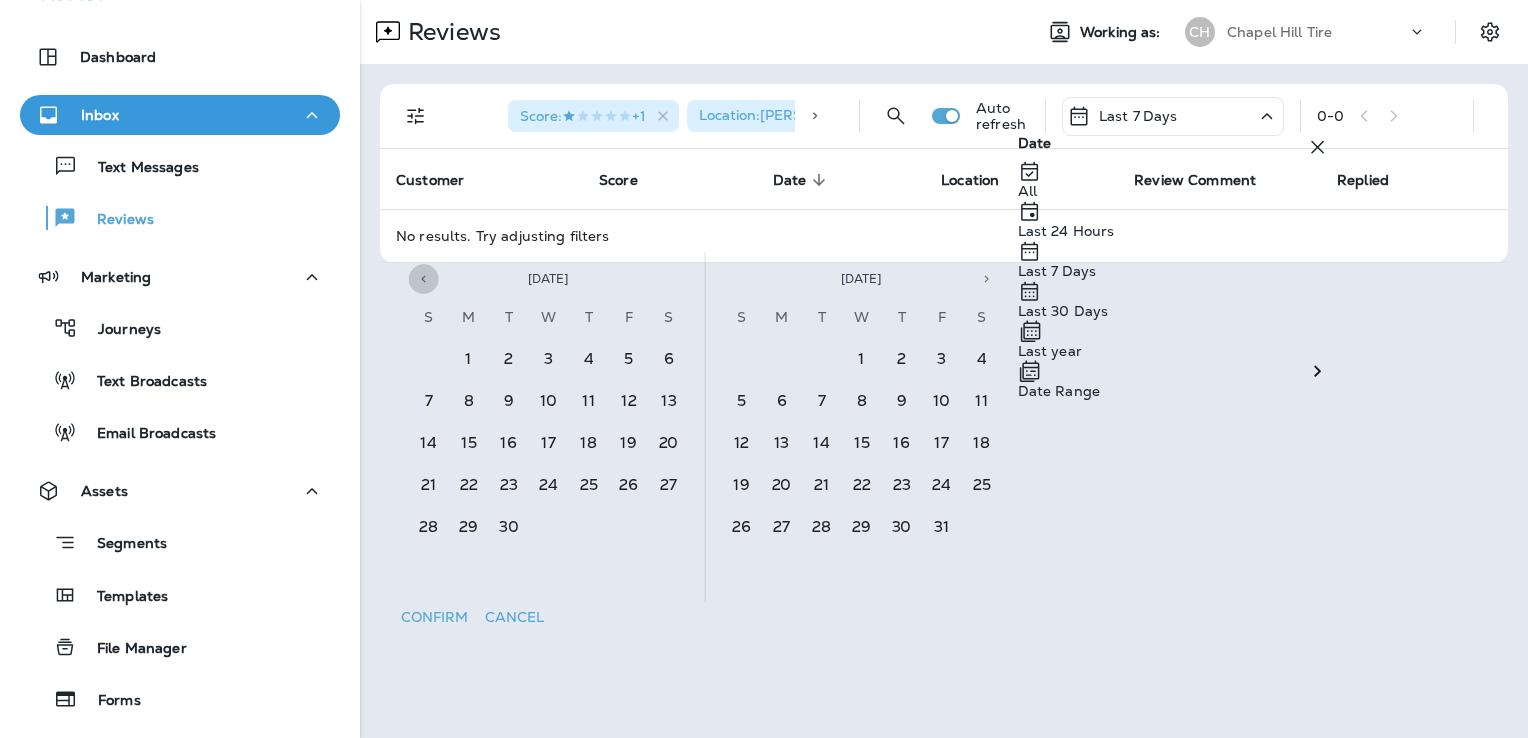 click 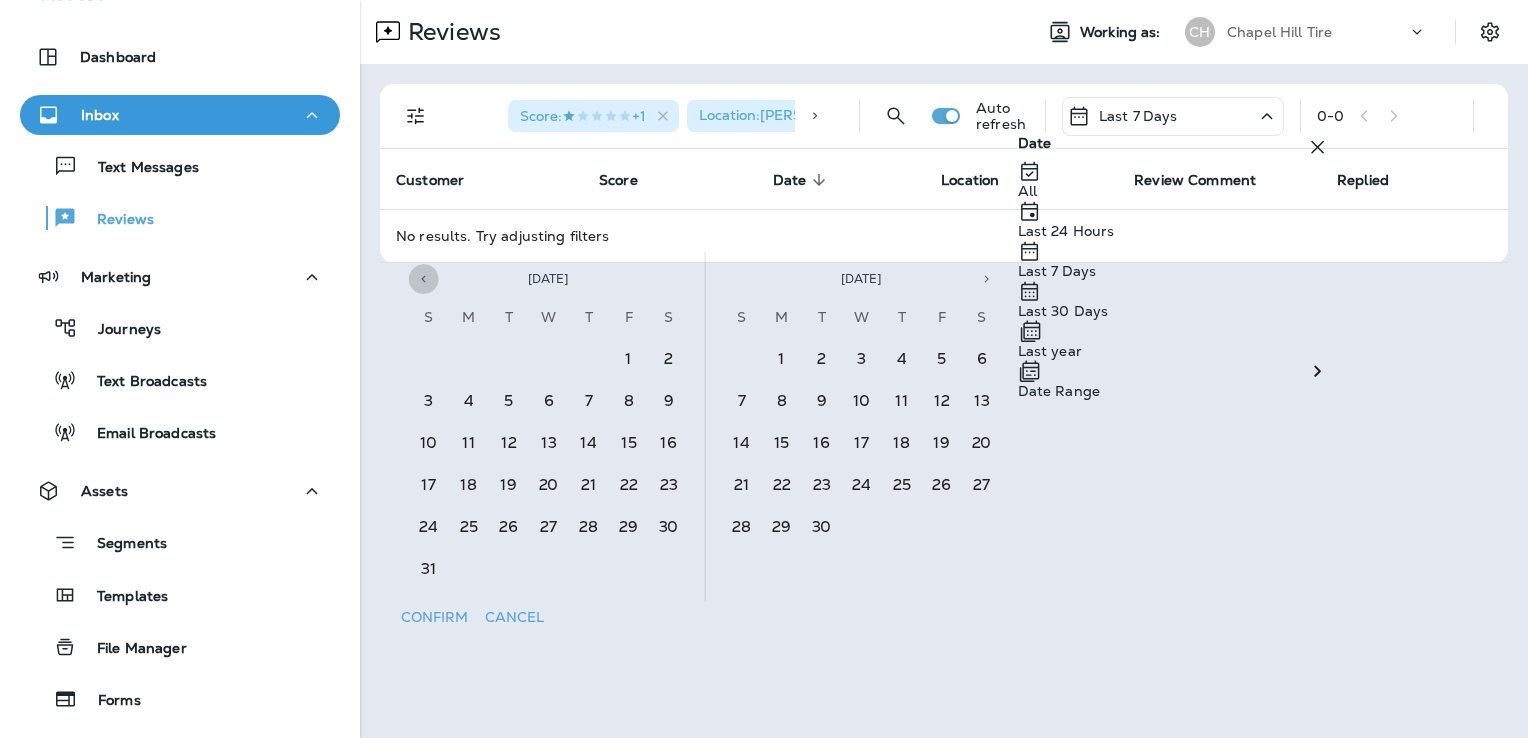 click 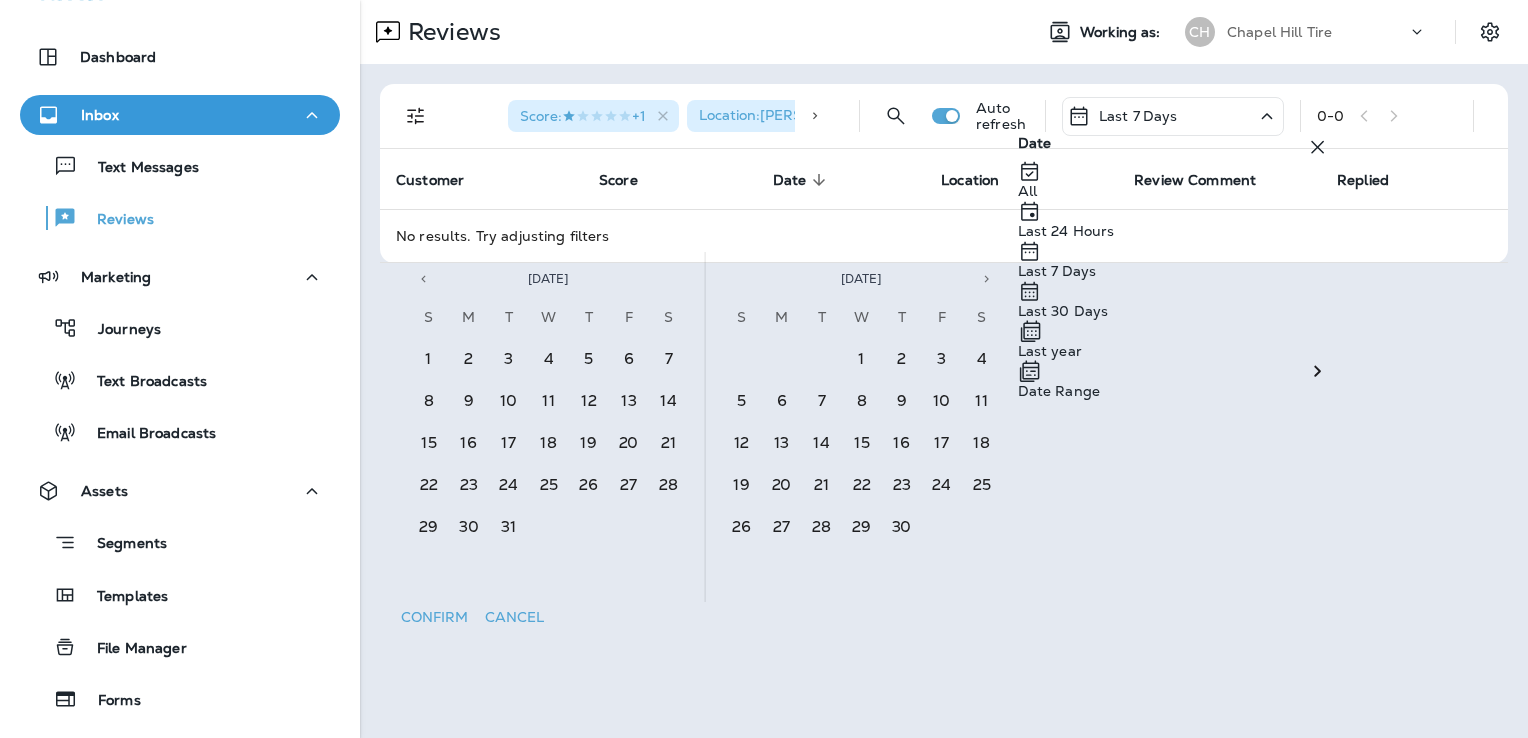 click 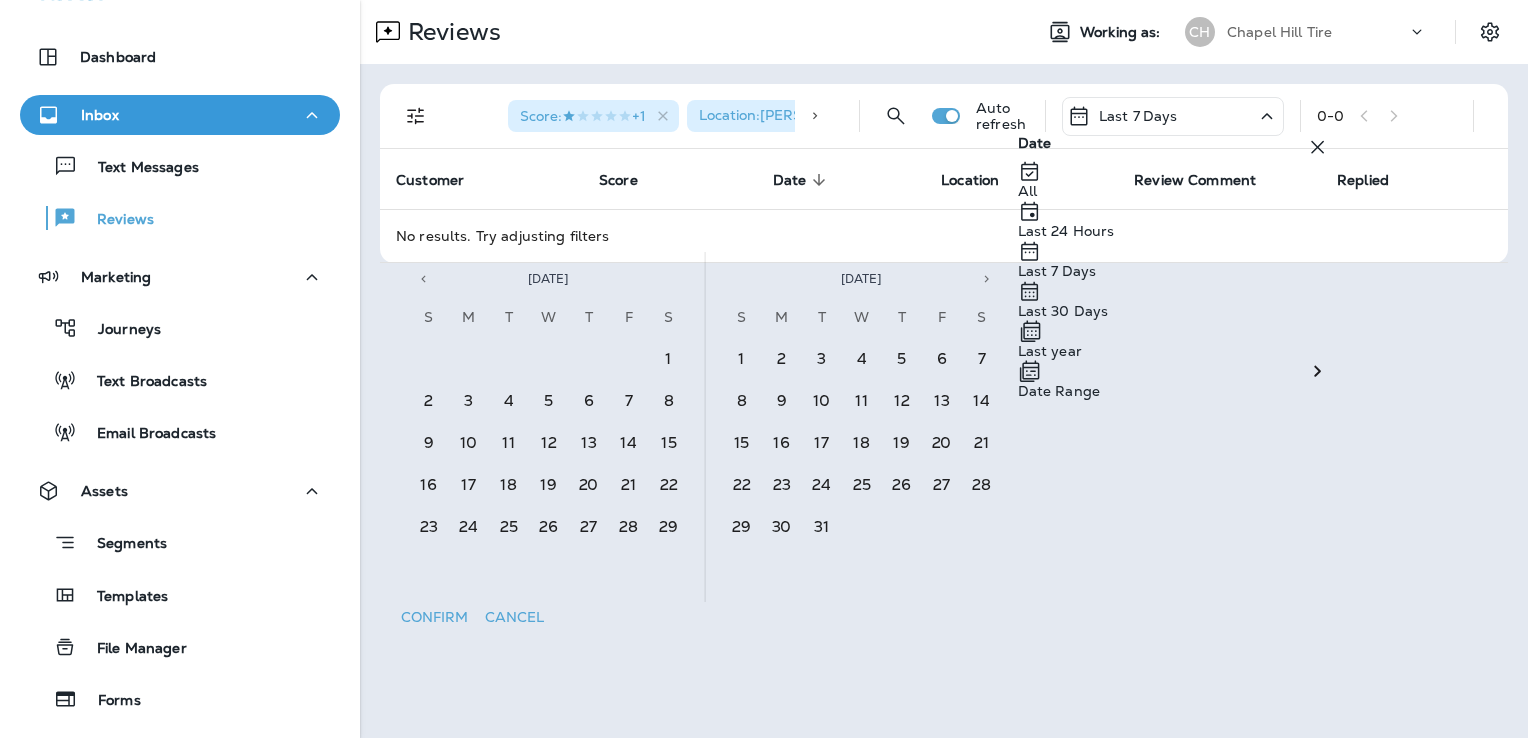 click 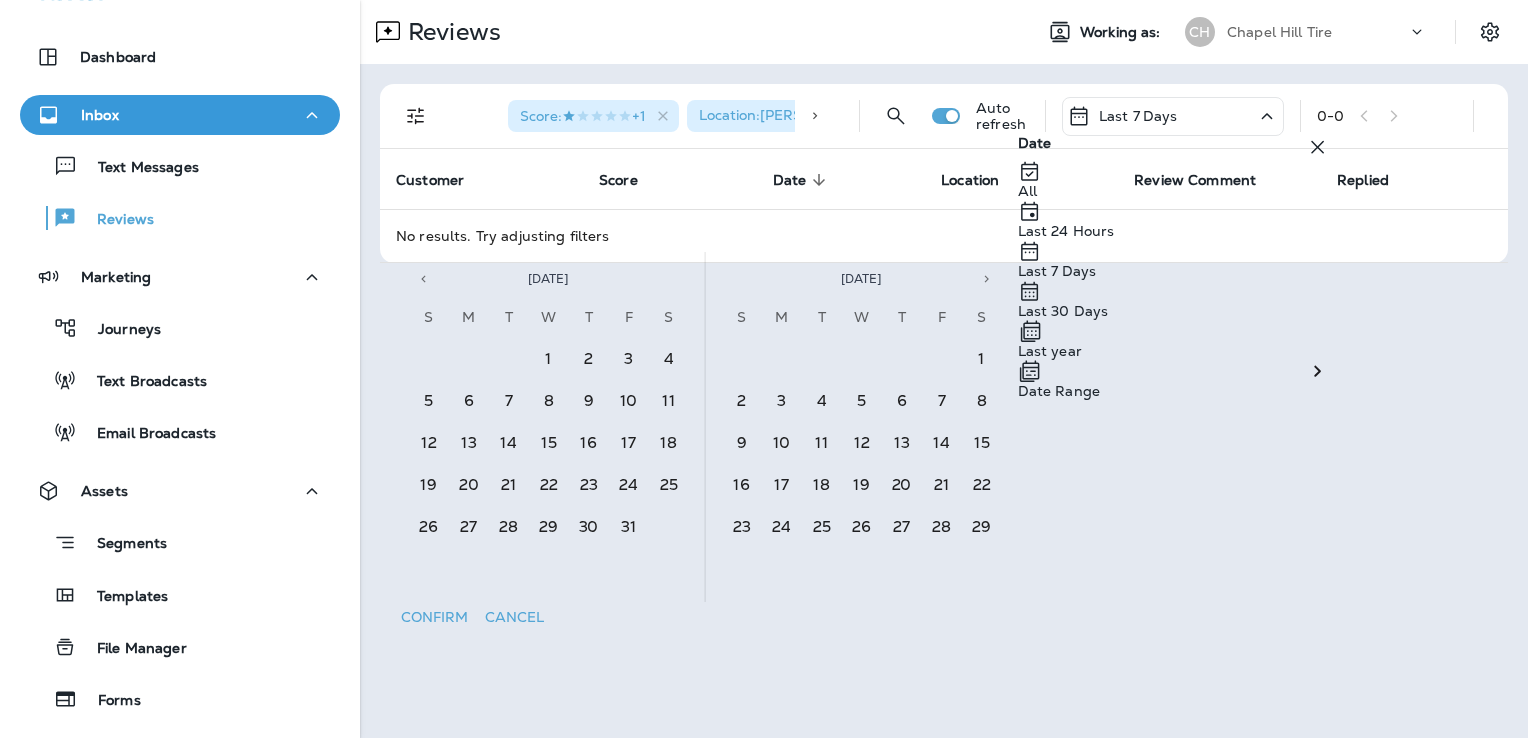 click 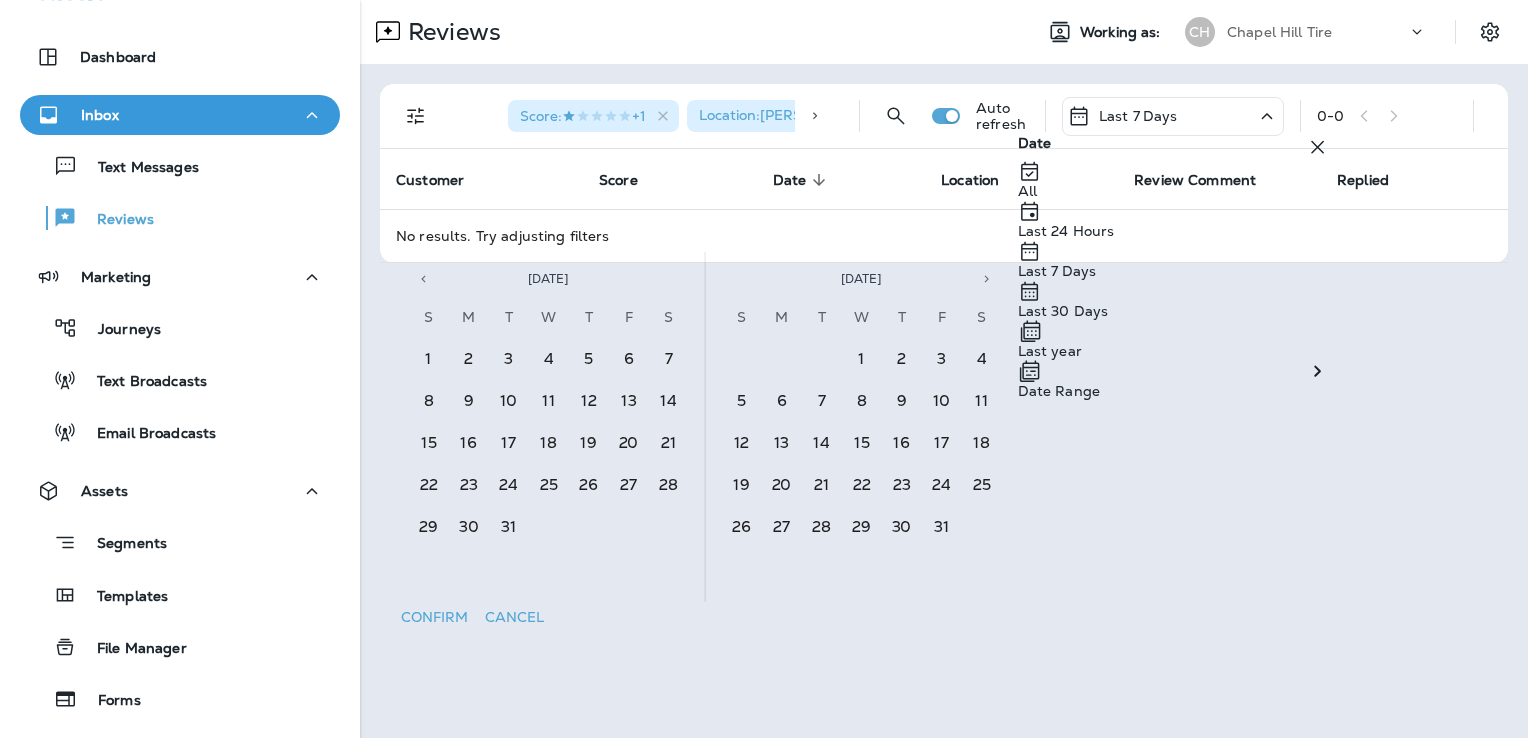 click 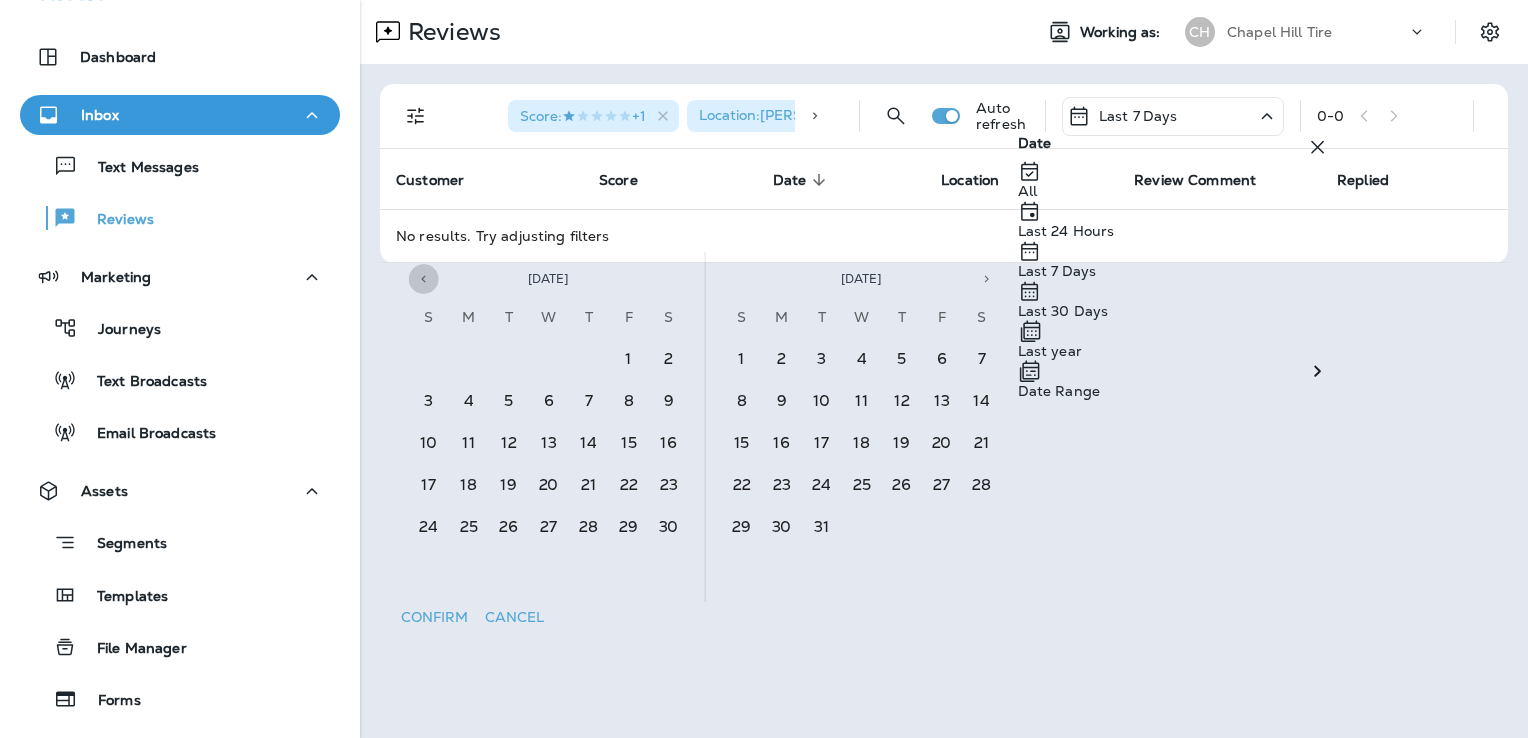 click 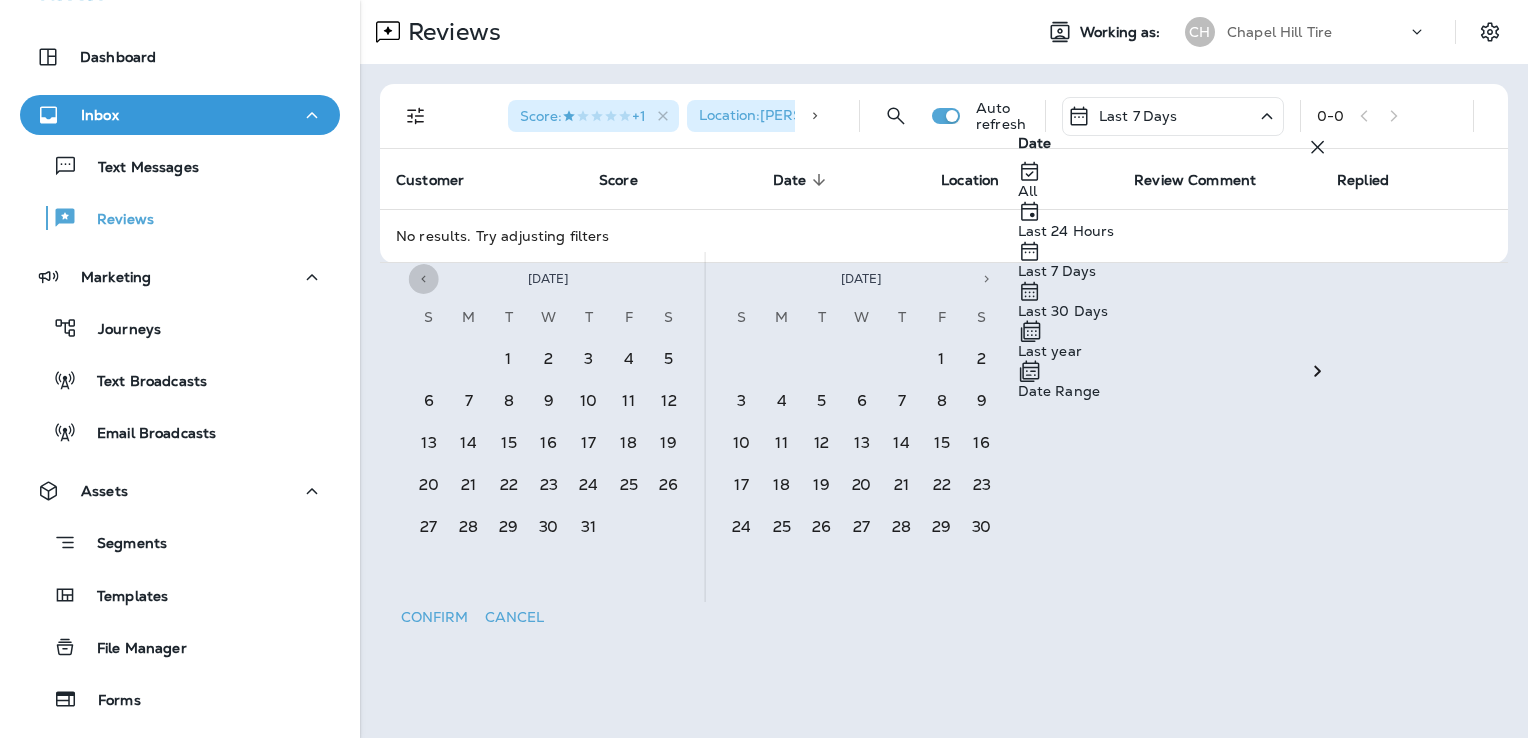 click 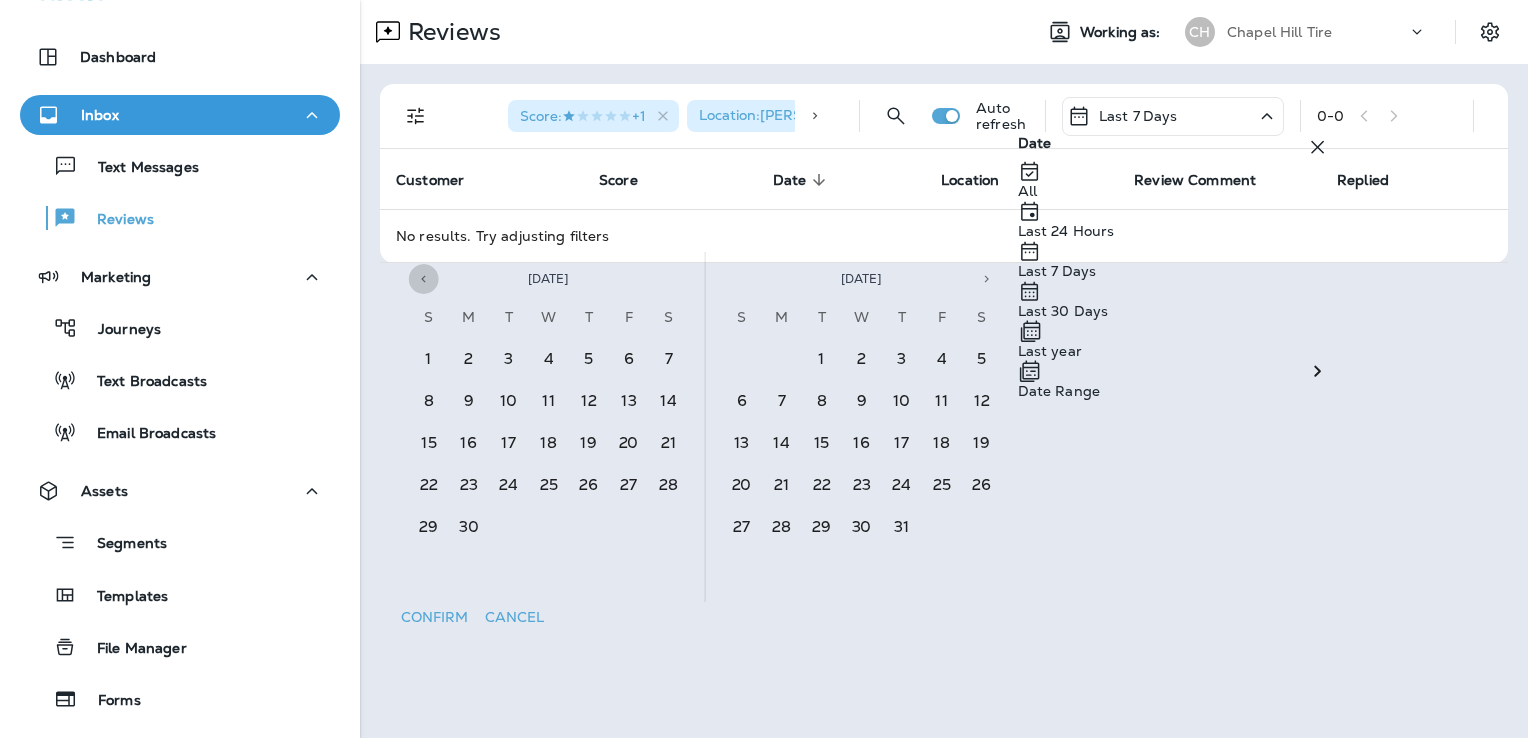 click 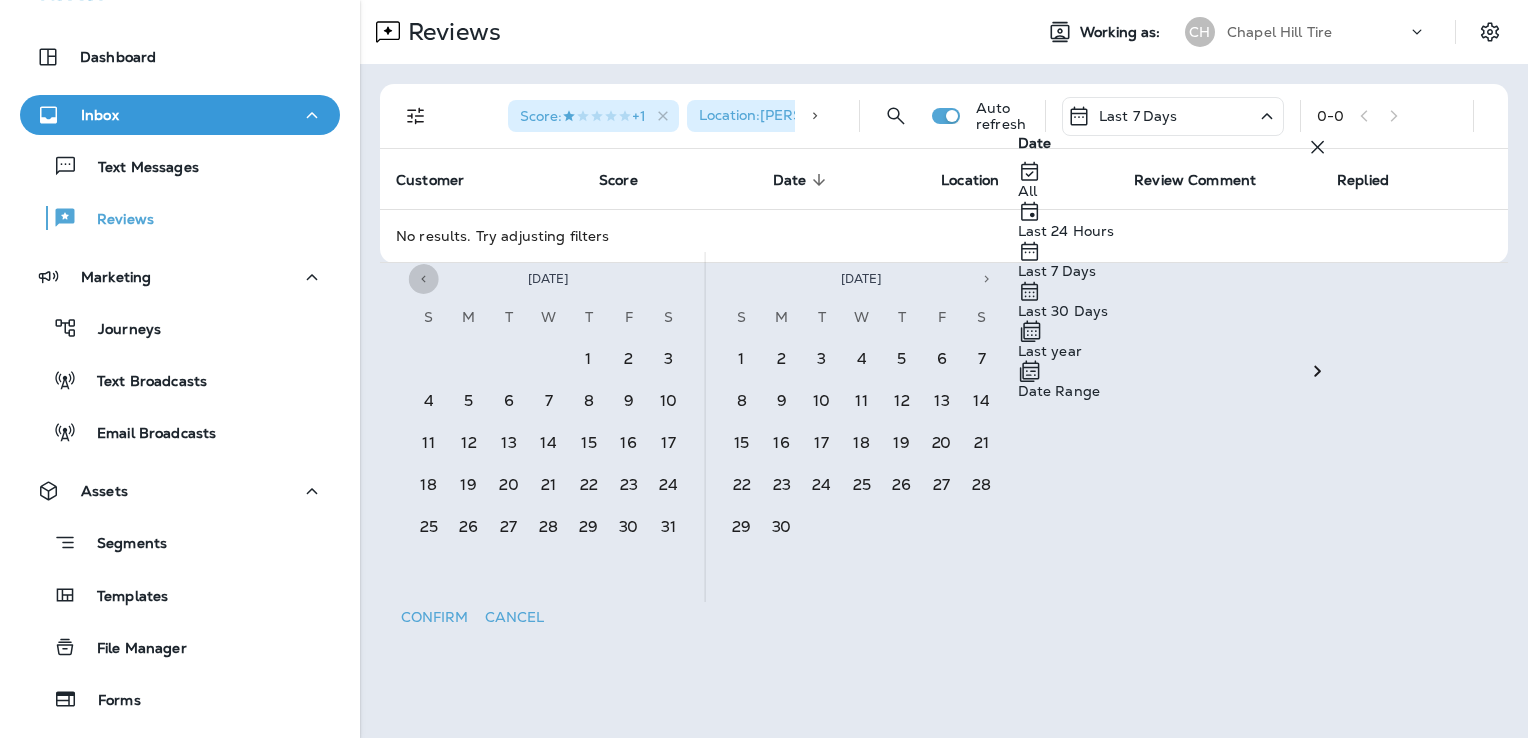 click 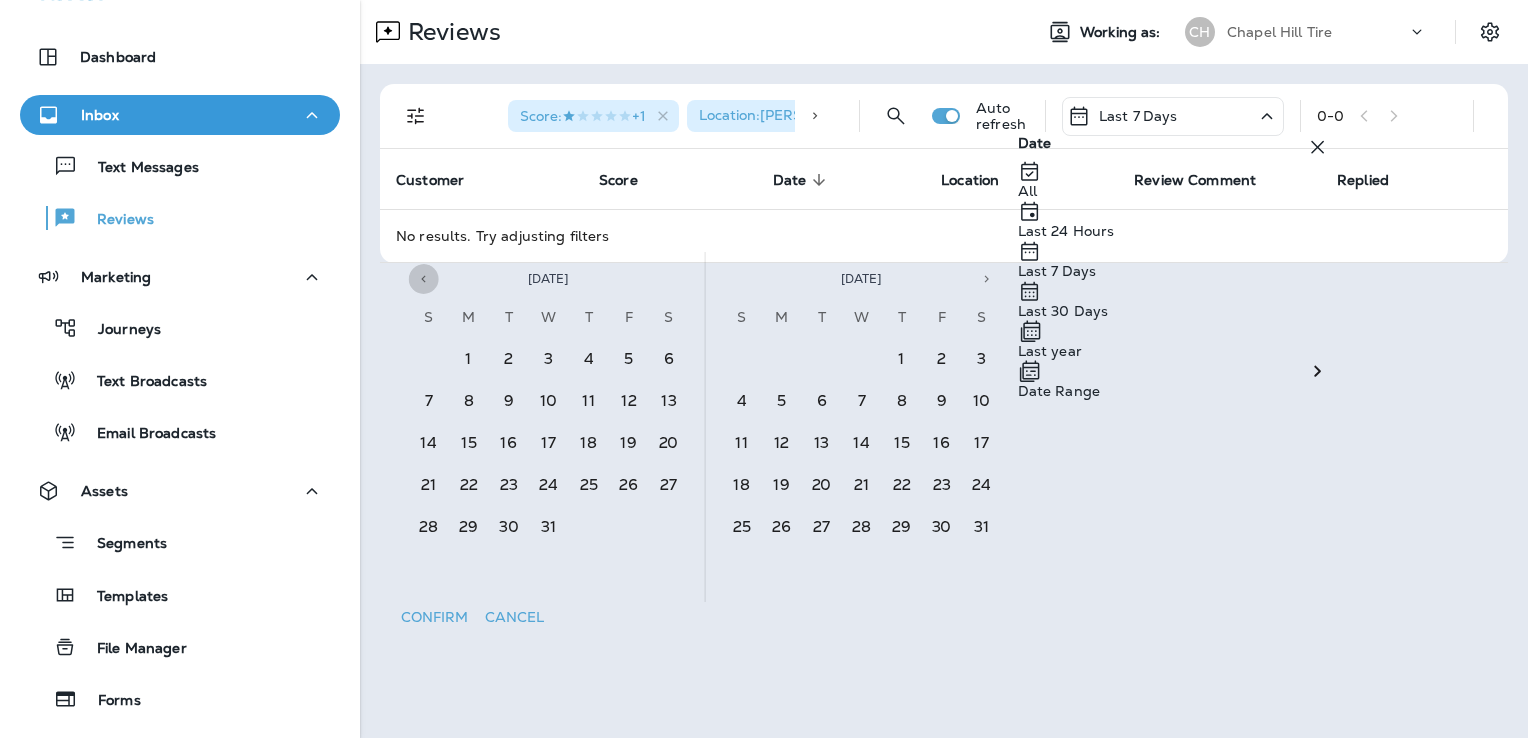 click 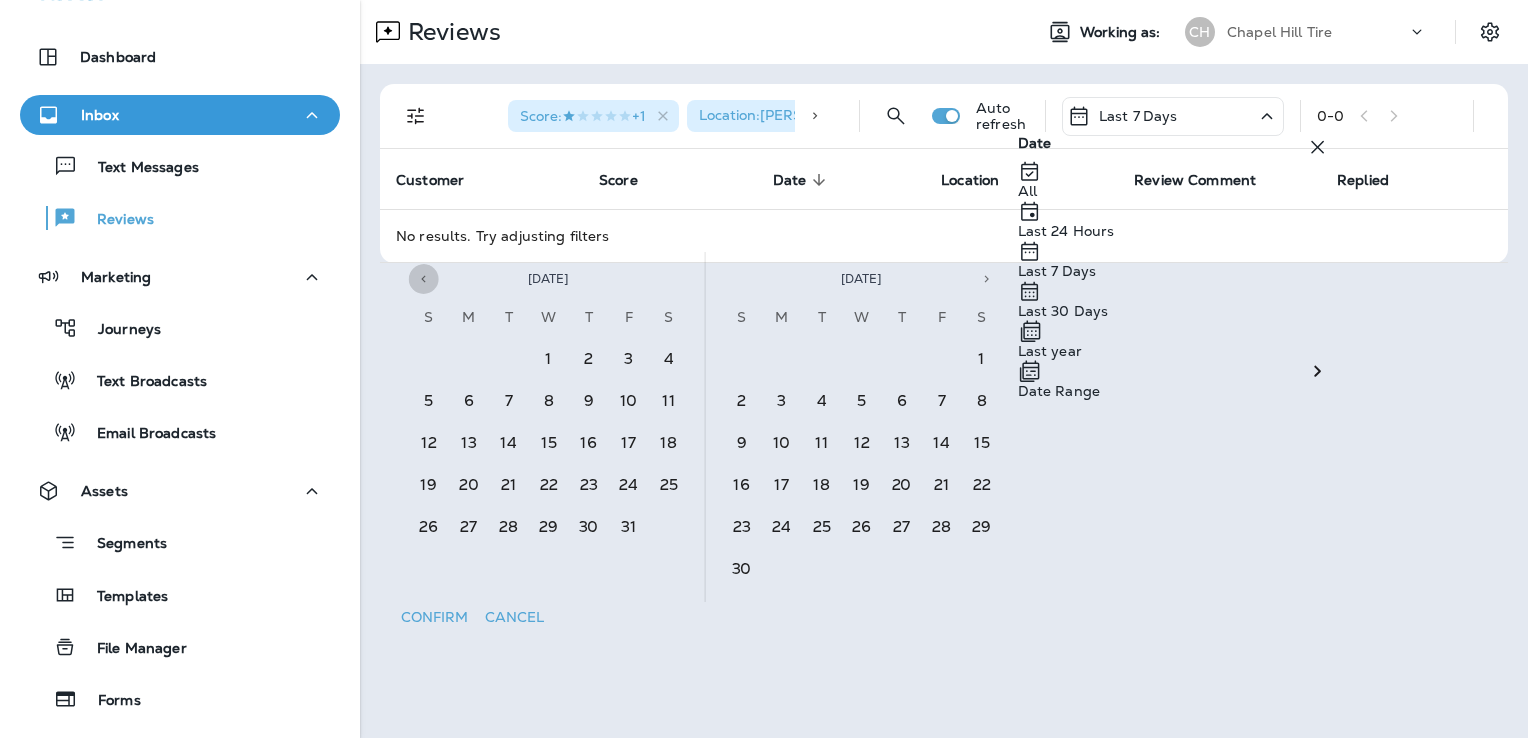click 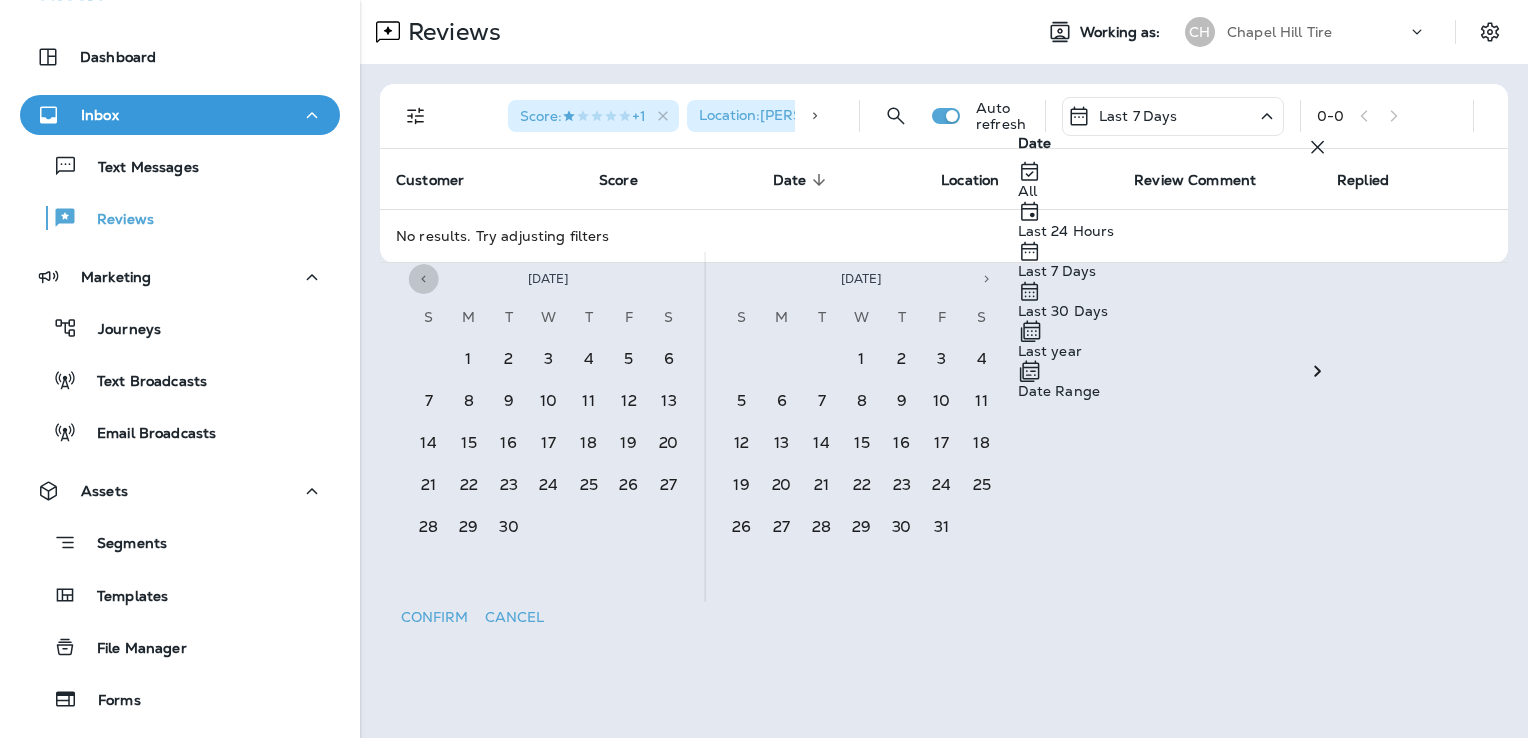 click 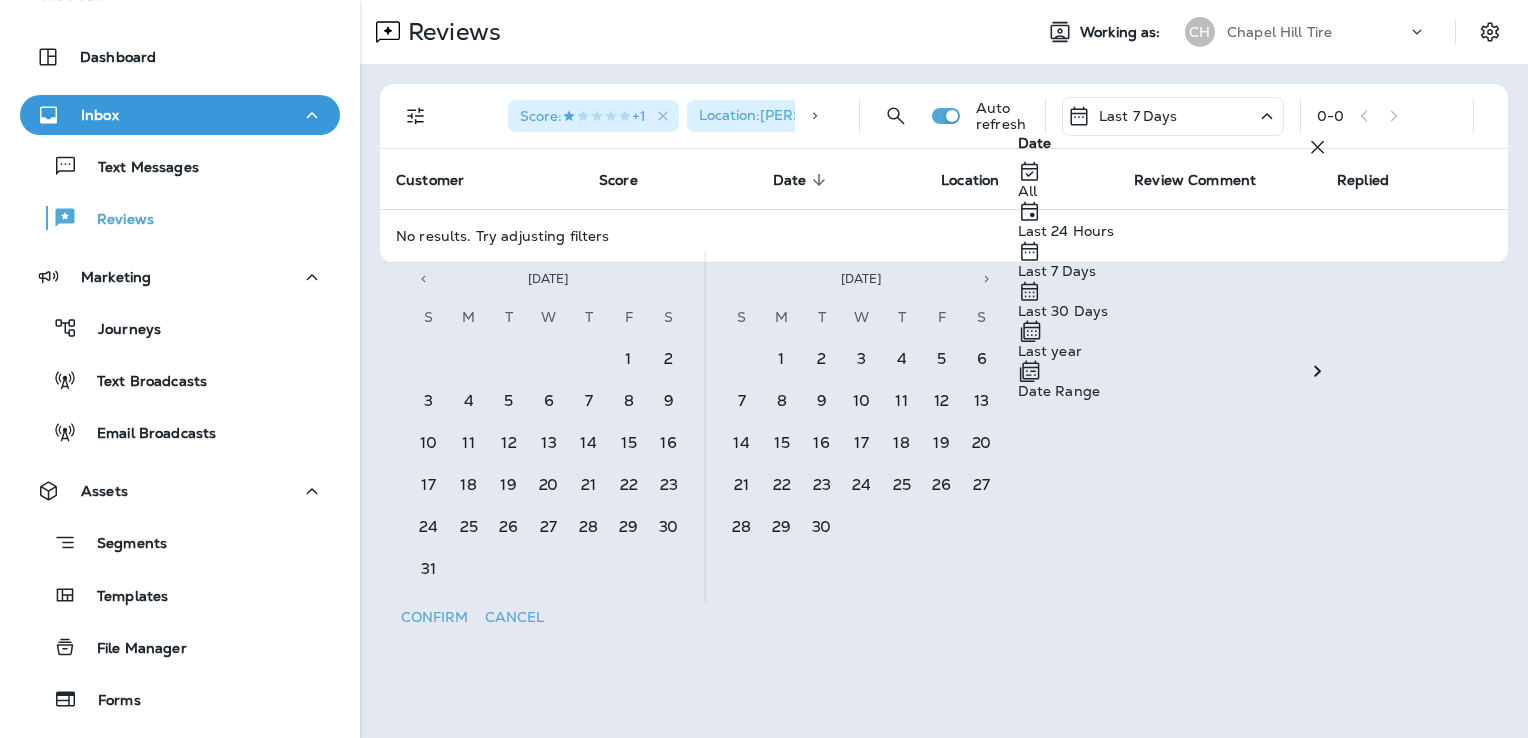 click 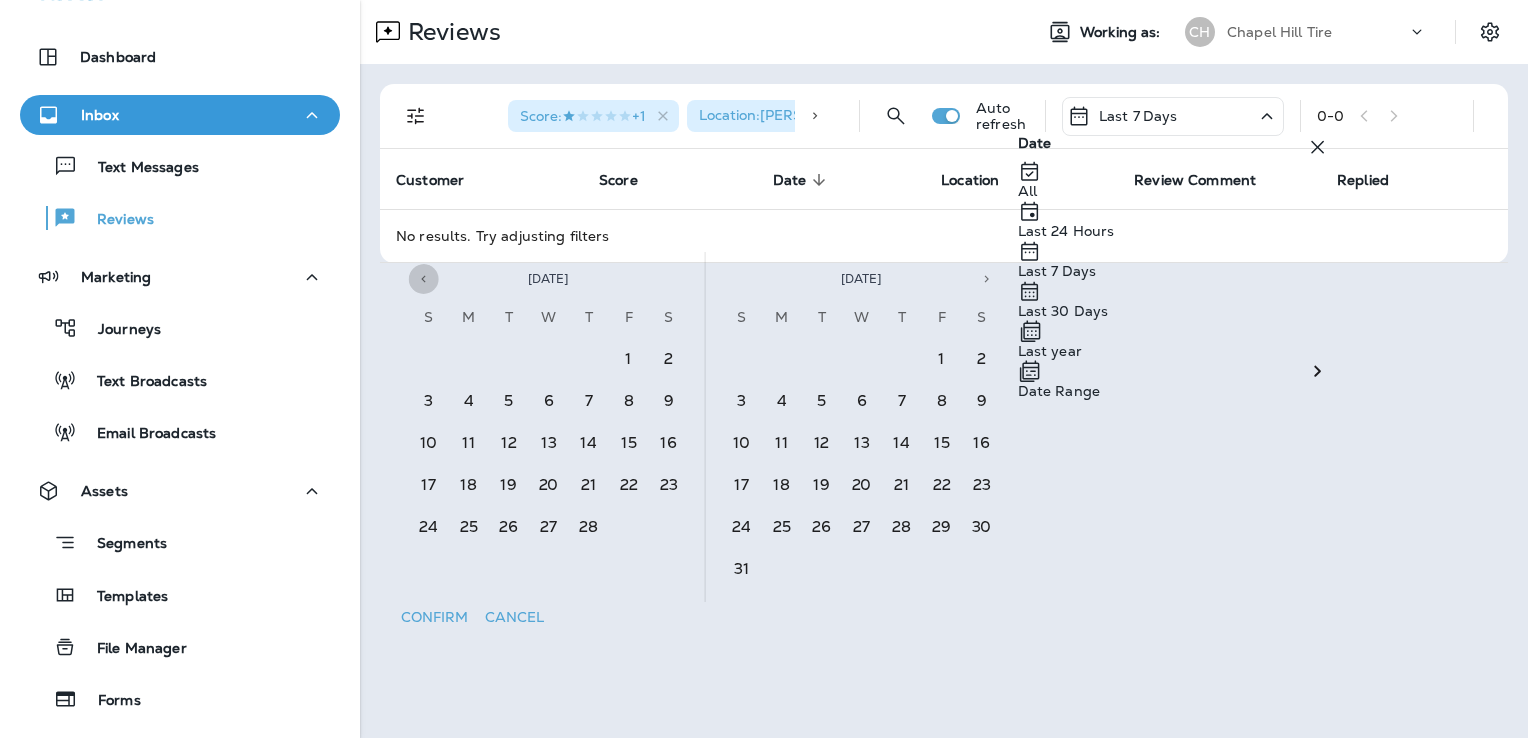 click 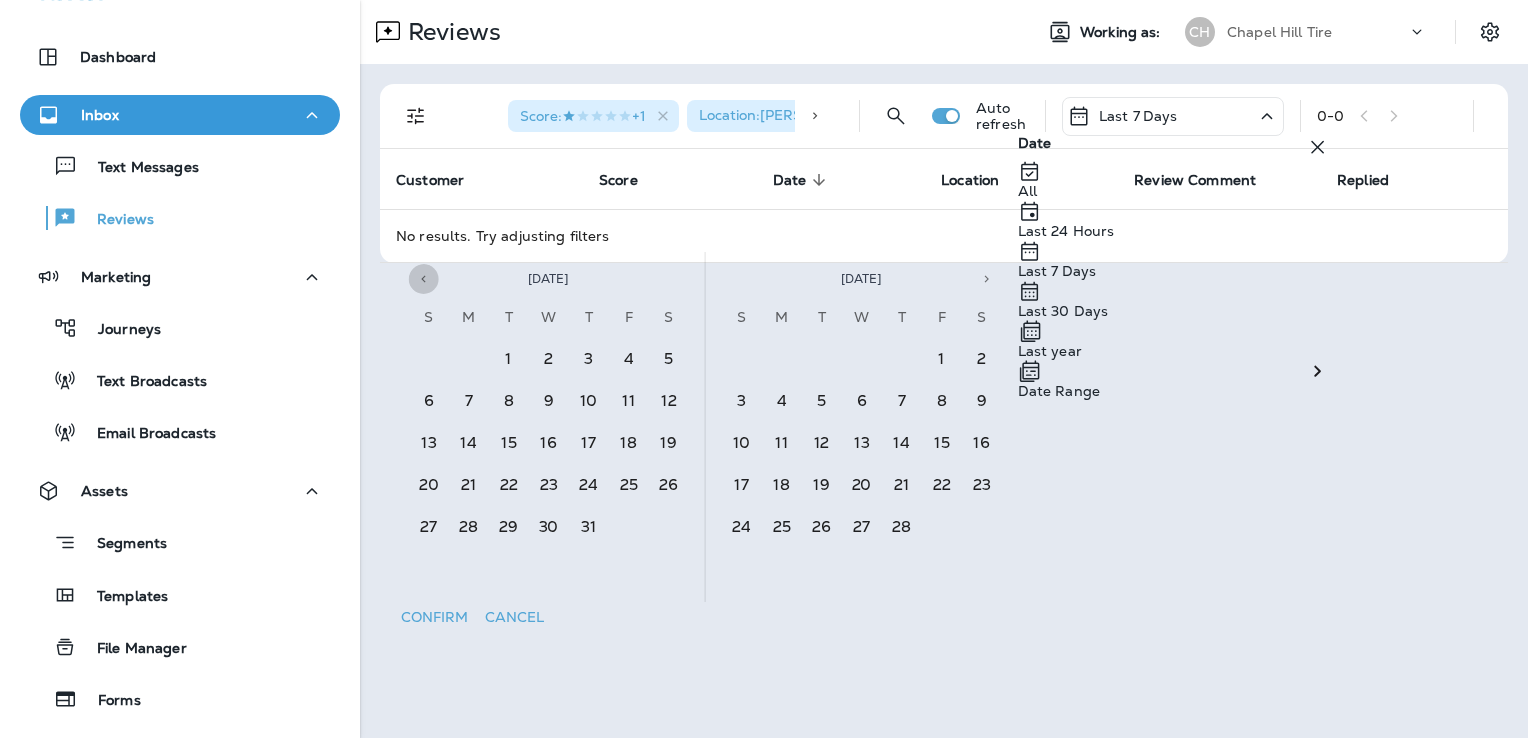 click 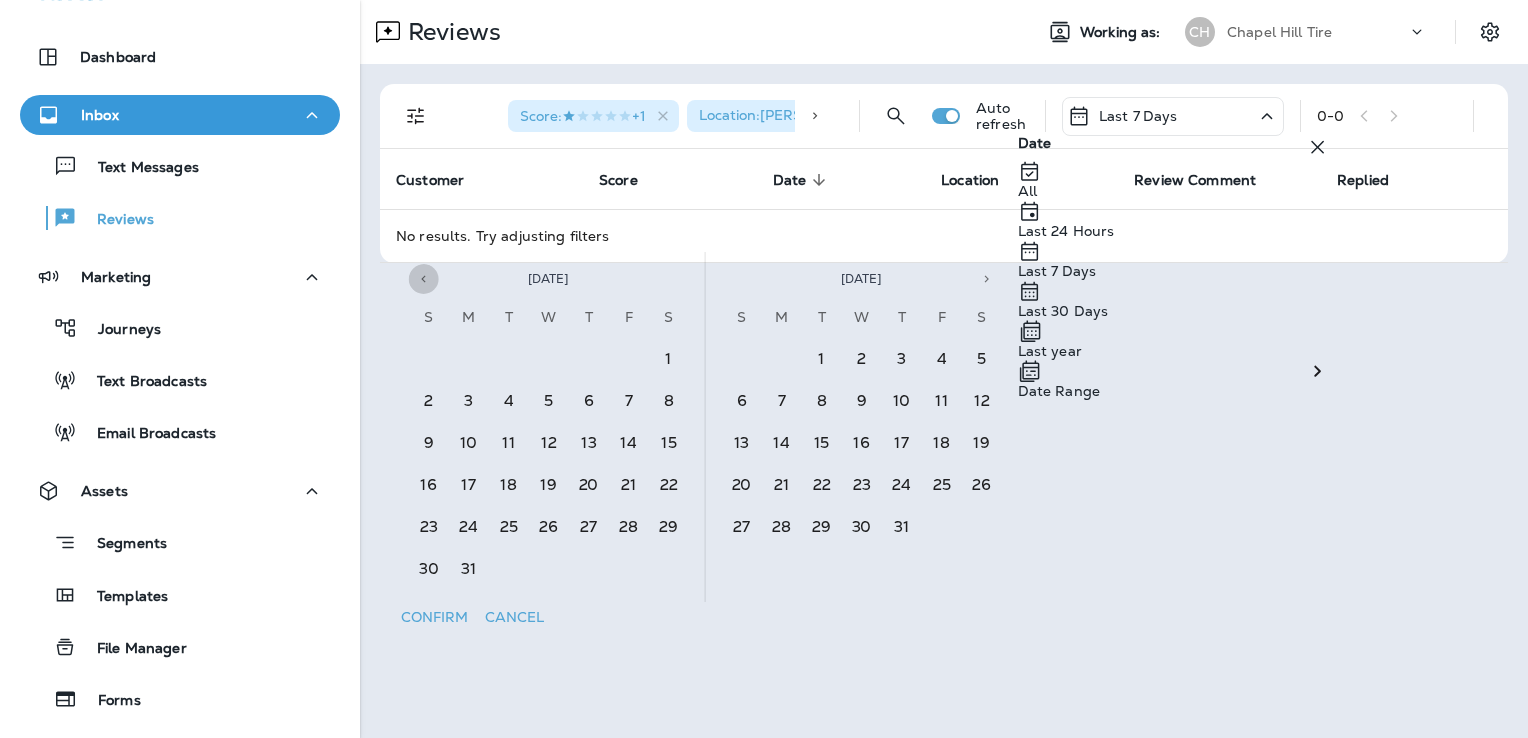 click 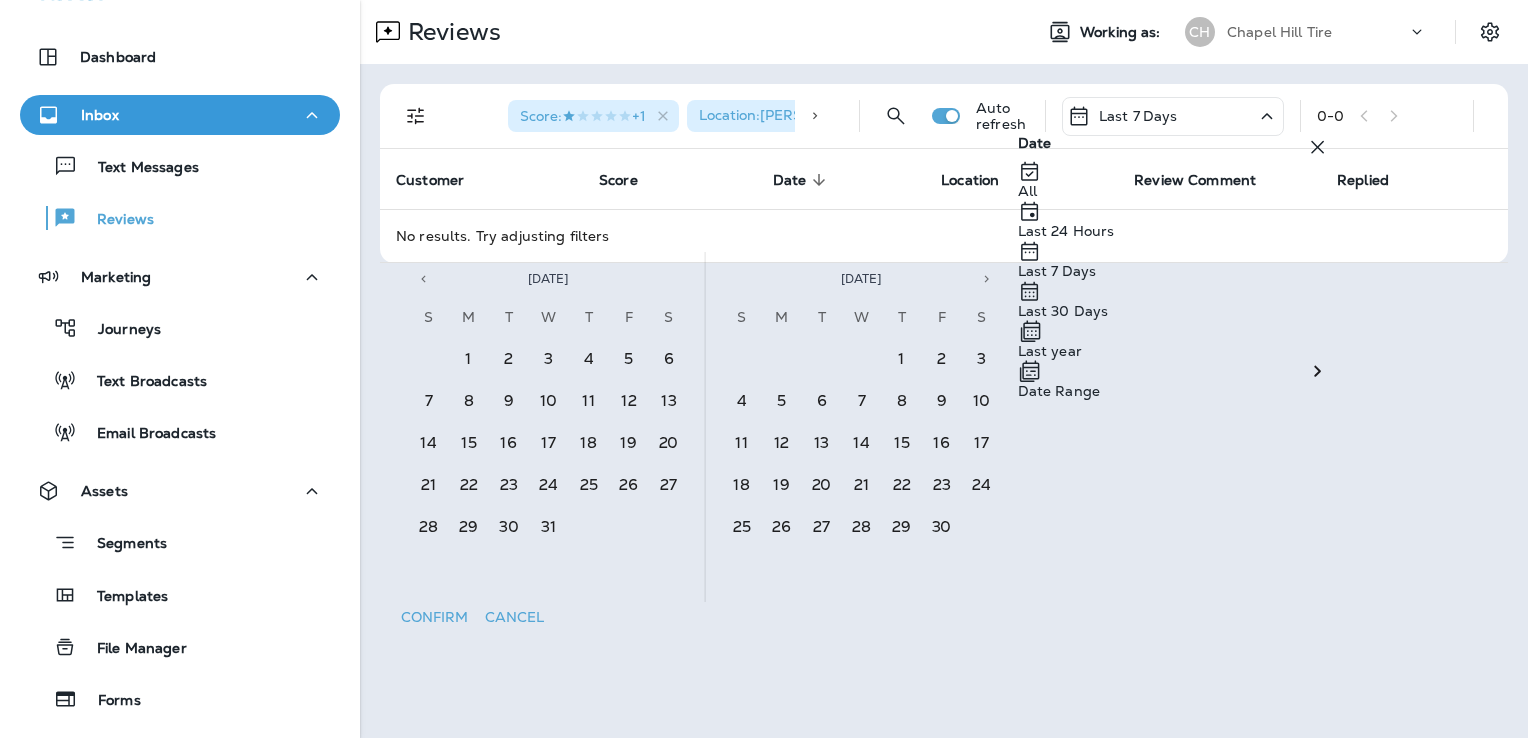 click 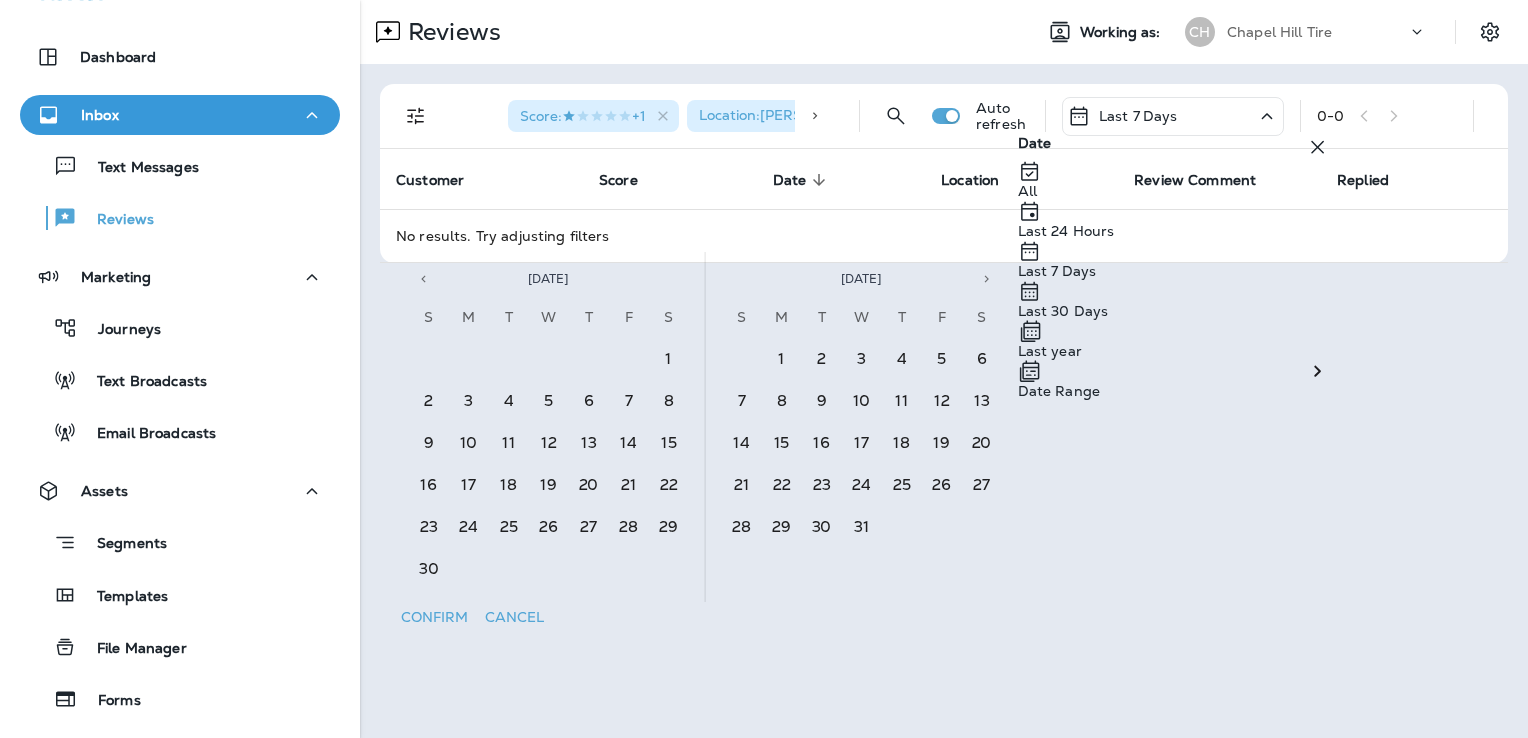 click 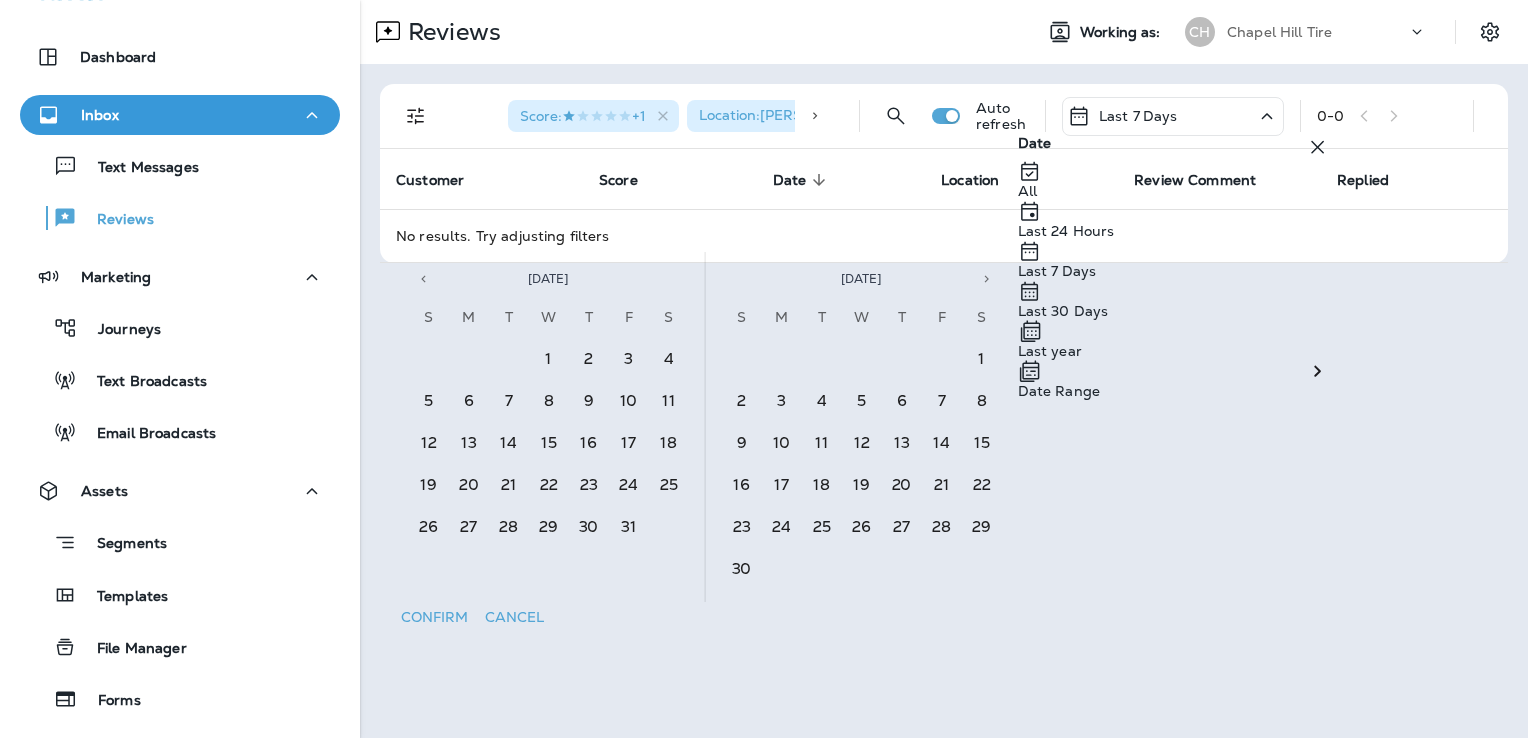 click 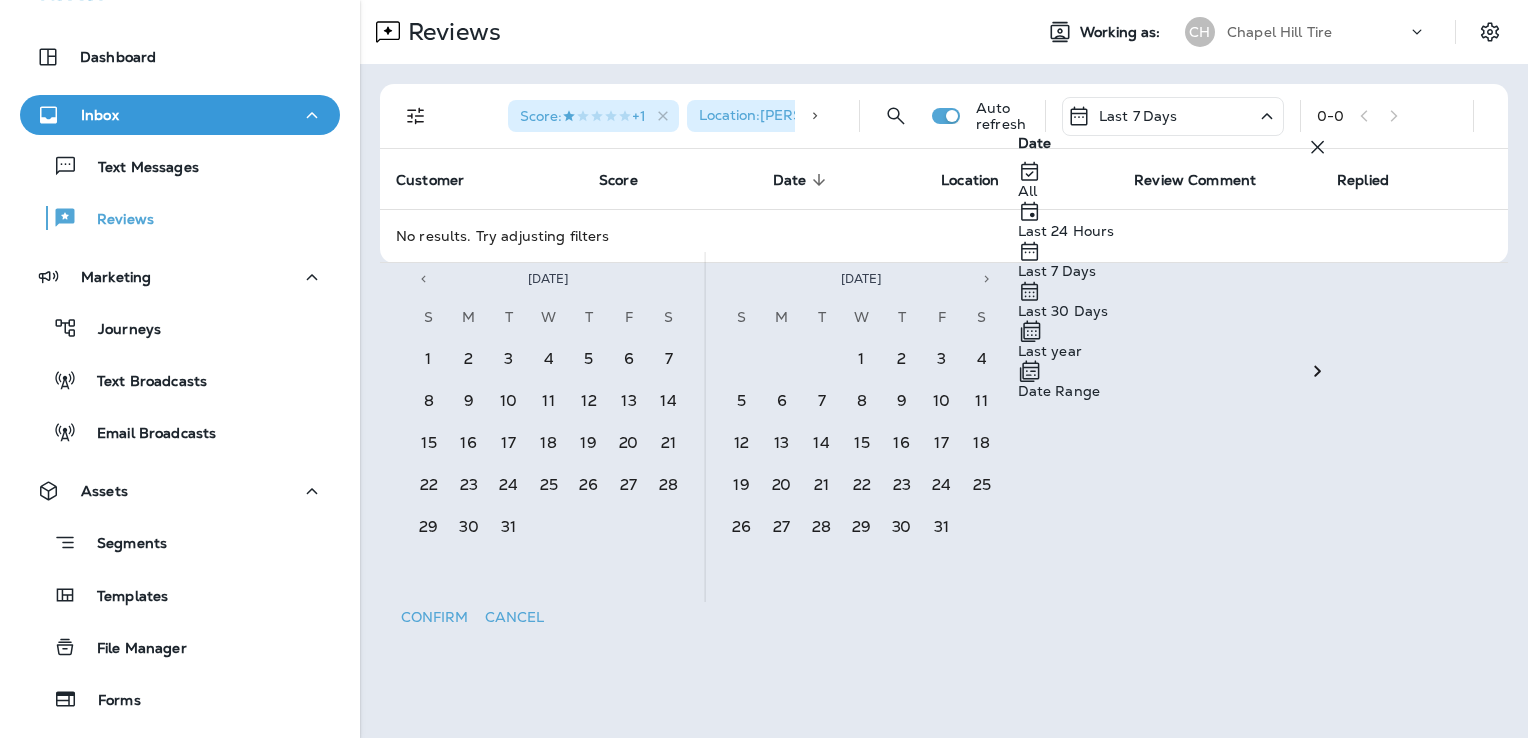 click 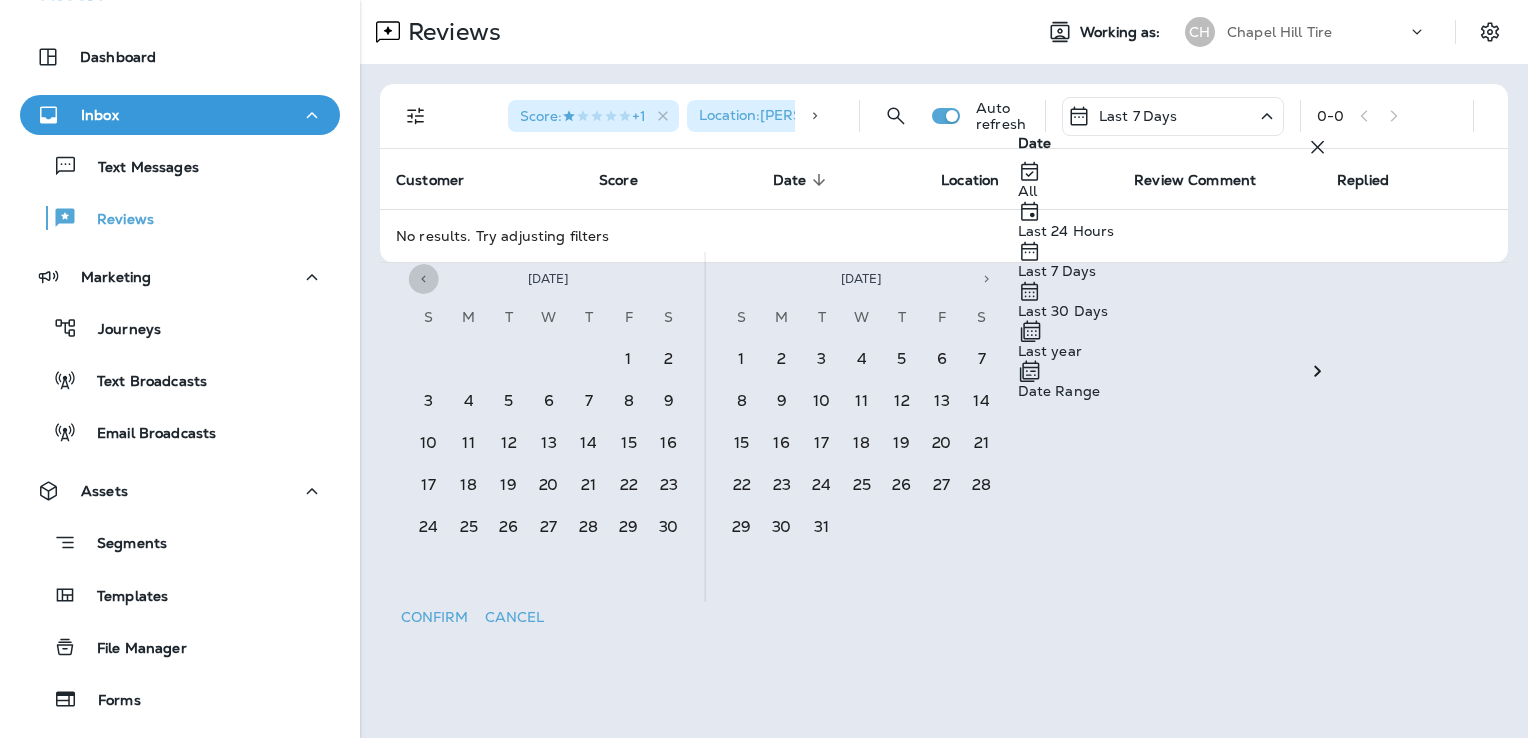 click 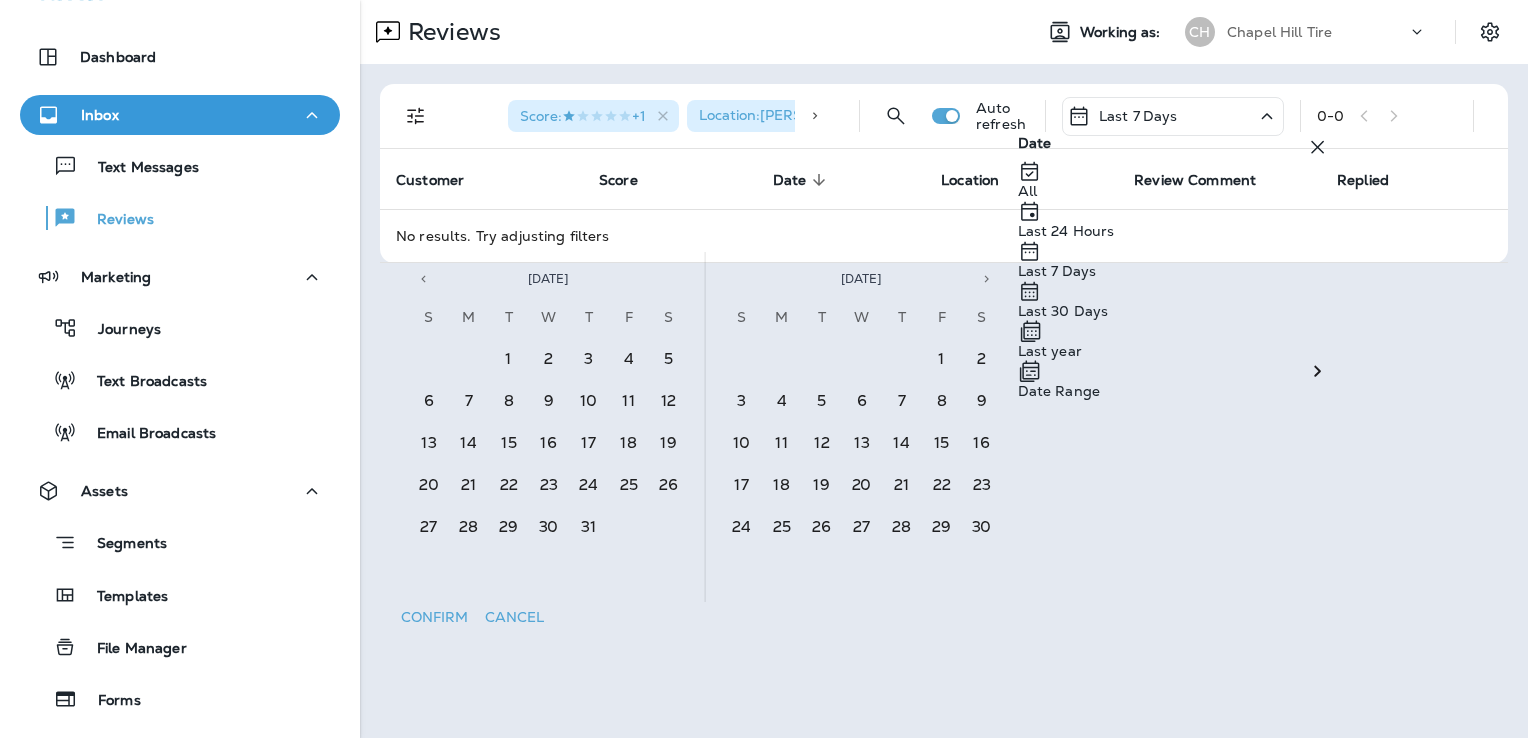 click 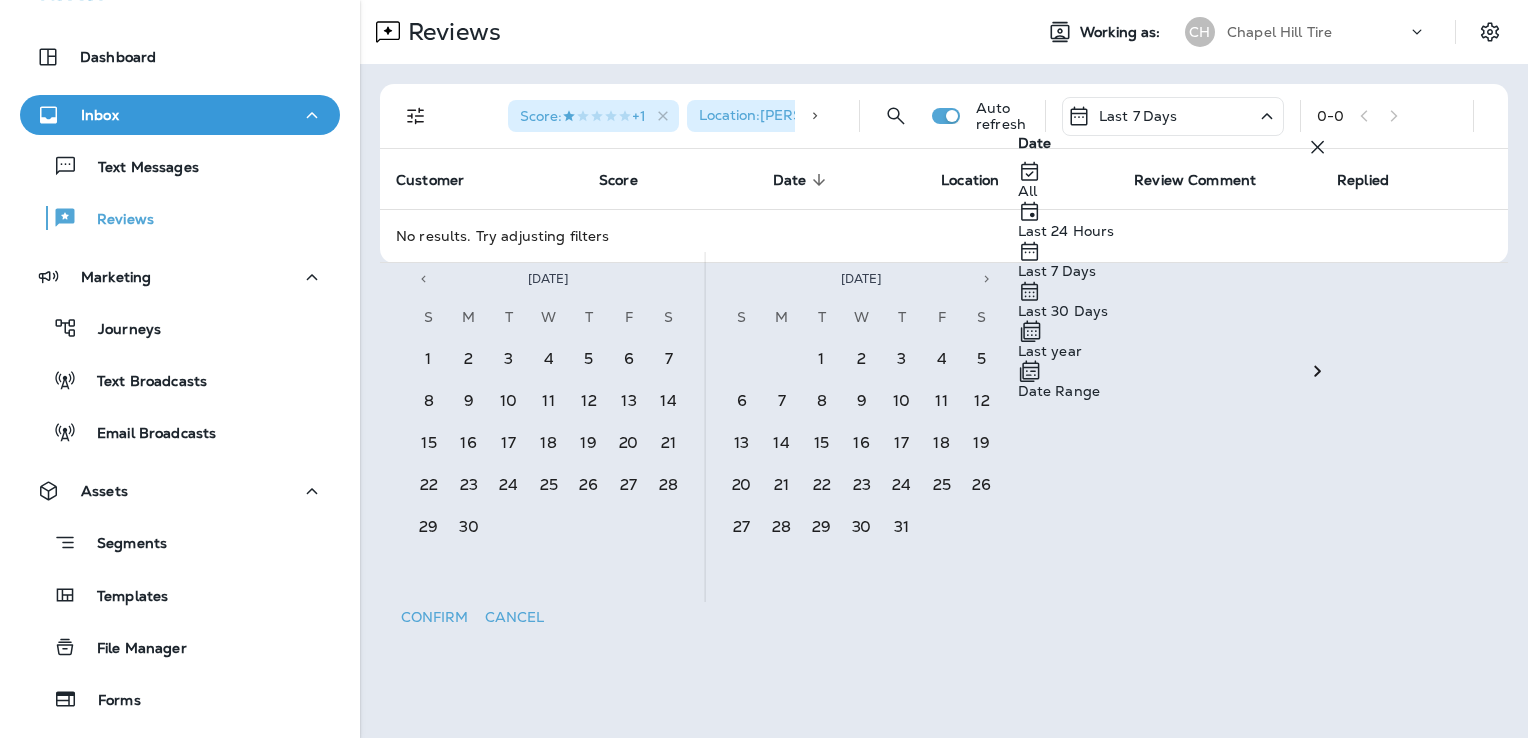click 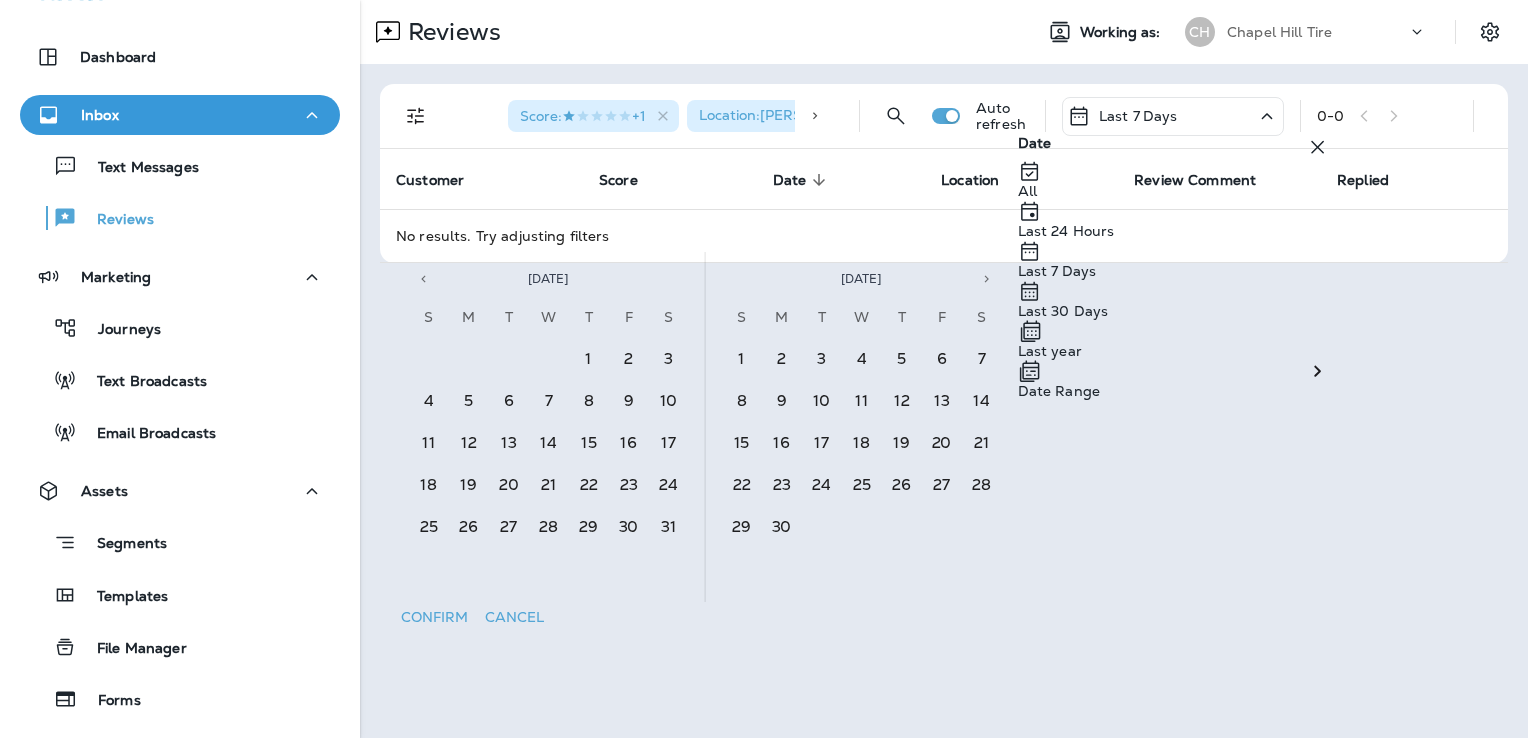 click 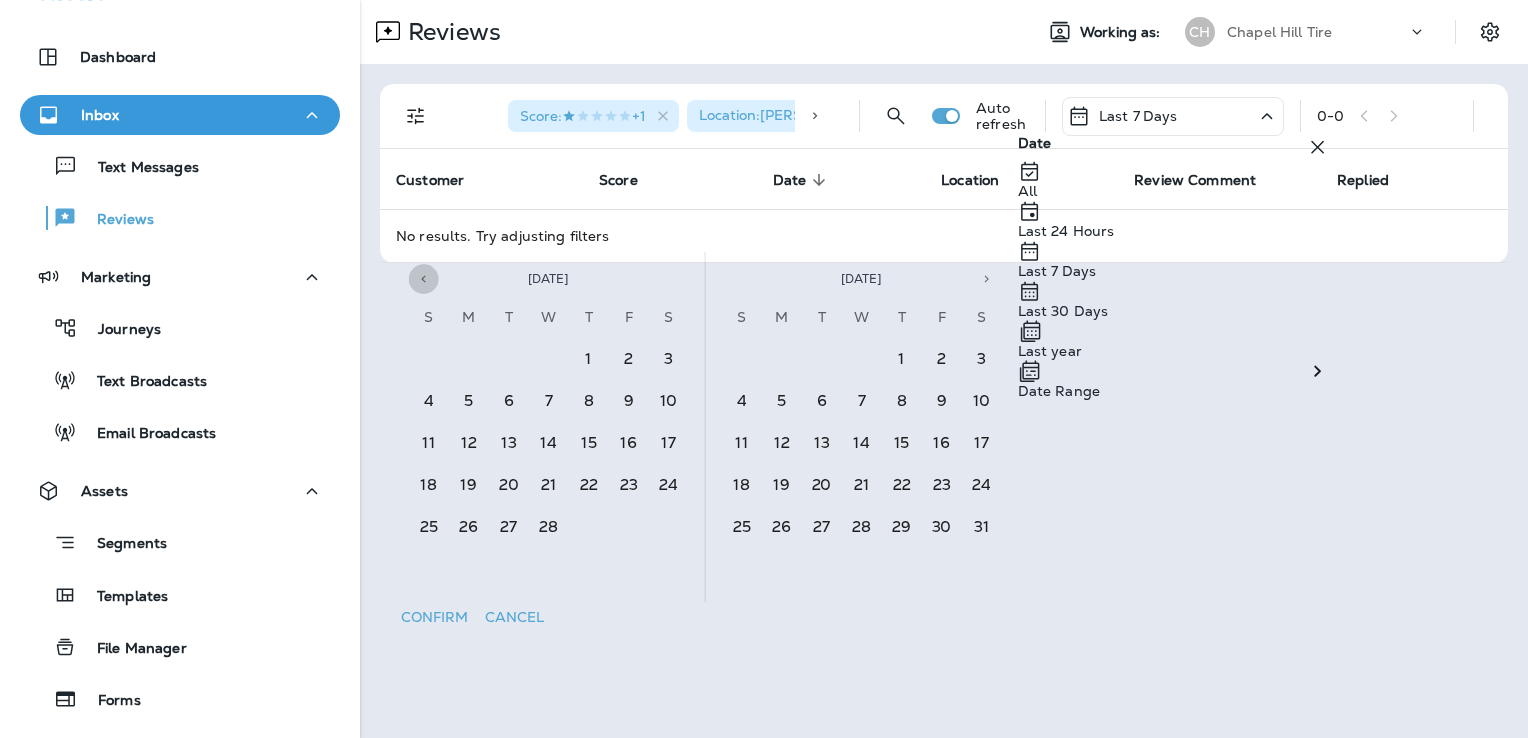 click 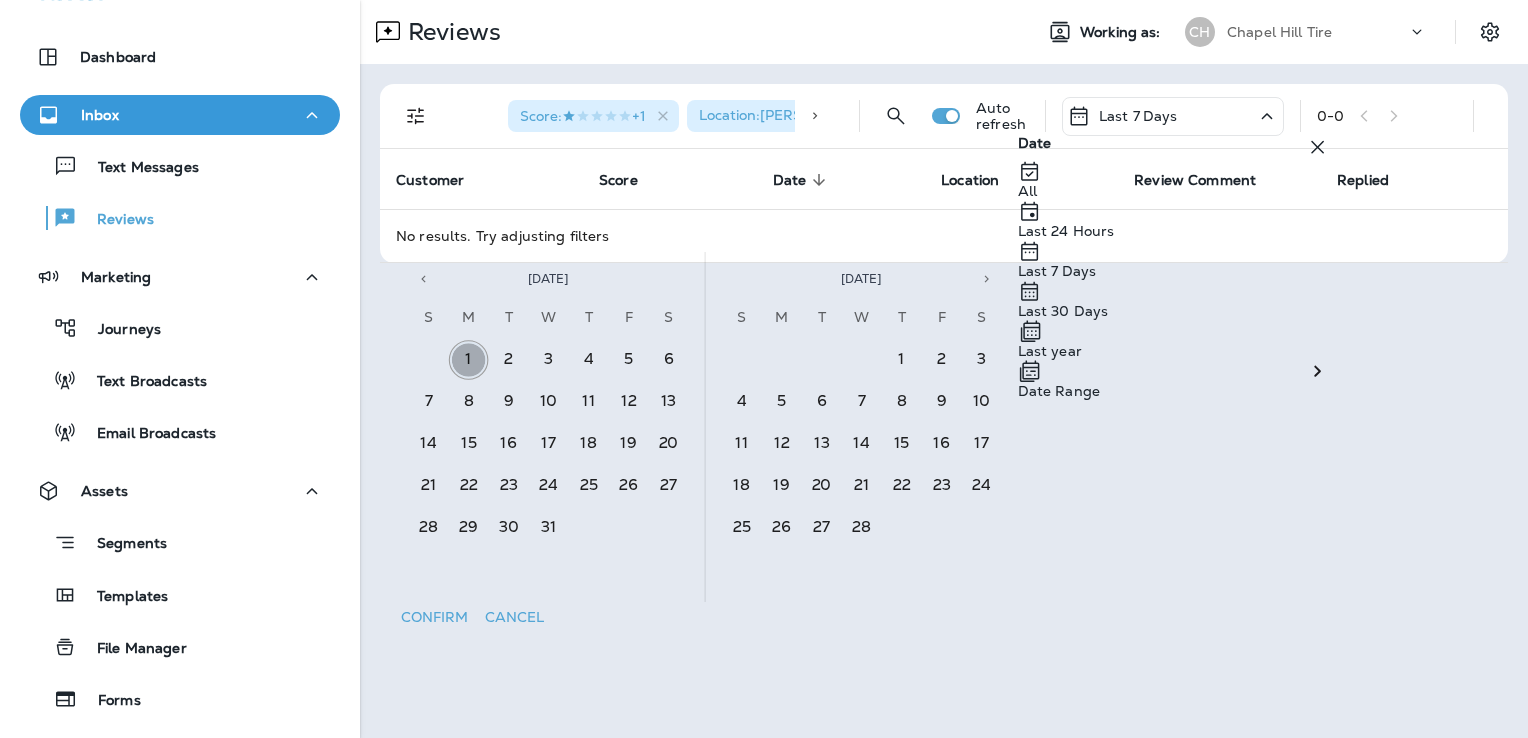 click on "1" at bounding box center [469, 360] 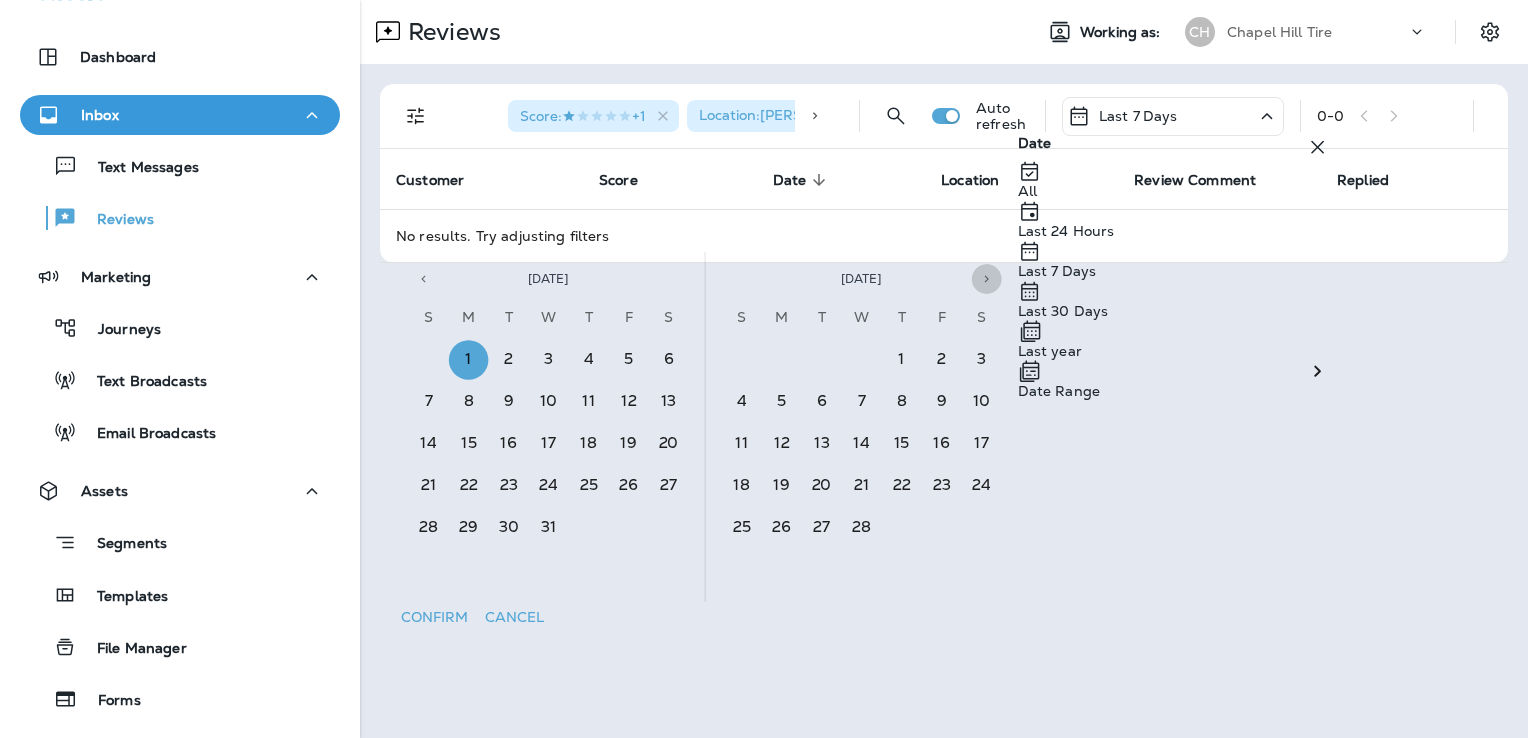 click at bounding box center [987, 279] 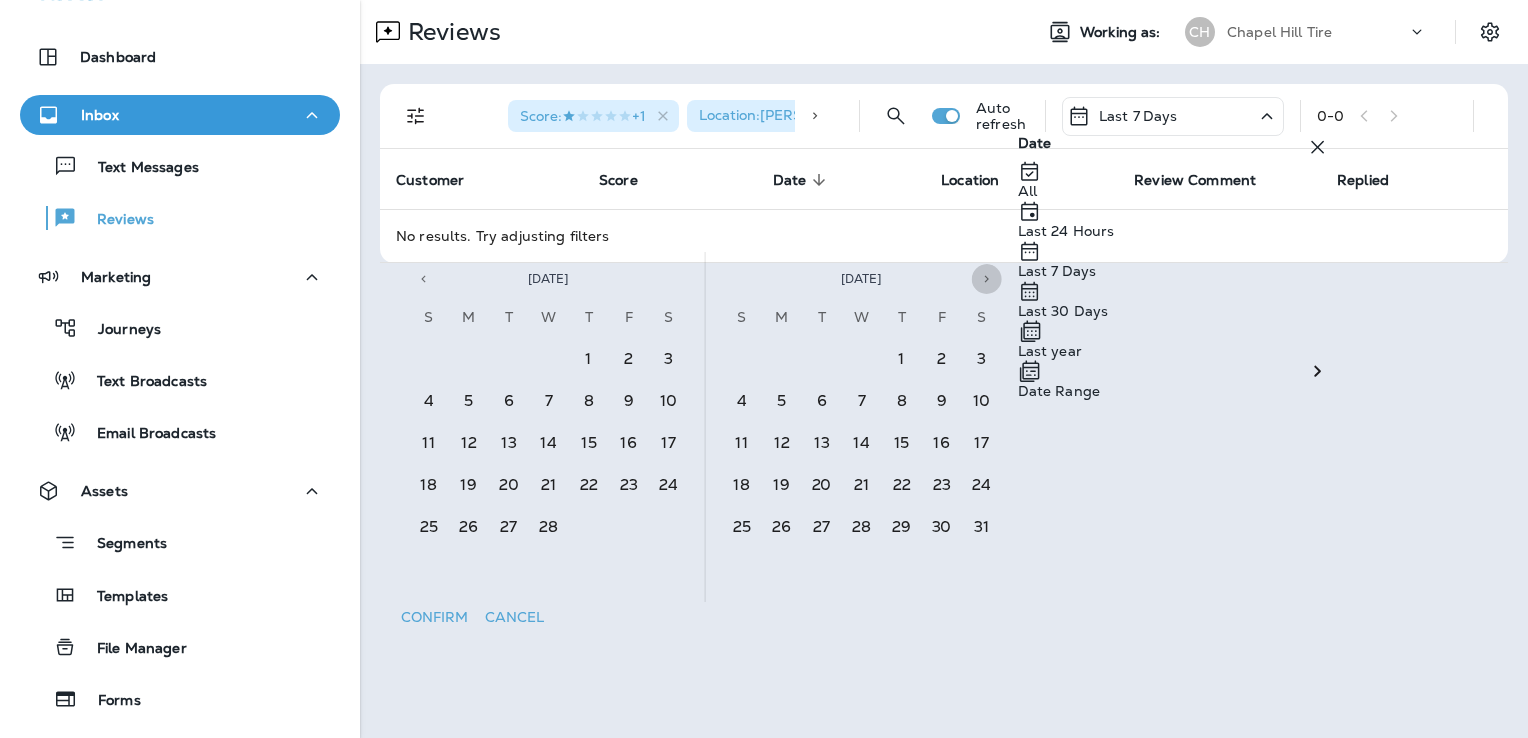 click at bounding box center [987, 279] 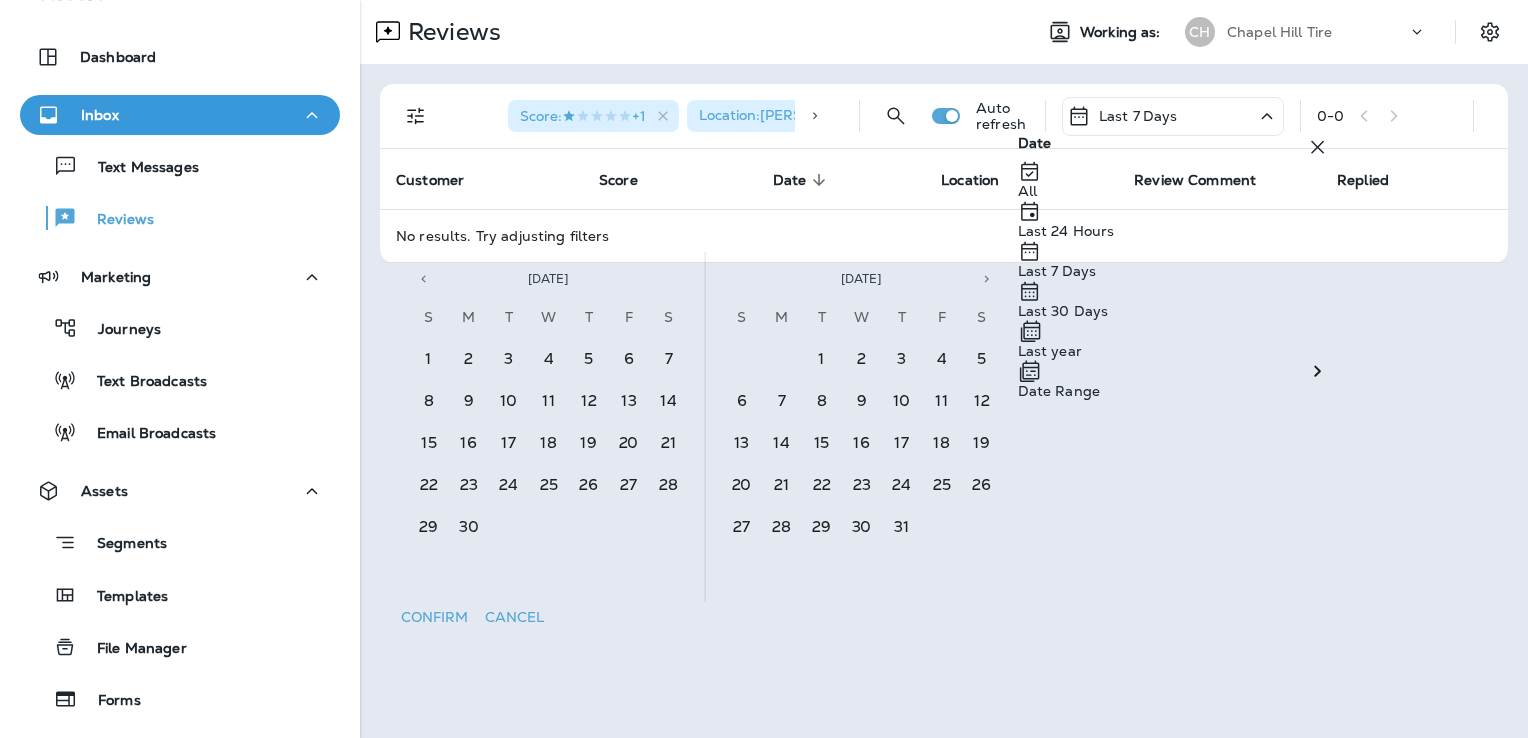 click at bounding box center (987, 279) 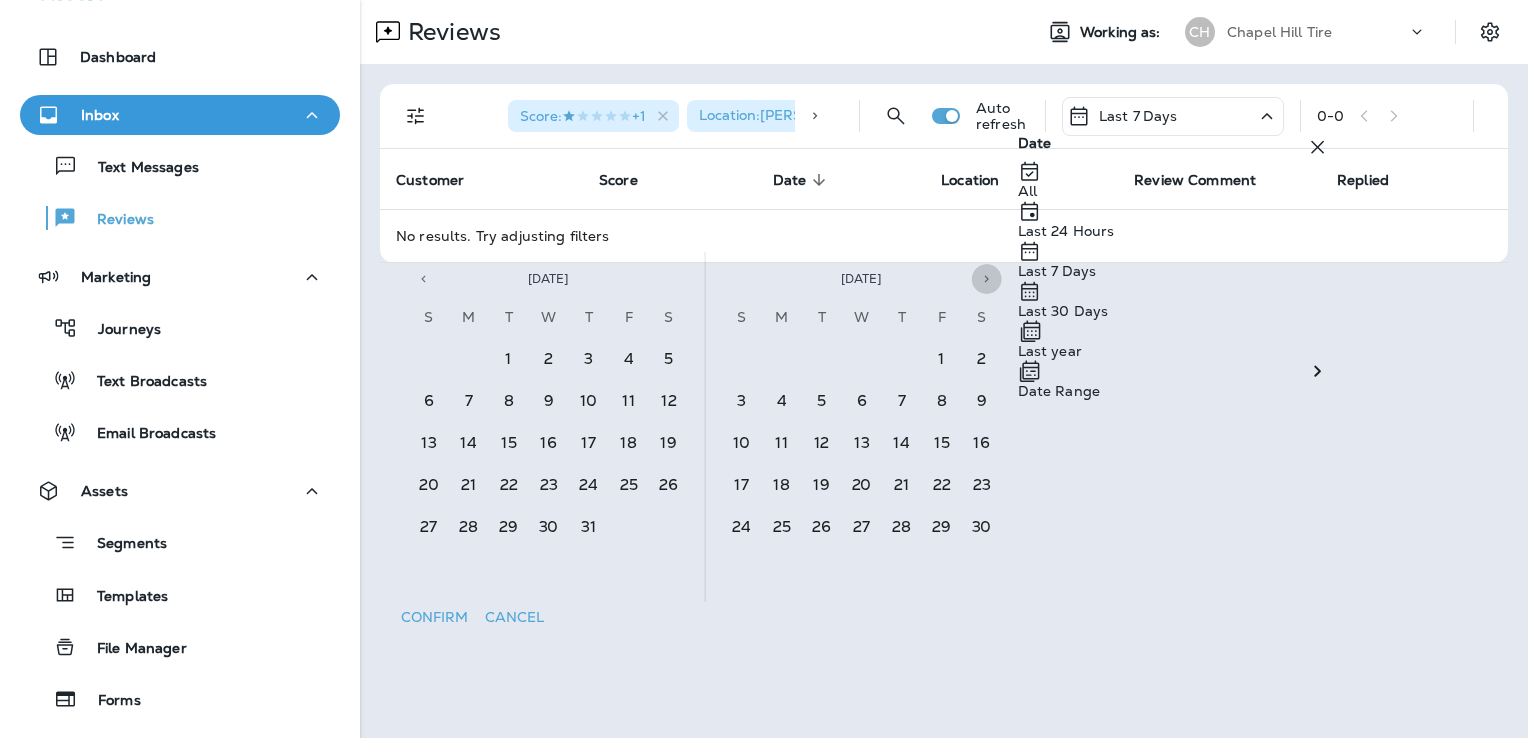 click at bounding box center [987, 279] 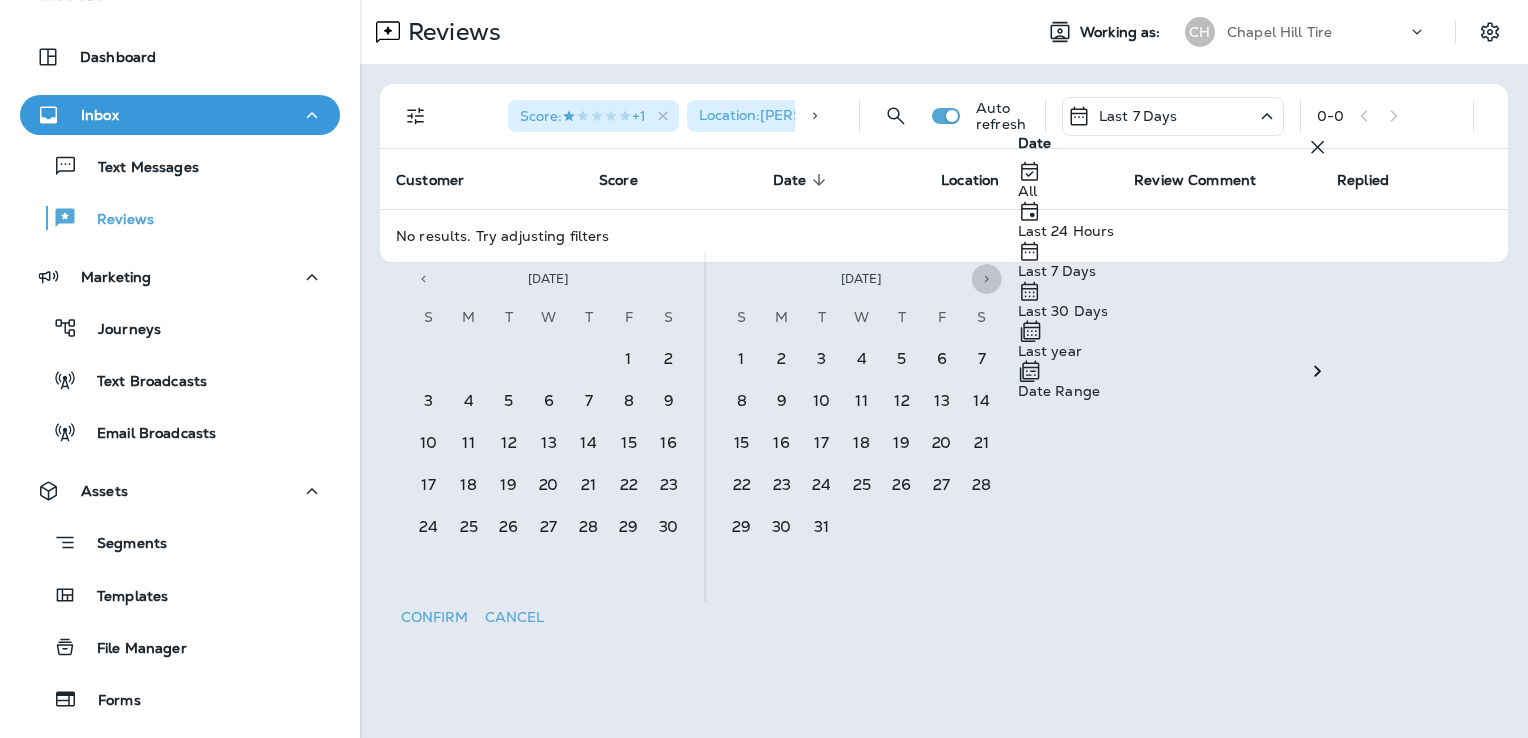click at bounding box center [987, 279] 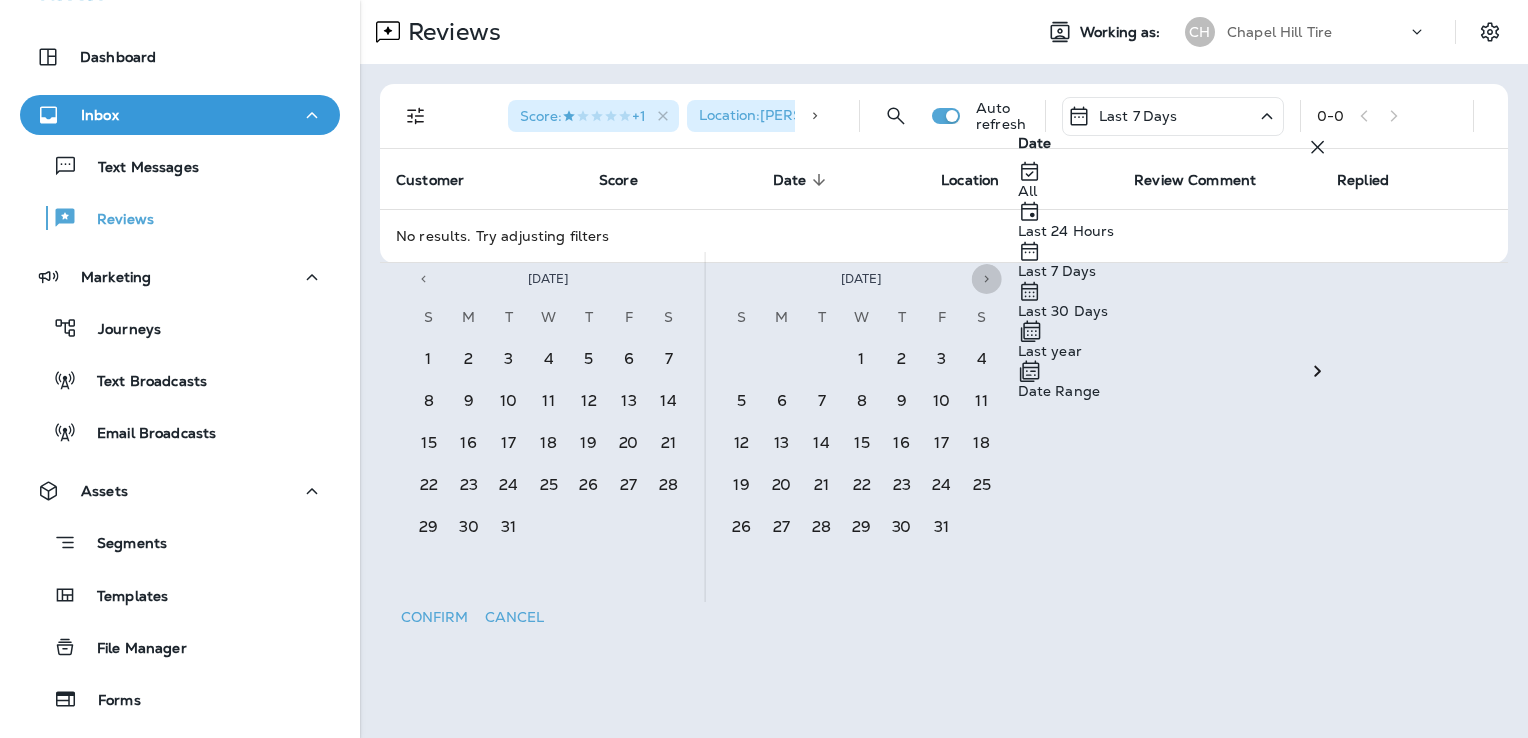 click at bounding box center (987, 279) 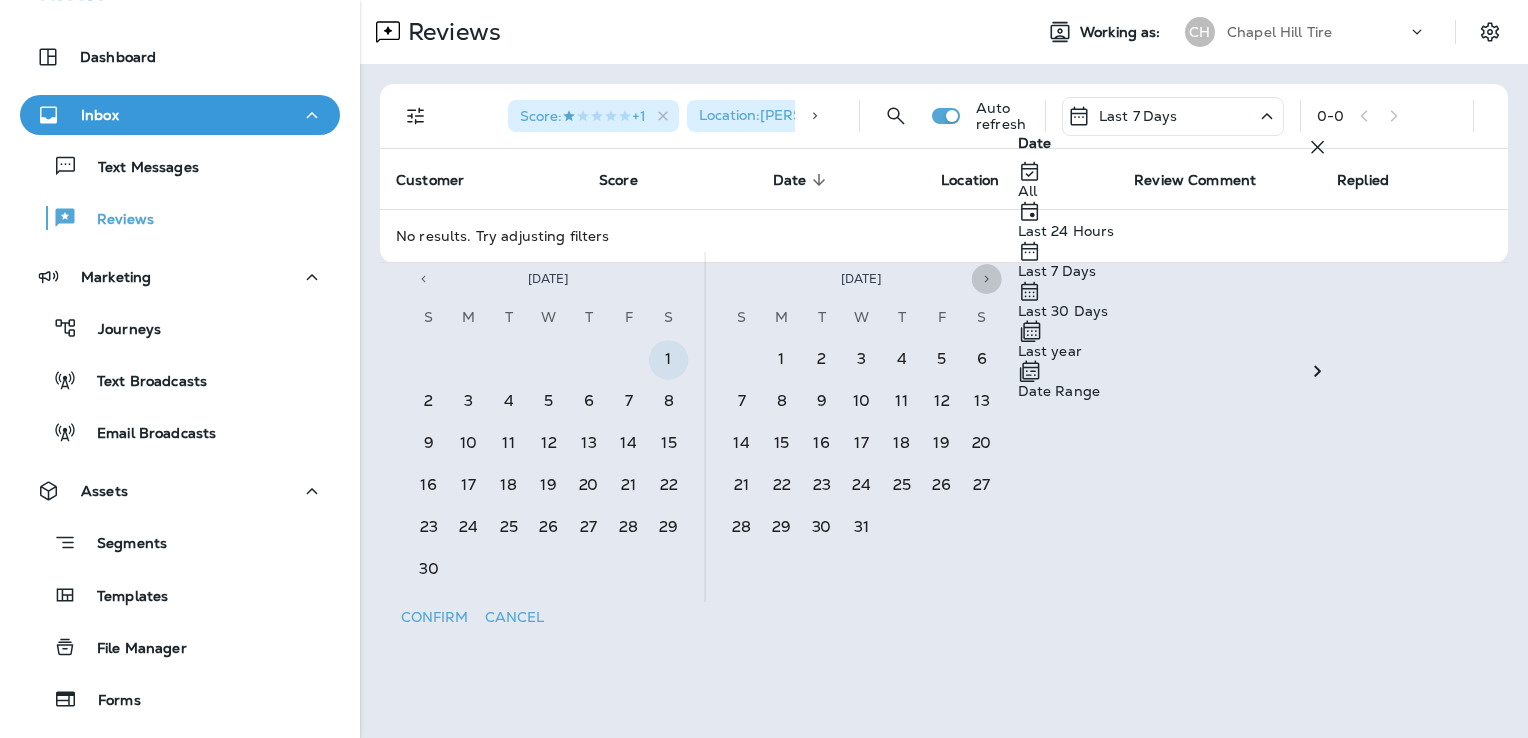 click at bounding box center (987, 279) 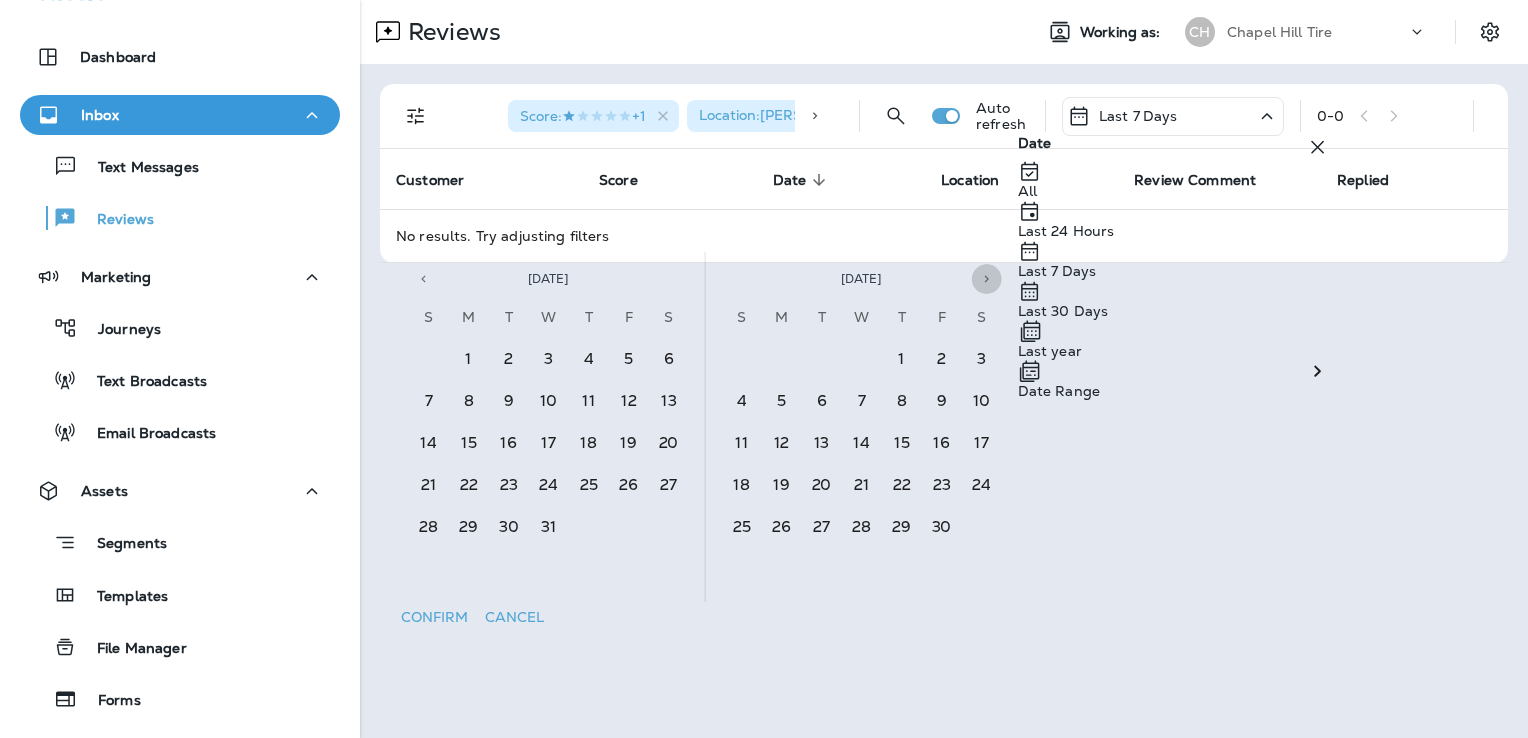 click at bounding box center [987, 279] 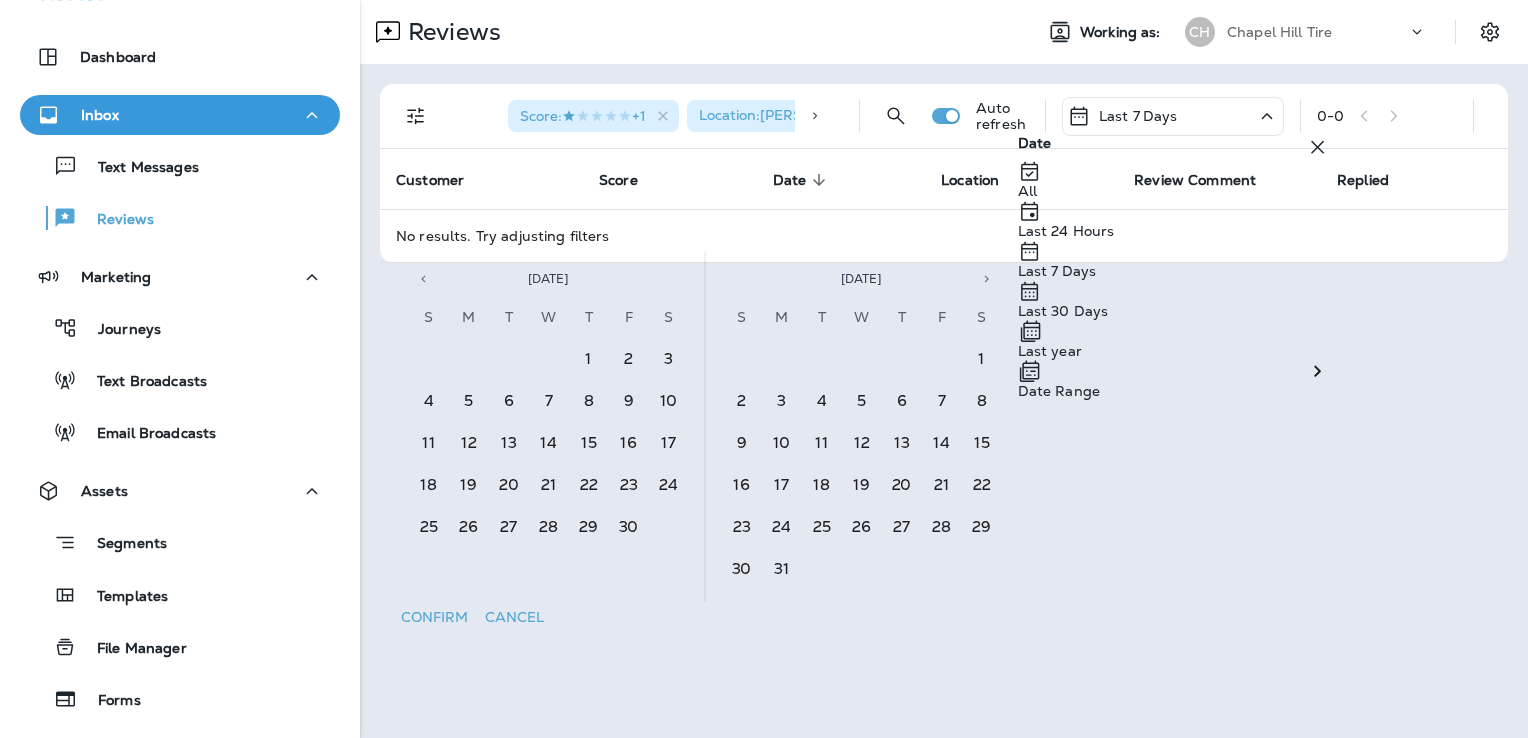 click at bounding box center [987, 279] 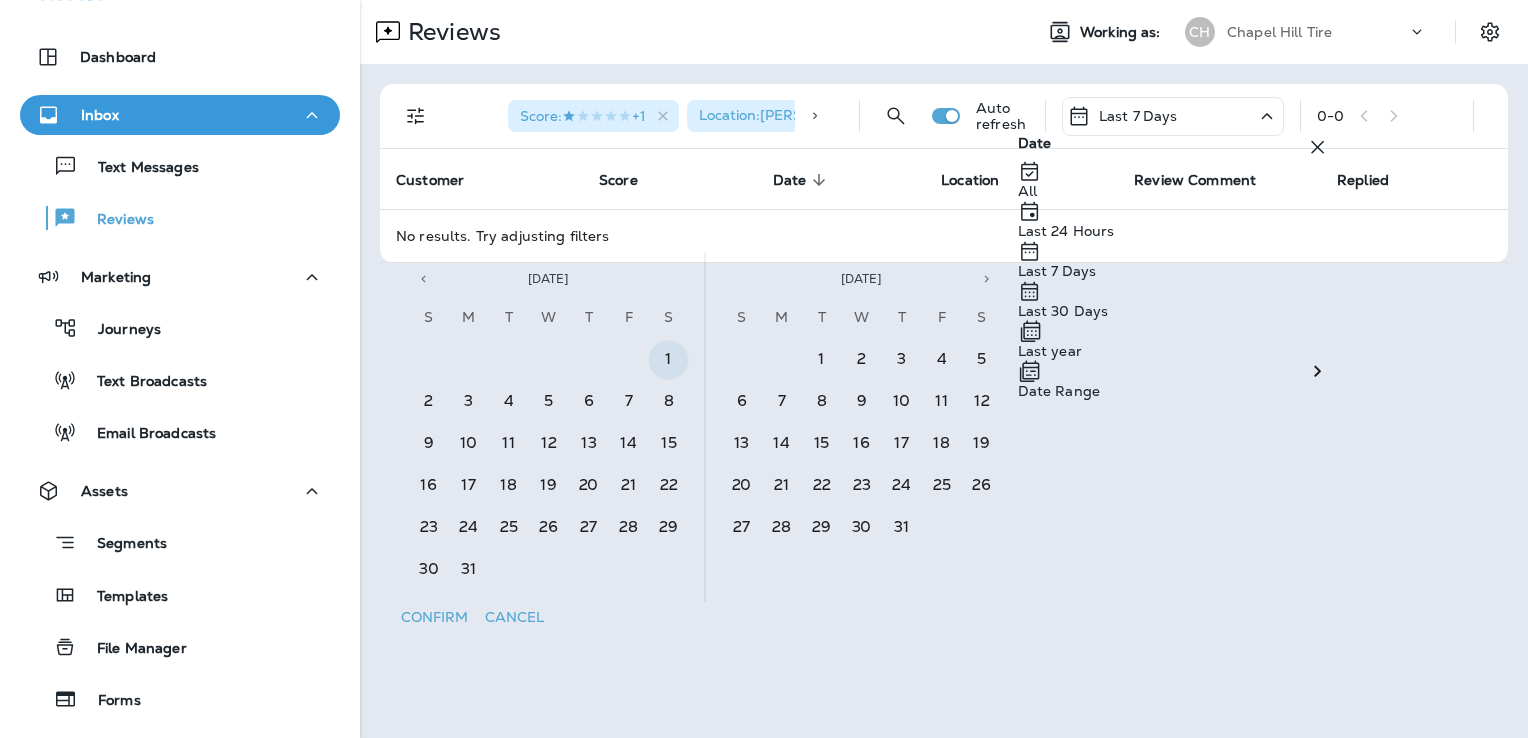 click at bounding box center [987, 279] 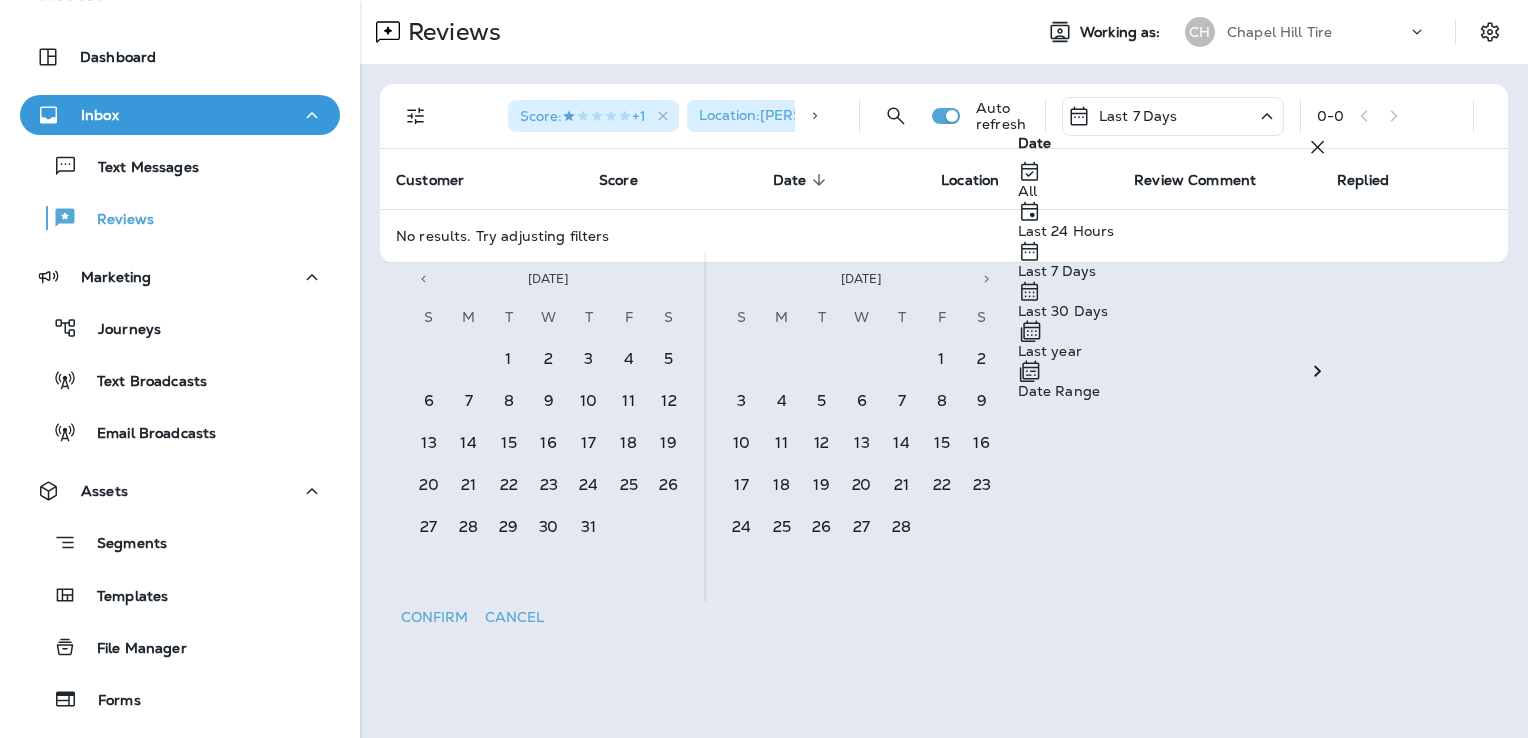 click at bounding box center [987, 279] 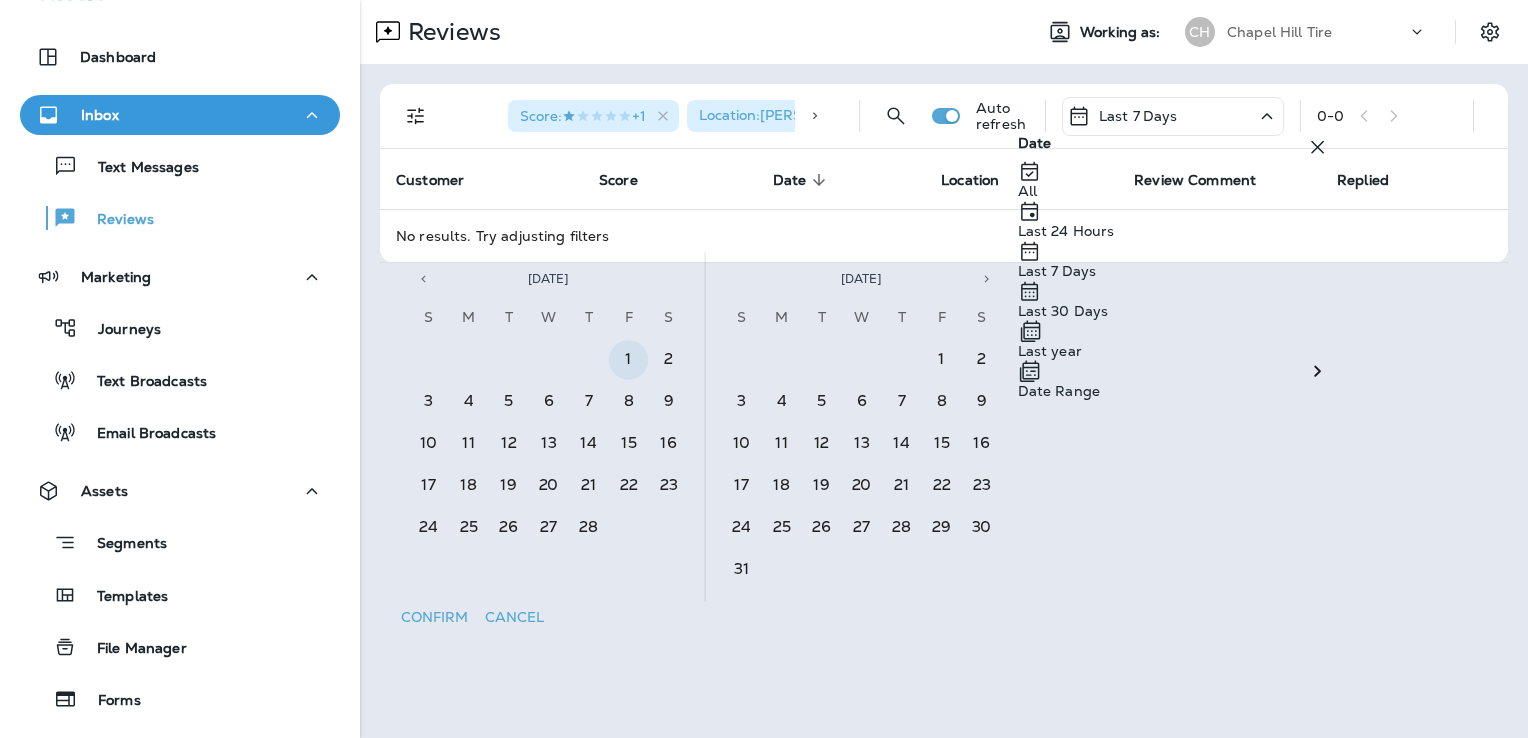click at bounding box center [987, 279] 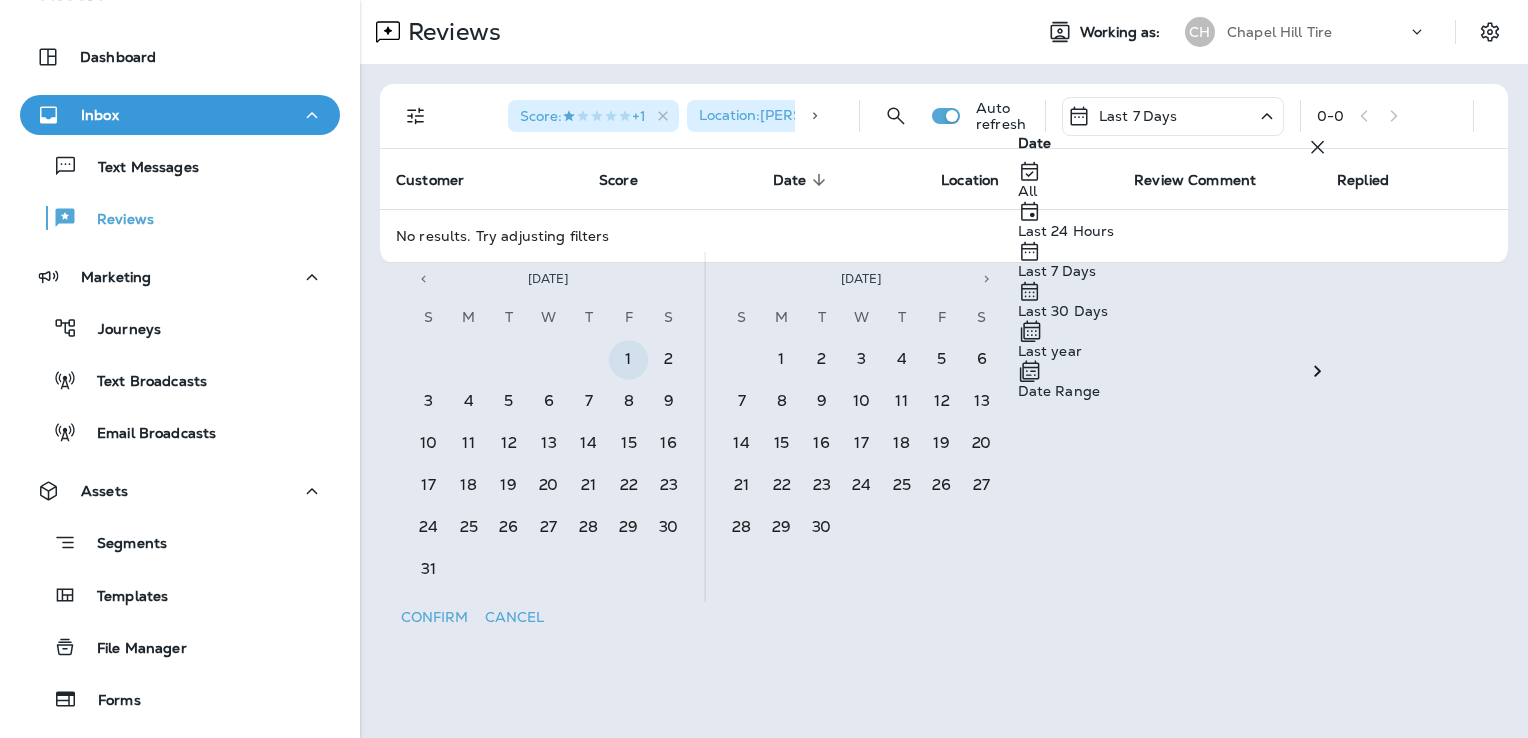 click at bounding box center [987, 279] 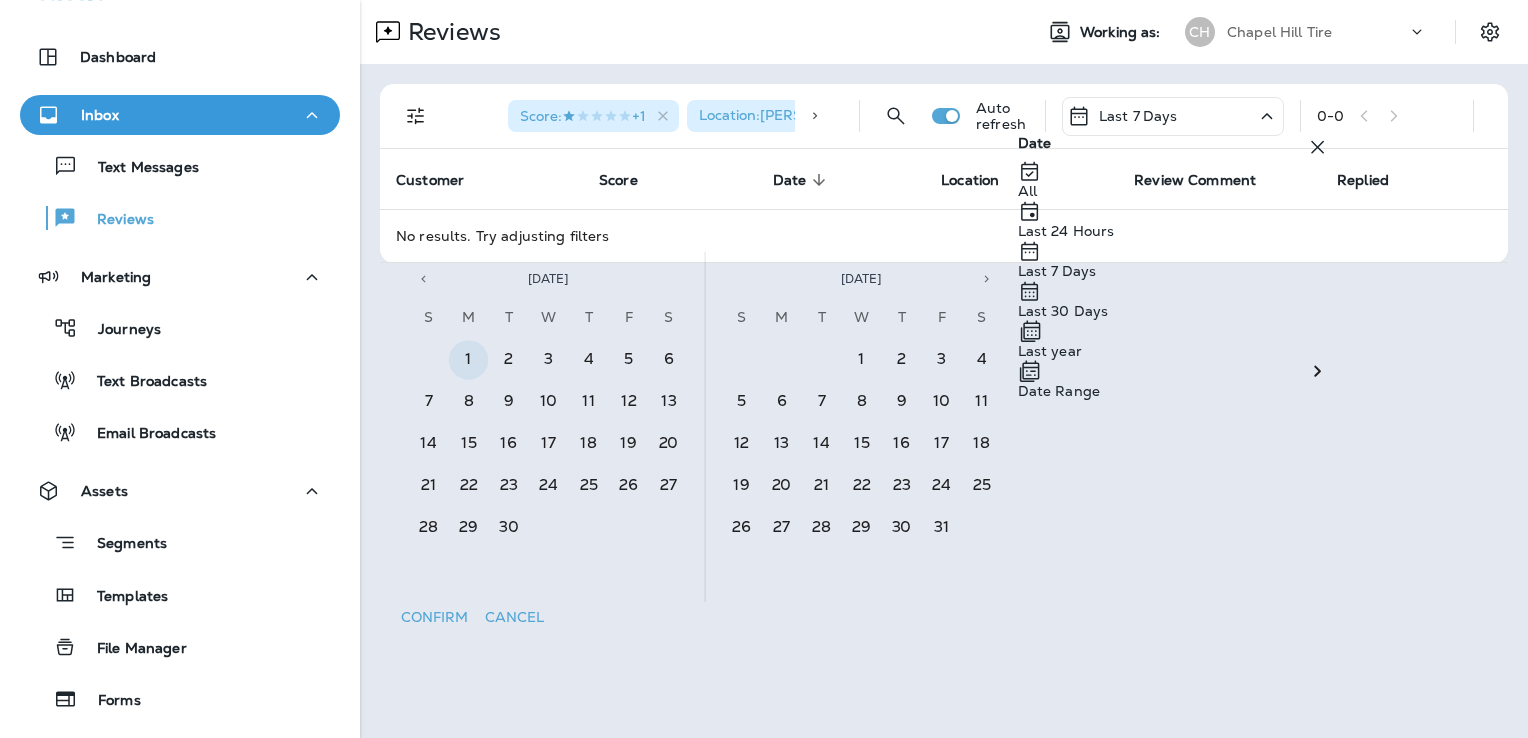 click at bounding box center (987, 279) 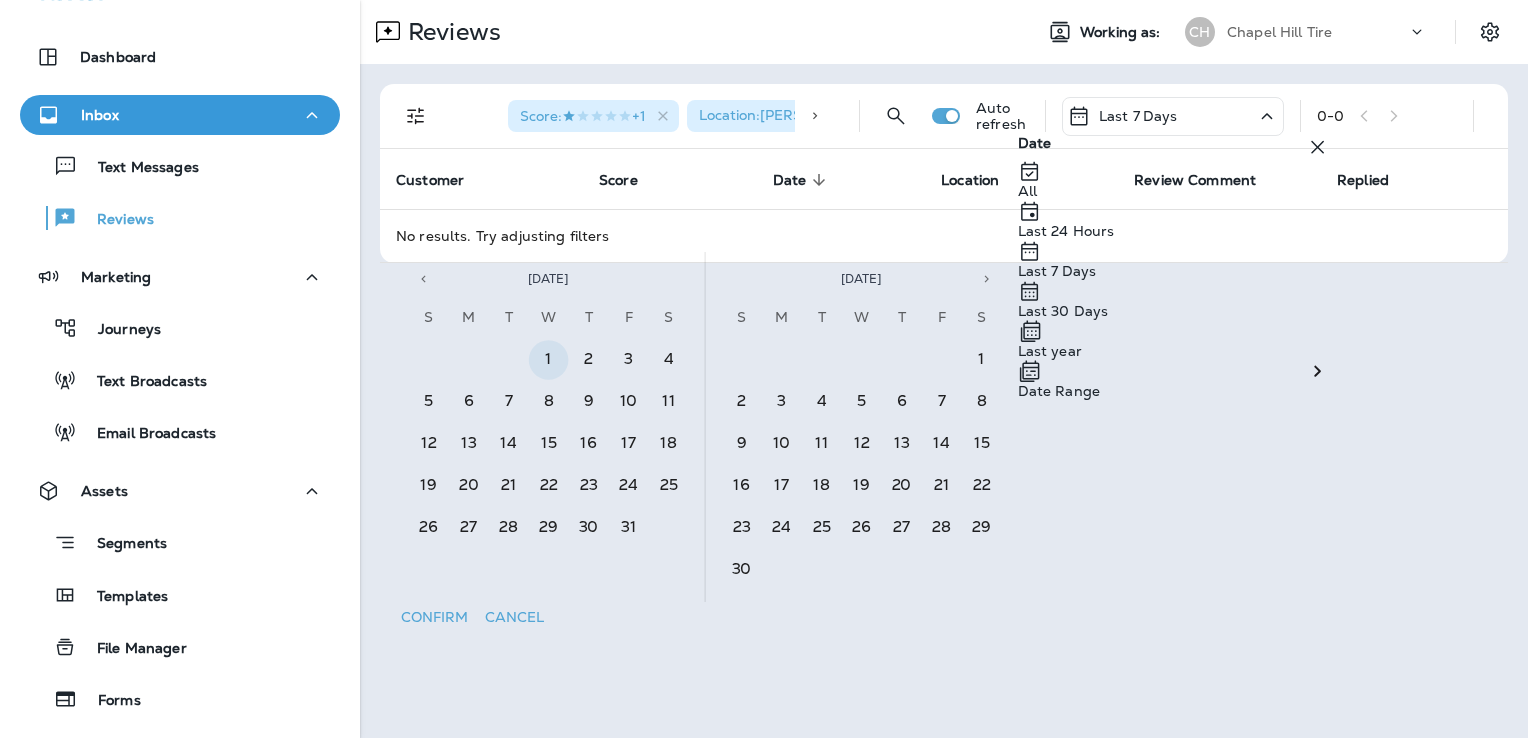 click at bounding box center [987, 279] 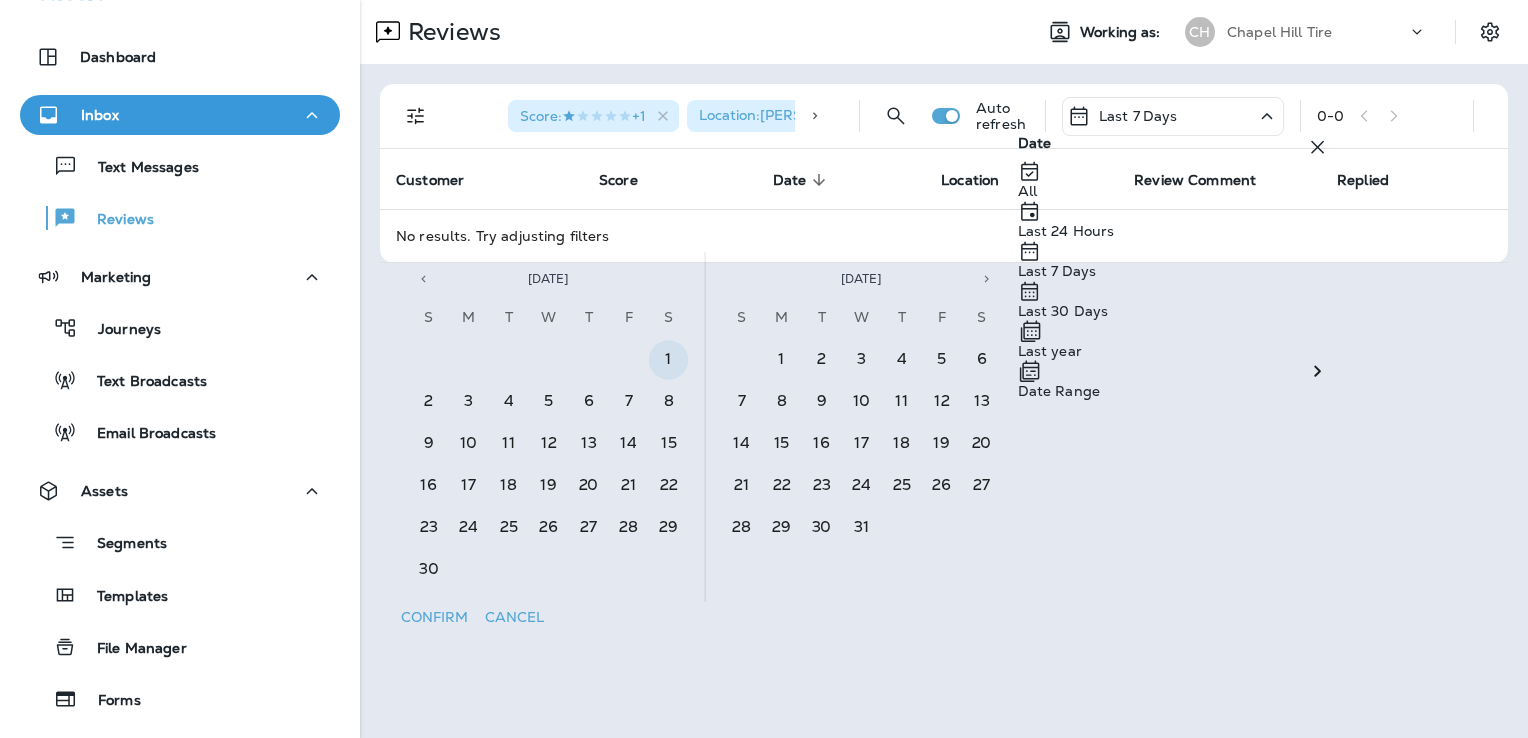 click at bounding box center [987, 279] 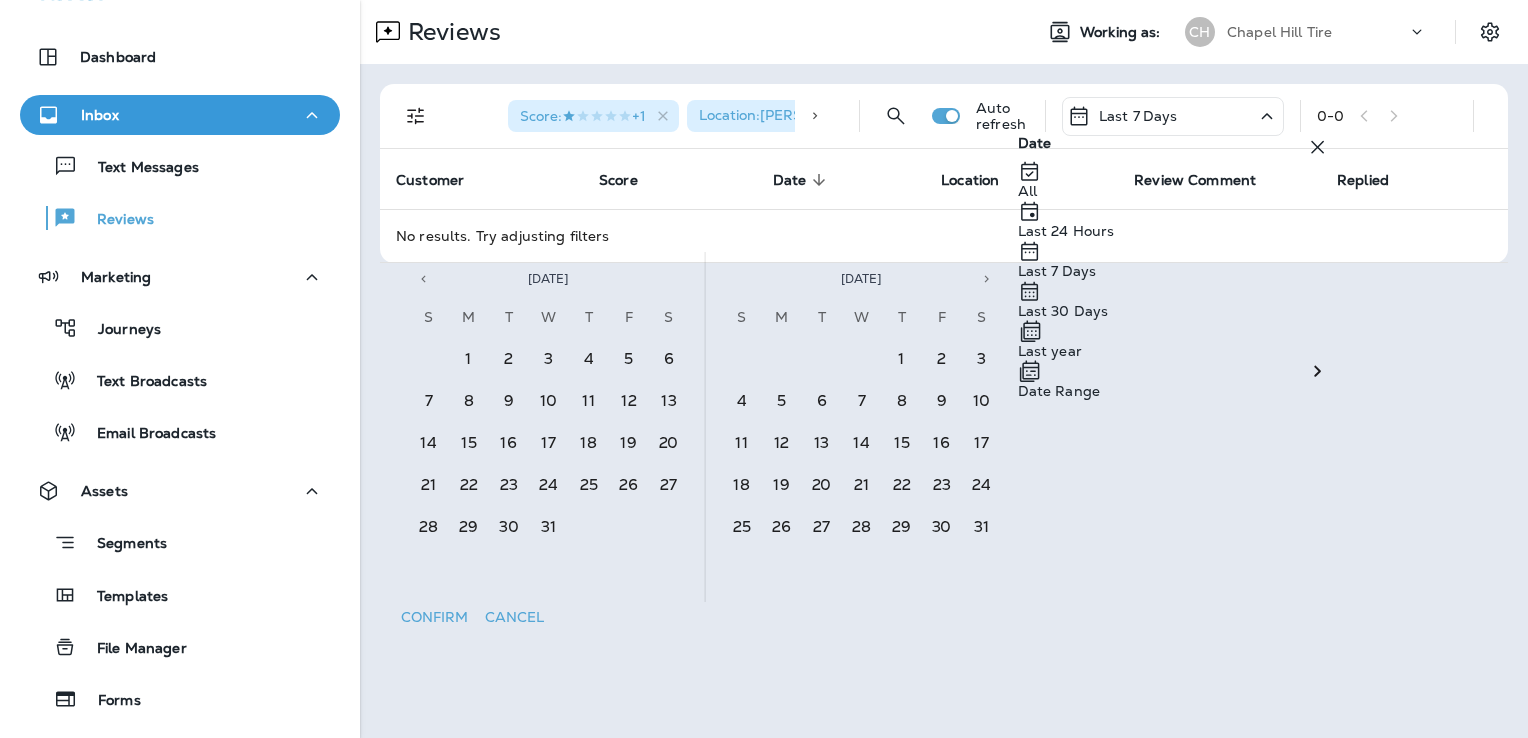scroll, scrollTop: 0, scrollLeft: 21, axis: horizontal 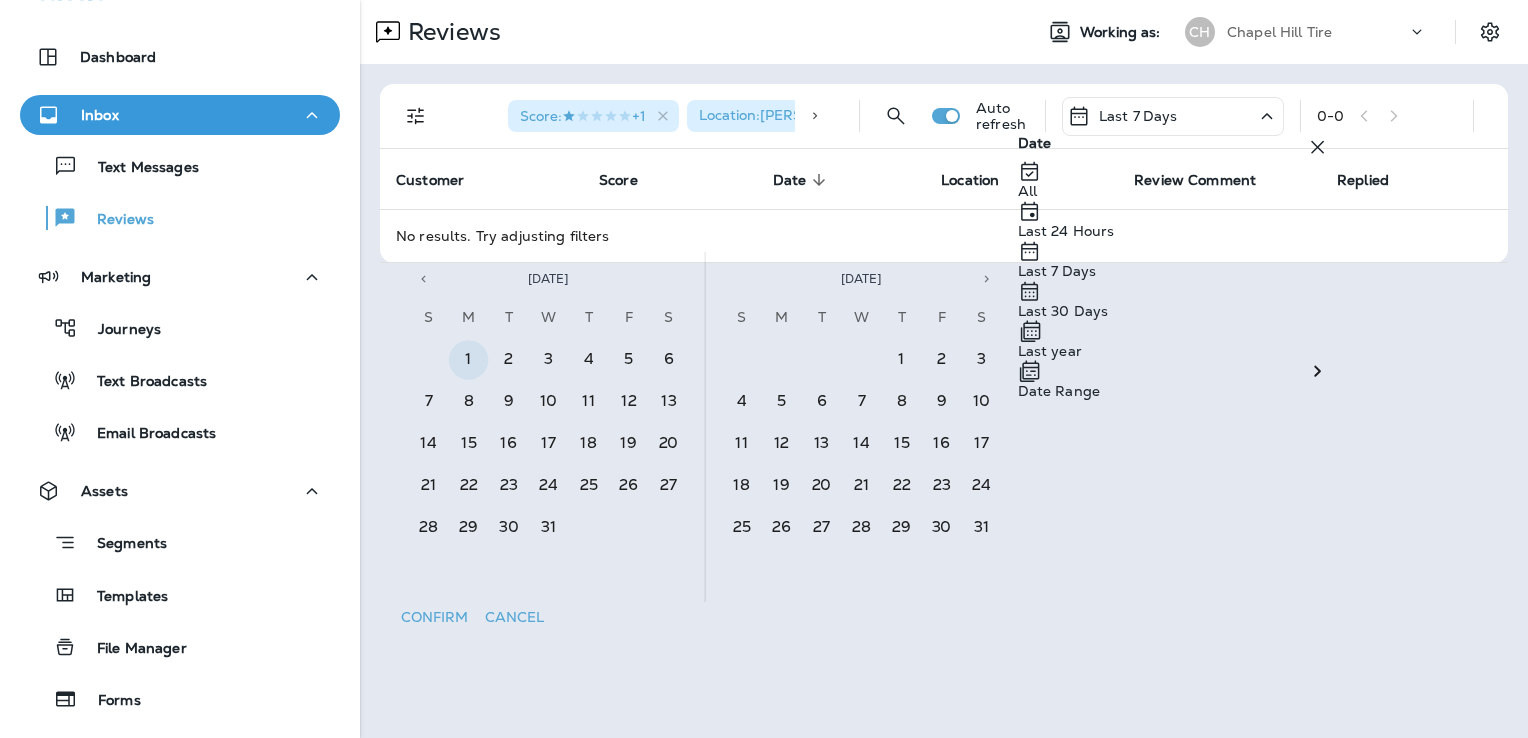 click at bounding box center (987, 279) 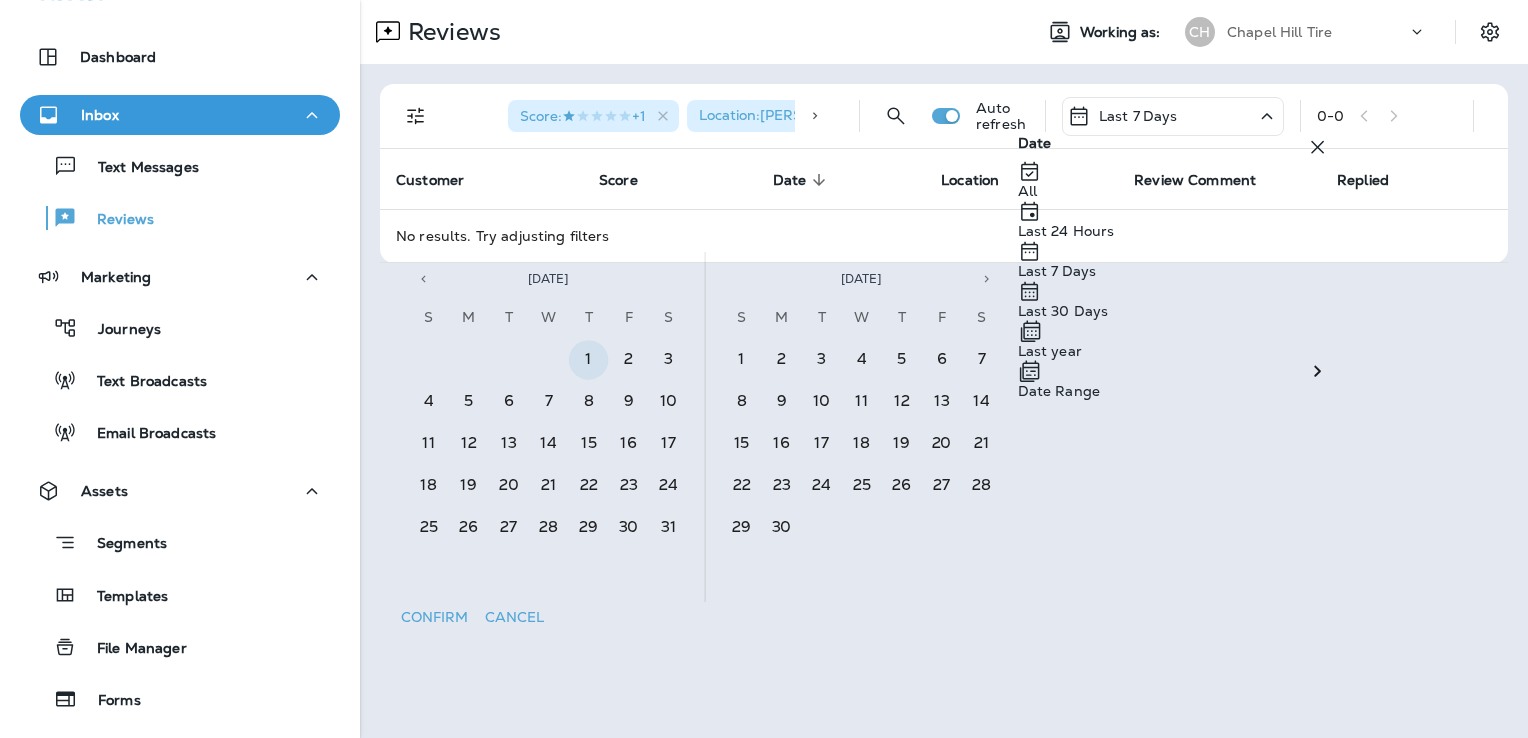 click at bounding box center (987, 279) 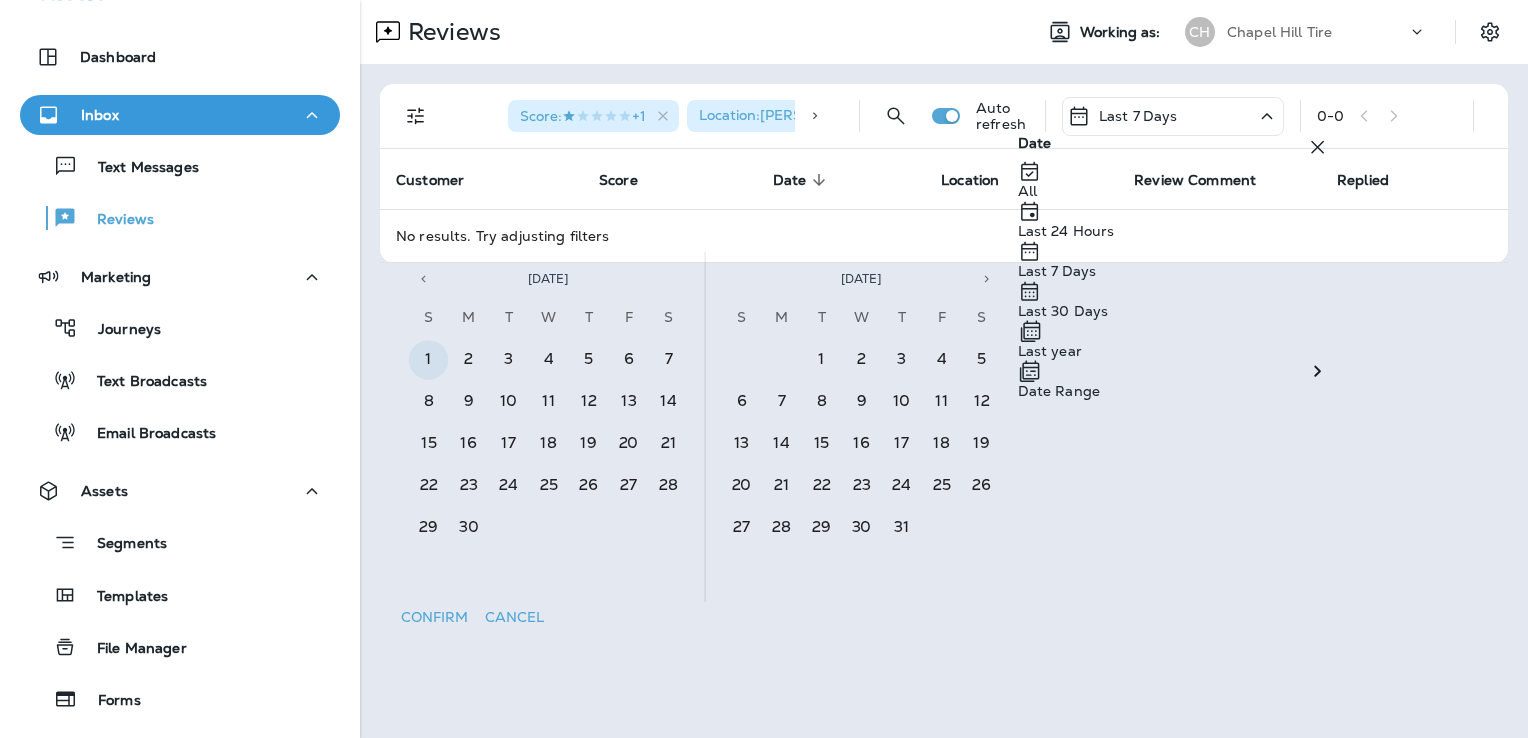 click at bounding box center [987, 279] 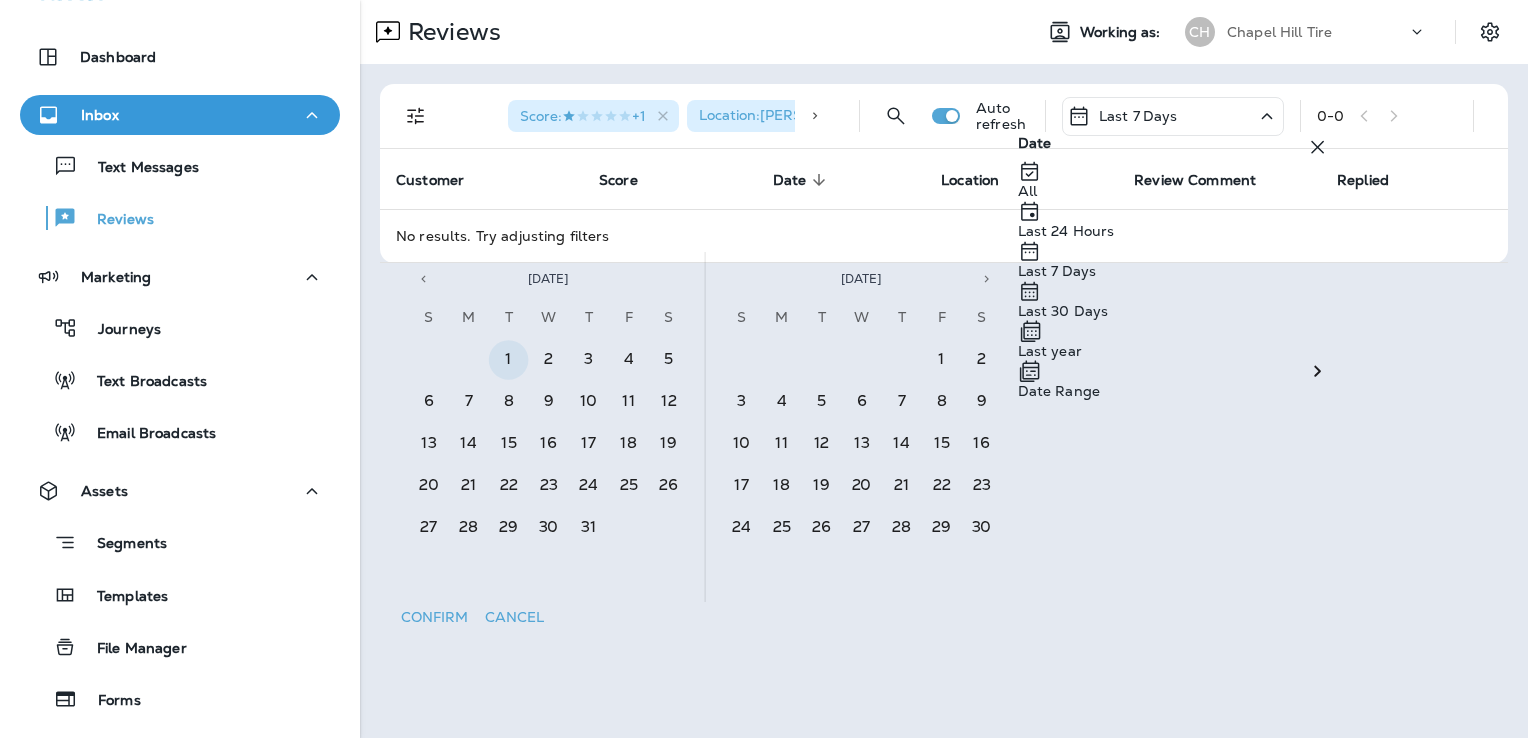 click at bounding box center (987, 279) 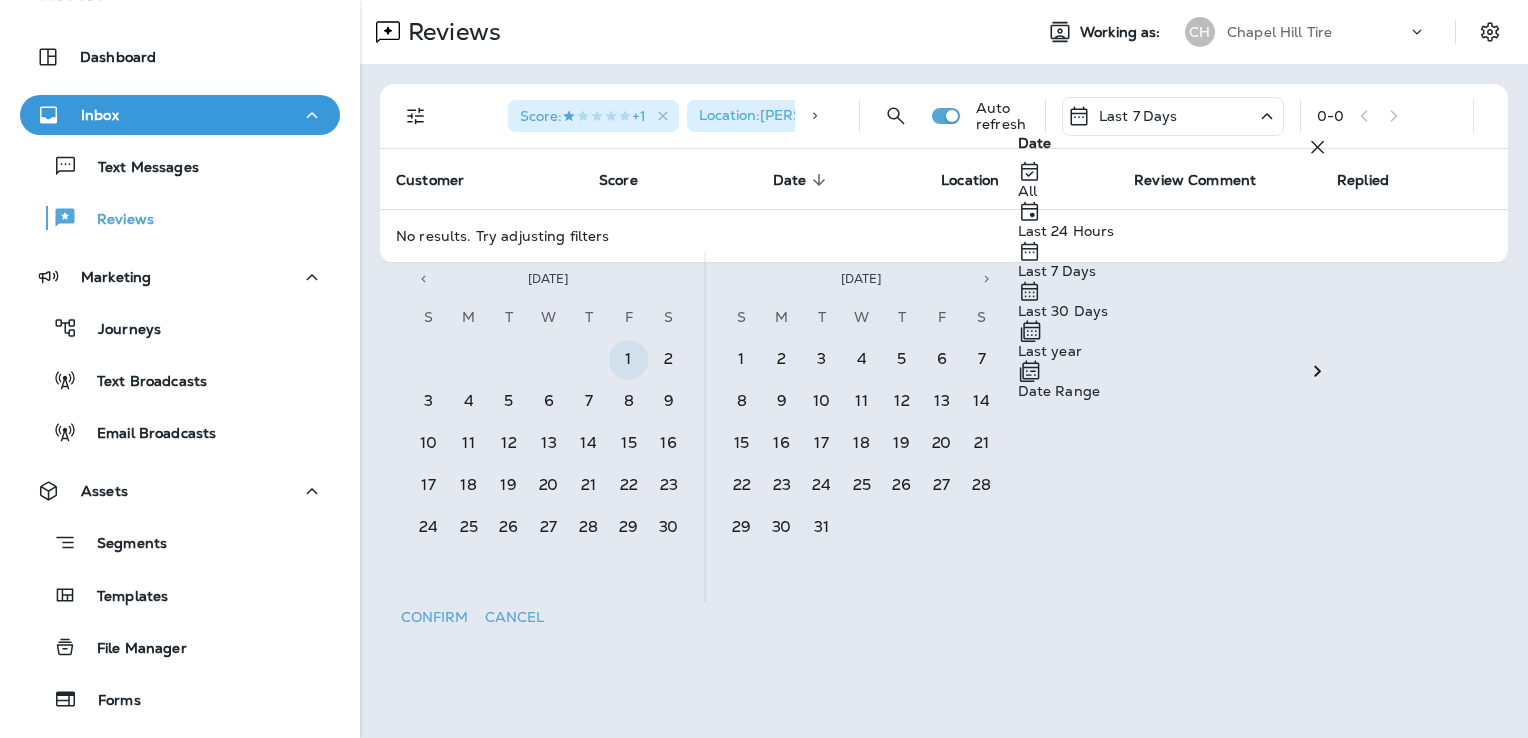 click at bounding box center (987, 279) 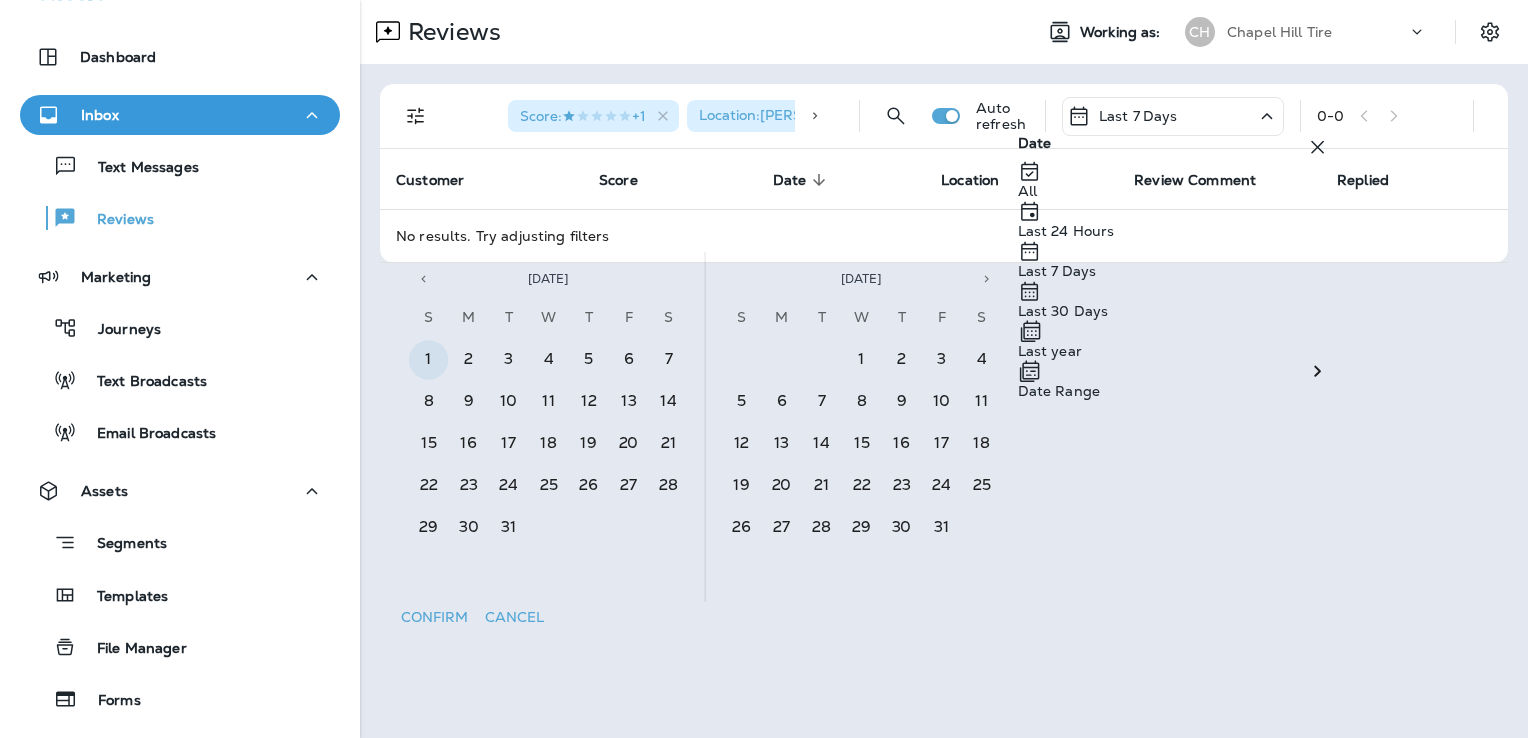 click at bounding box center [987, 279] 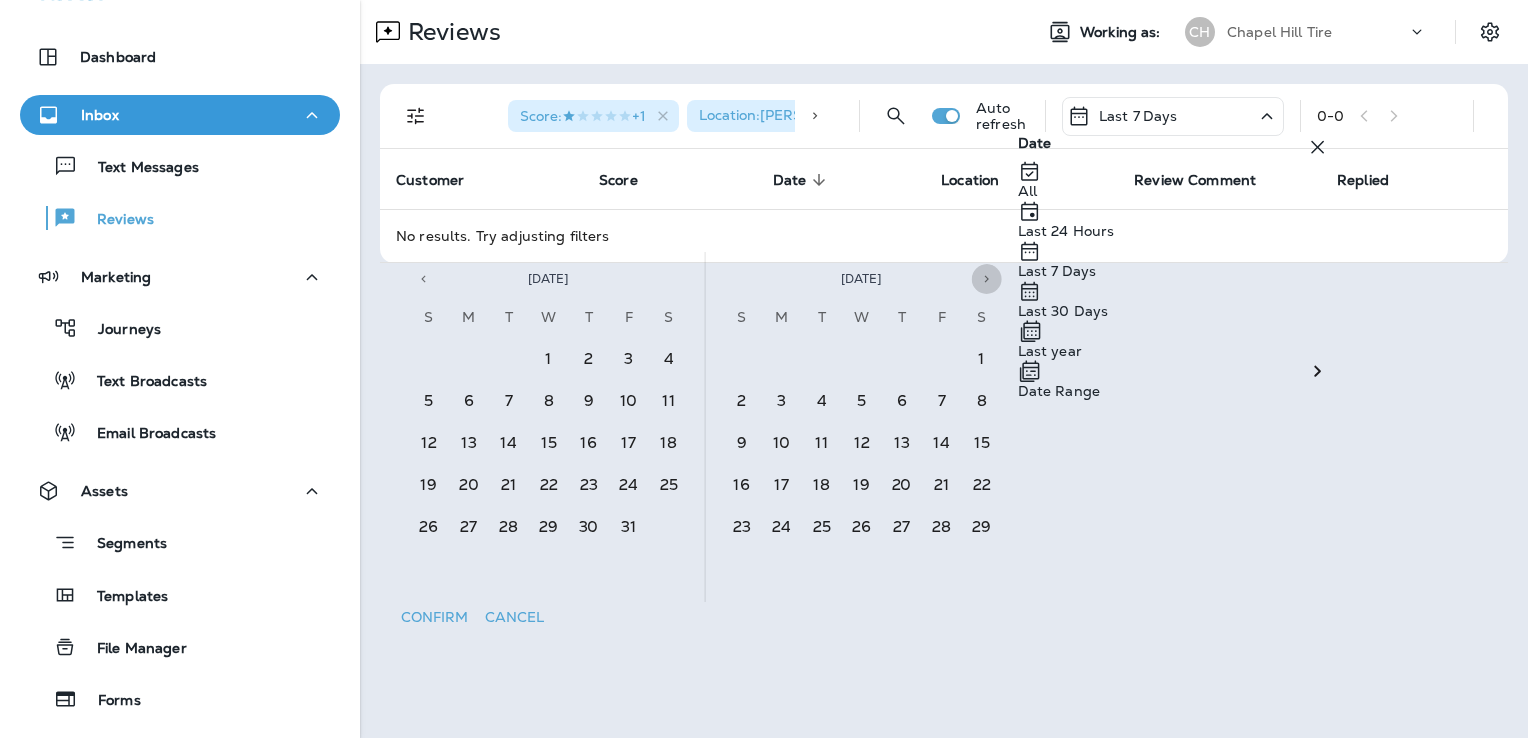 click at bounding box center (987, 279) 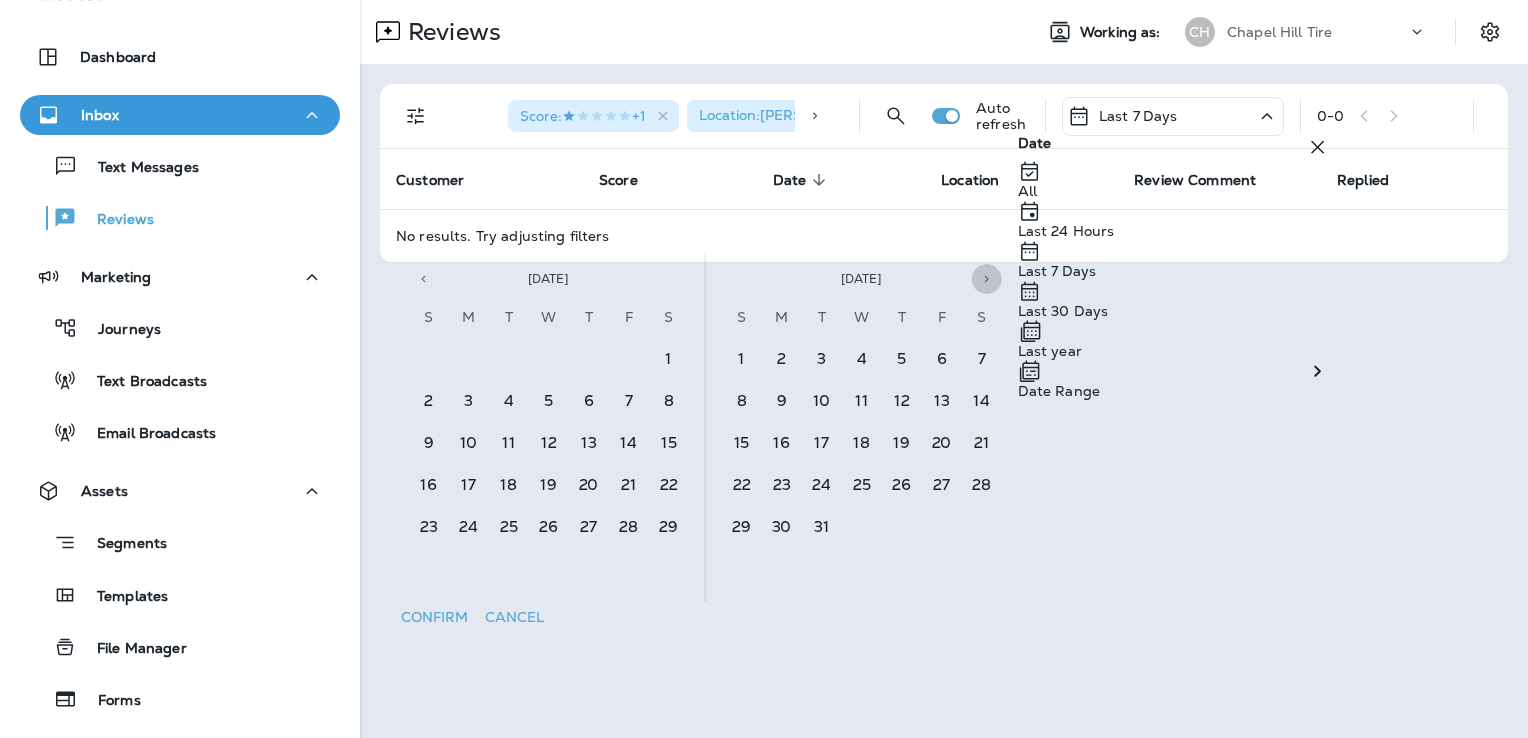 click at bounding box center [987, 279] 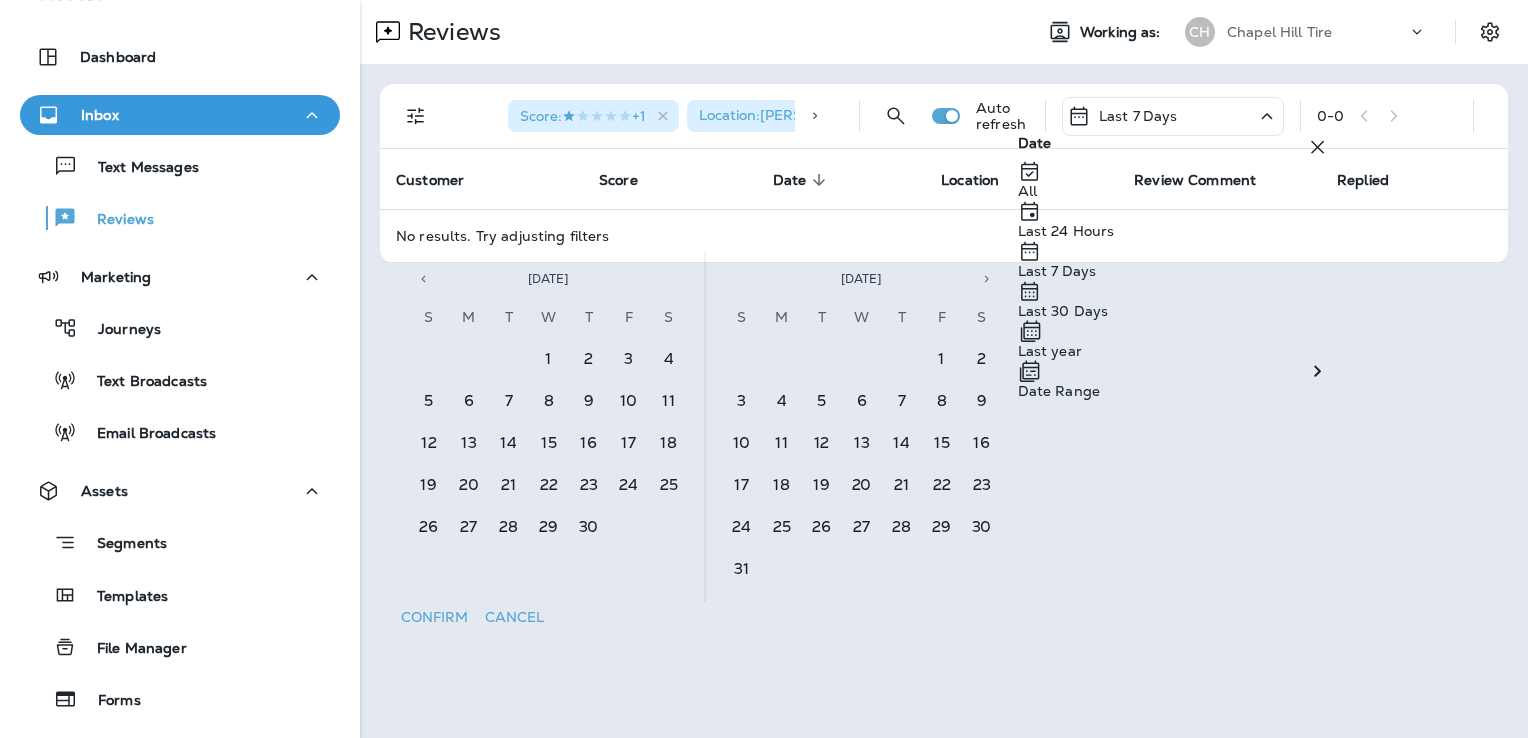 click at bounding box center (987, 279) 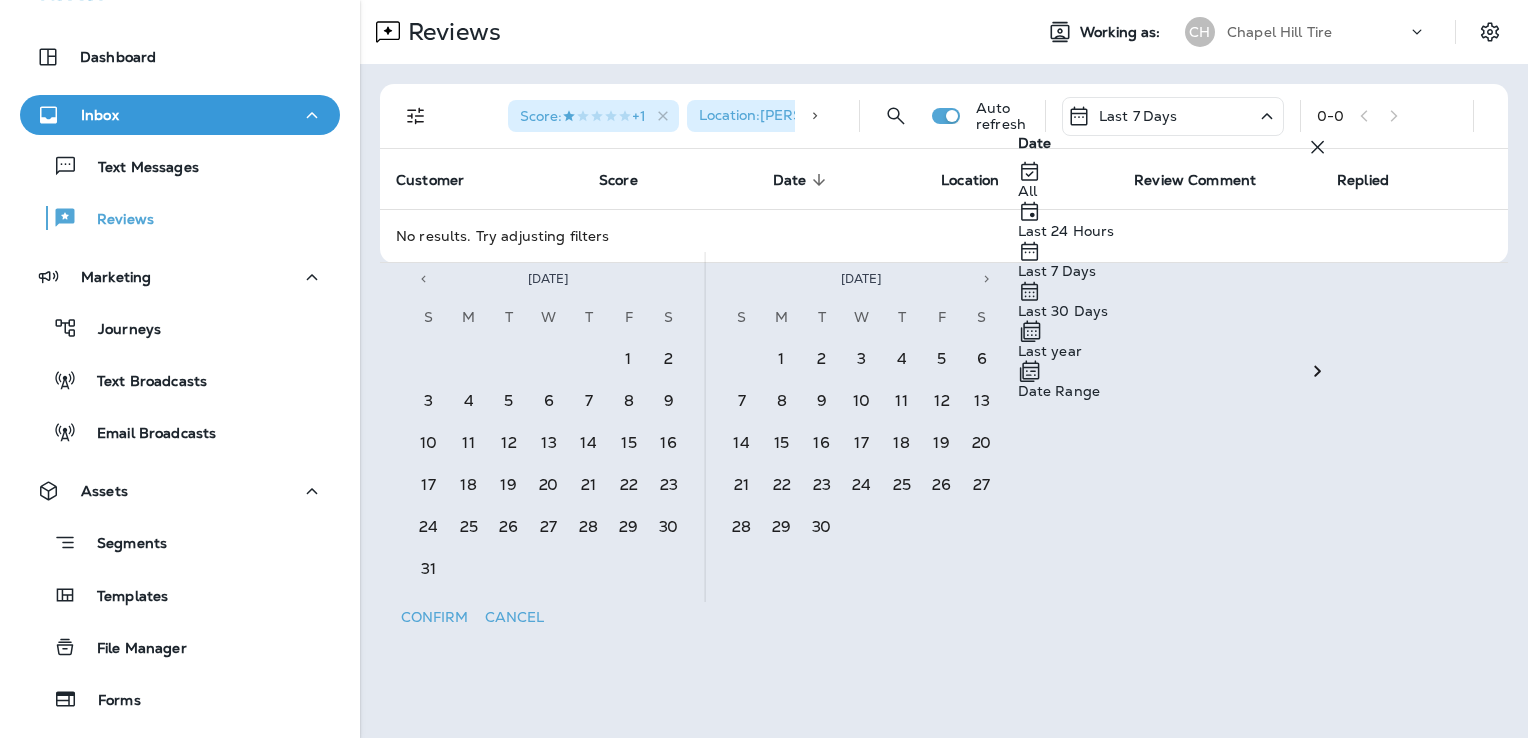 click at bounding box center [987, 279] 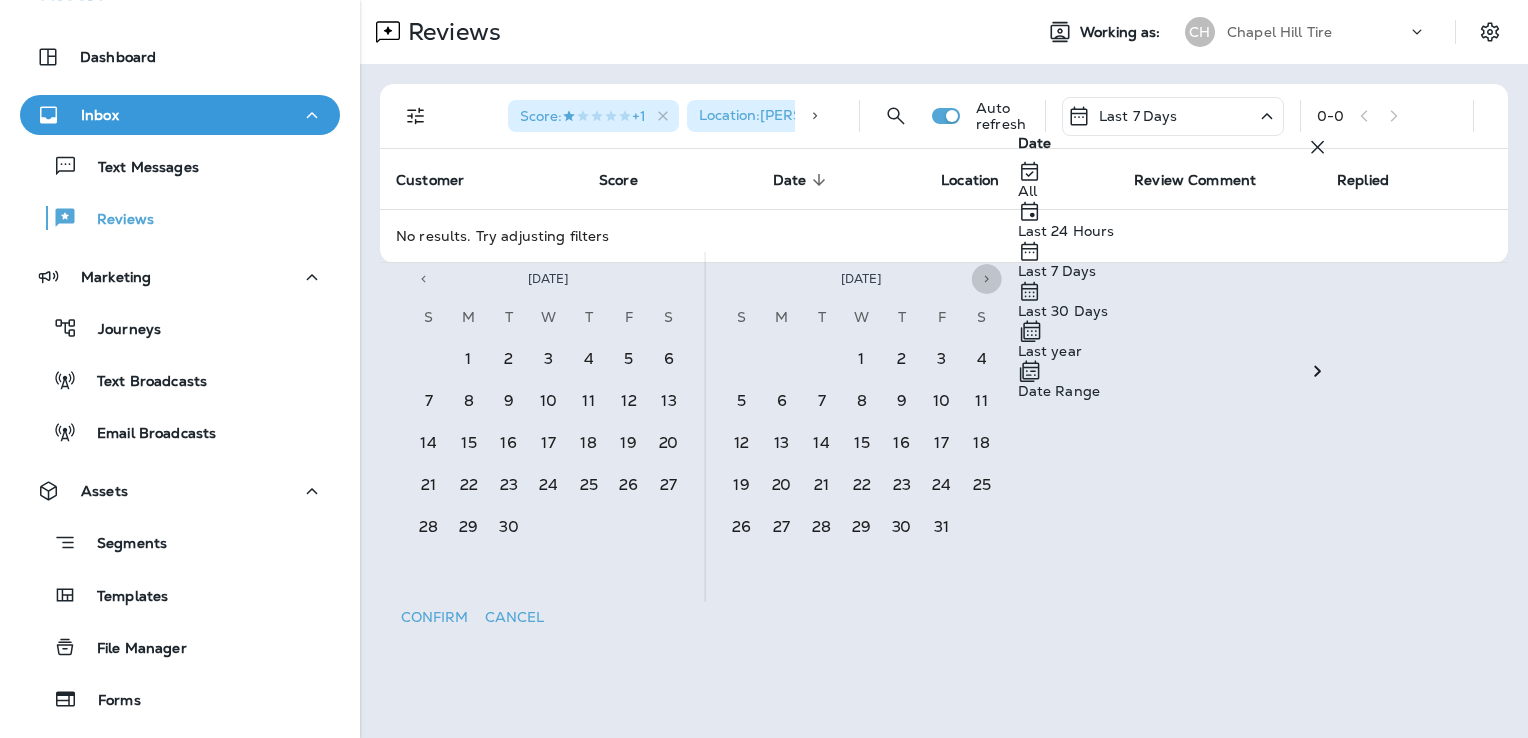 click at bounding box center (987, 279) 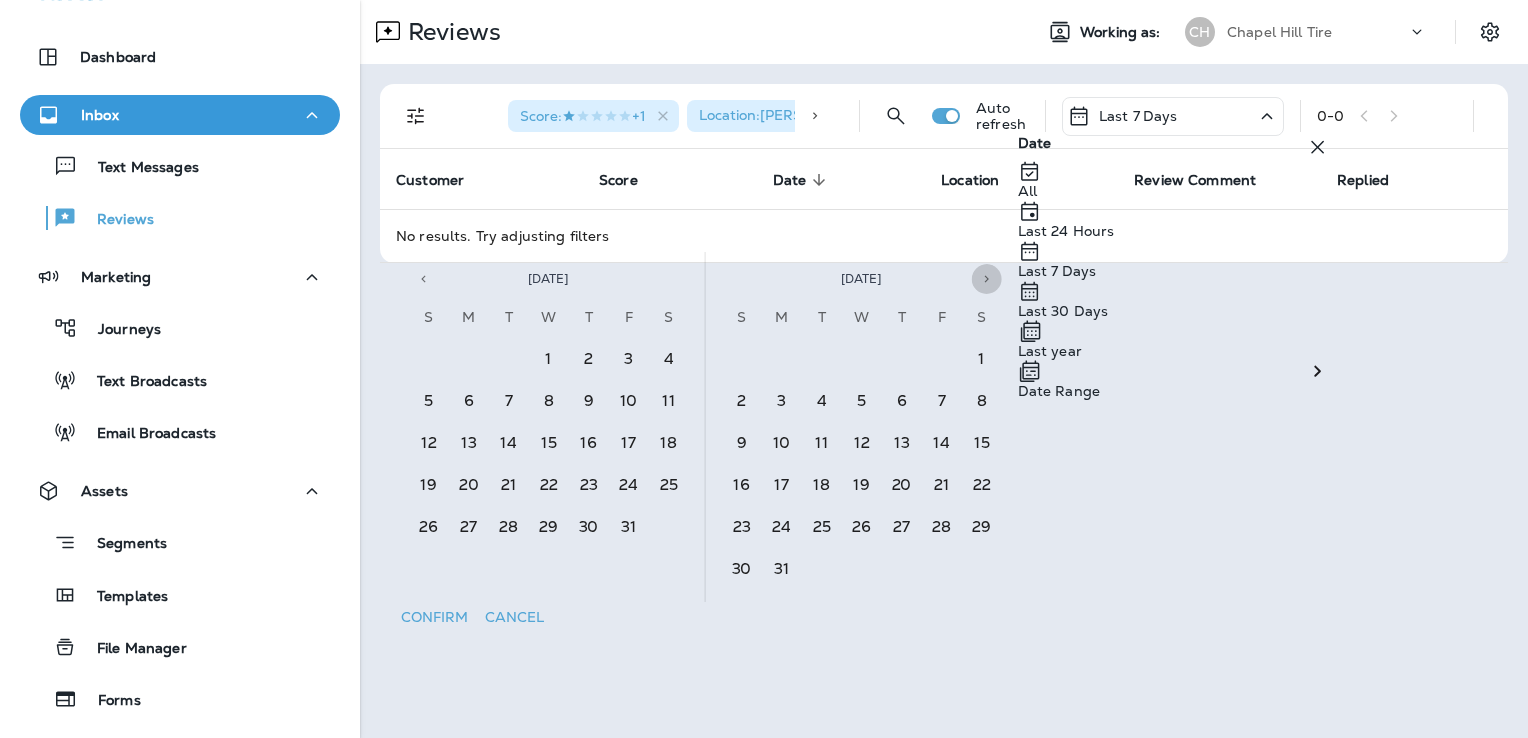click at bounding box center [987, 279] 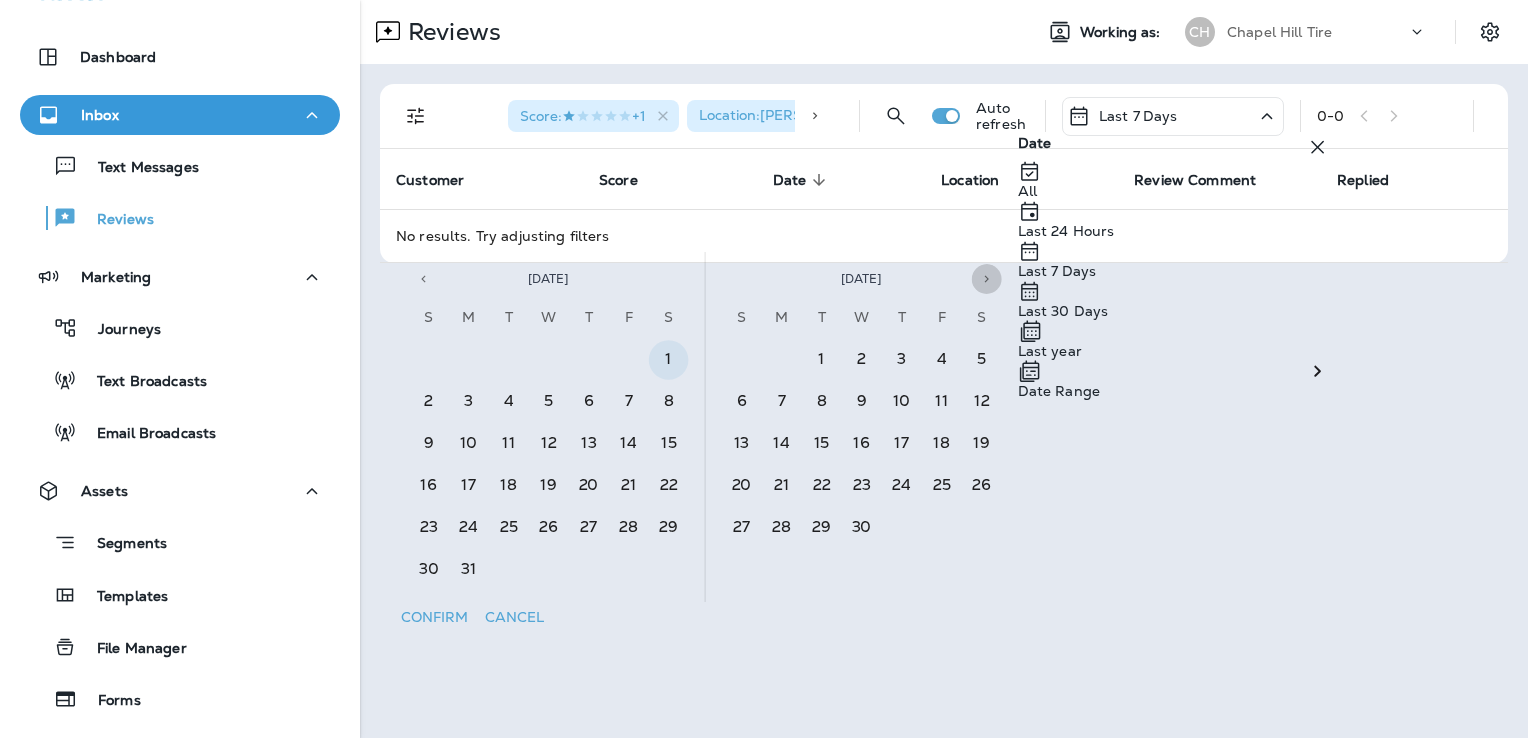click at bounding box center (987, 279) 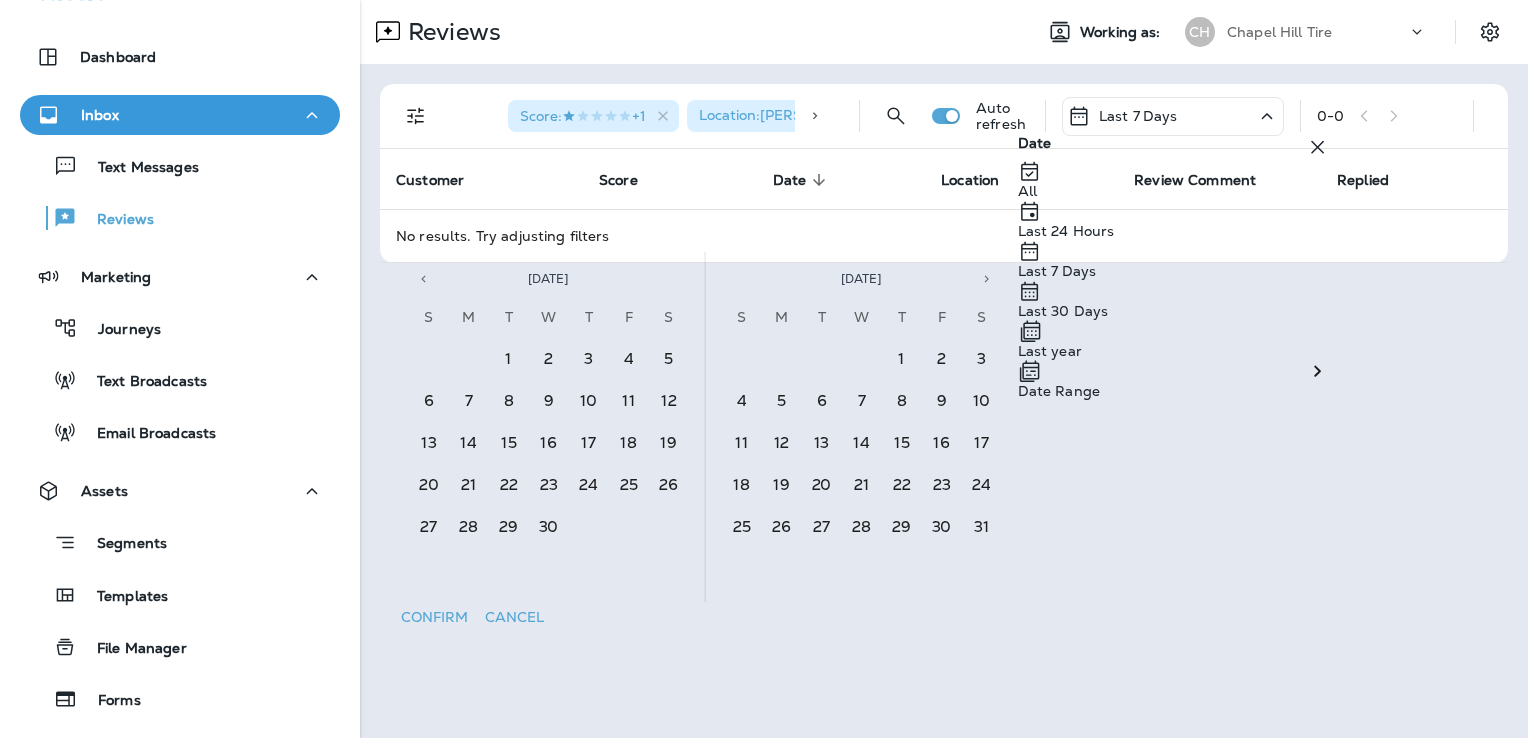 click at bounding box center [987, 279] 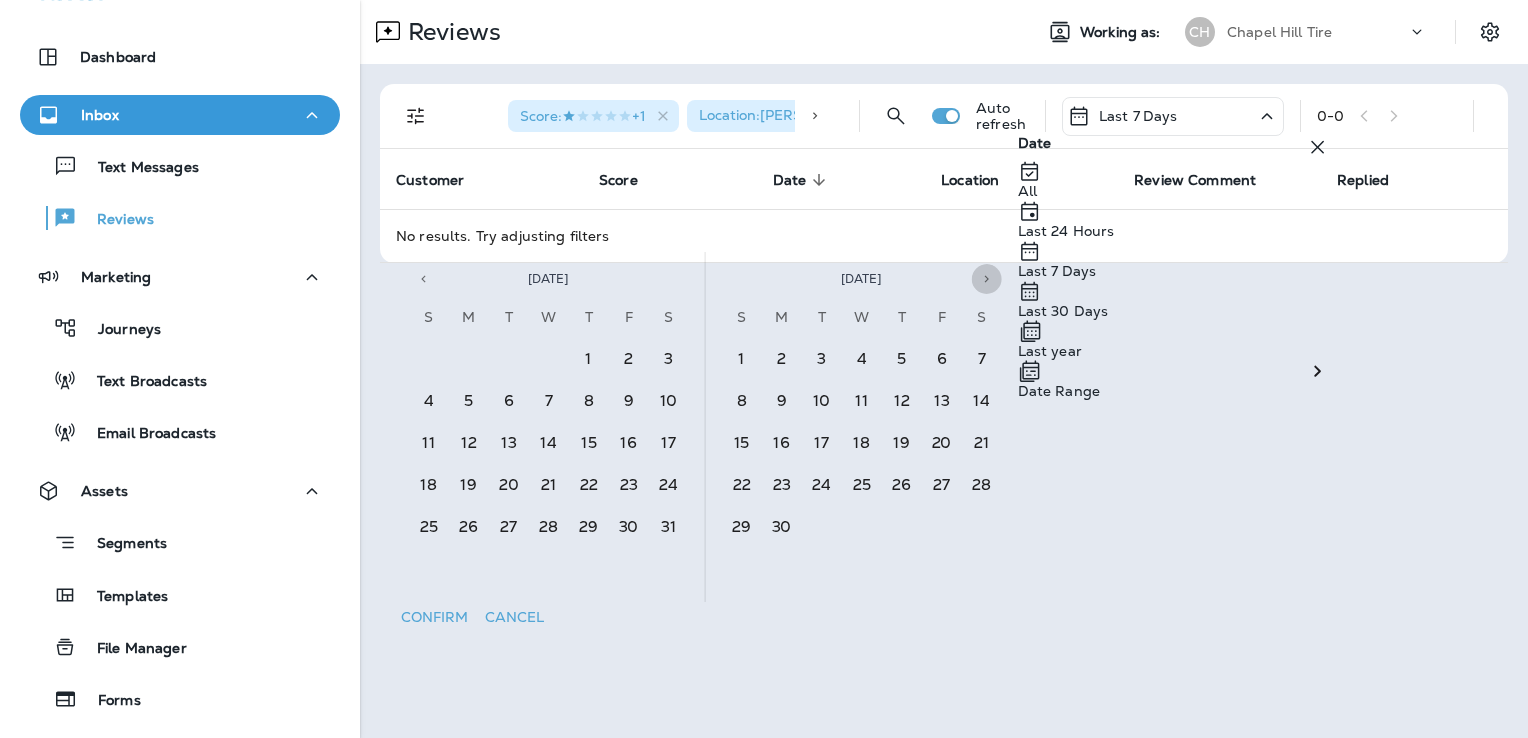 click at bounding box center (987, 279) 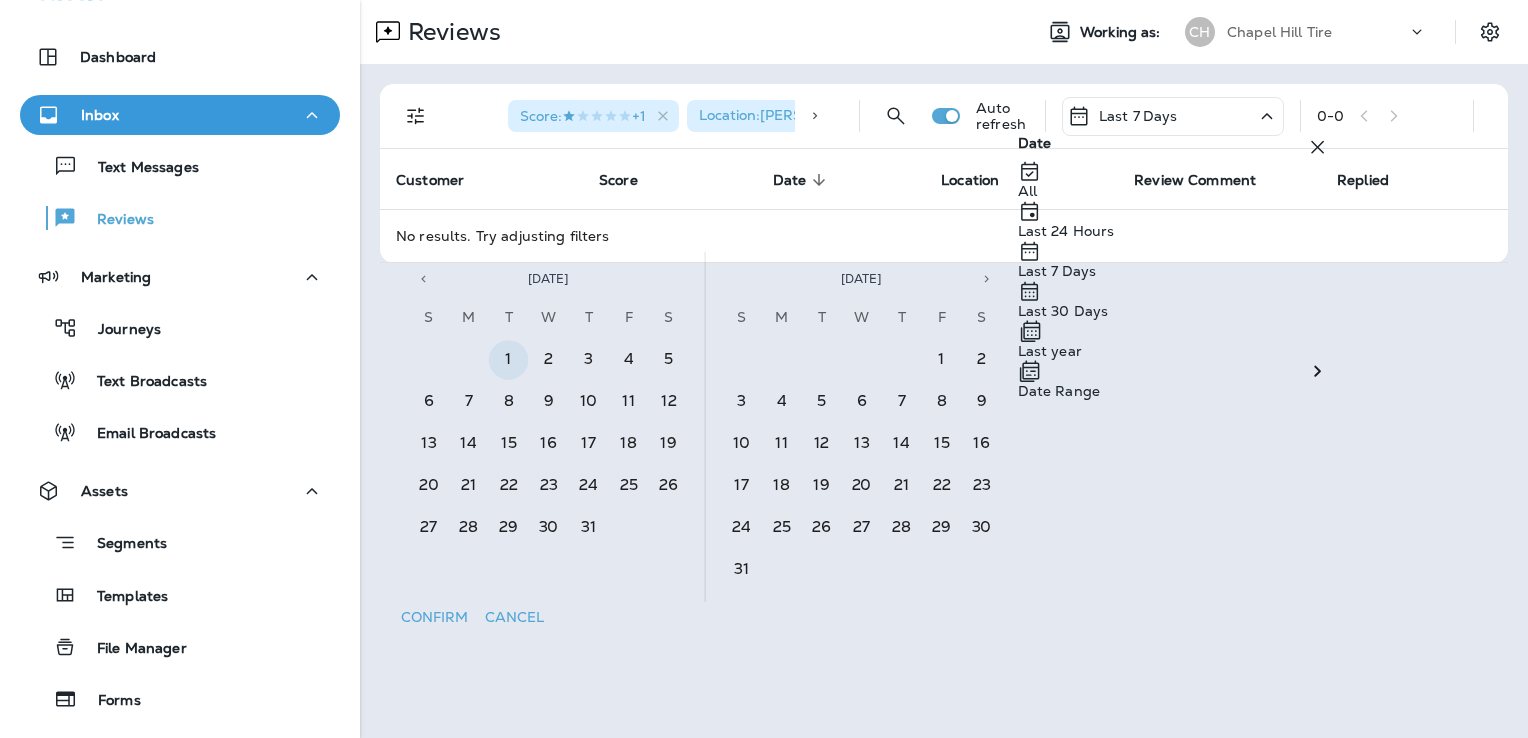 click at bounding box center [987, 279] 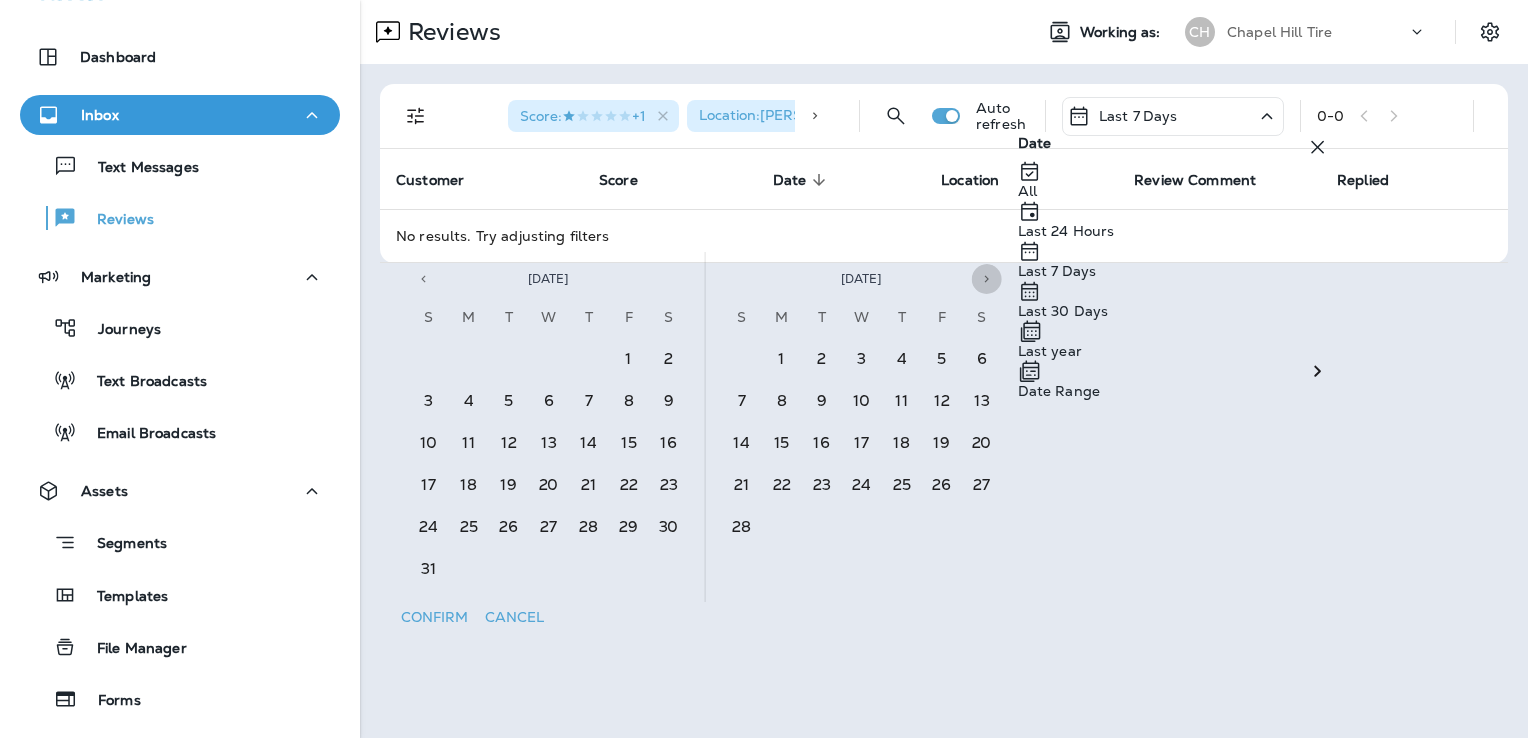 click at bounding box center [987, 279] 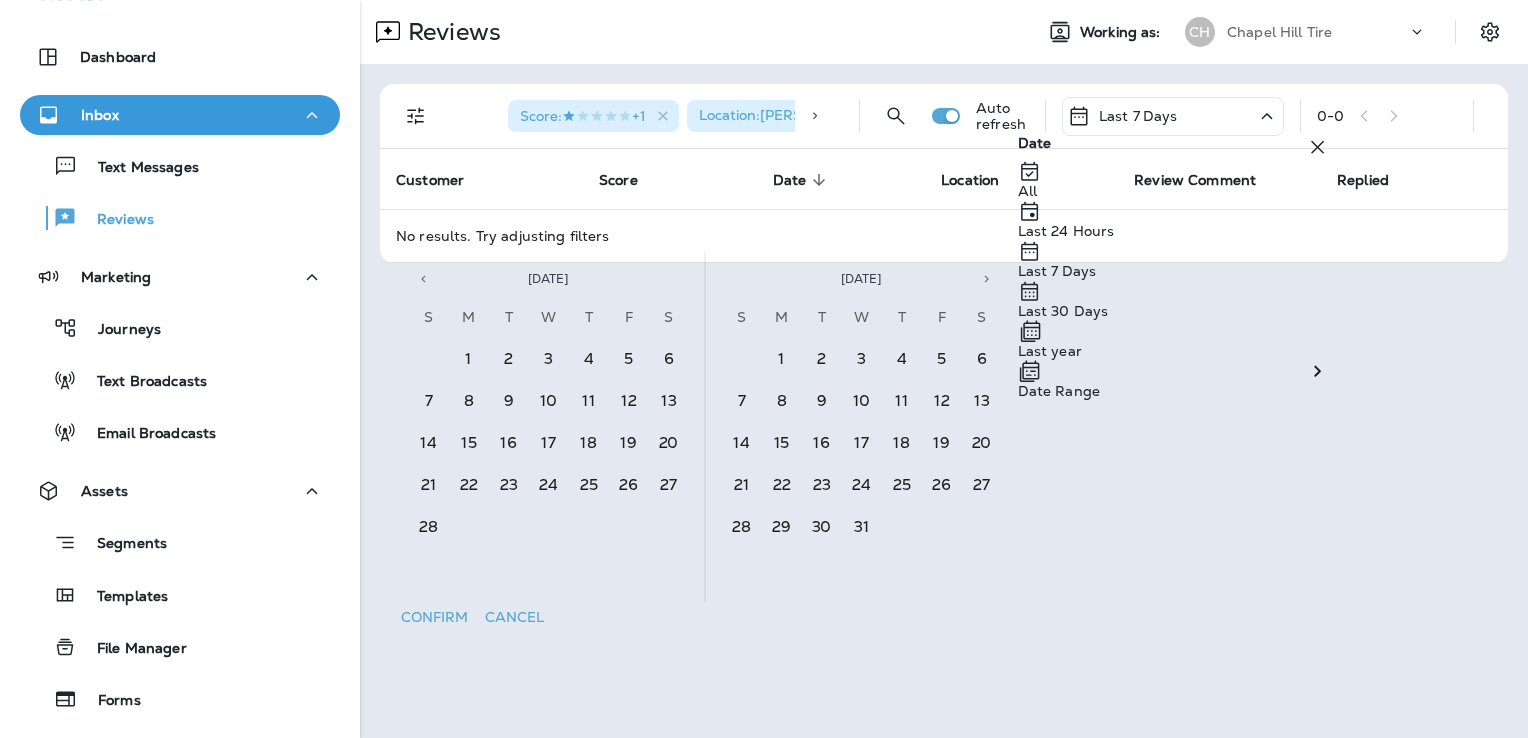 click at bounding box center [987, 279] 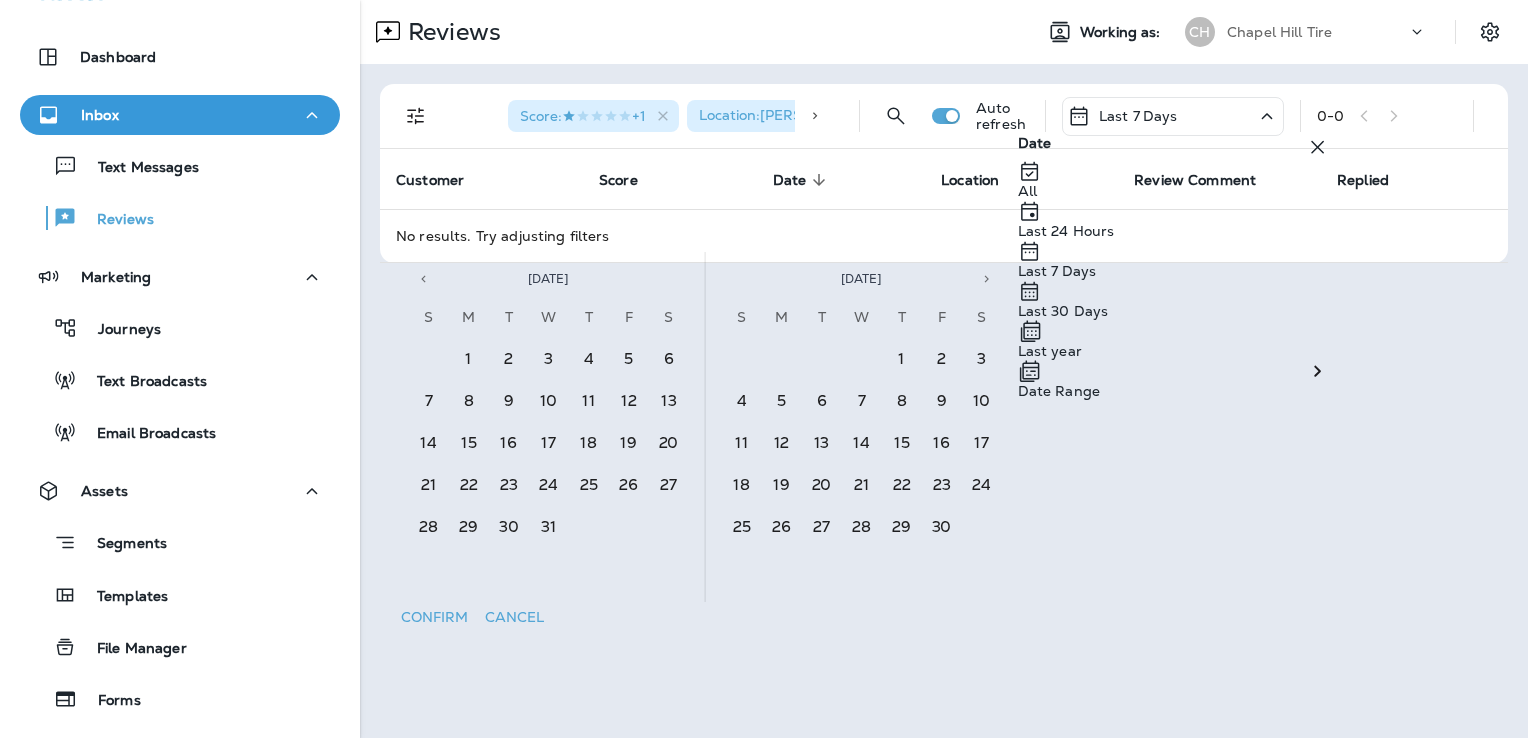 click at bounding box center [987, 279] 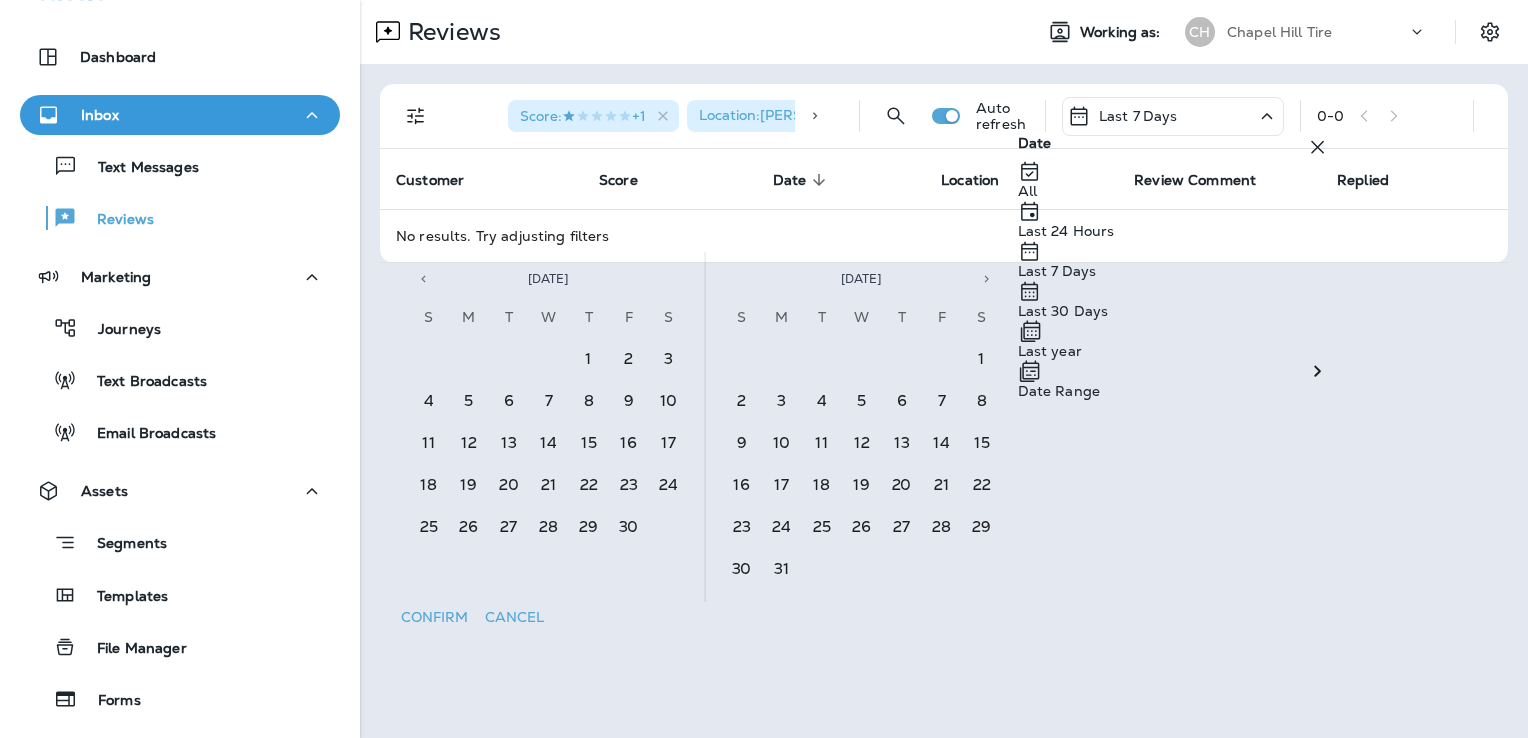 click at bounding box center [987, 279] 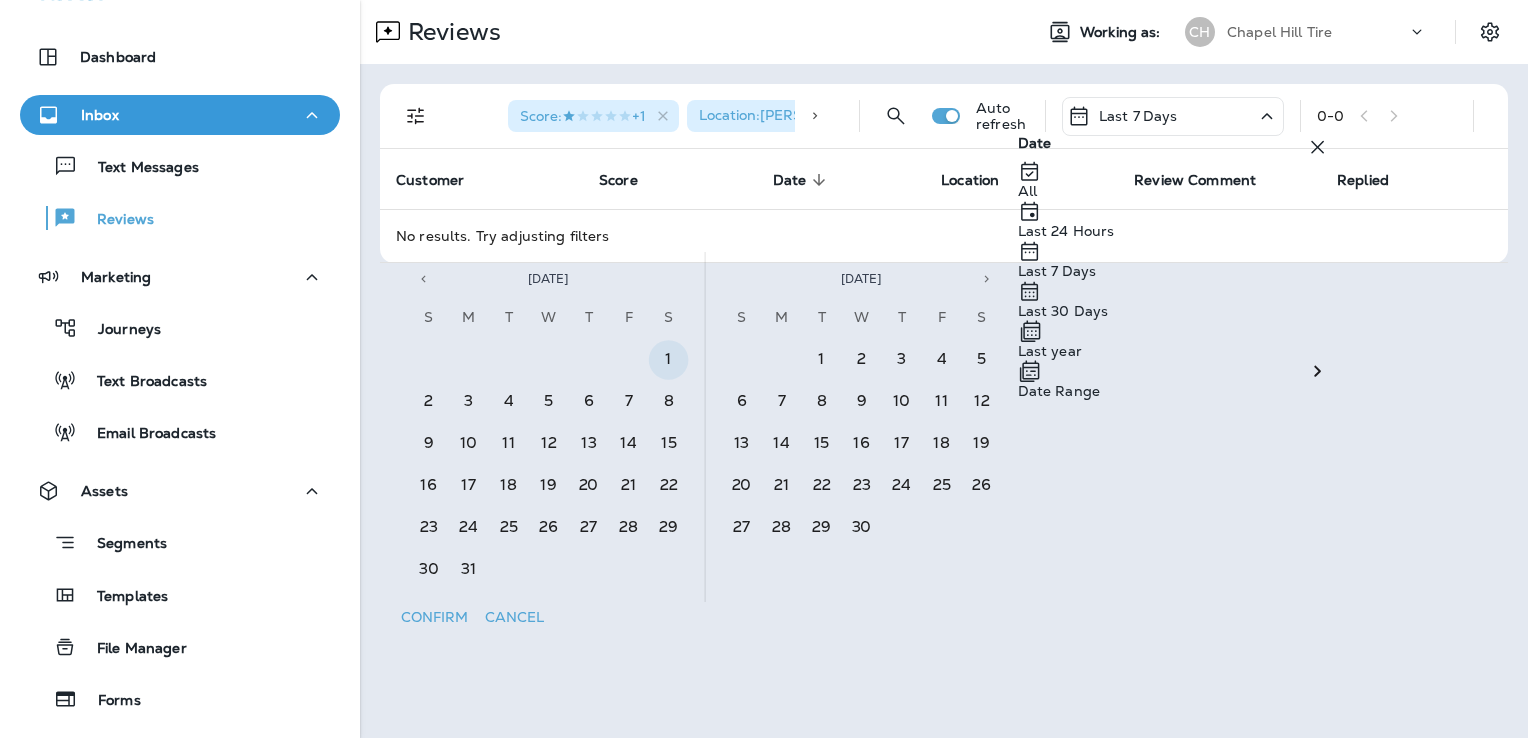 click at bounding box center (987, 279) 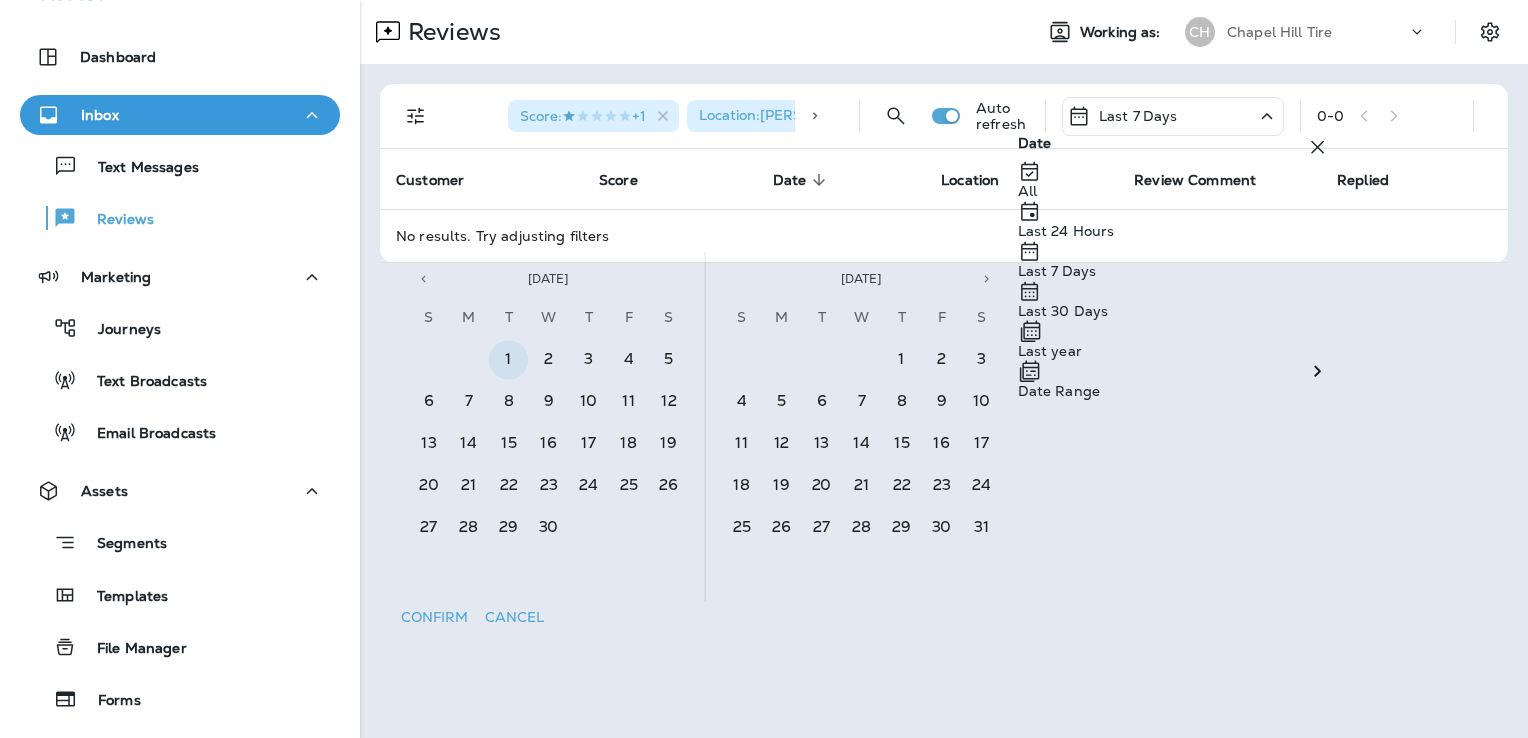 click at bounding box center [987, 279] 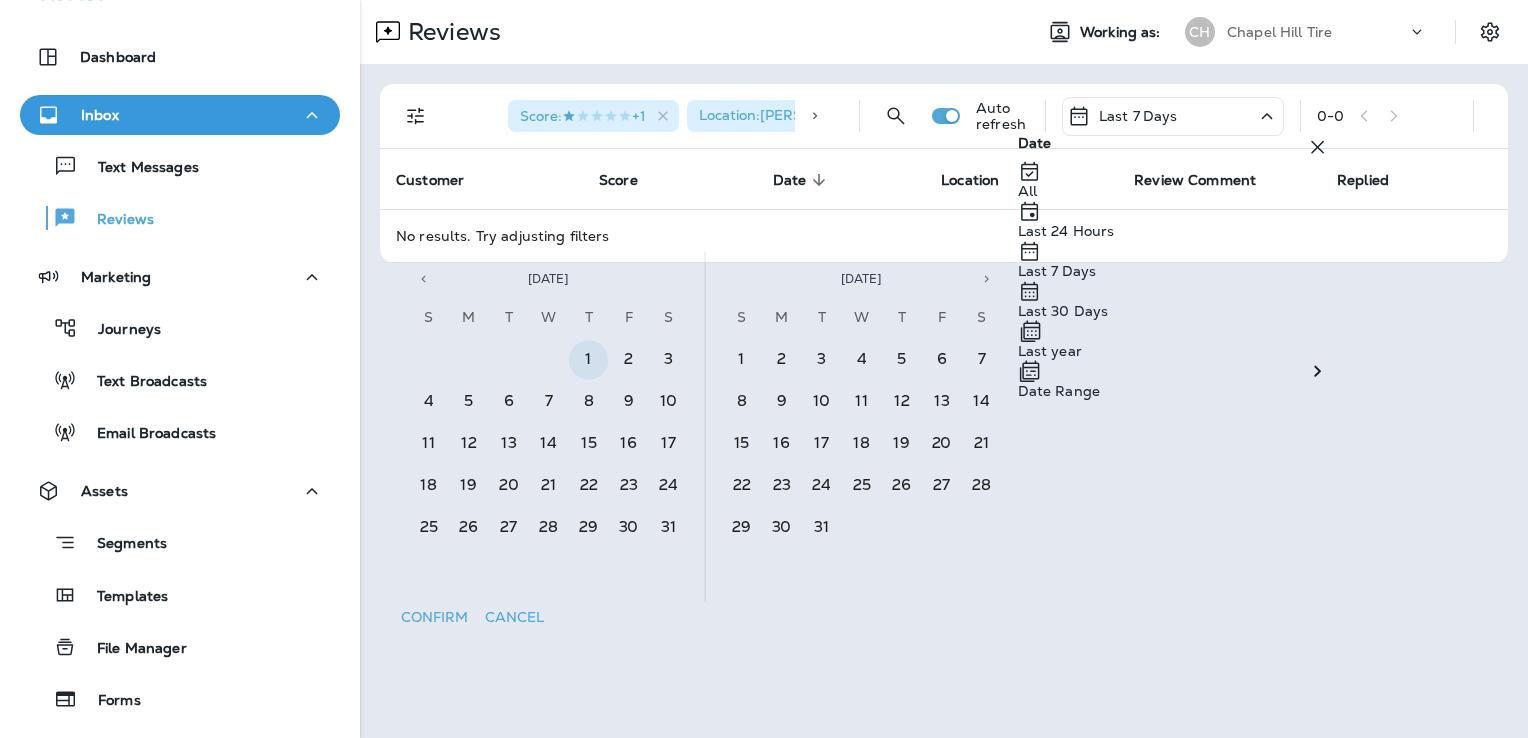 scroll, scrollTop: 0, scrollLeft: 0, axis: both 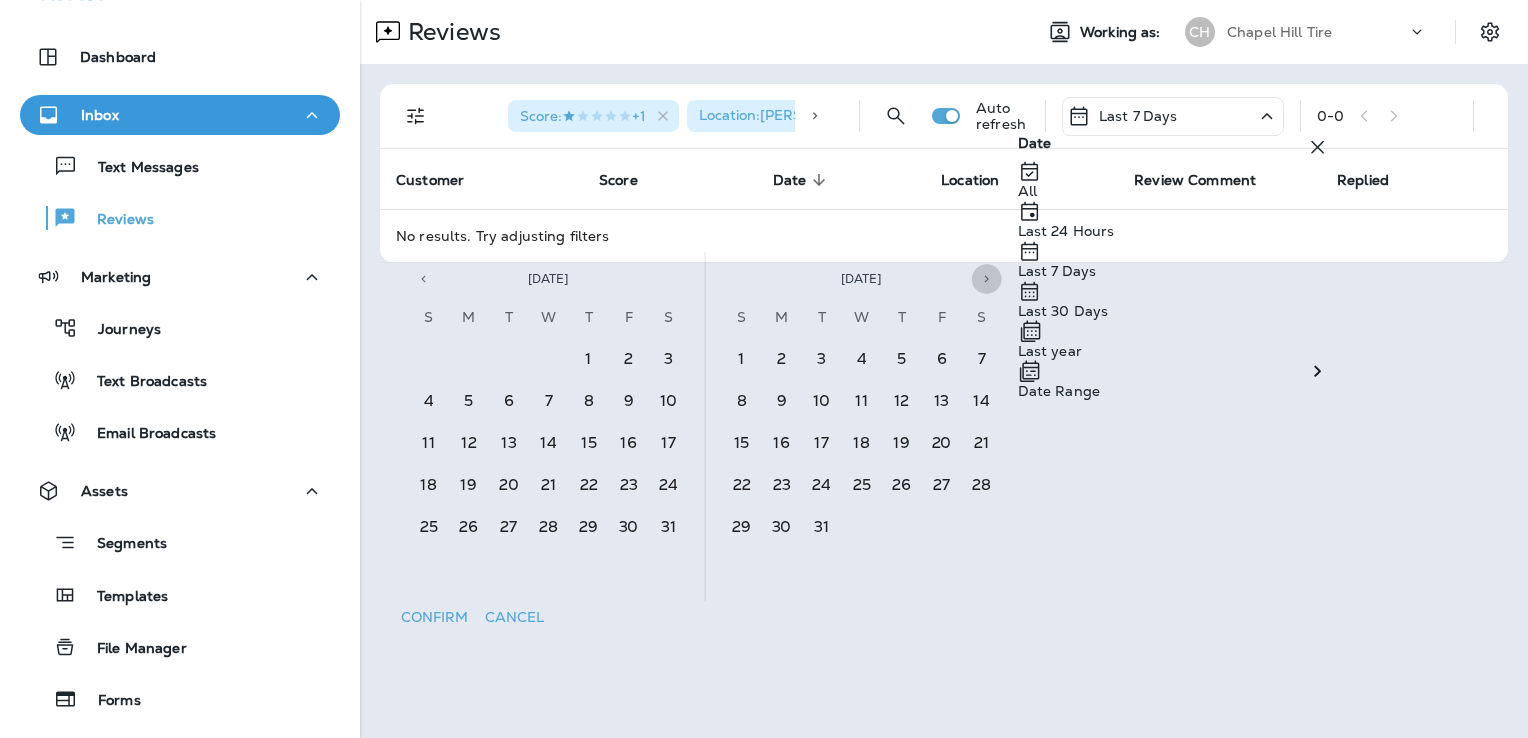 click 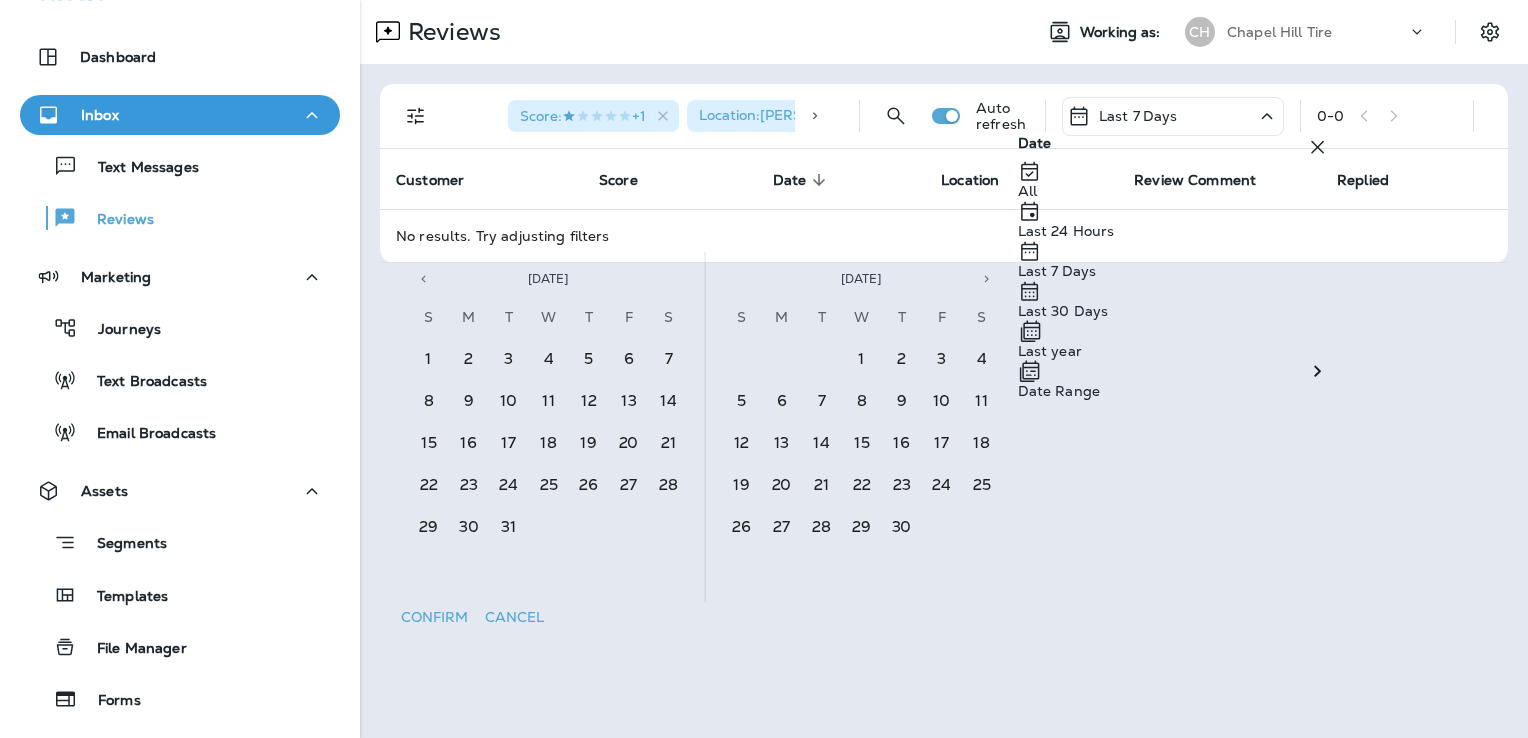 click 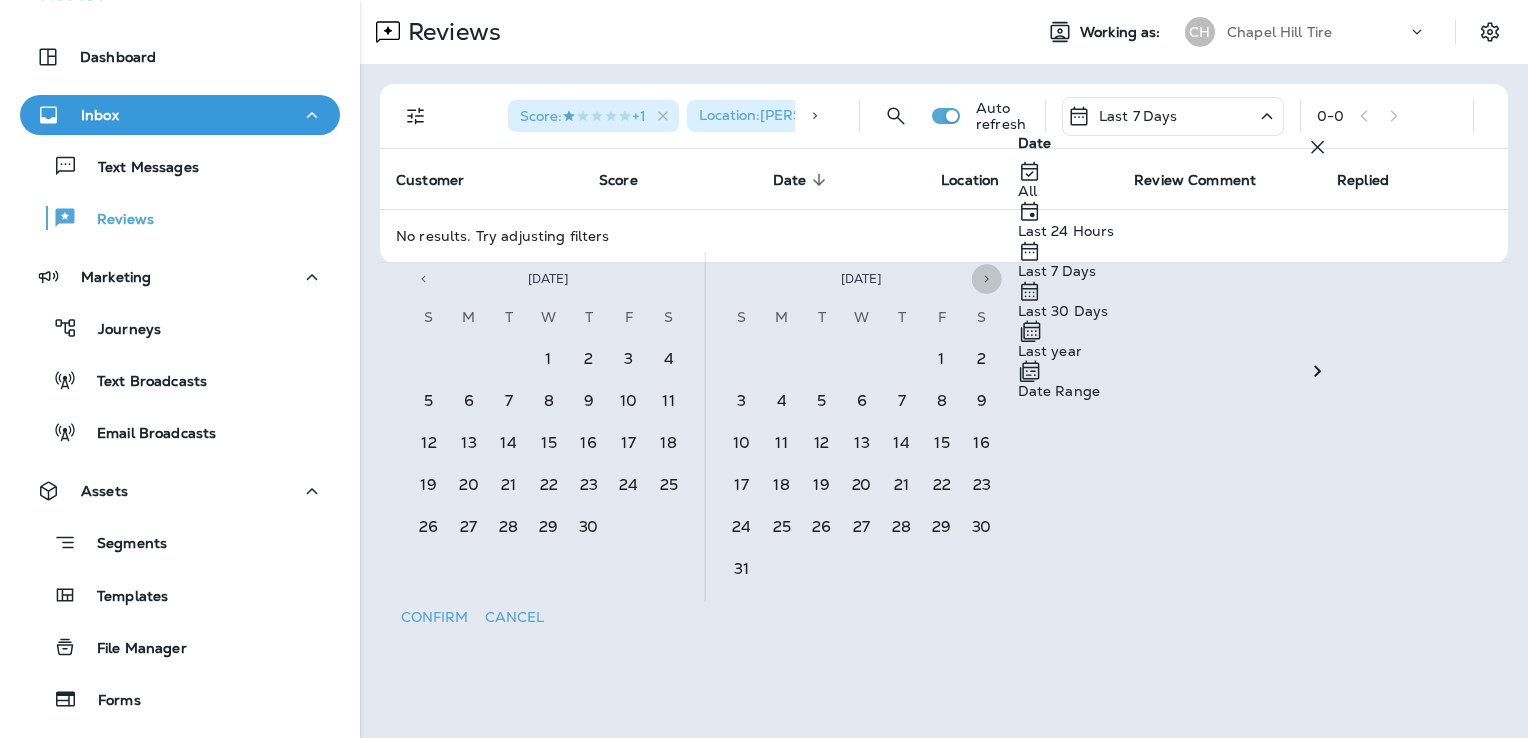 click 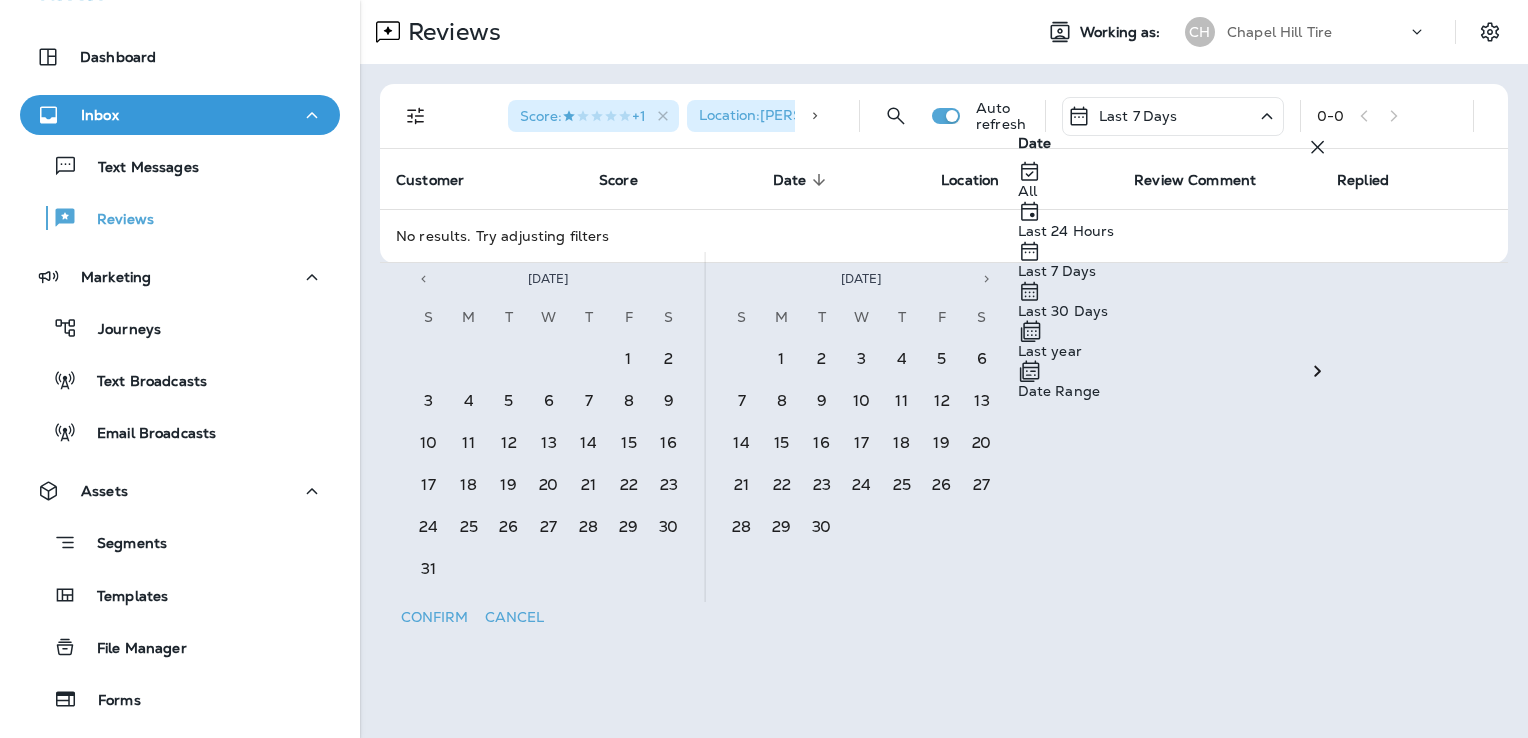 scroll, scrollTop: 0, scrollLeft: 0, axis: both 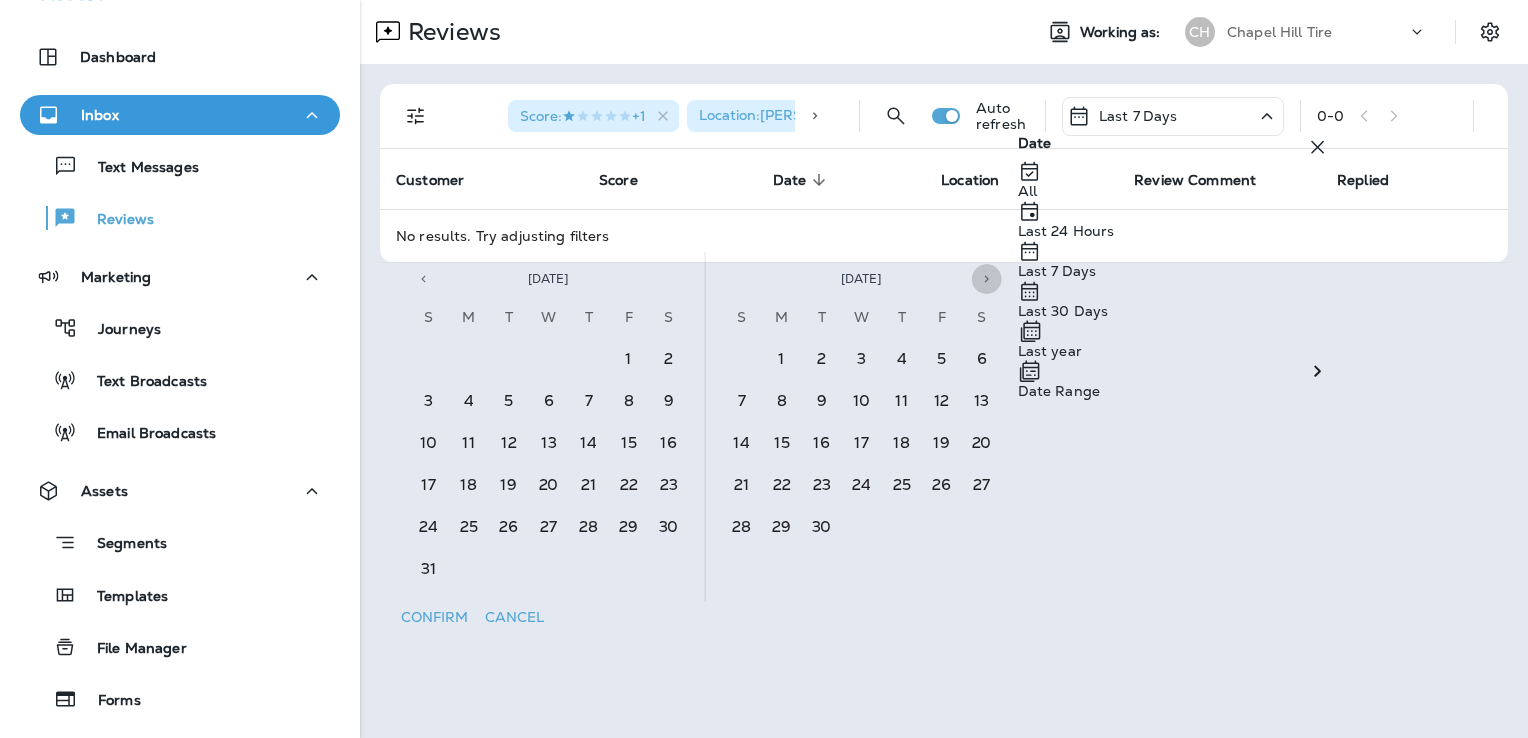 click 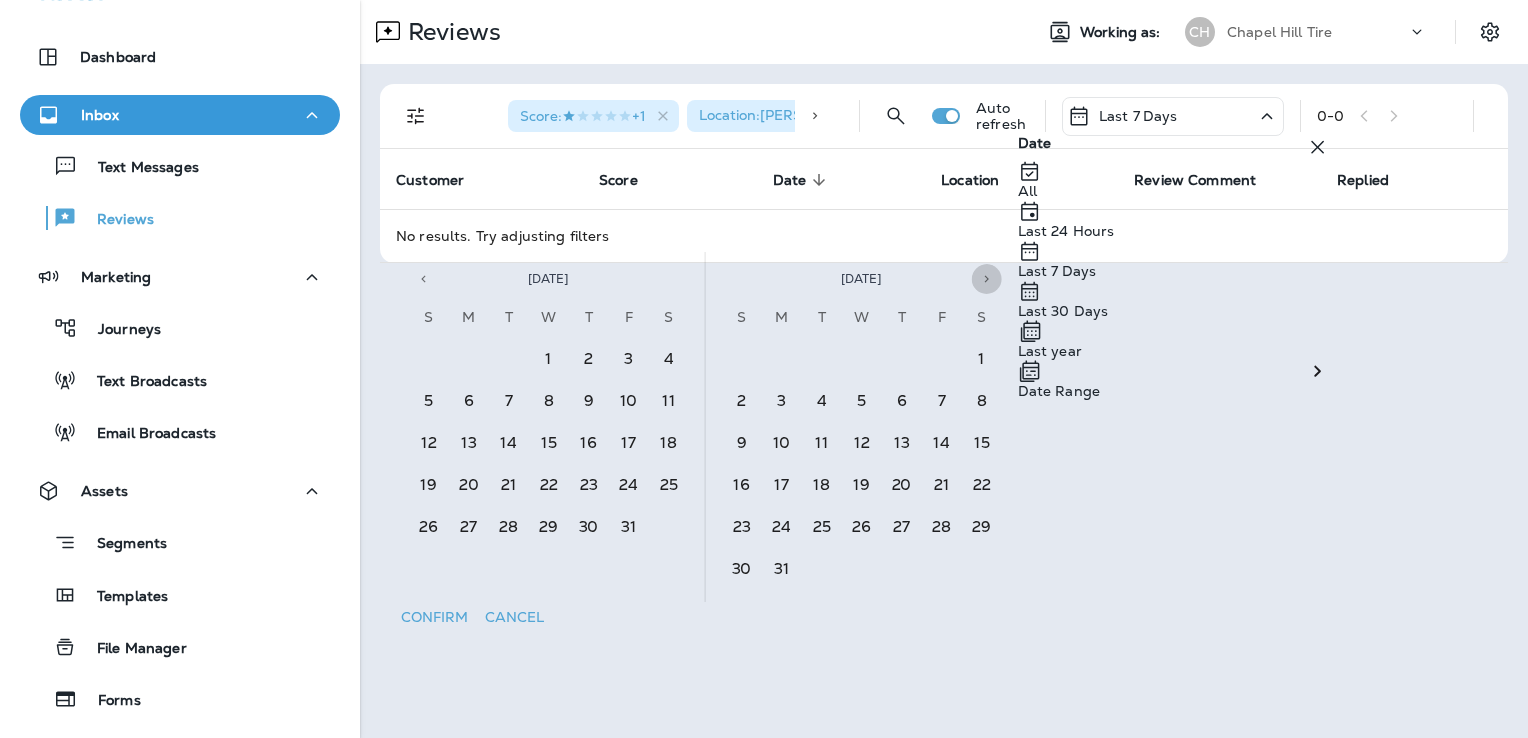 click 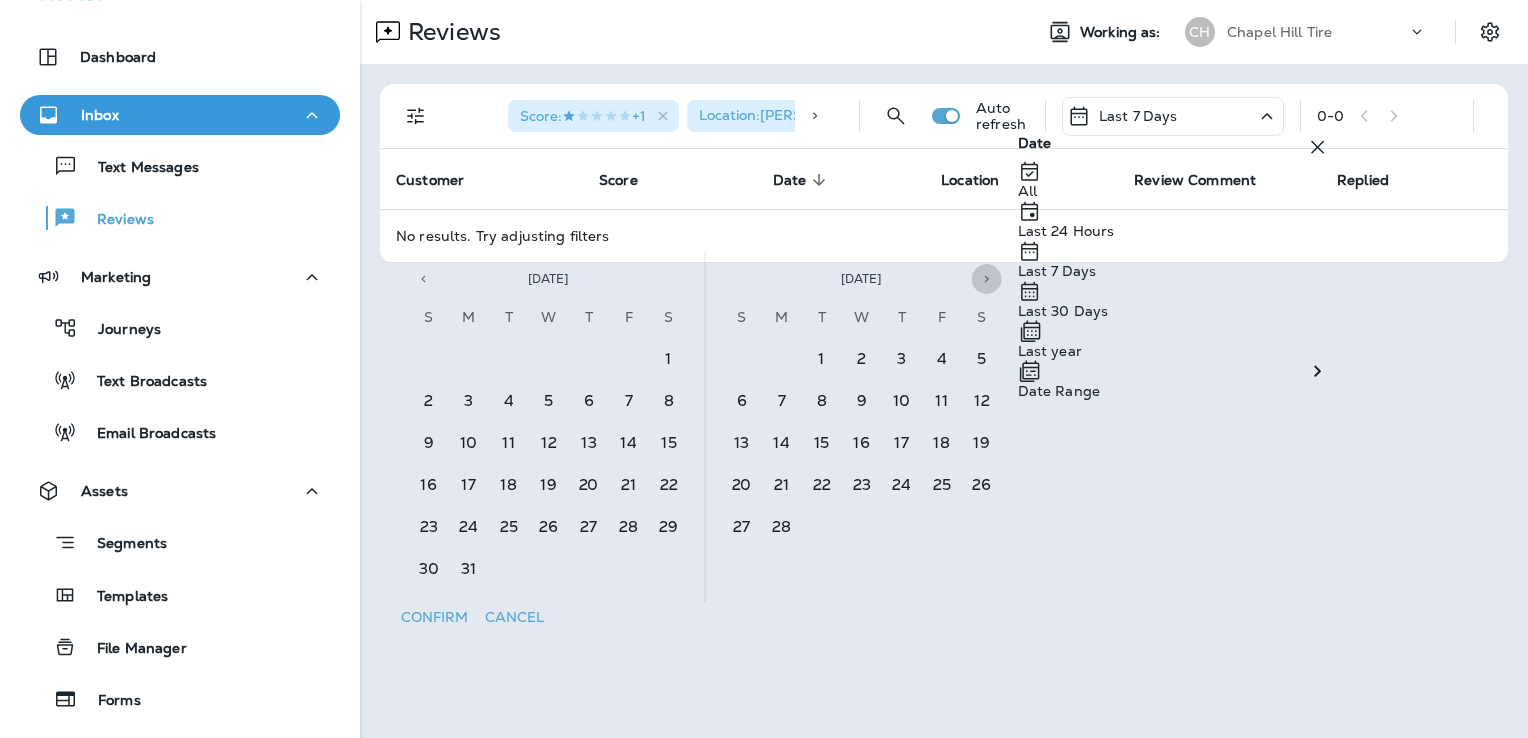 scroll, scrollTop: 0, scrollLeft: 8, axis: horizontal 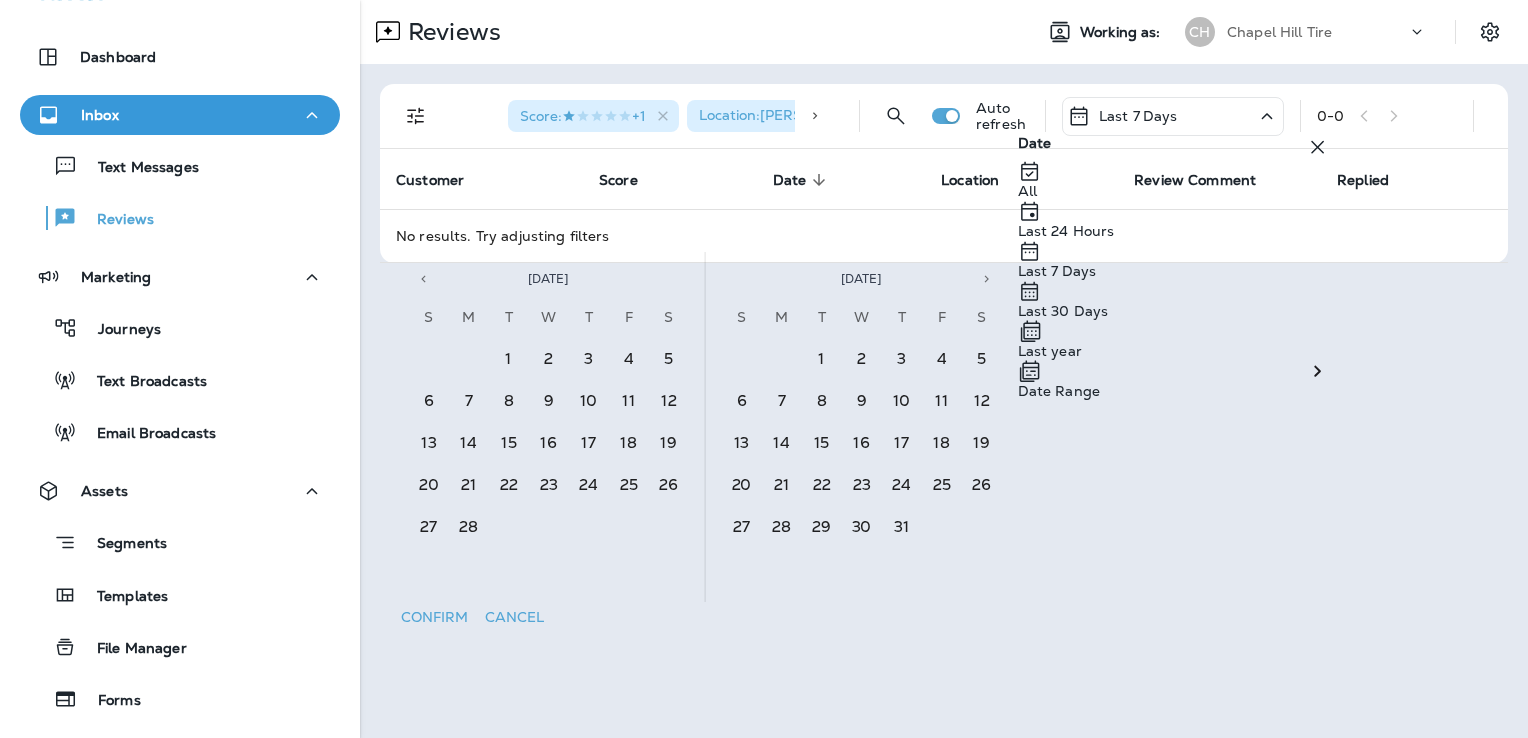 click 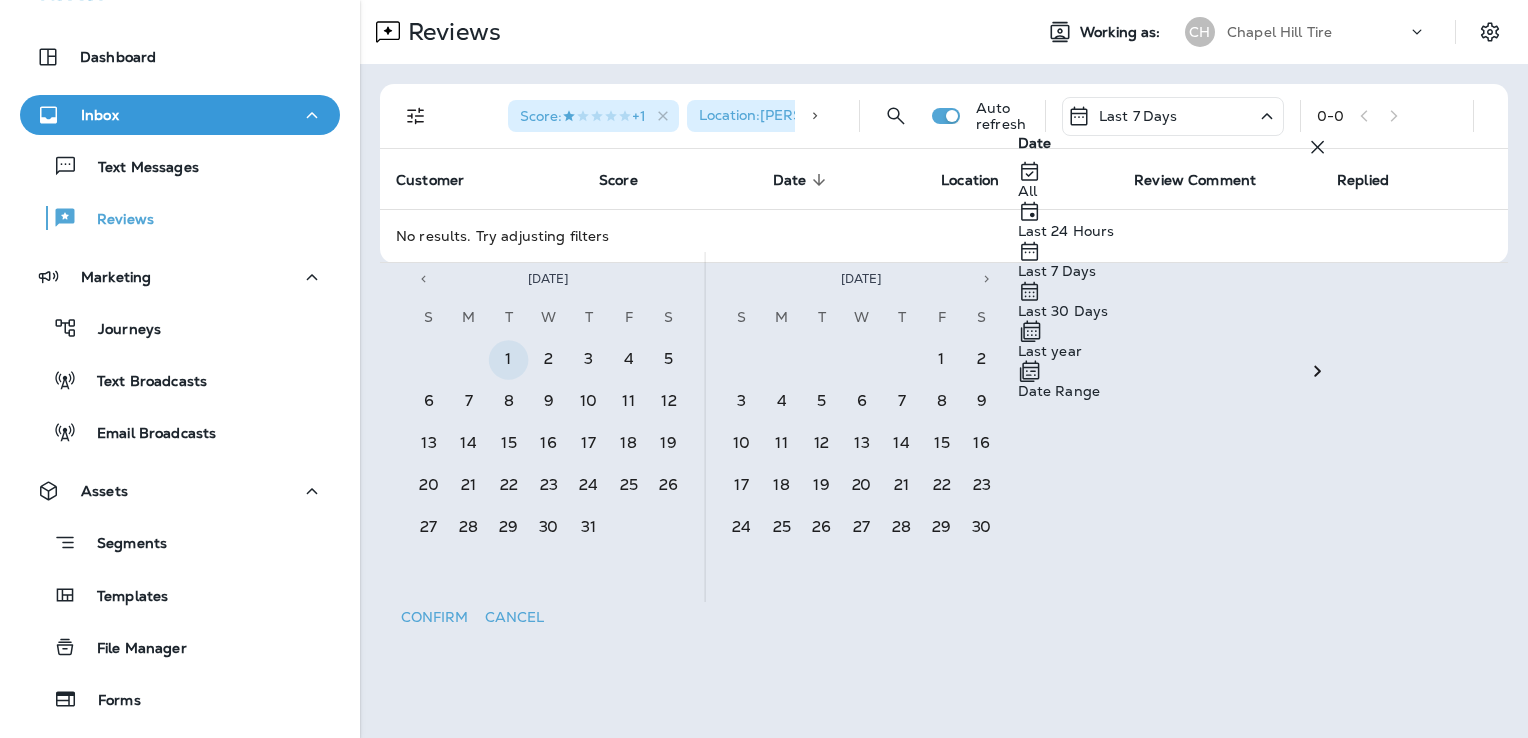 click 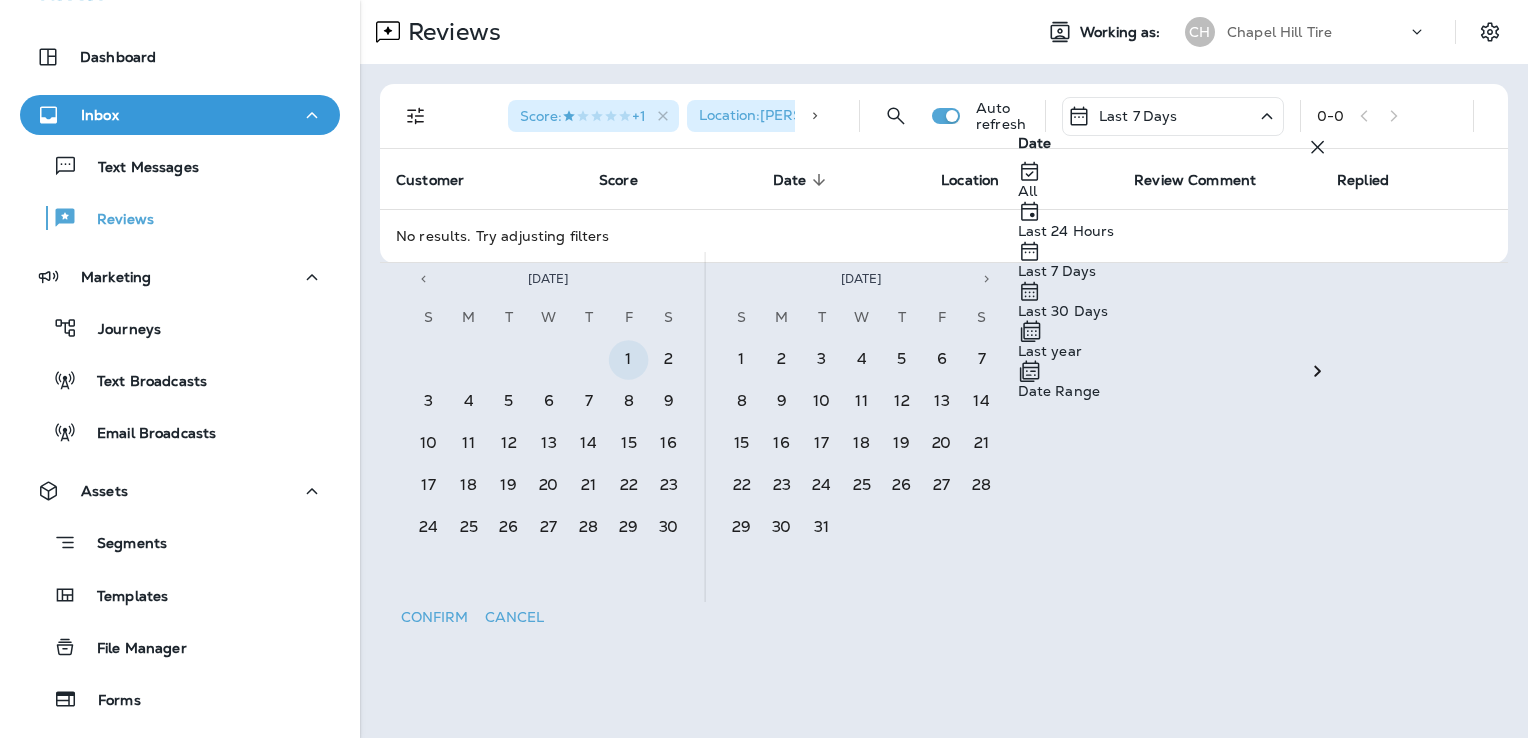 click 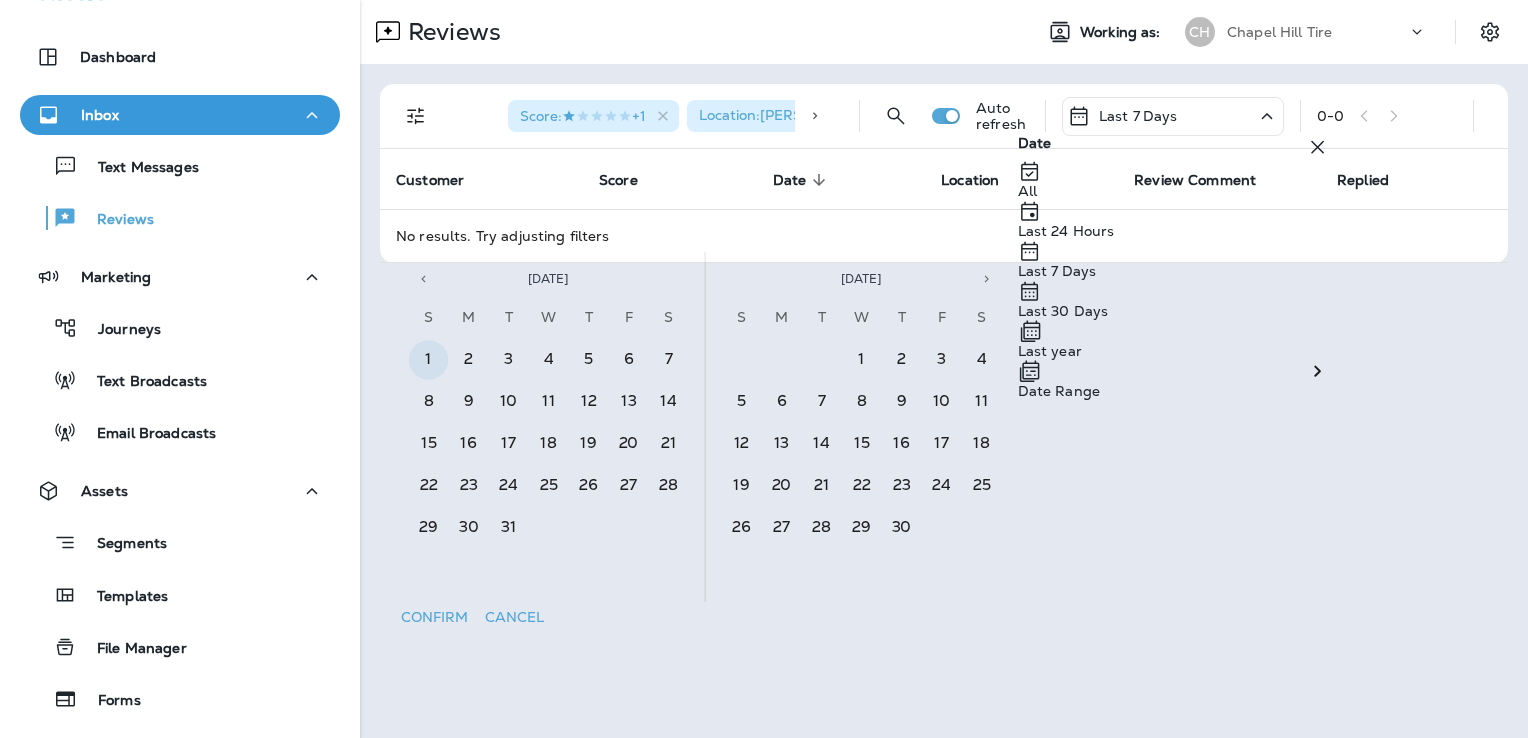 click 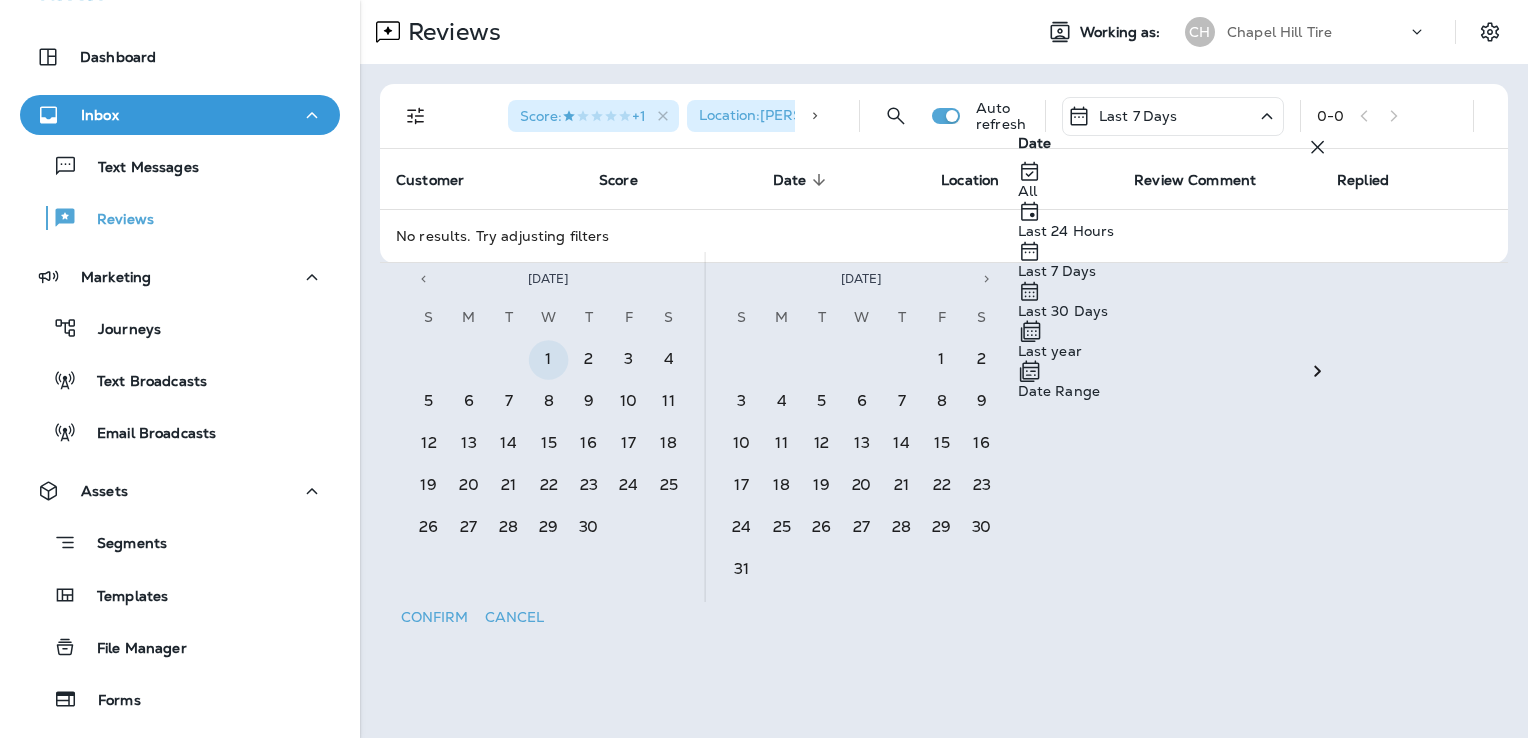 click 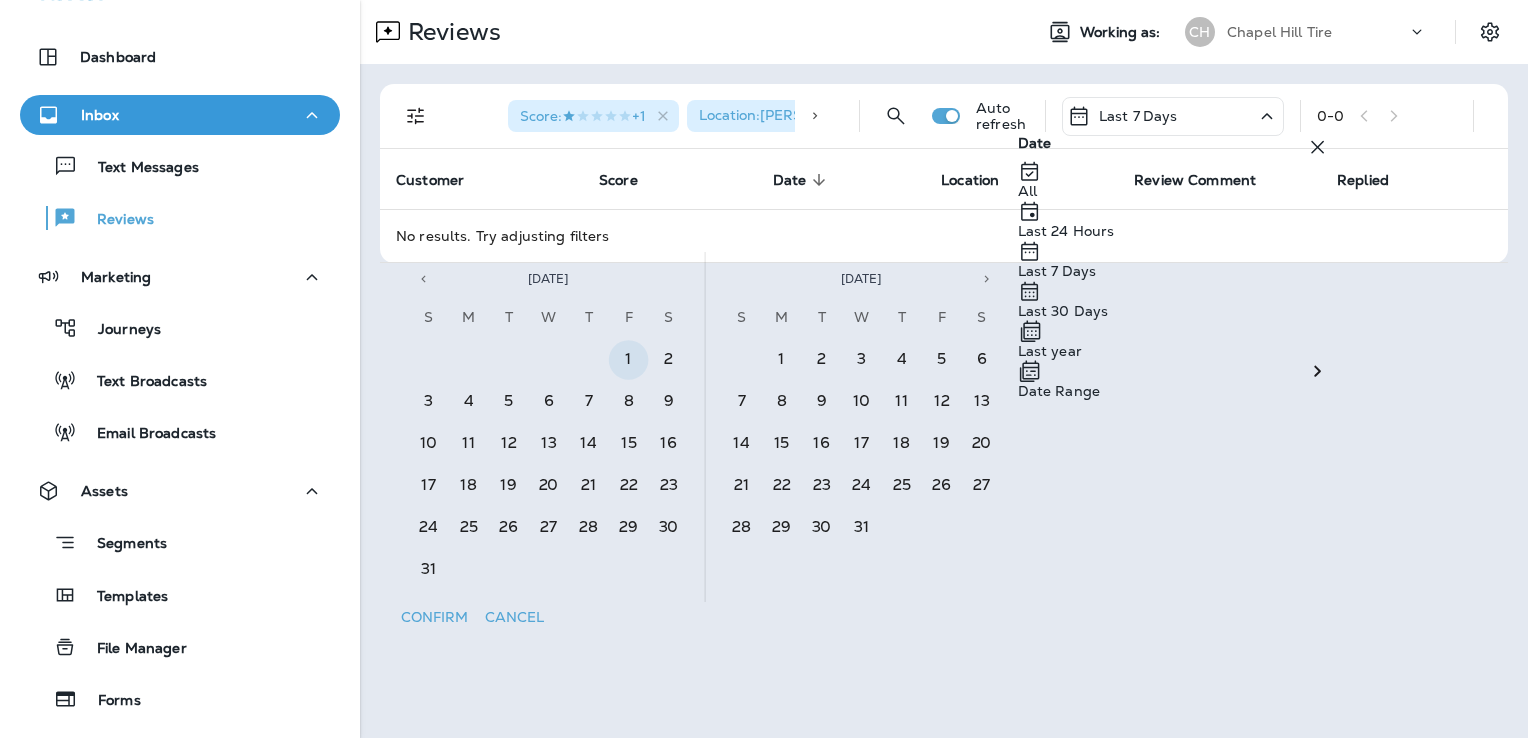click 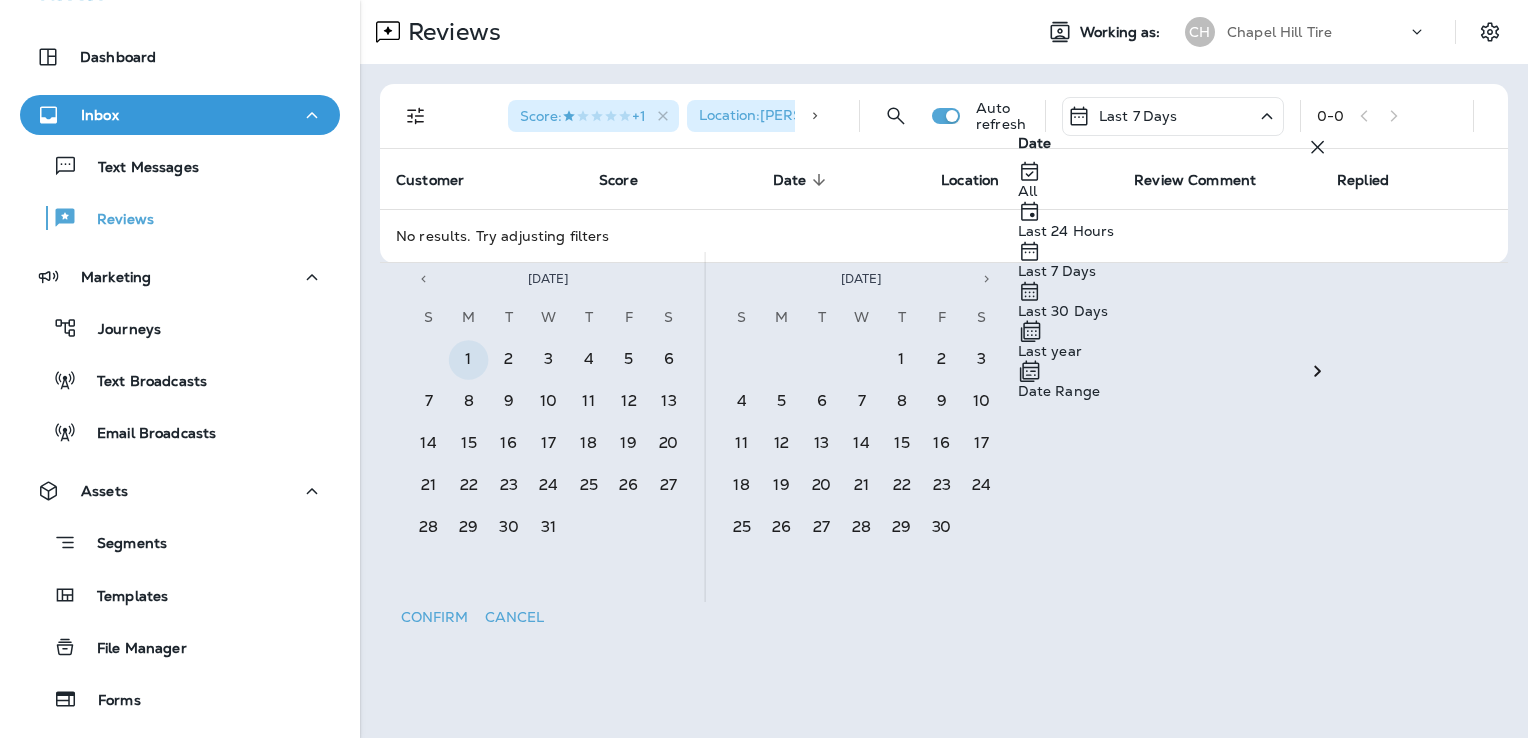 click 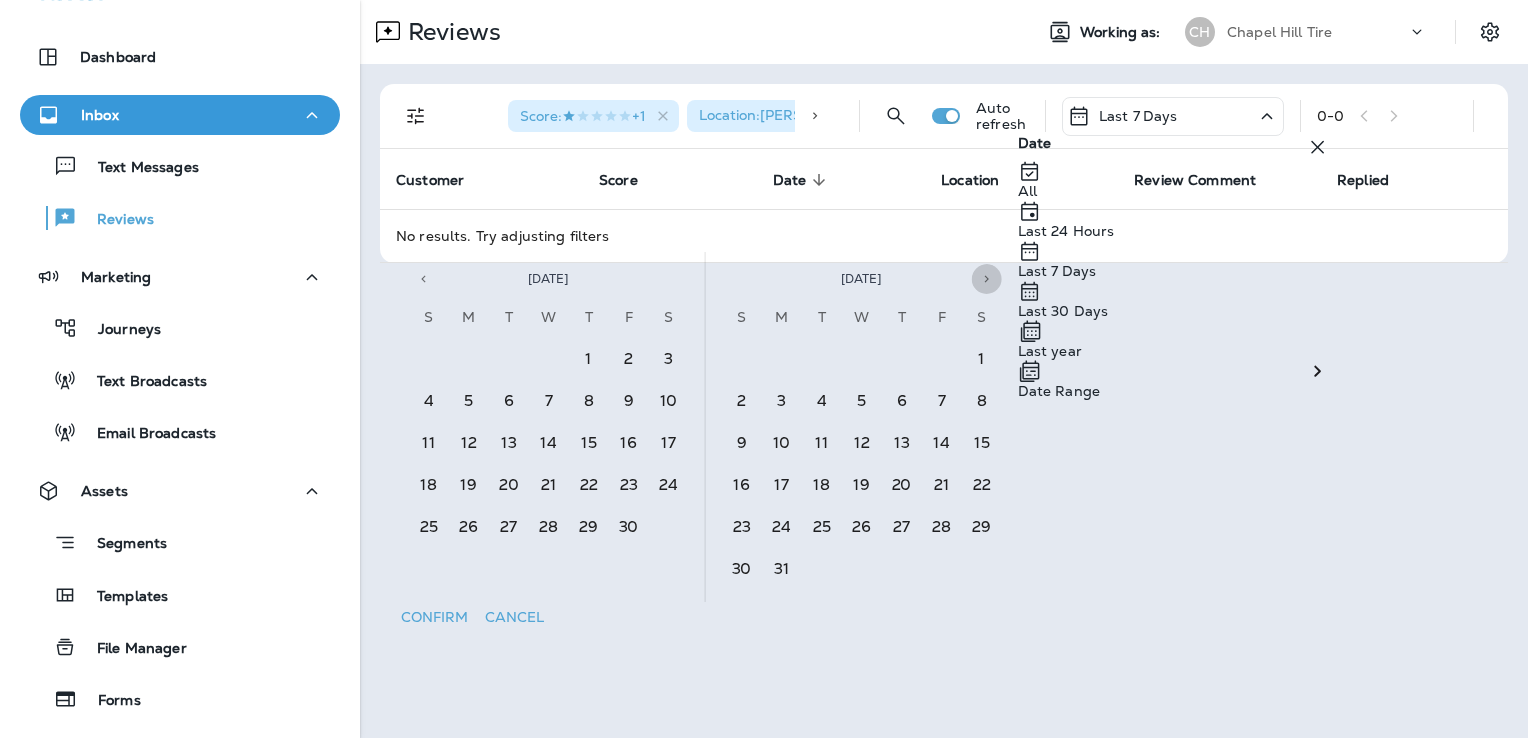 scroll, scrollTop: 0, scrollLeft: 0, axis: both 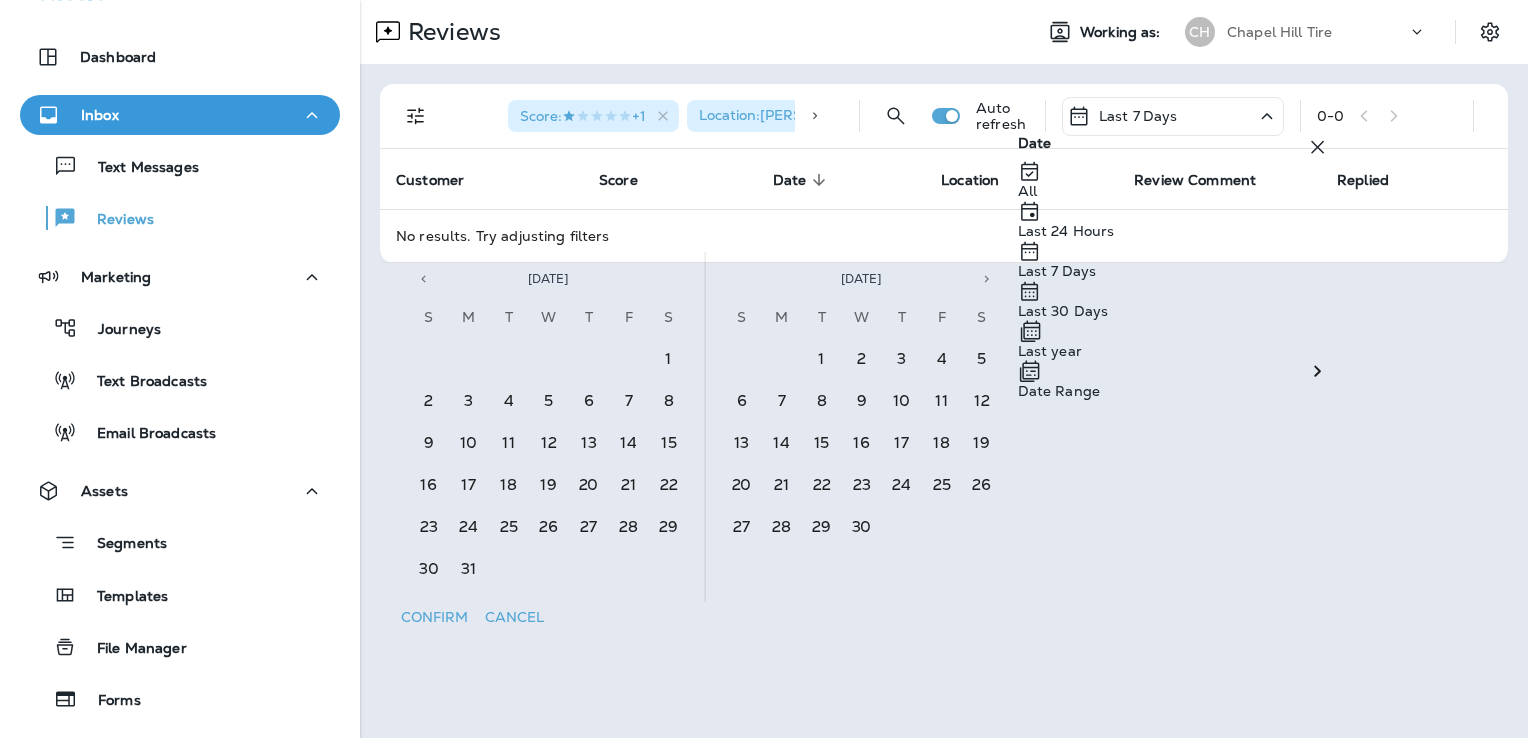 click 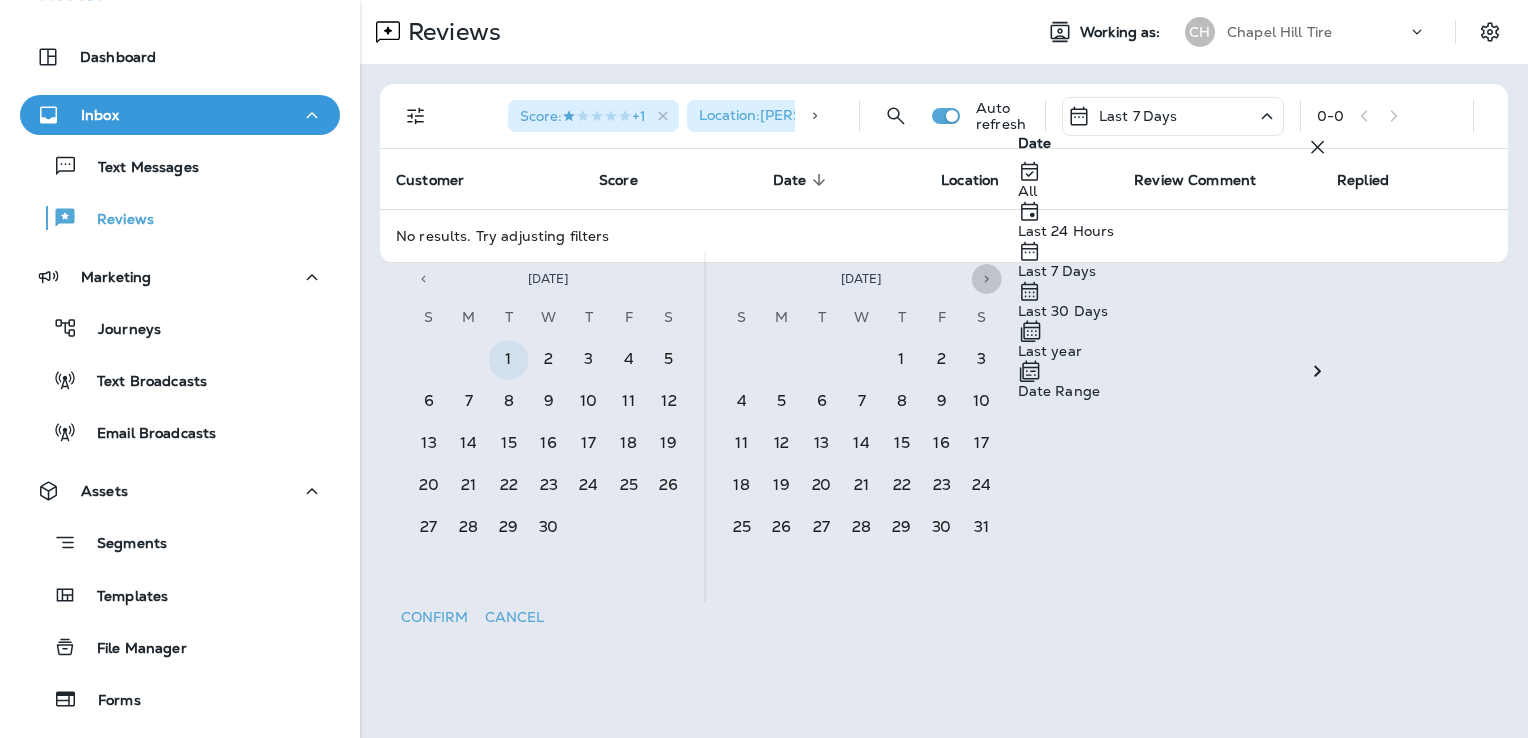 click 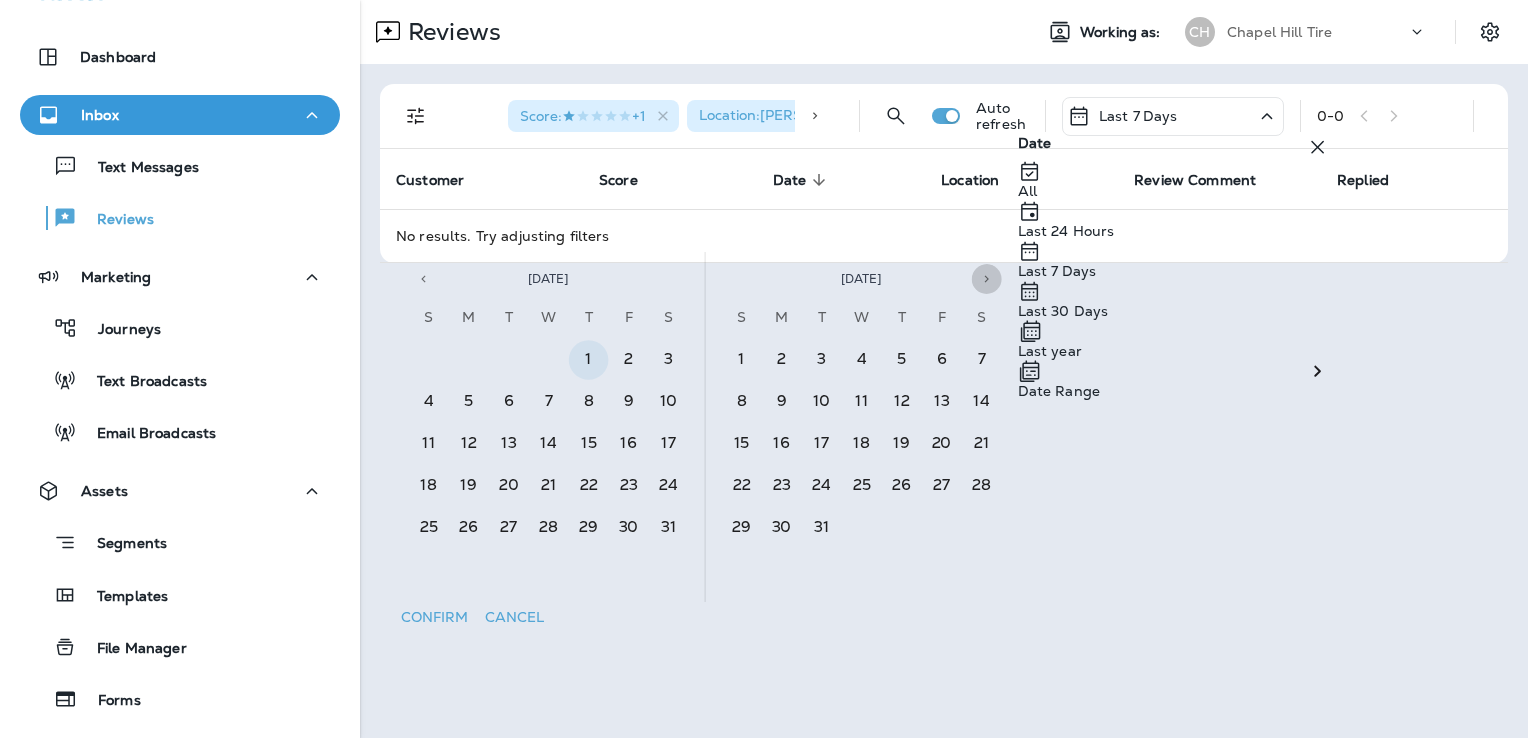 click 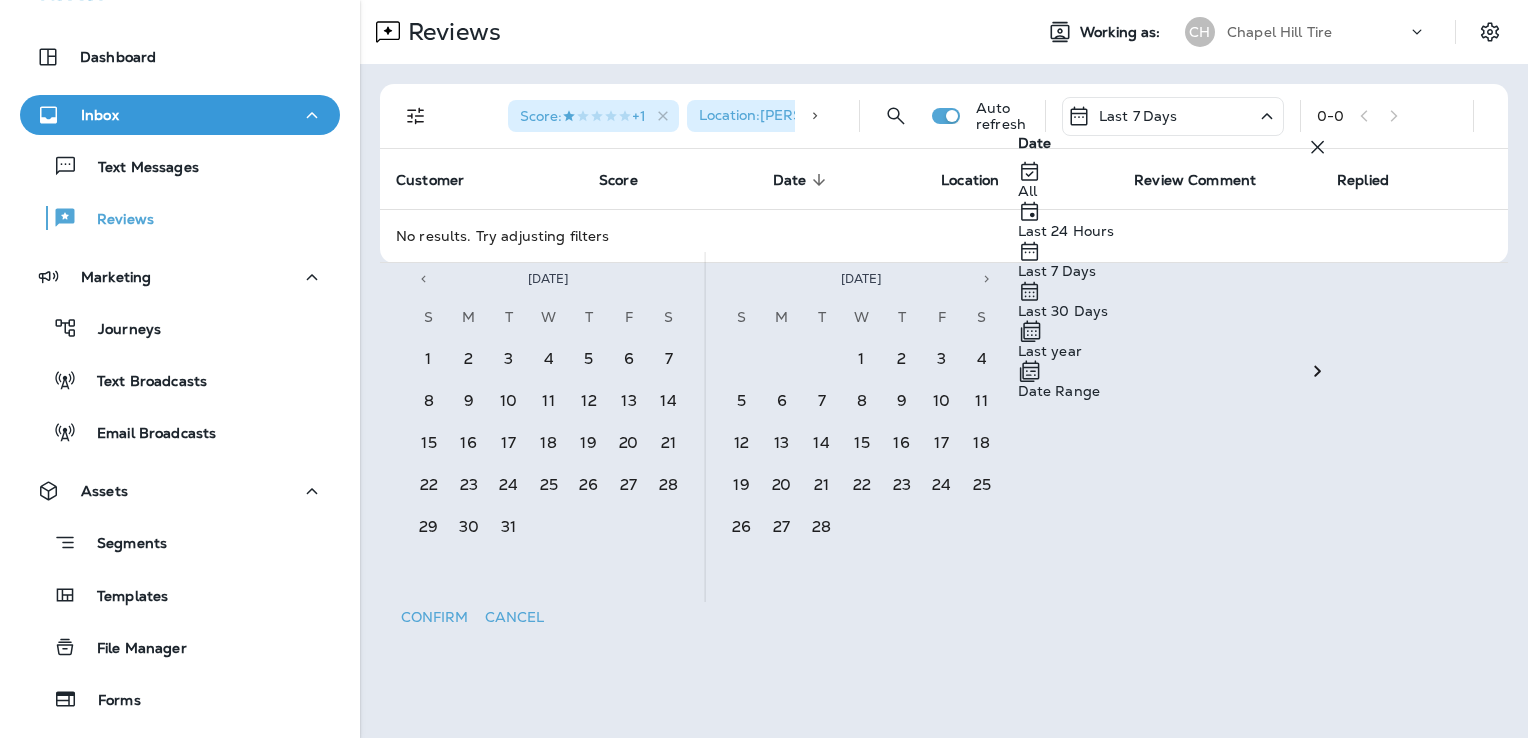 click 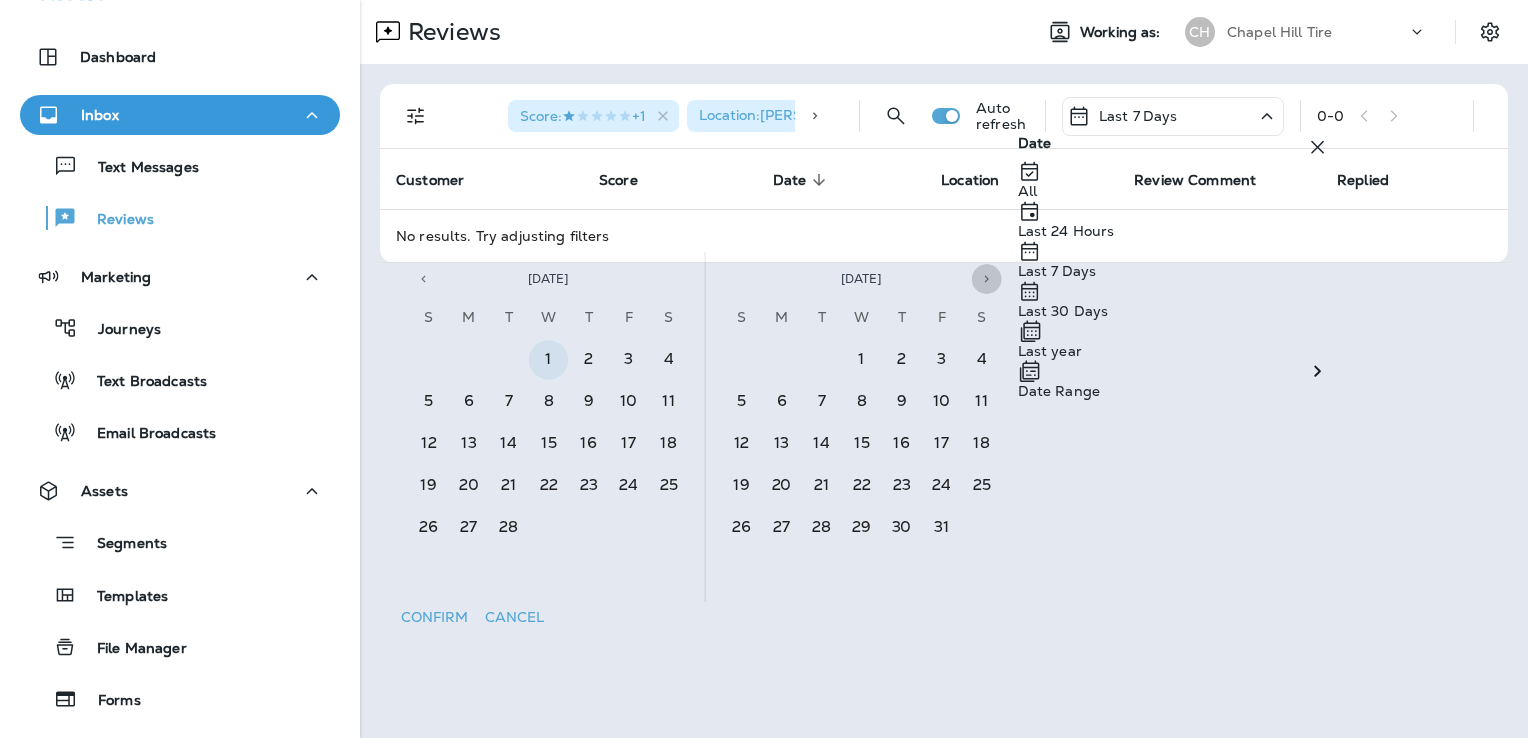 click 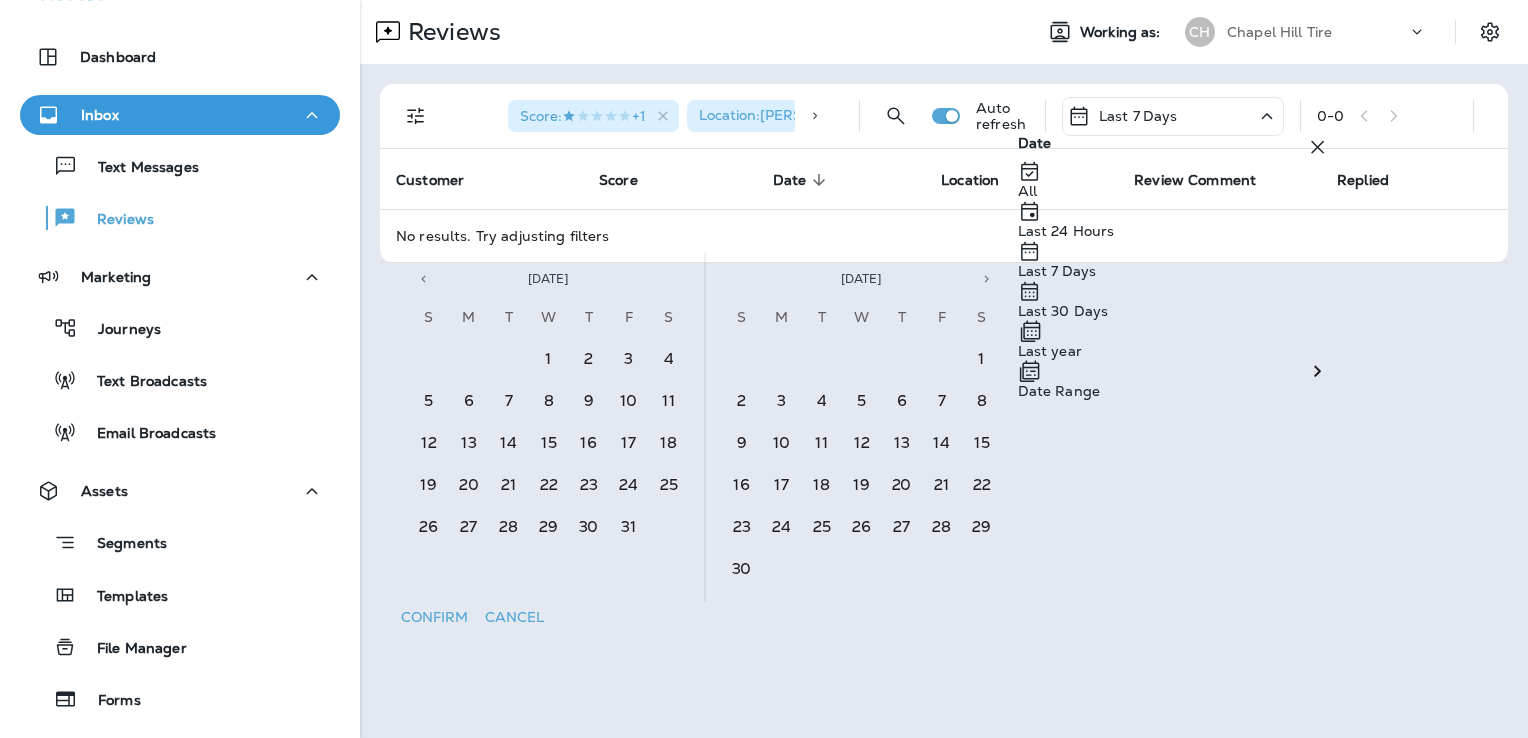 click 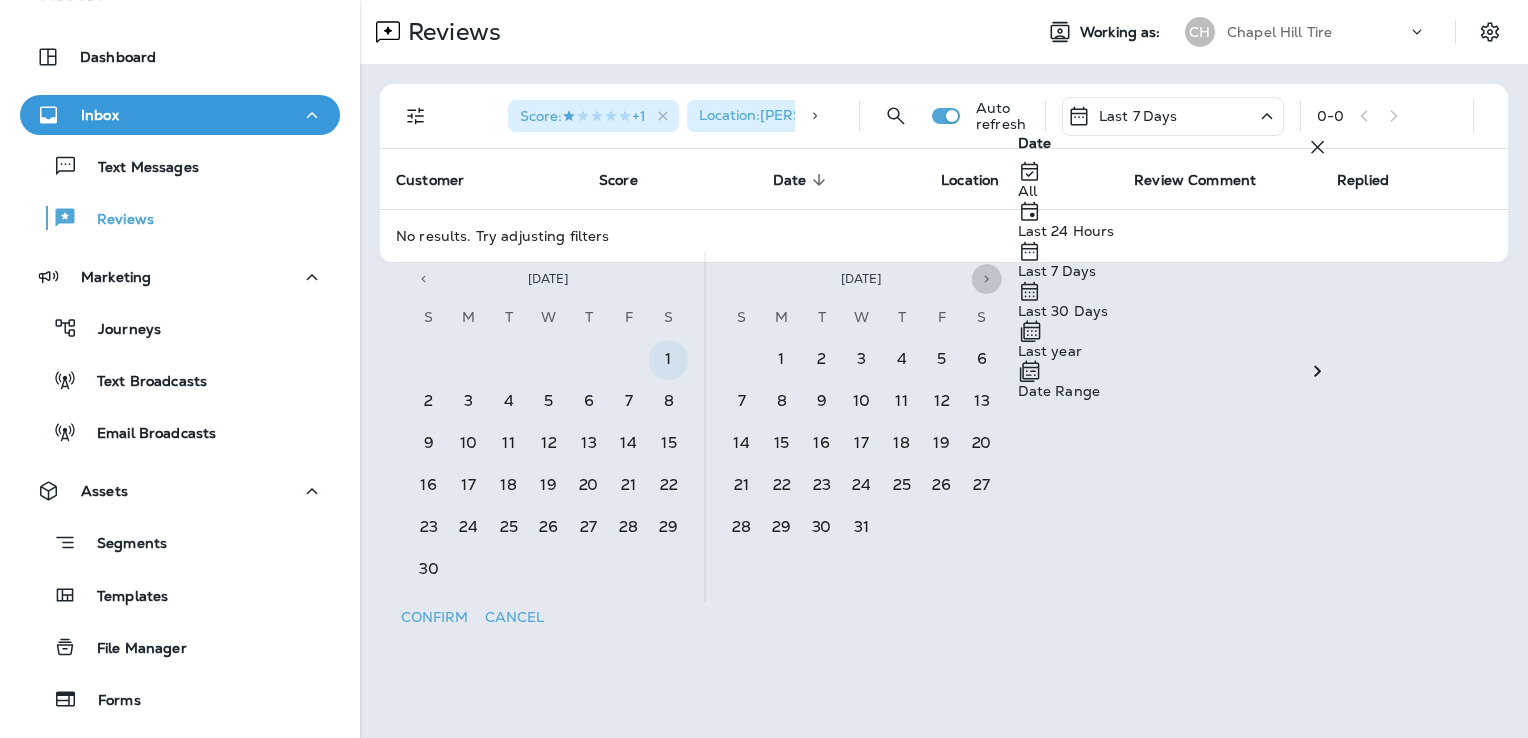click 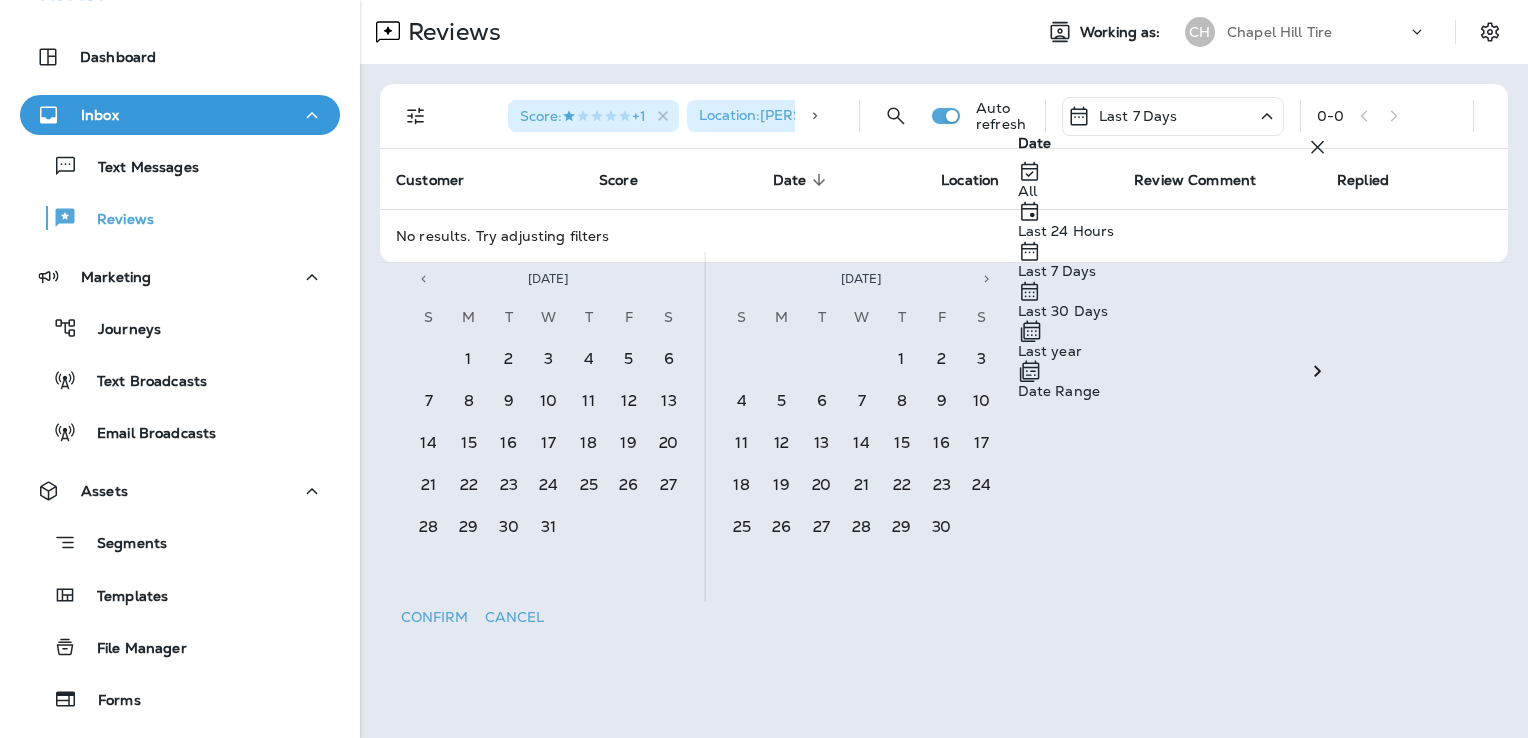 click 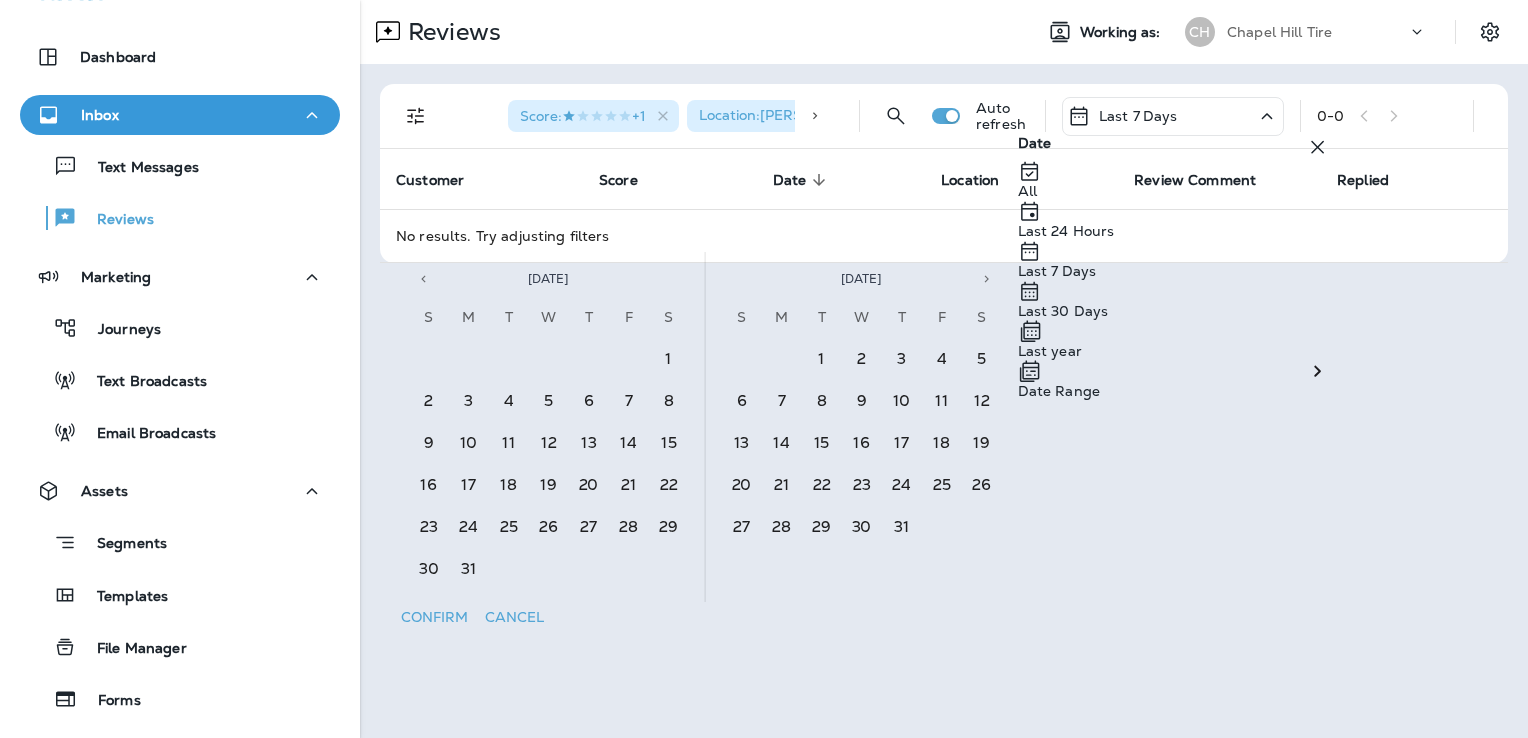click 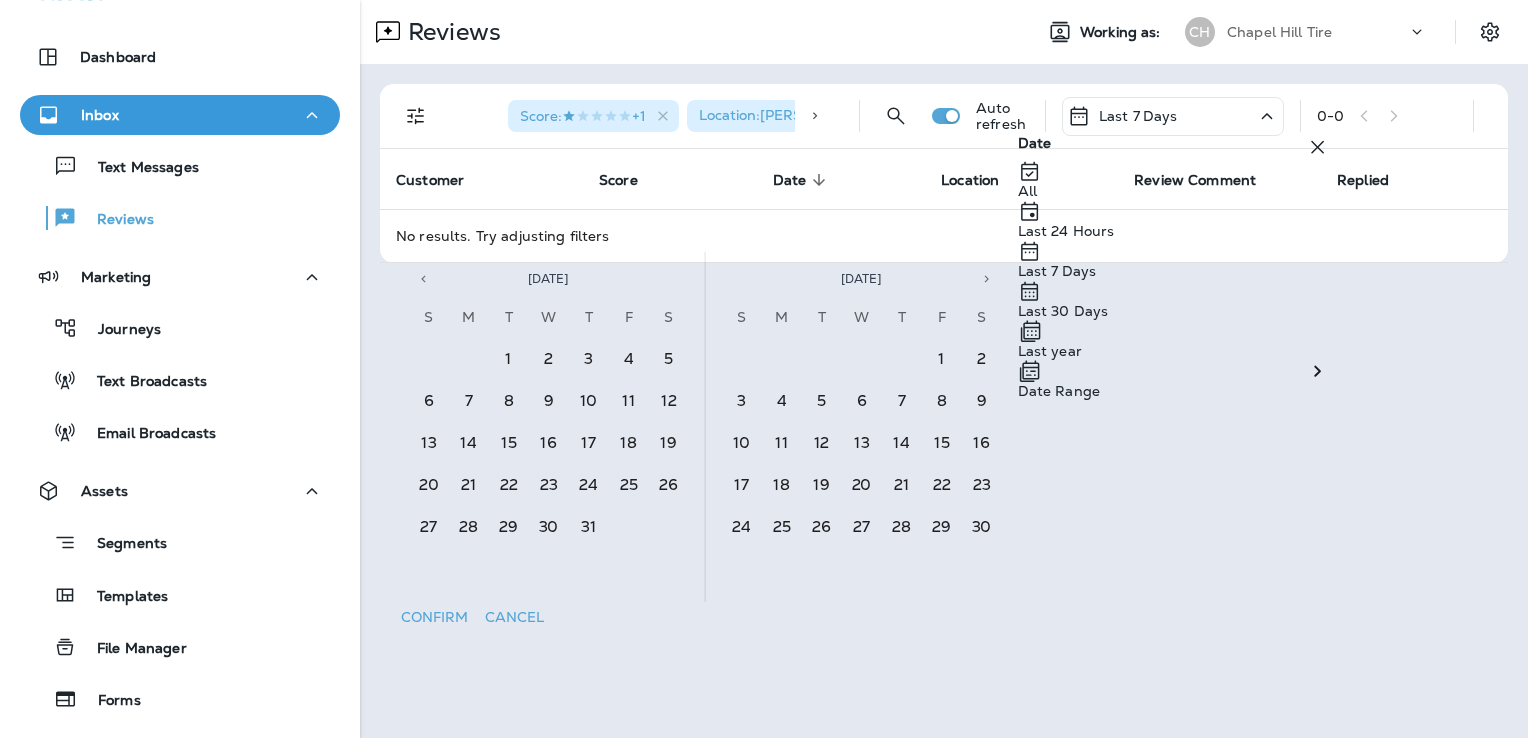 click 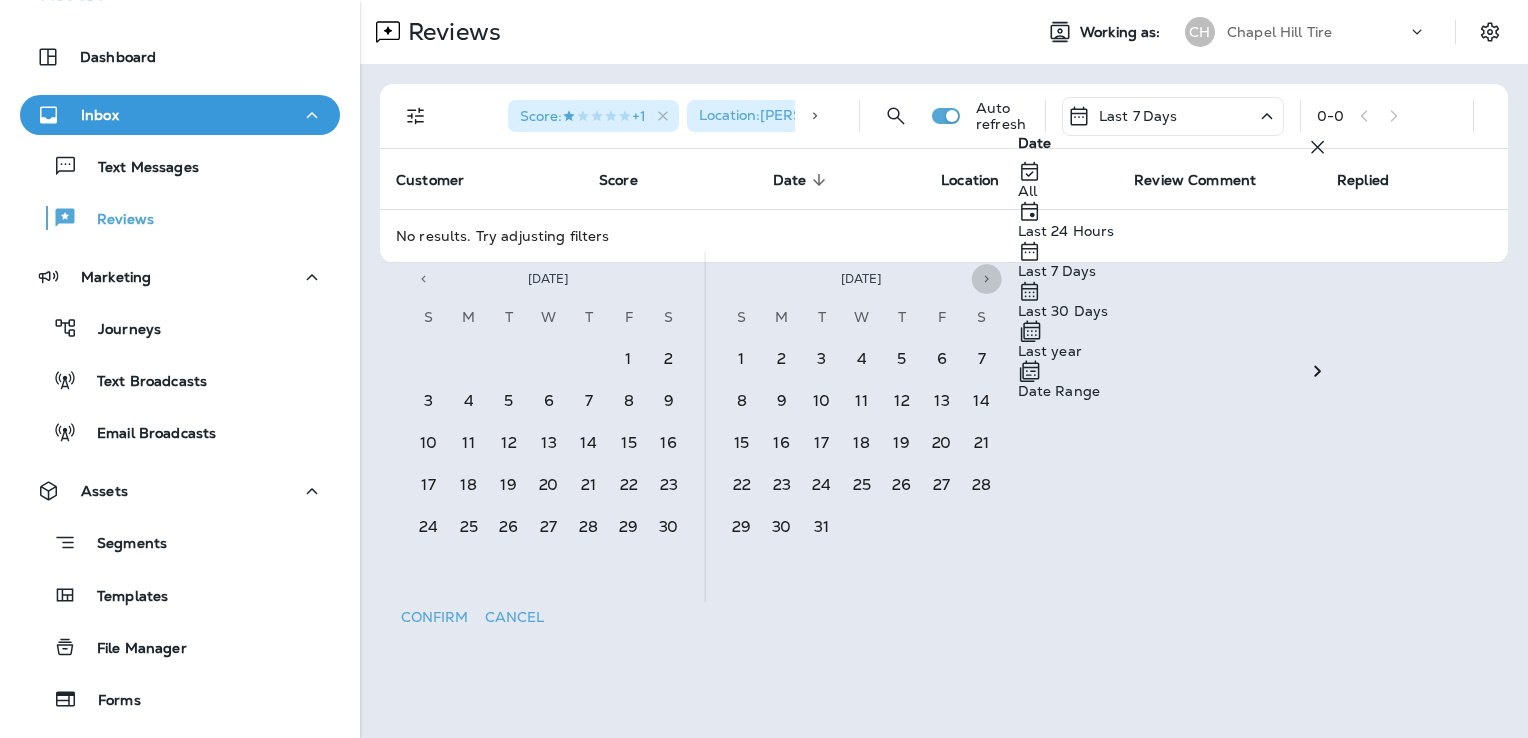 click 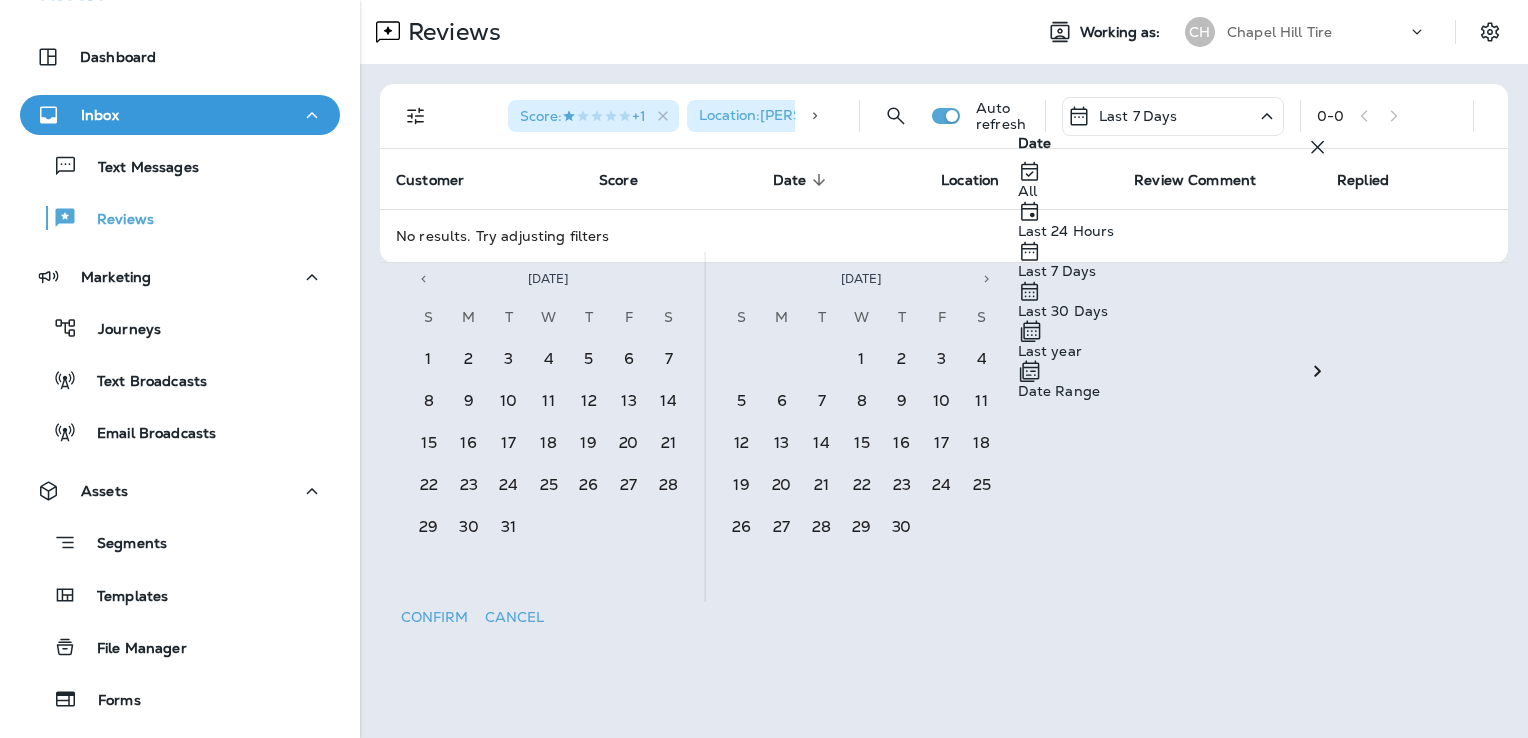 click 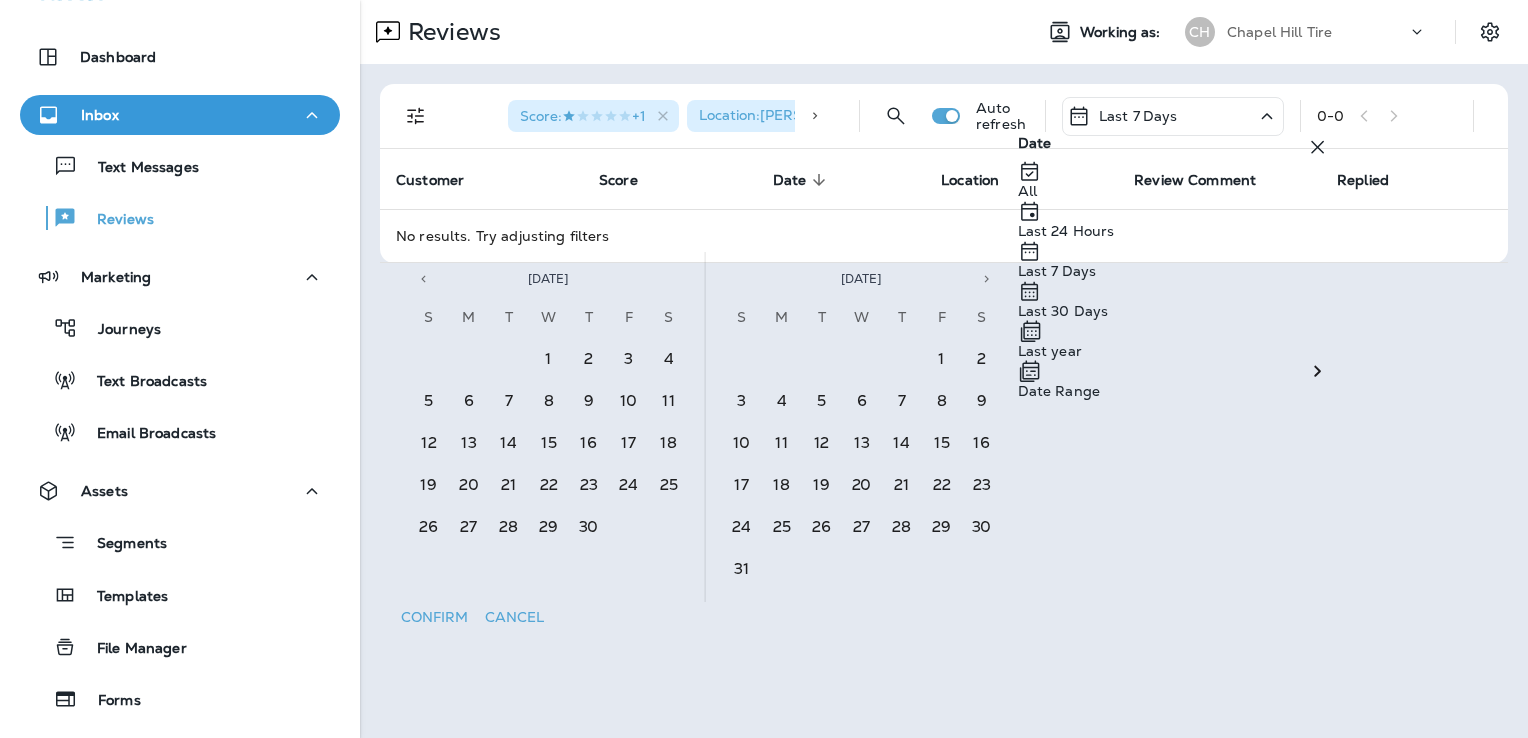 scroll, scrollTop: 0, scrollLeft: 0, axis: both 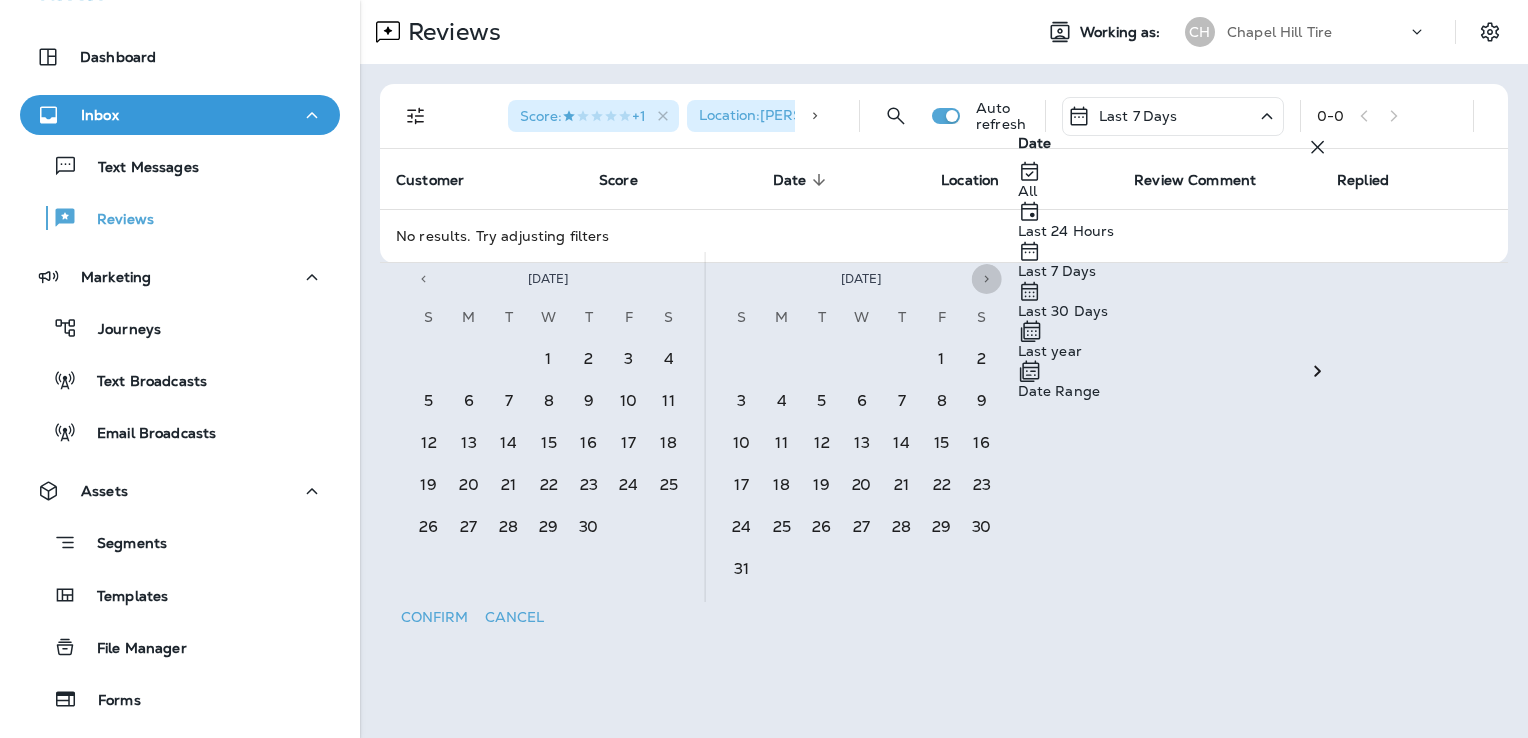 click 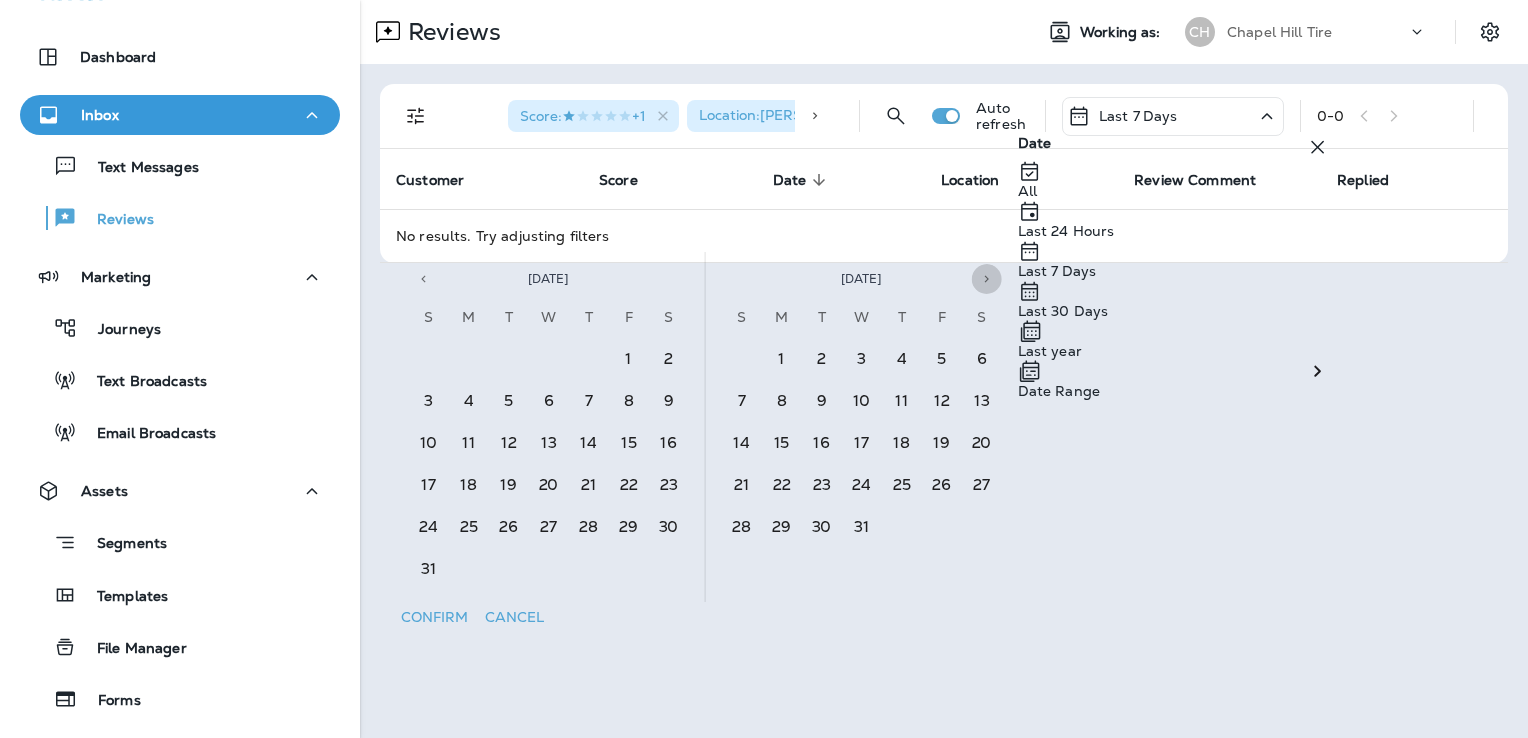 click 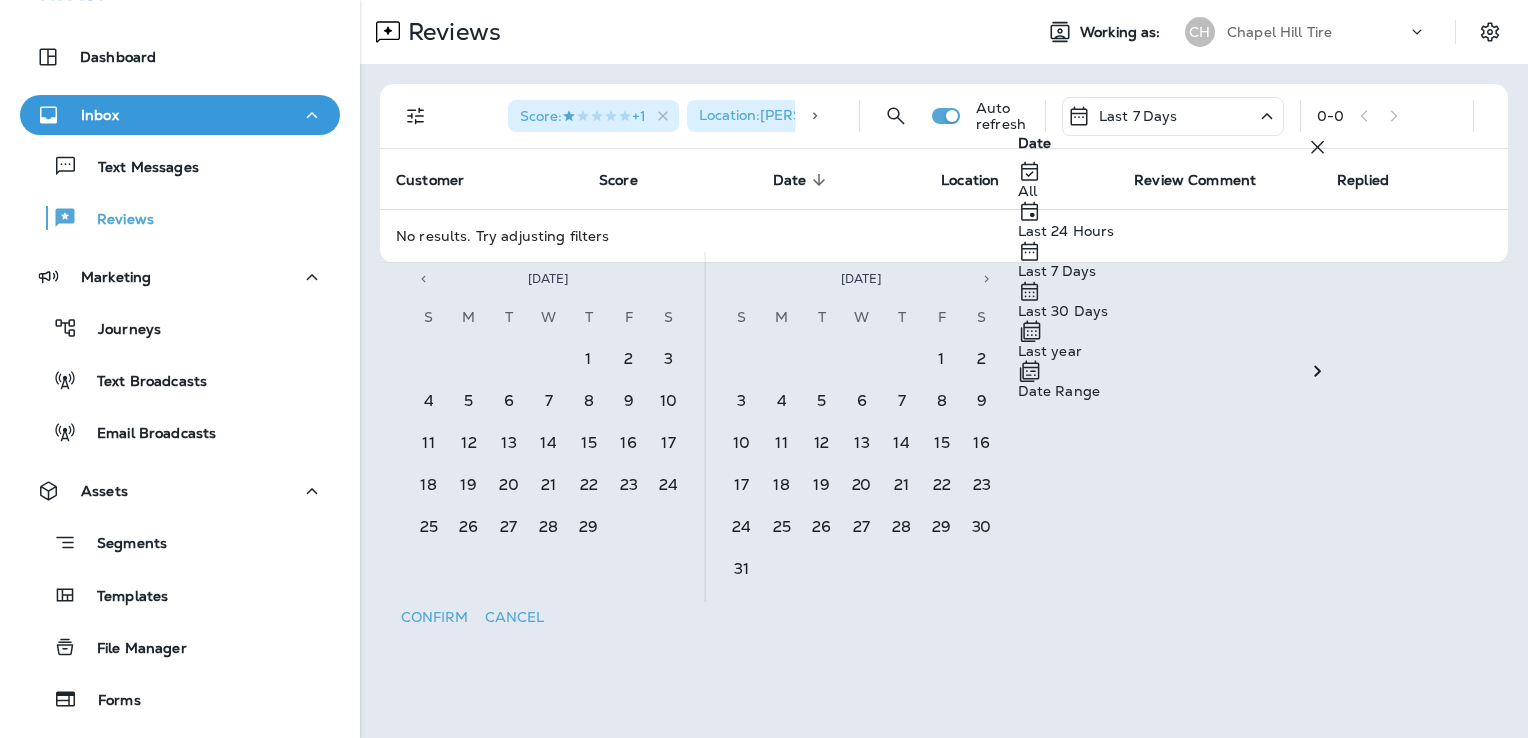 scroll, scrollTop: 0, scrollLeft: 0, axis: both 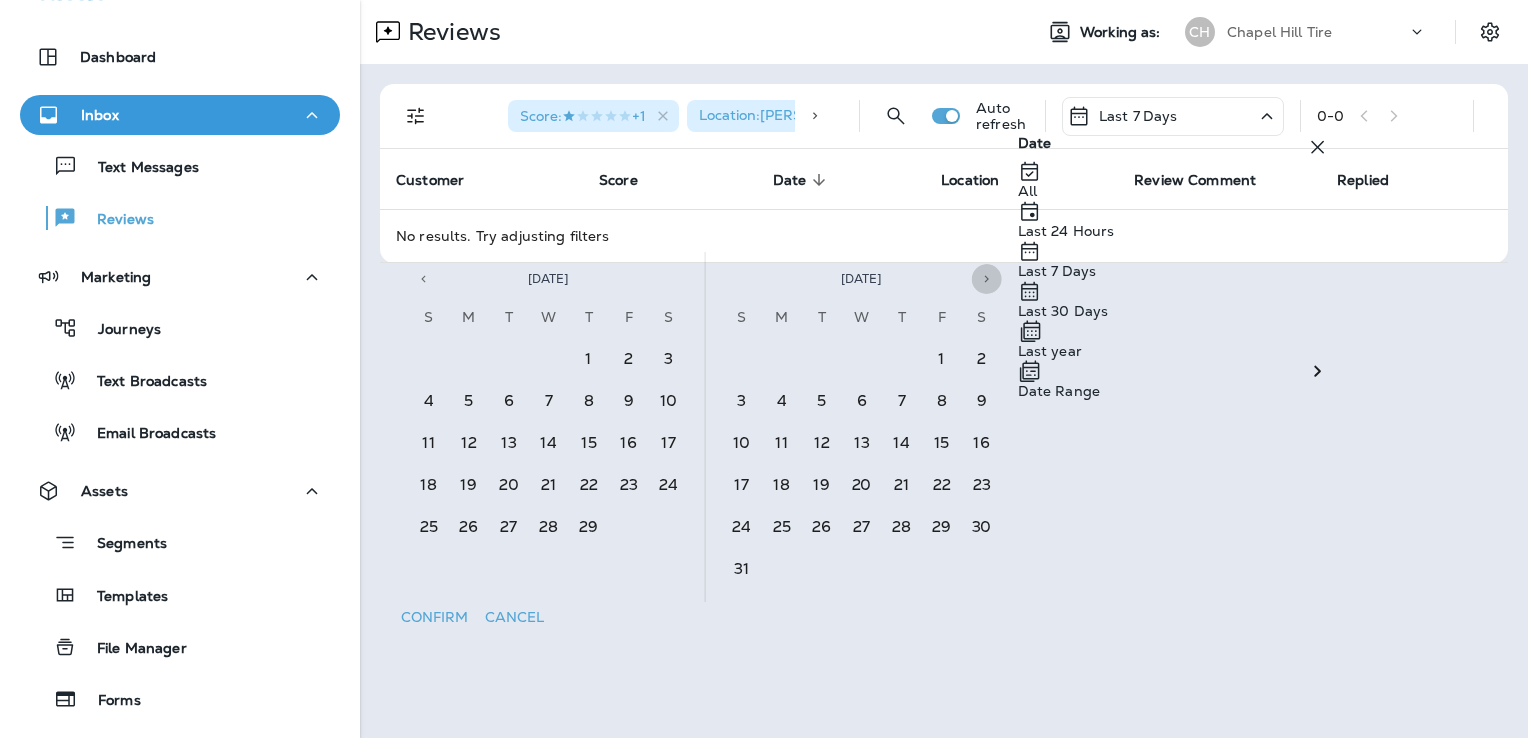 click at bounding box center (987, 279) 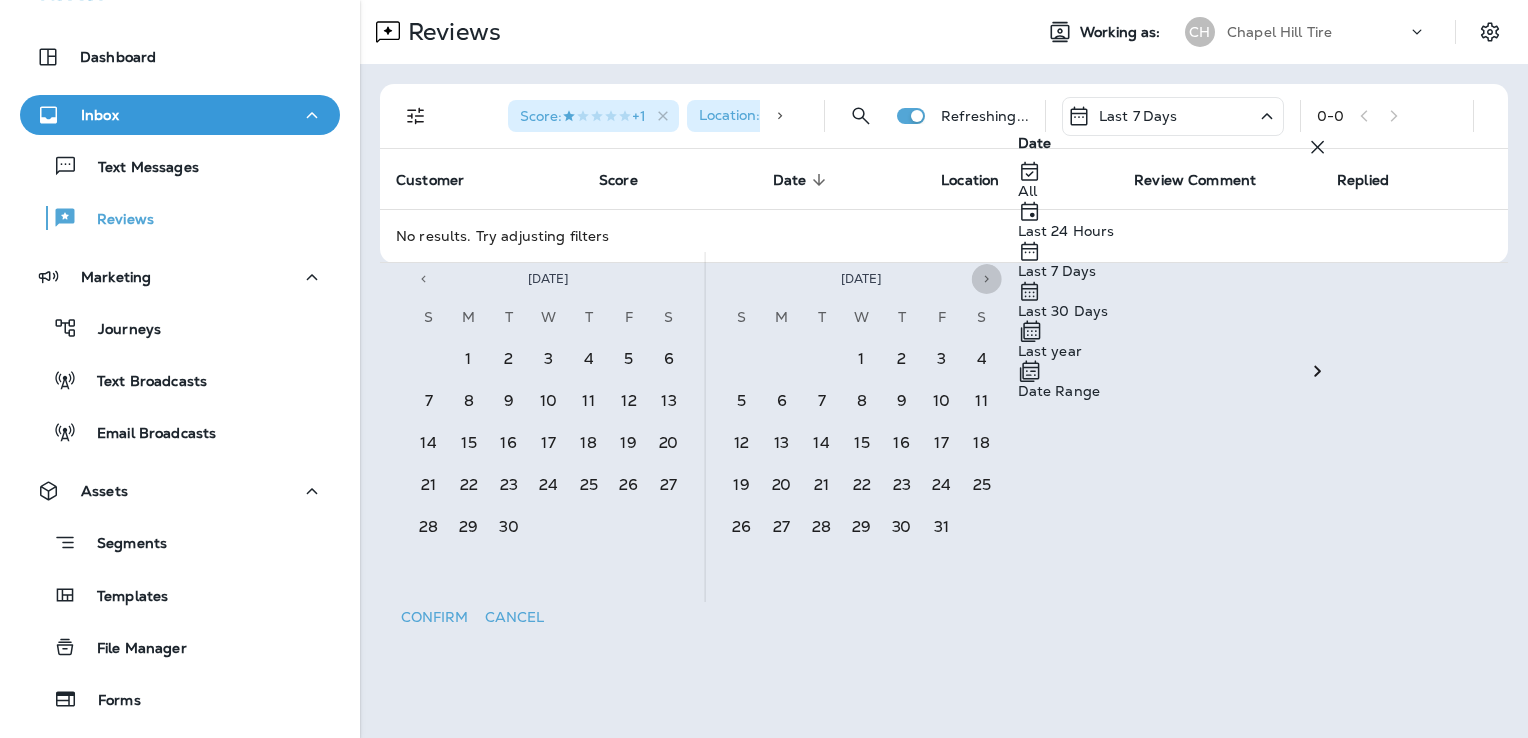 click 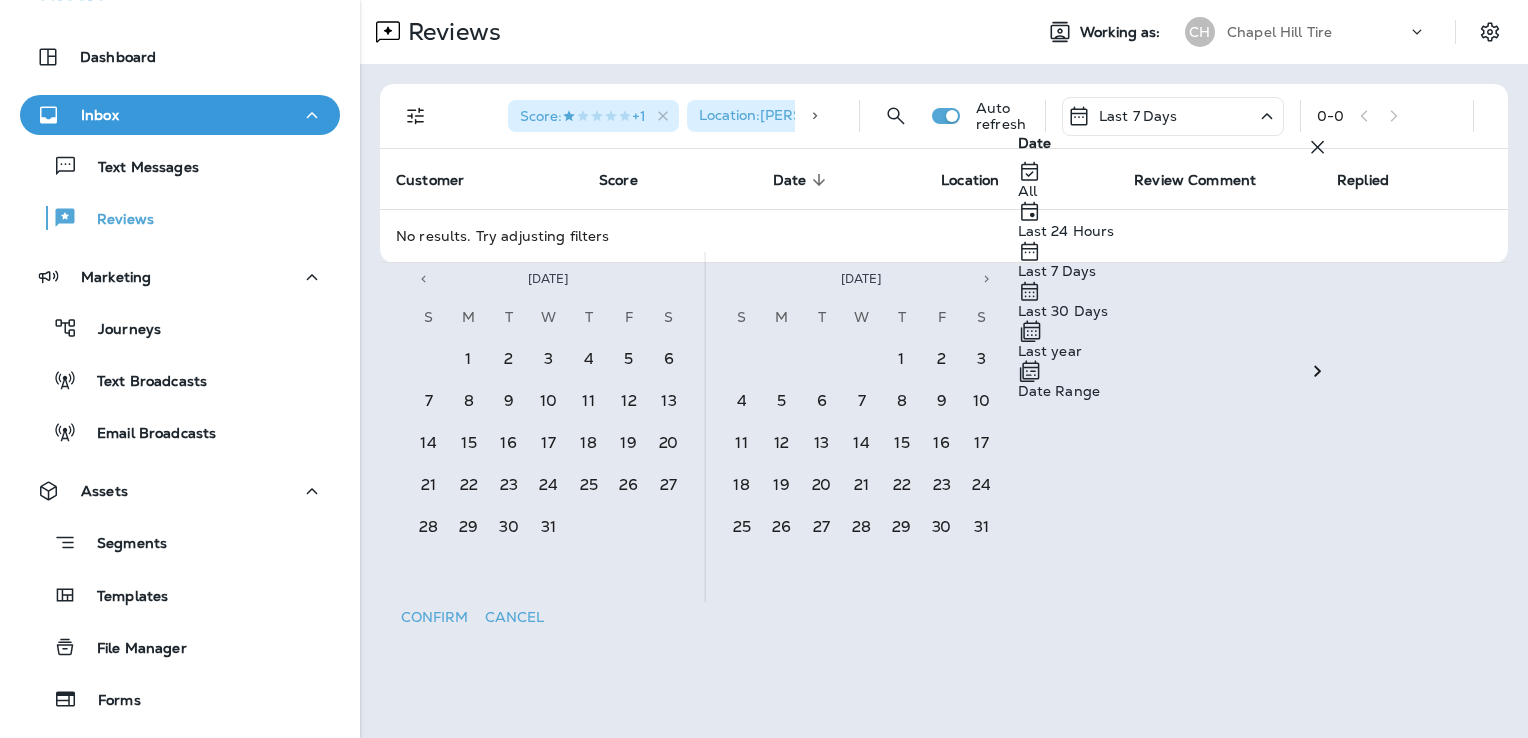click 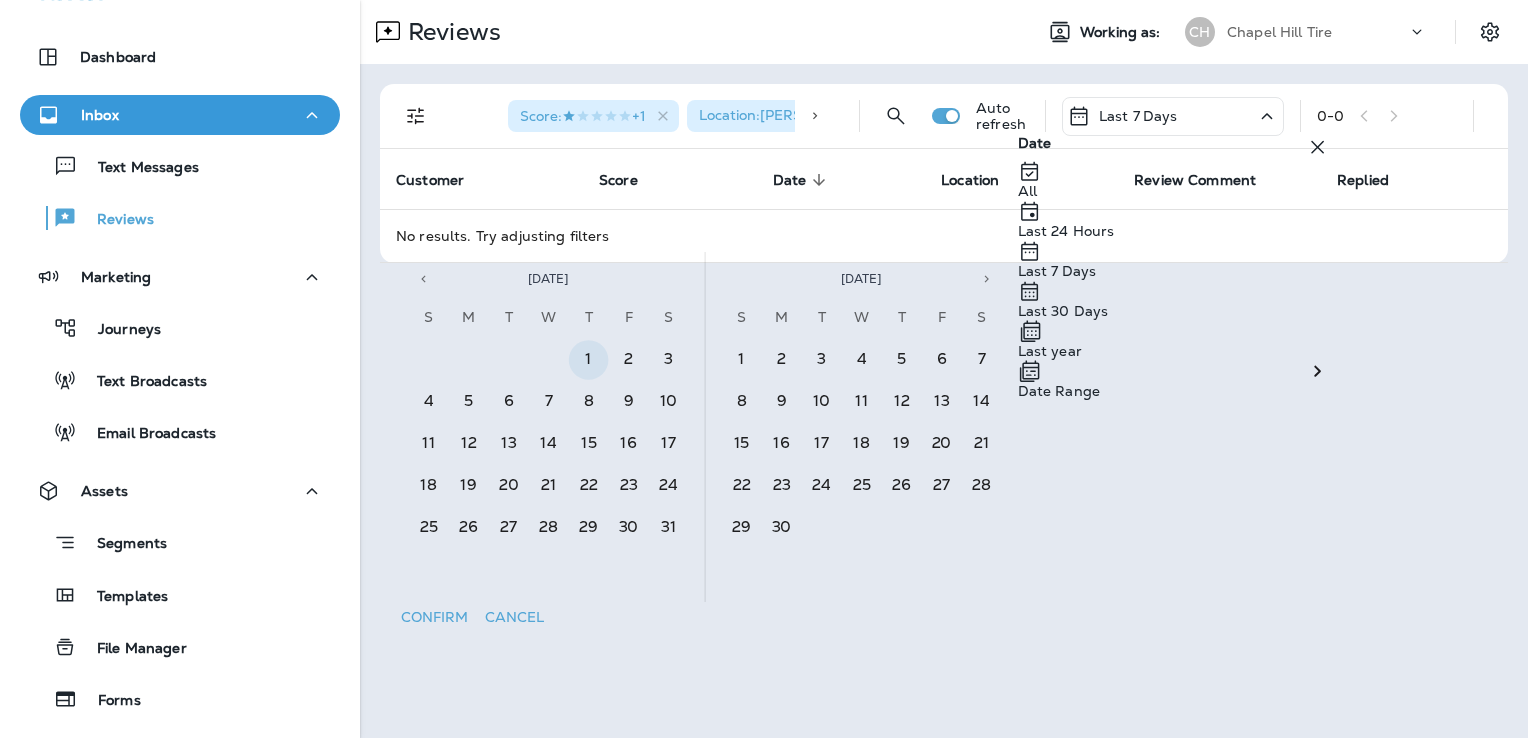 scroll, scrollTop: 0, scrollLeft: 0, axis: both 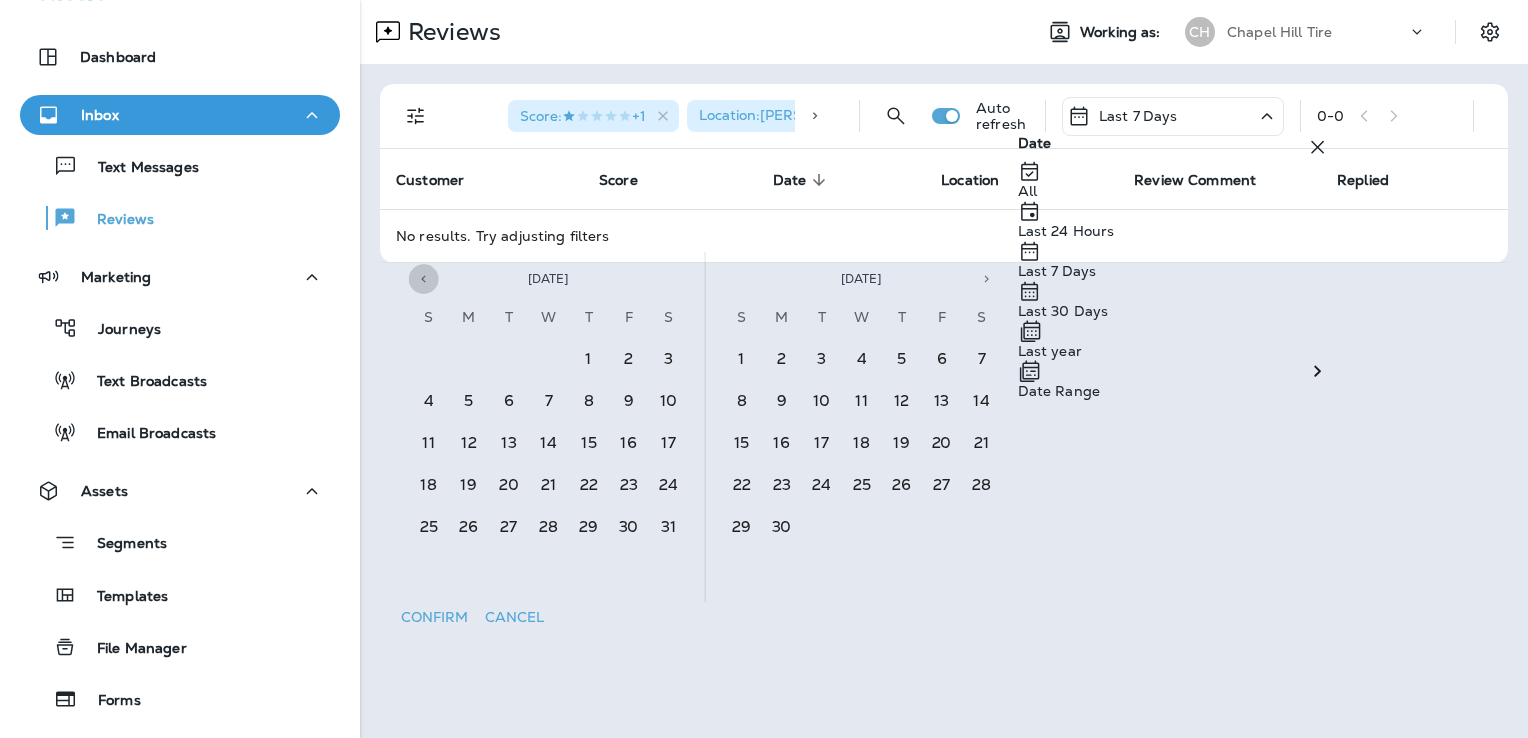 click 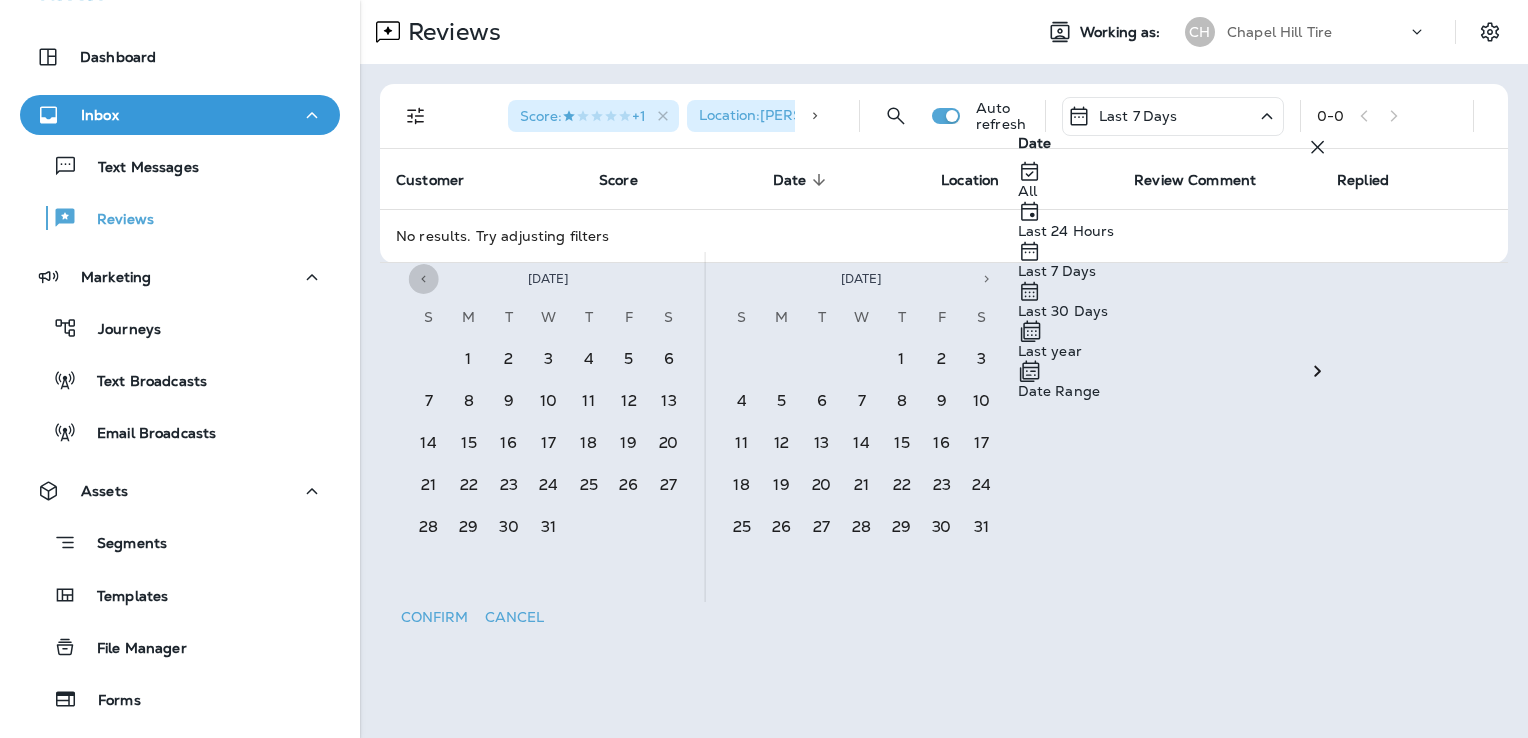 click 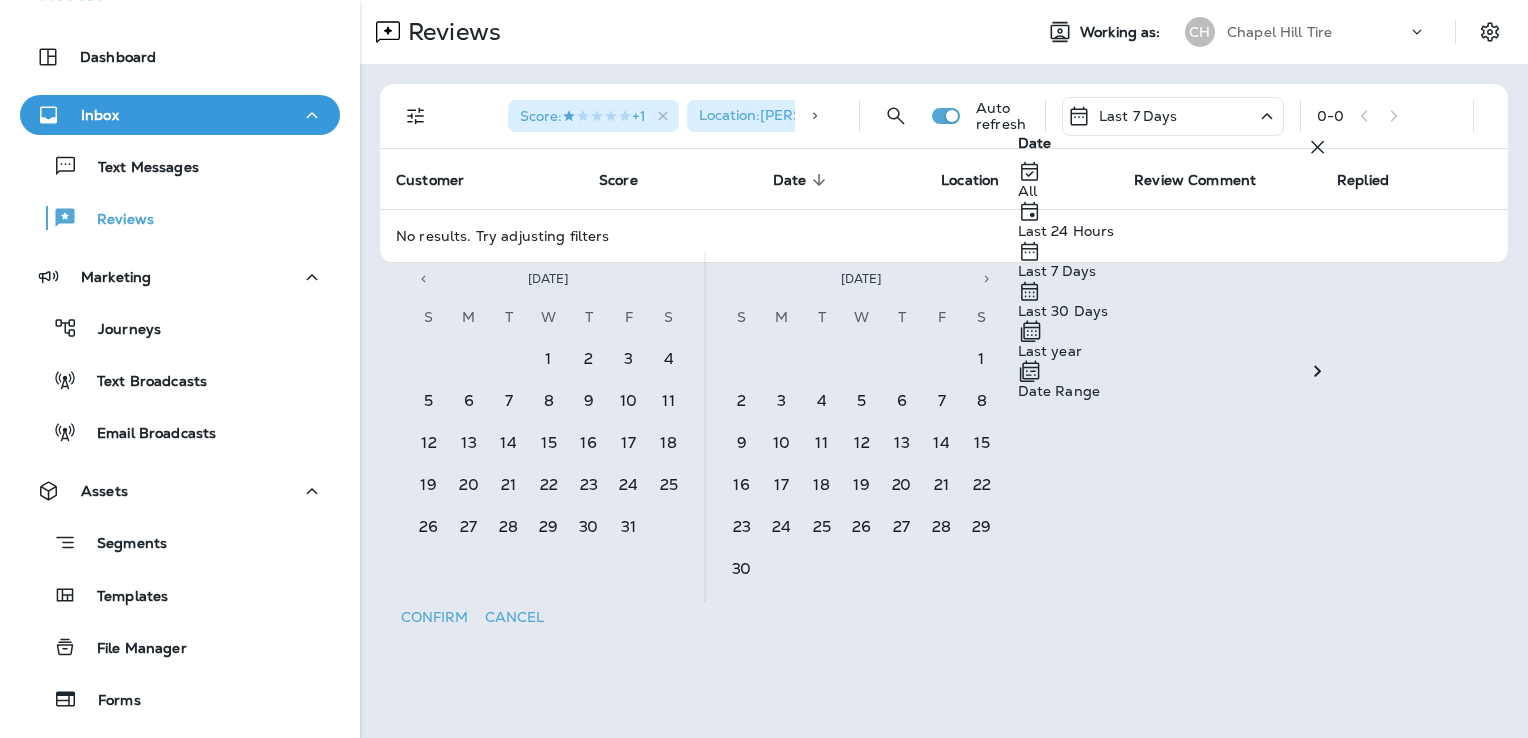 click 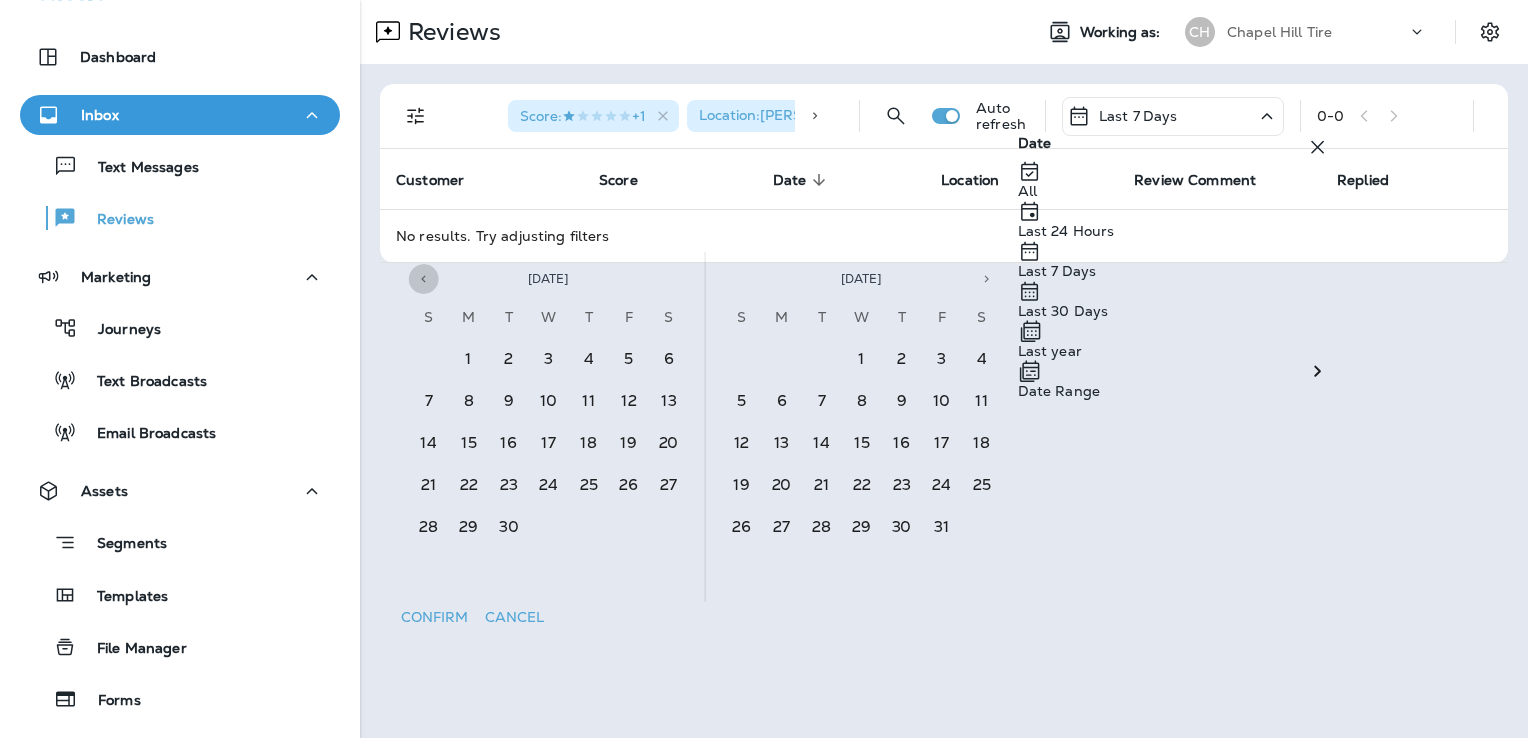 click 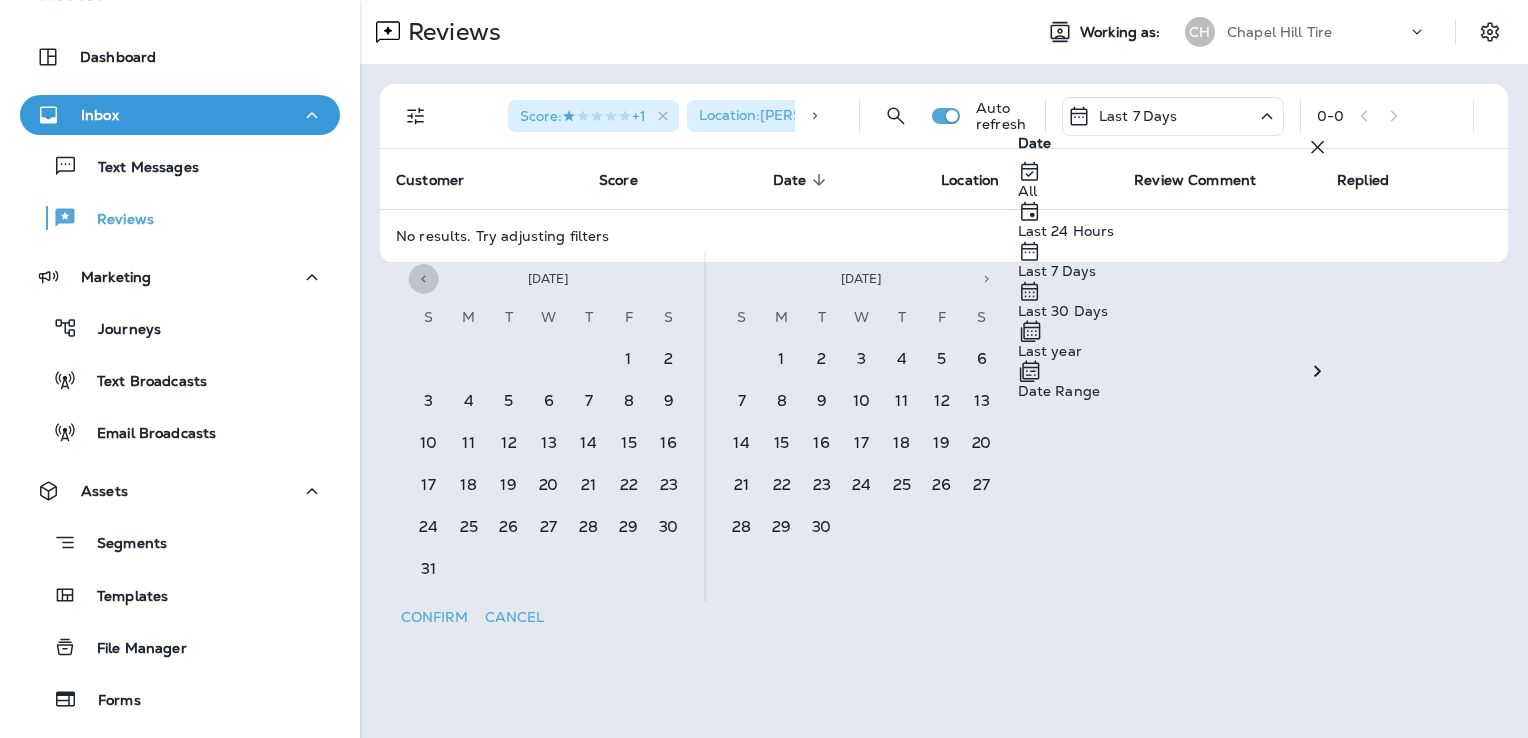 click 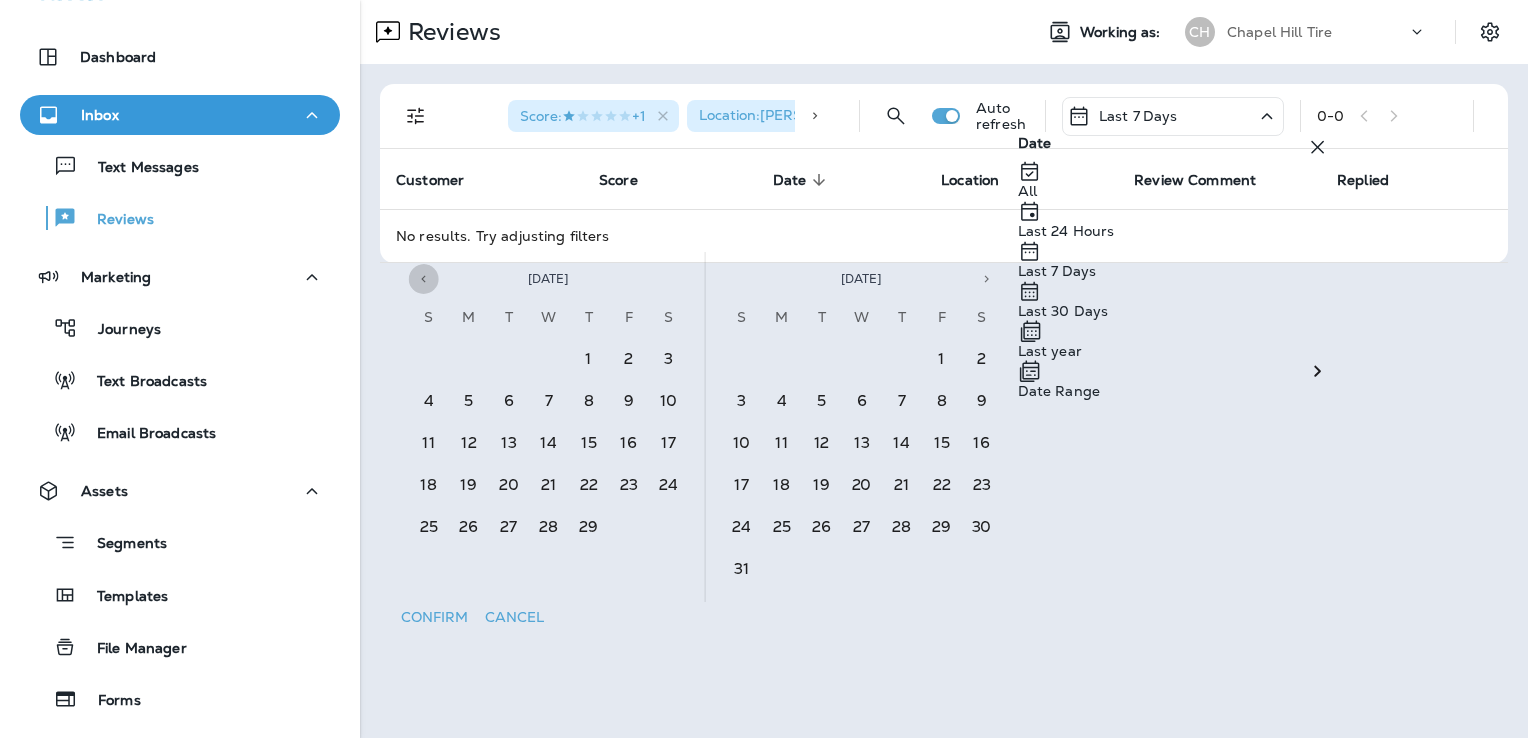 click 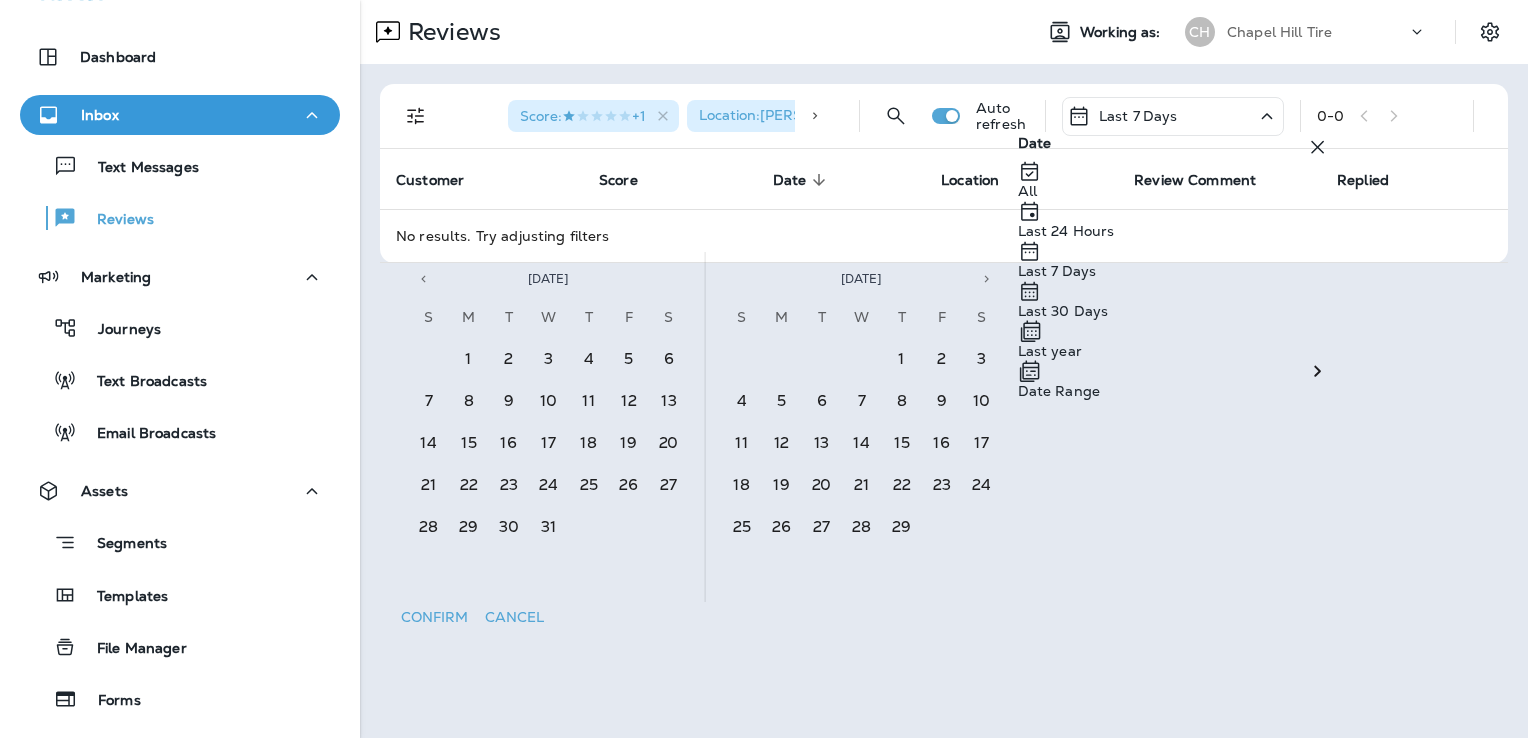 click 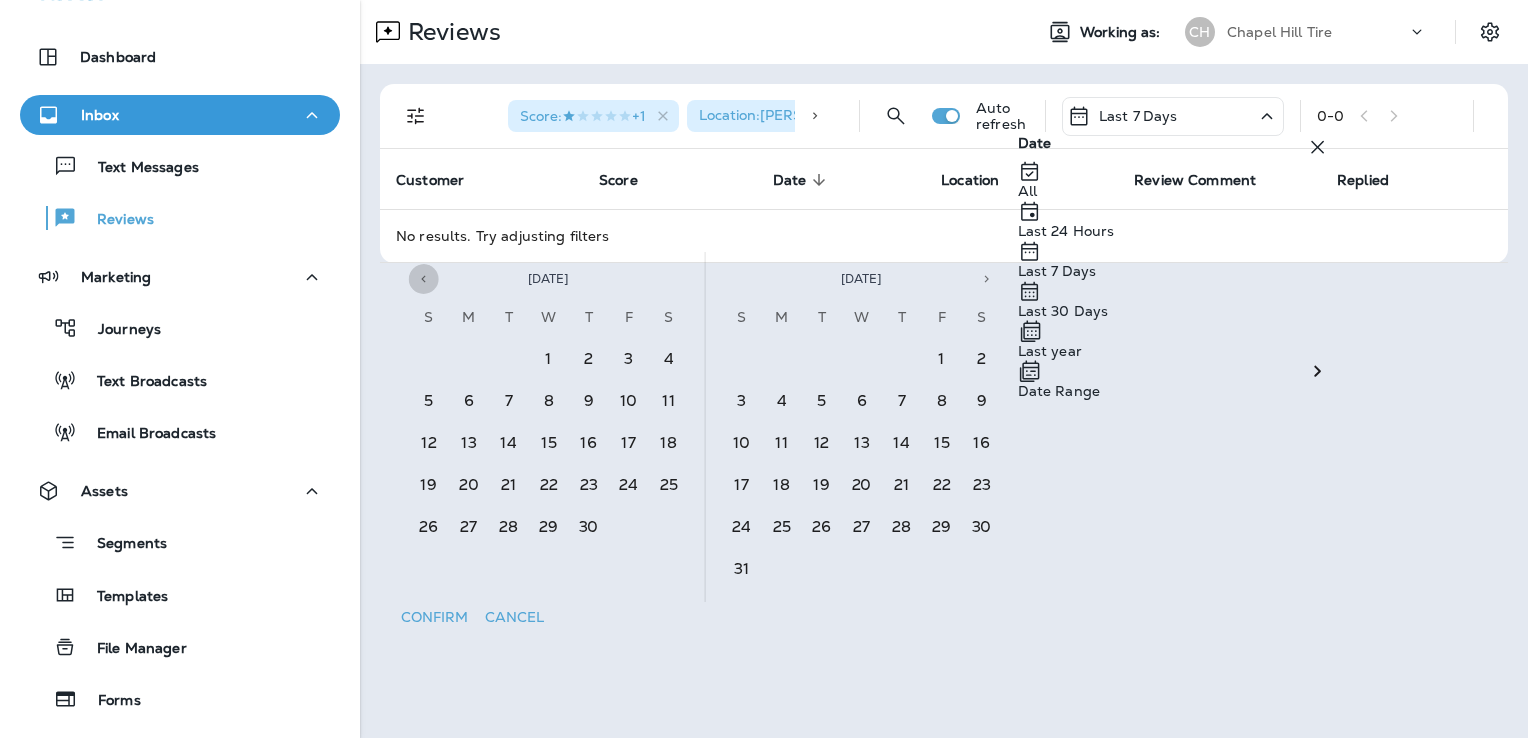 click 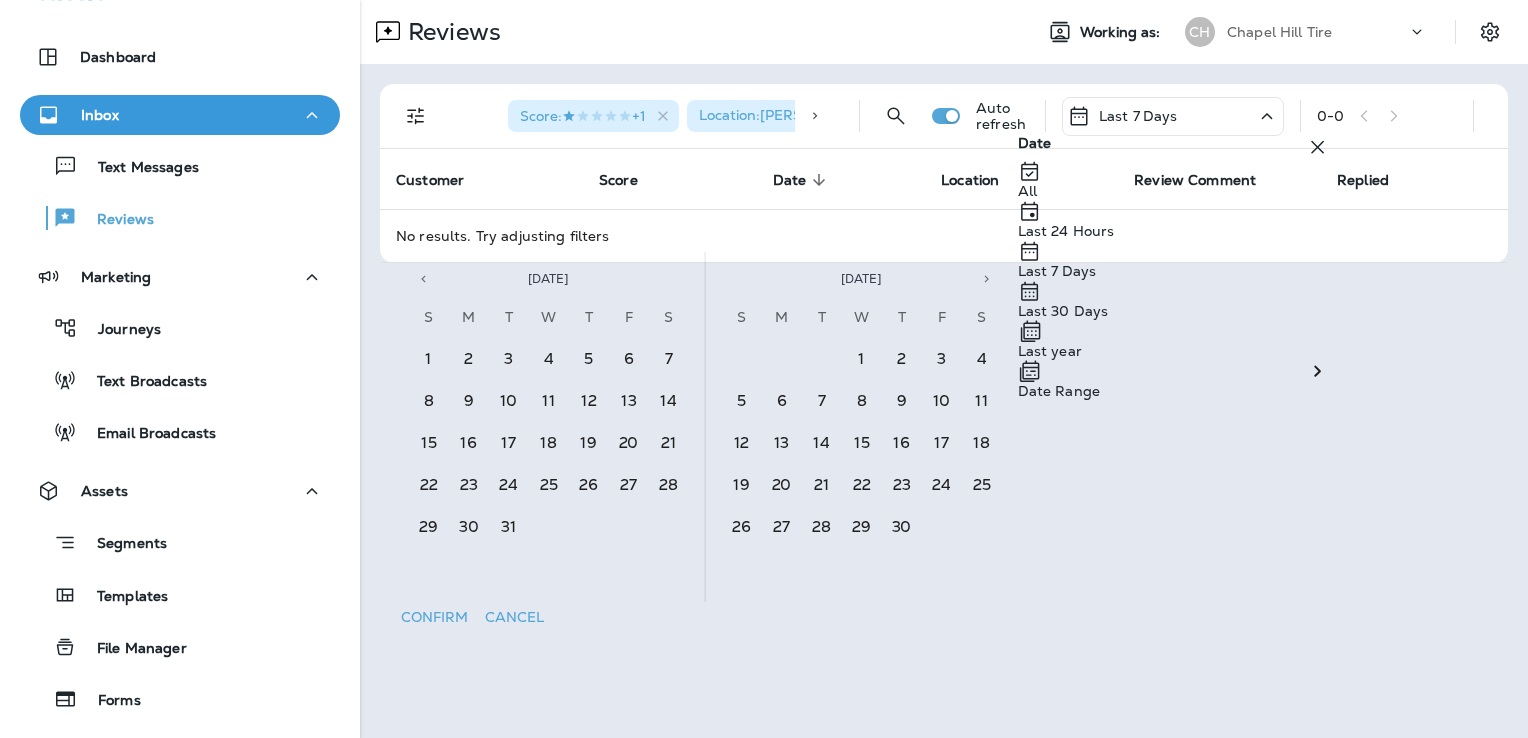 click 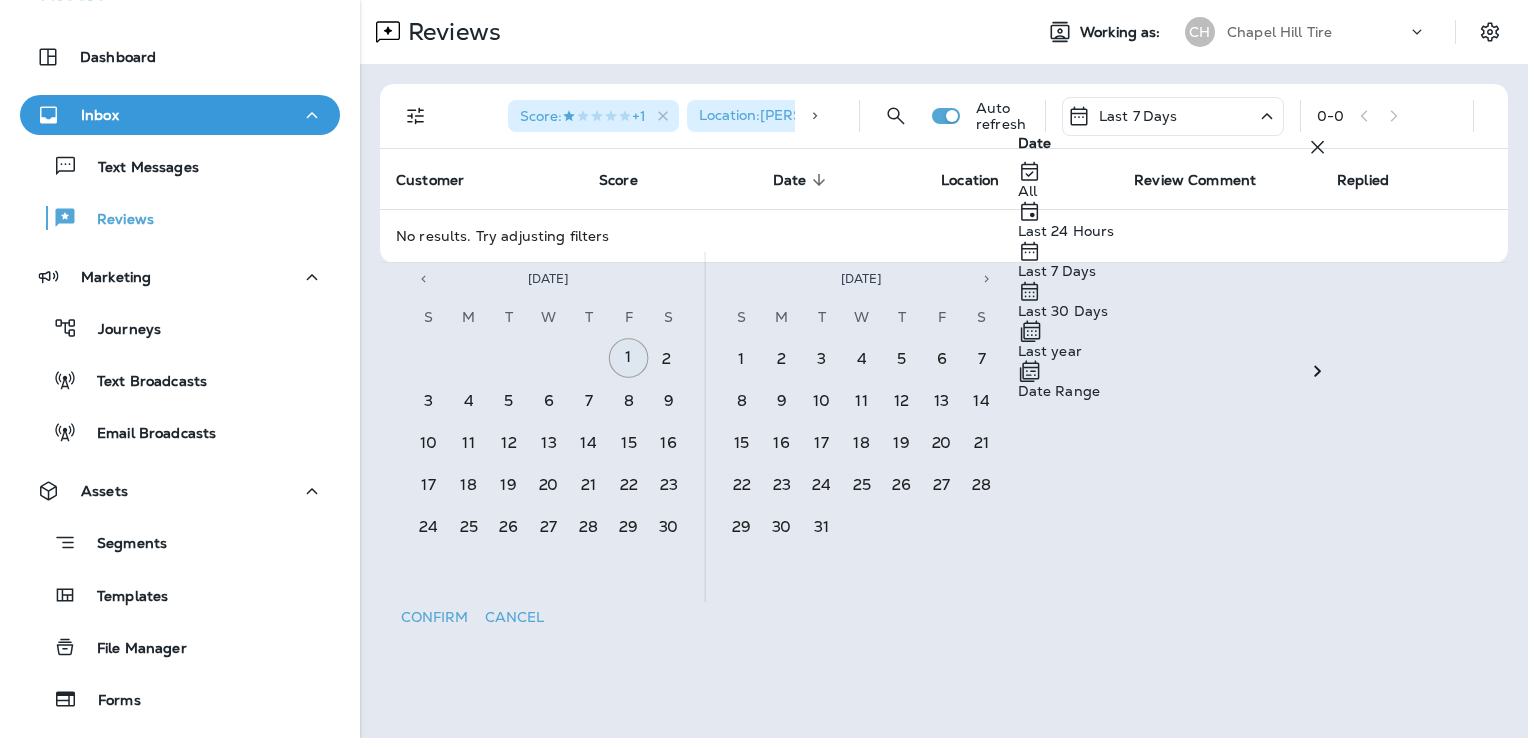 click on "1" at bounding box center (629, 358) 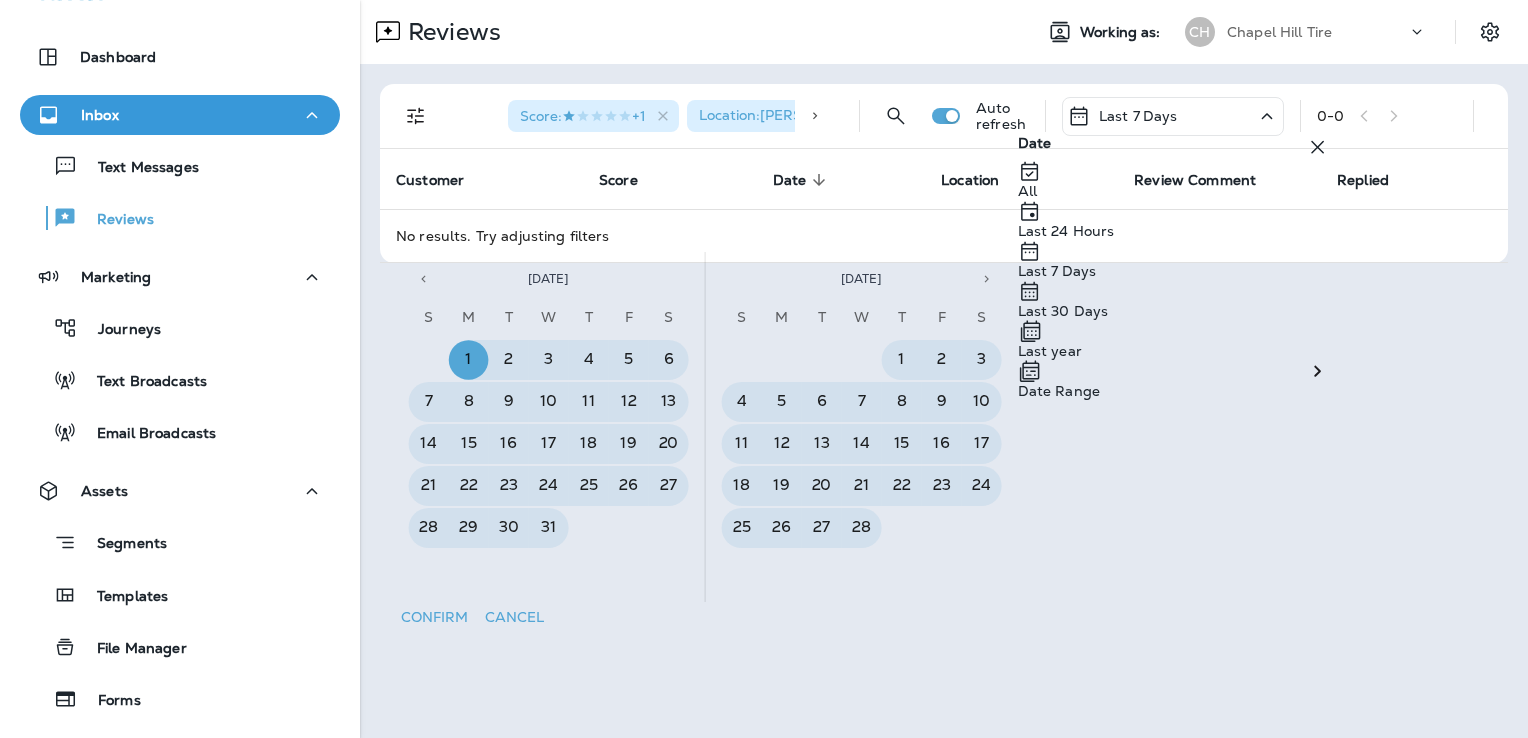 click on "Date Range" at bounding box center [1174, 379] 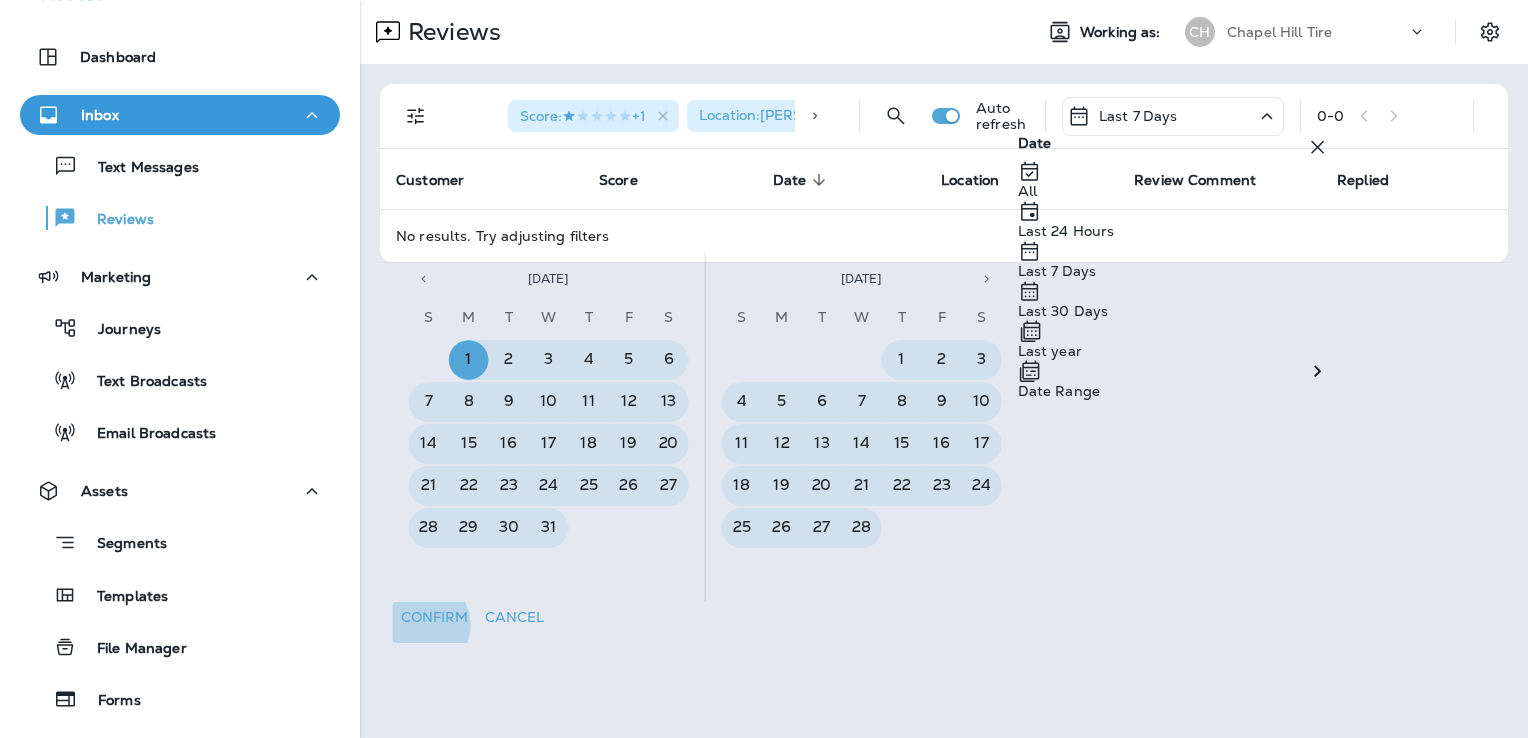 click on "Confirm" at bounding box center (435, 622) 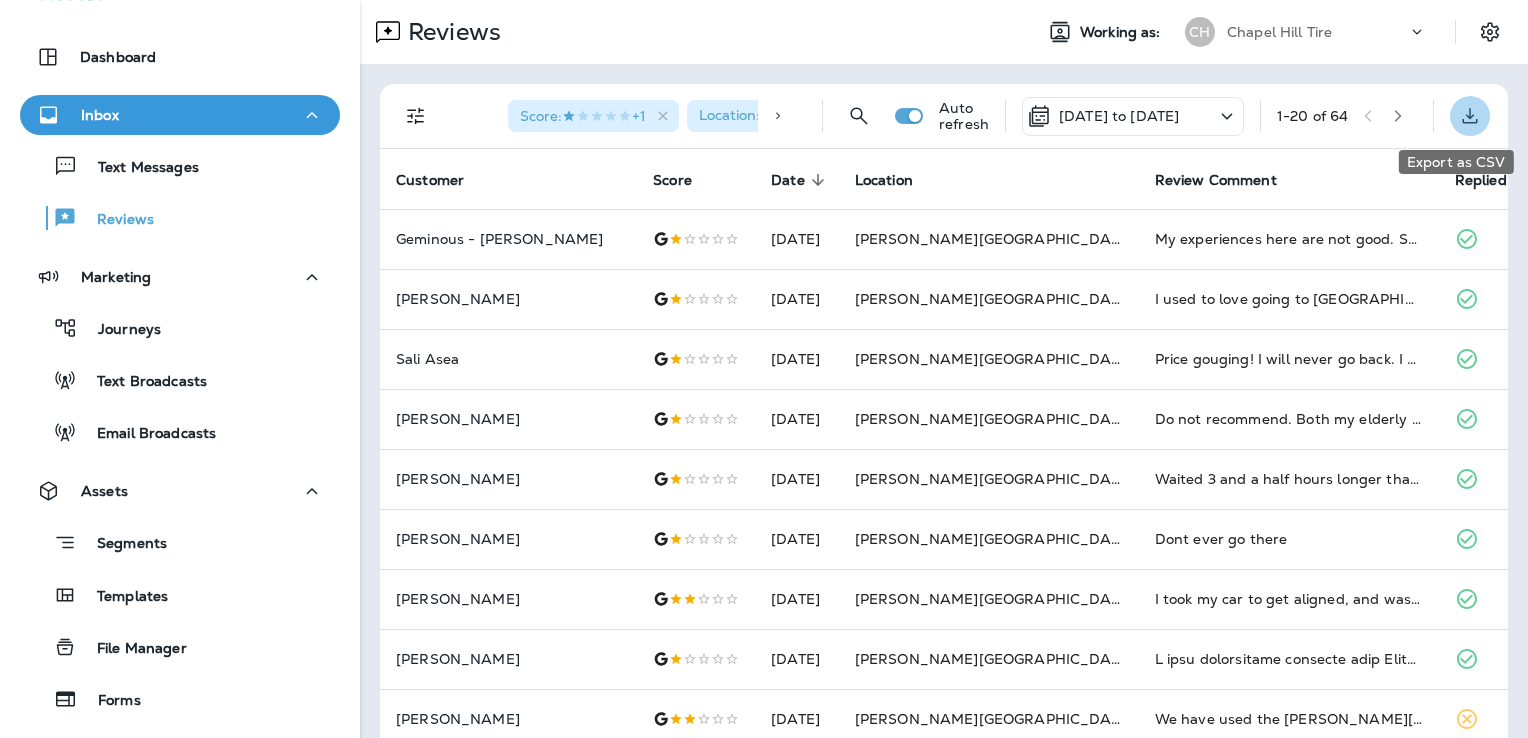 click 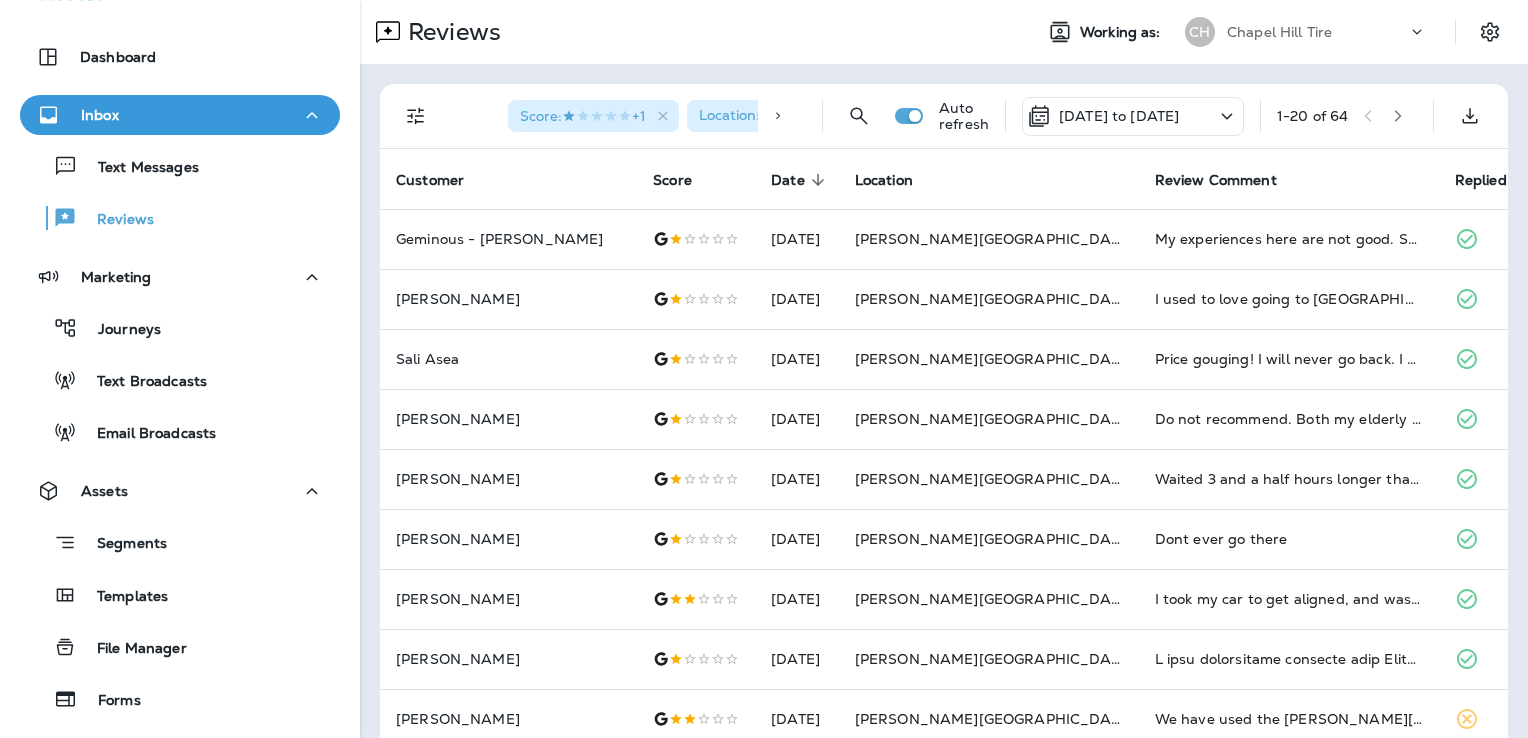 click on "Customer" at bounding box center [59, 168] 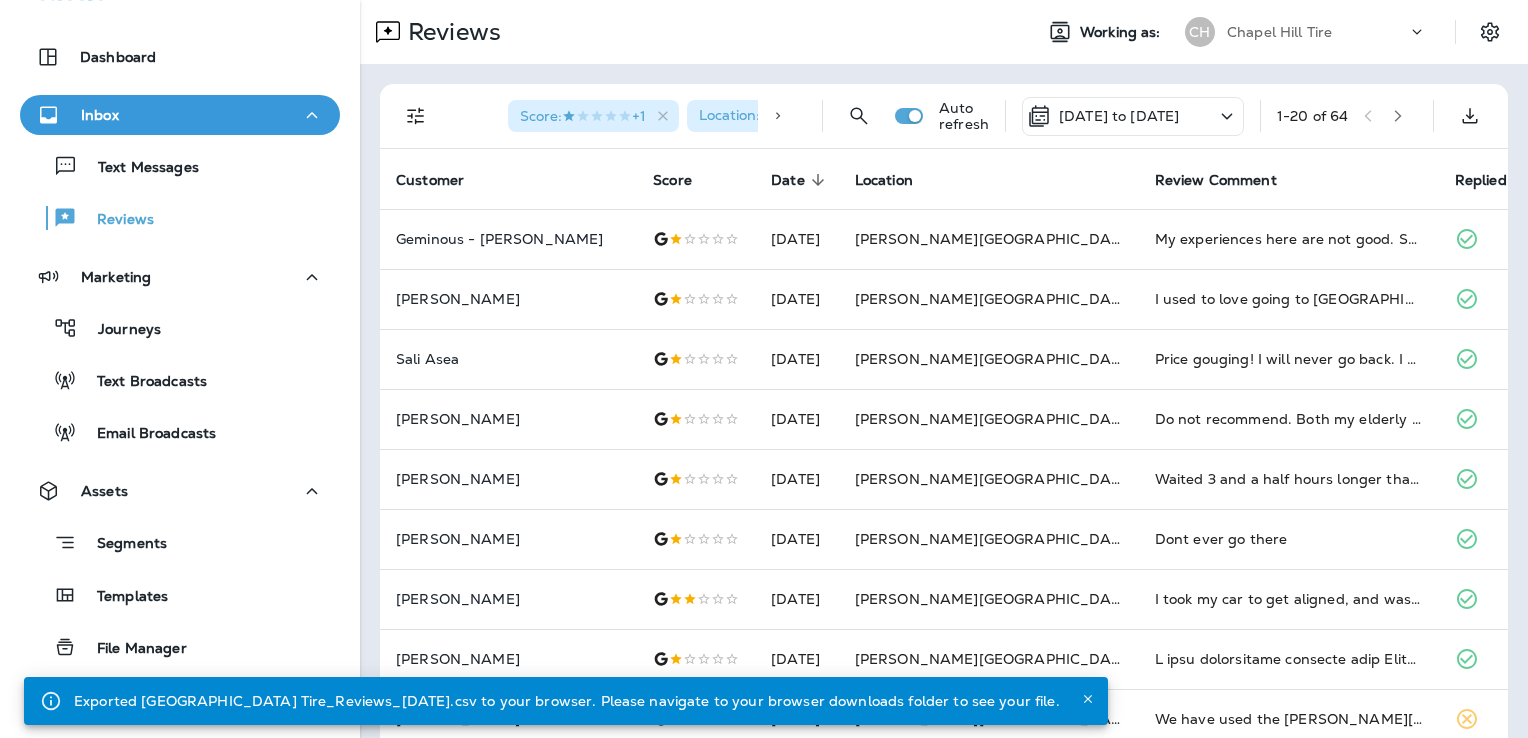 click on "Reviews" at bounding box center (688, 32) 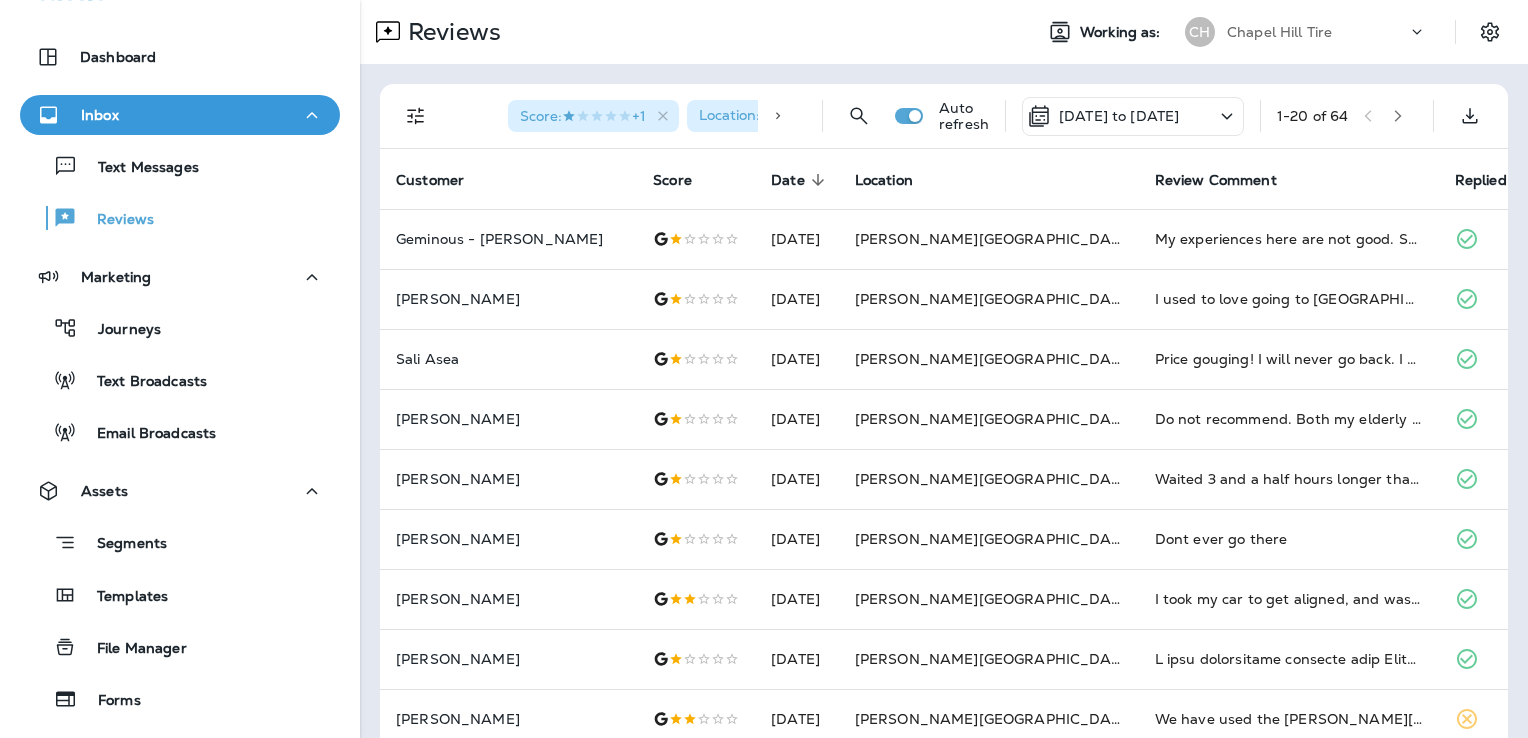 click 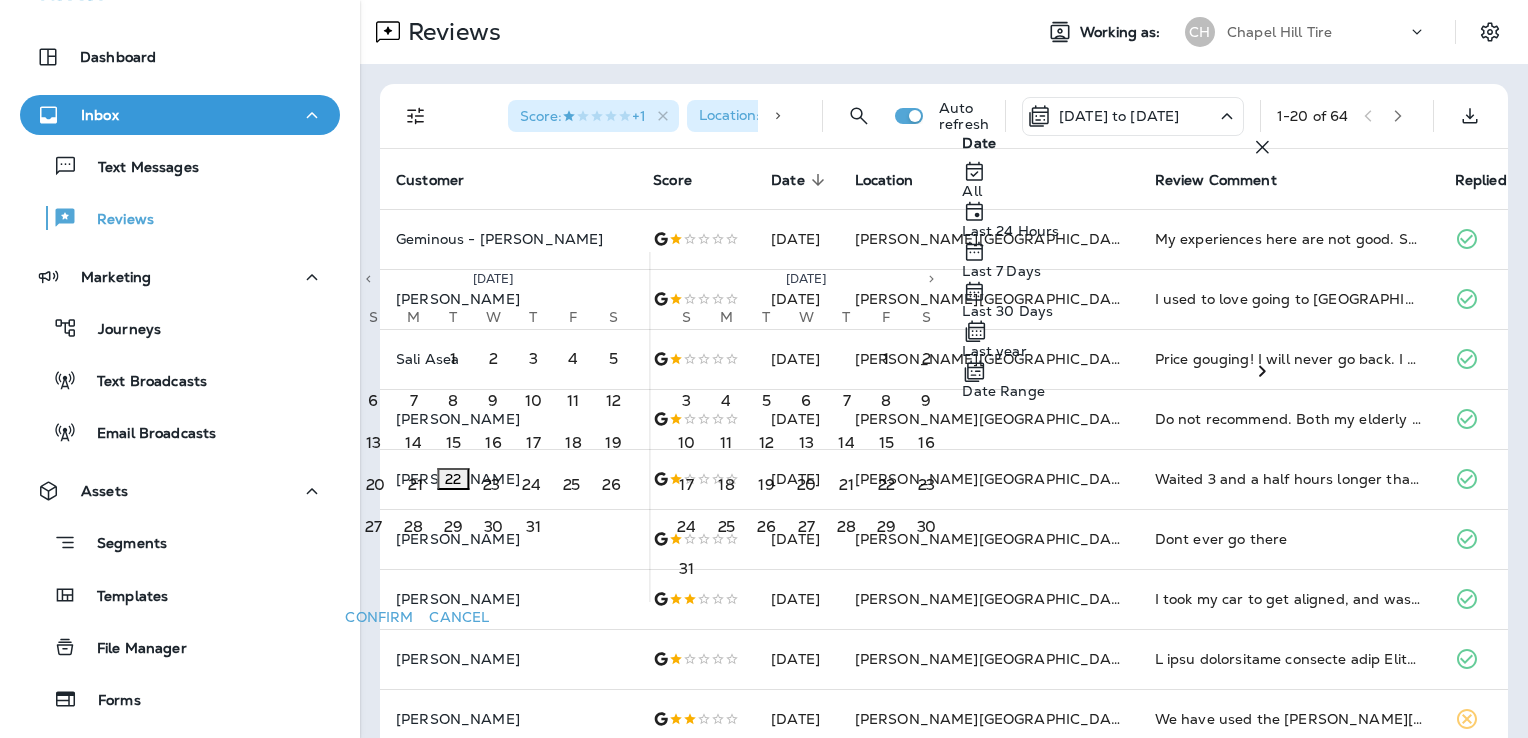 click on "Date Range" at bounding box center (1003, 379) 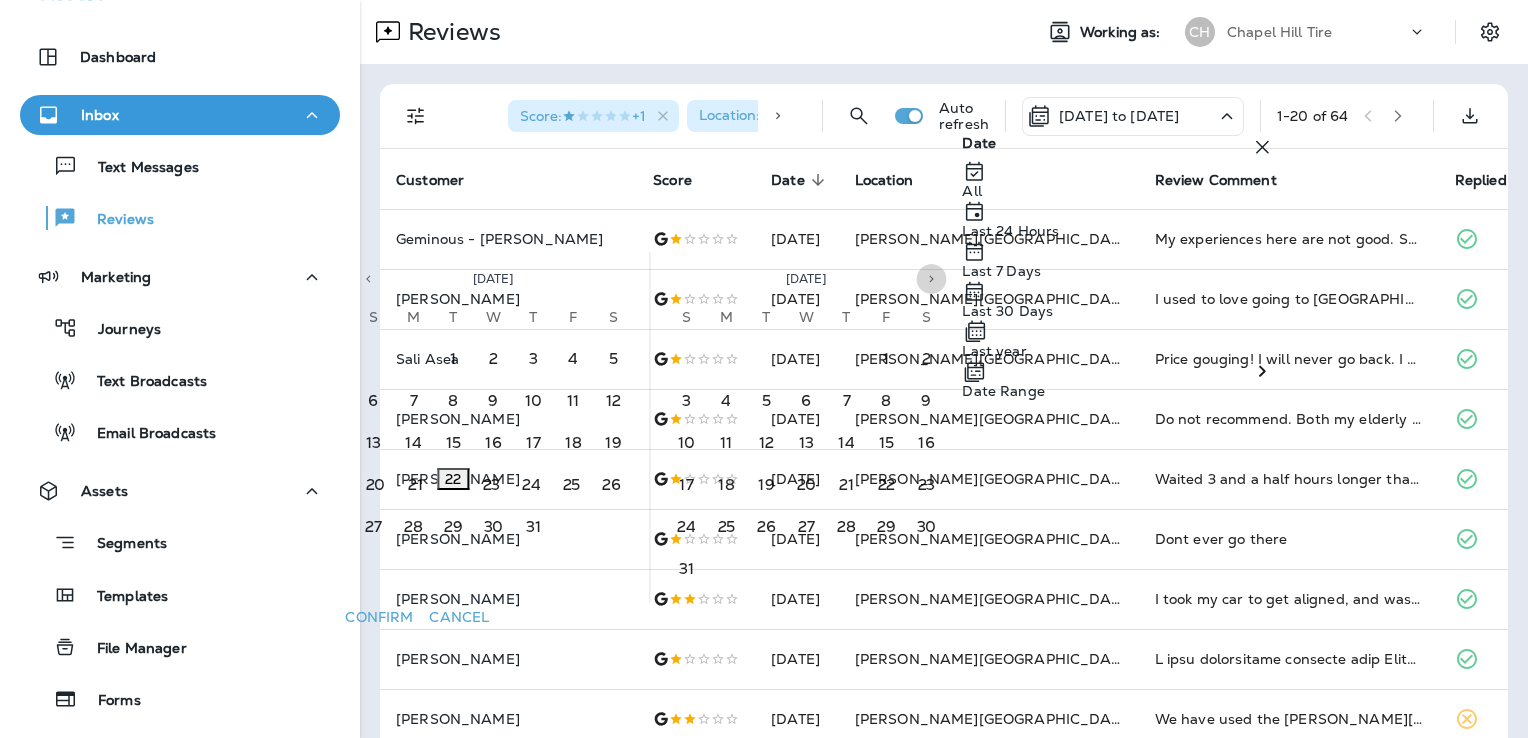 click 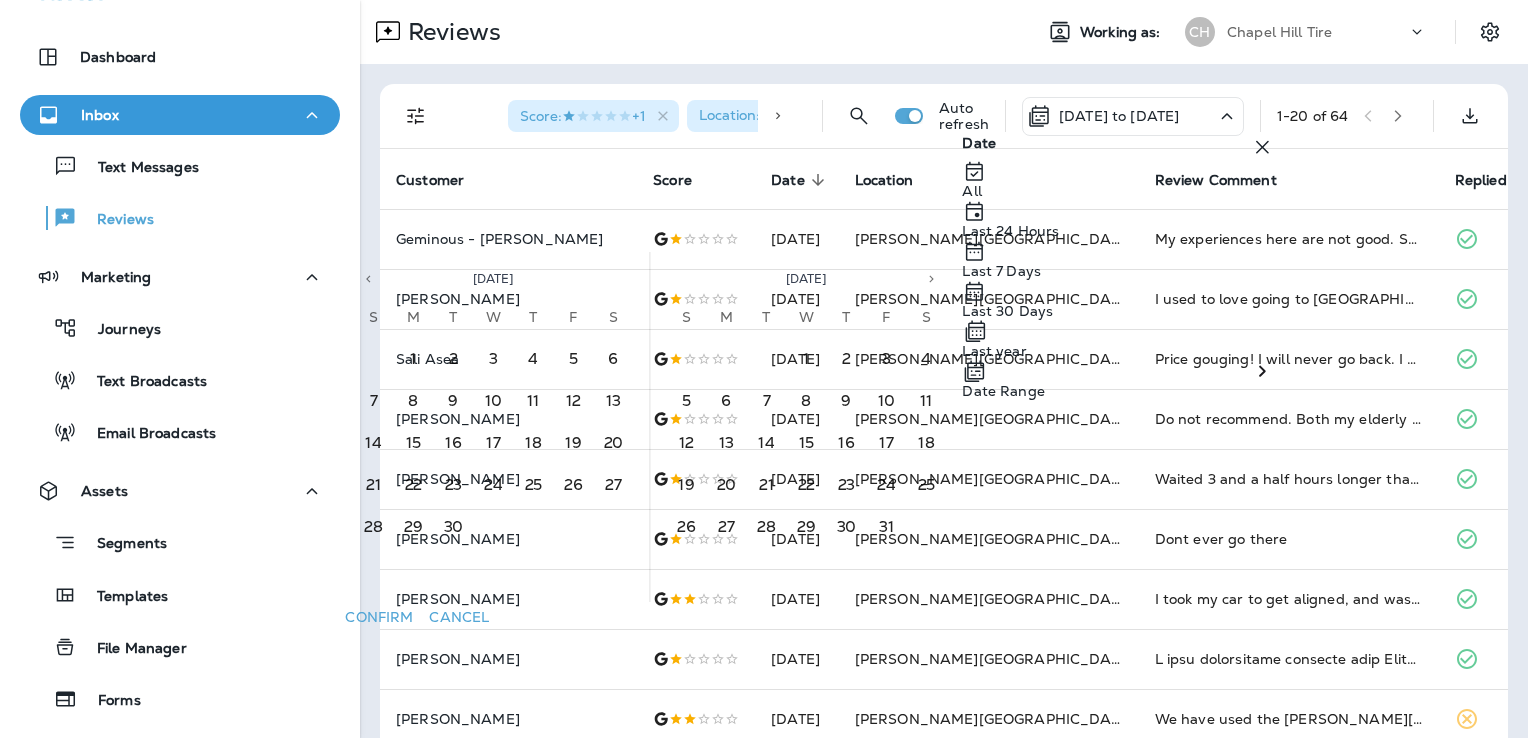 click 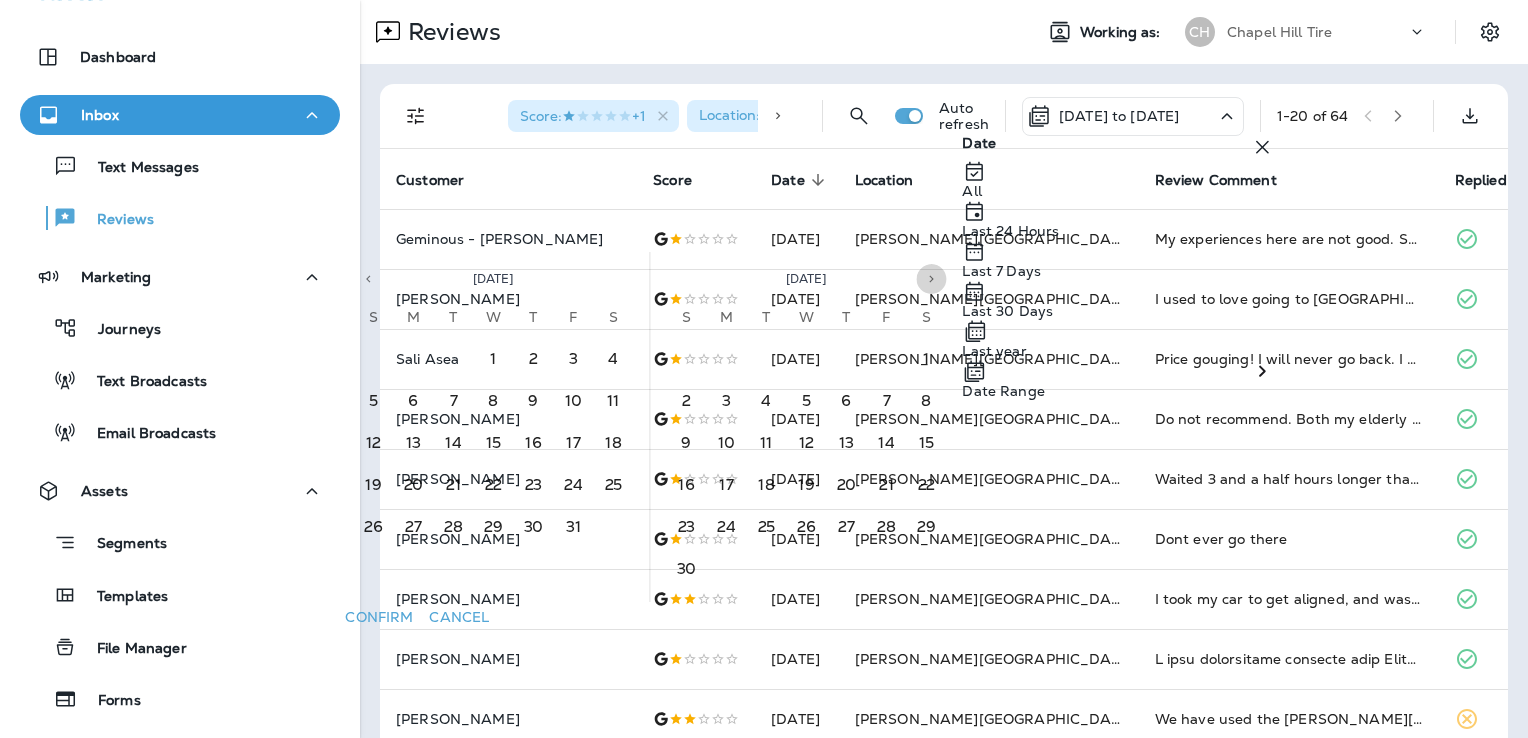 click 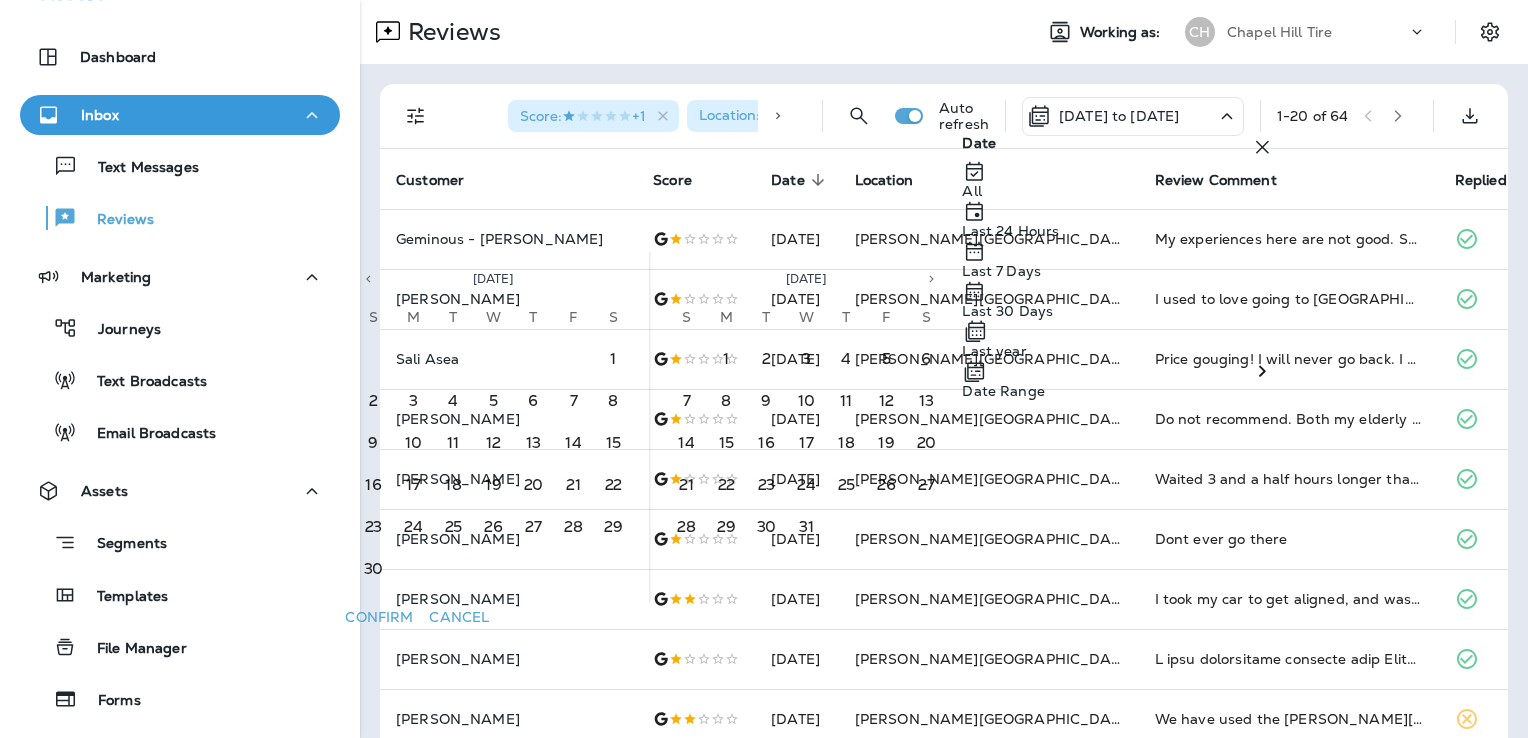 click 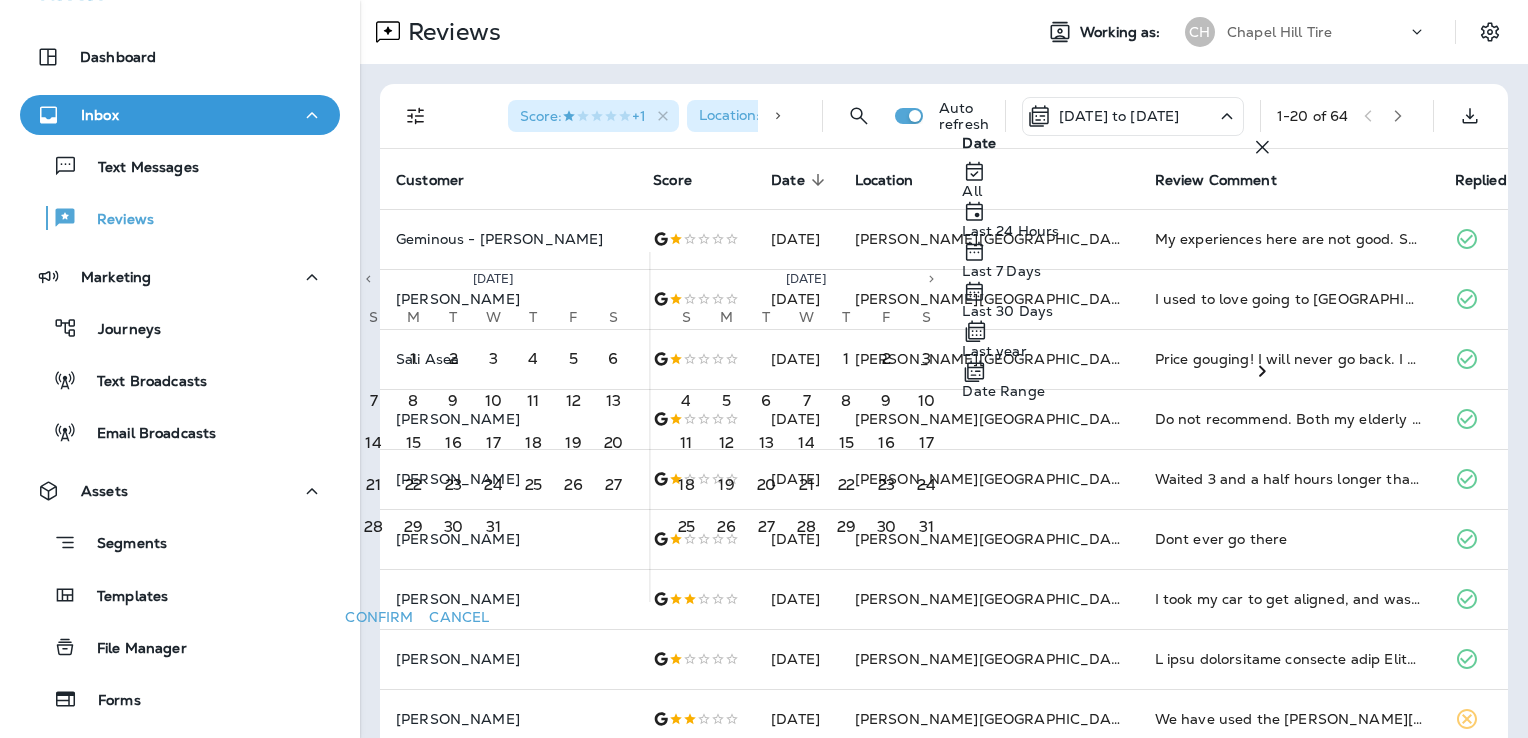 click 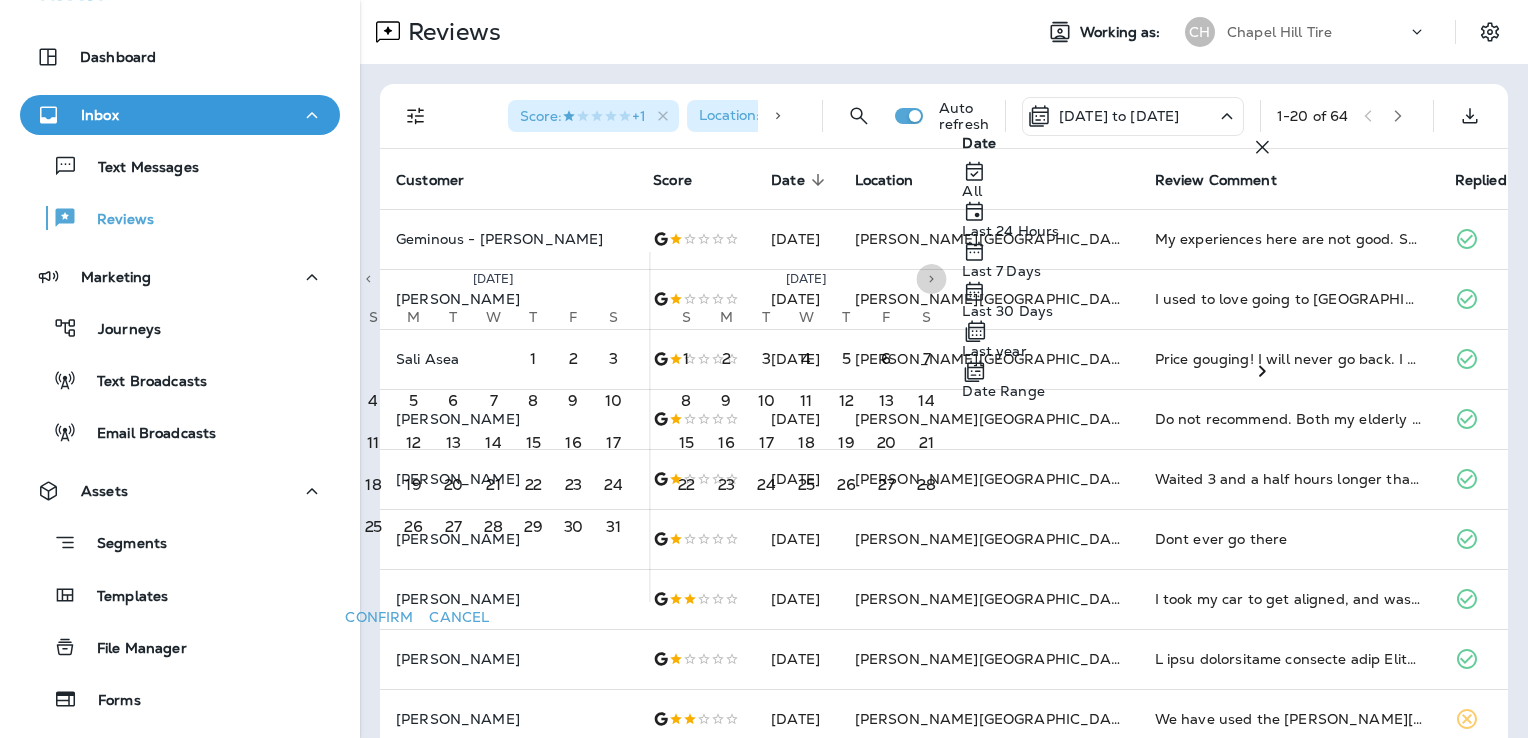 click 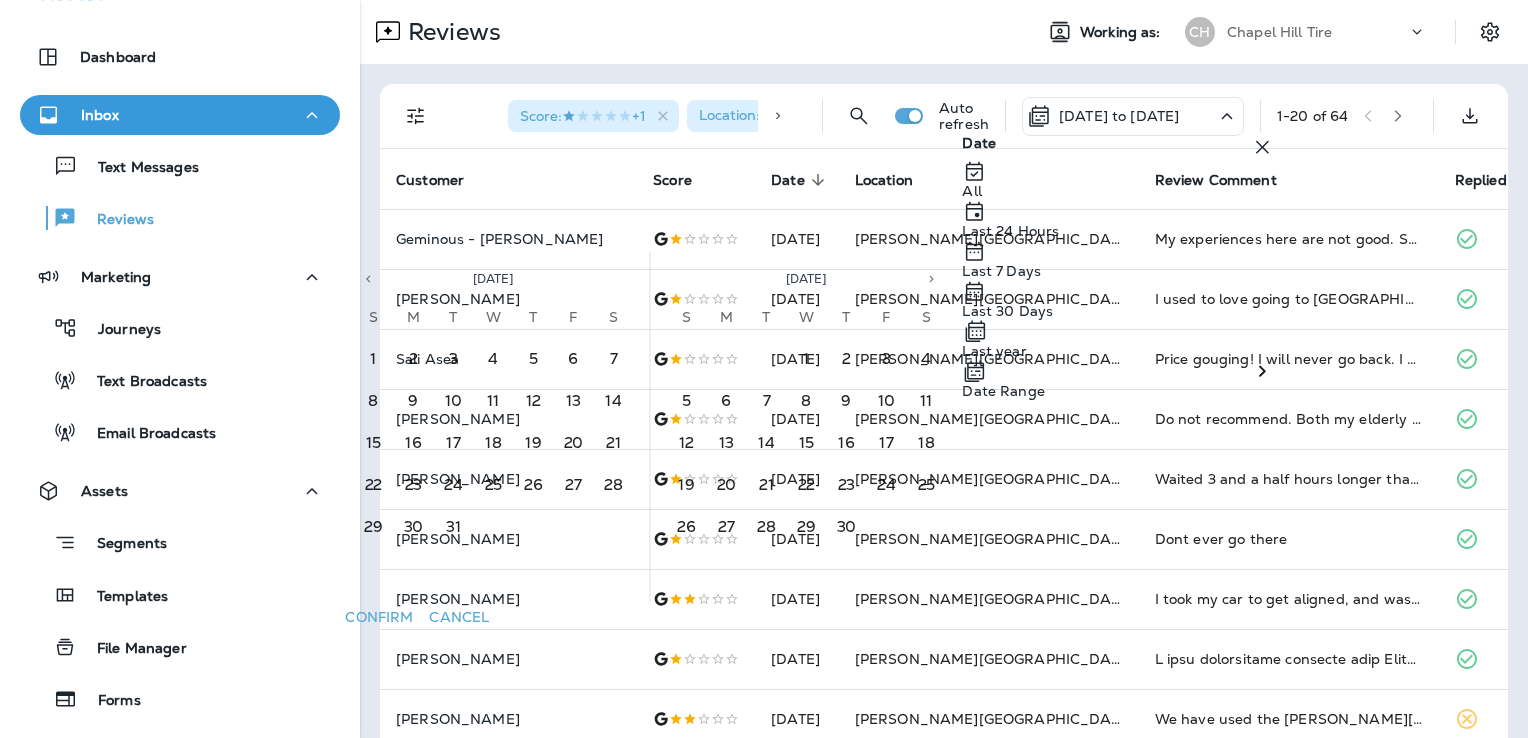 click 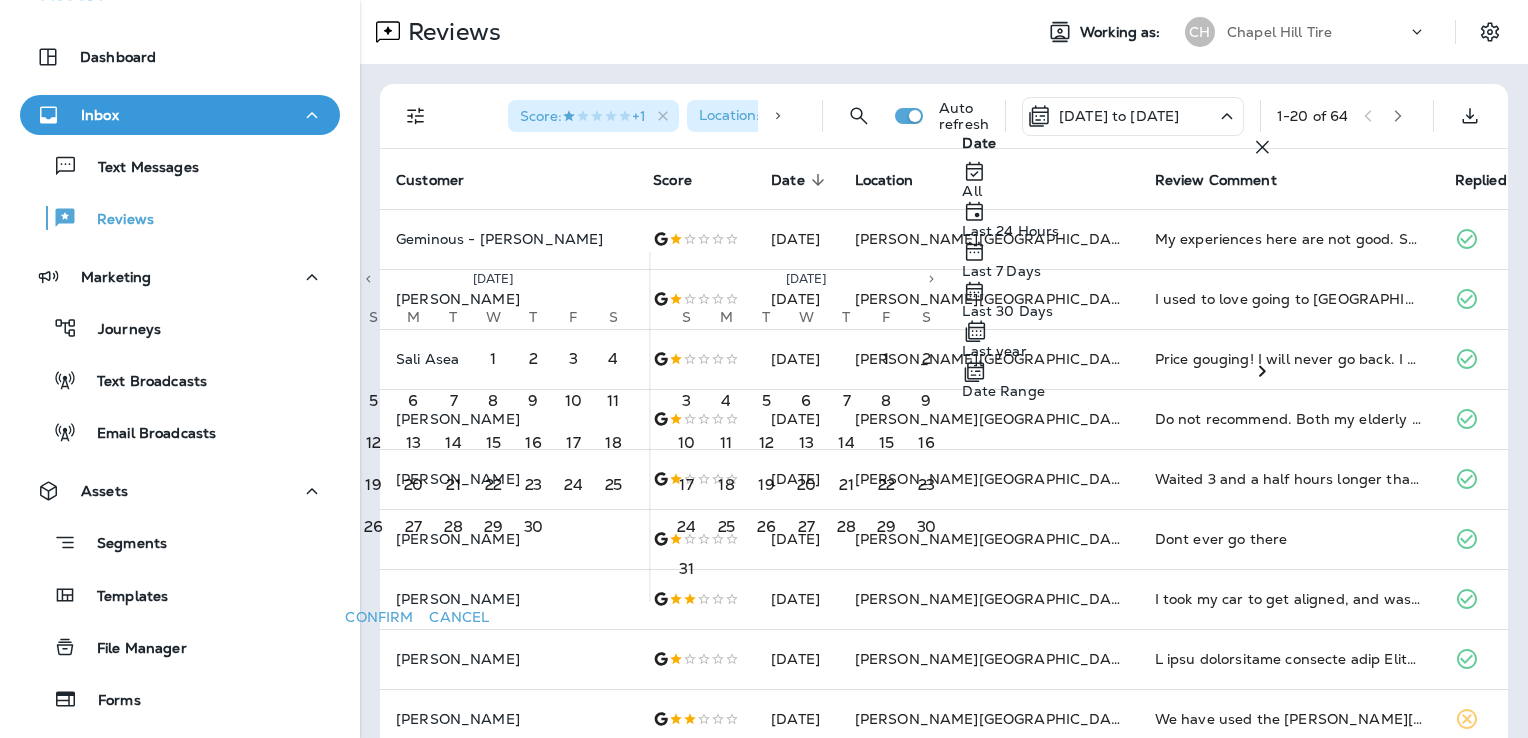 click 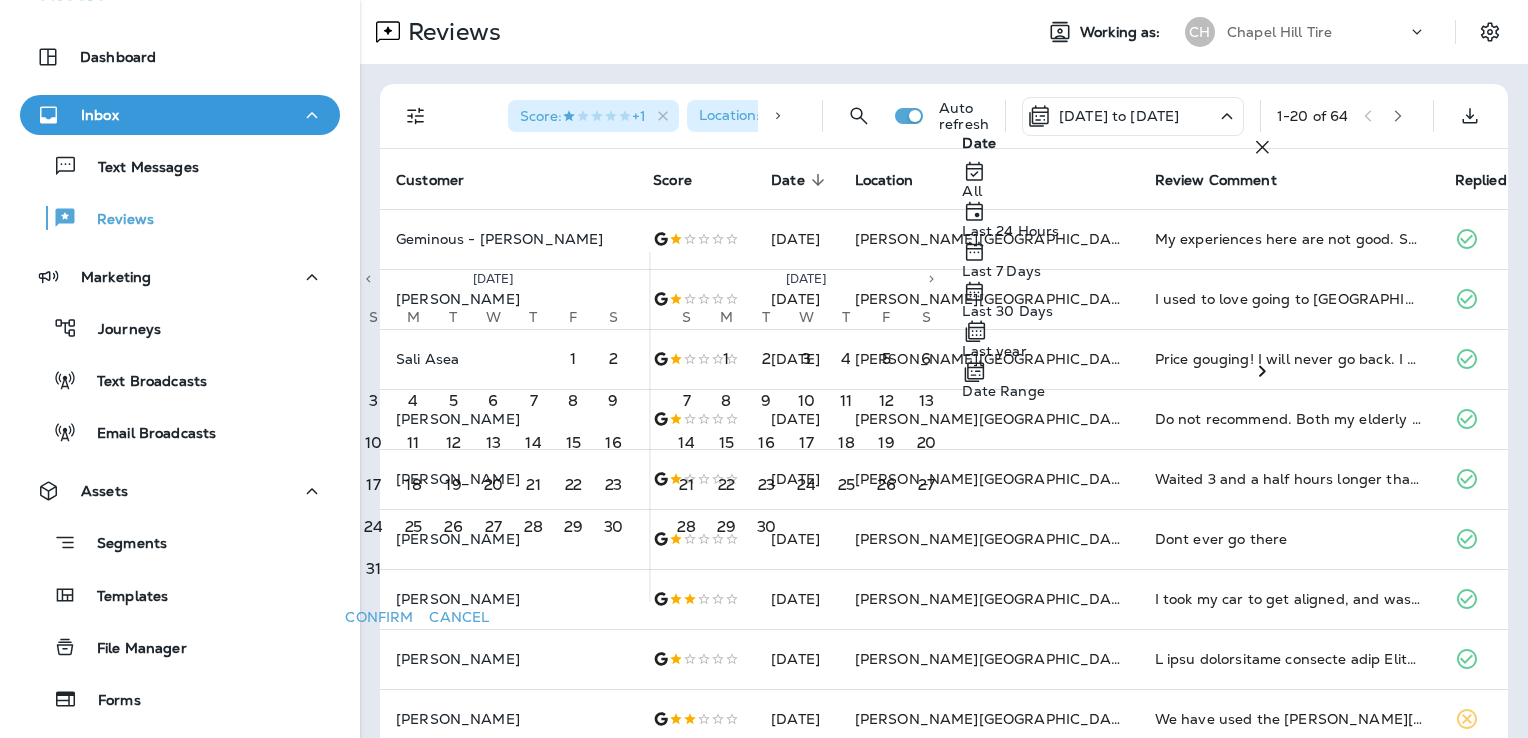 click 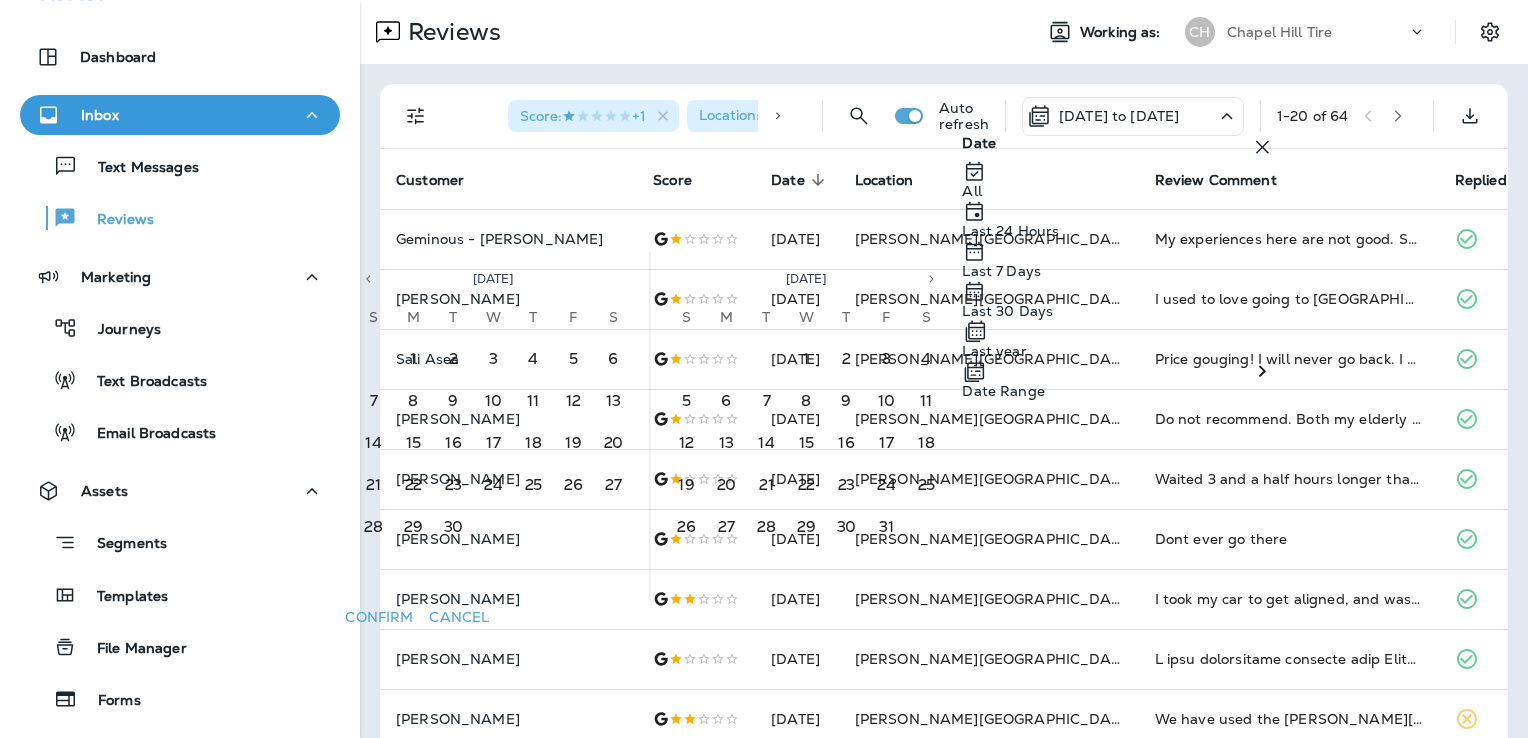 click 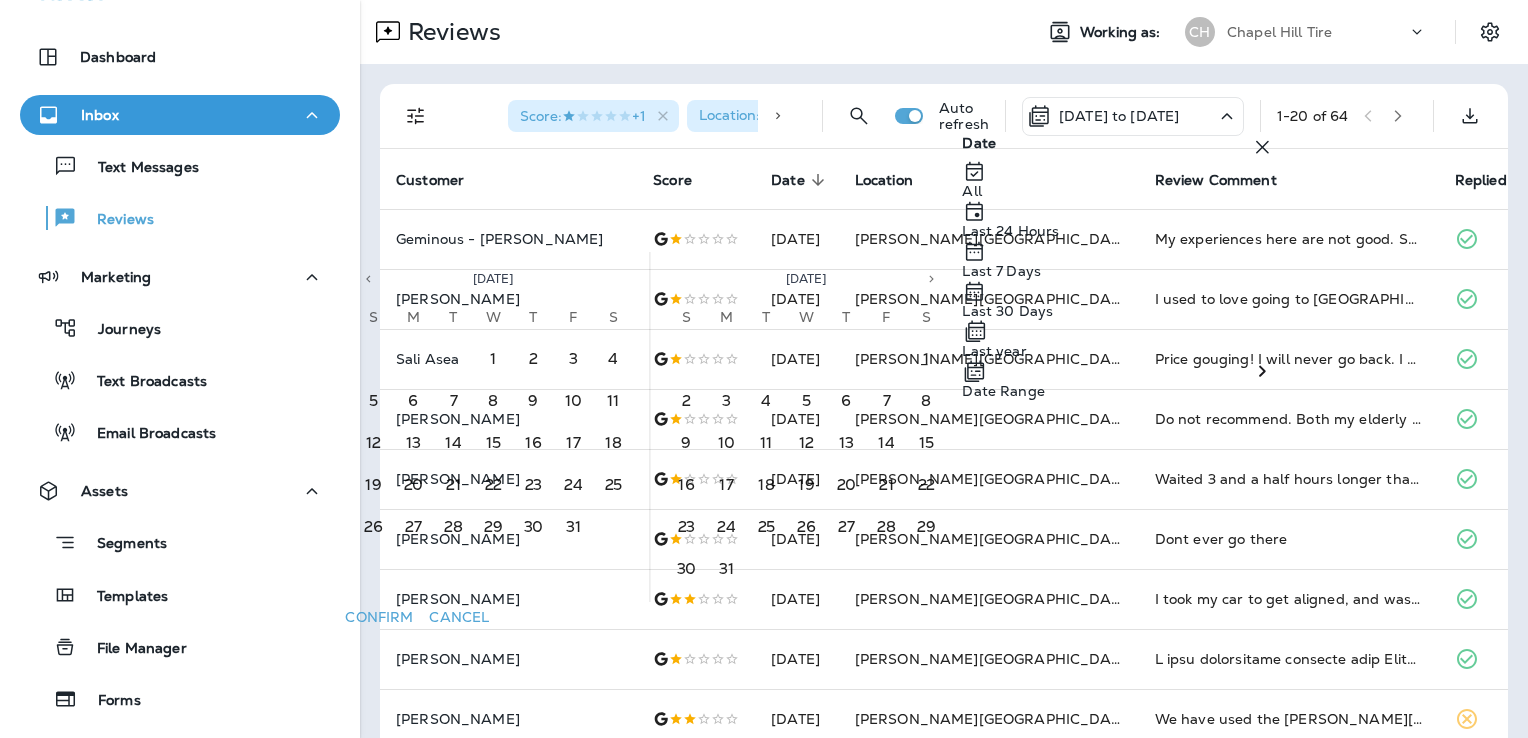 click 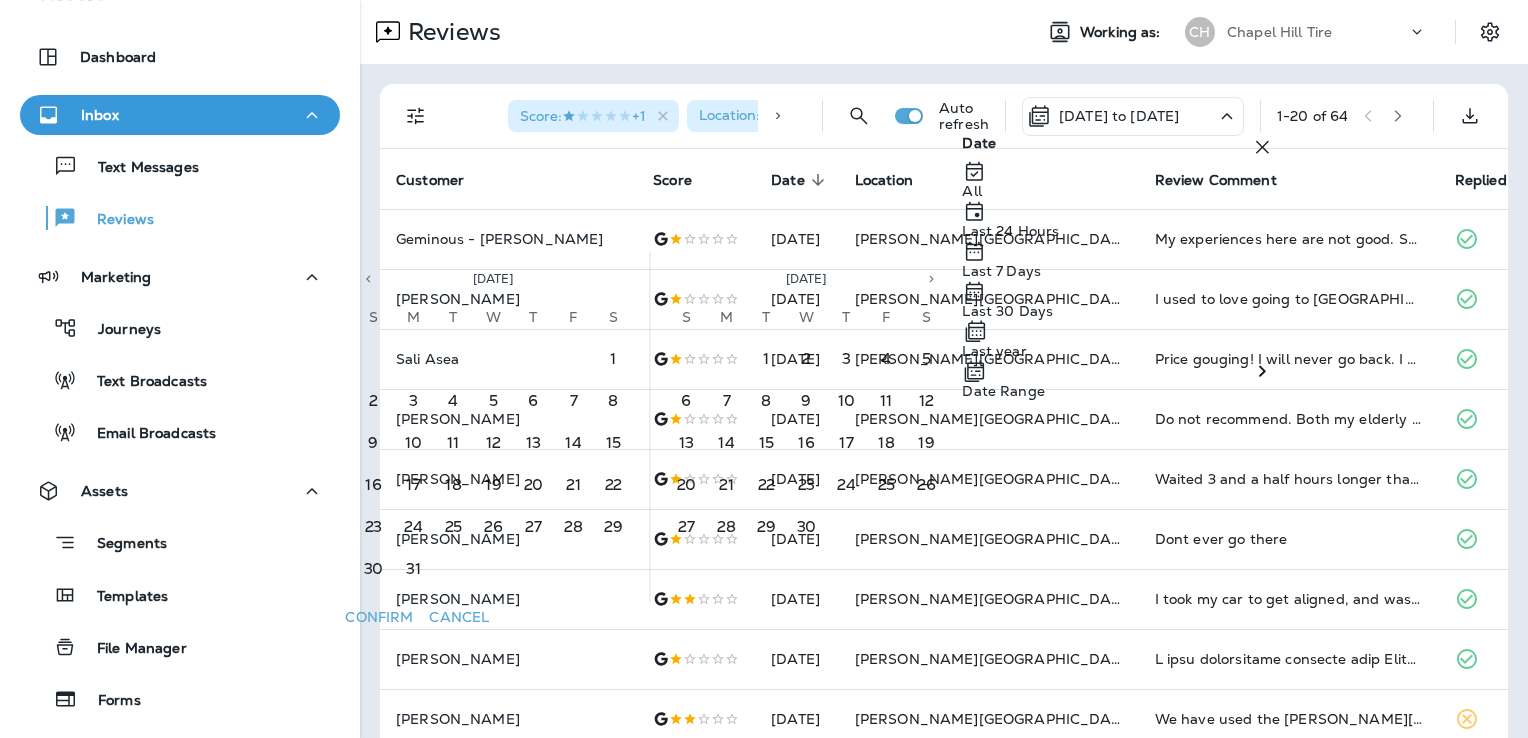 click 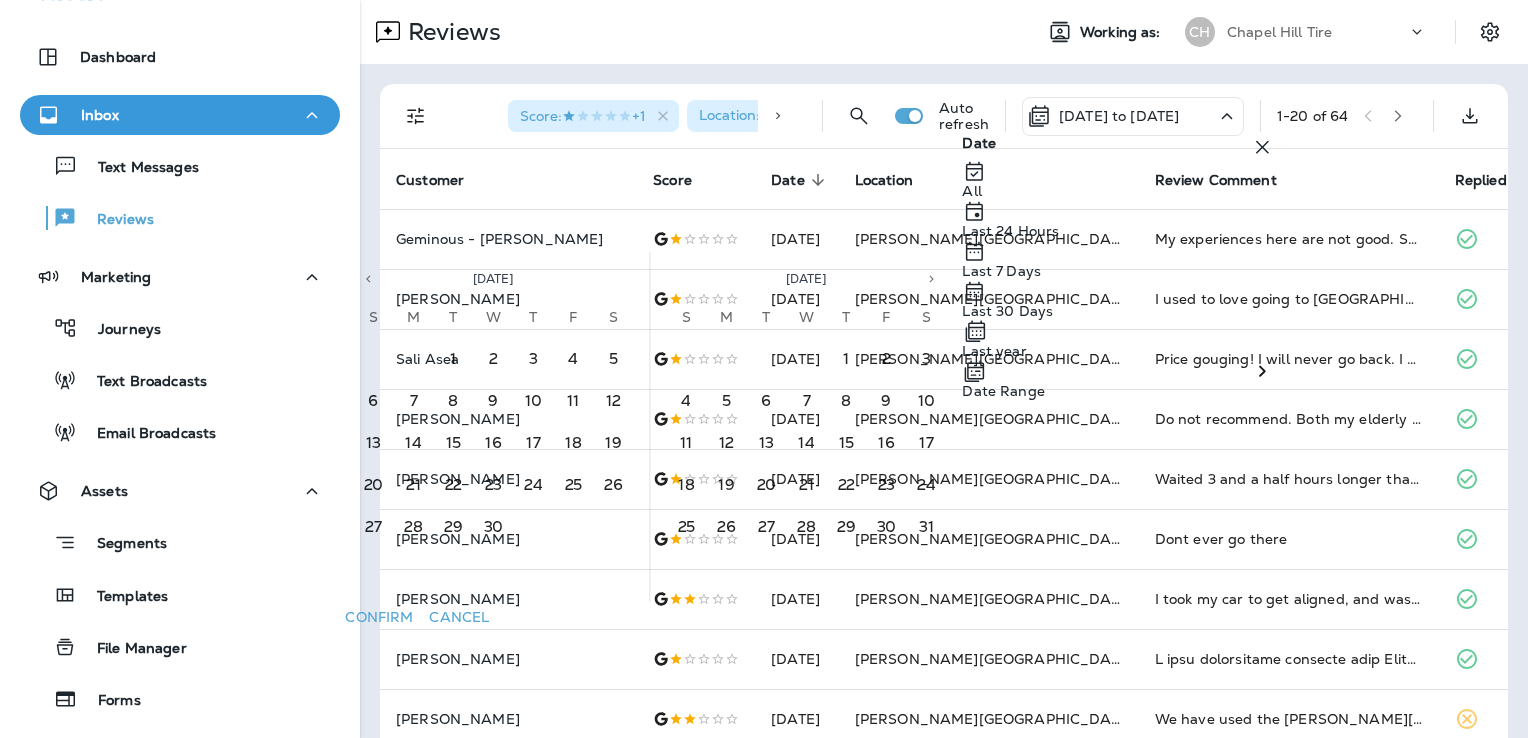 click 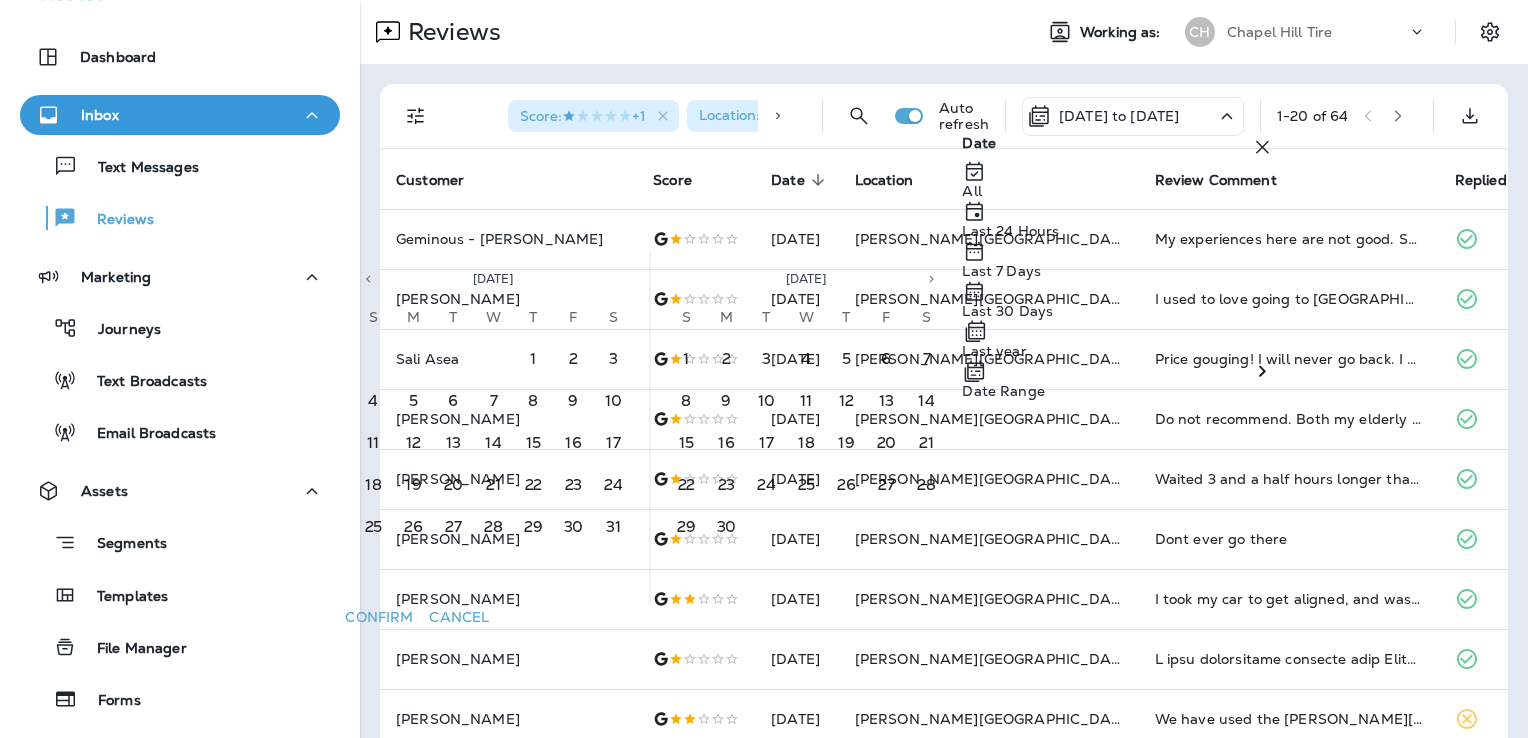 click 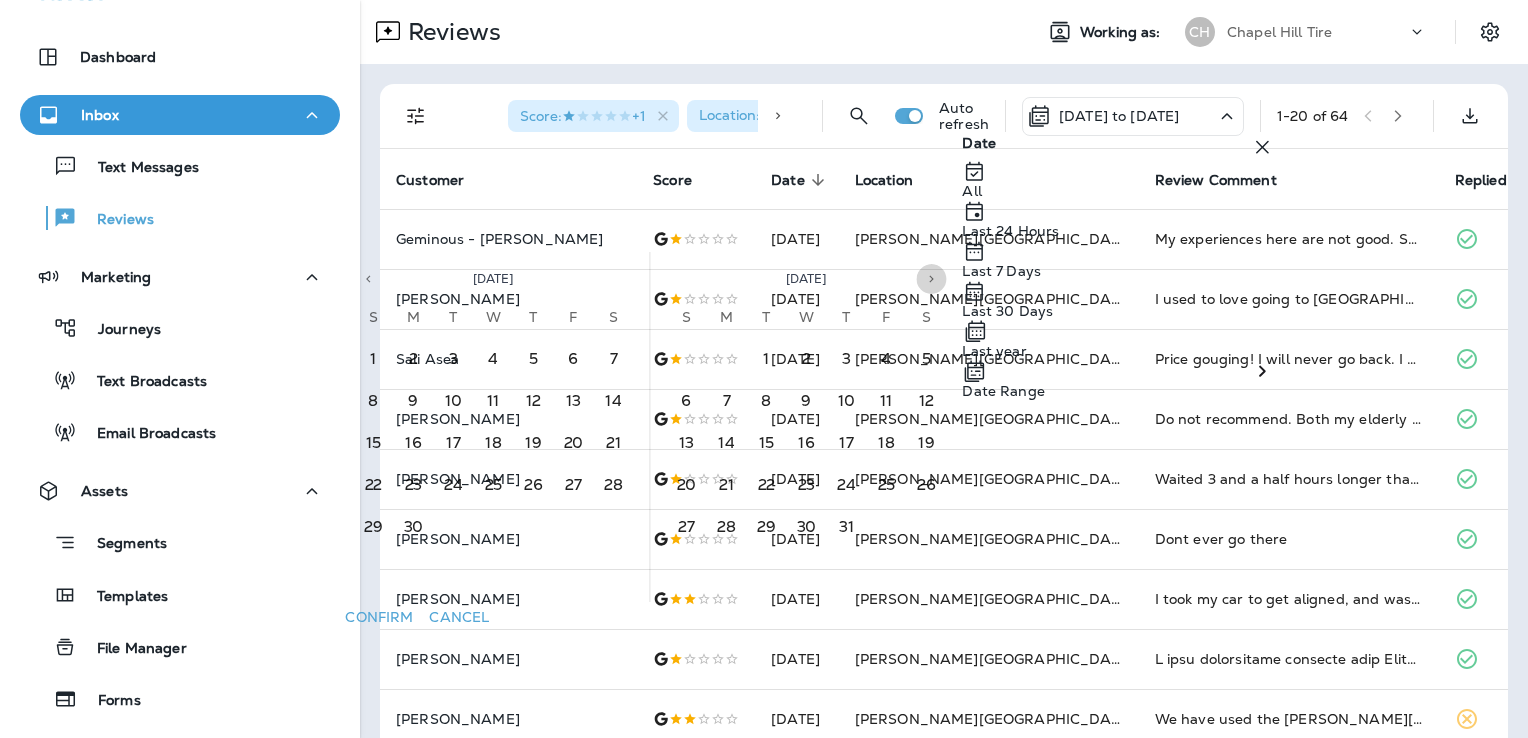click 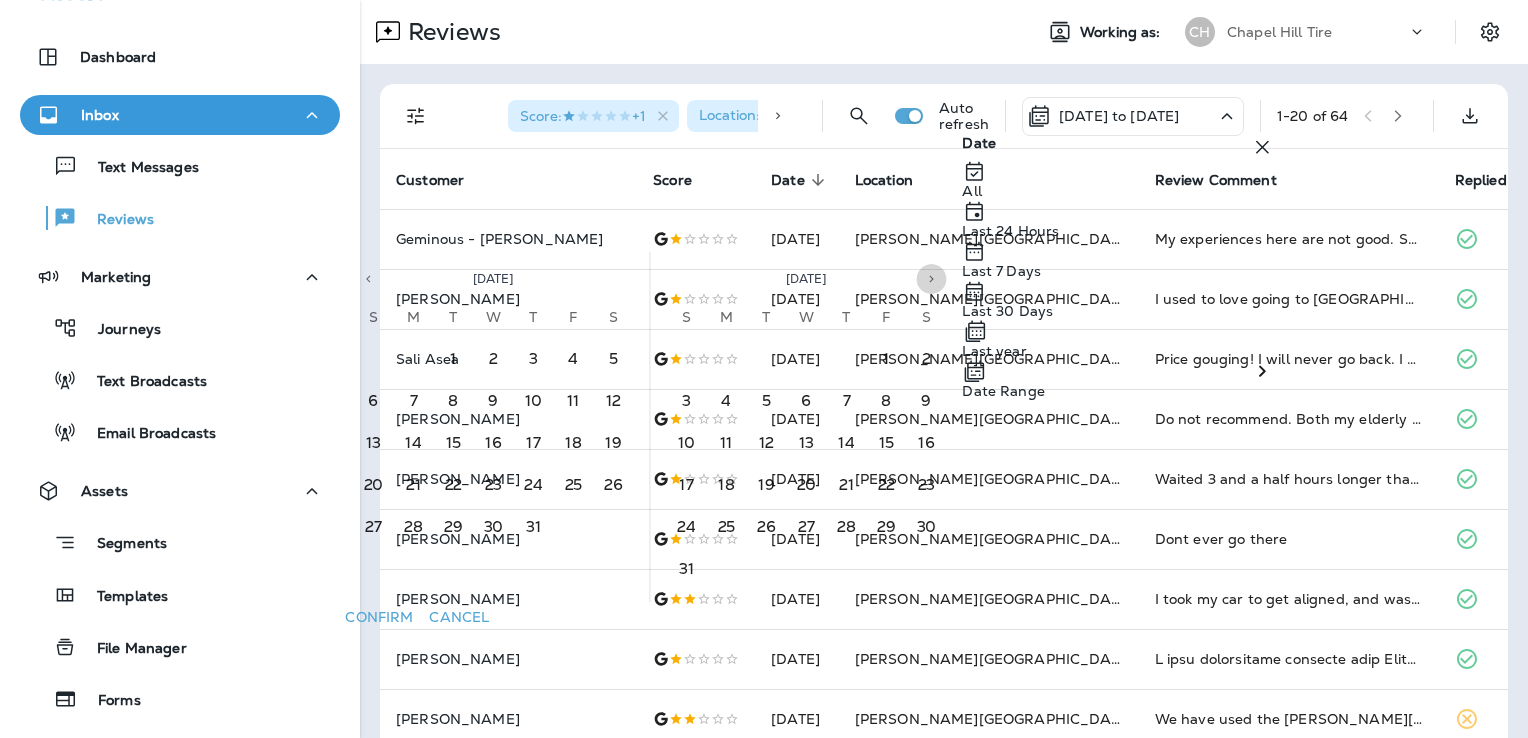 click 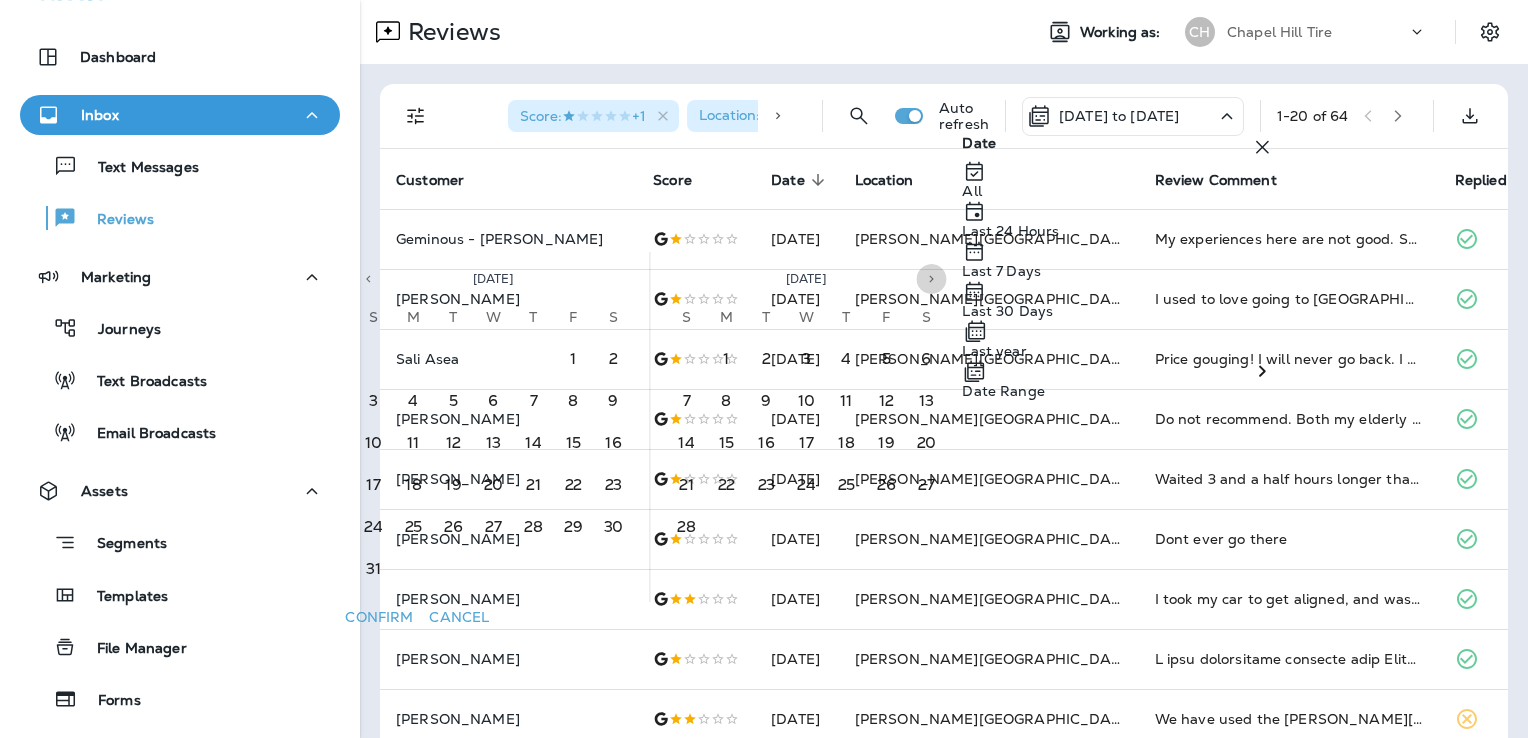 click 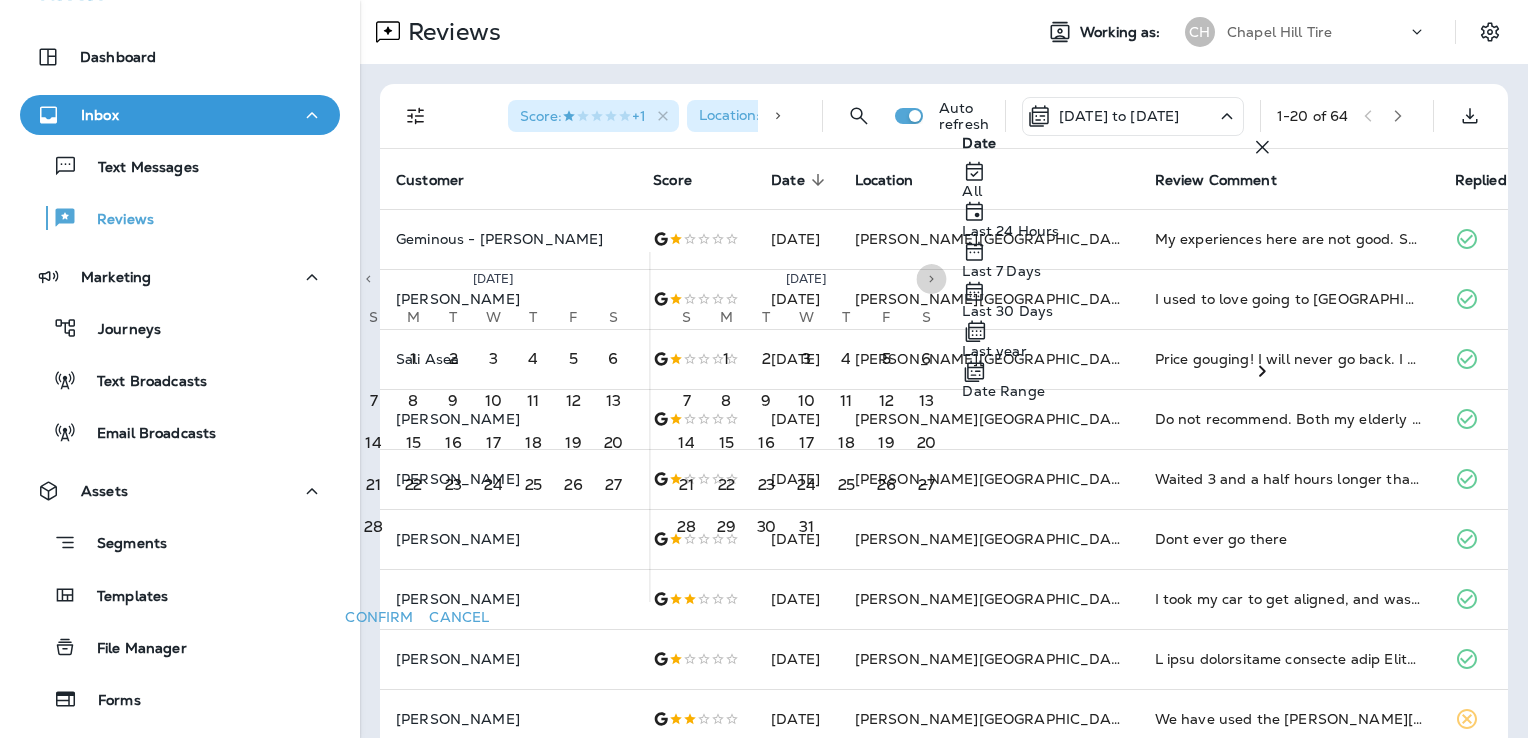 click 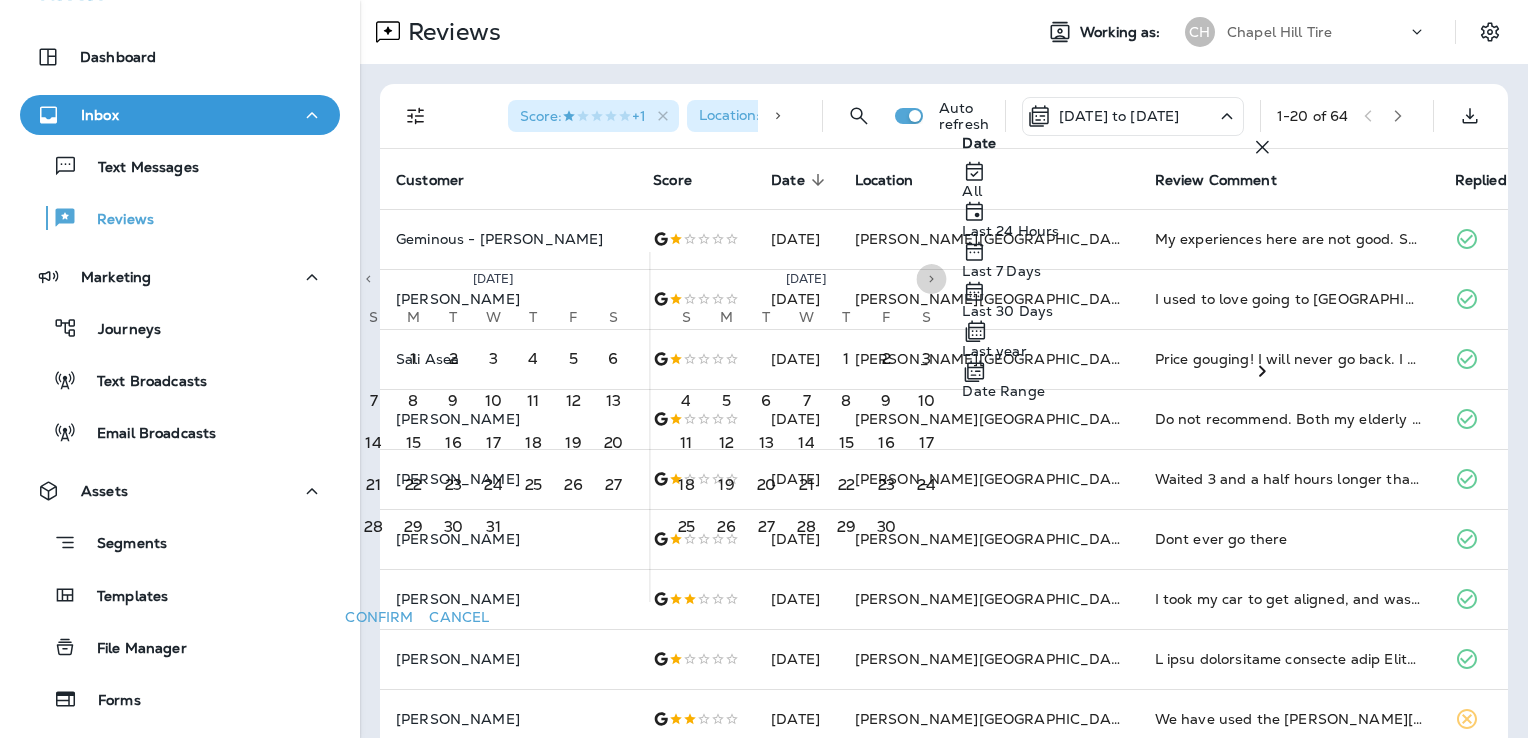 click 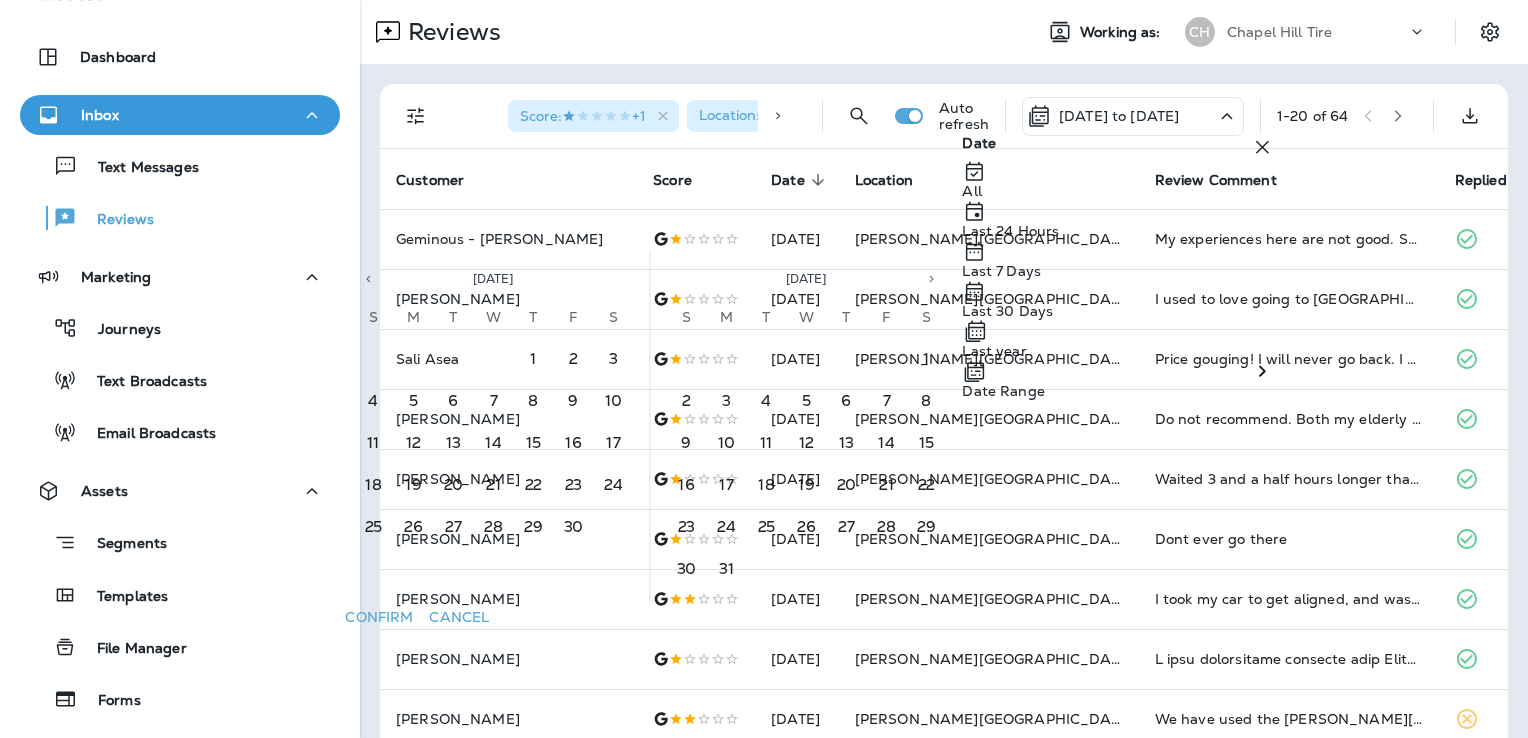 click 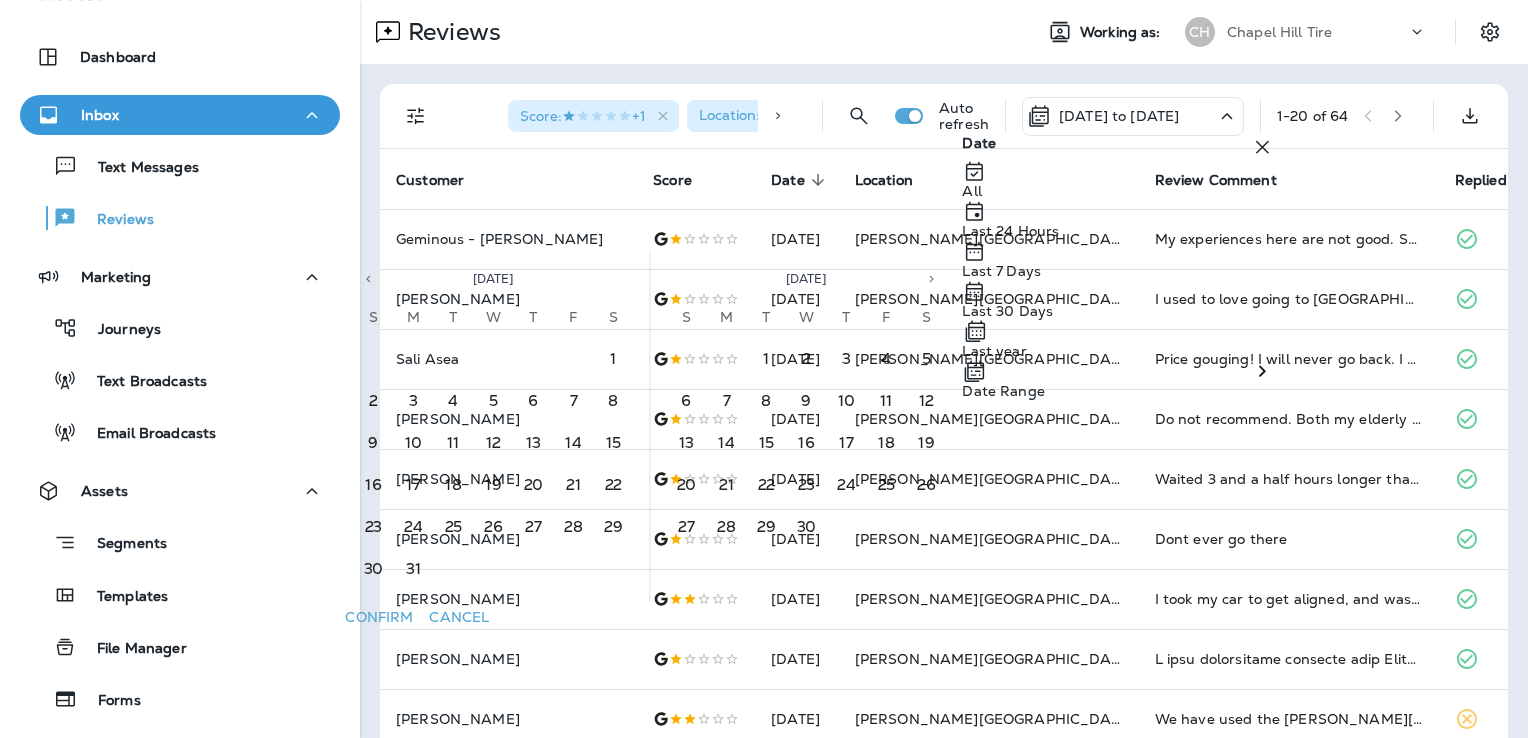 click 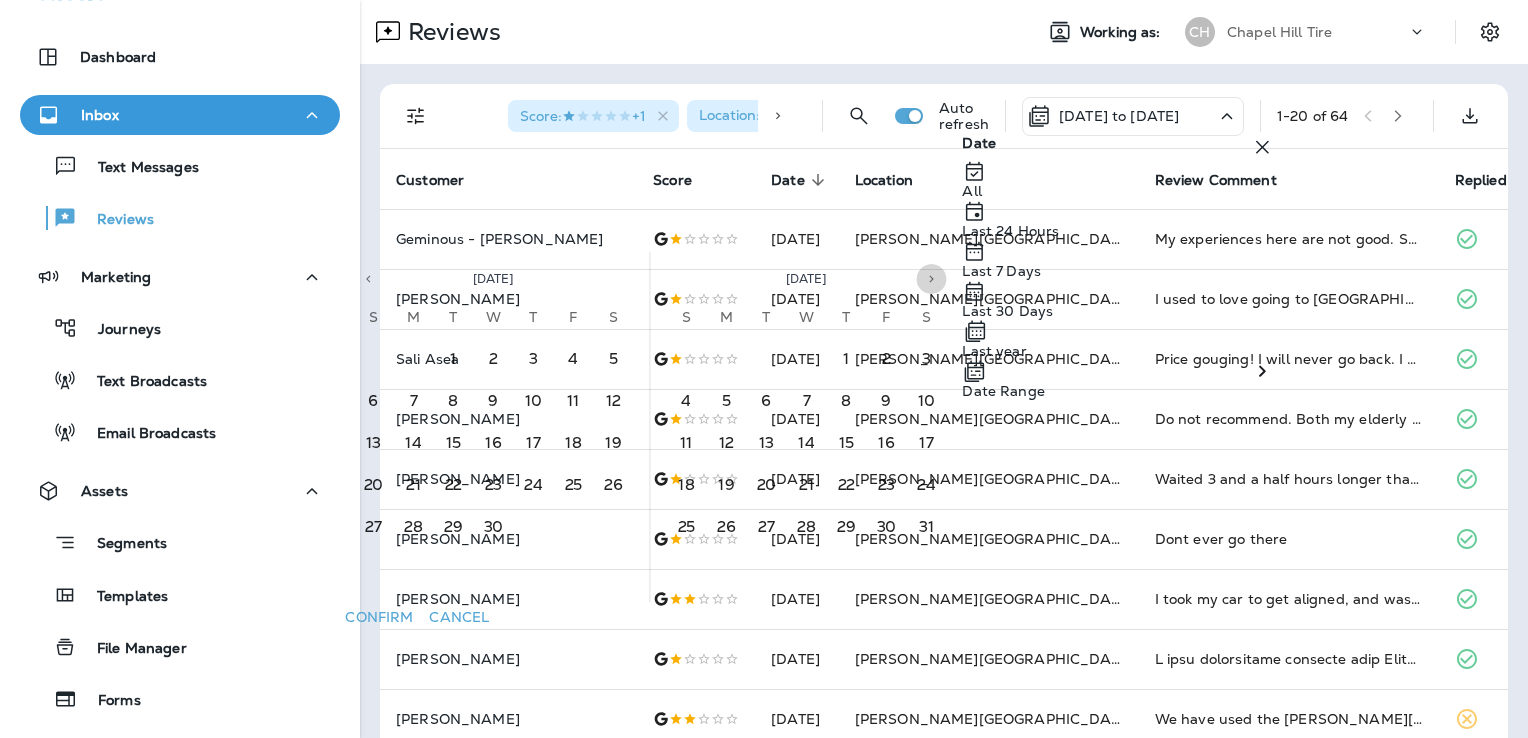 click 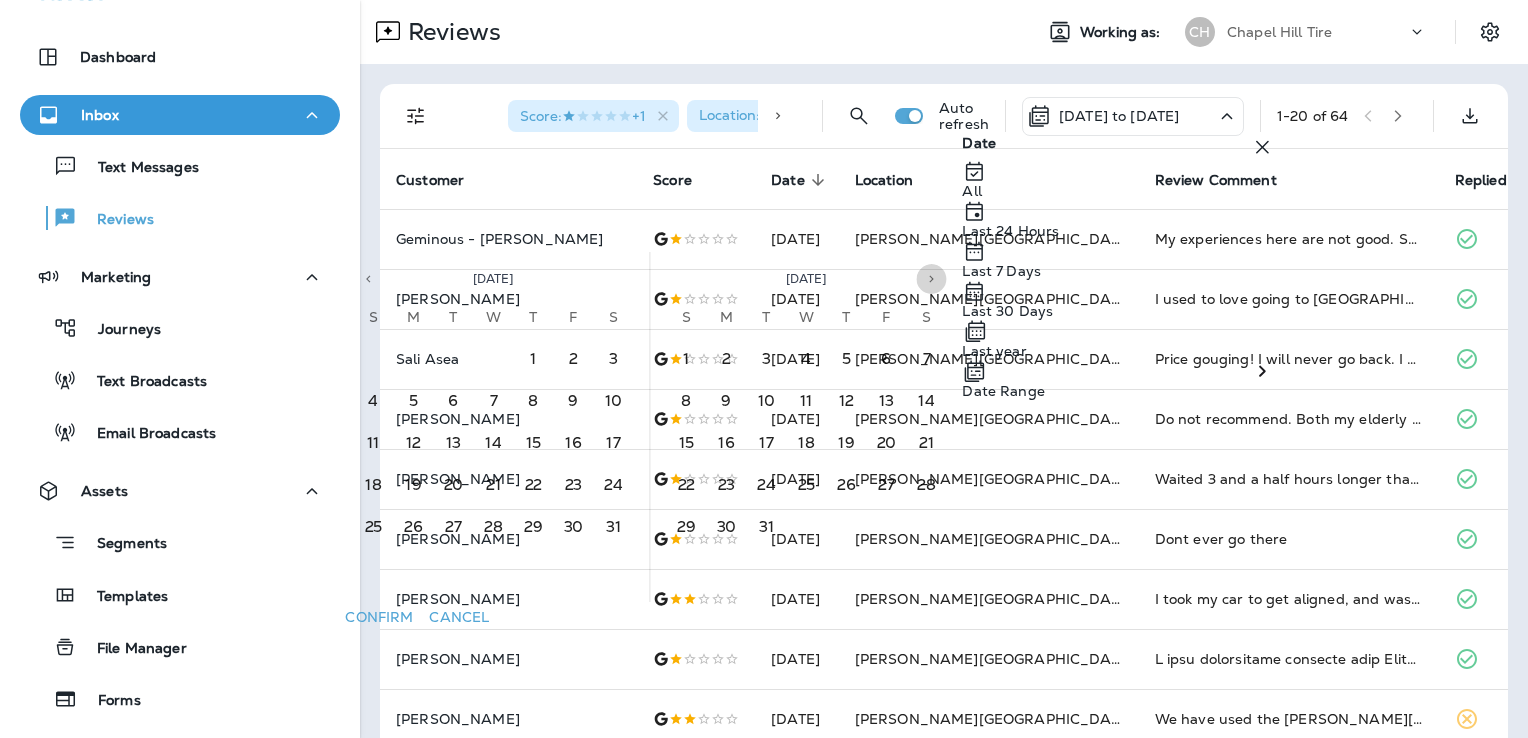 click 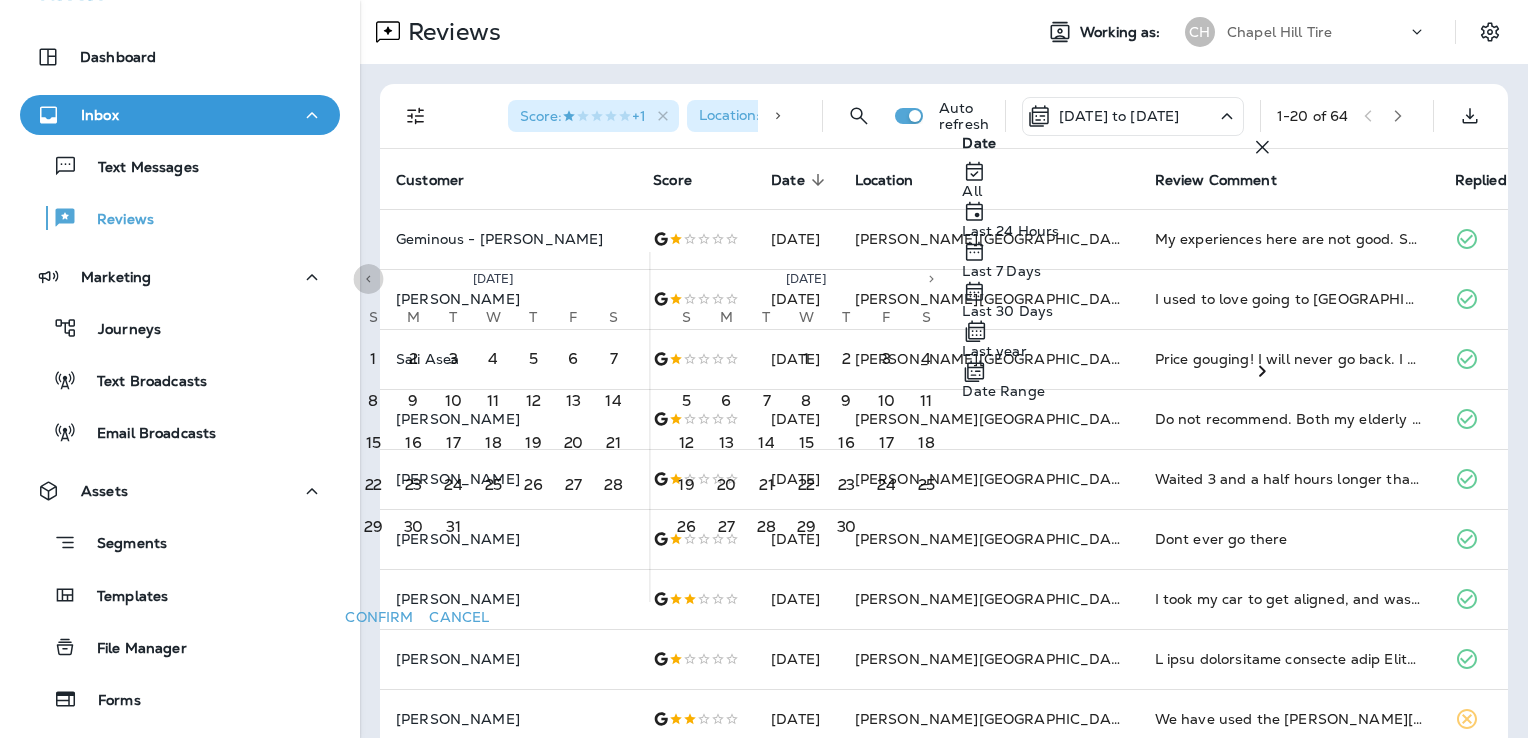 click 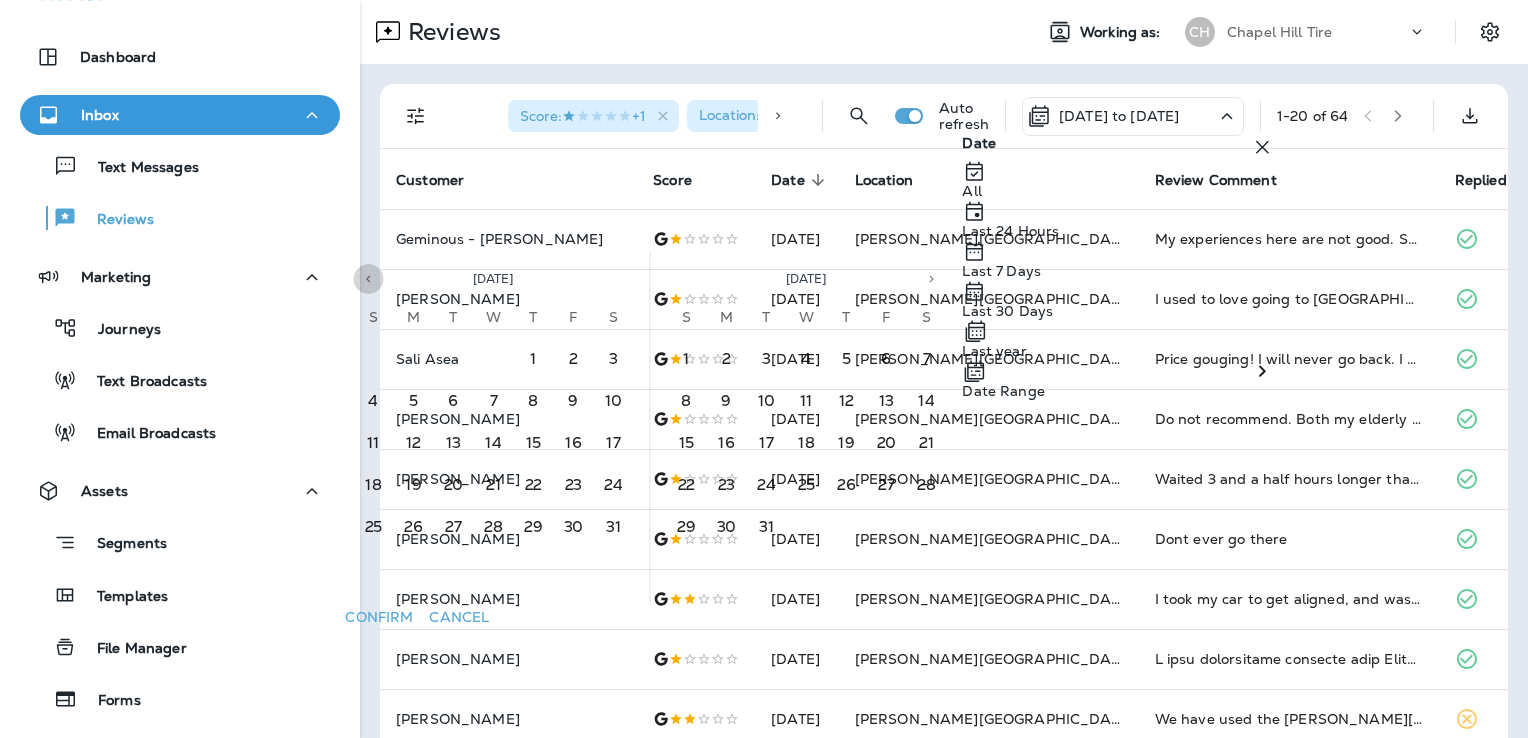 click 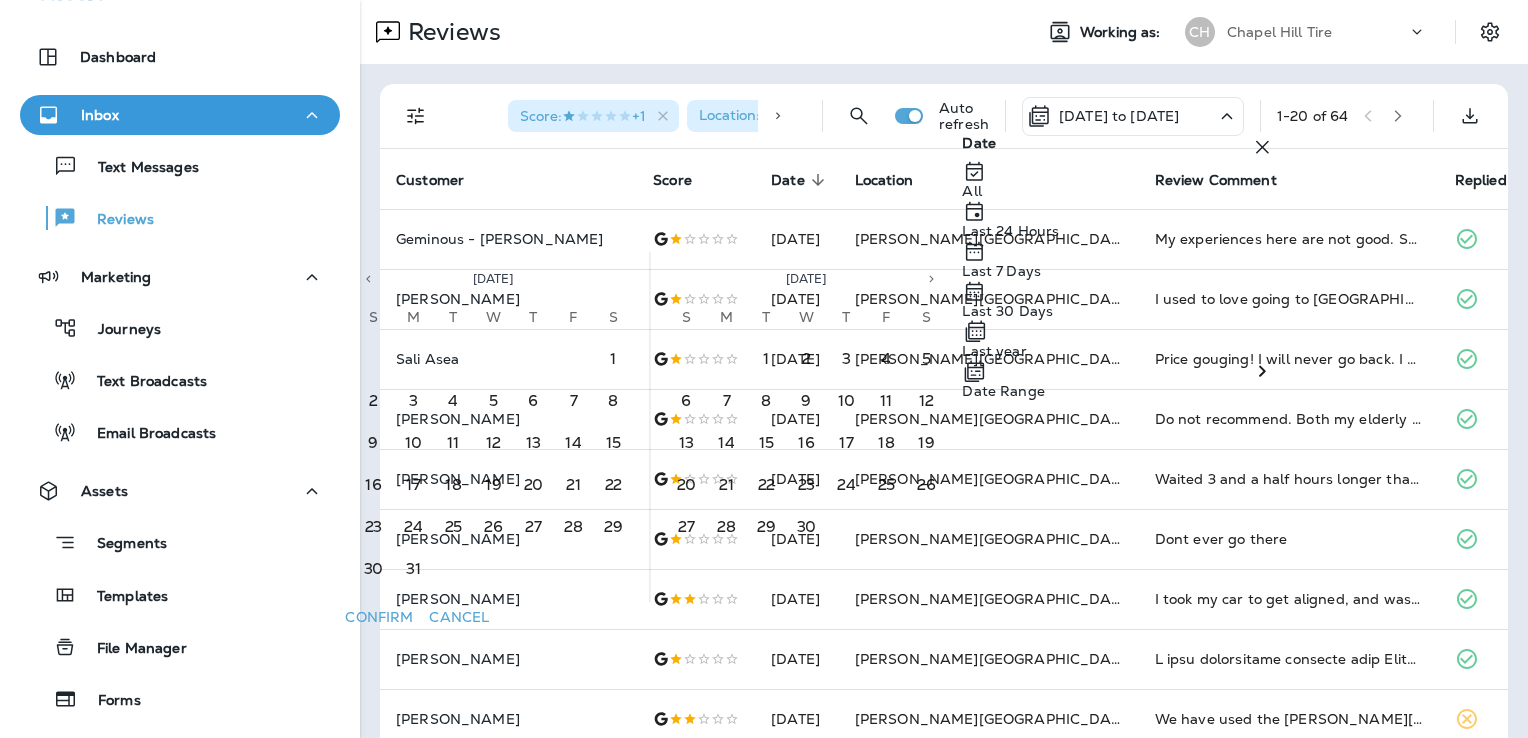 click 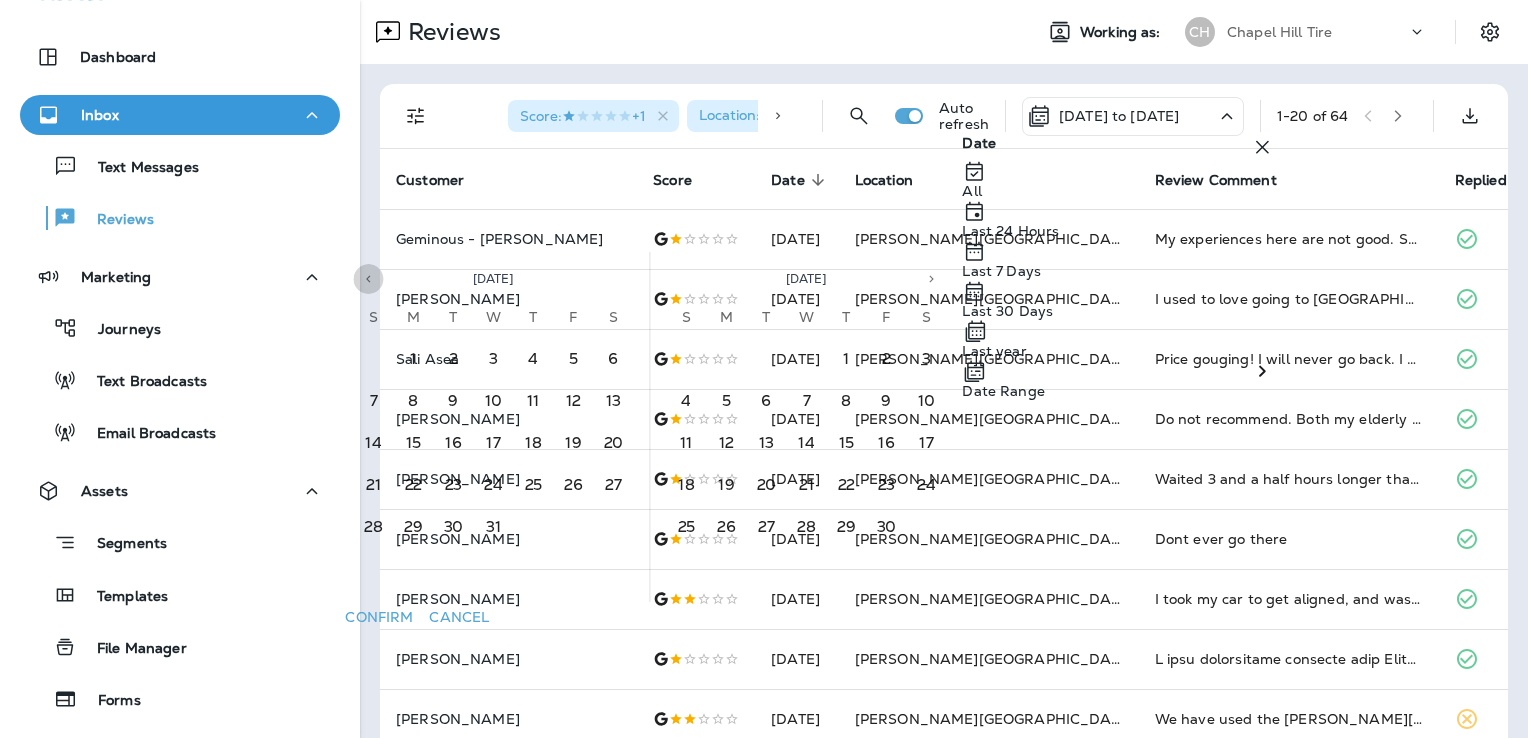 click 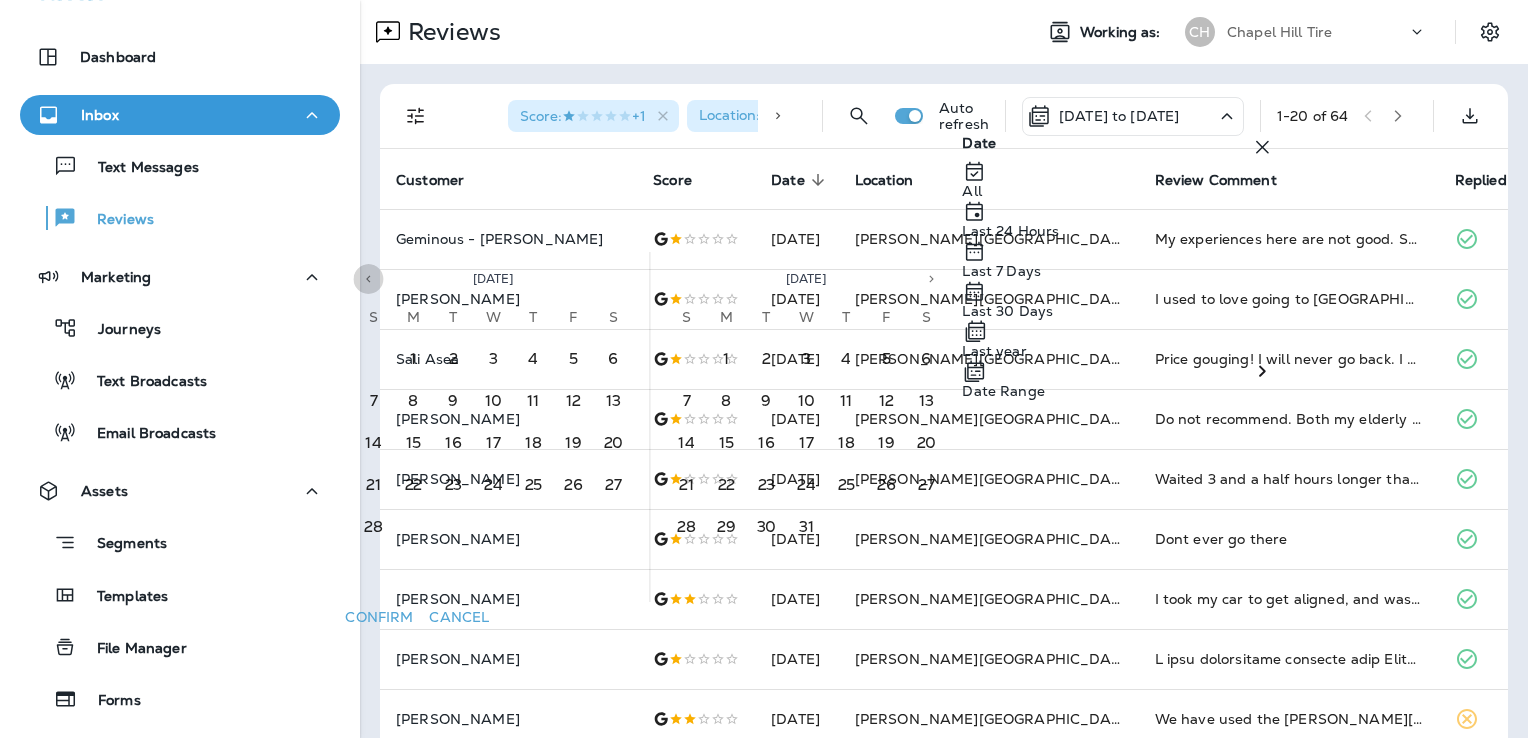 click 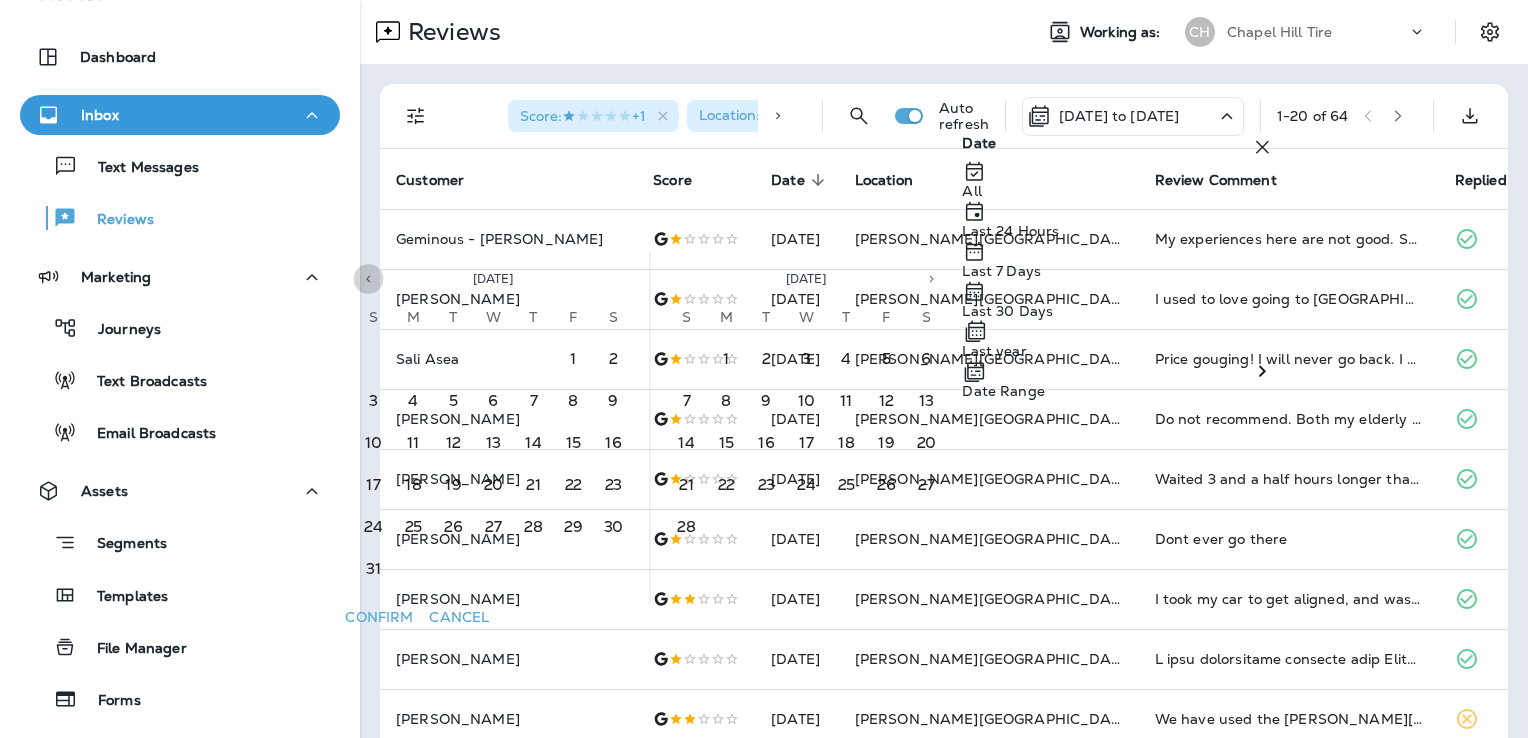 click 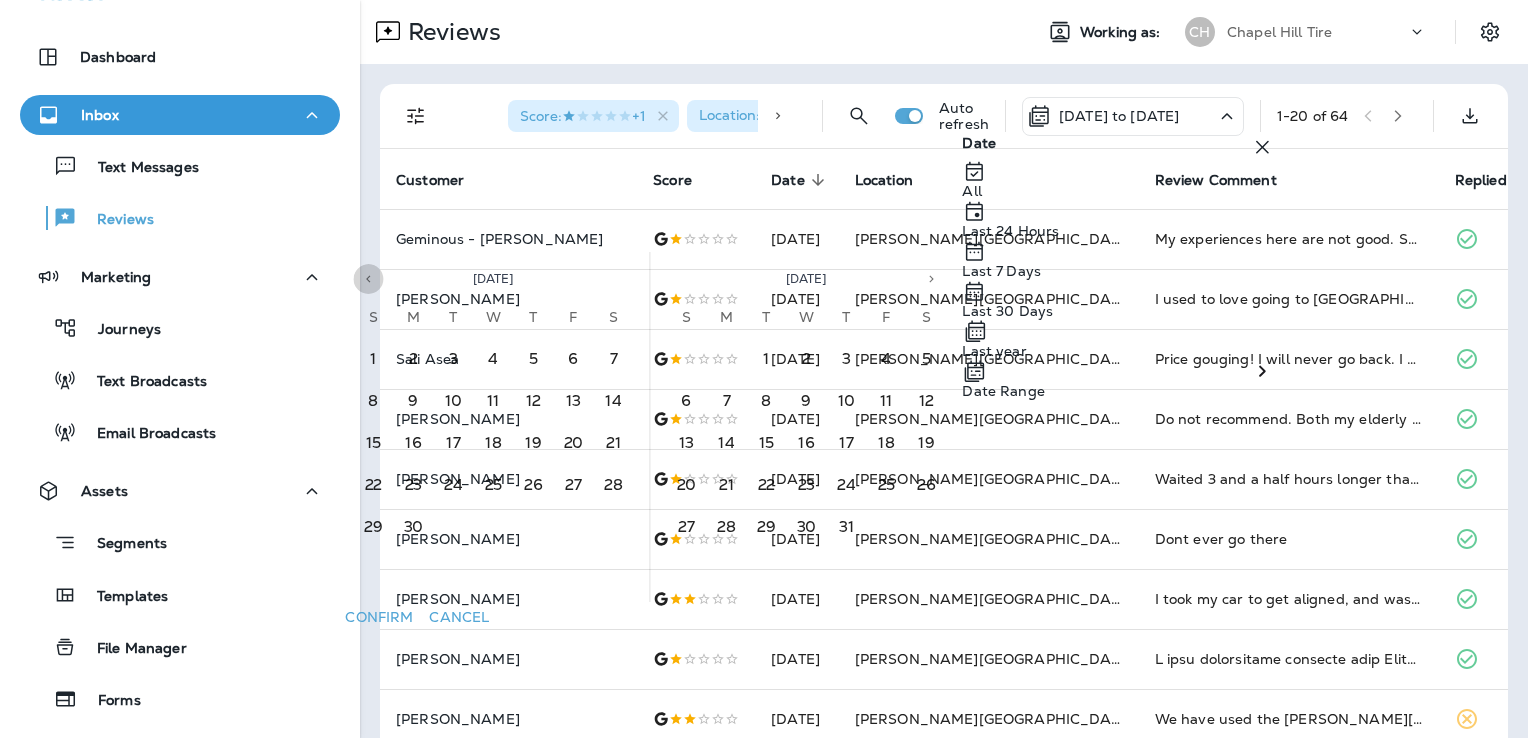 click 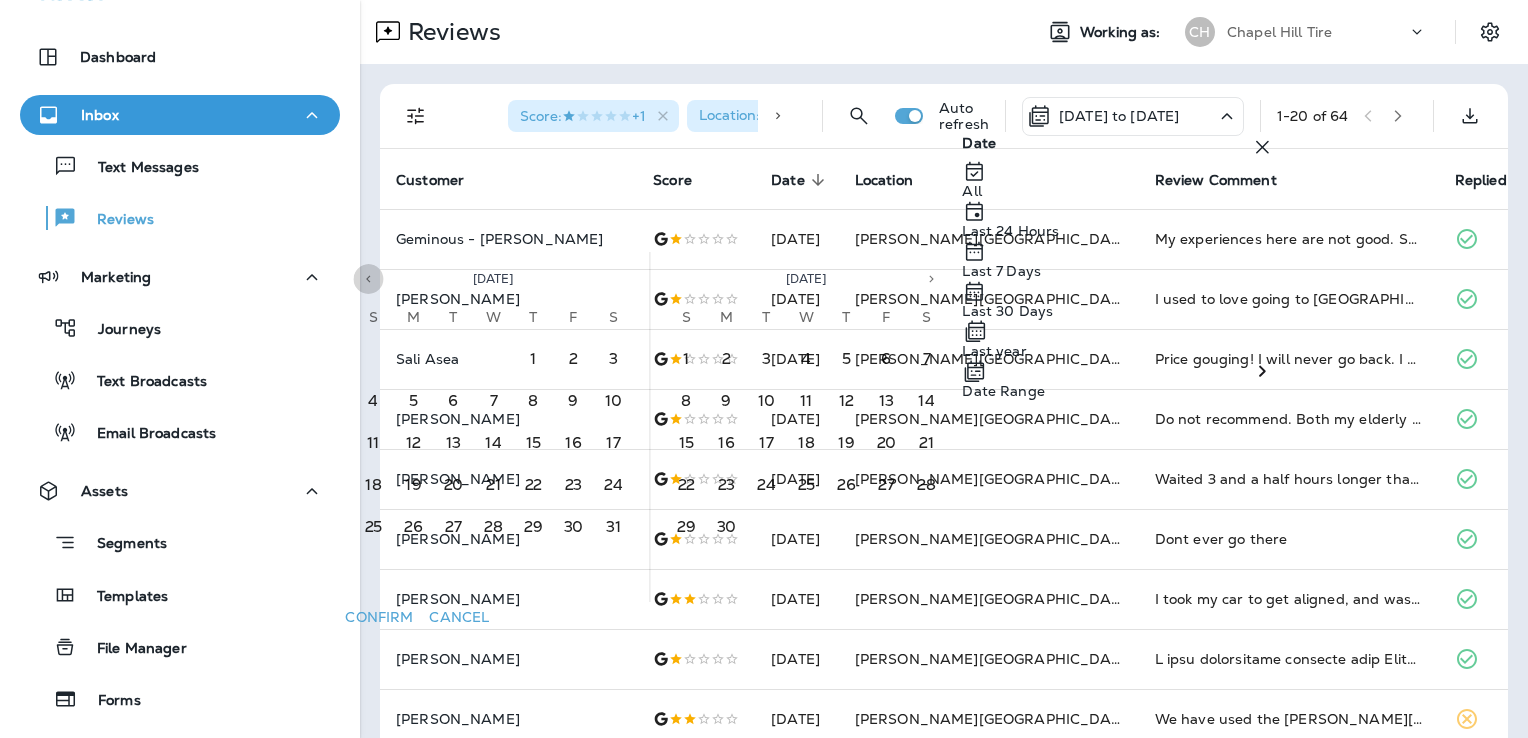 click 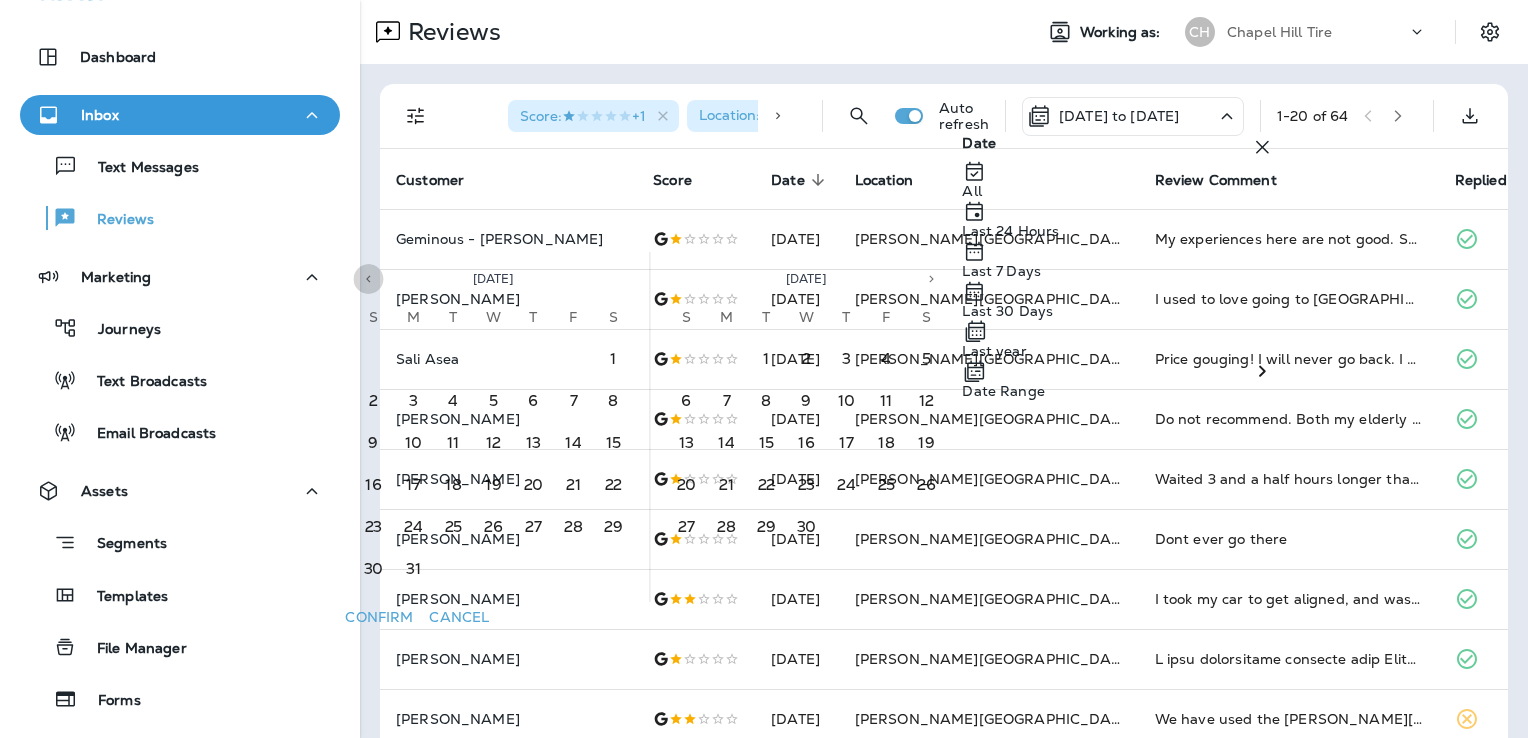 click 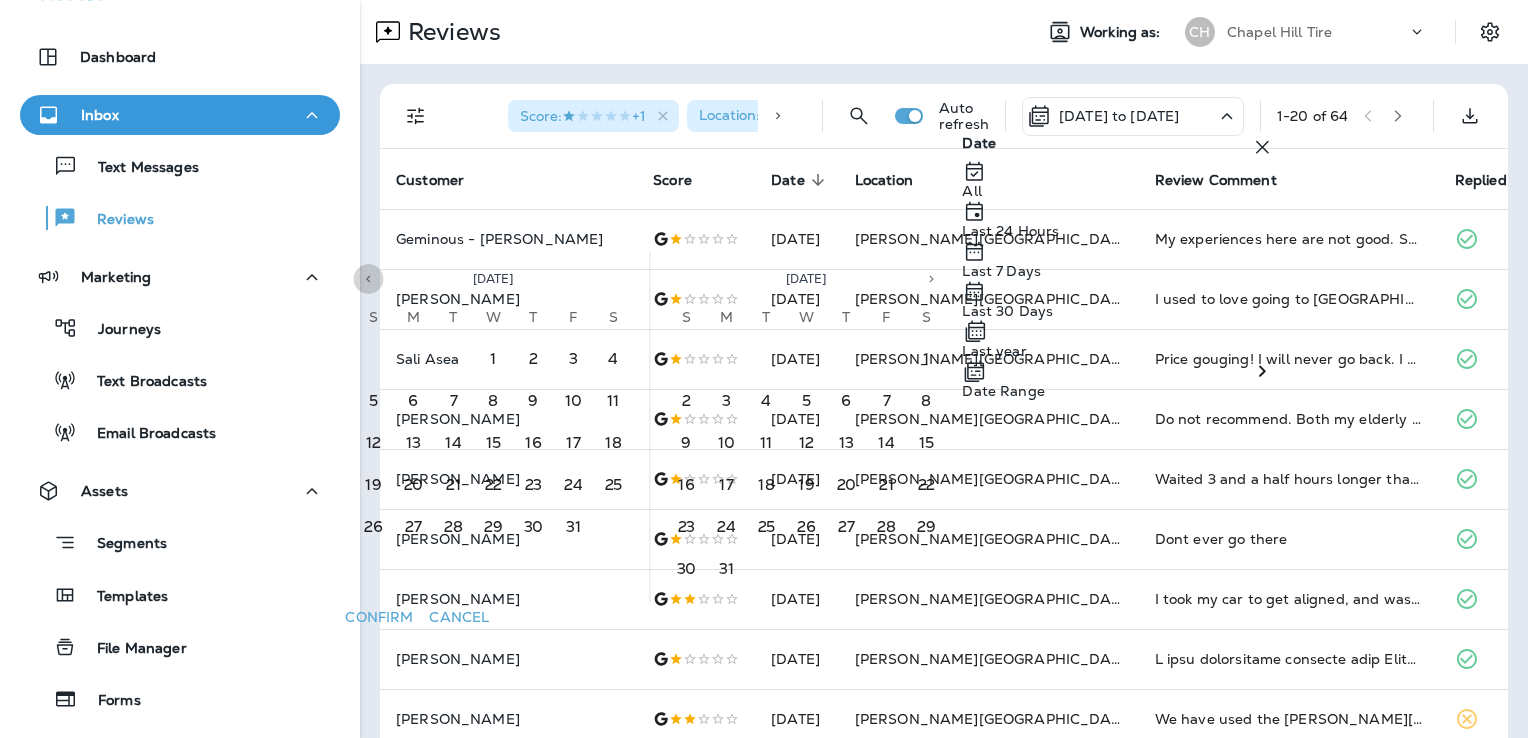 click 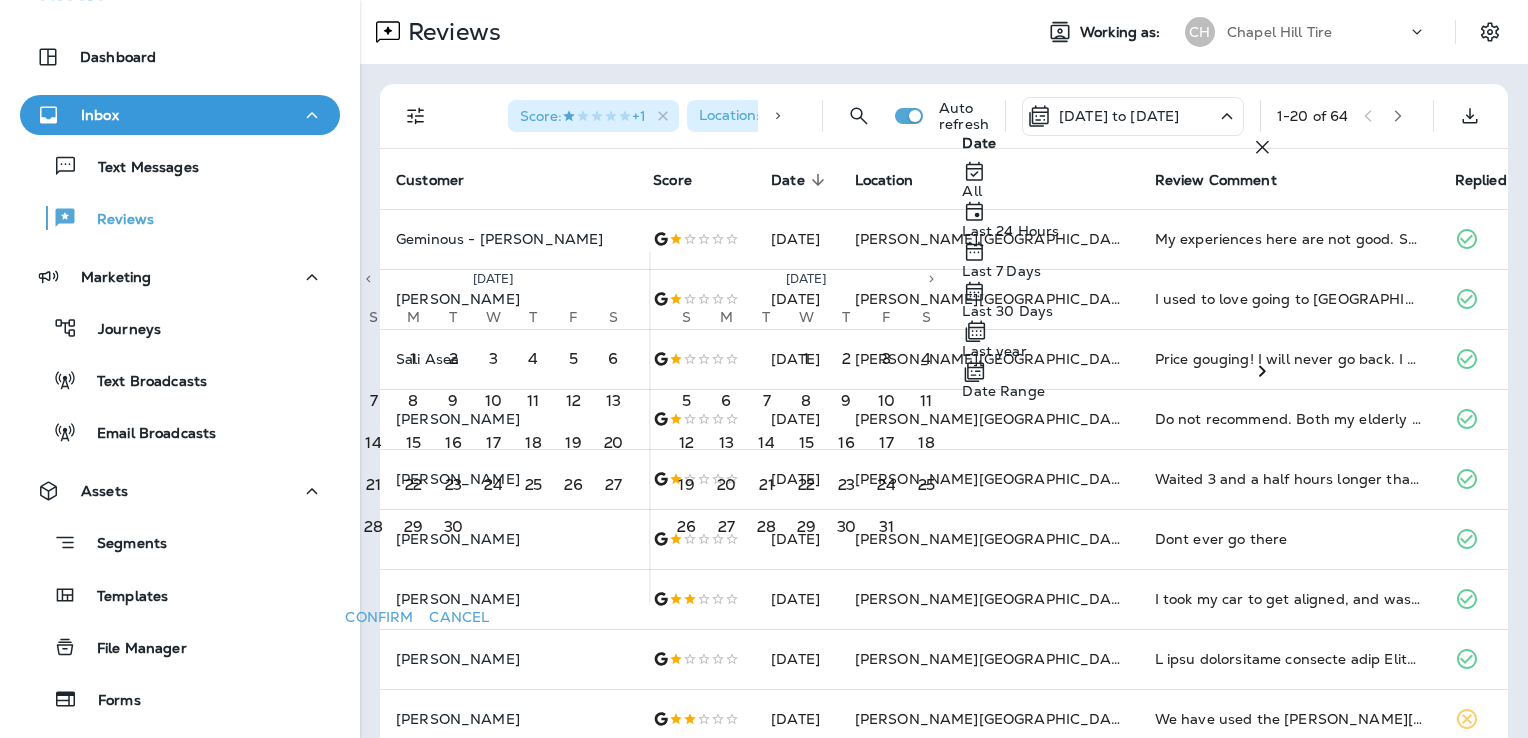 click 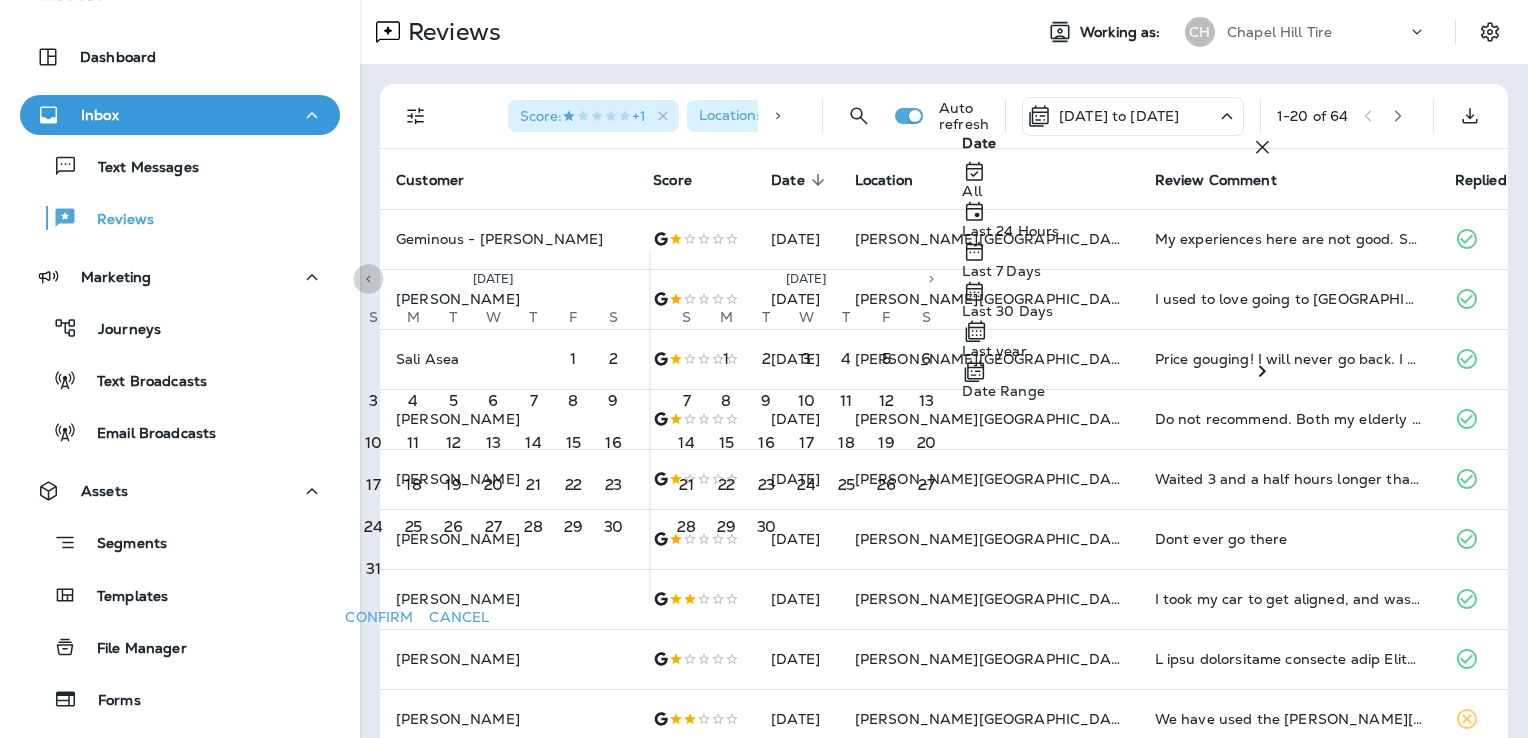 click 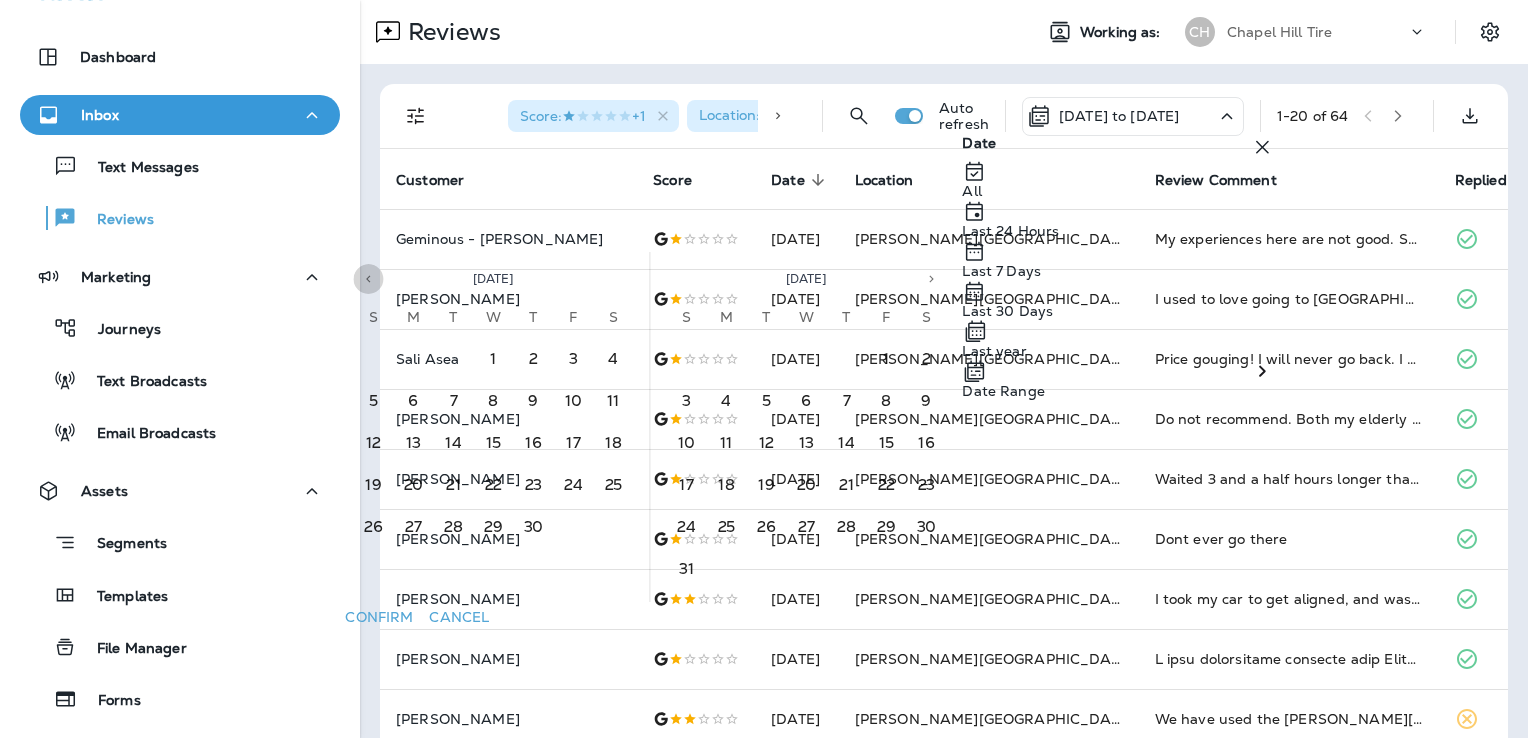 click 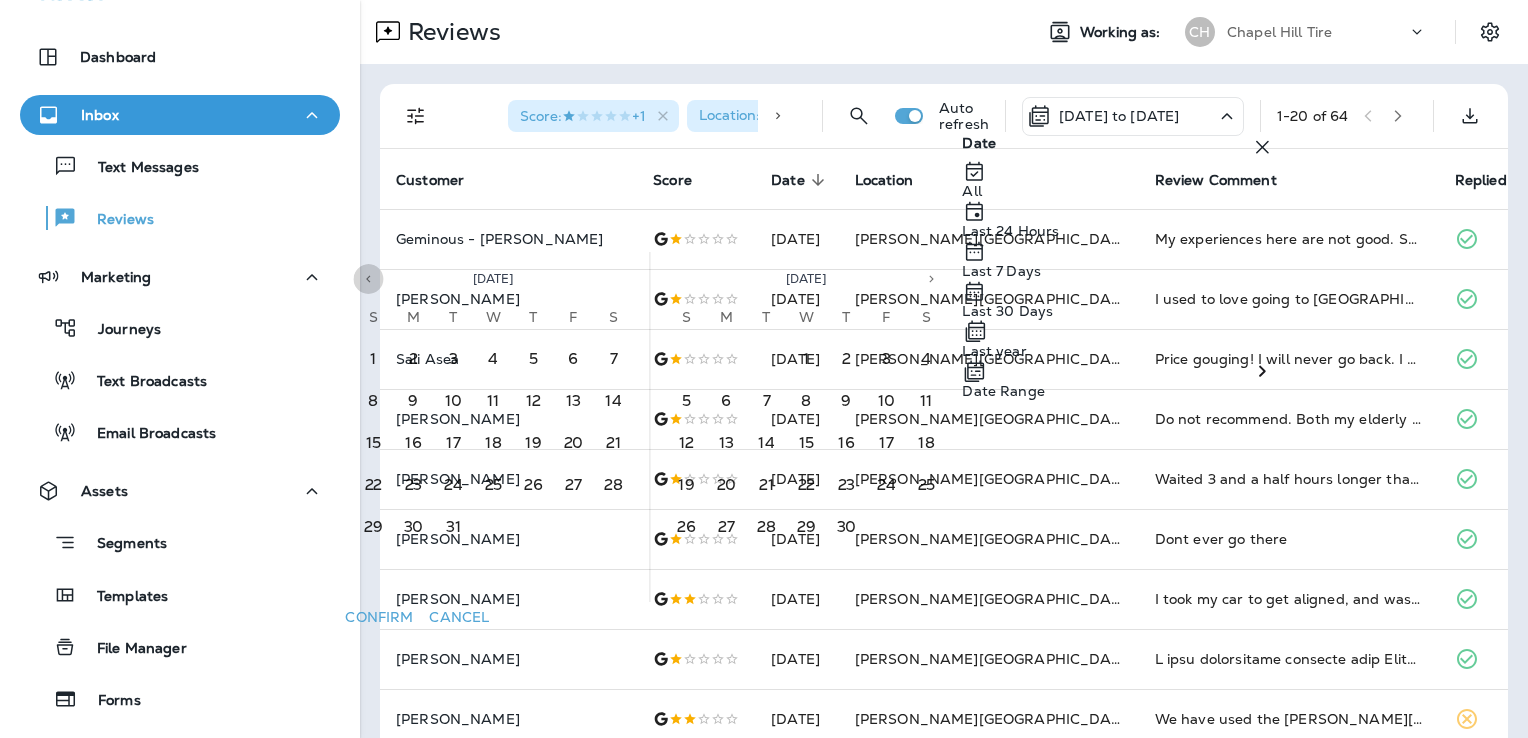 click 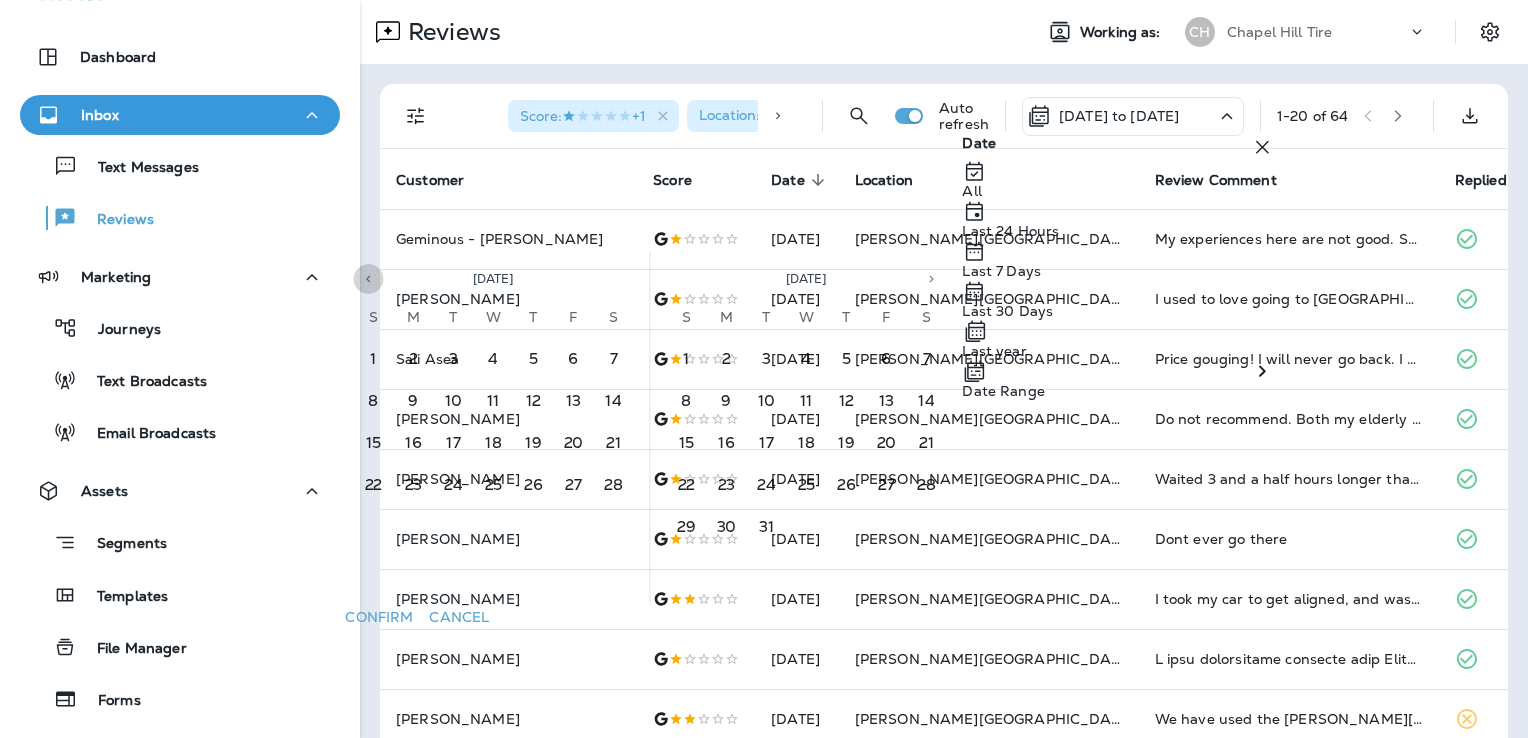 click 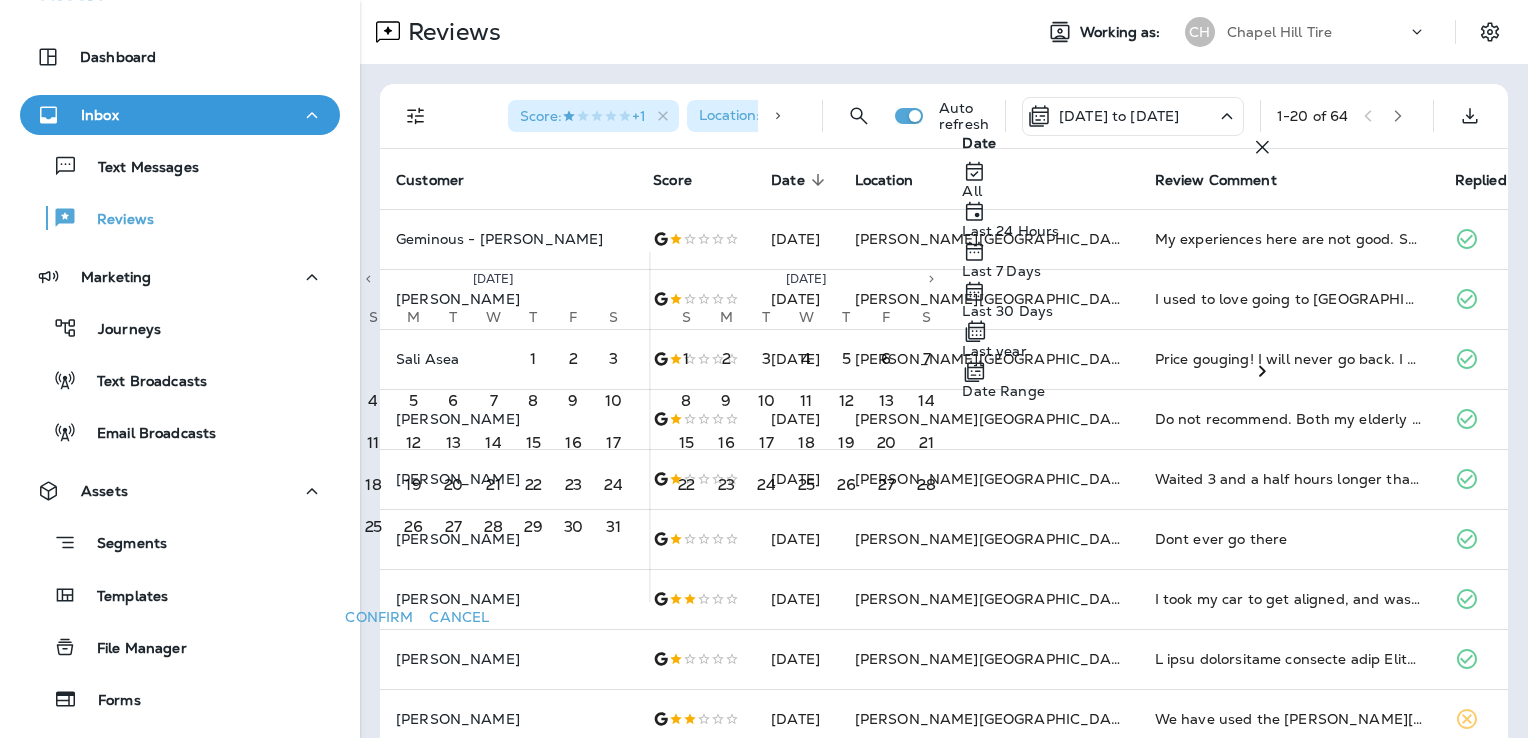 click 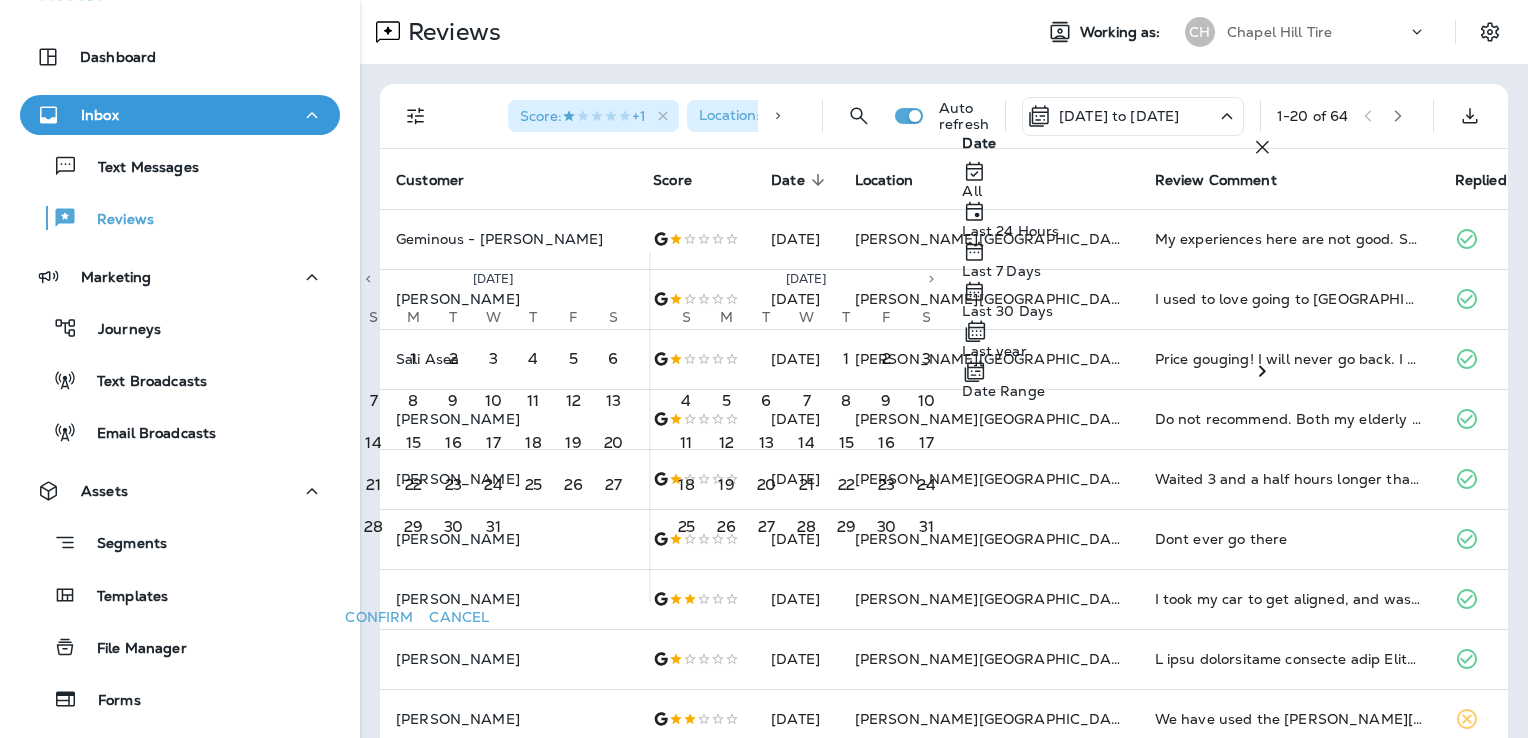 click 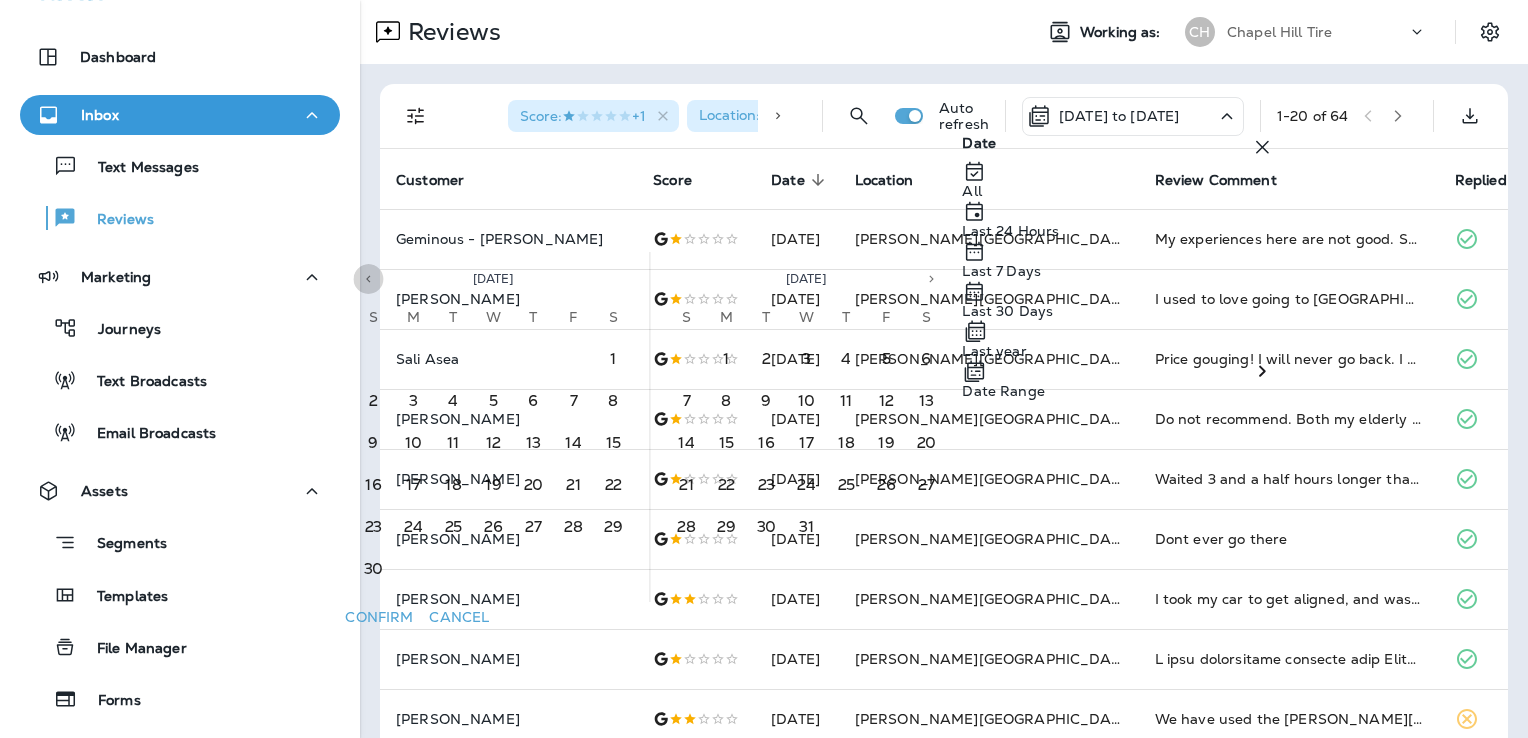 click 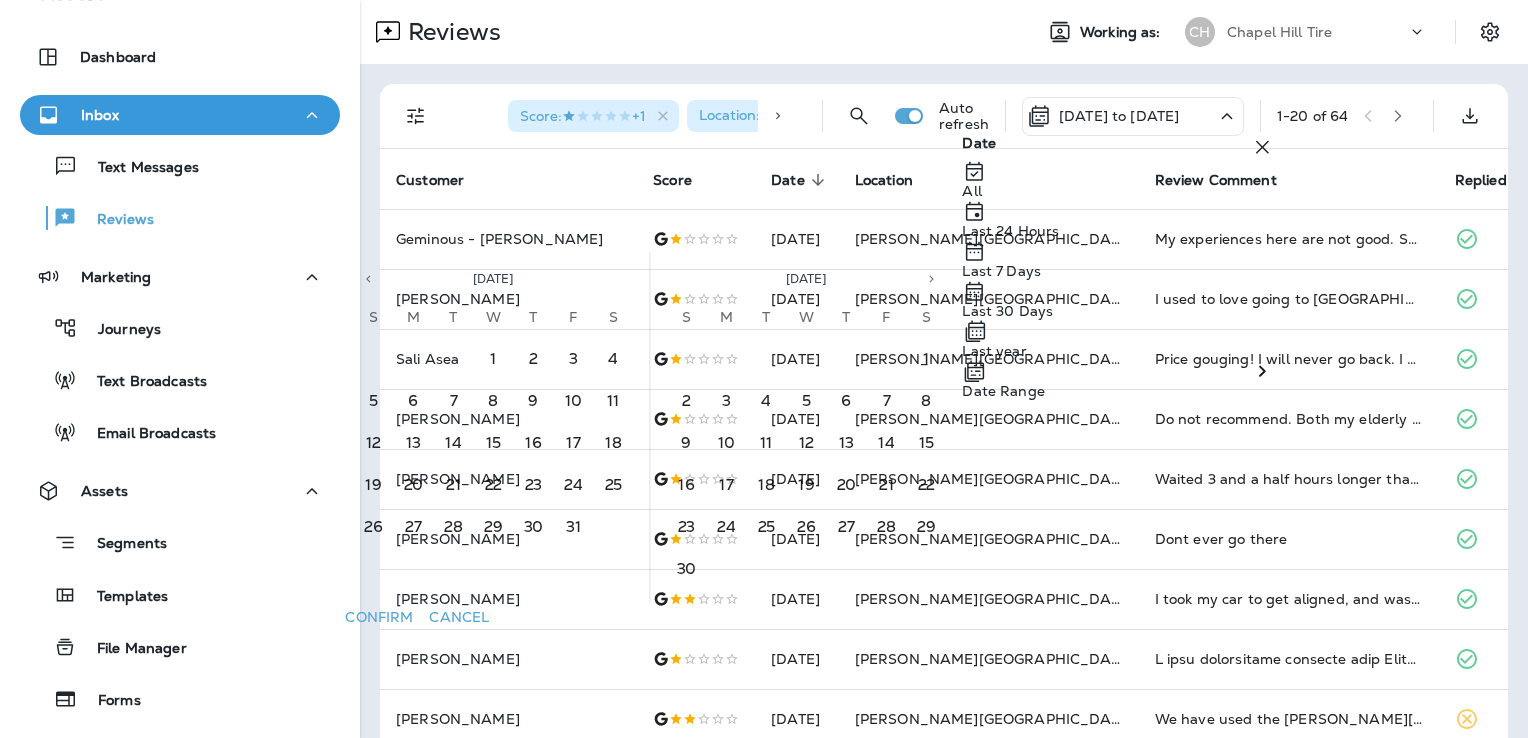 click 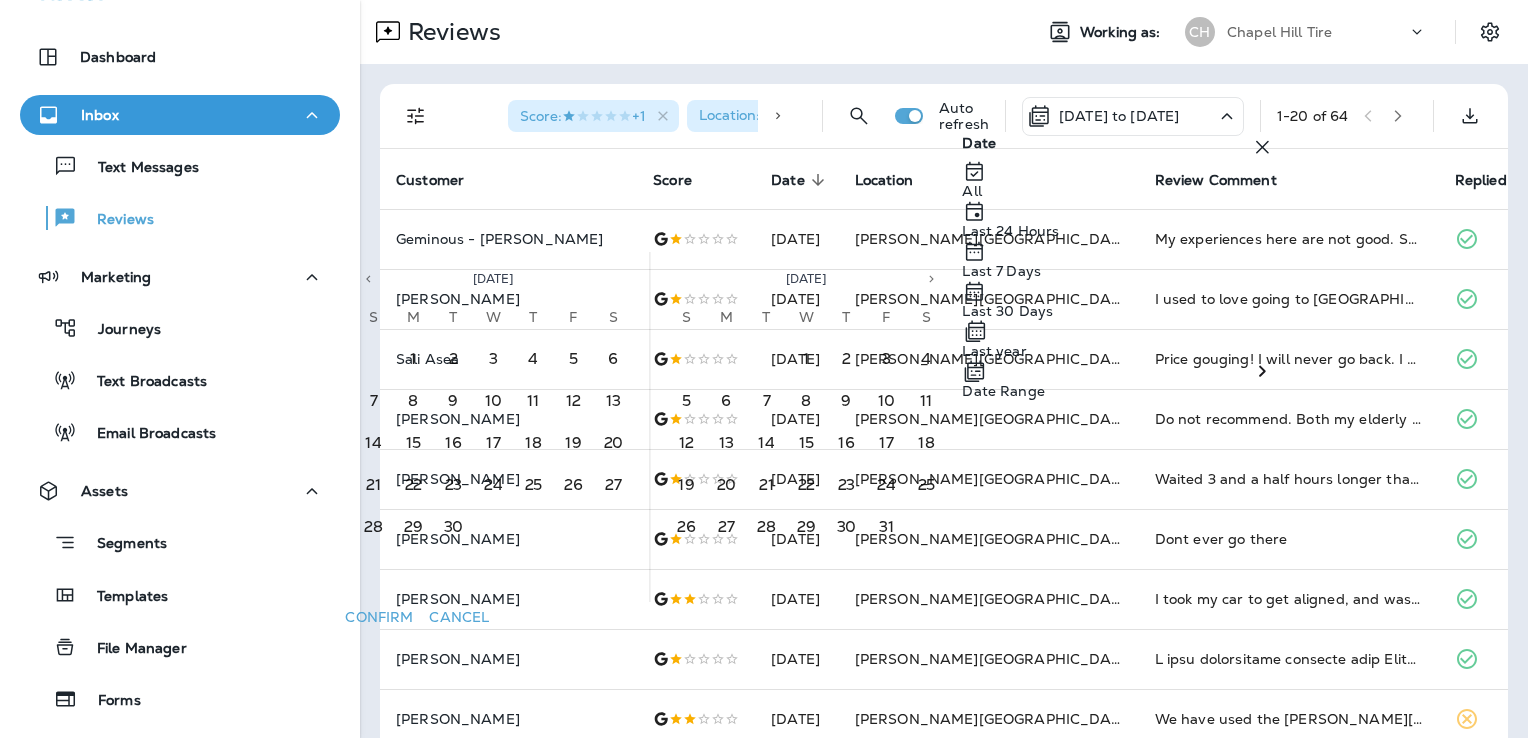 click 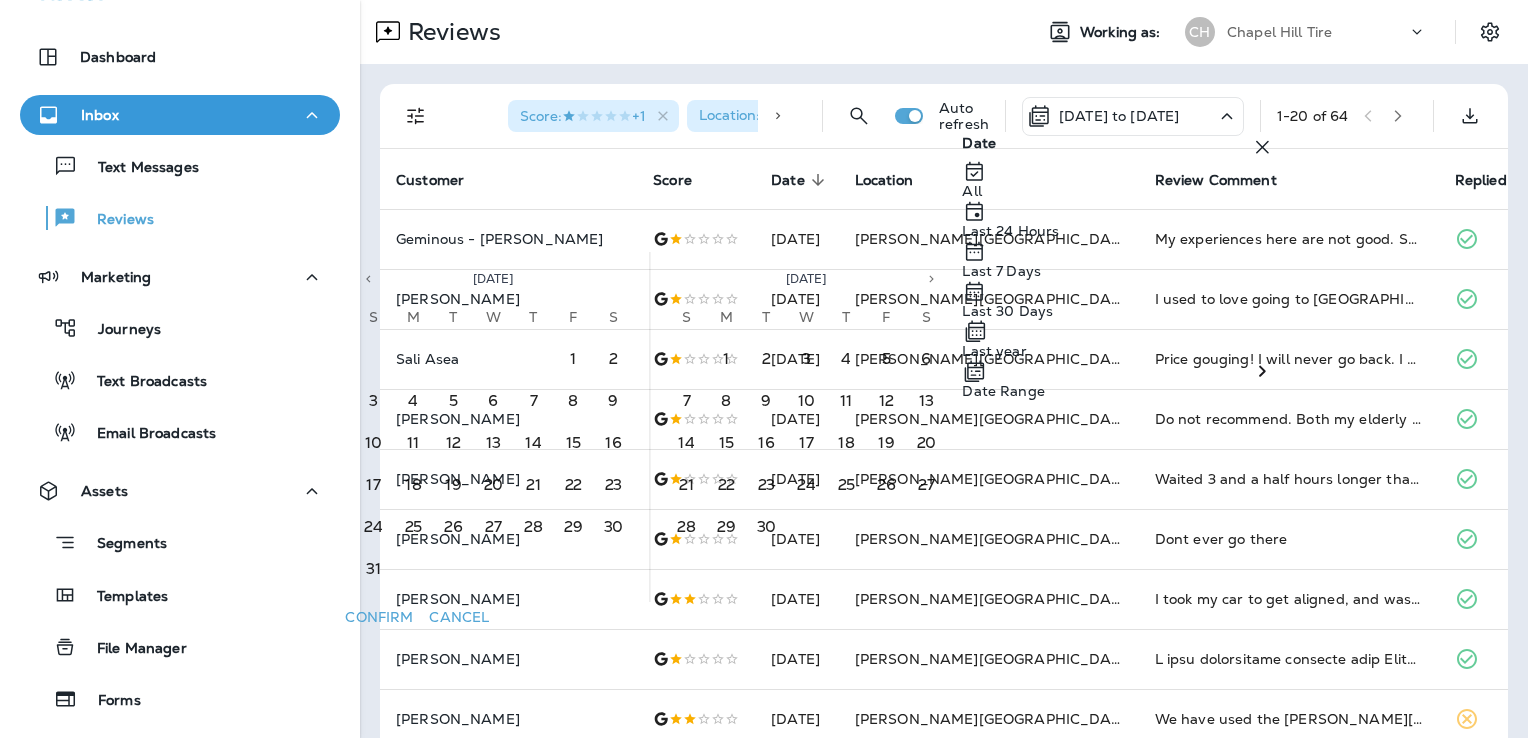 click 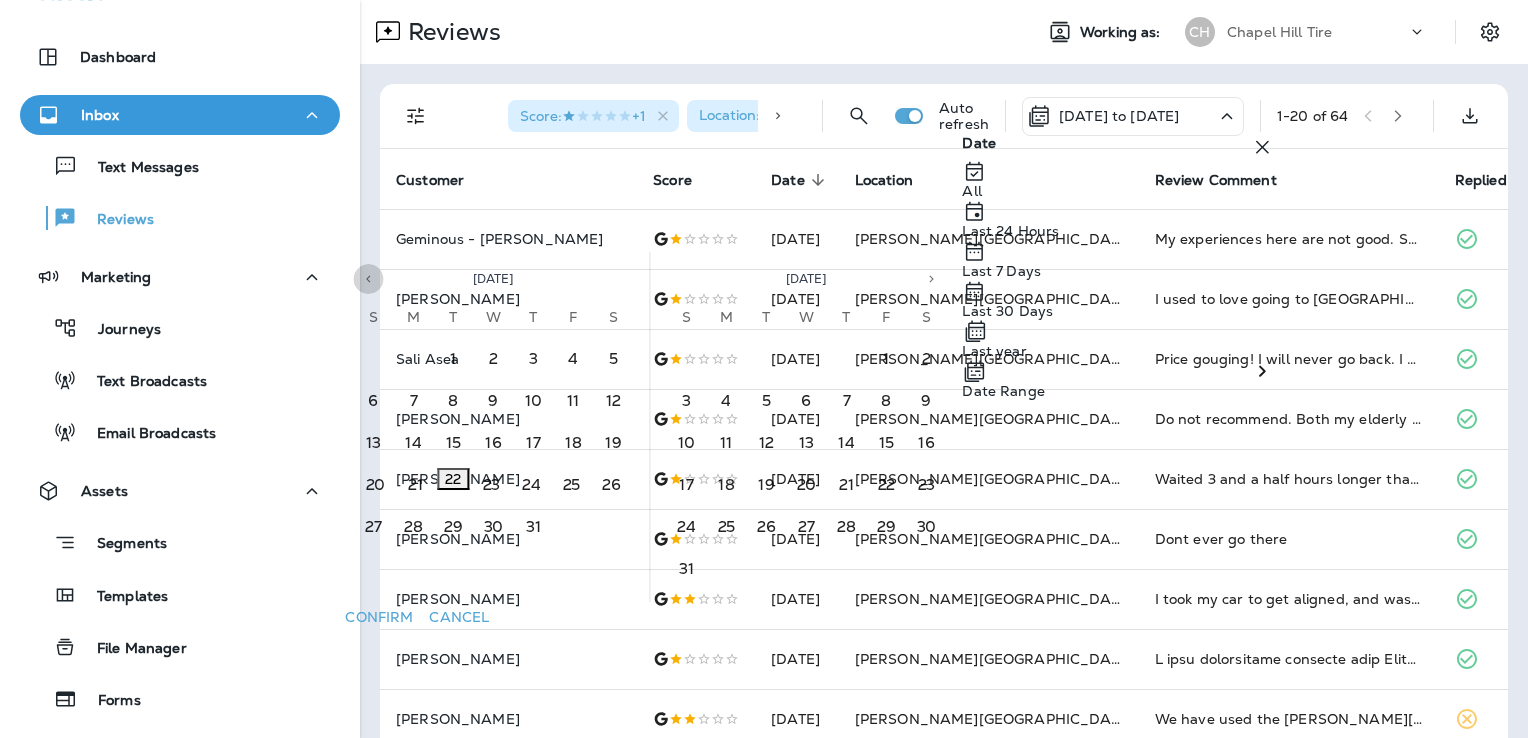 click 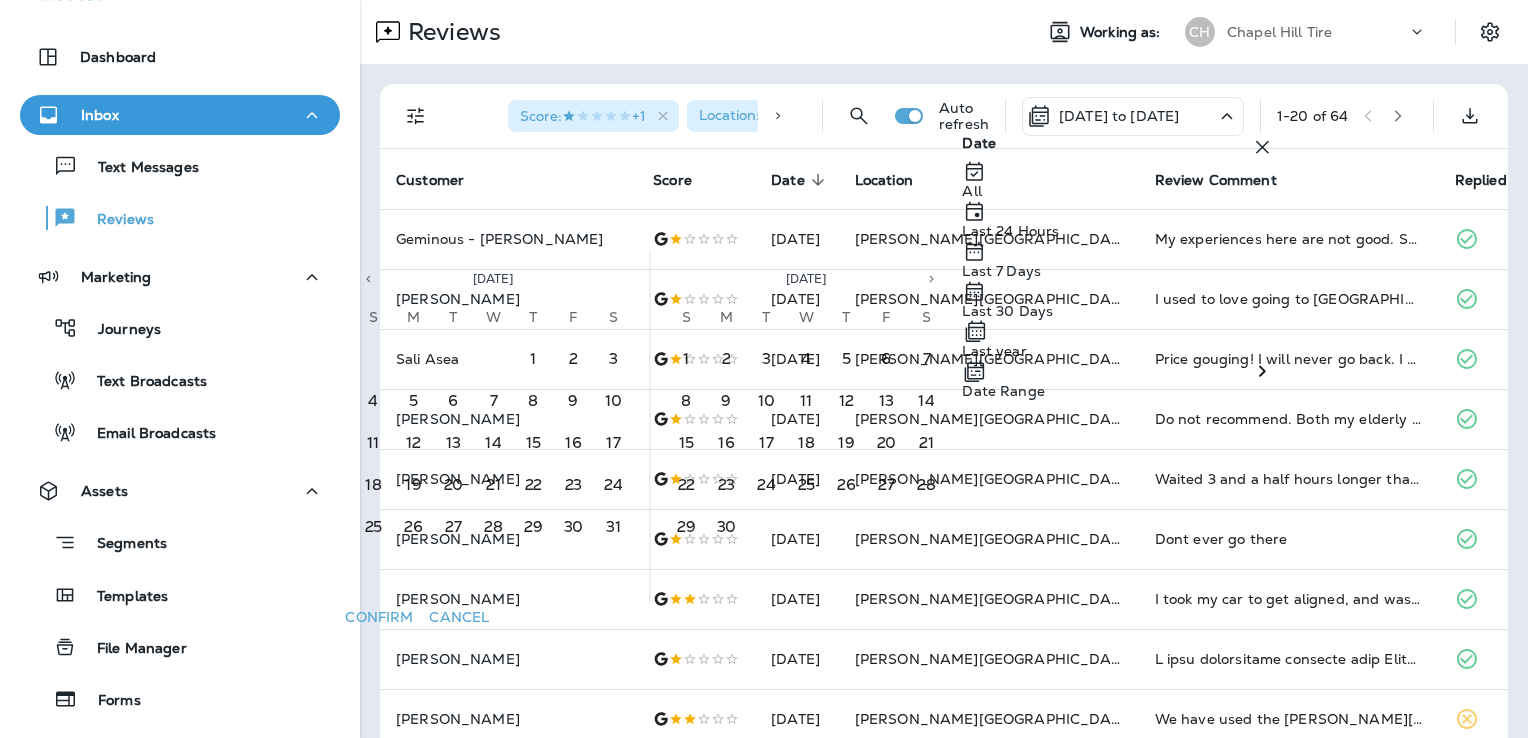 click 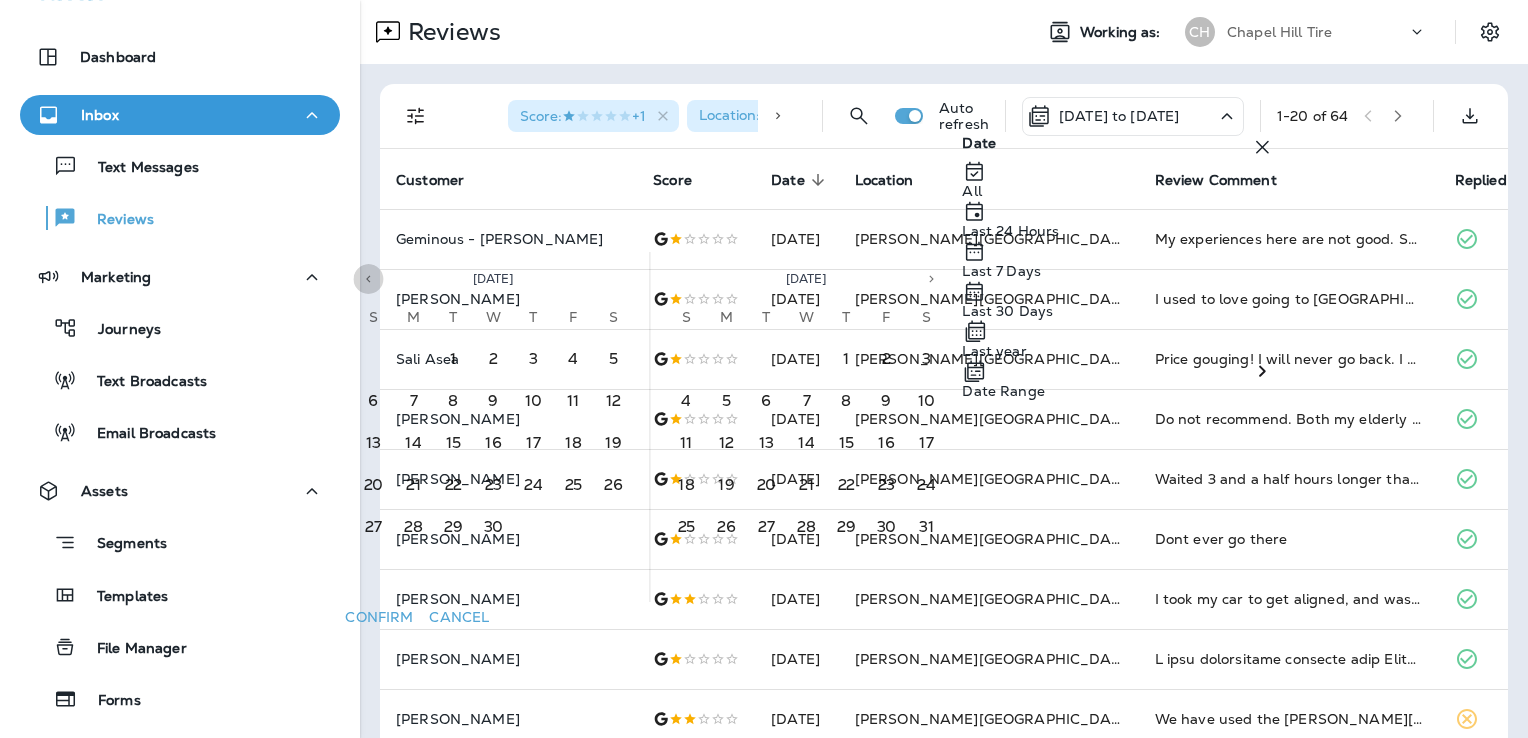 click 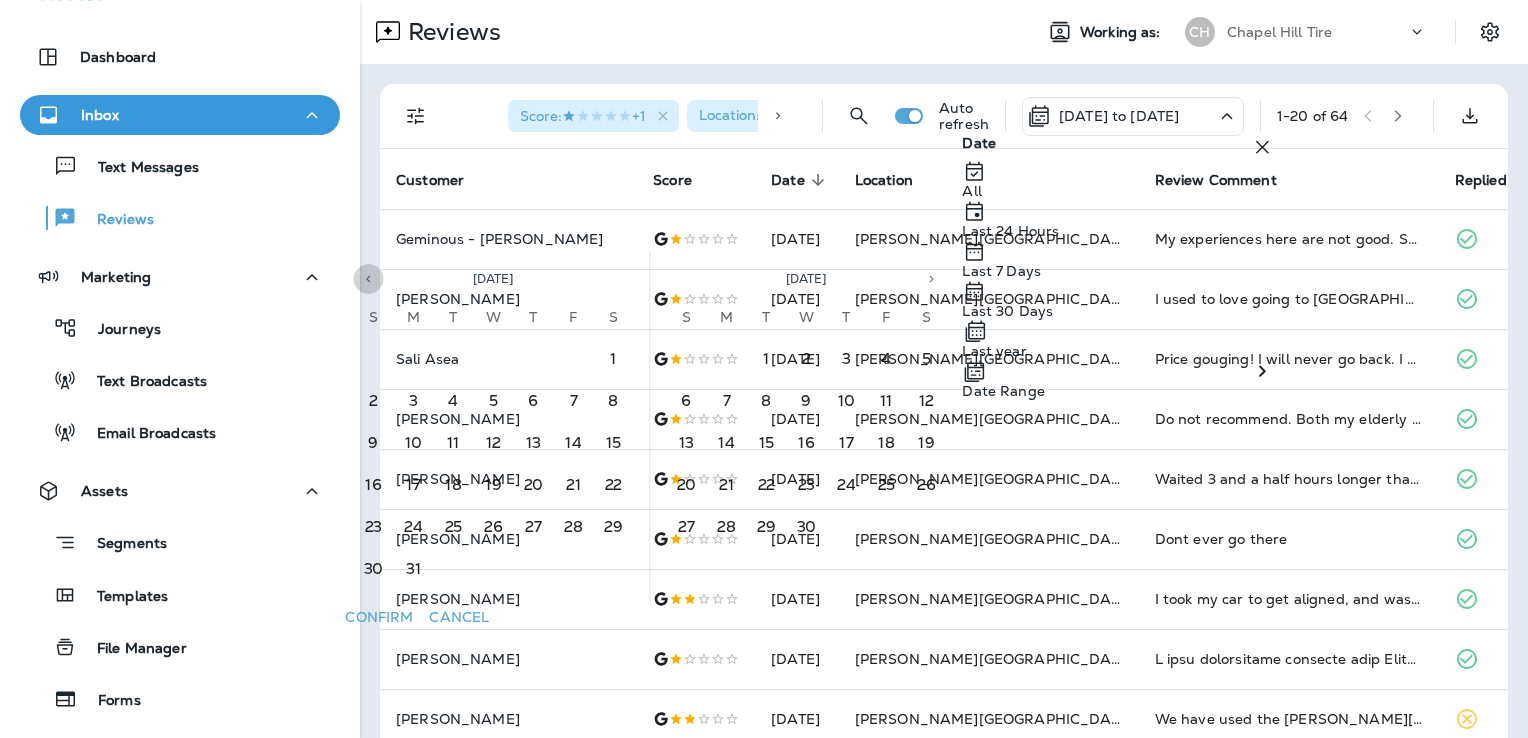 click 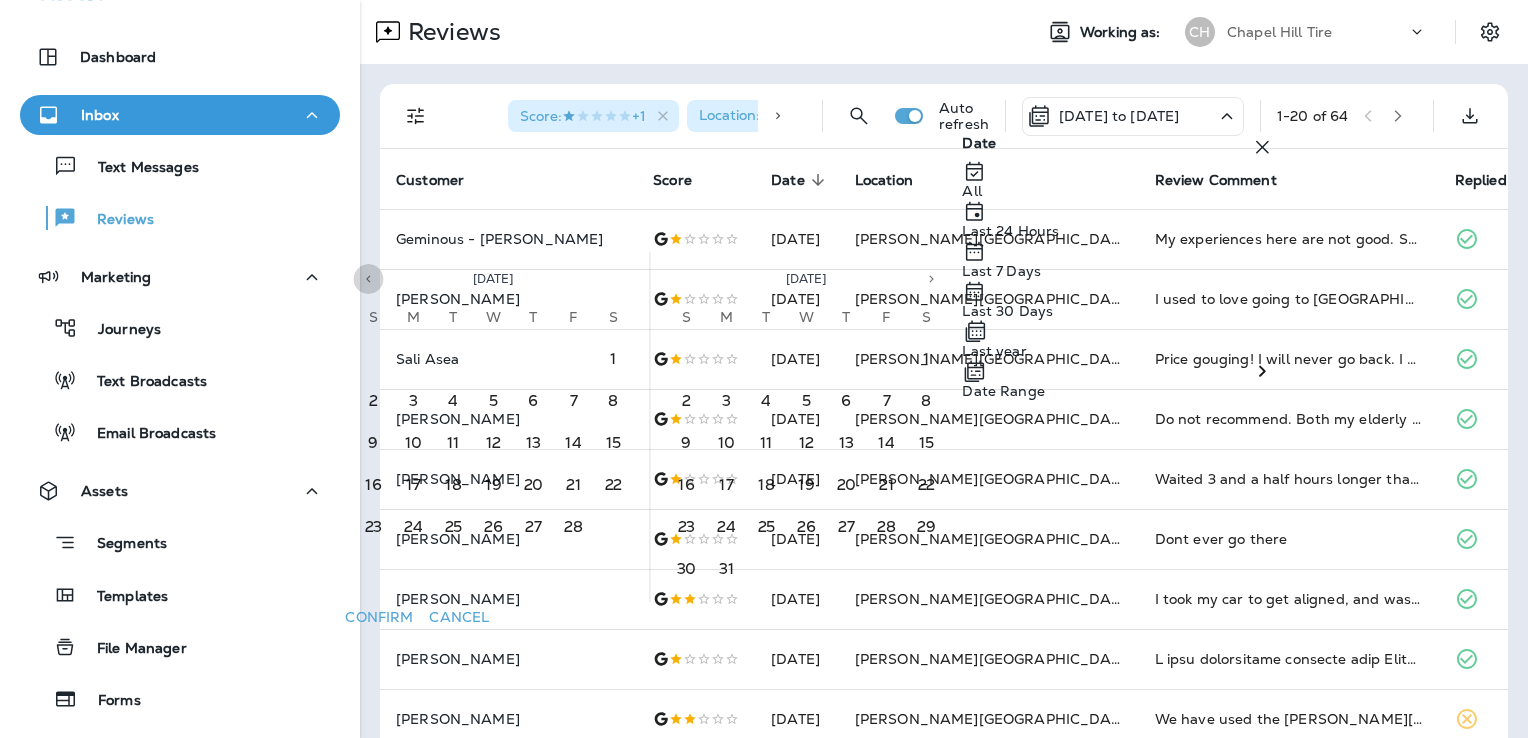 click 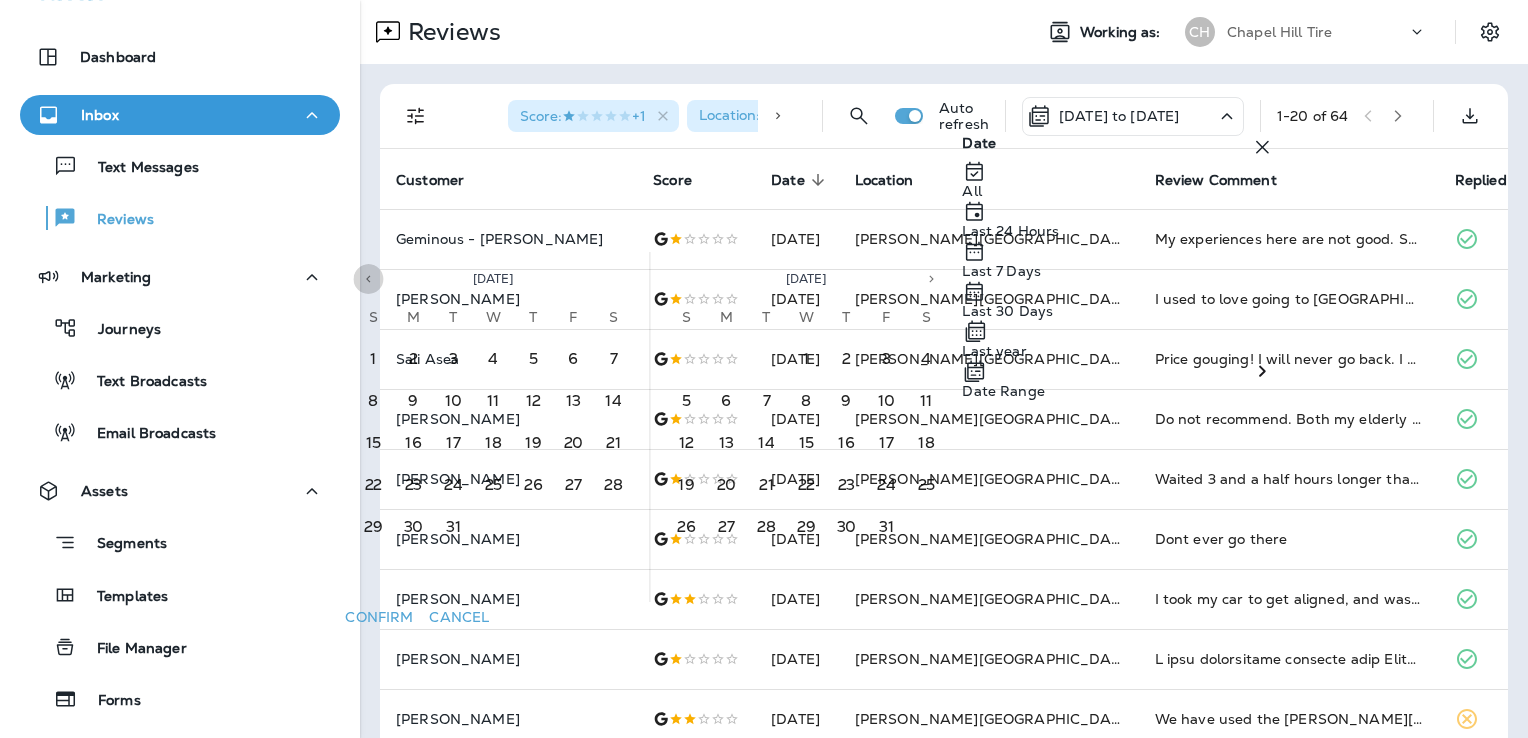 click 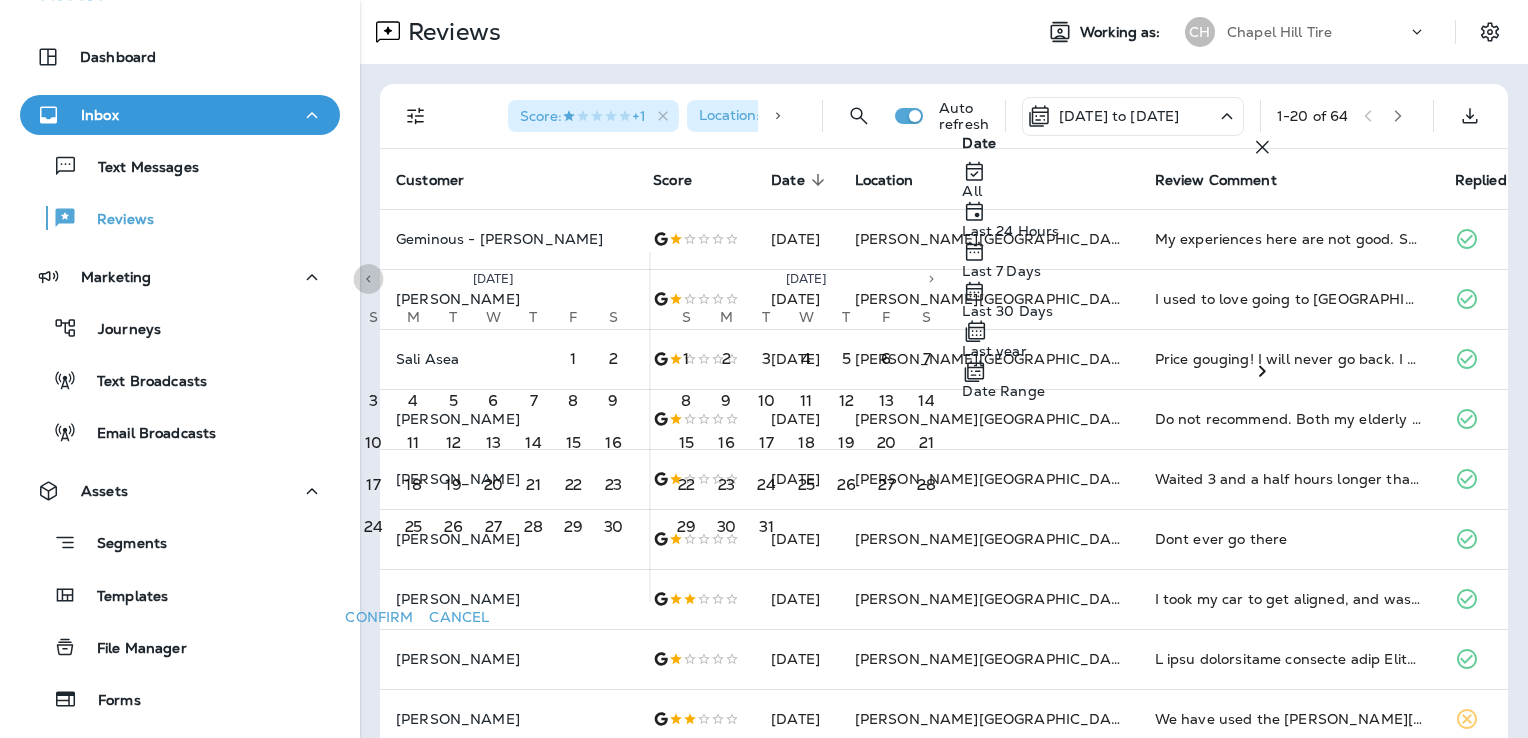 click 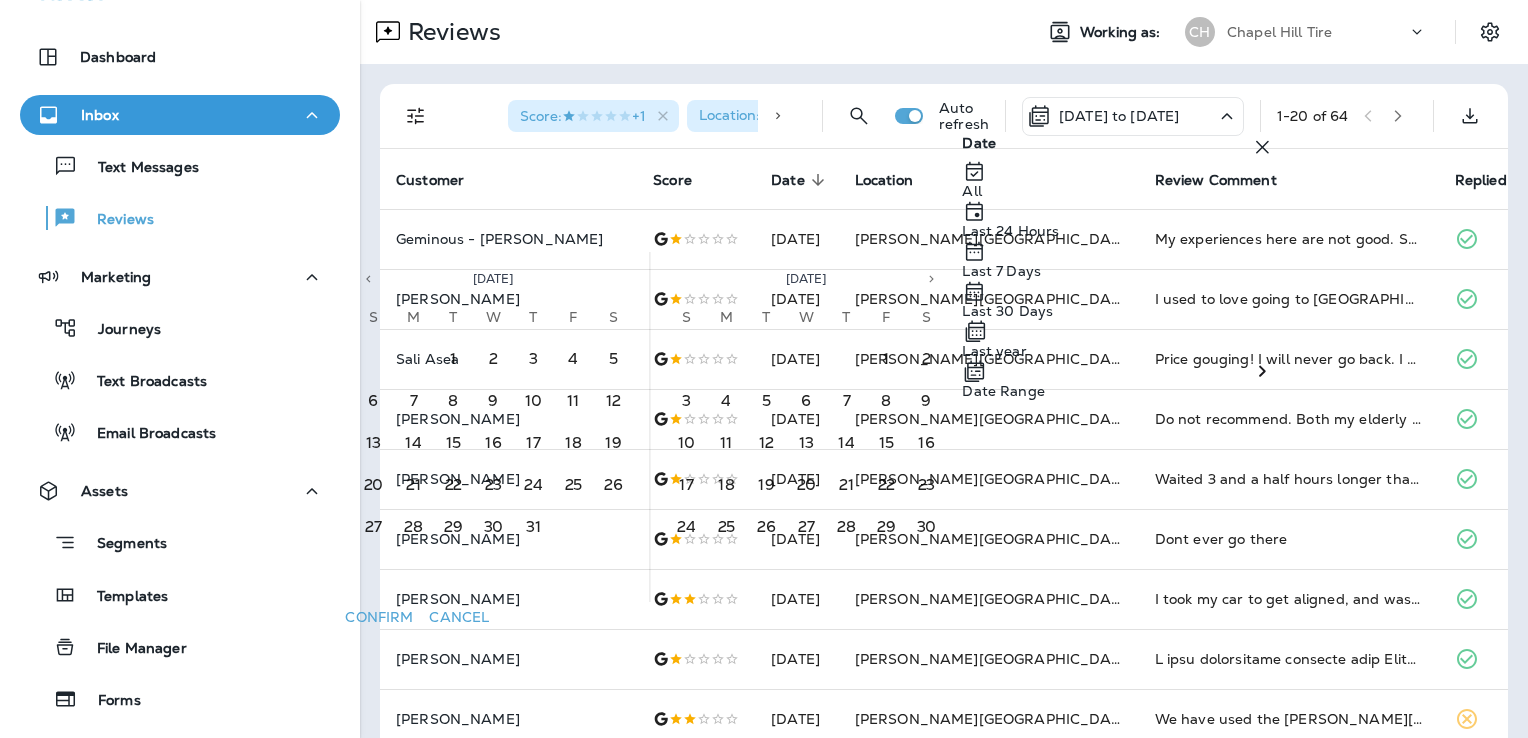 click 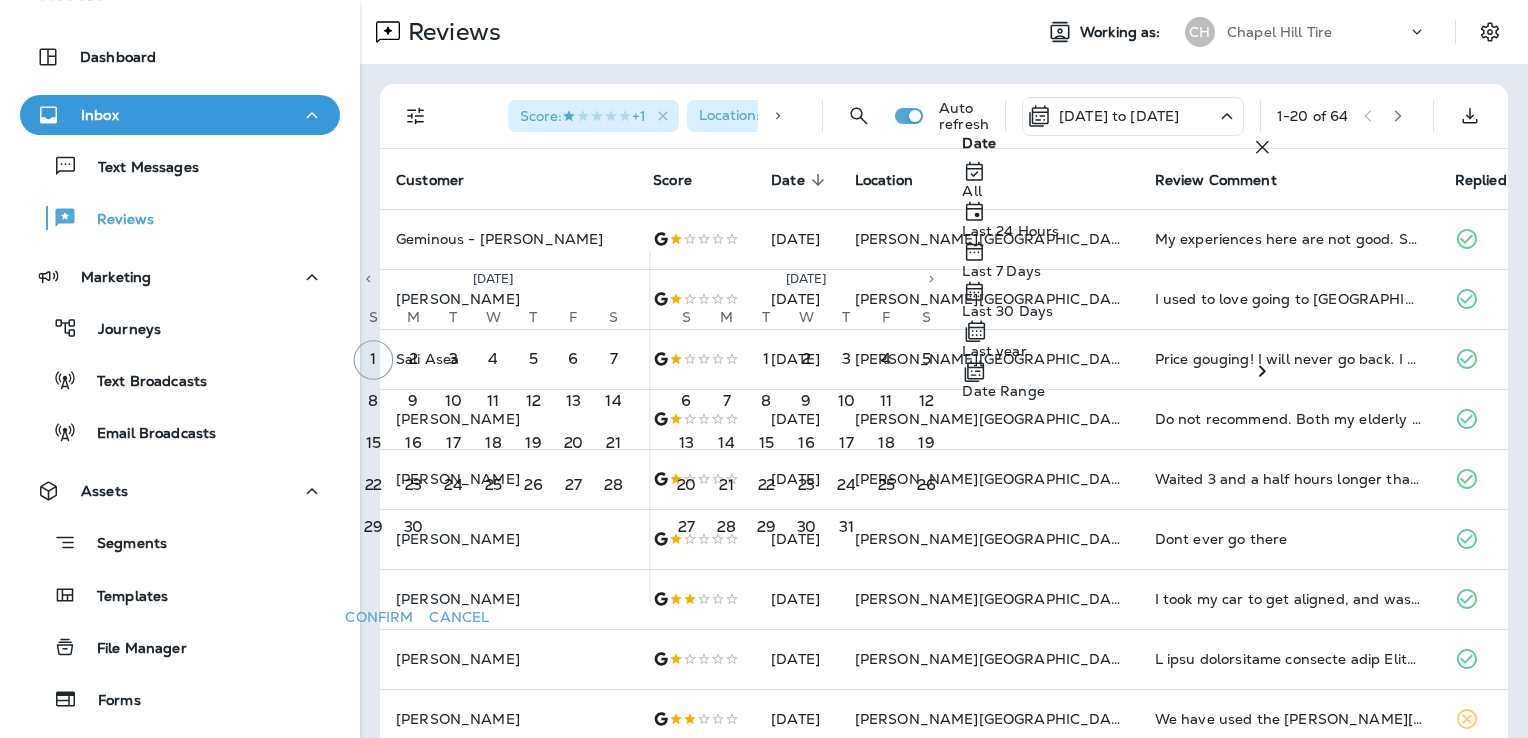 click on "1" at bounding box center [374, 360] 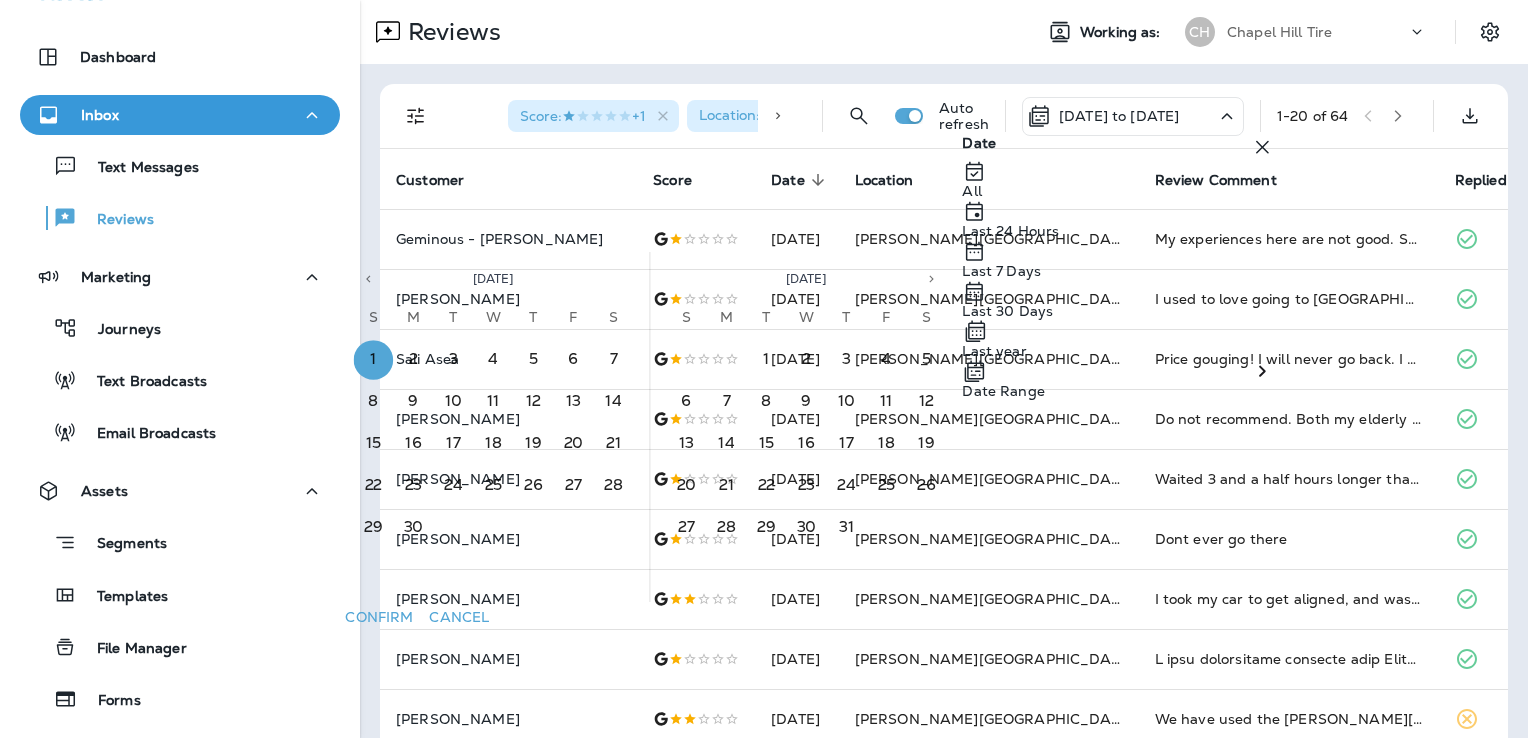 click 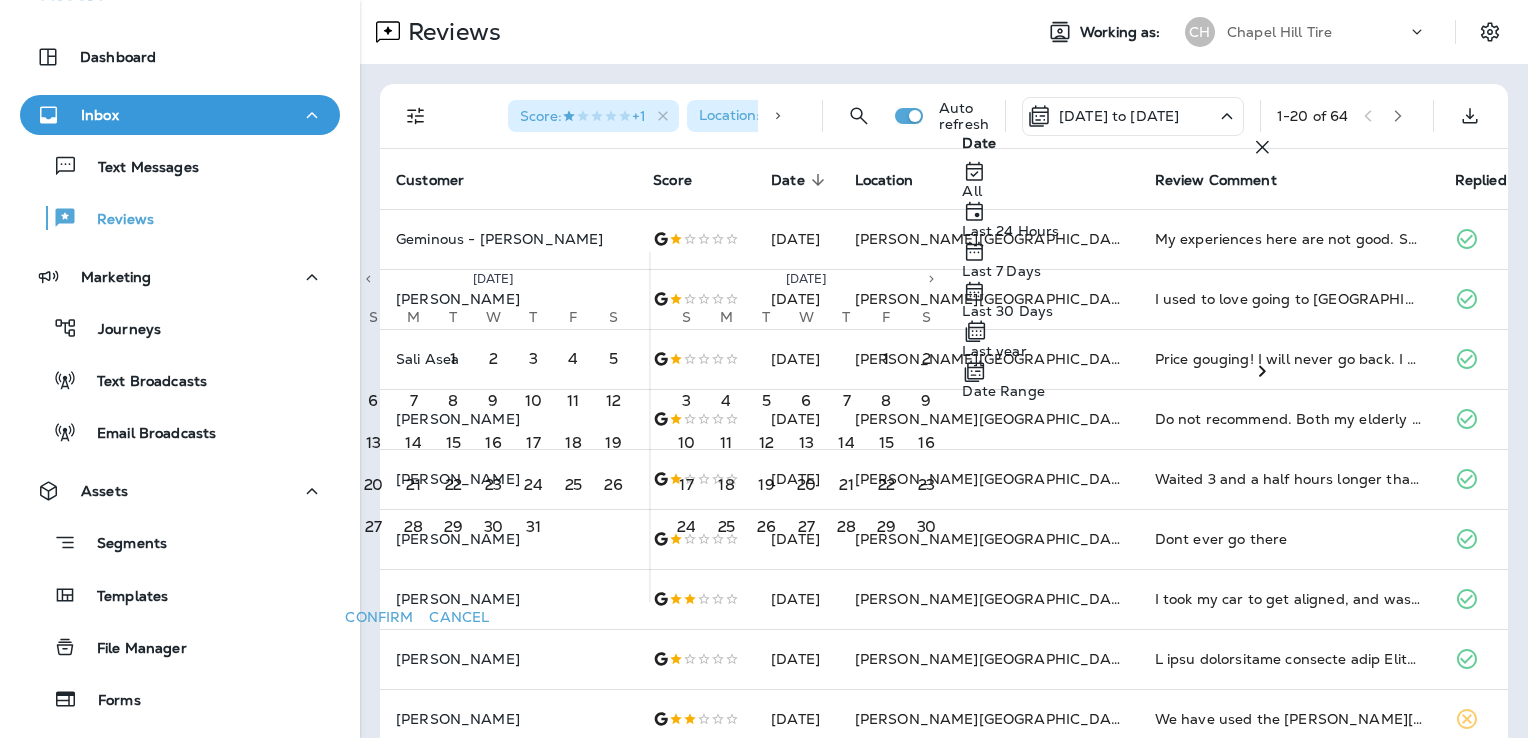 click 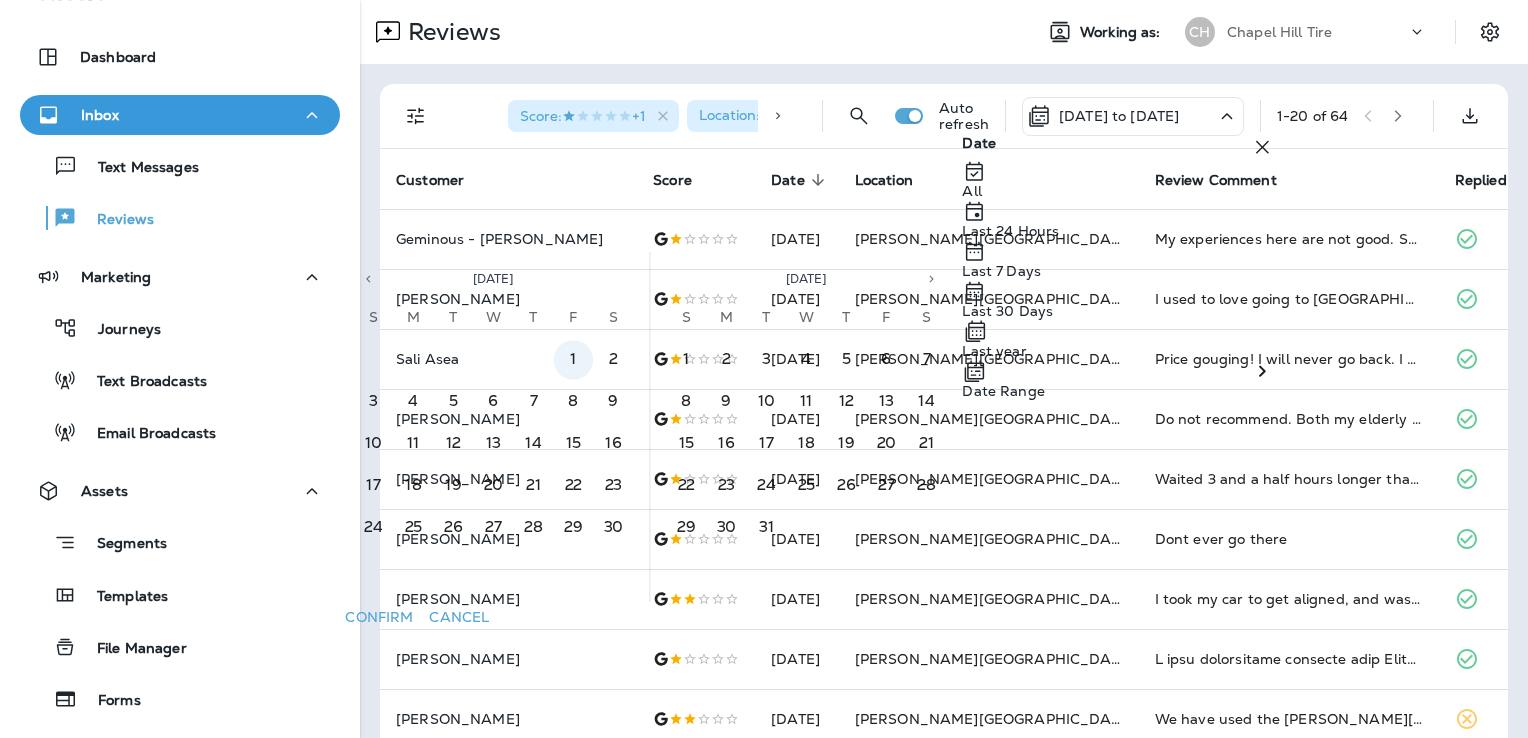 click 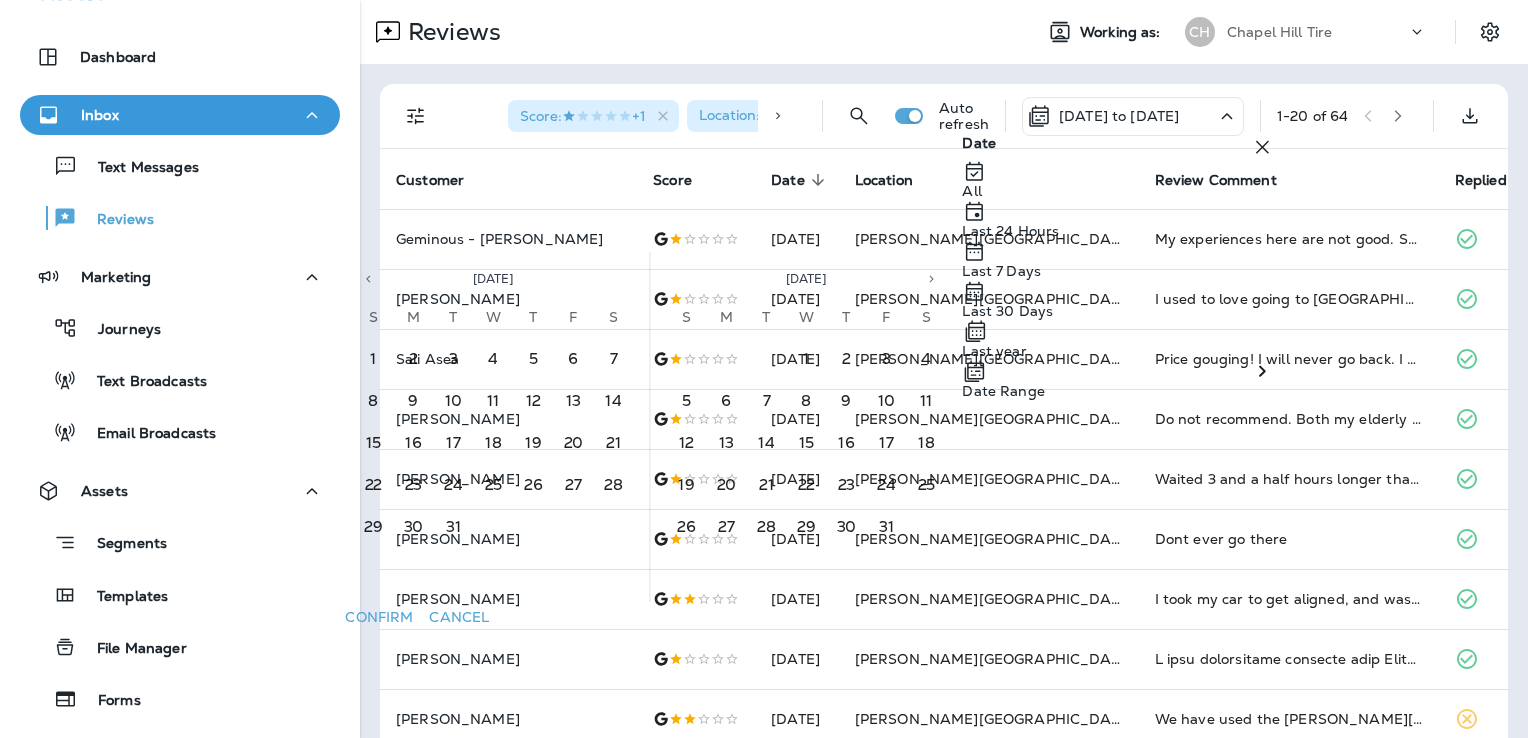 scroll, scrollTop: 0, scrollLeft: 0, axis: both 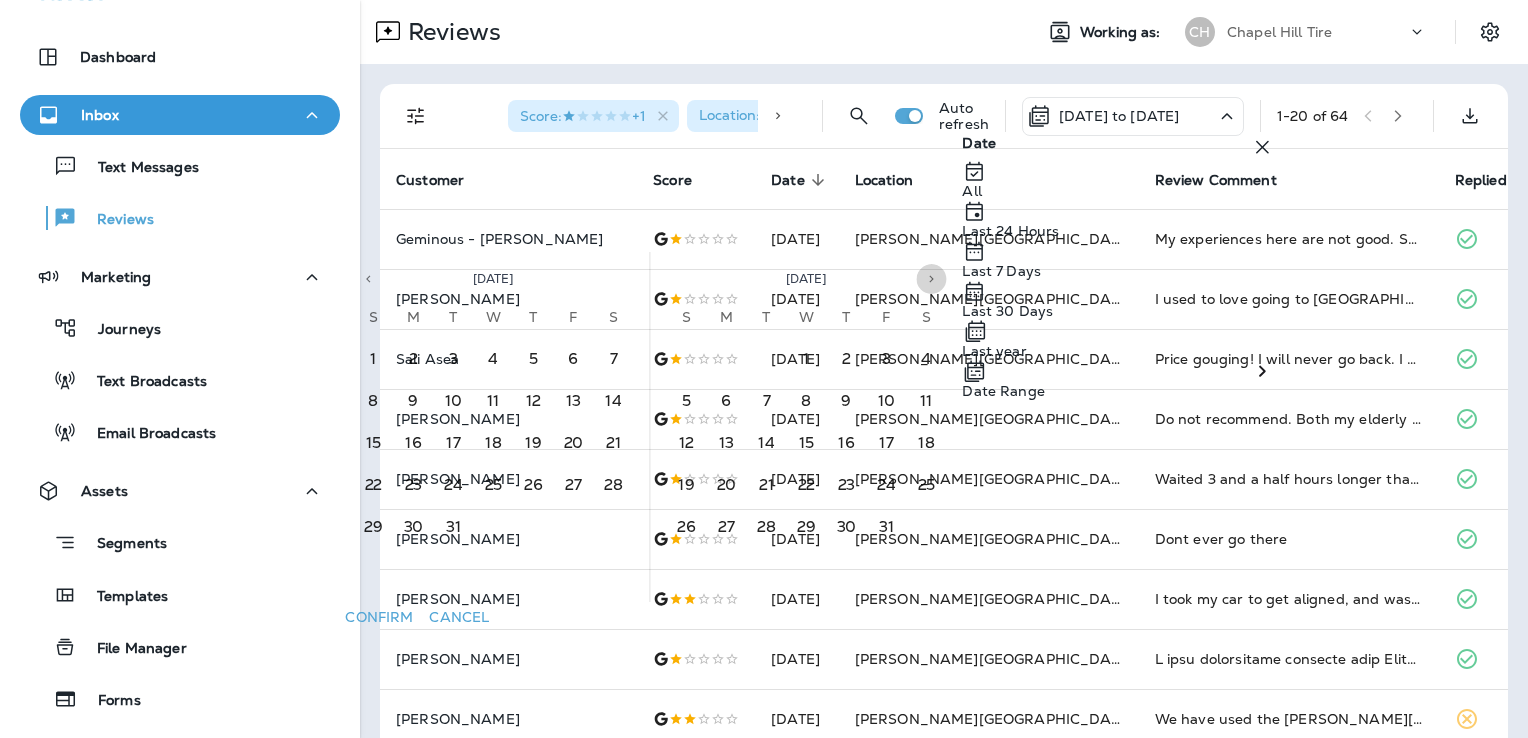 click 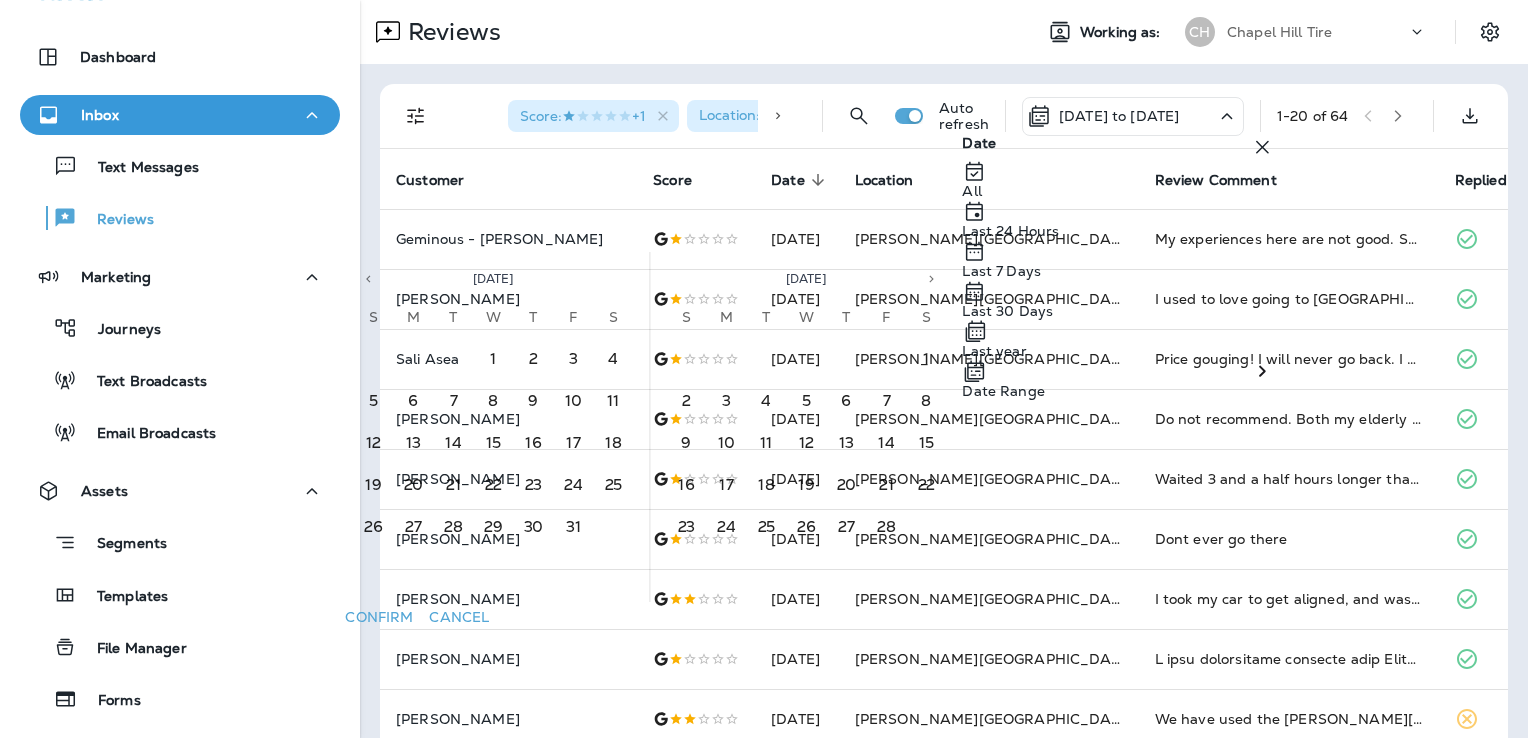 click 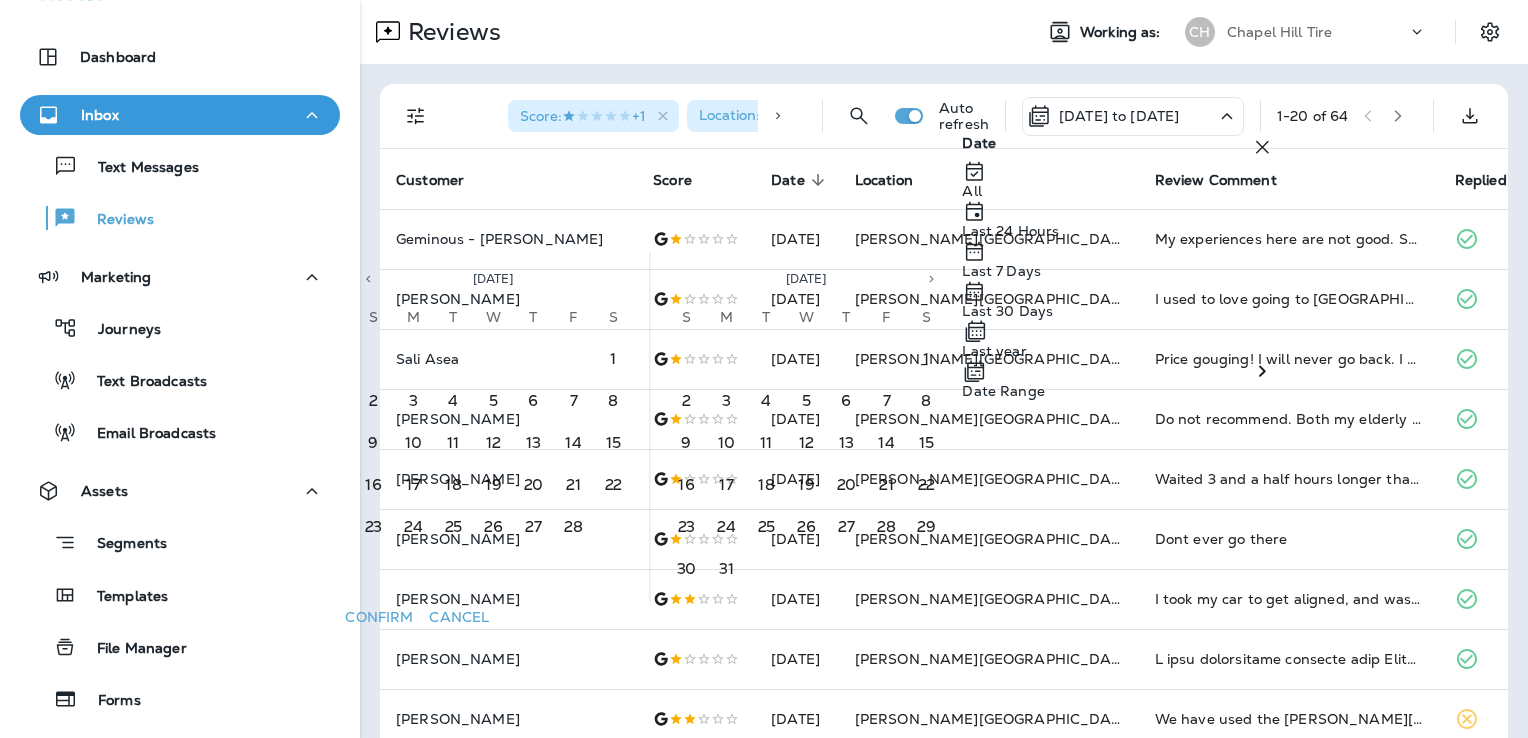 click 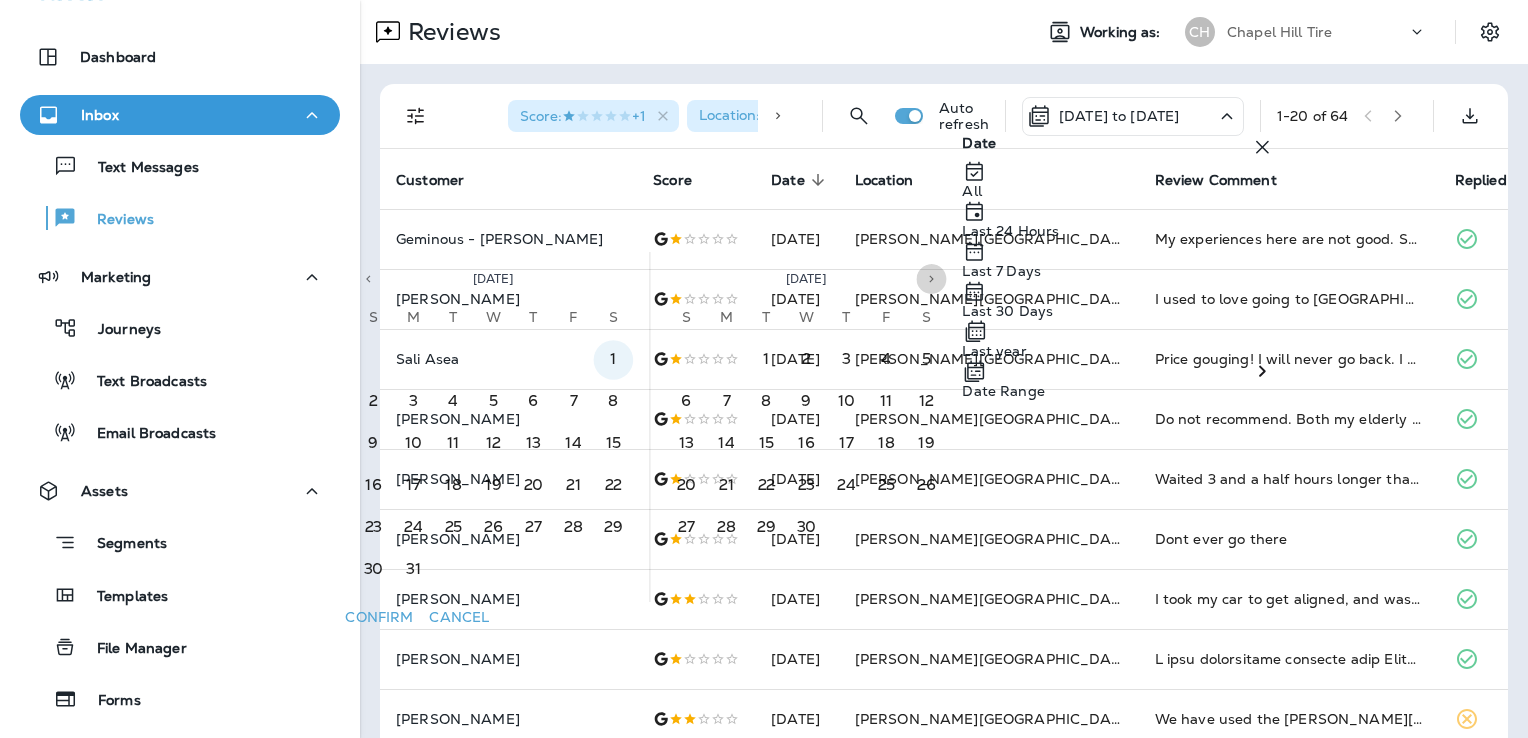 click 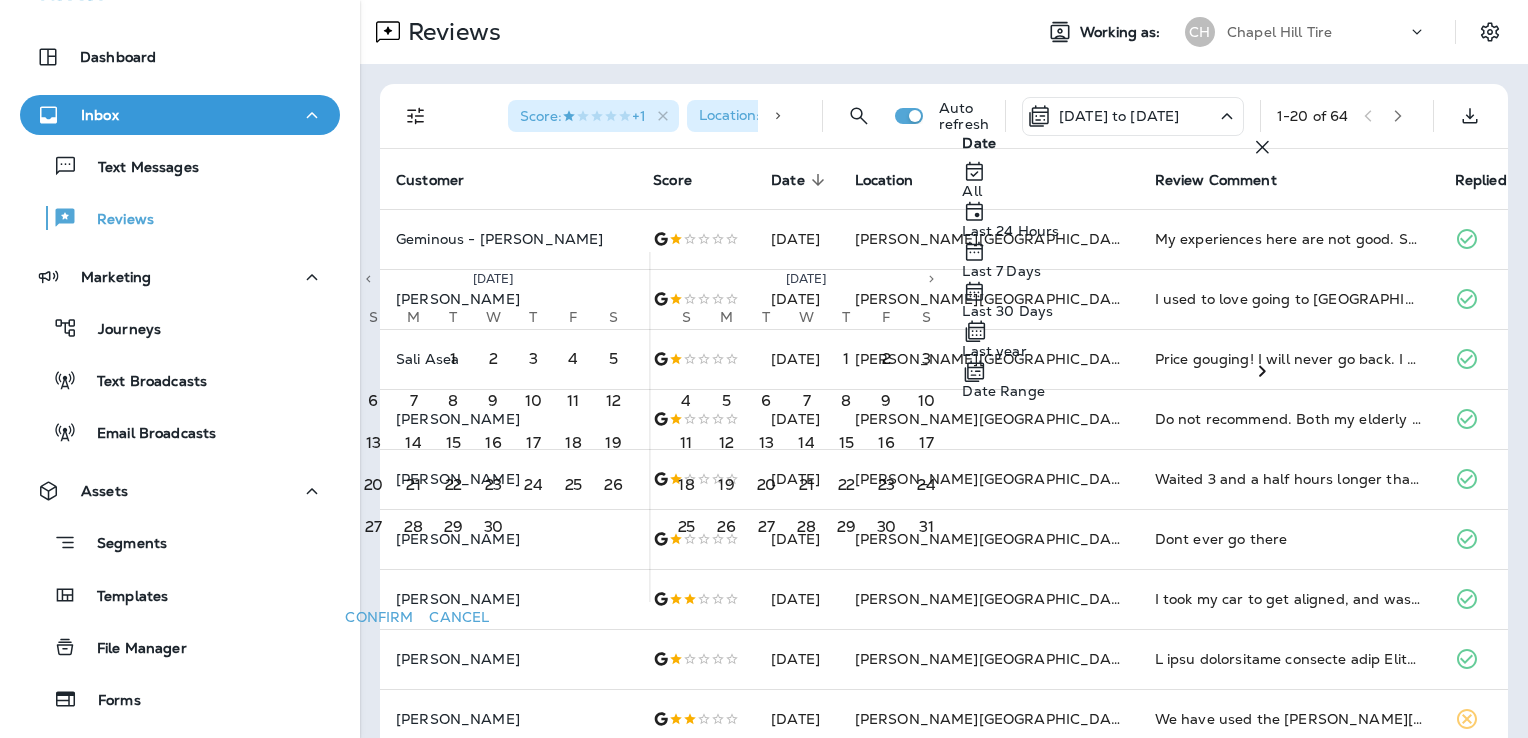 click 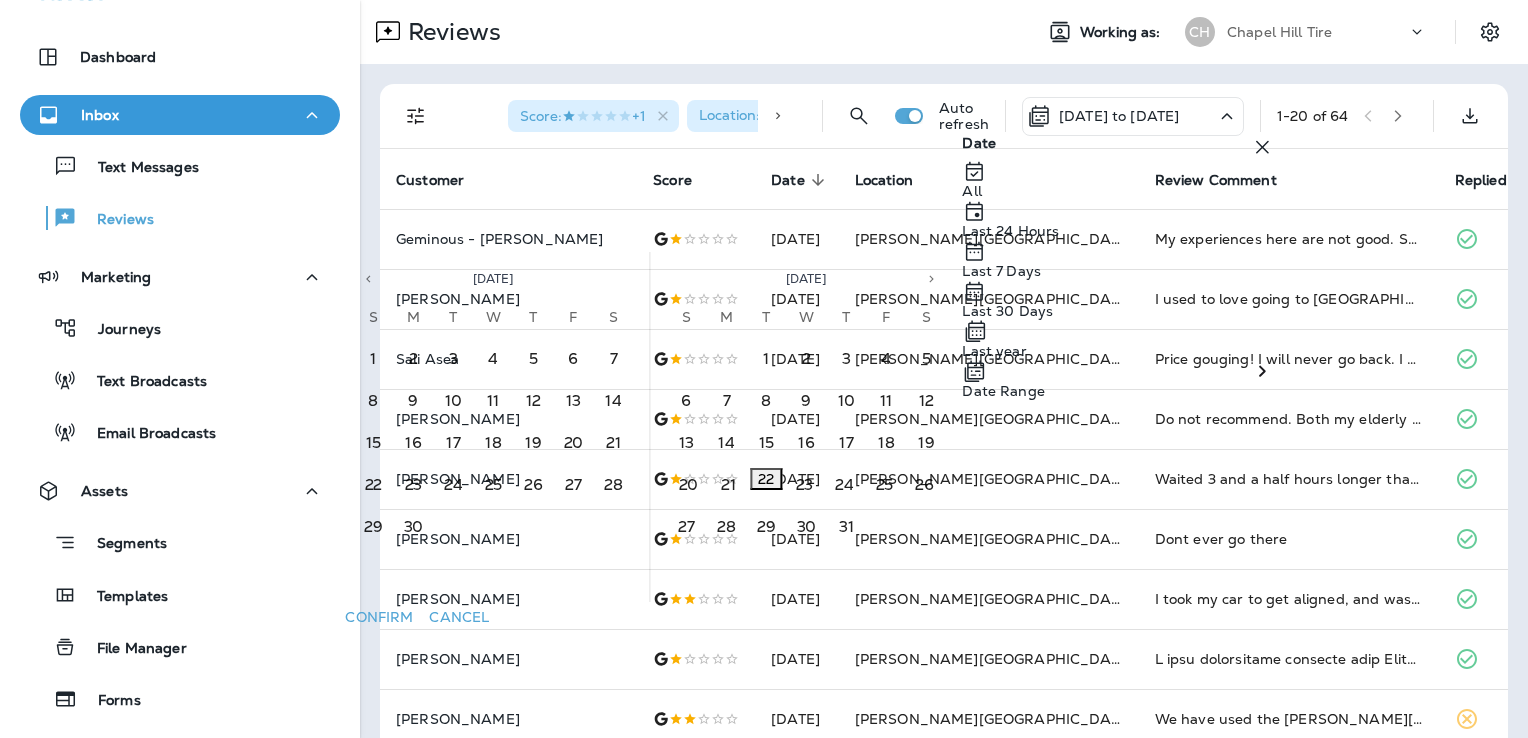 scroll, scrollTop: 0, scrollLeft: 0, axis: both 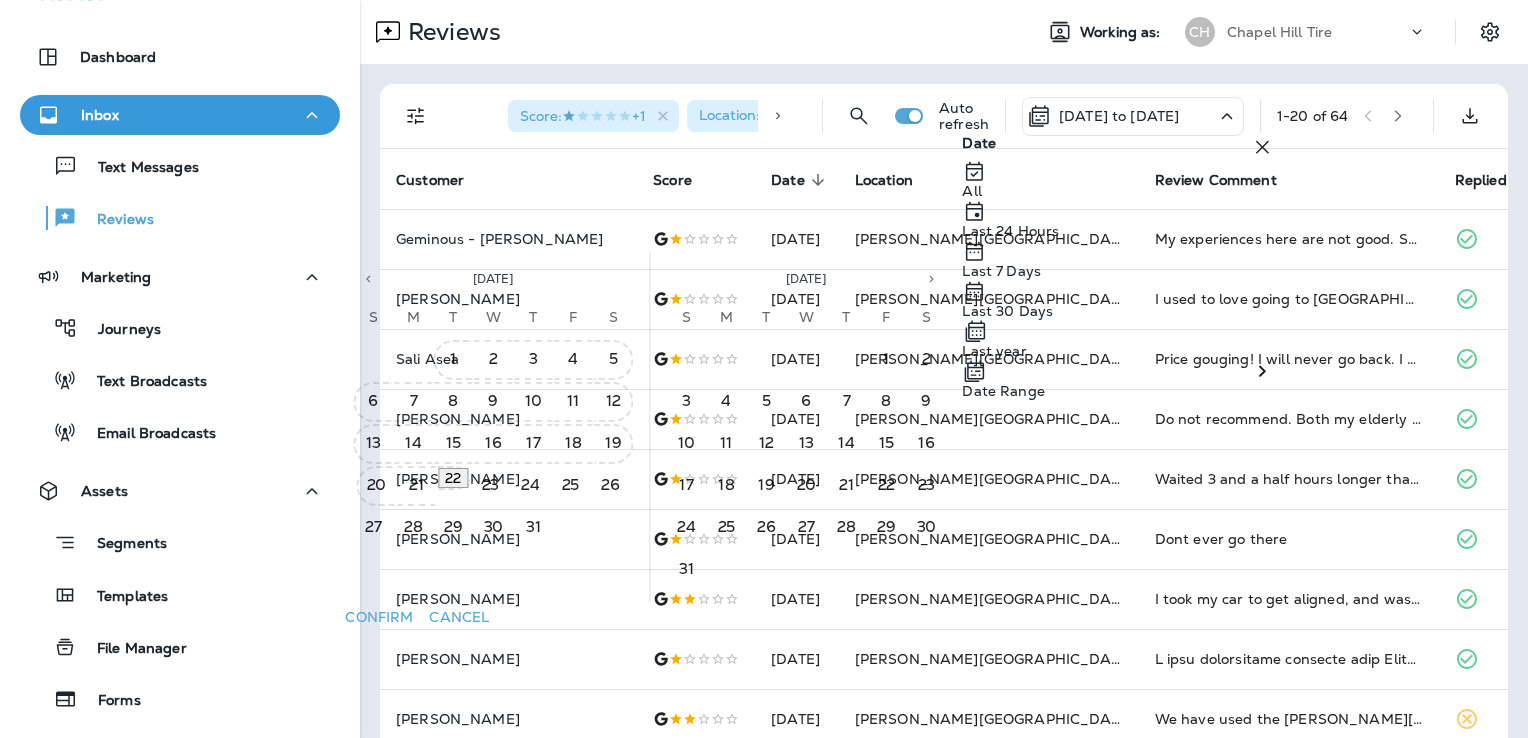 click on "22" at bounding box center (453, 478) 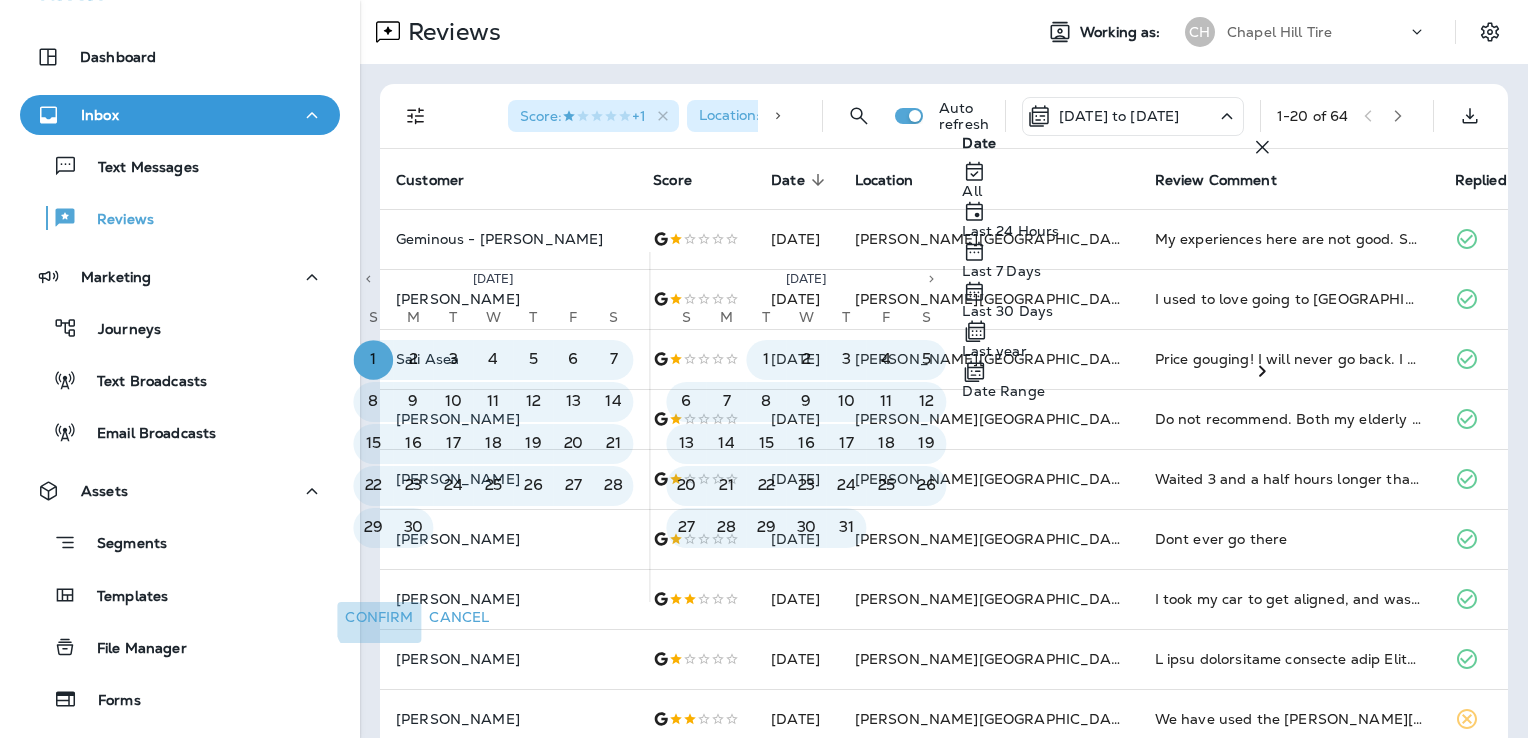 click on "Confirm" at bounding box center [379, 617] 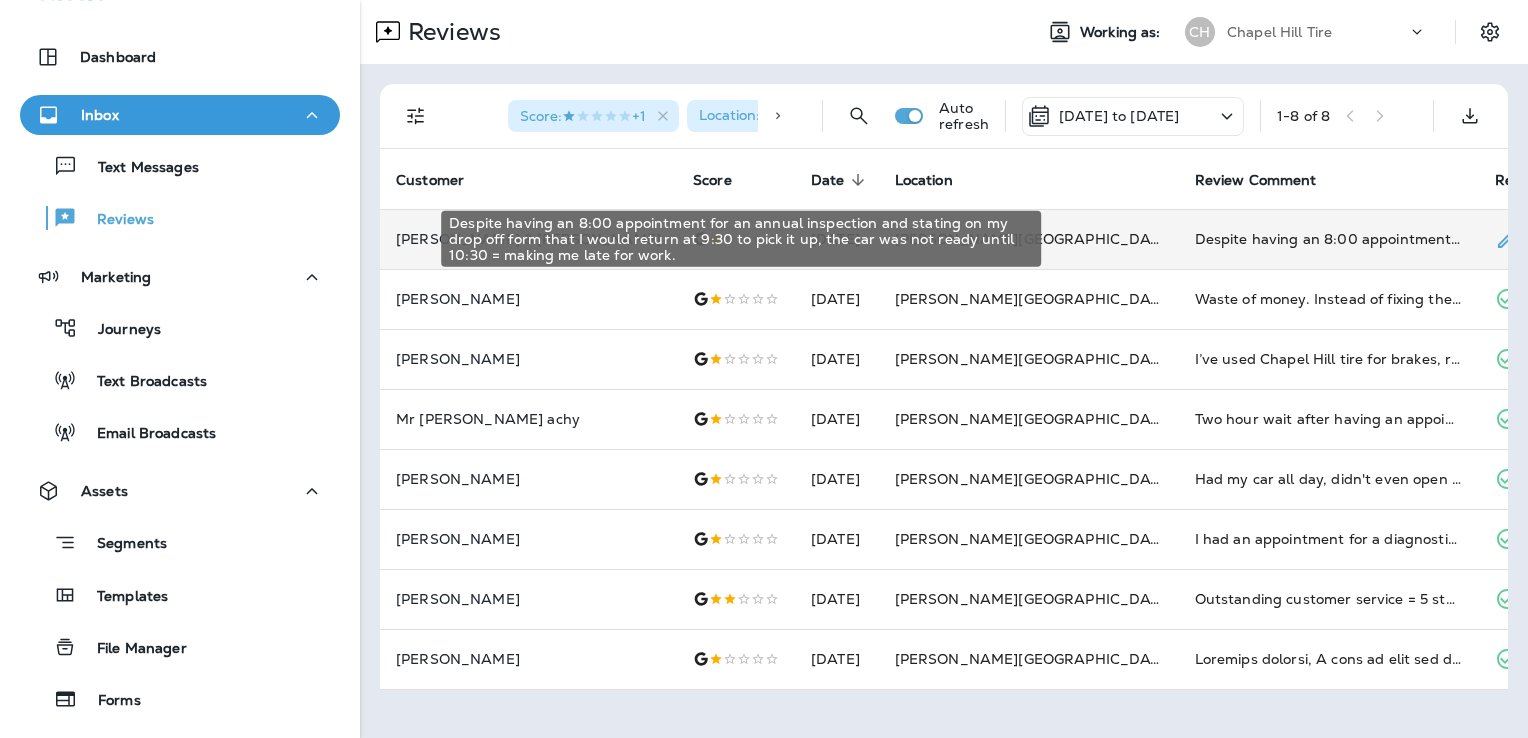 click on "Despite having an 8:00 appointment for an annual inspection and stating on my drop off form that I would return at 9:30 to pick it up, the car was not ready until 10:30 = making me late for work." at bounding box center (1329, 239) 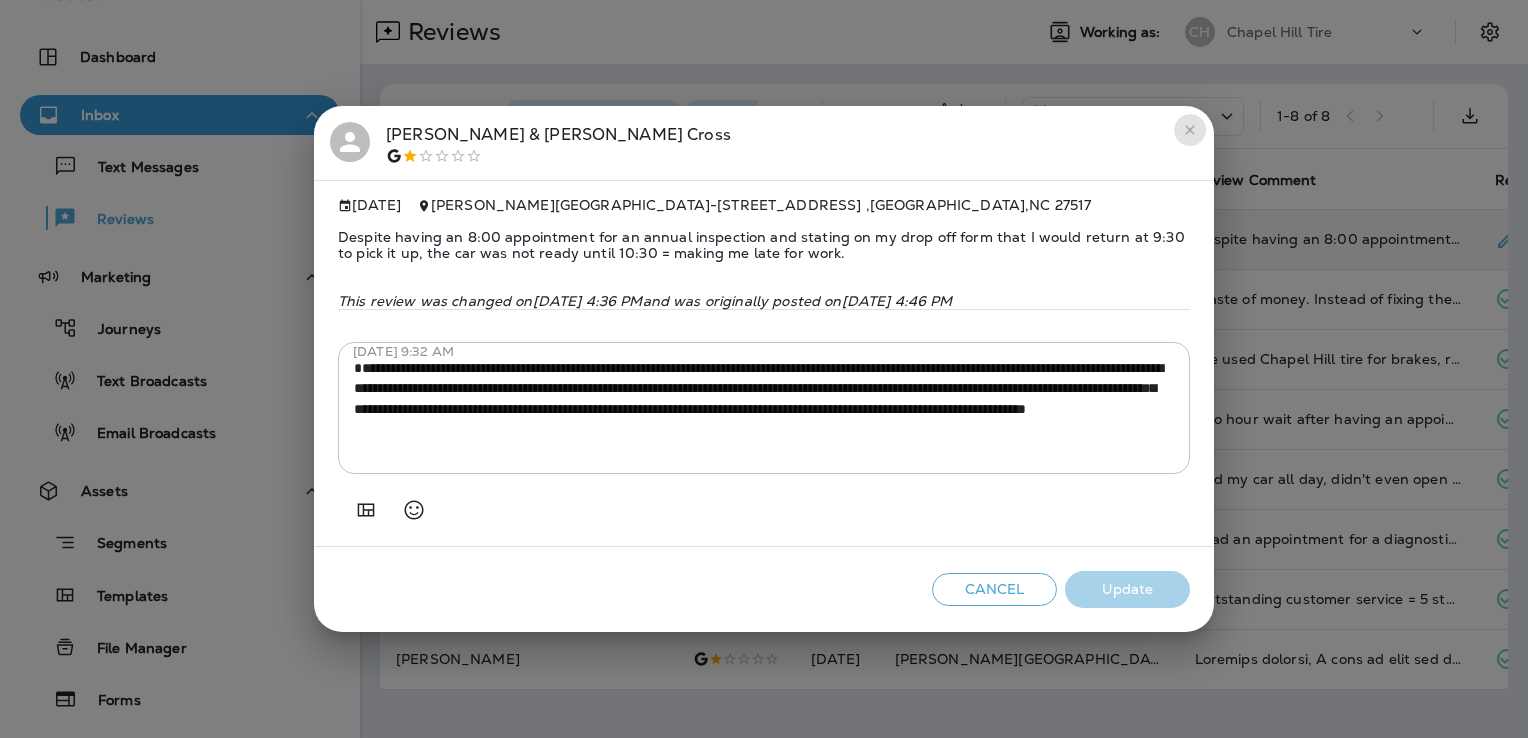 click 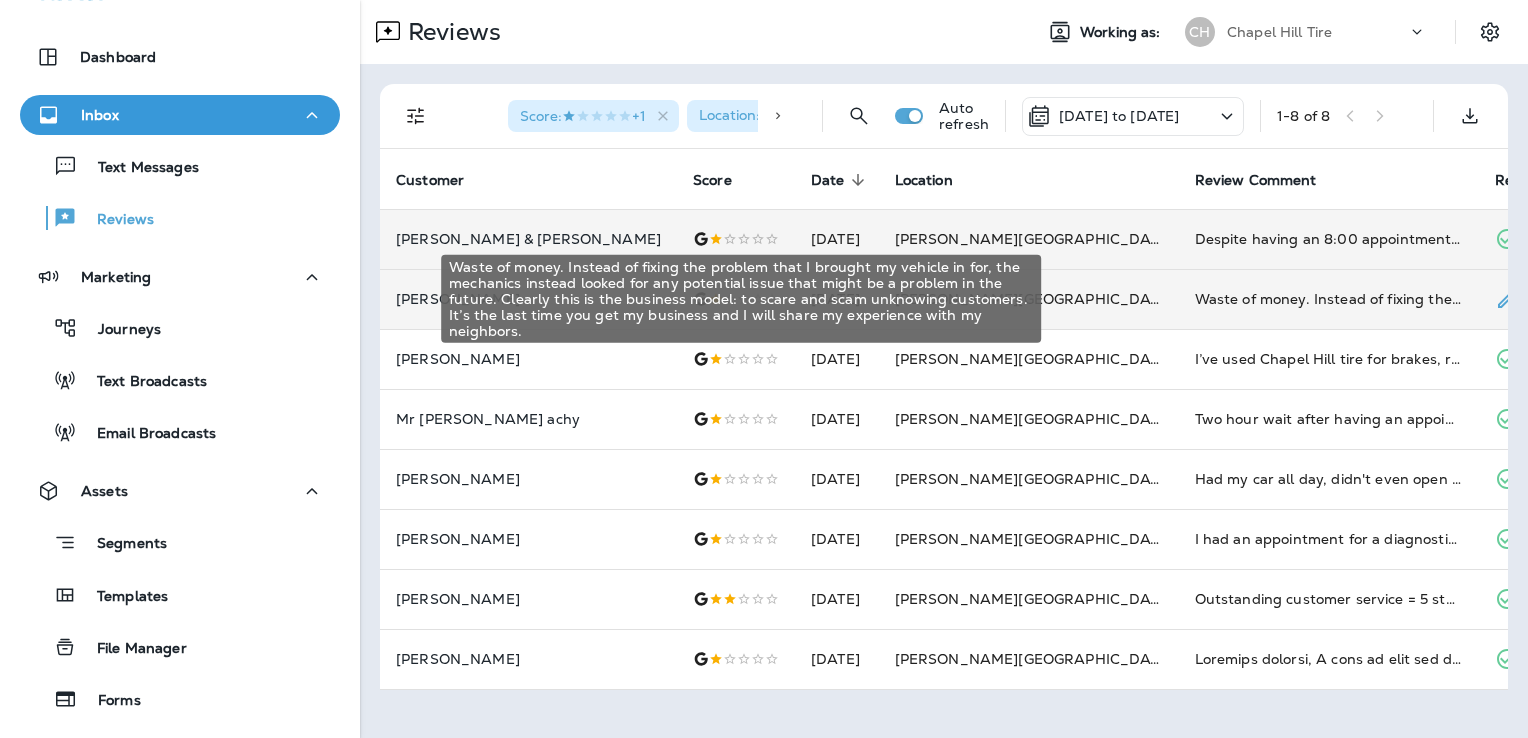 click on "Waste of money. Instead of fixing the problem that I brought my vehicle in for, the mechanics instead looked for any potential issue that might be a problem in the future. Clearly this is the business model: to scare and scam unknowing customers. It’s the last time you get my business and I will share my experience with my neighbors." at bounding box center [1329, 299] 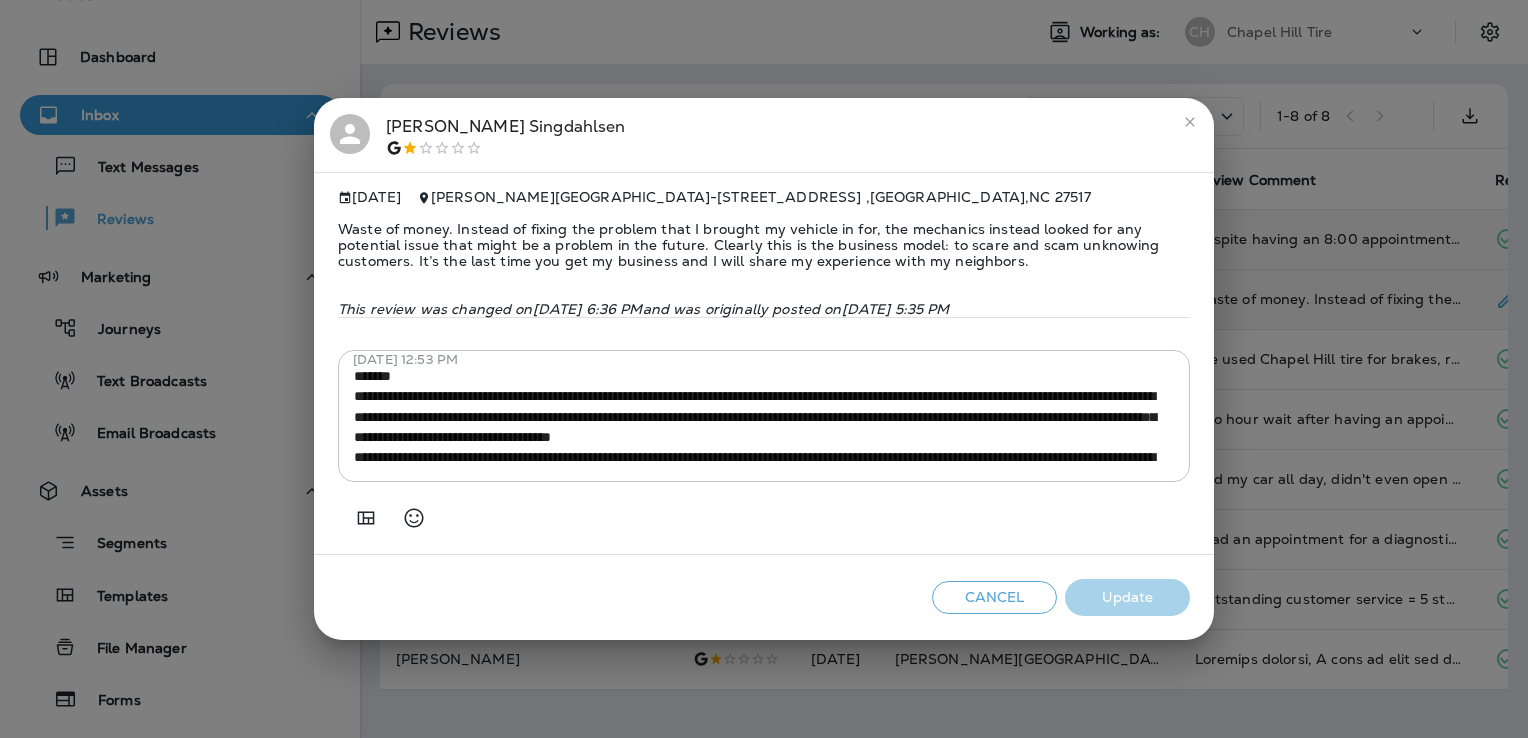 scroll, scrollTop: 100, scrollLeft: 0, axis: vertical 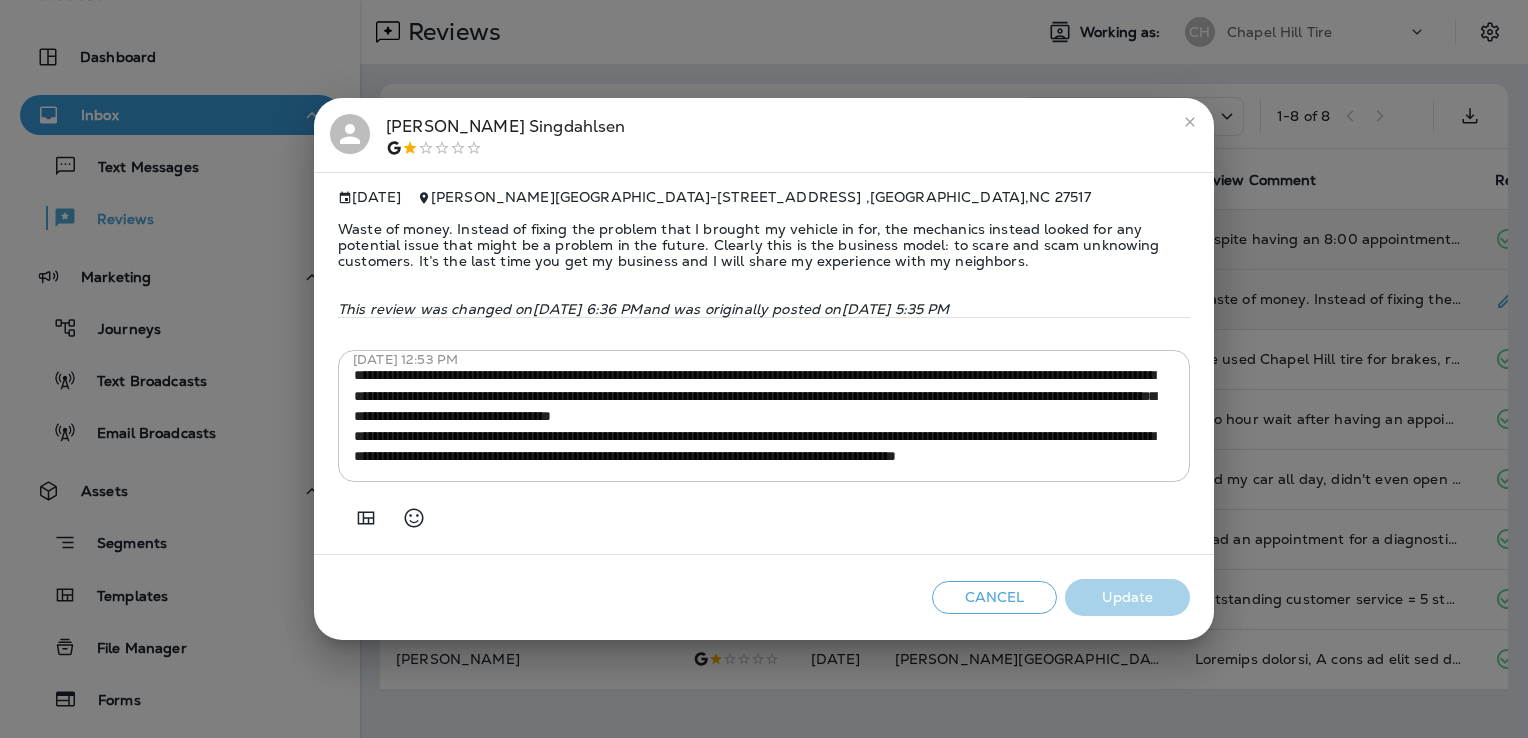 click 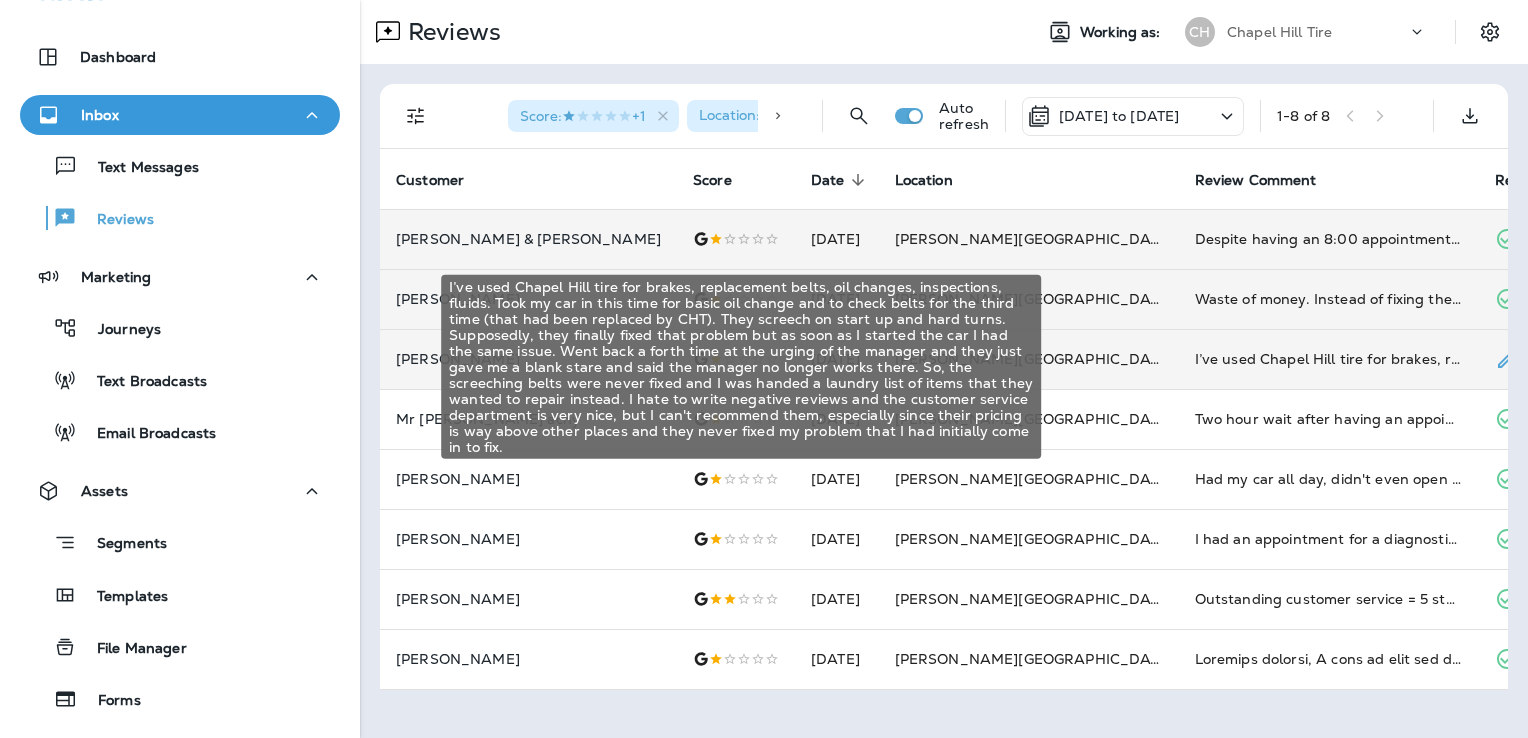 click on "I’ve used Chapel Hill tire for brakes, replacement belts, oil changes, inspections, fluids. Took my car in this time for basic oil change and to check belts for the third time (that had been replaced by CHT). They screech on start up and hard turns. Supposedly, they finally fixed that problem but as soon as I started the car I had the same issue. Went back a forth time at the urging of the manager and they just gave me a blank stare and said the manager no longer works there. So, the screeching belts were never fixed and I was handed a laundry list of items that they wanted to repair instead. I hate to write negative reviews and the customer service department is very nice, but I can't recommend them, especially since their pricing is way above other places and they never fixed my problem that I had initially come in to fix." at bounding box center [1329, 359] 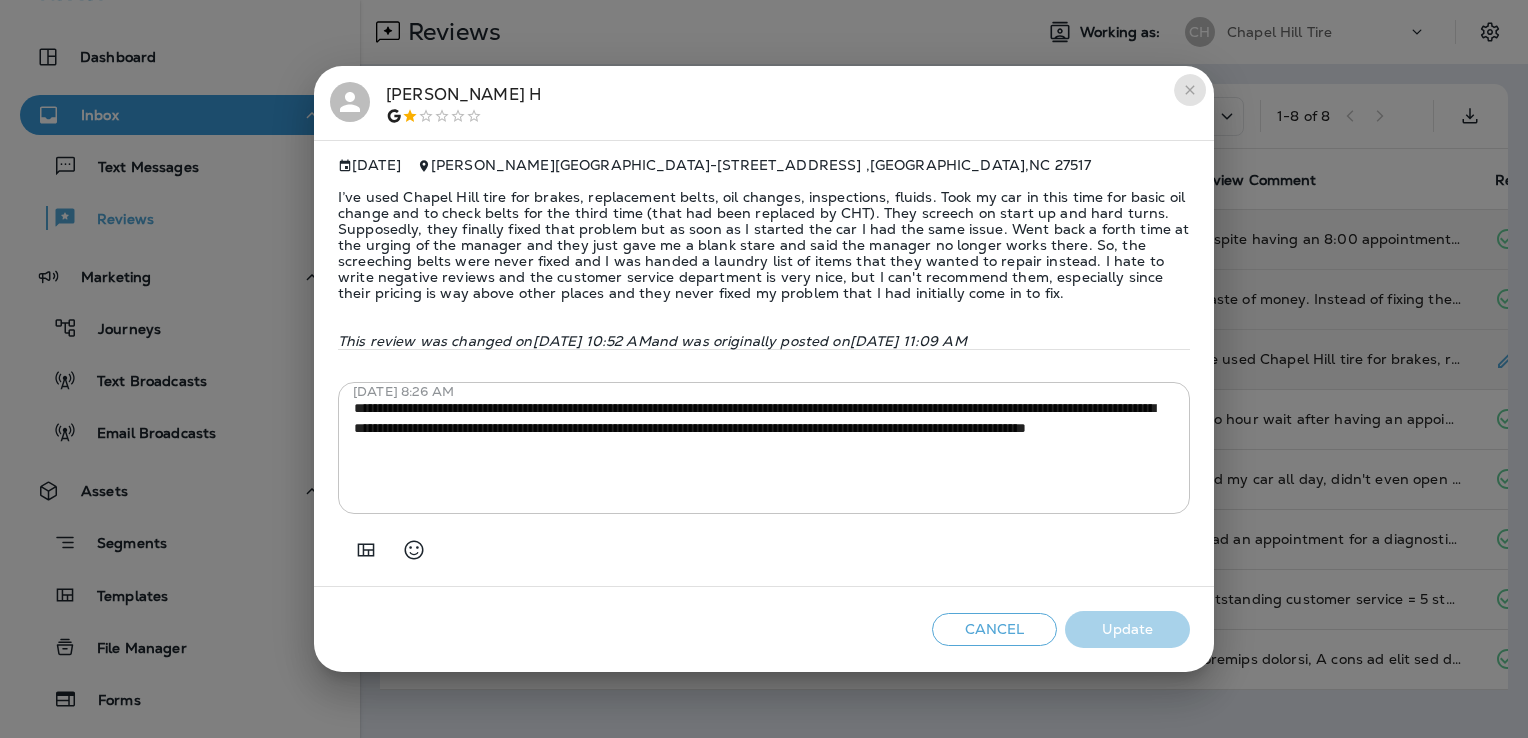 click 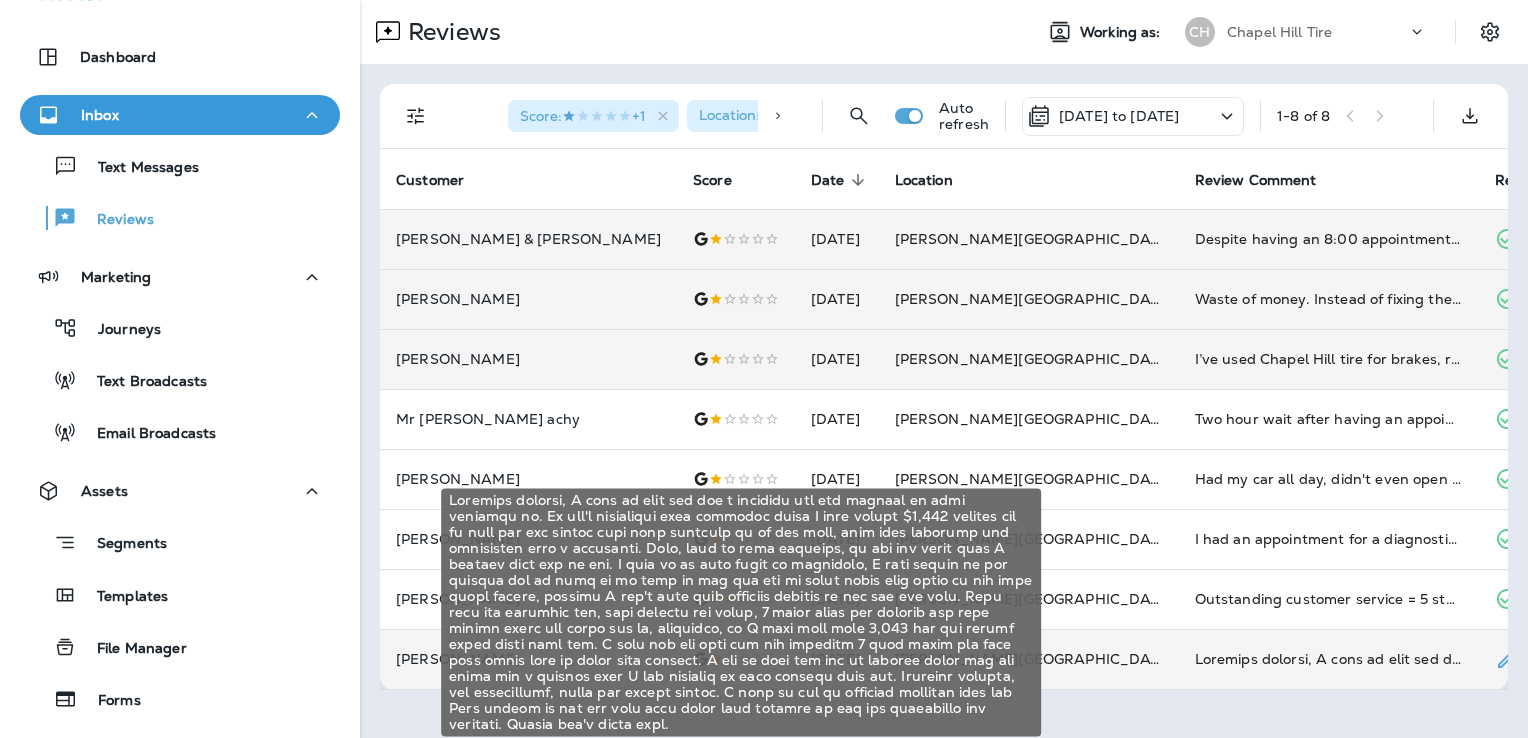 click at bounding box center [1329, 659] 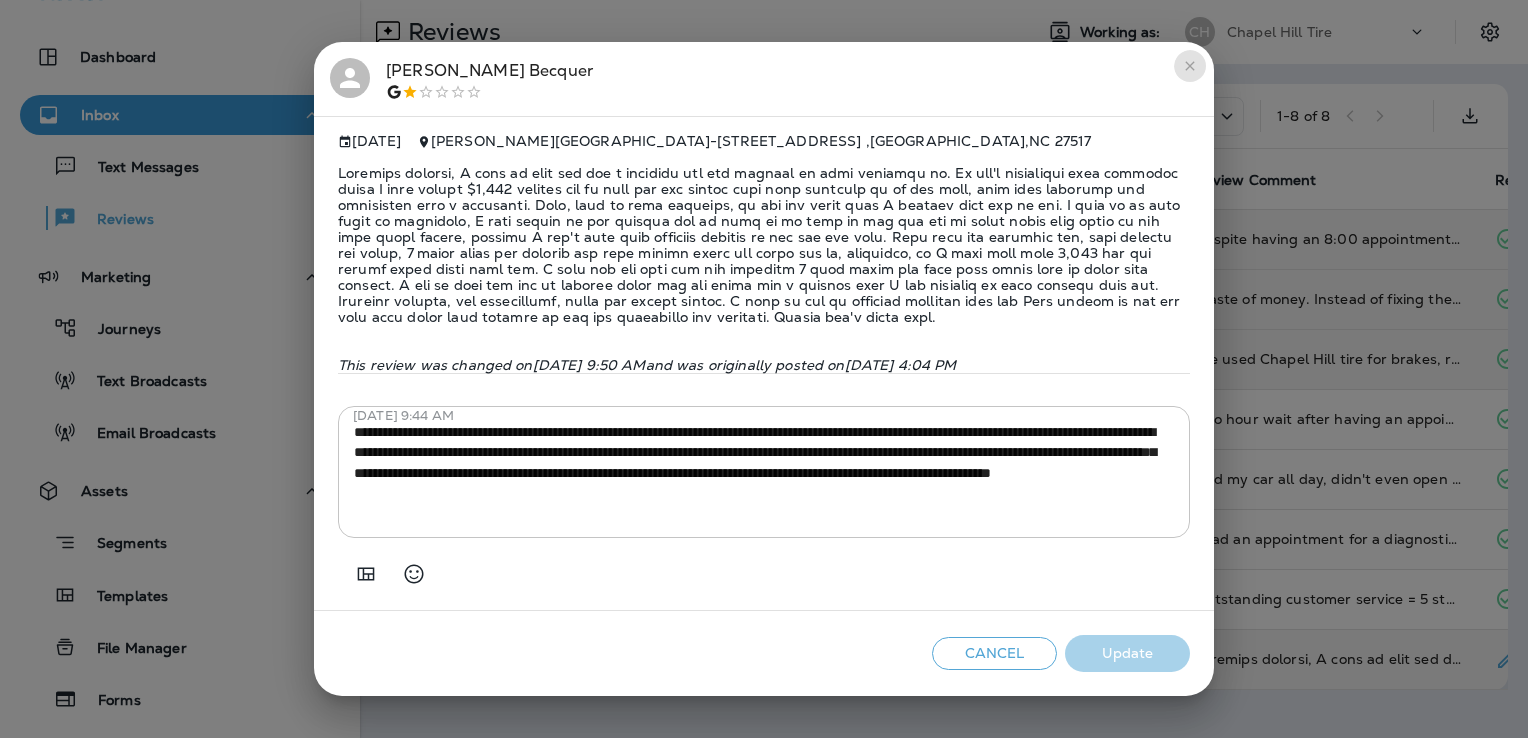 click 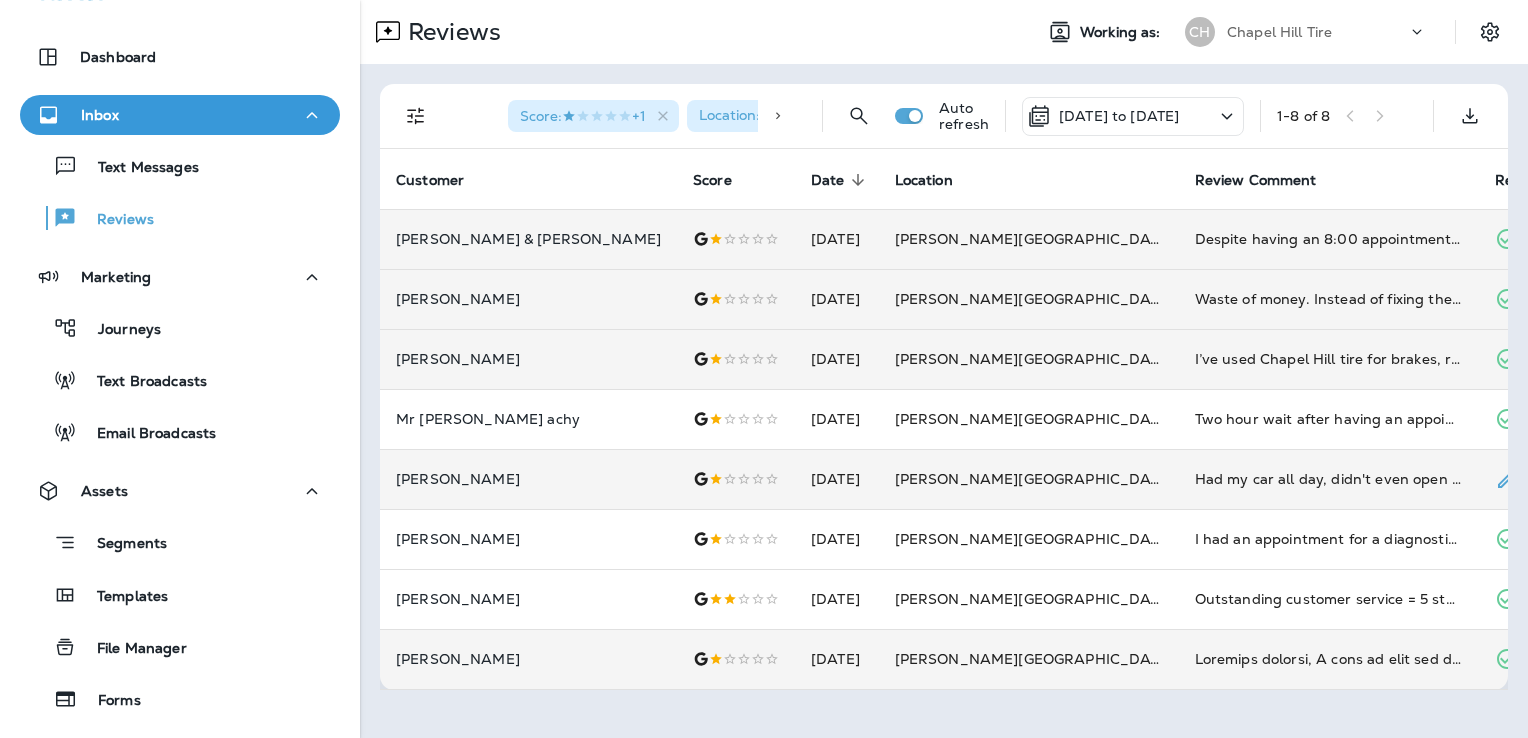 click on "Had my car all day, didn't even open a ticket for it.
Response to owner -
When my car is in the exact same positioning I dropped it off in, I know it hasn't even been looked at.
When the front desk people can't even find a ticket to close, I know my car hasn't been looked at.
Btw I had to call at 4pm on a [DATE] to even find out what was going on, only to be told I'd have to leave my car over the weekend...Remind me again of your weekend hours." at bounding box center [1329, 479] 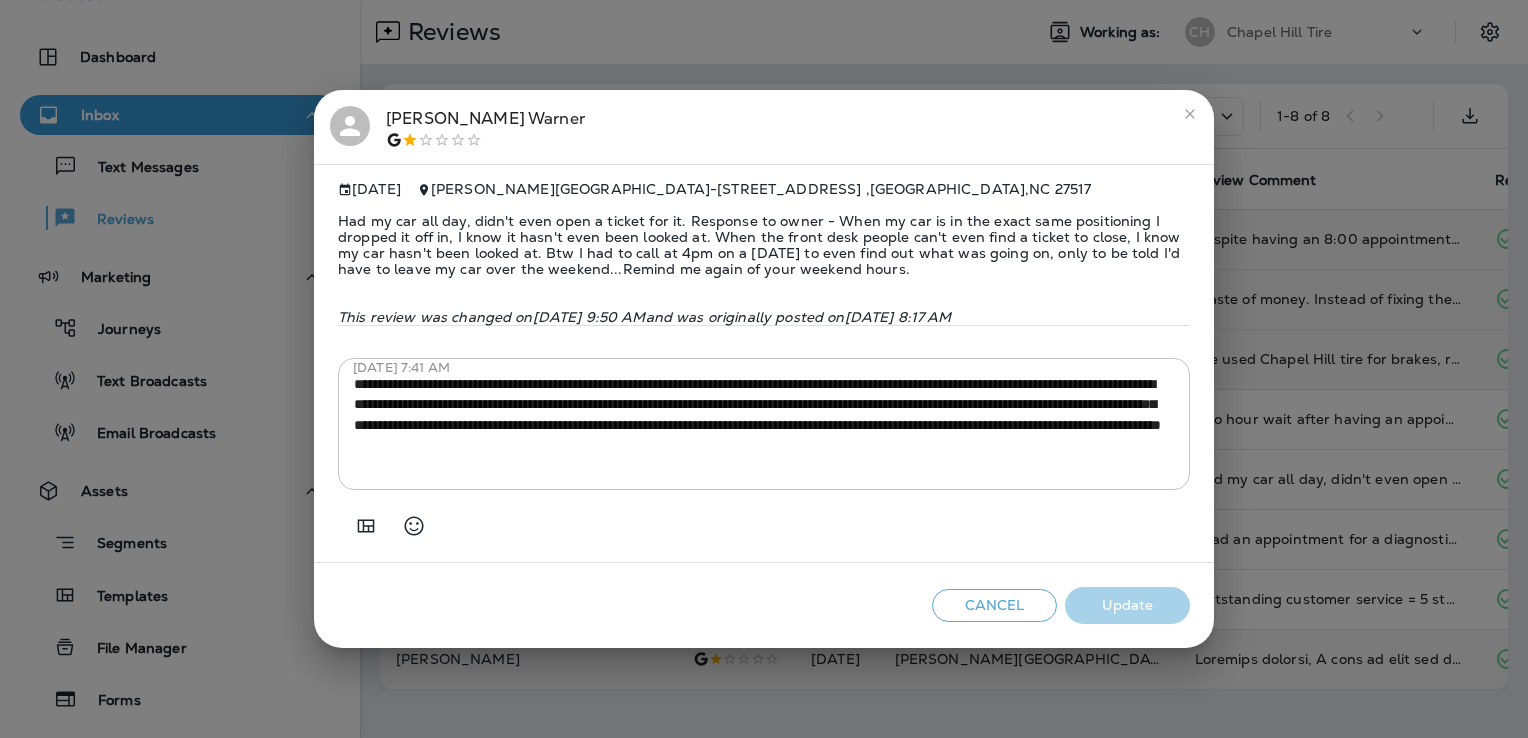 click 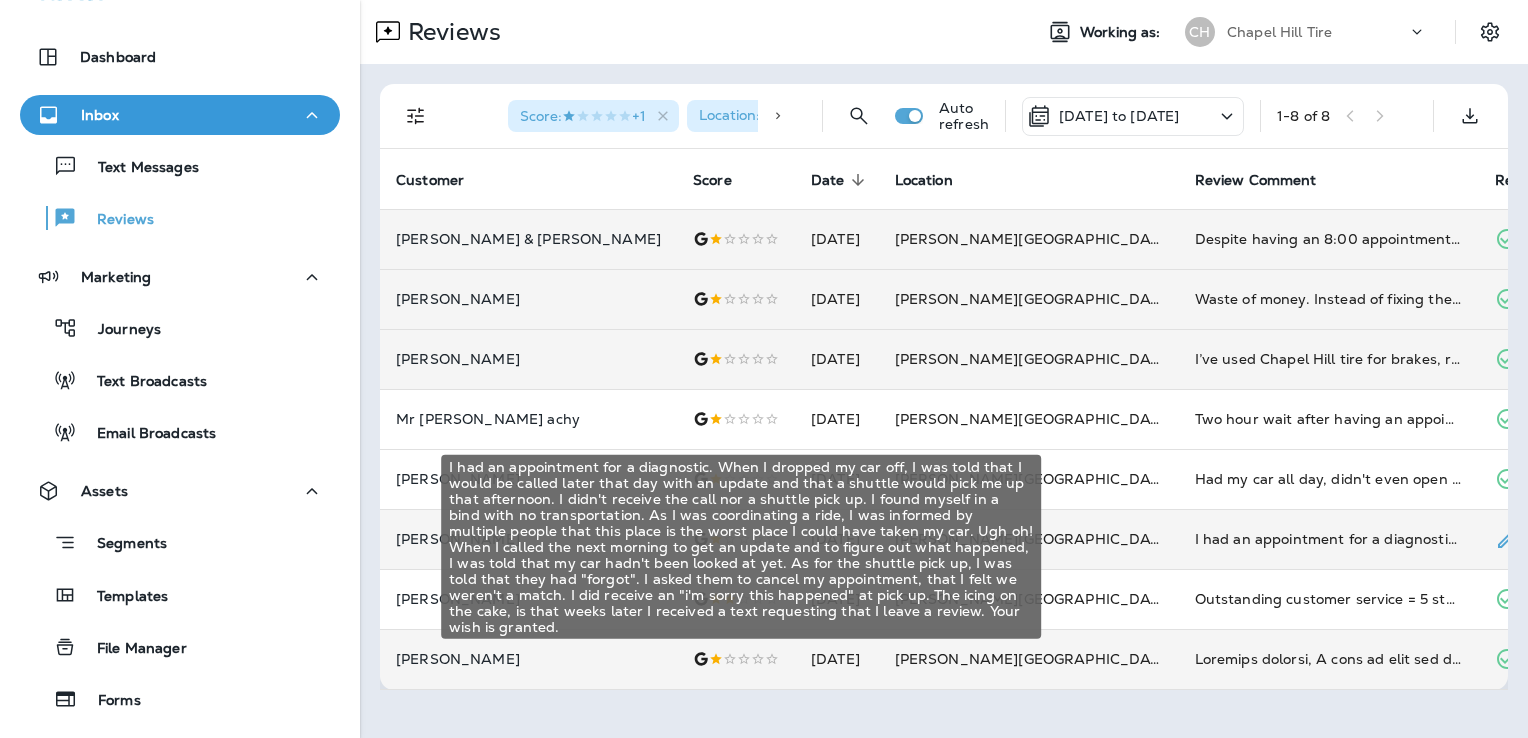 click on "I had an appointment for a diagnostic. When I dropped my car off, I was told that I would be called later that day with an update and that a shuttle would pick me up that afternoon. I didn't receive the call nor a shuttle pick up. I found myself in a bind with no transportation.  As I was coordinating a ride, I was informed by multiple people that this place is the worst place I could have taken my car. Ugh oh!
When I called the next morning to get an update and to figure out what happened, I was told that my car hadn't been looked at yet.  As for the shuttle pick up,  I was told that they had "forgot".  I asked them to cancel my appointment, that I felt we weren't a match.  I did receive an "i'm sorry this happened" at pick up.
The icing on the cake, is that weeks later I received a text requesting that I leave a review.  Your wish is granted." at bounding box center (1329, 539) 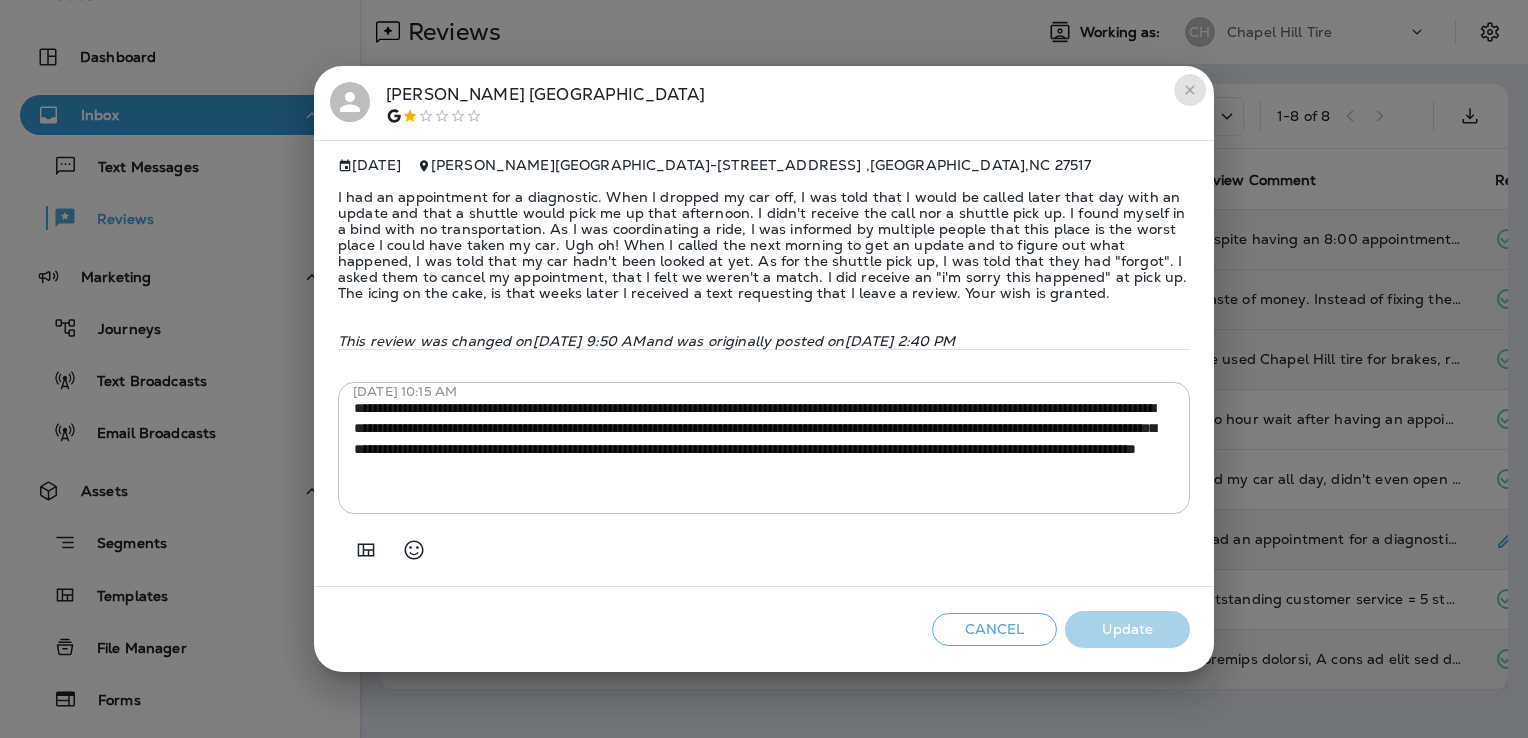 click 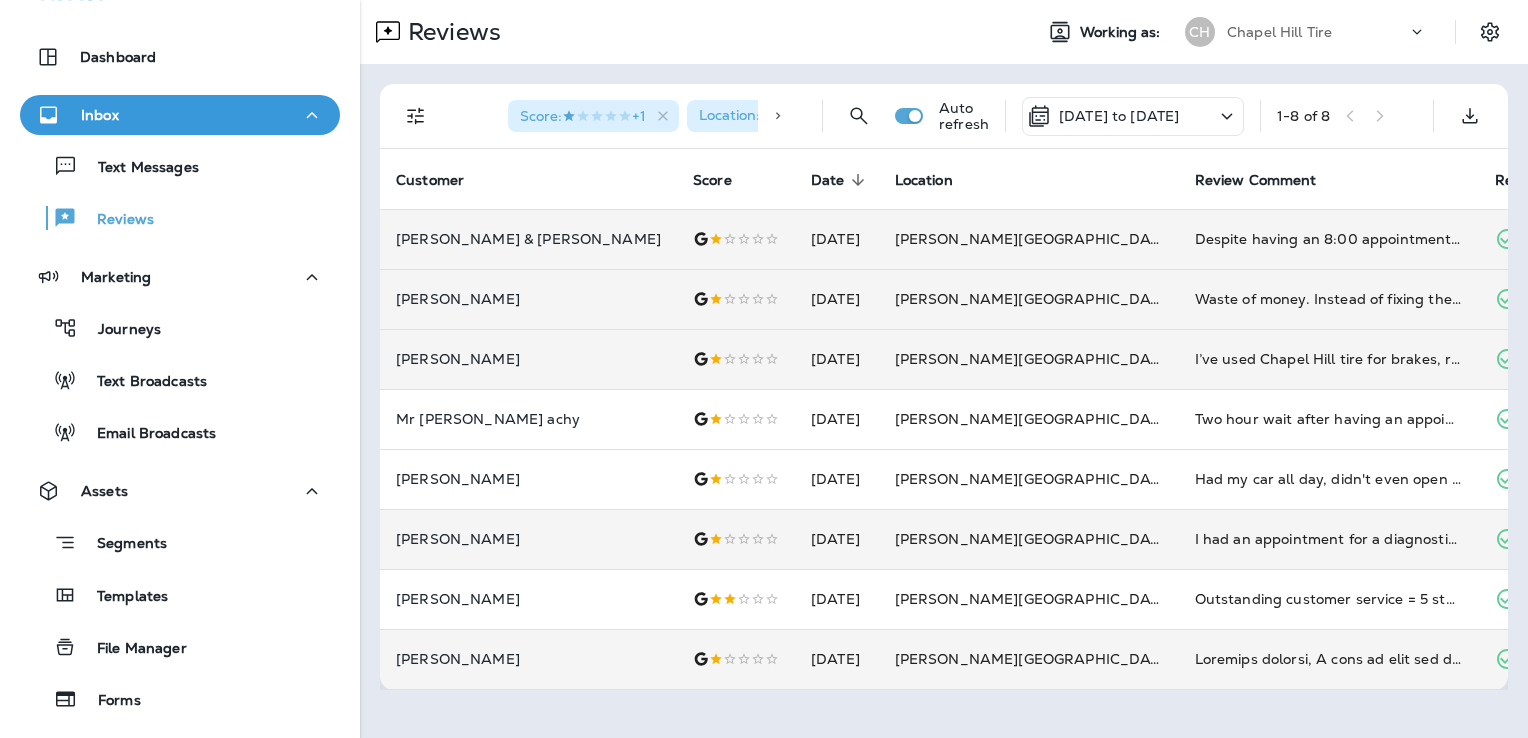 click on "[DATE] to [DATE]" at bounding box center [1103, 116] 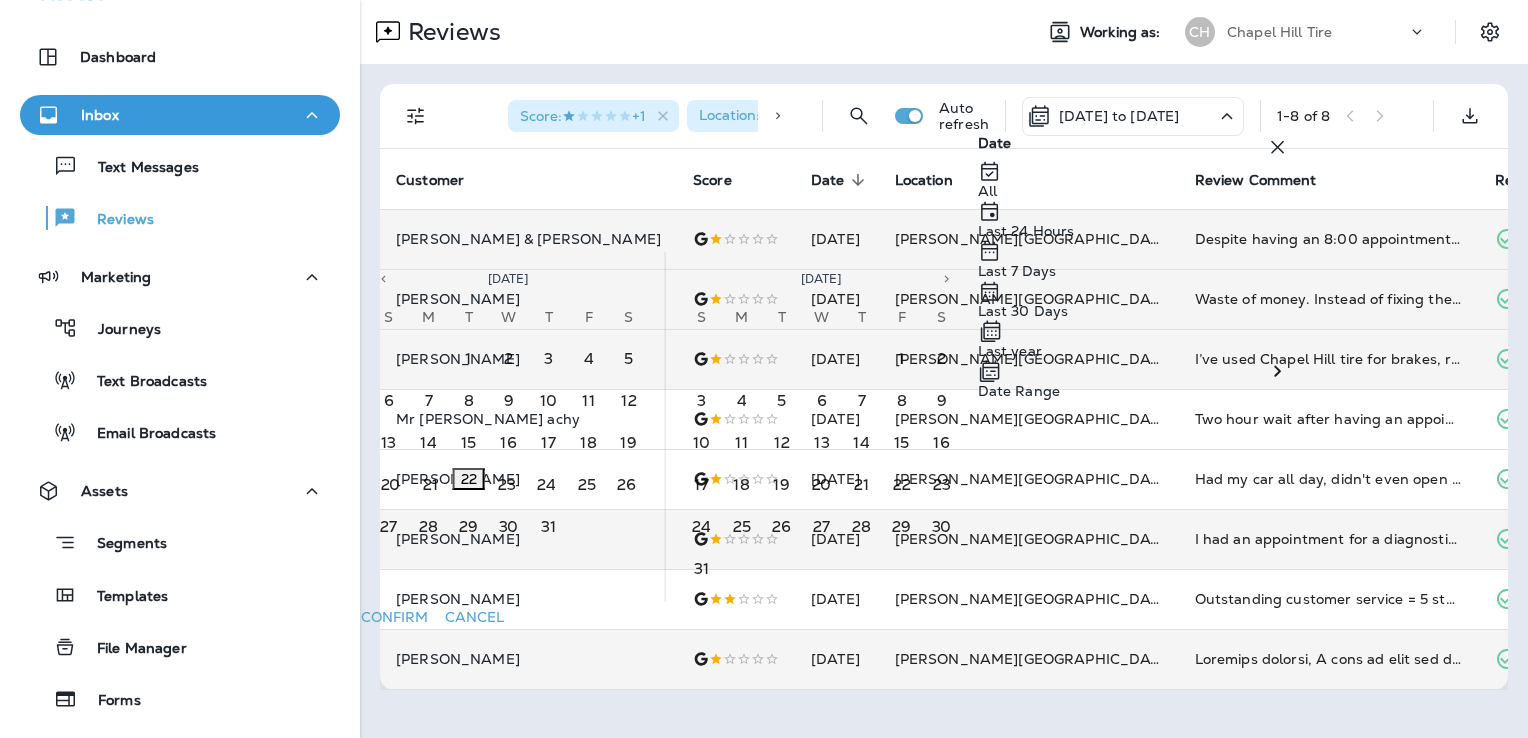 click on "Date Range" at bounding box center (1019, 391) 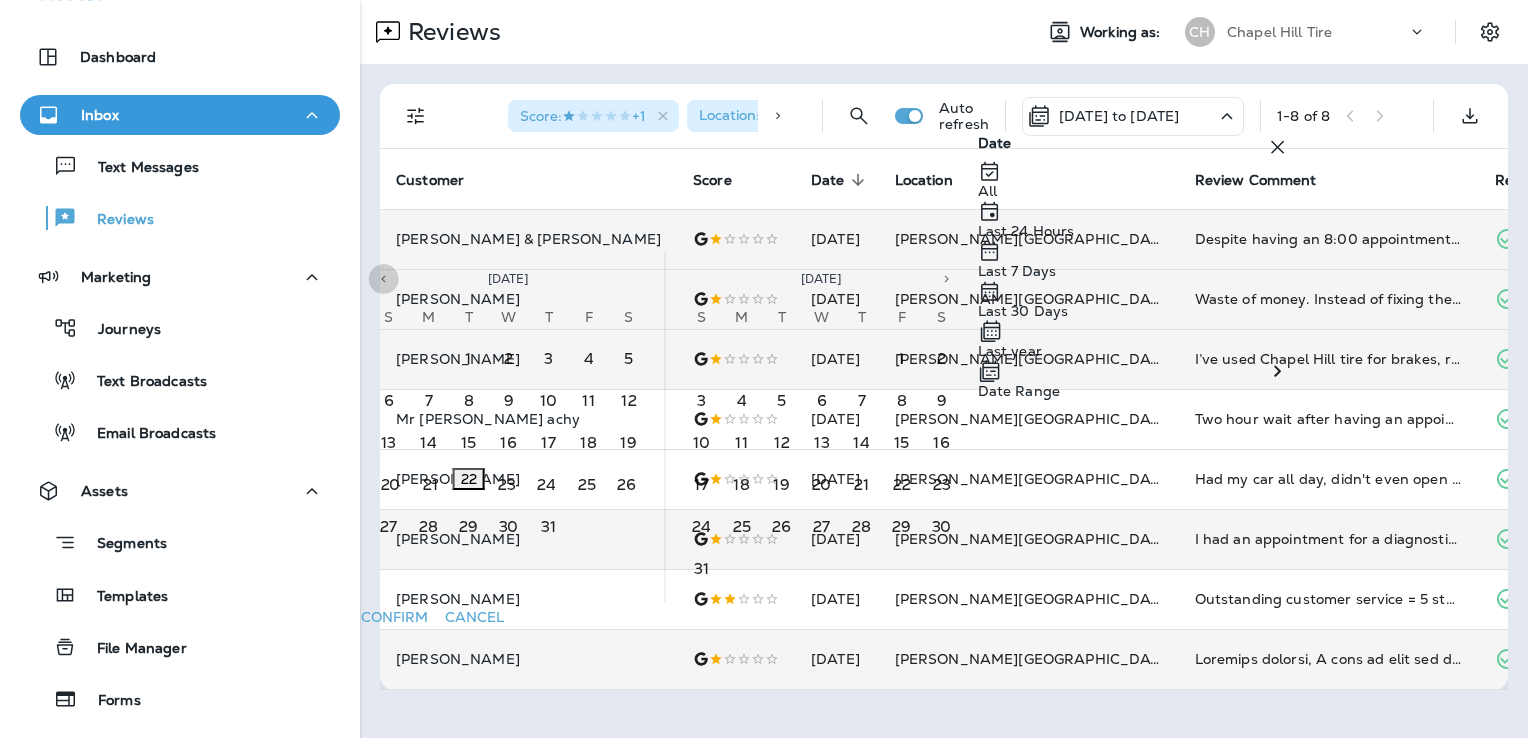 click at bounding box center (384, 279) 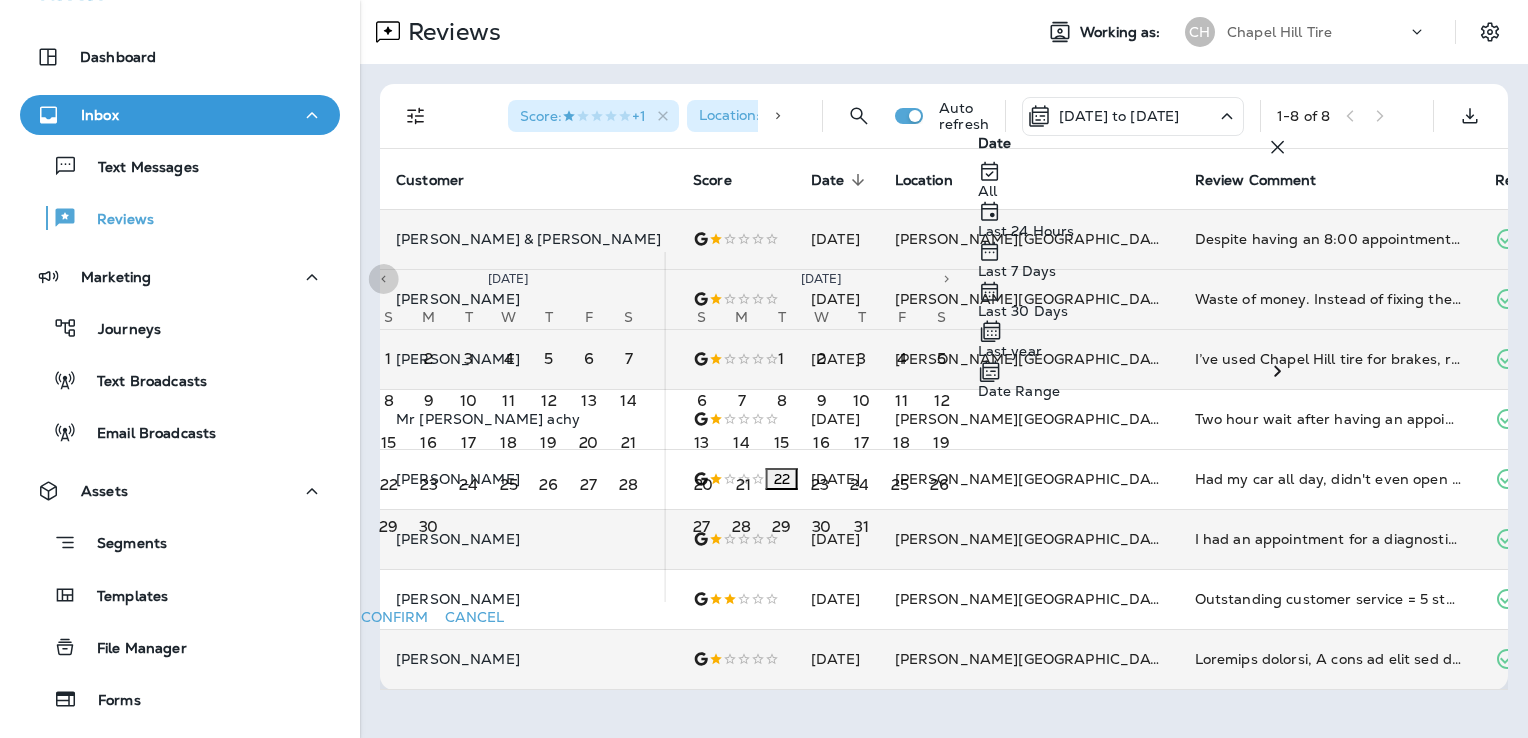 click at bounding box center (384, 279) 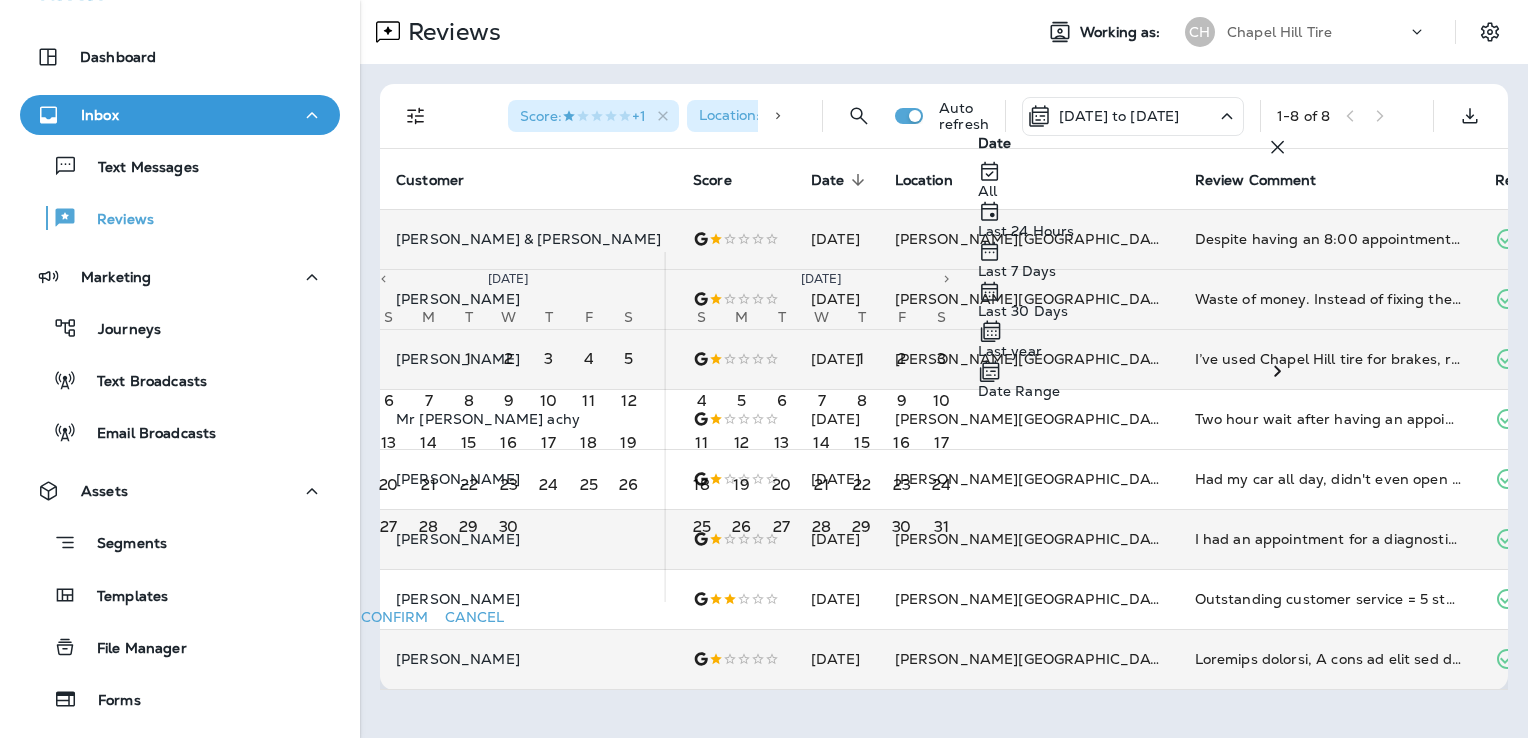 click at bounding box center [384, 279] 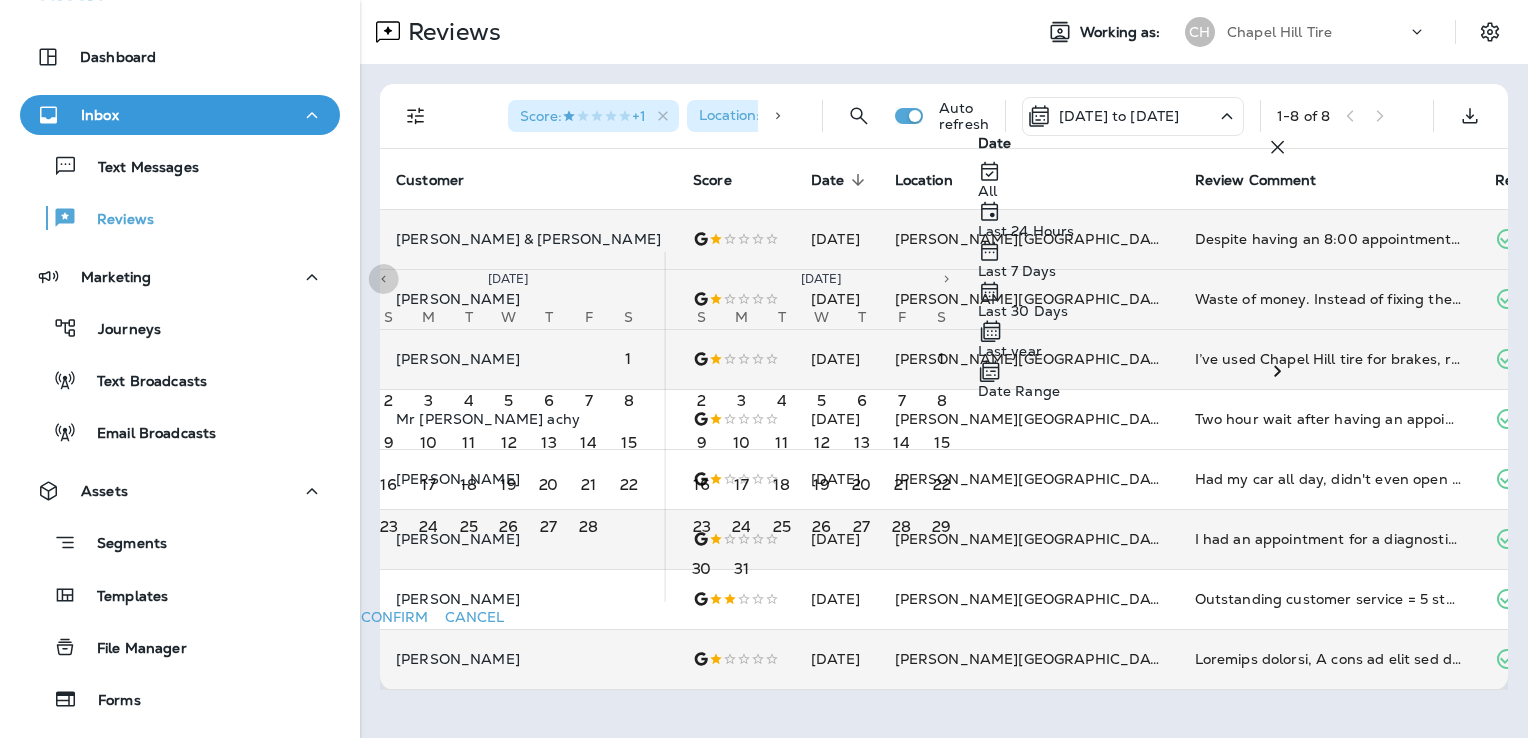 click at bounding box center (384, 279) 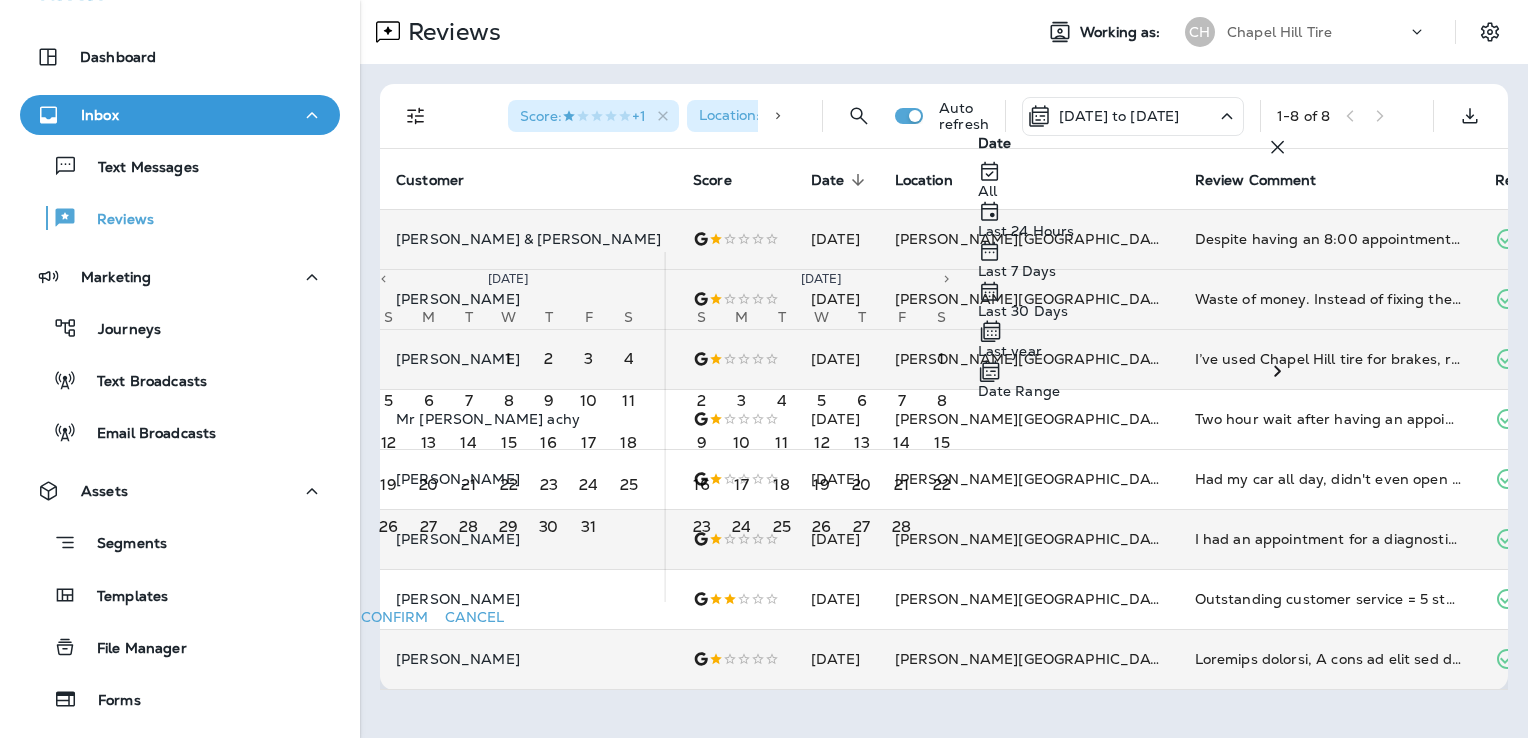 click at bounding box center (384, 279) 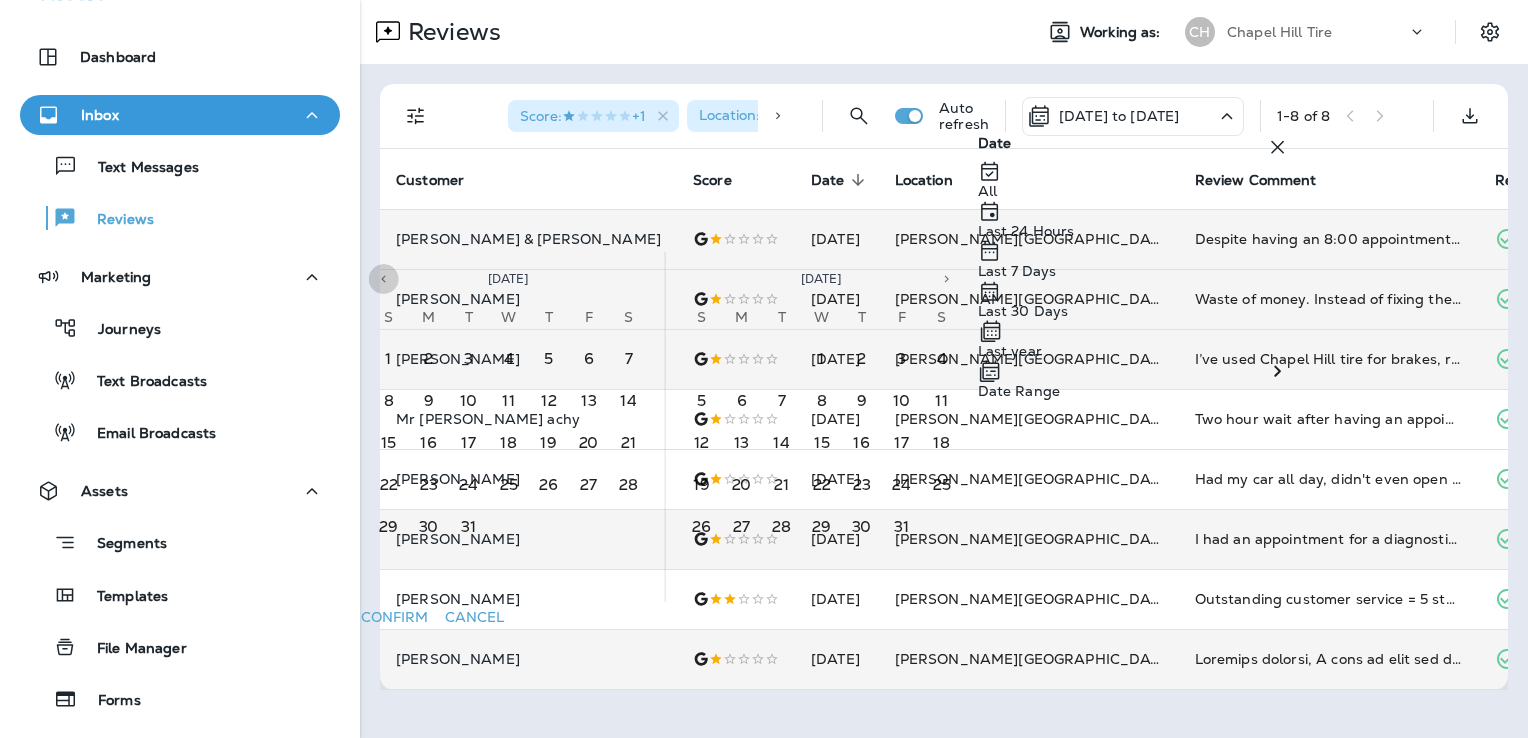 click at bounding box center (384, 279) 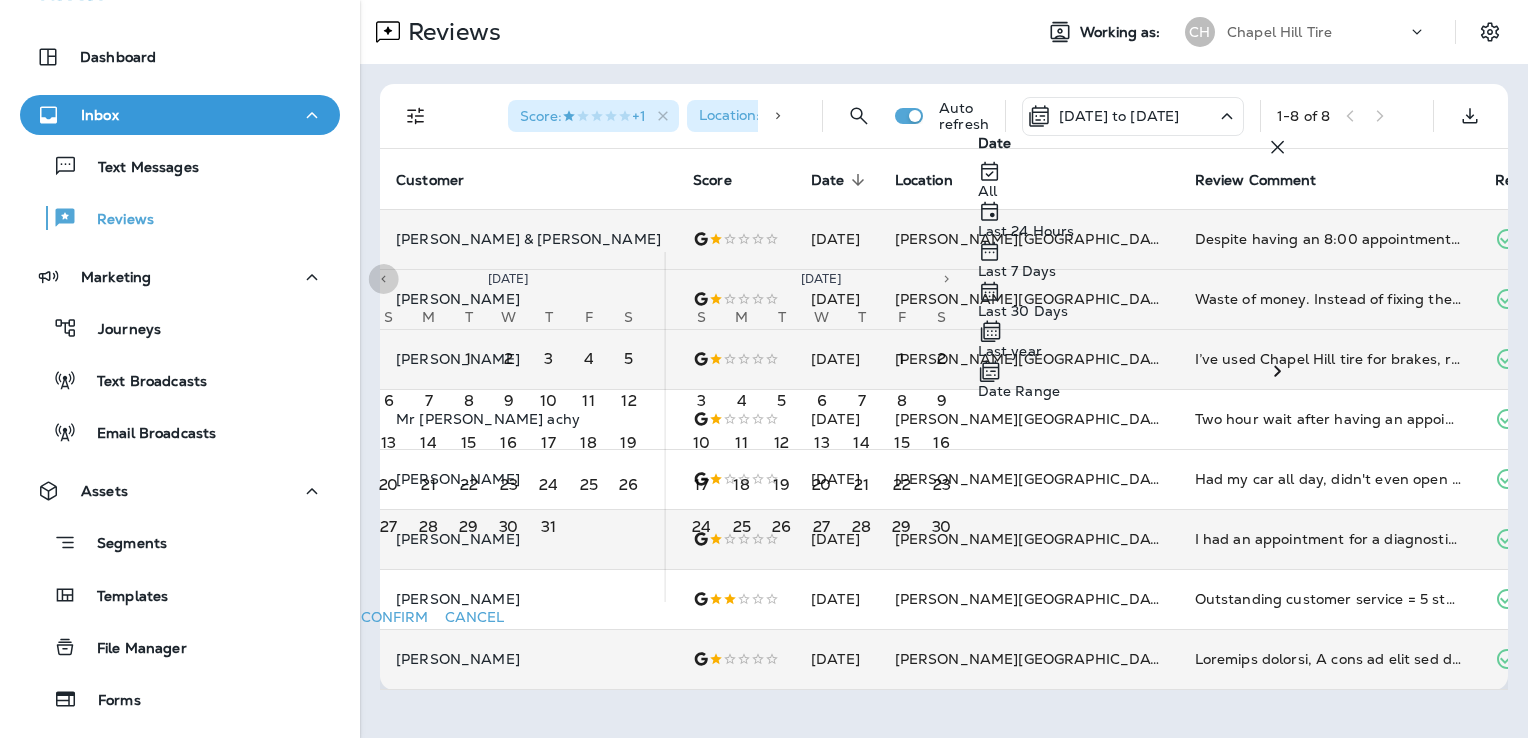 click at bounding box center (384, 279) 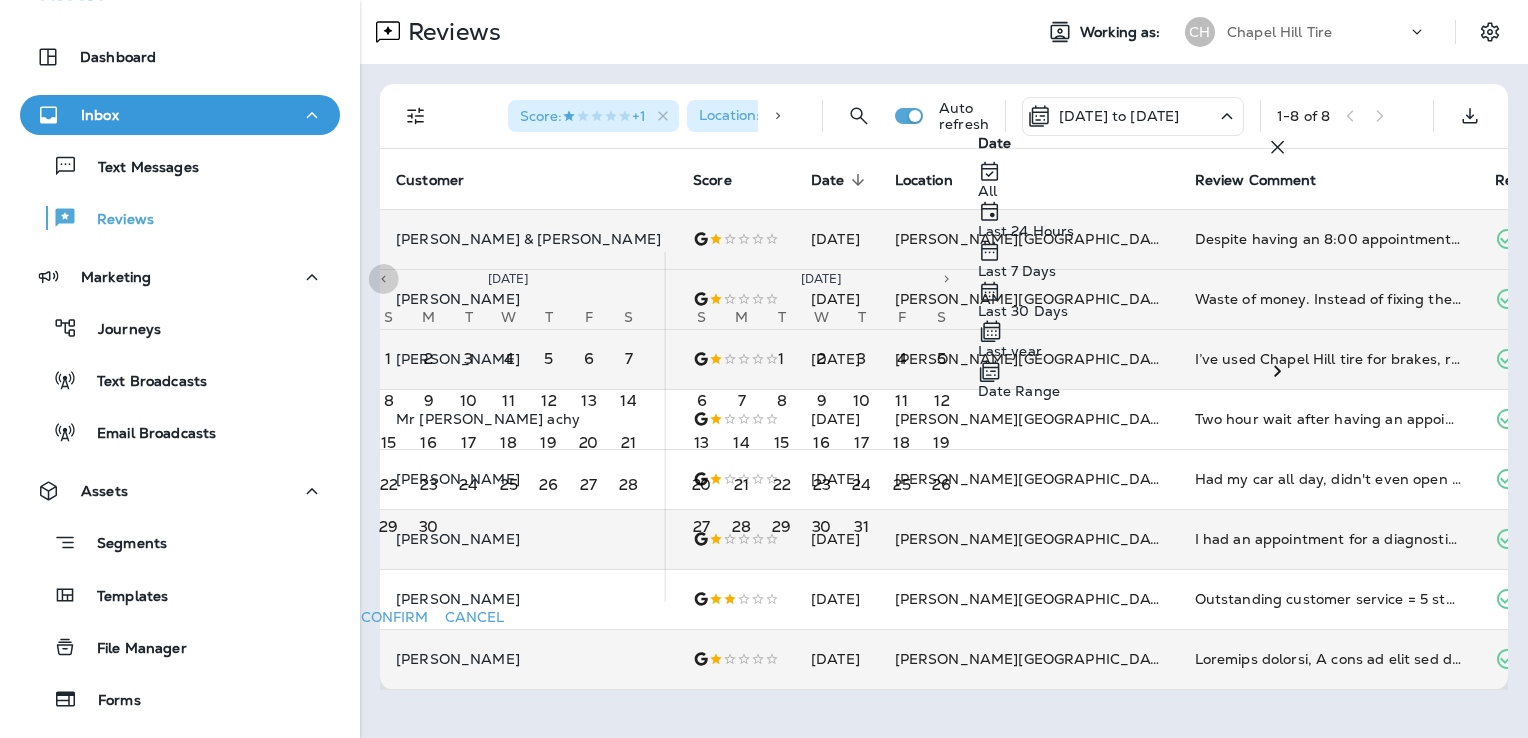 click at bounding box center [384, 279] 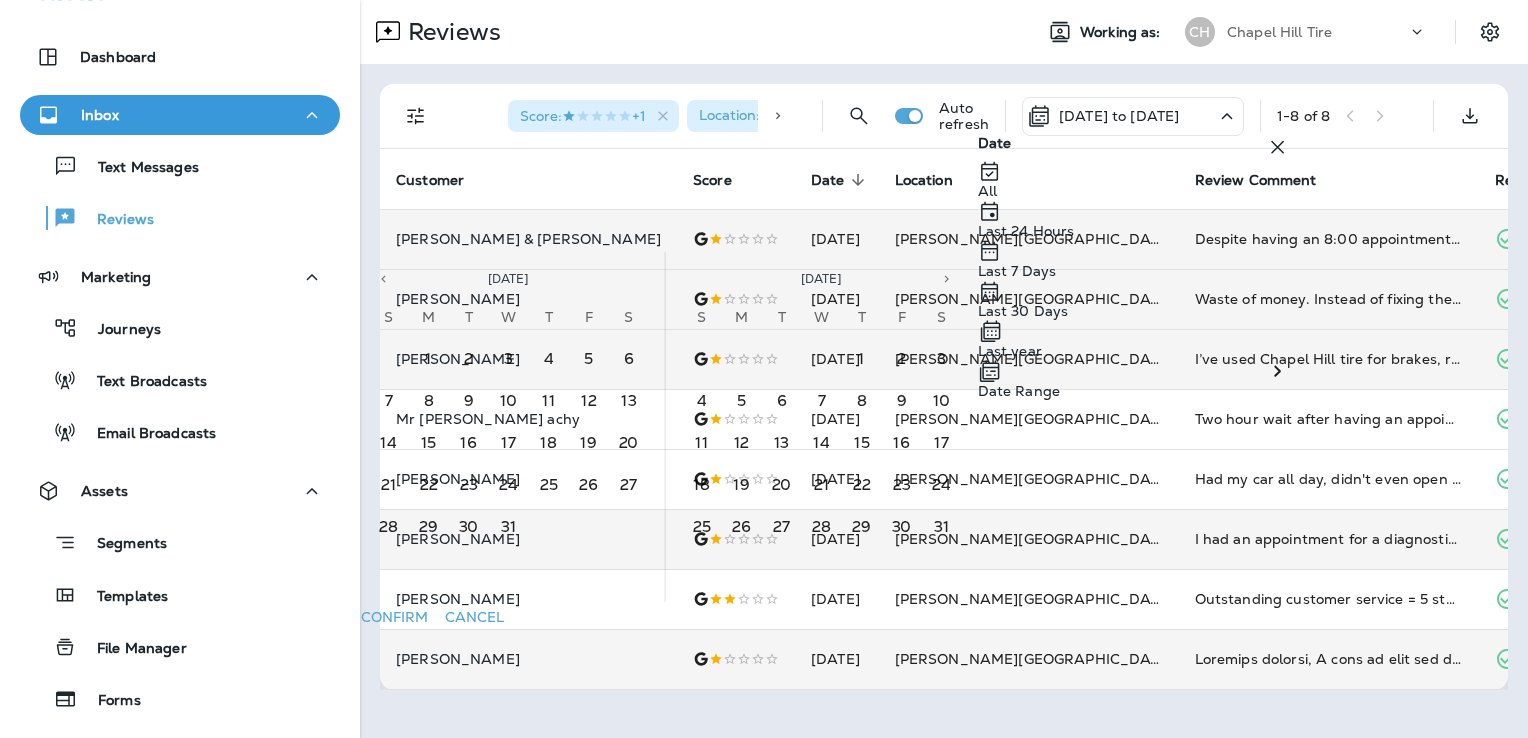 click at bounding box center (384, 279) 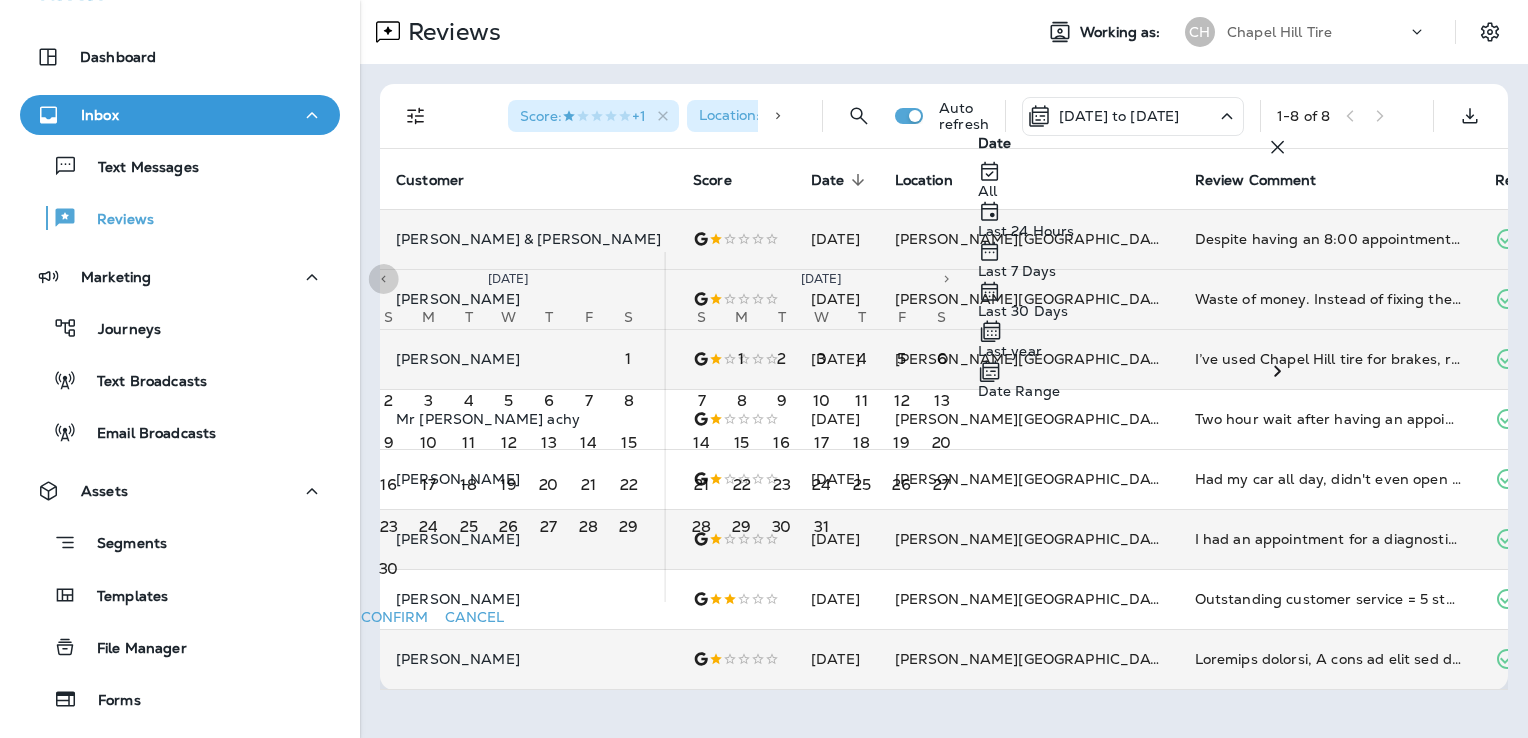click at bounding box center (384, 279) 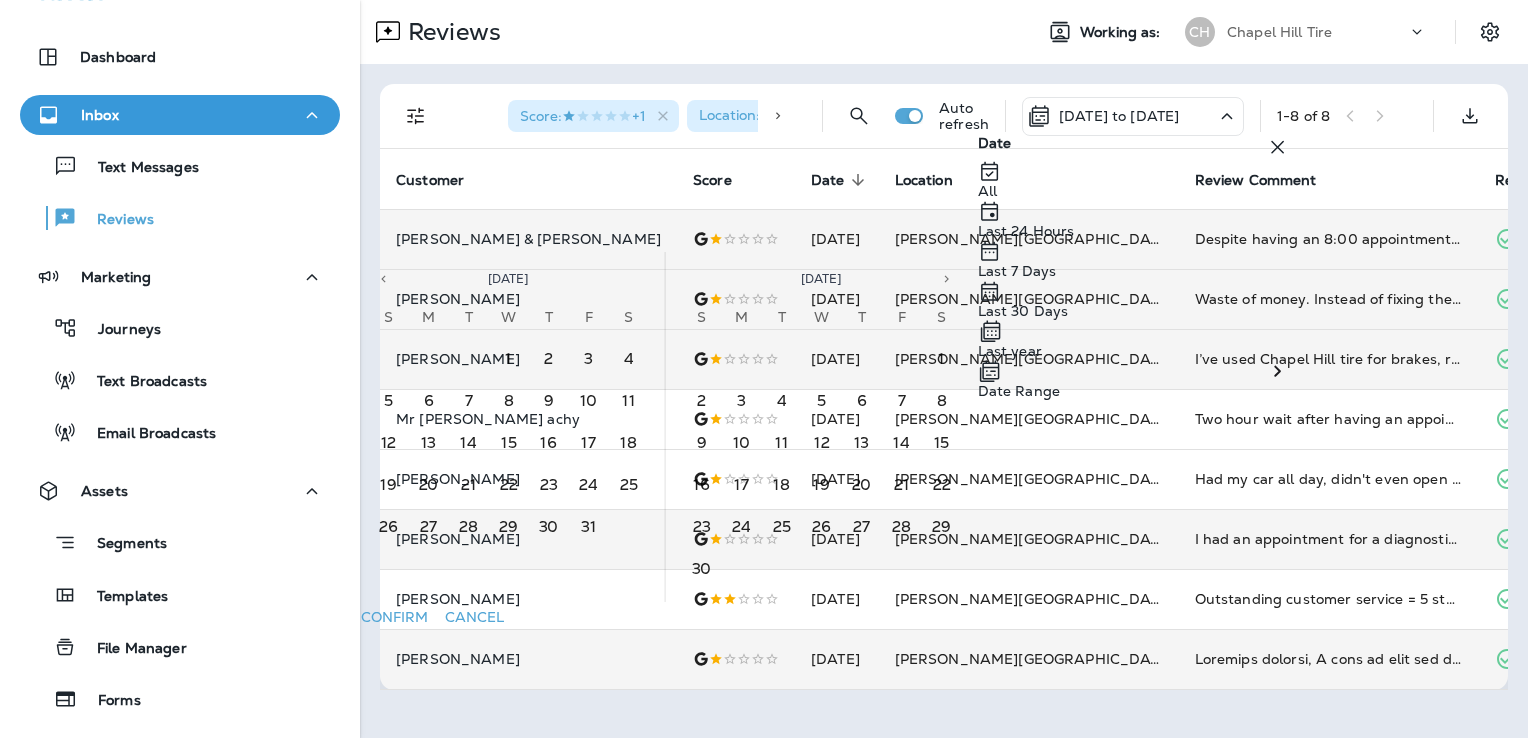 click 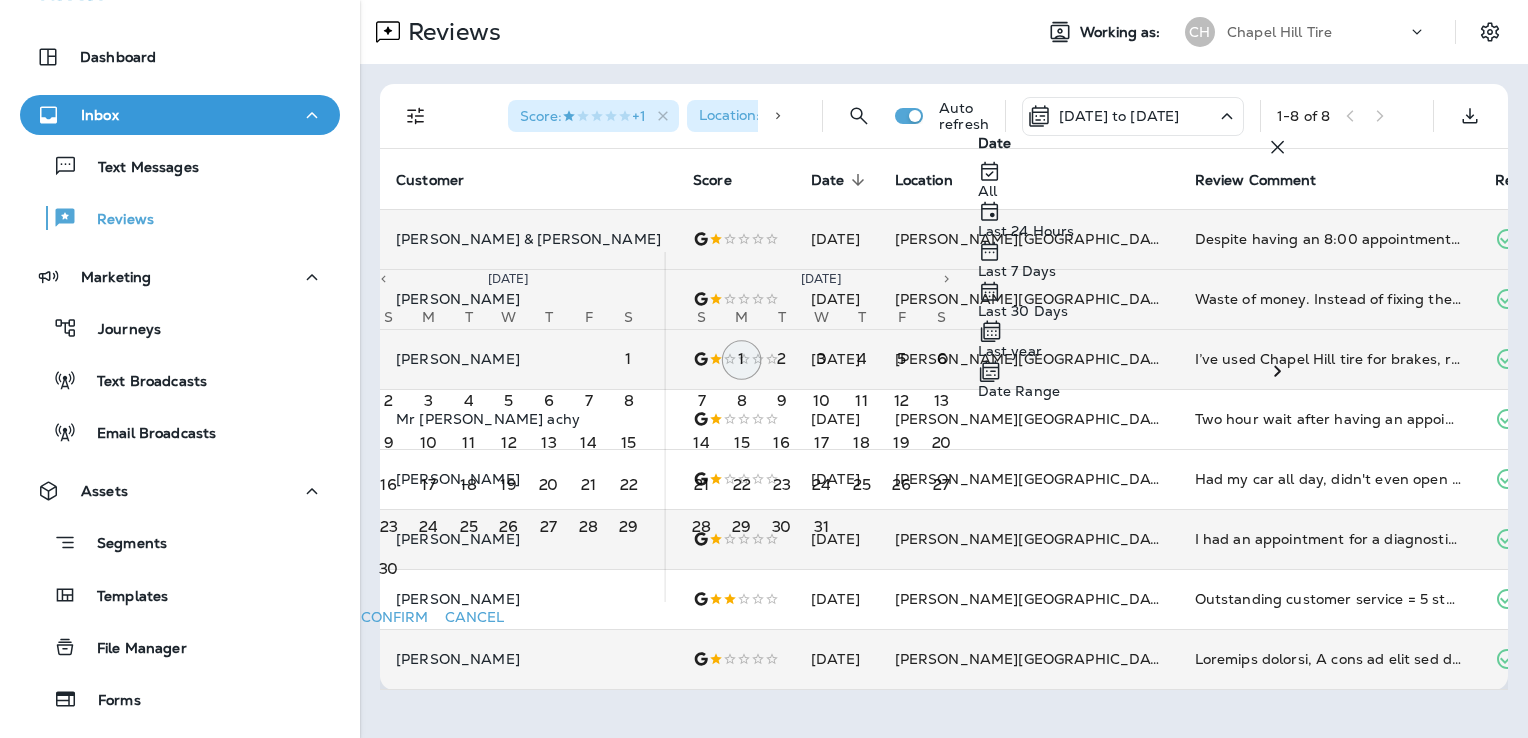 click on "1" at bounding box center [742, 360] 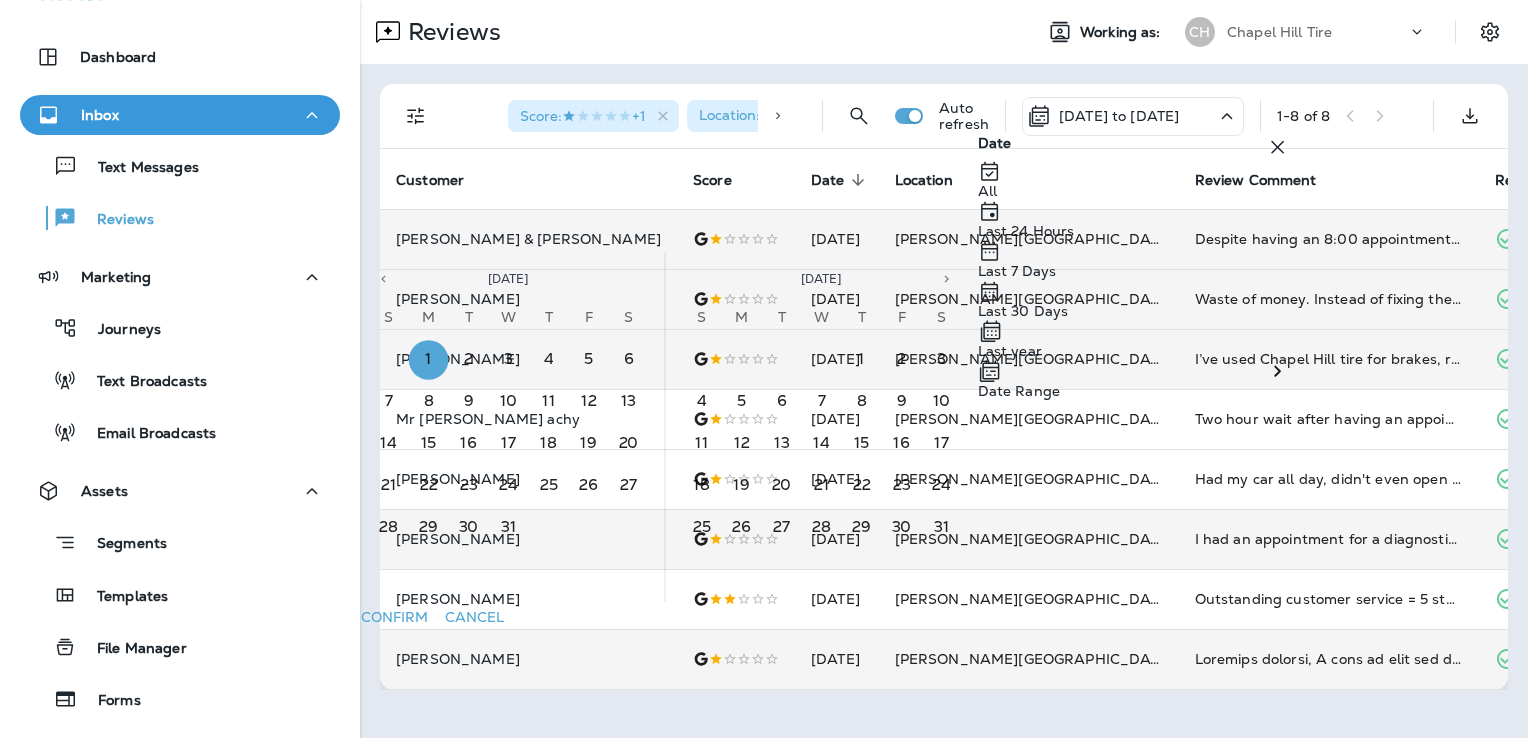 click on "Date Range" at bounding box center [1019, 391] 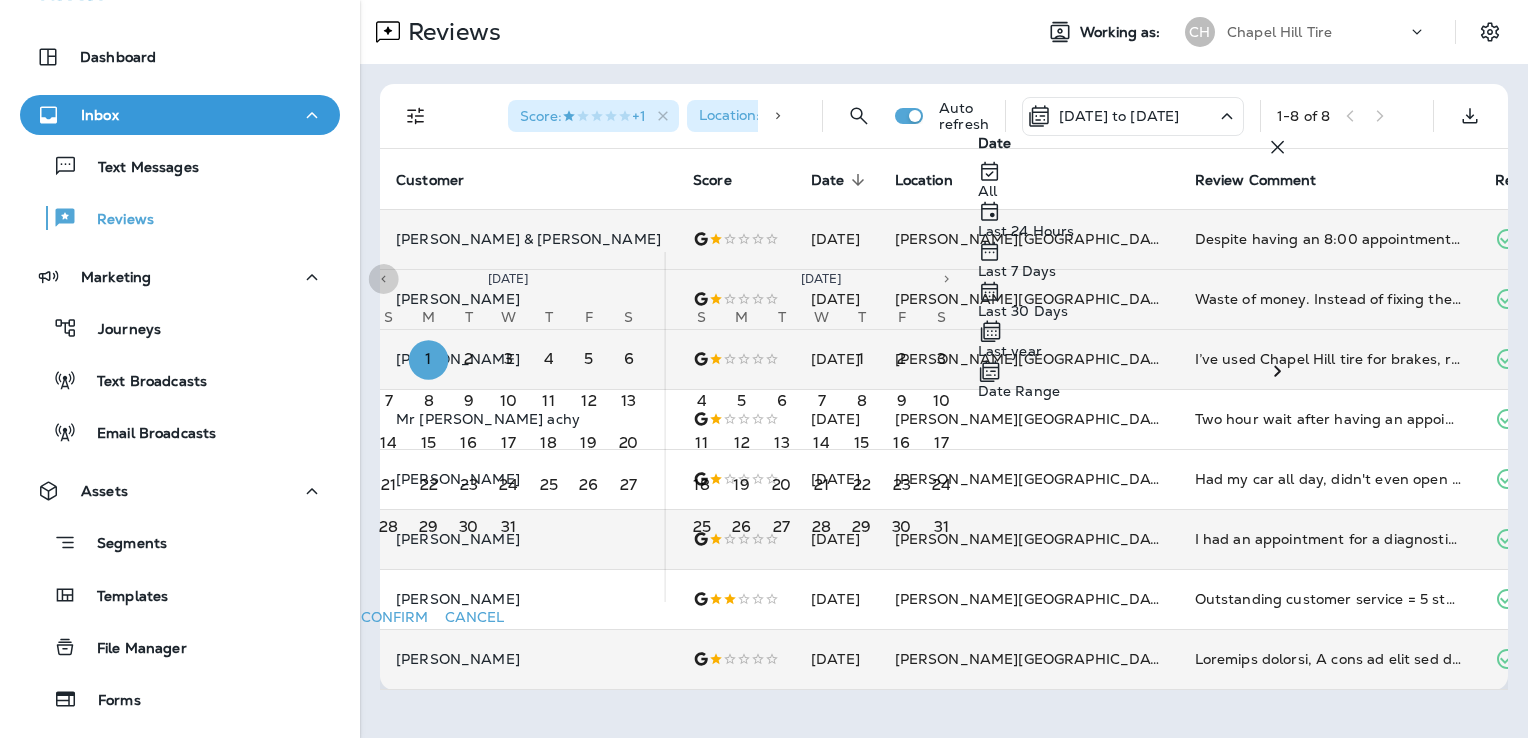 click at bounding box center [384, 279] 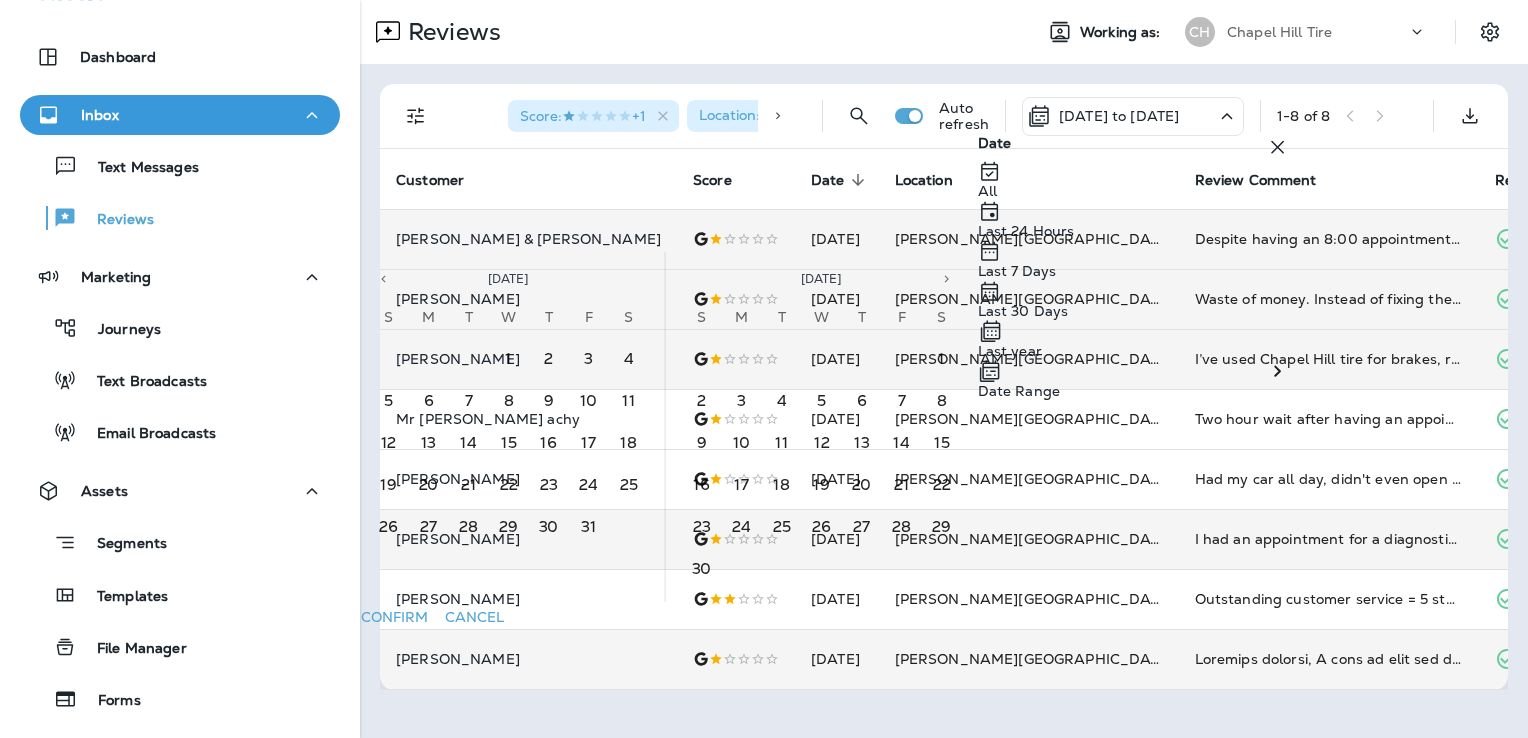 click 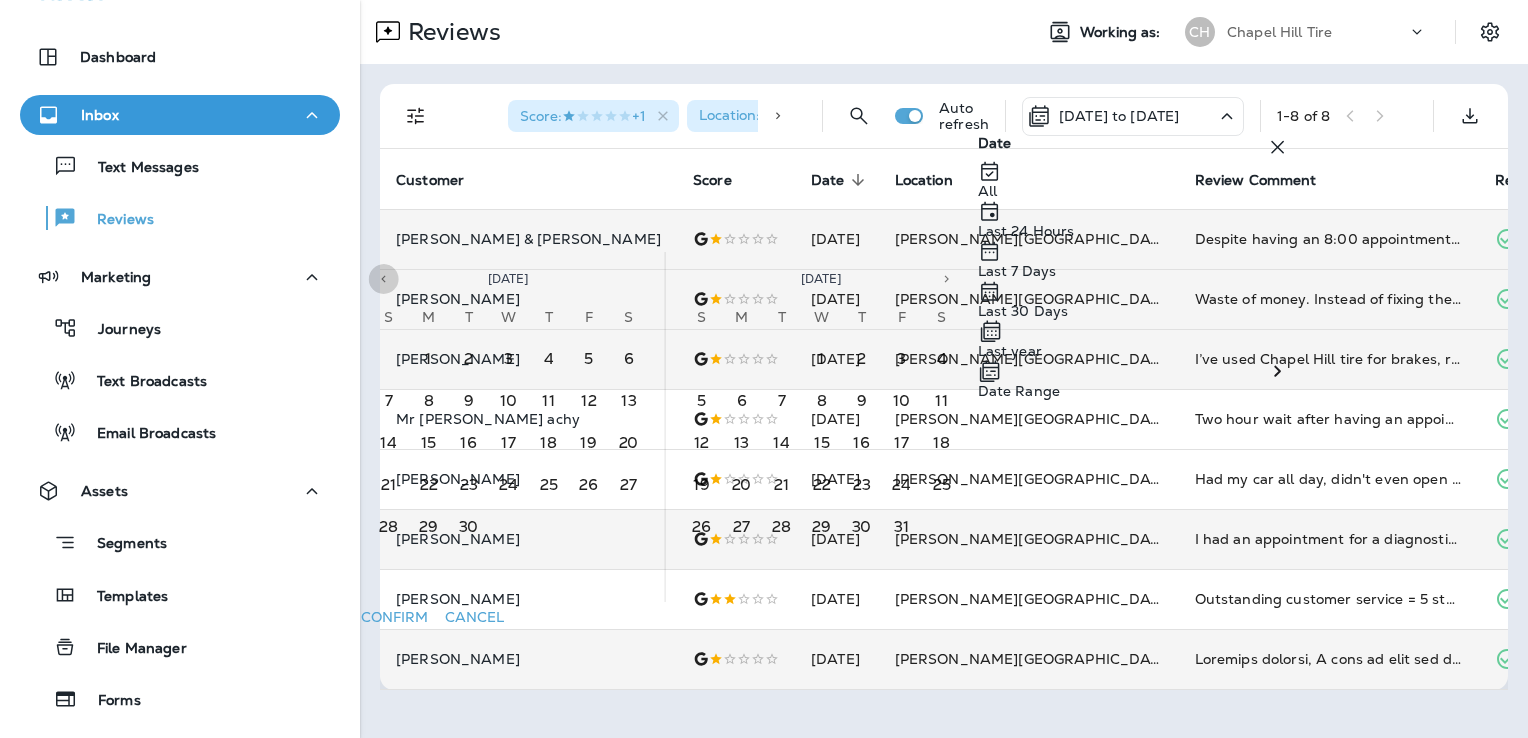 click 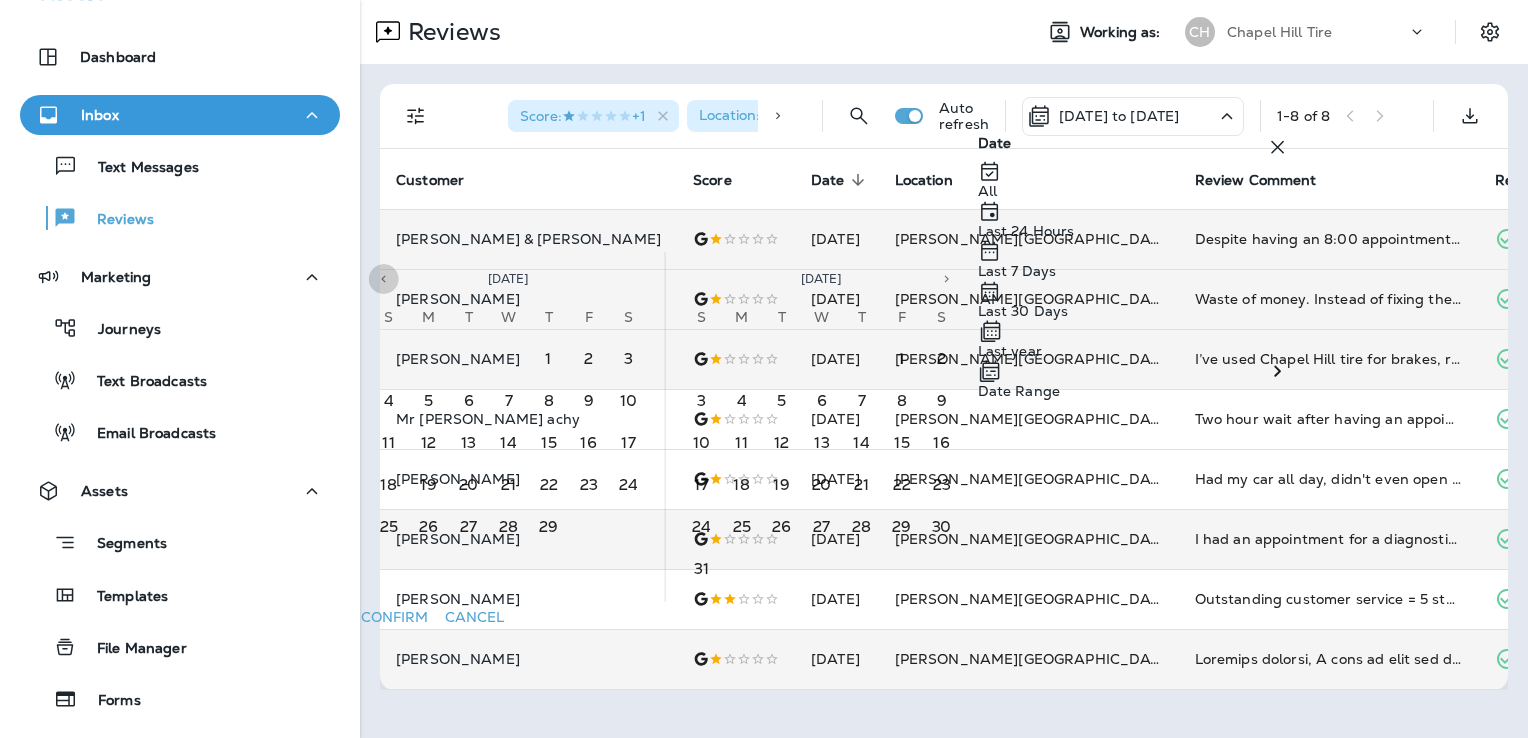 click 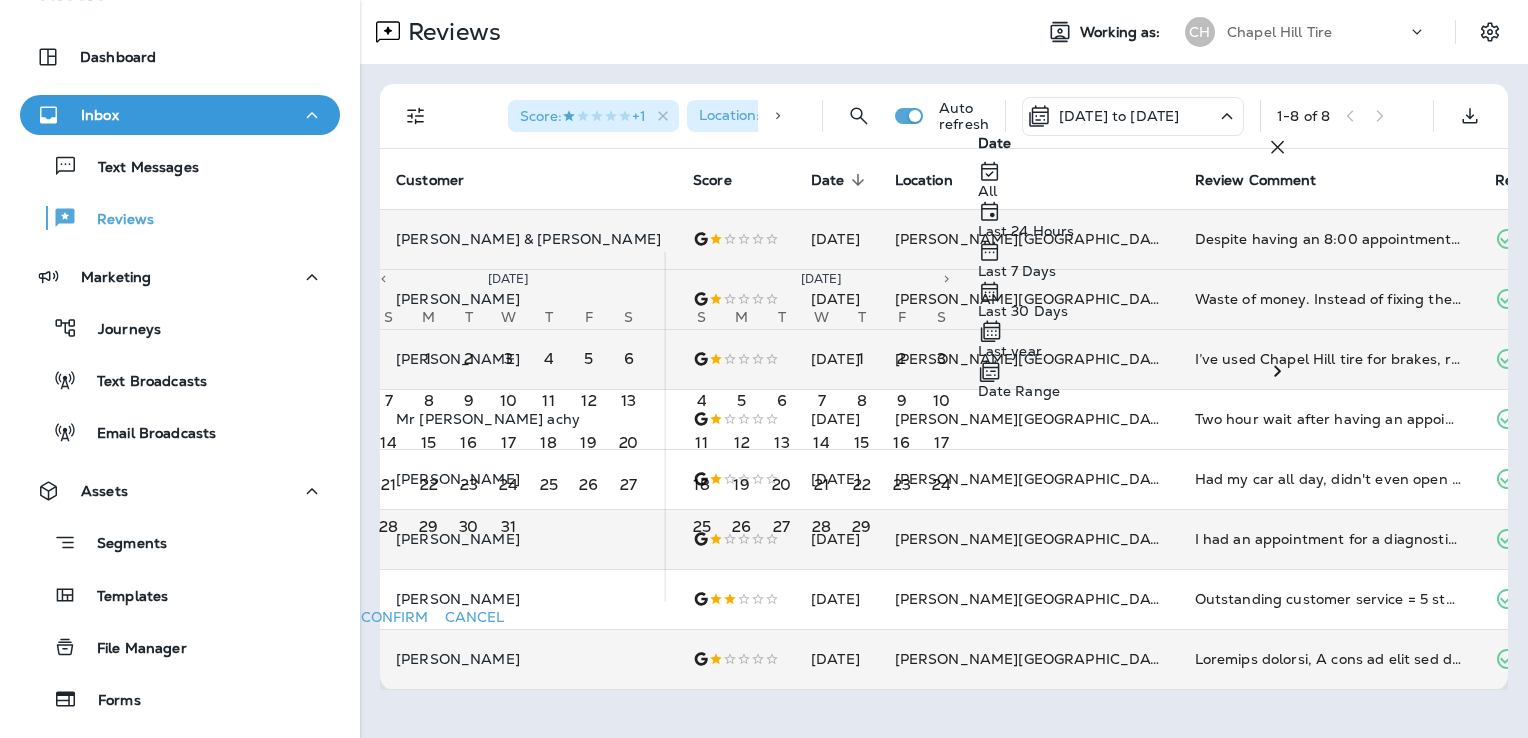 click 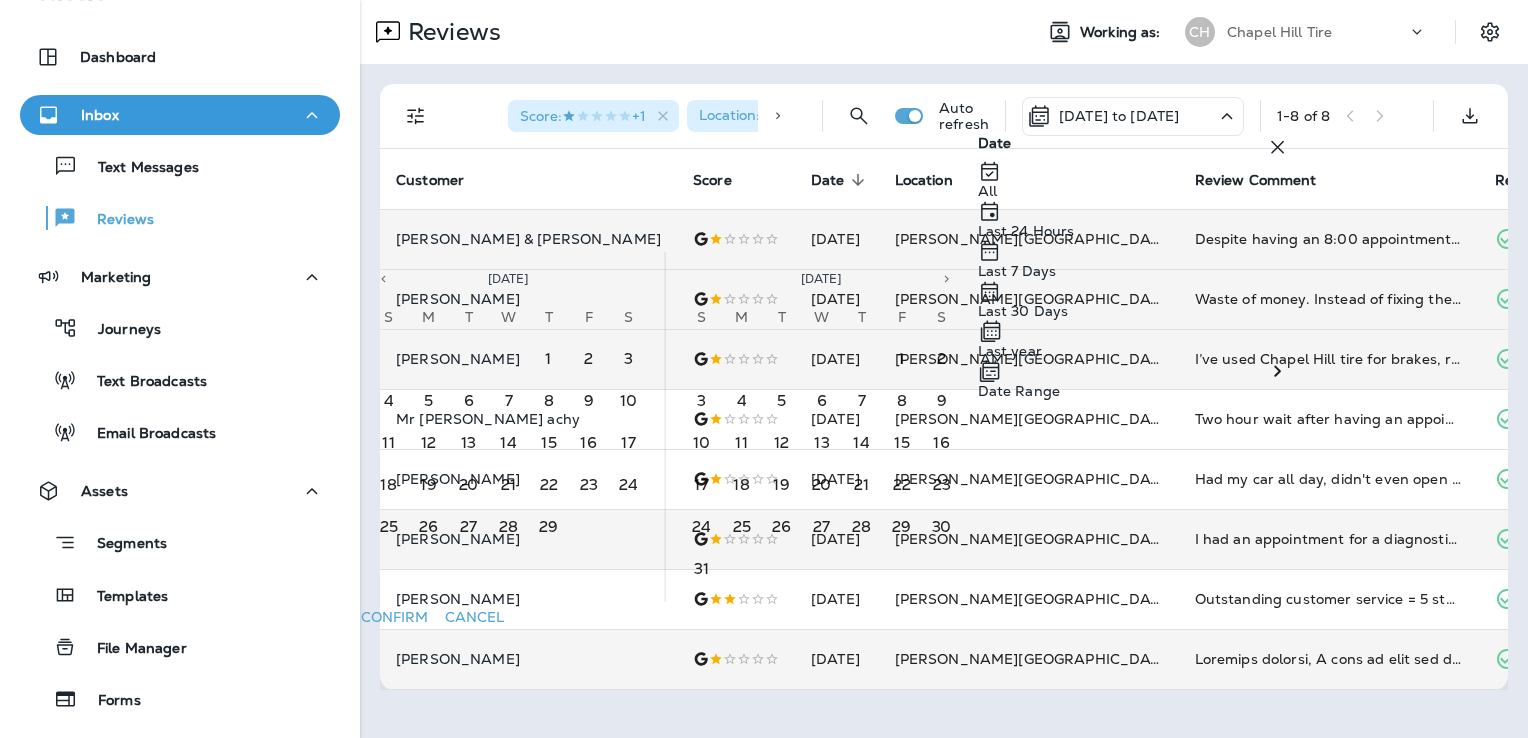 click 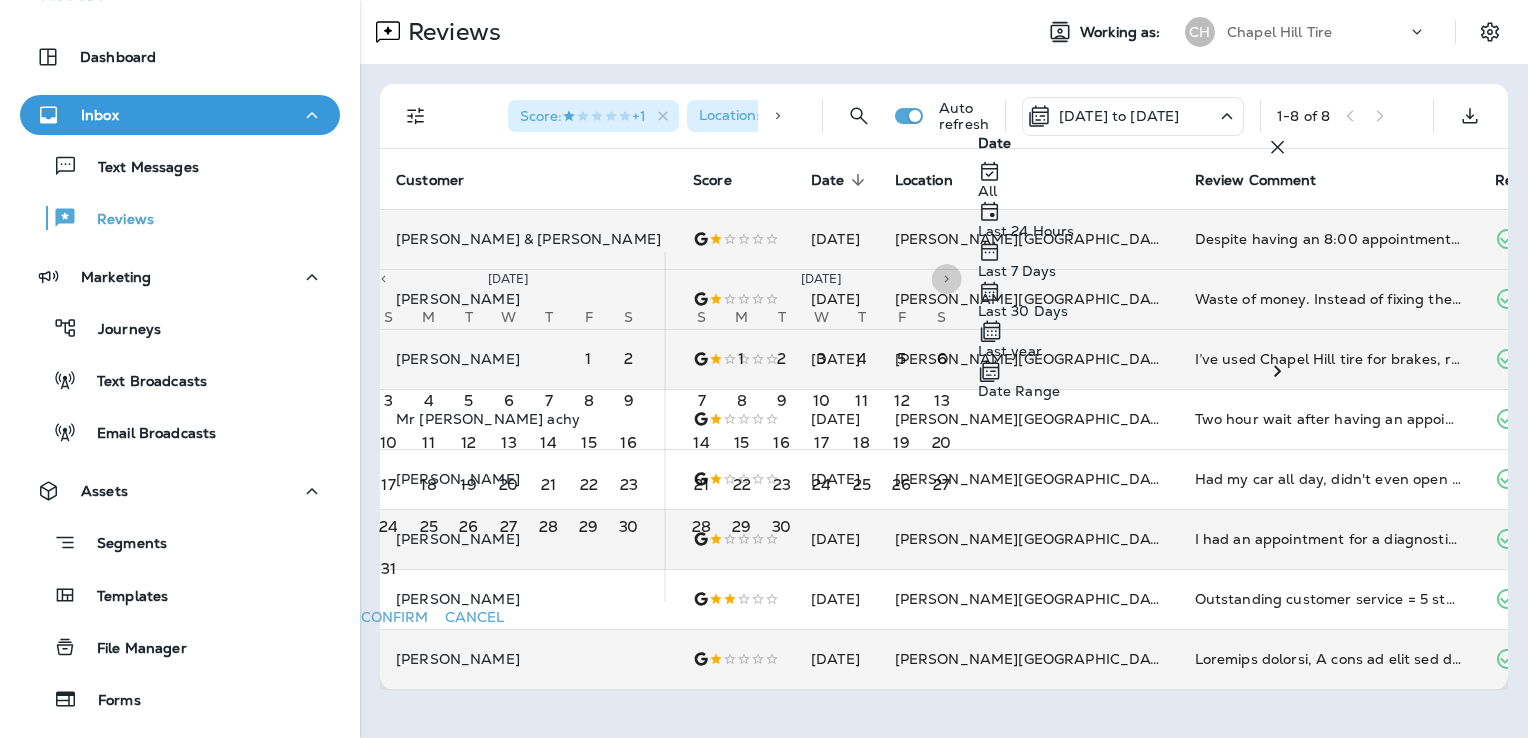 click 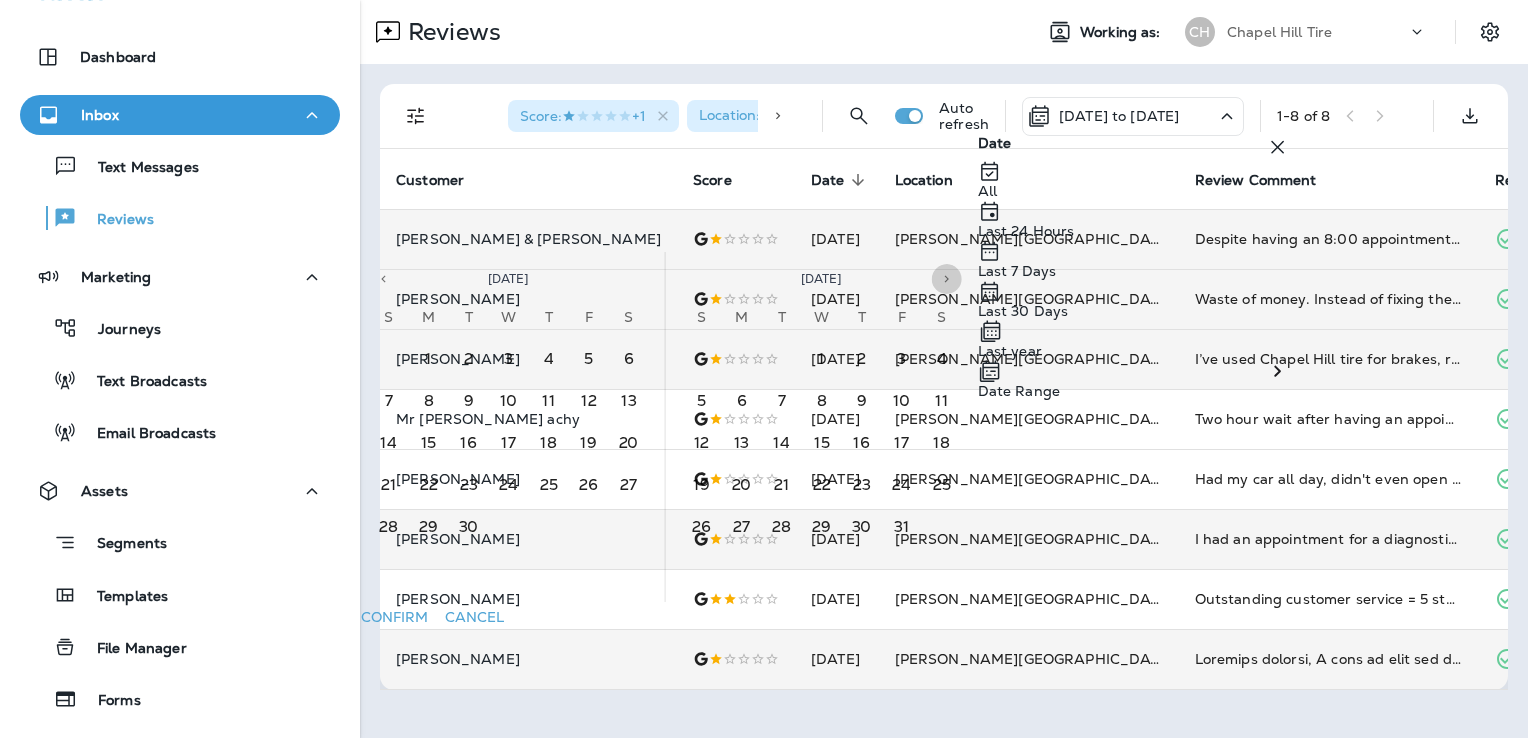 click 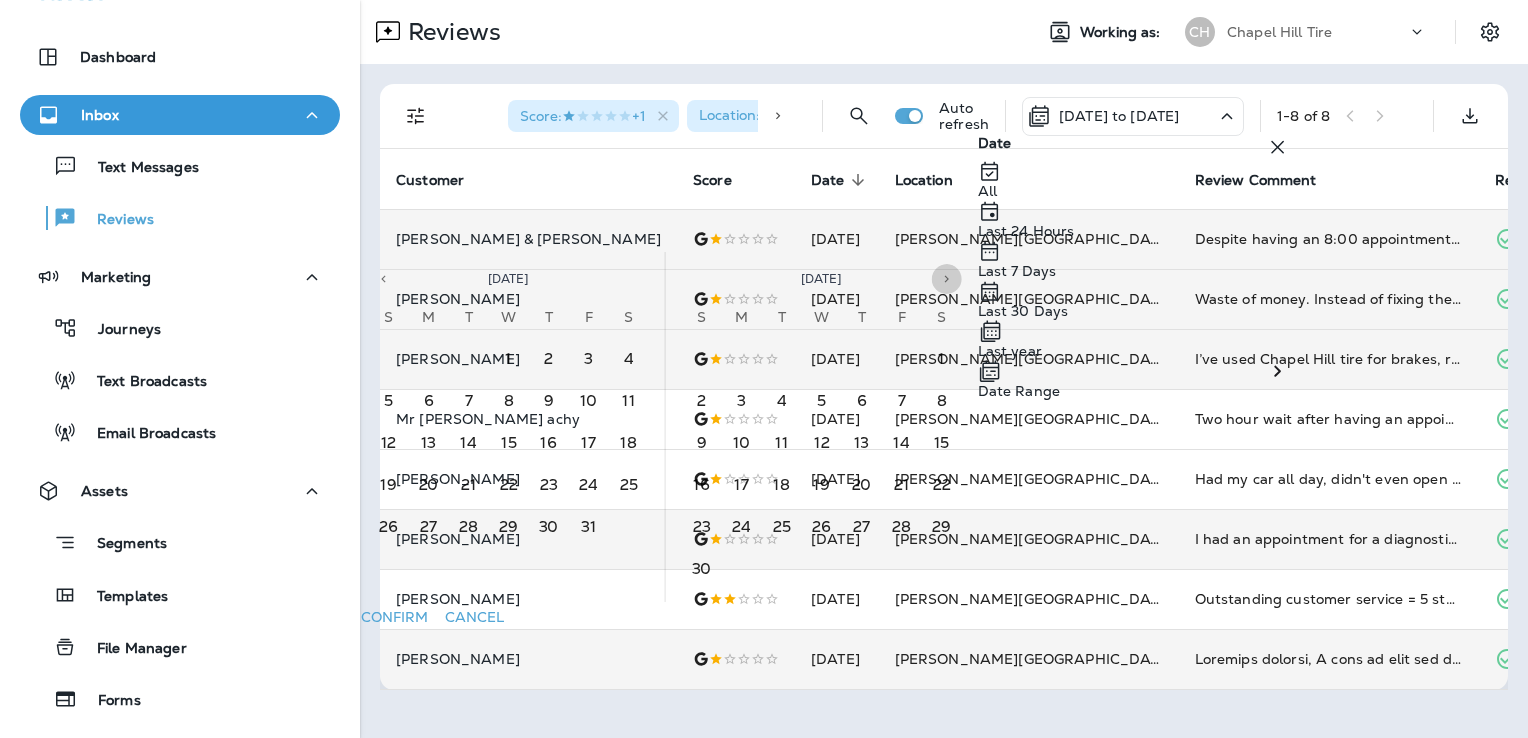 click 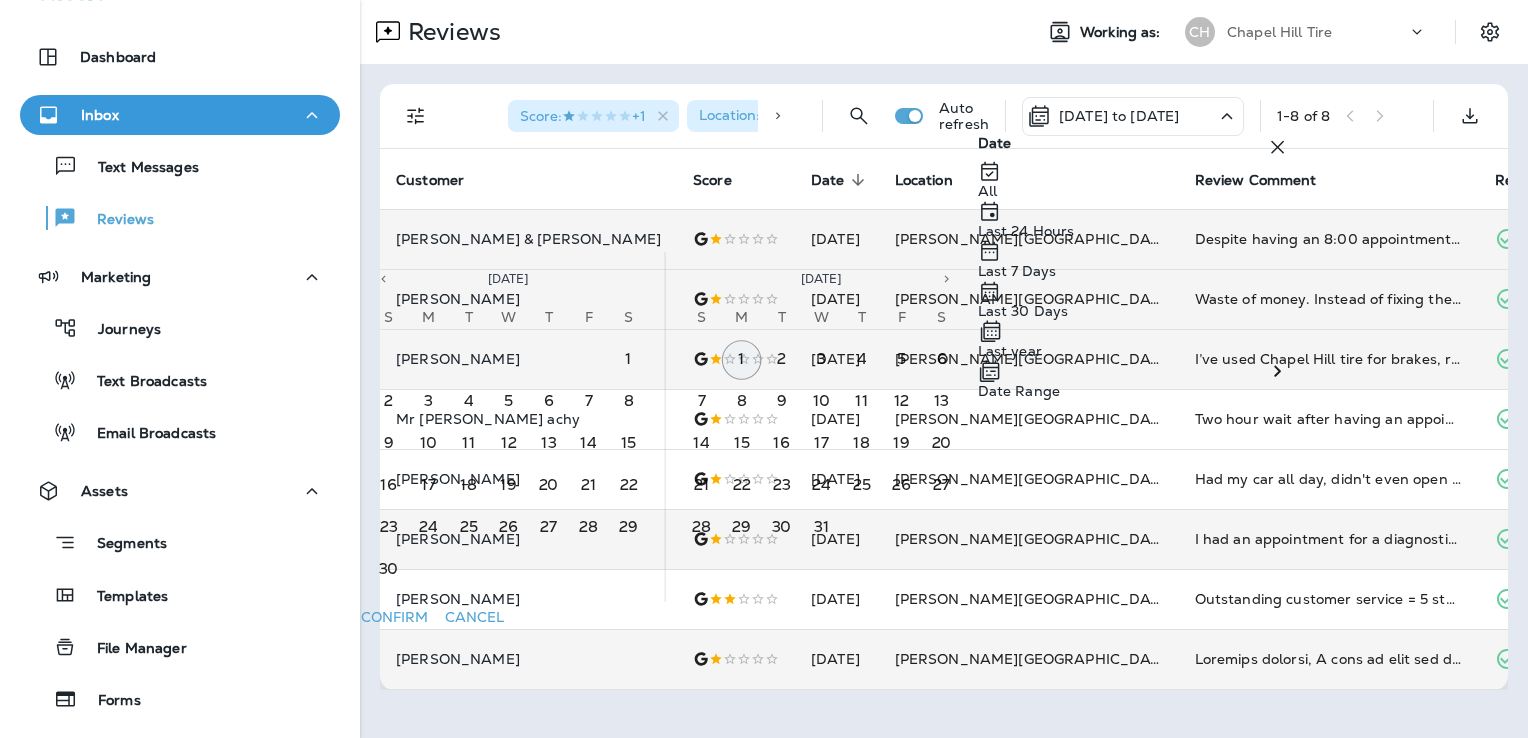 click on "1" at bounding box center (742, 360) 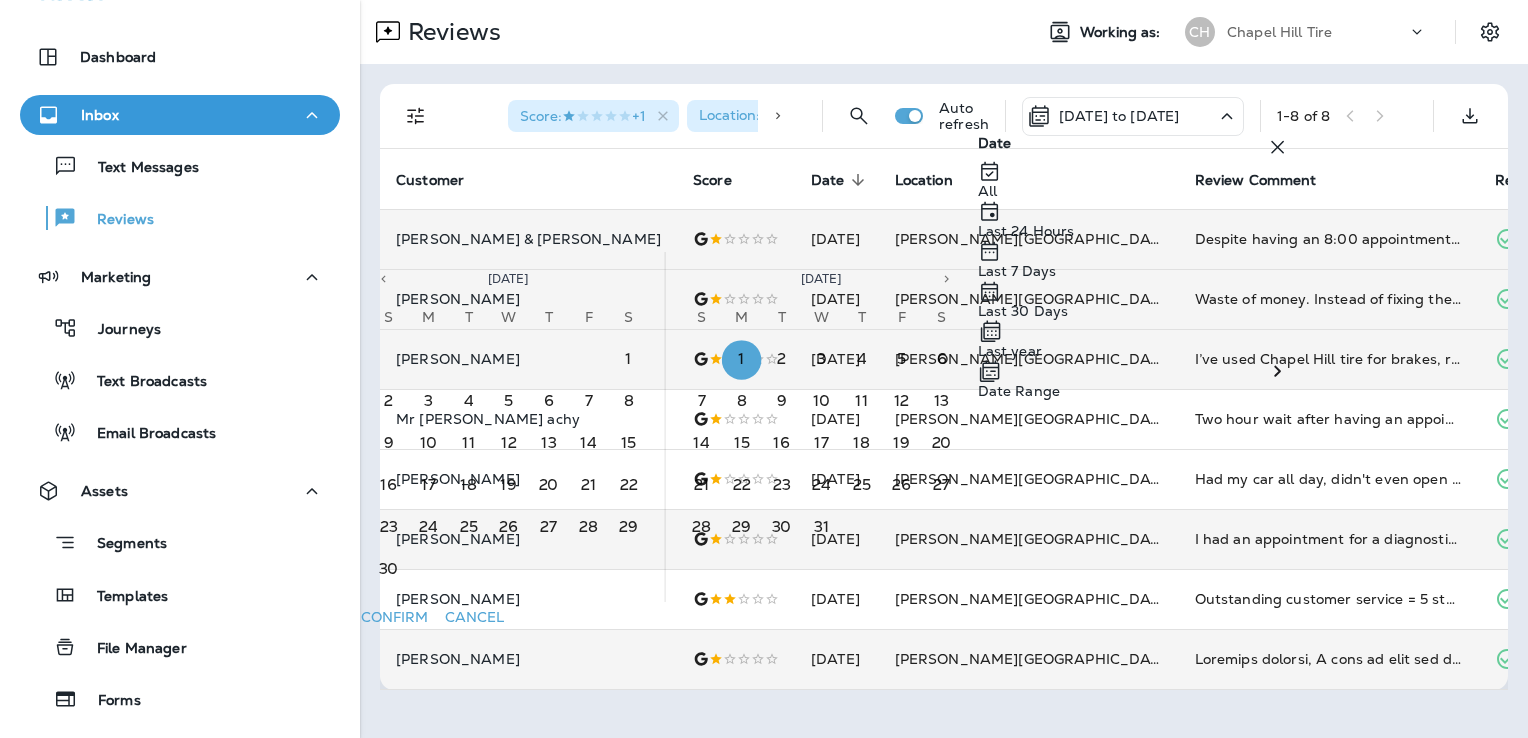 click at bounding box center (947, 279) 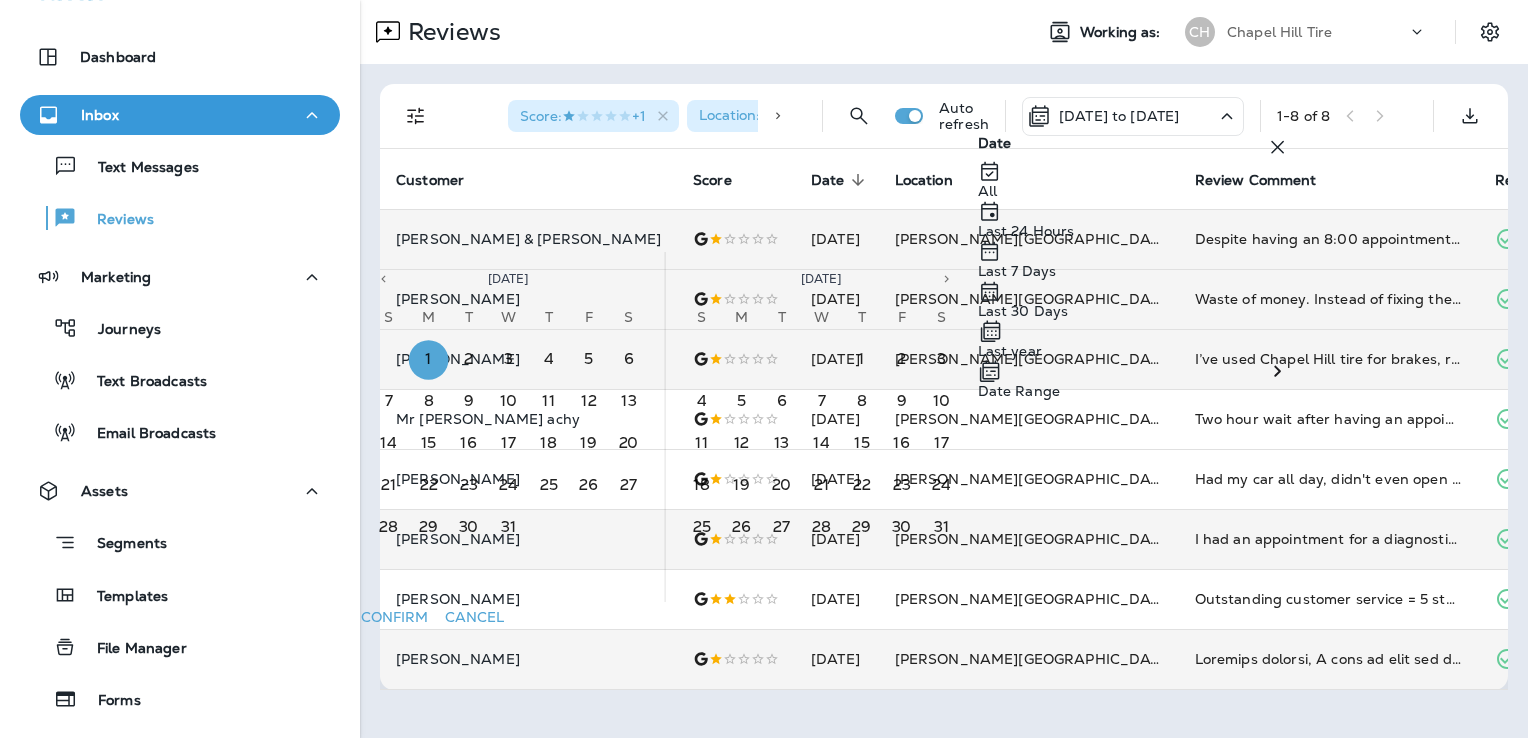 click at bounding box center (947, 279) 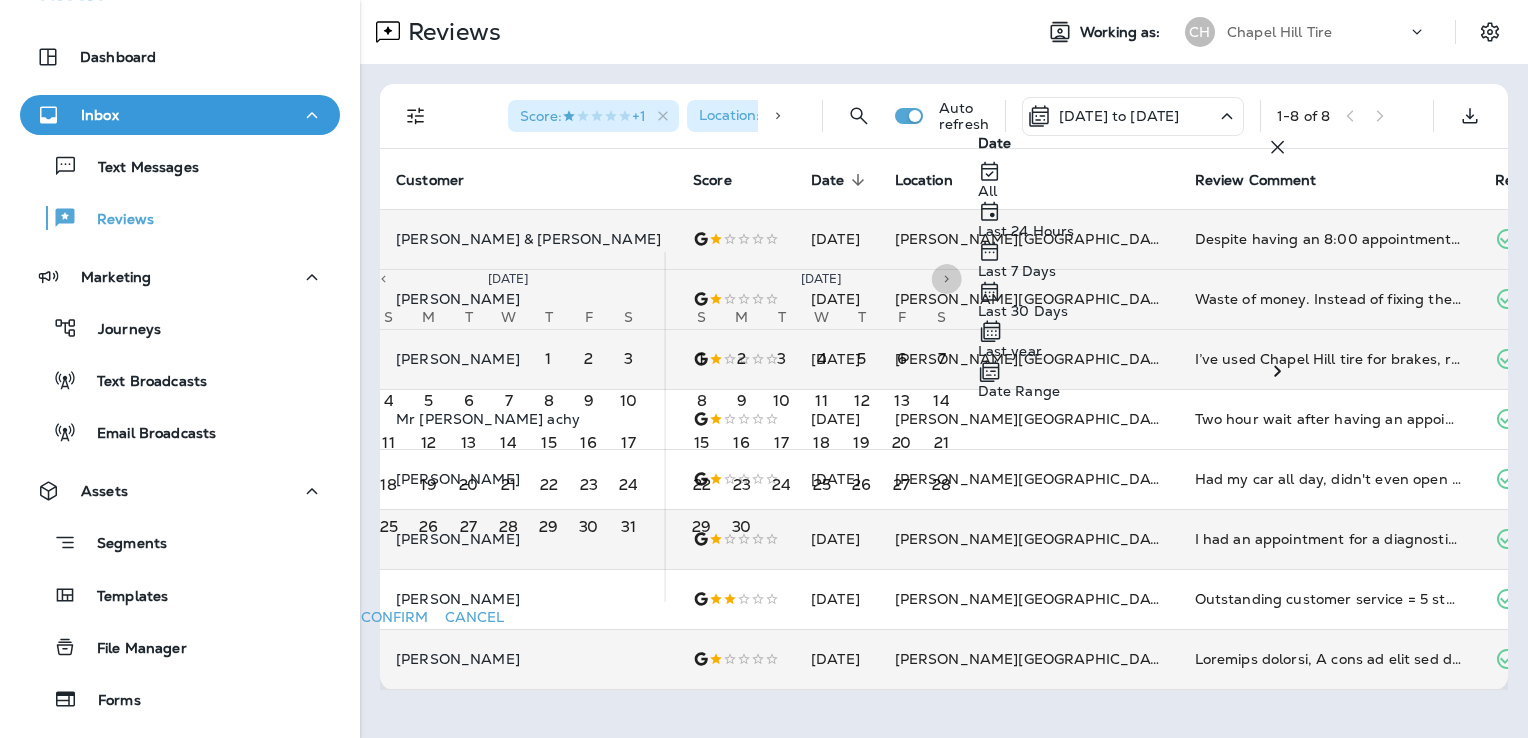 click at bounding box center (947, 279) 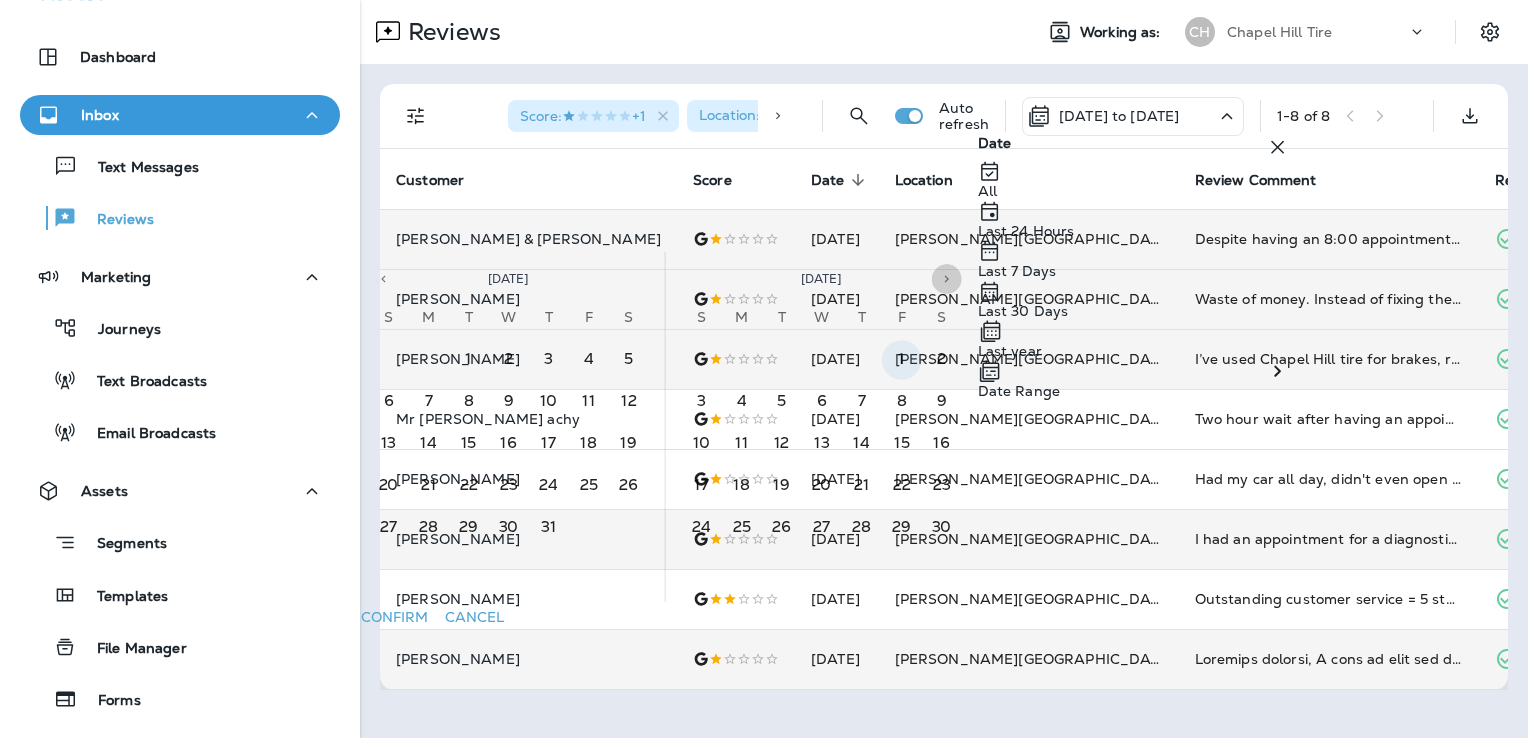 click at bounding box center (947, 279) 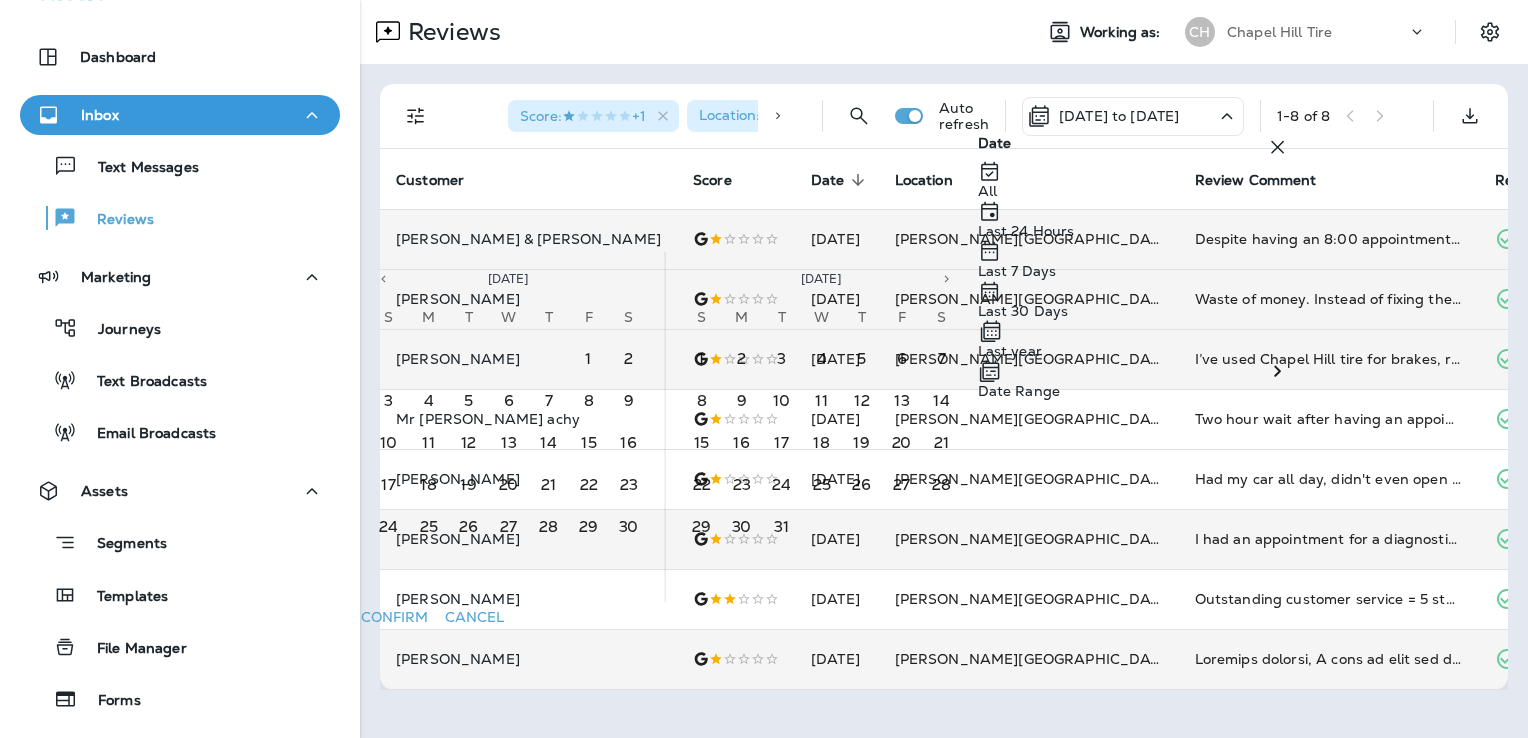 click at bounding box center (947, 279) 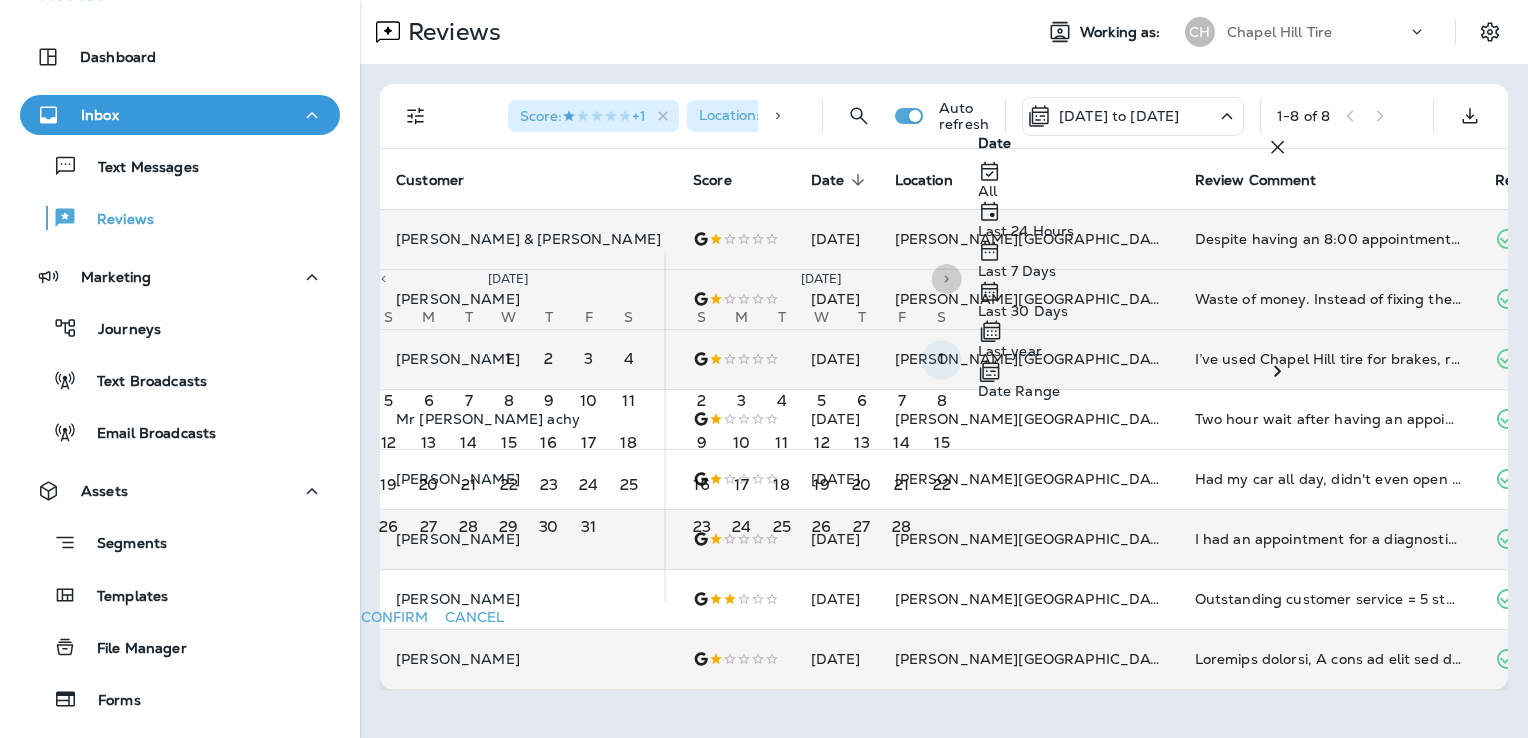 click at bounding box center (947, 279) 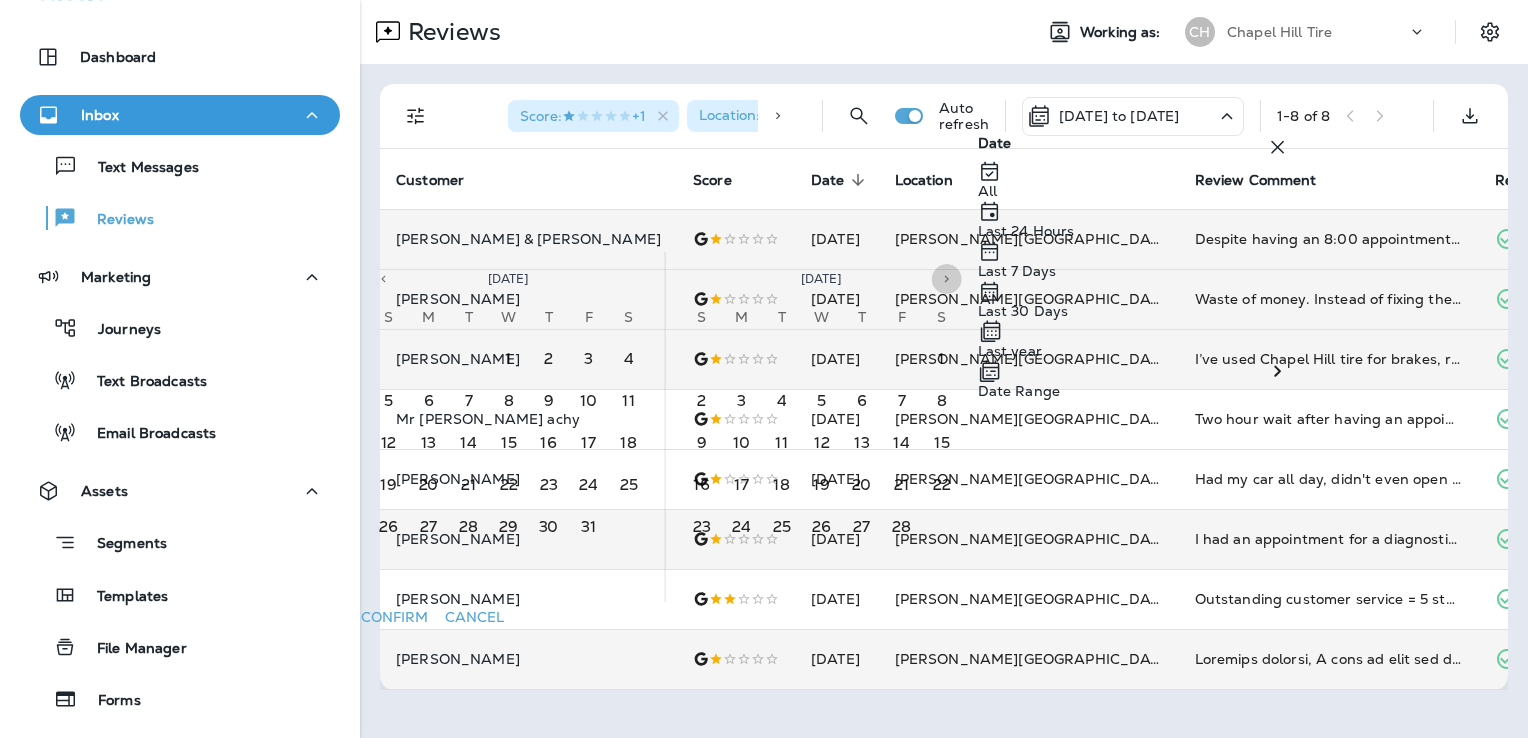 click at bounding box center [947, 279] 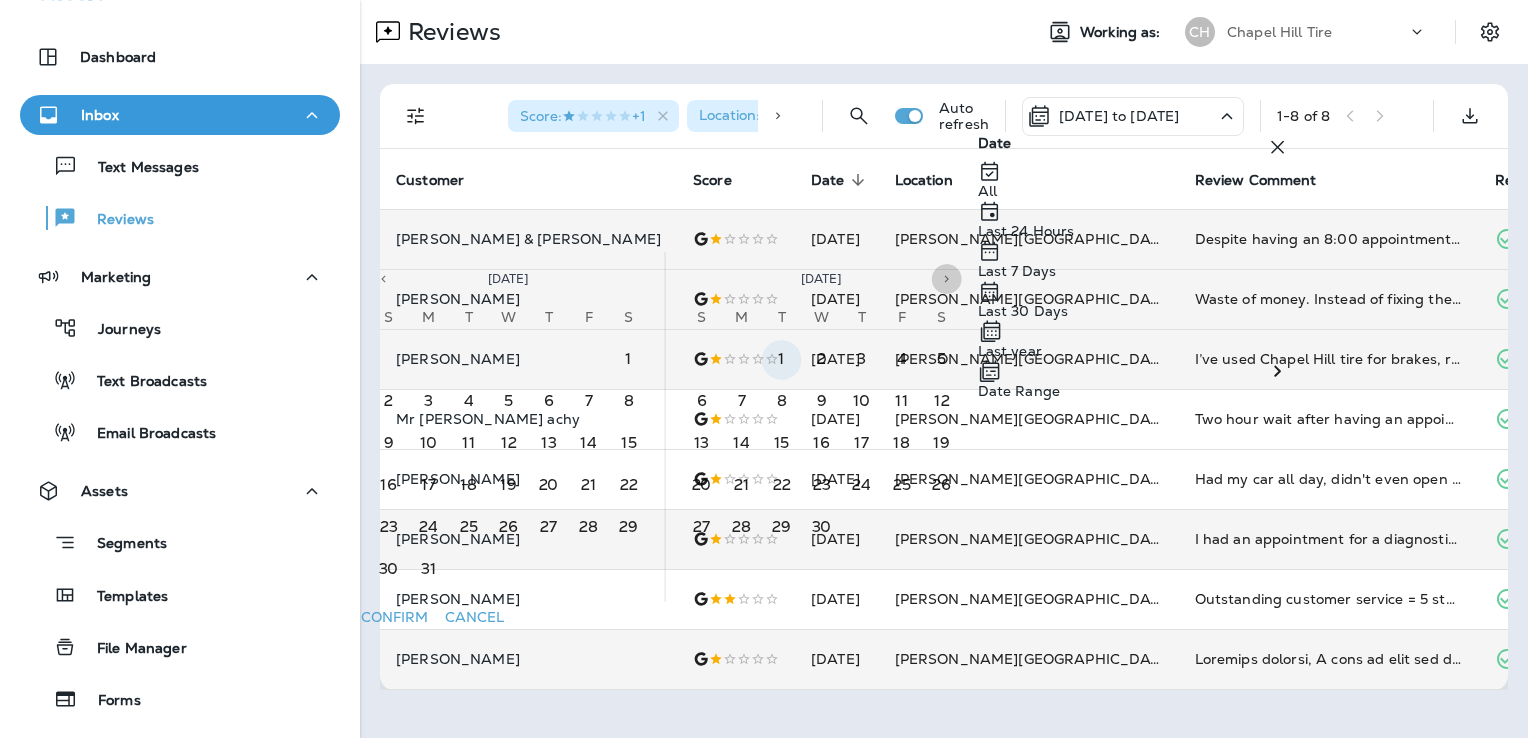 click at bounding box center [947, 279] 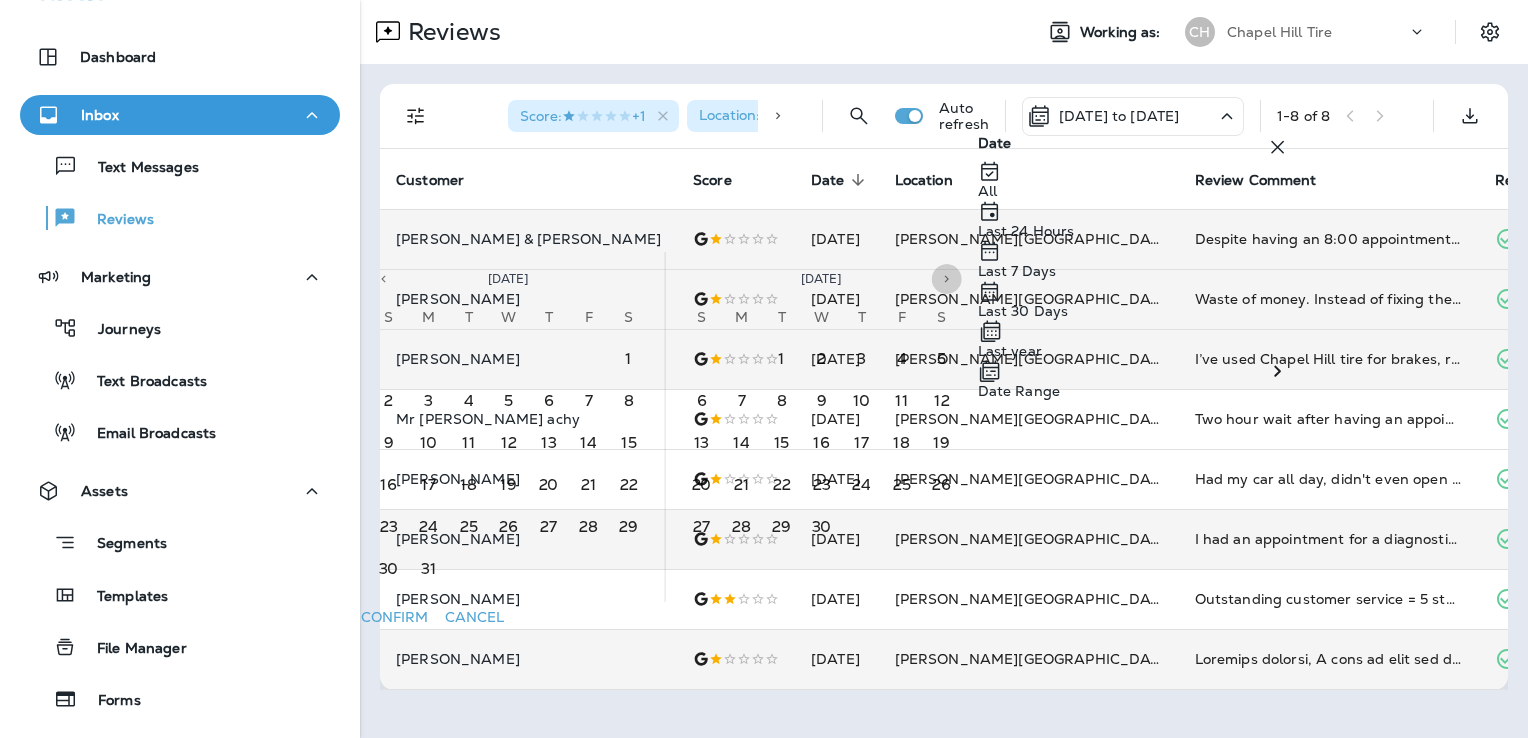 click at bounding box center [947, 279] 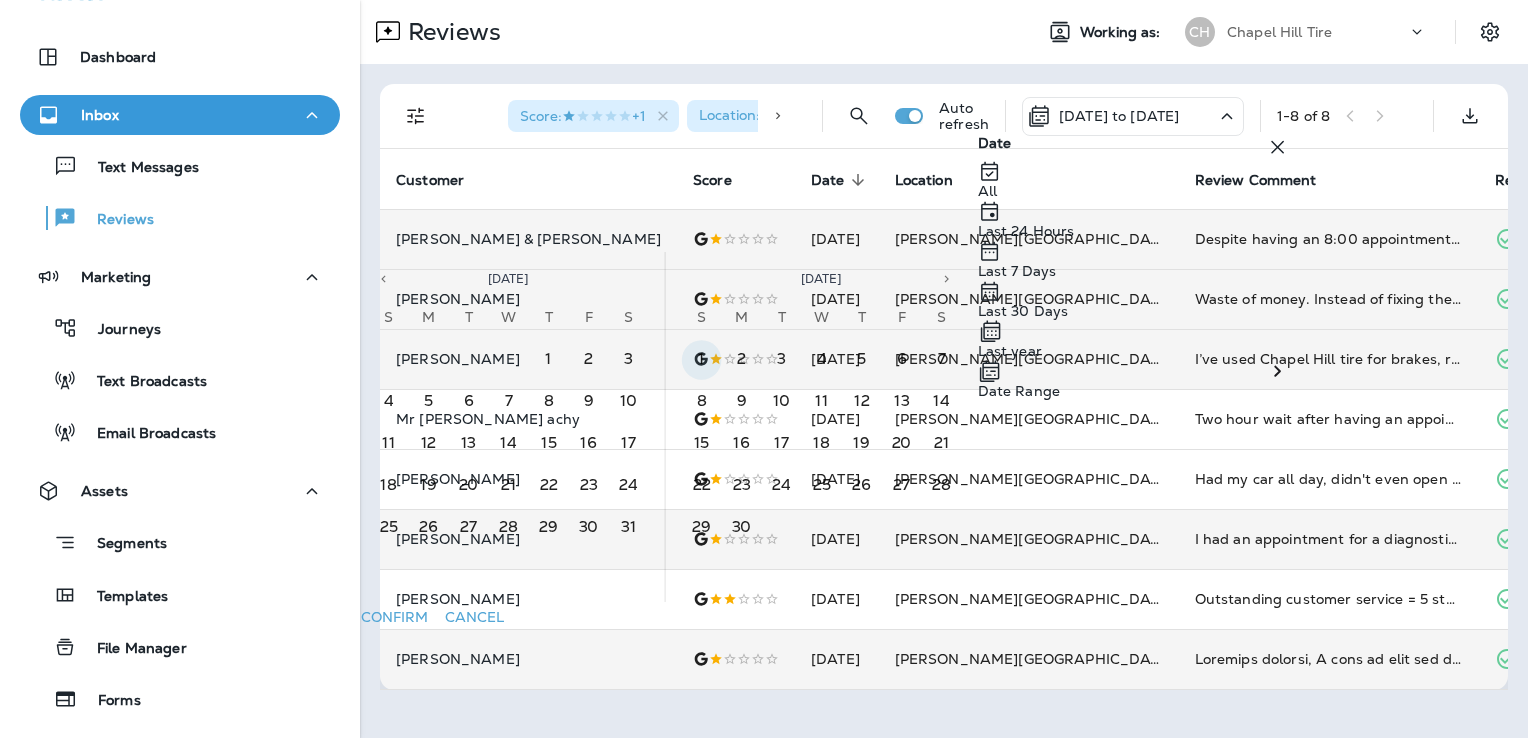 scroll, scrollTop: 0, scrollLeft: 15, axis: horizontal 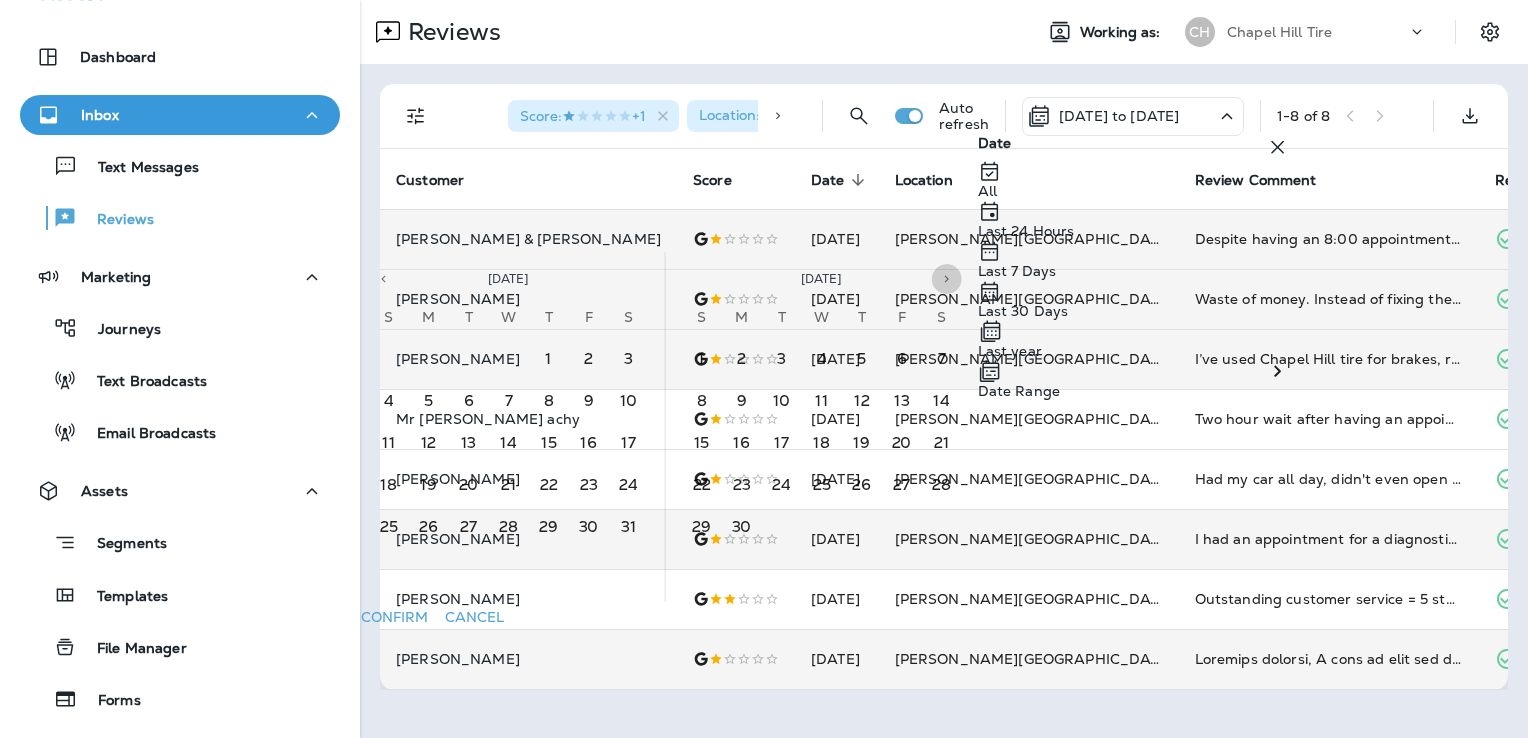 click at bounding box center [947, 279] 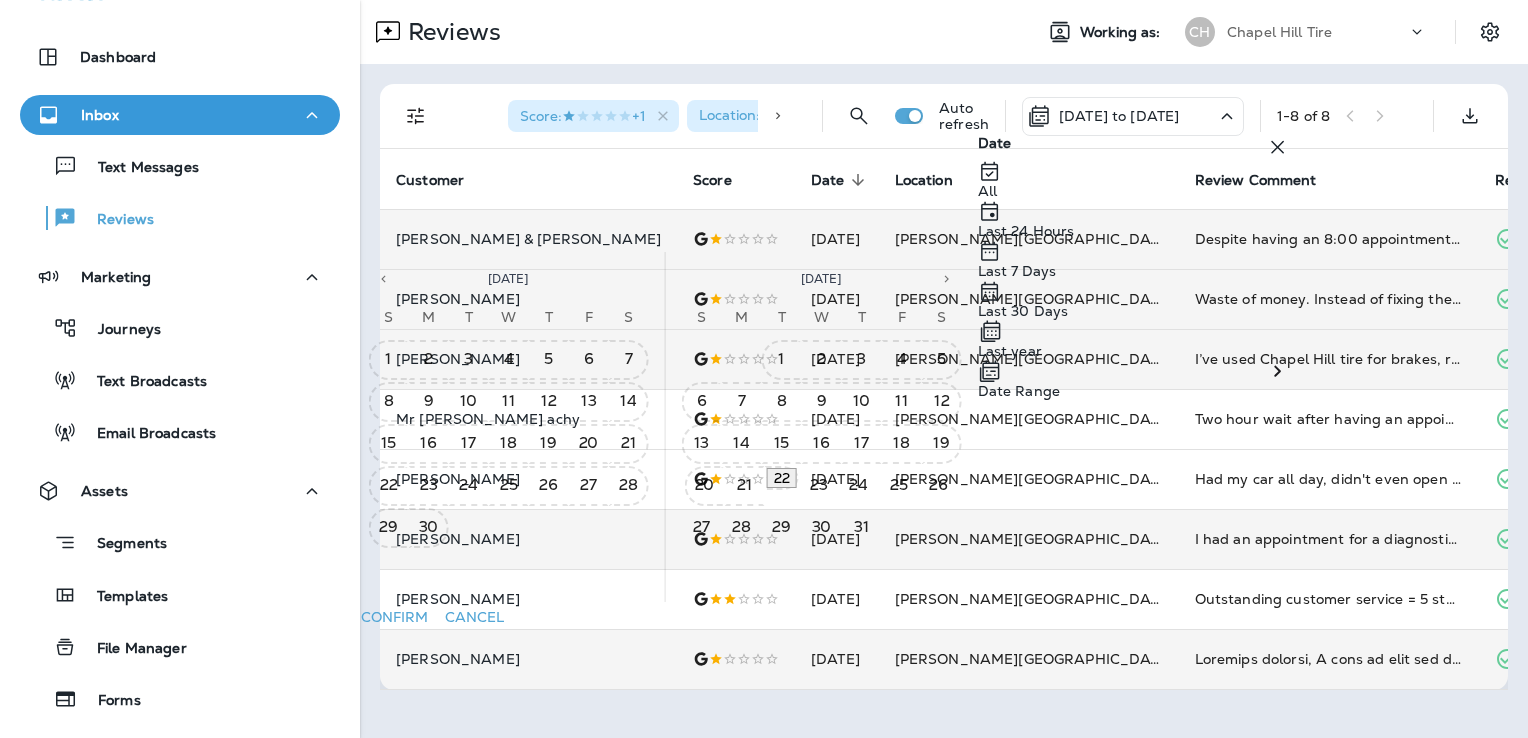 click on "22" at bounding box center (782, 478) 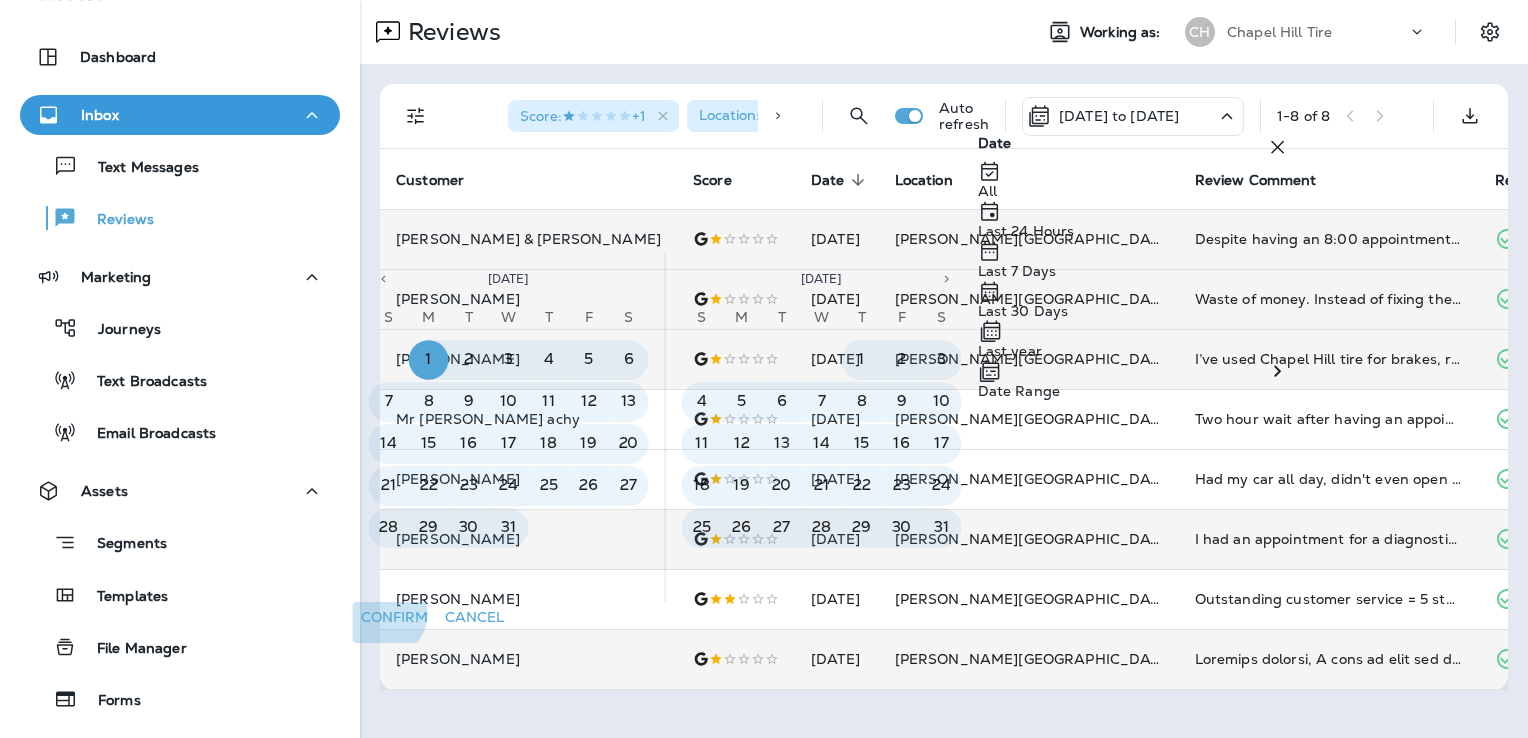 click on "Confirm" at bounding box center [395, 617] 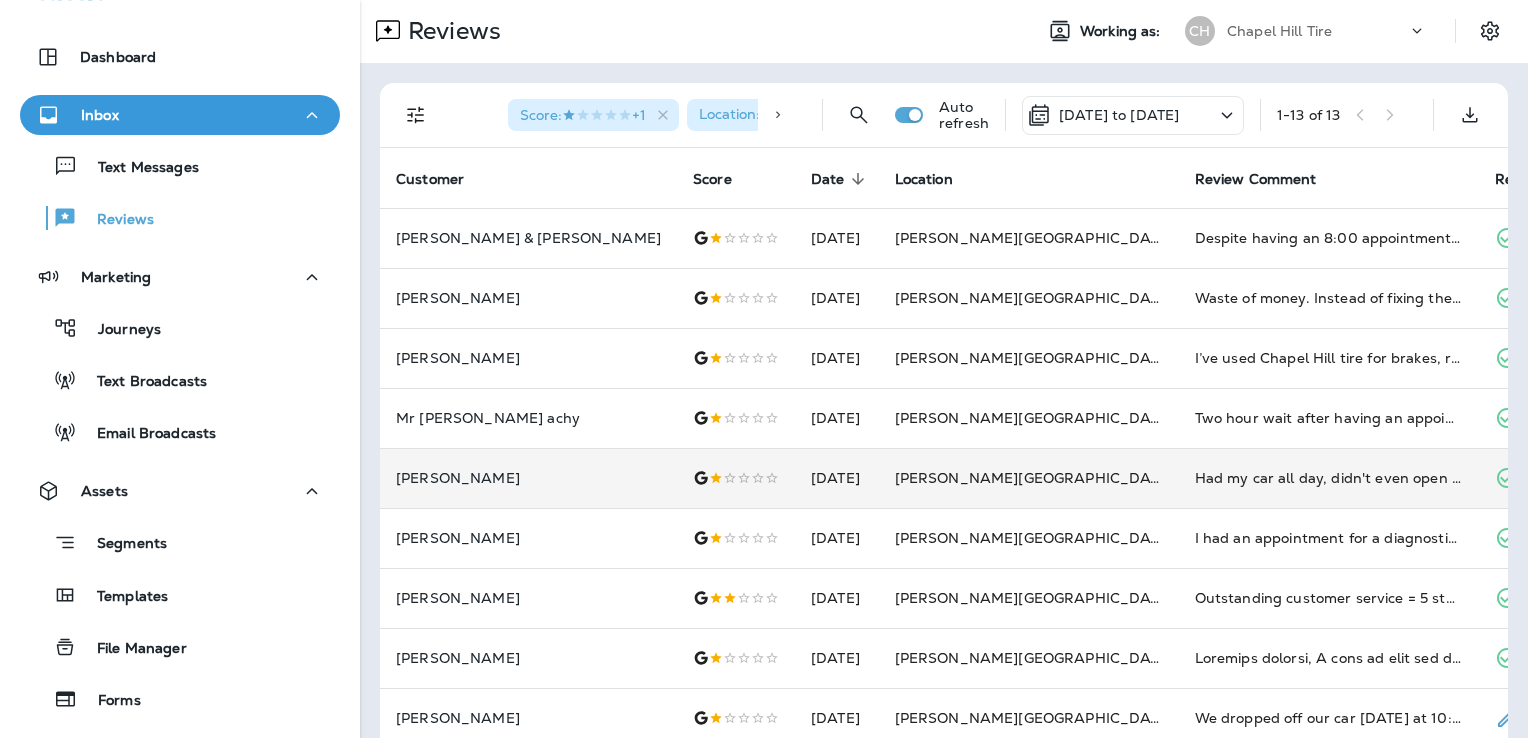 scroll, scrollTop: 0, scrollLeft: 0, axis: both 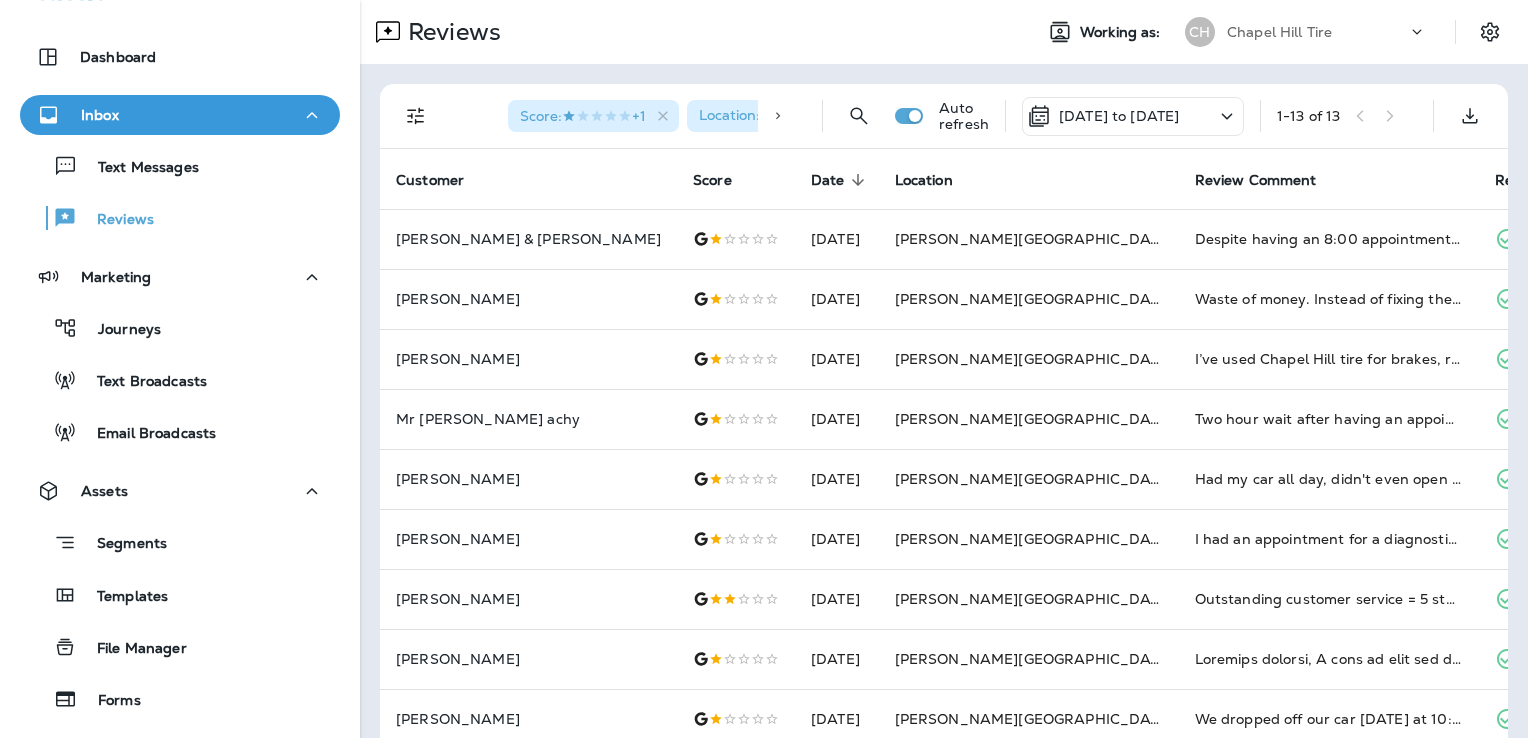click 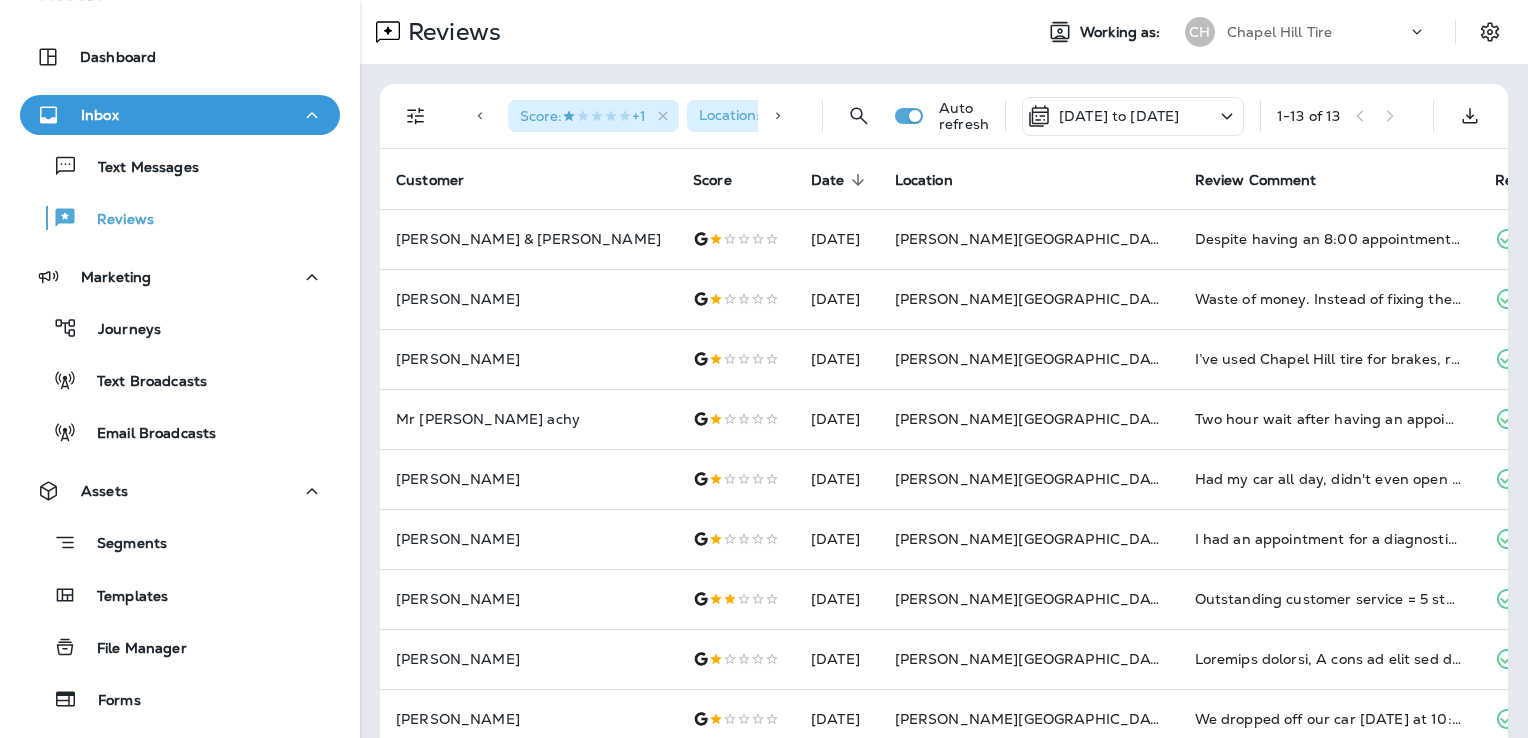 scroll, scrollTop: 0, scrollLeft: 145, axis: horizontal 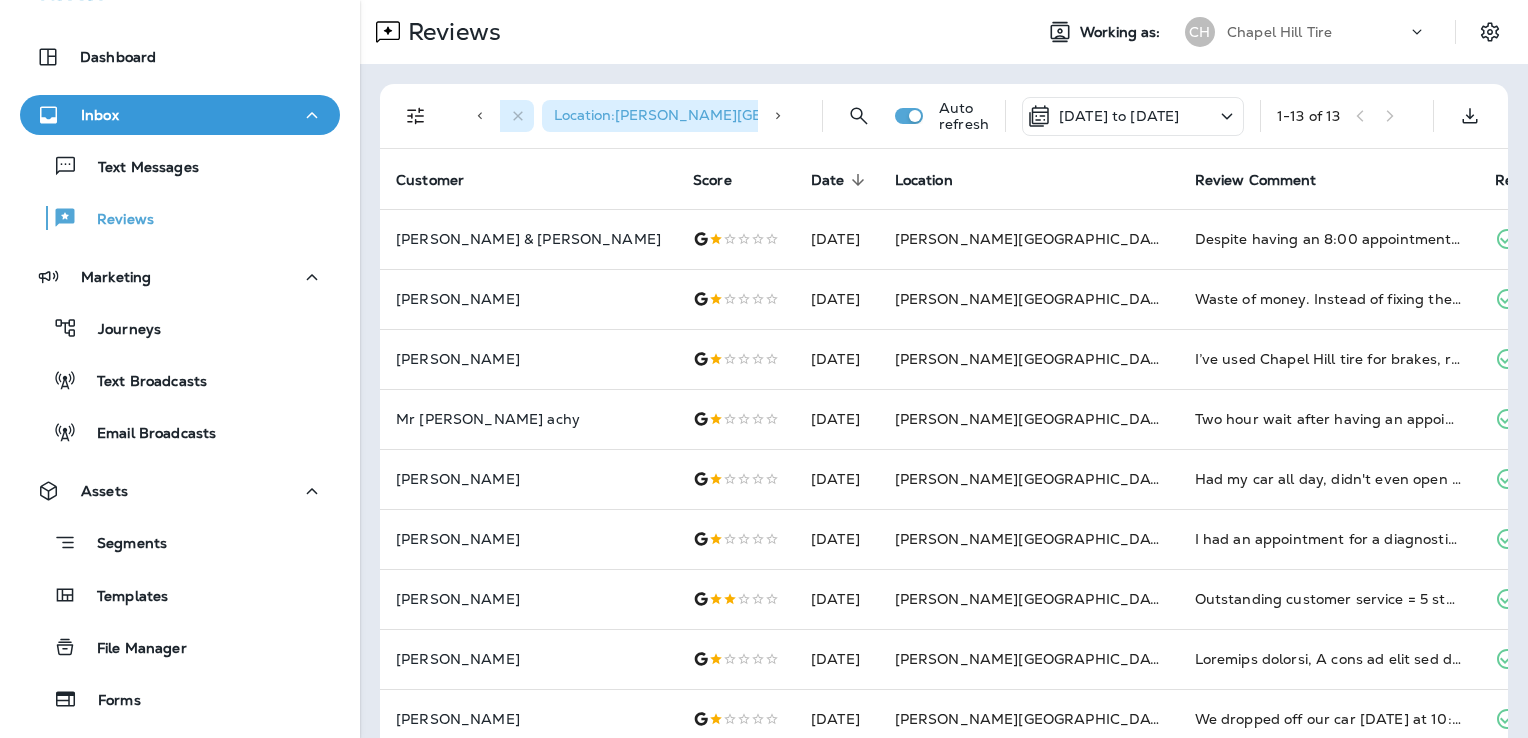 click 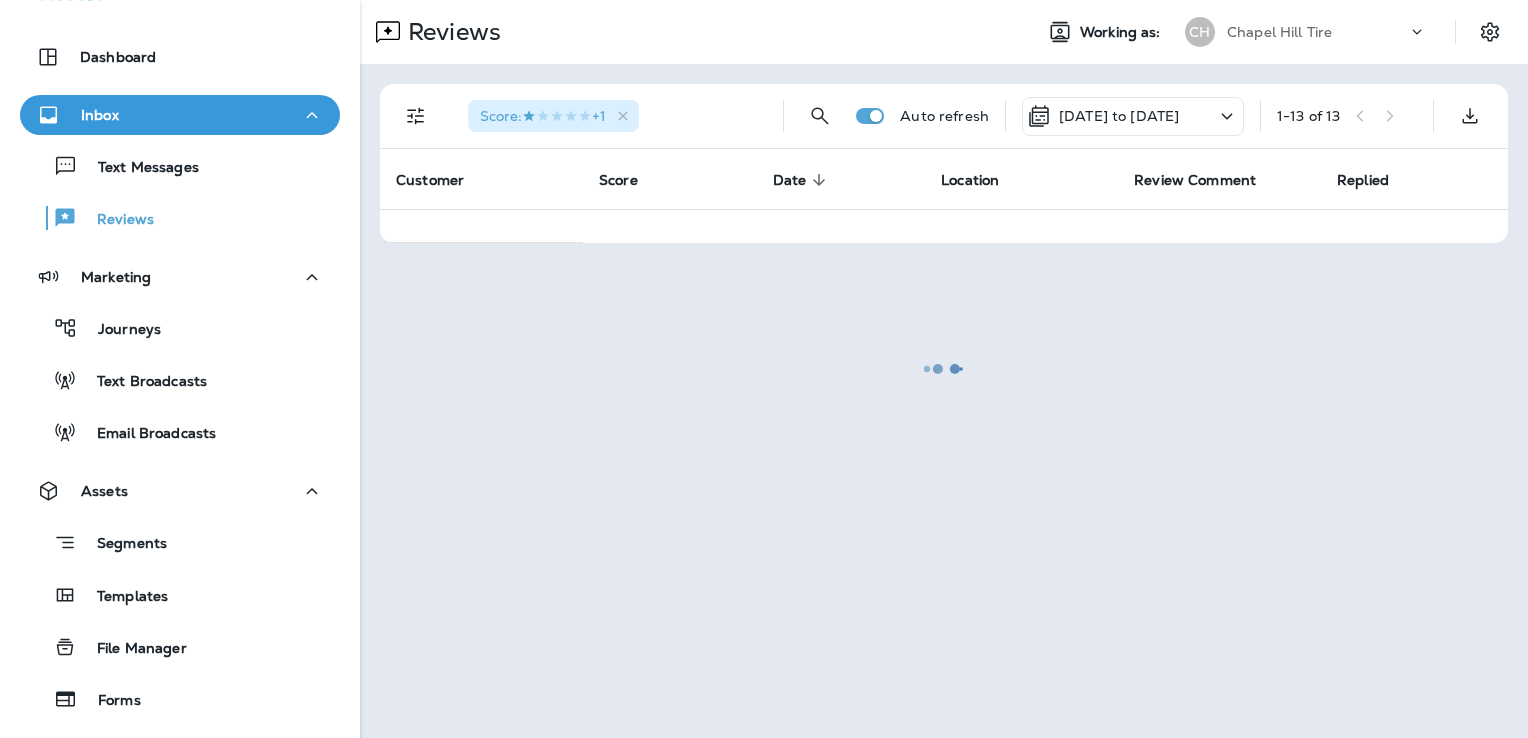 scroll, scrollTop: 0, scrollLeft: 0, axis: both 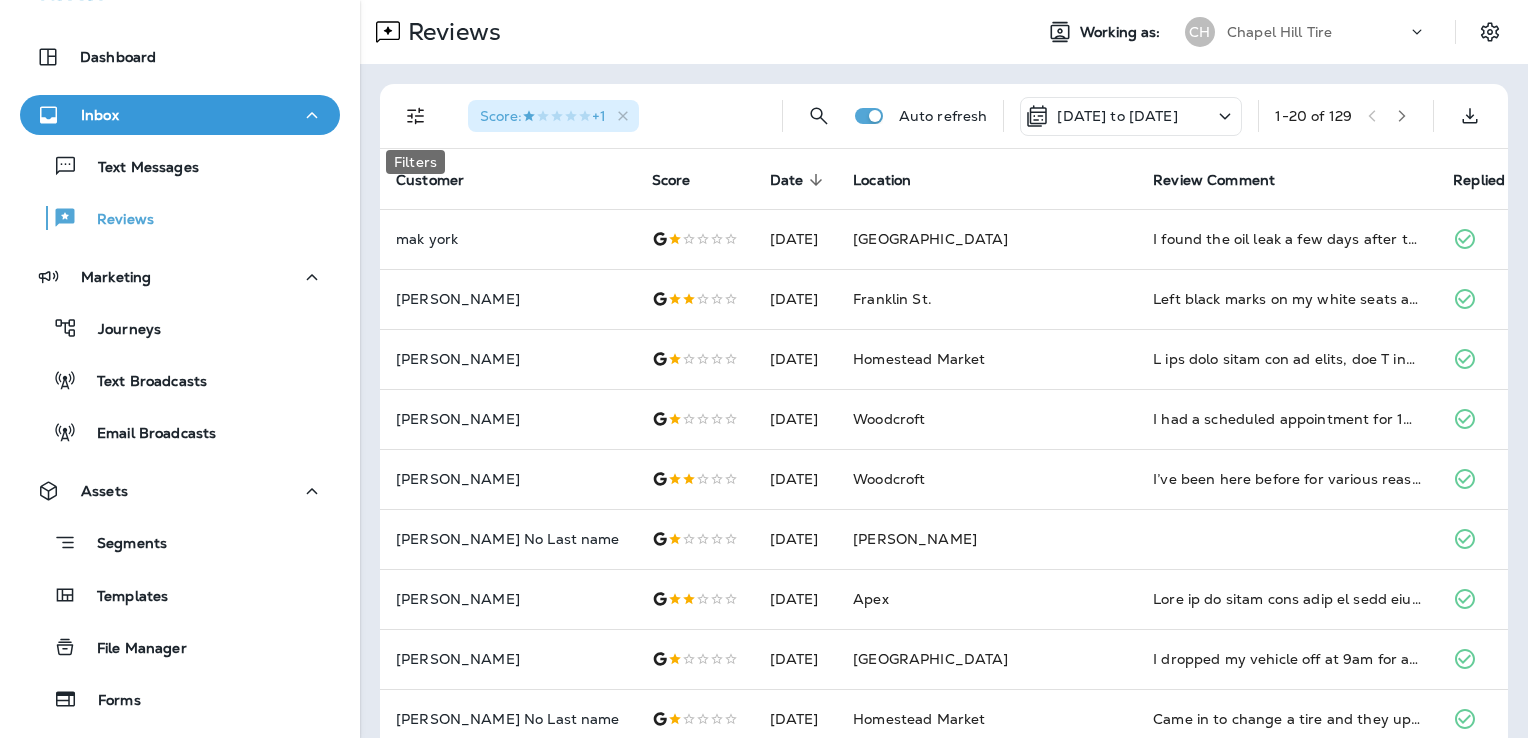 click 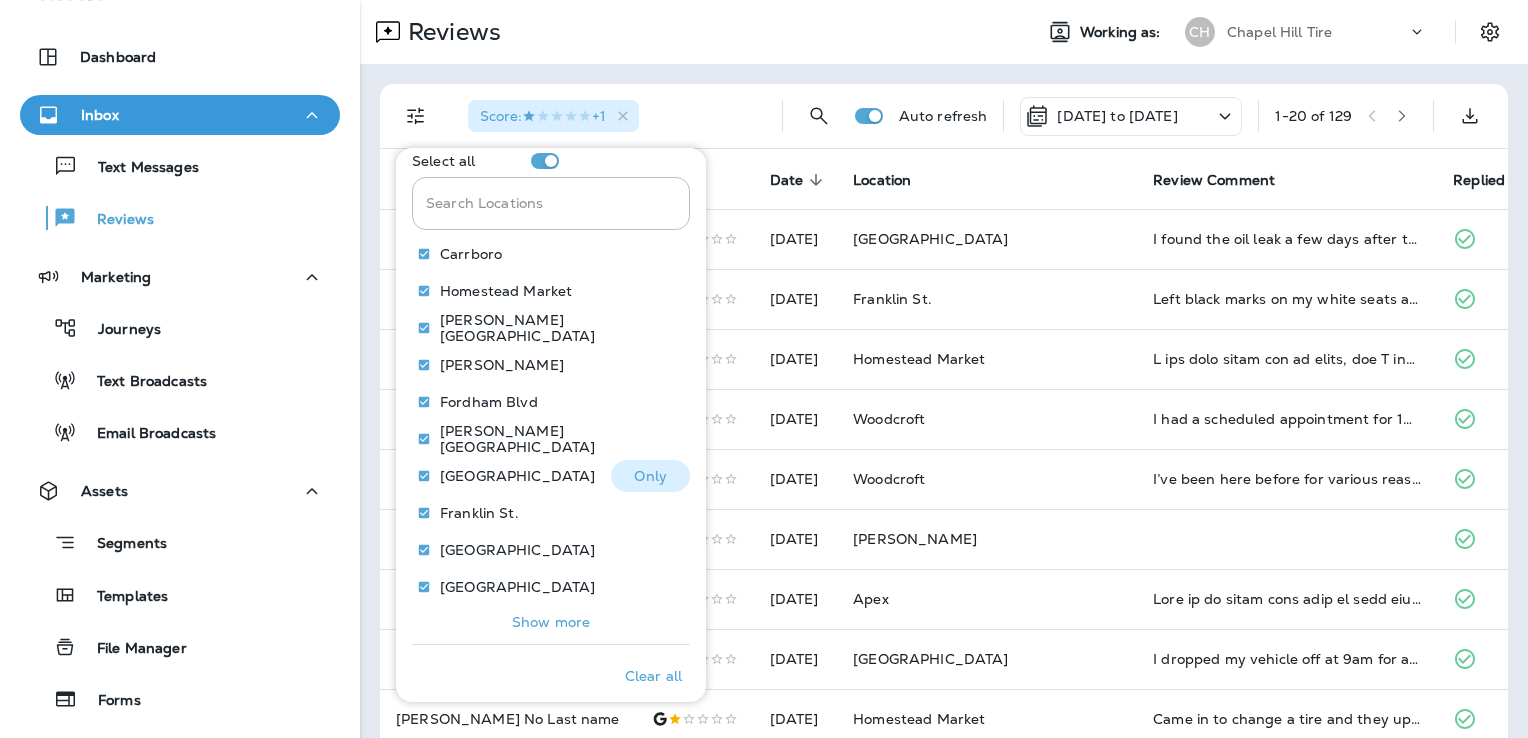 scroll, scrollTop: 948, scrollLeft: 0, axis: vertical 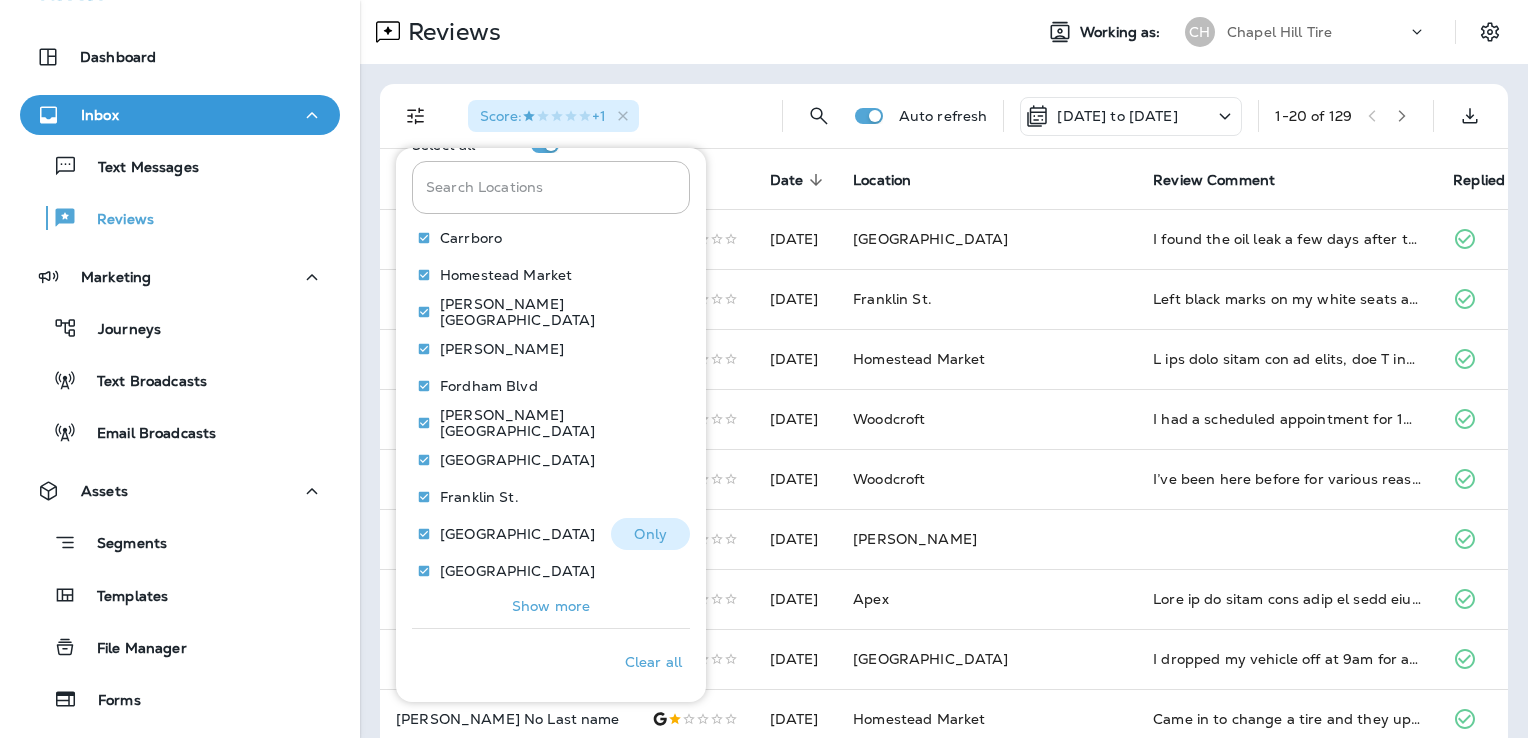 click on "Only" at bounding box center [650, 534] 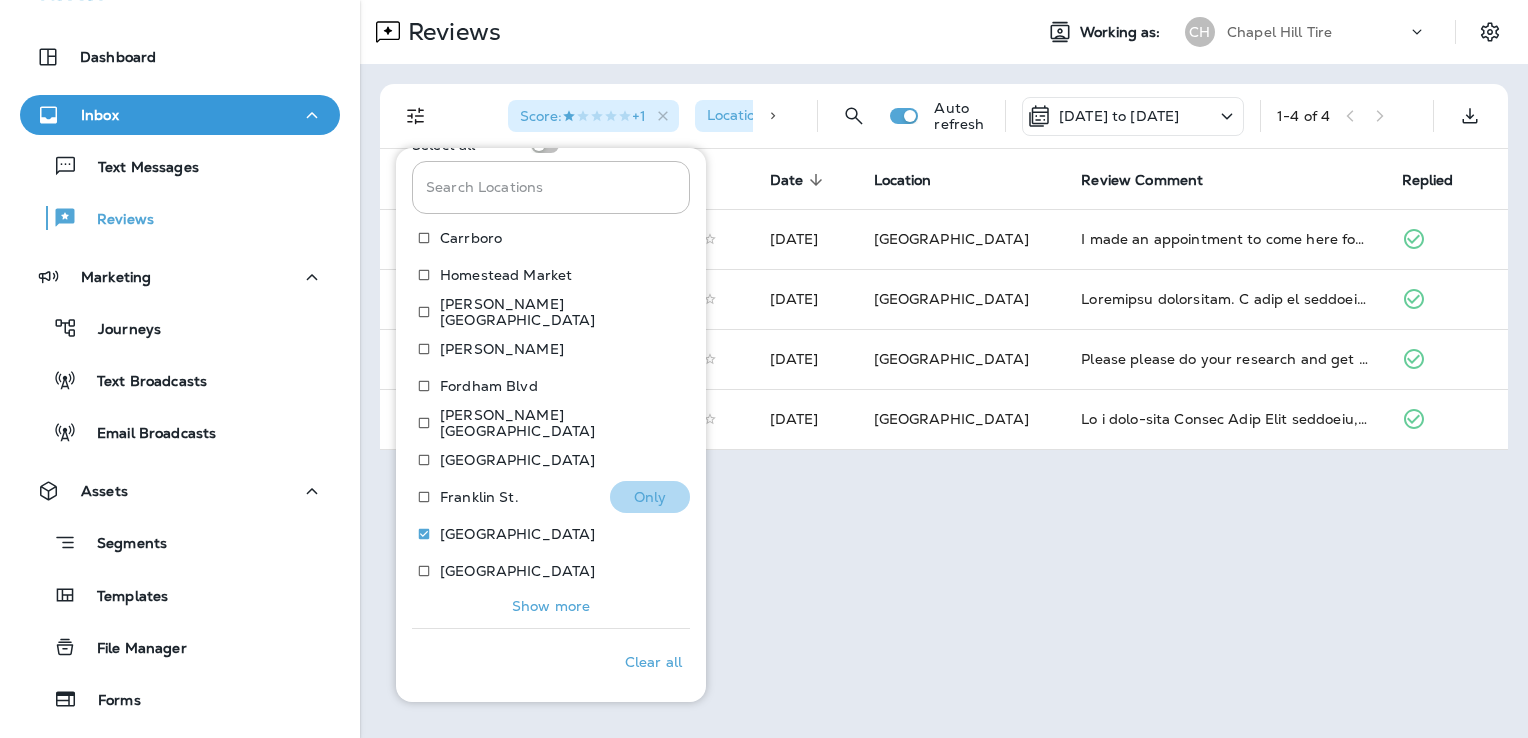 click on "Only" at bounding box center [650, 497] 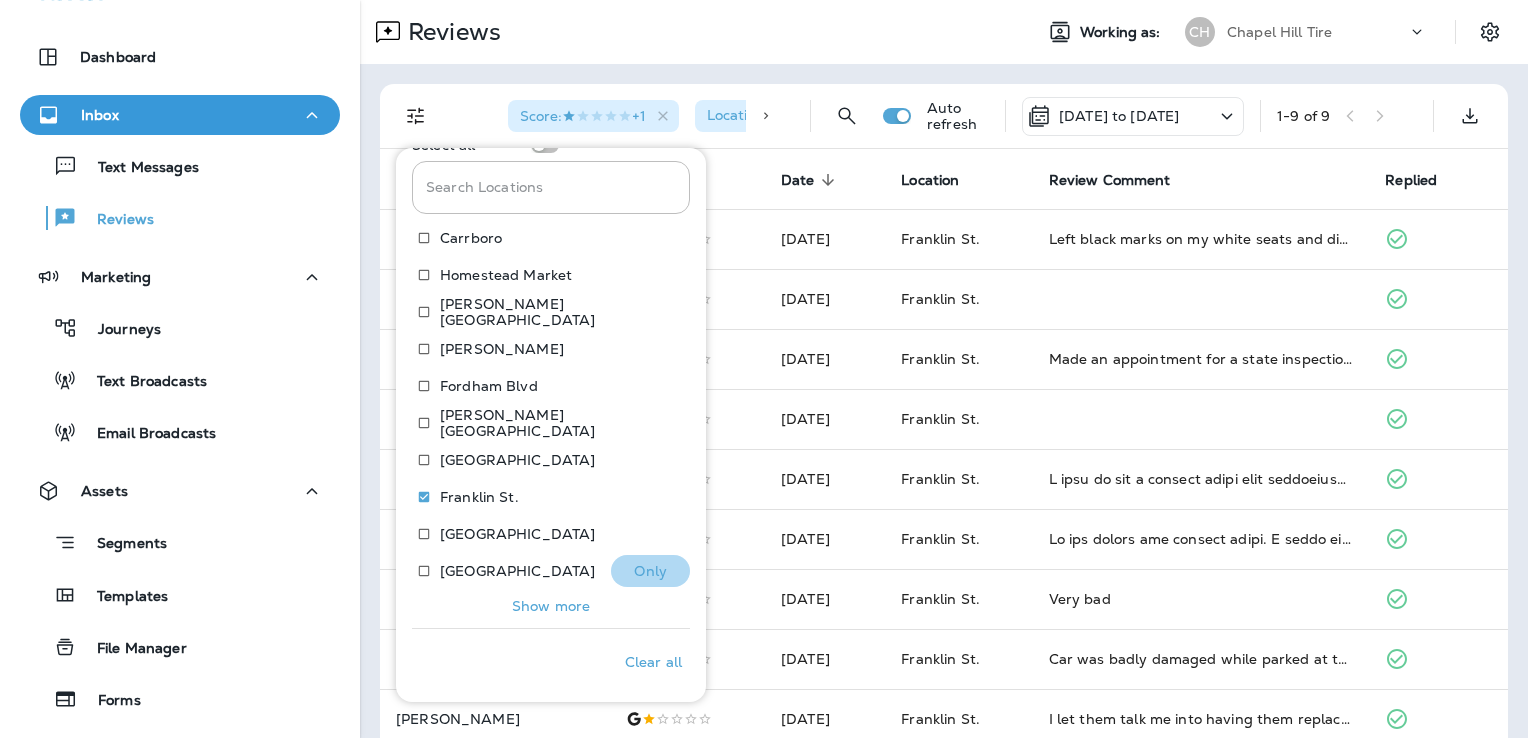 click on "Only" at bounding box center [650, 571] 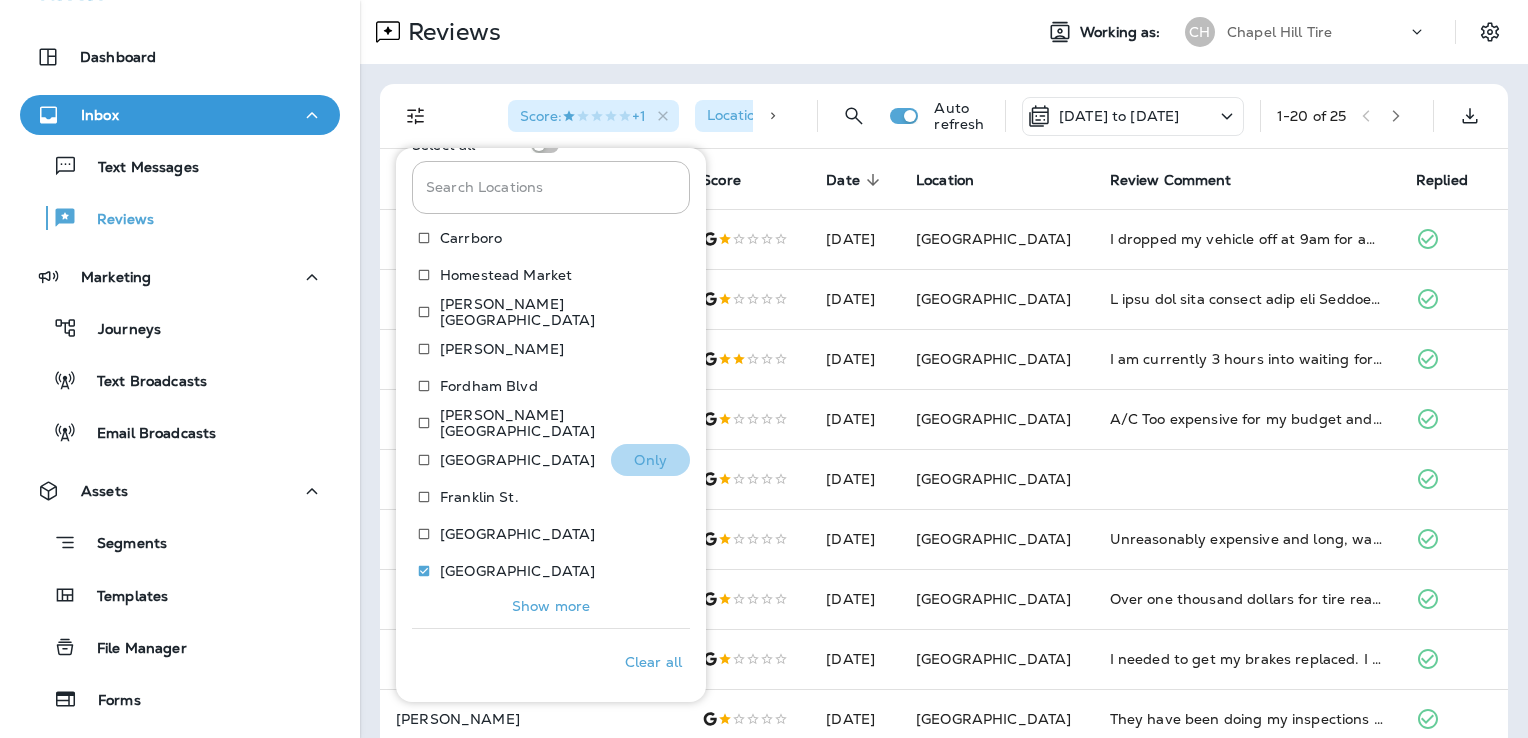click on "Only" at bounding box center [650, 460] 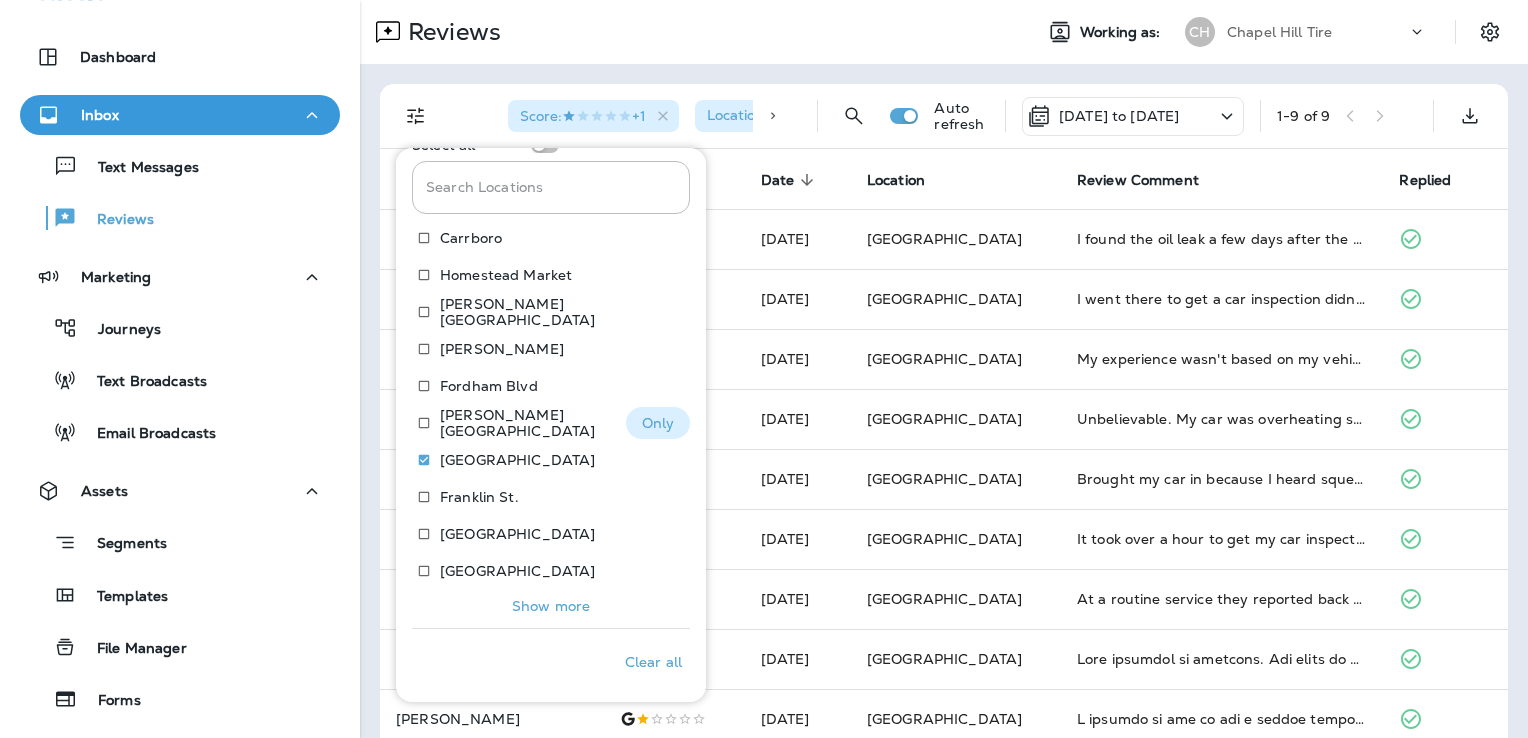 click on "Only" at bounding box center (658, 423) 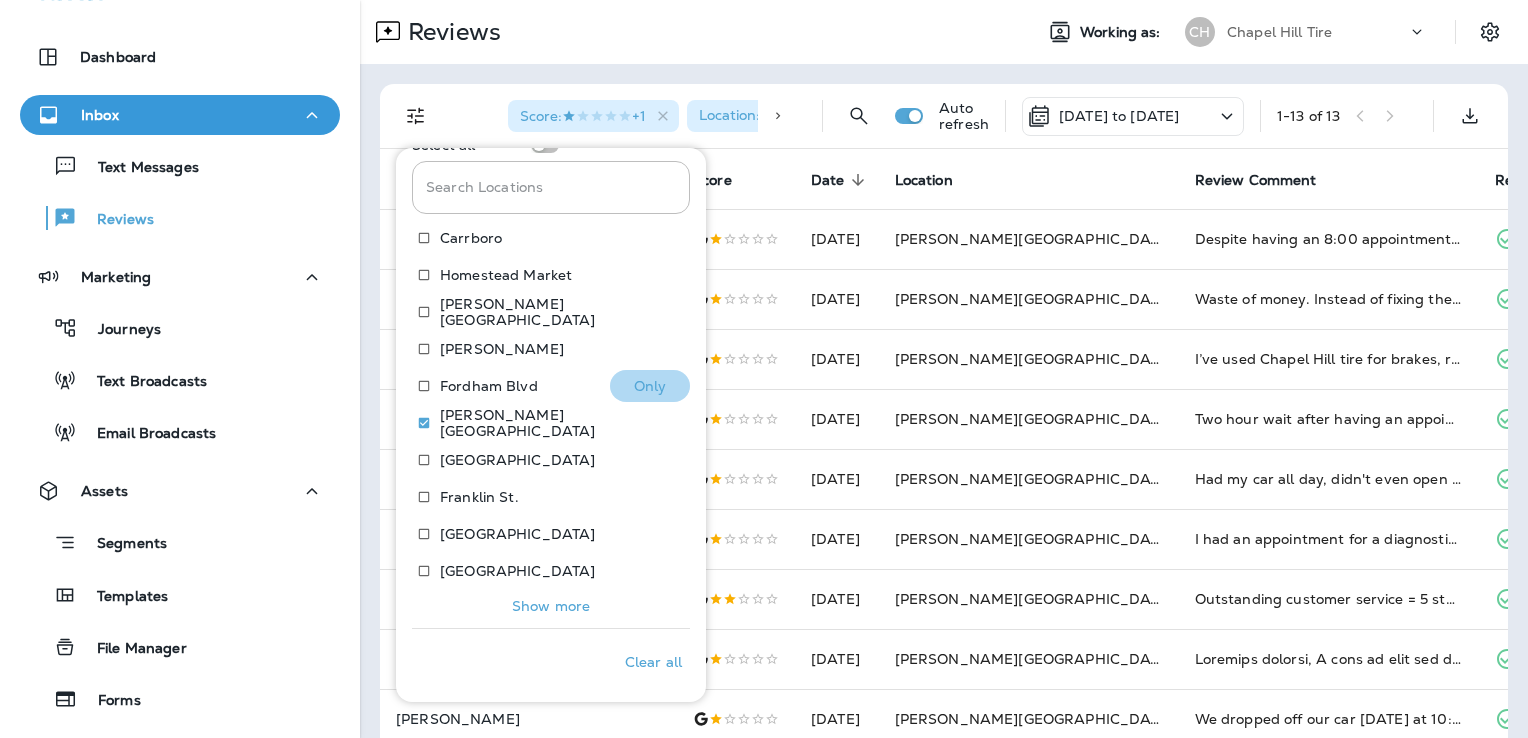 click on "Only" at bounding box center [650, 386] 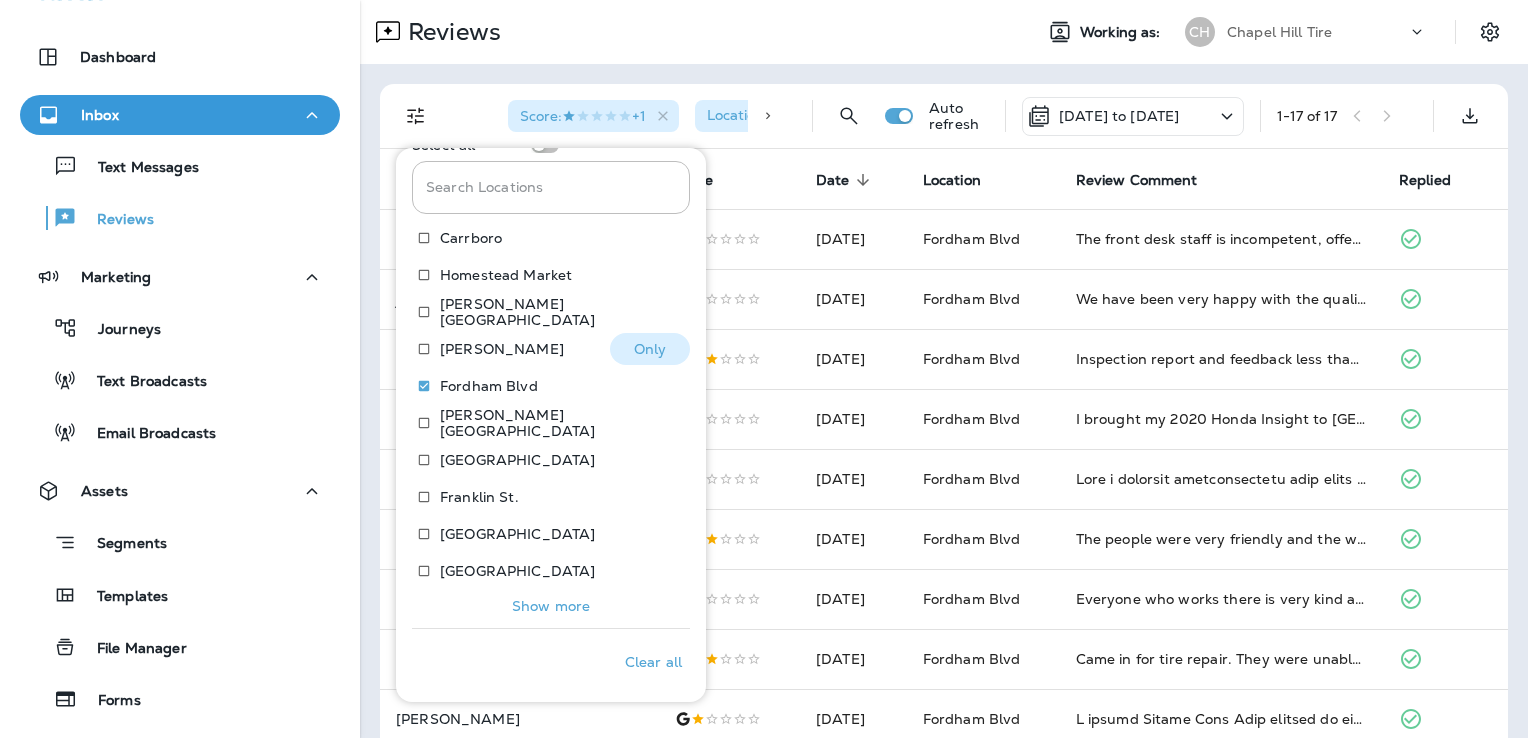 click on "Only" at bounding box center [650, 349] 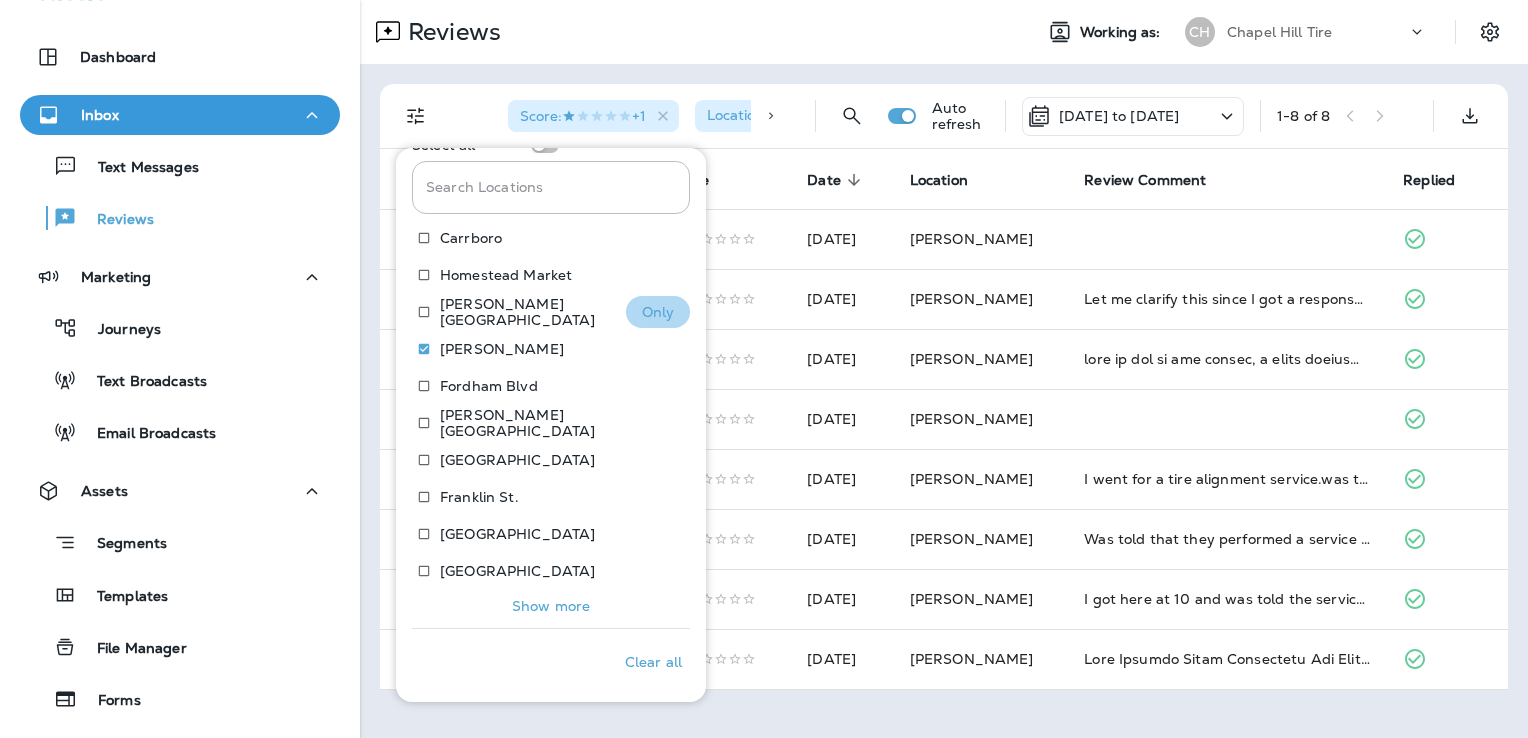 click on "Only" at bounding box center (658, 312) 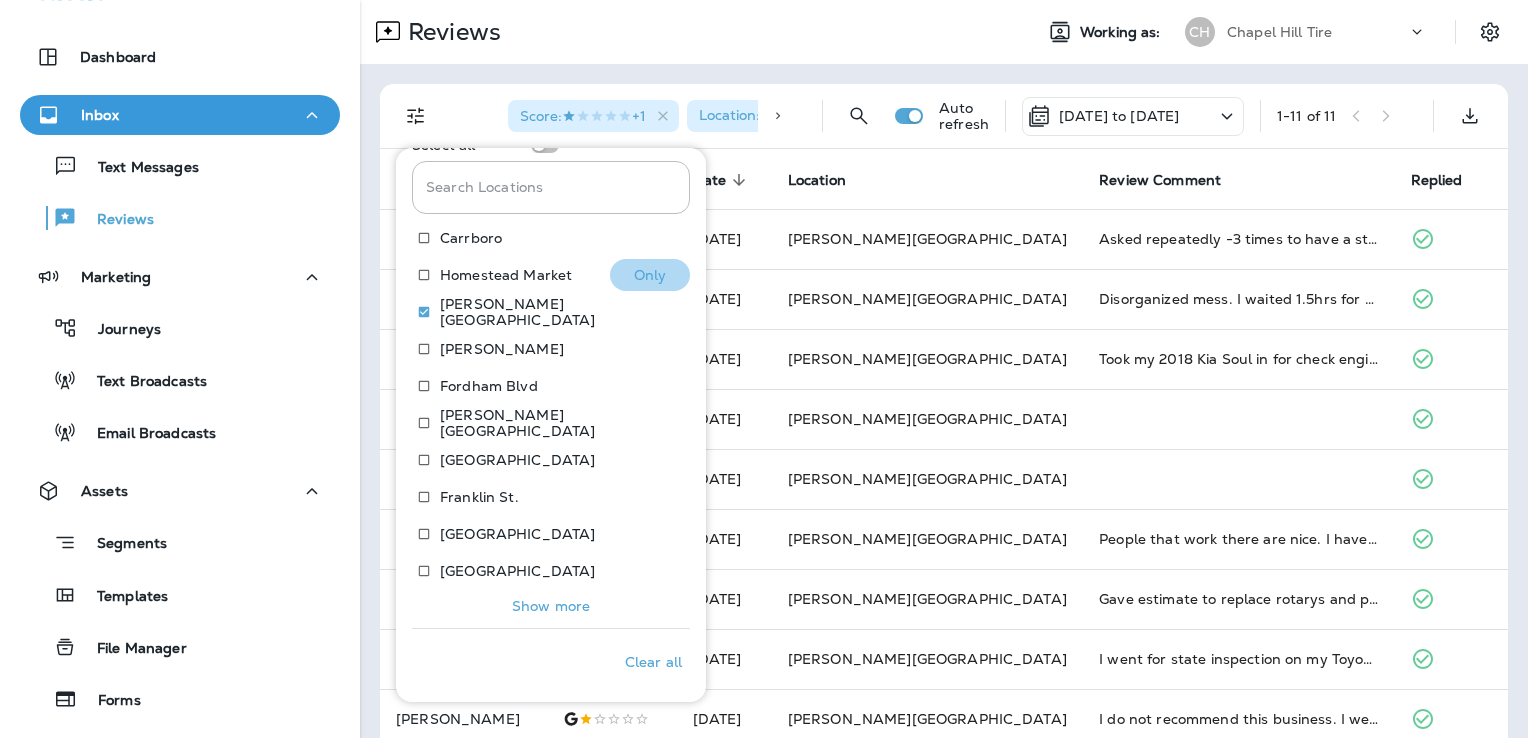 click on "Only" at bounding box center (650, 275) 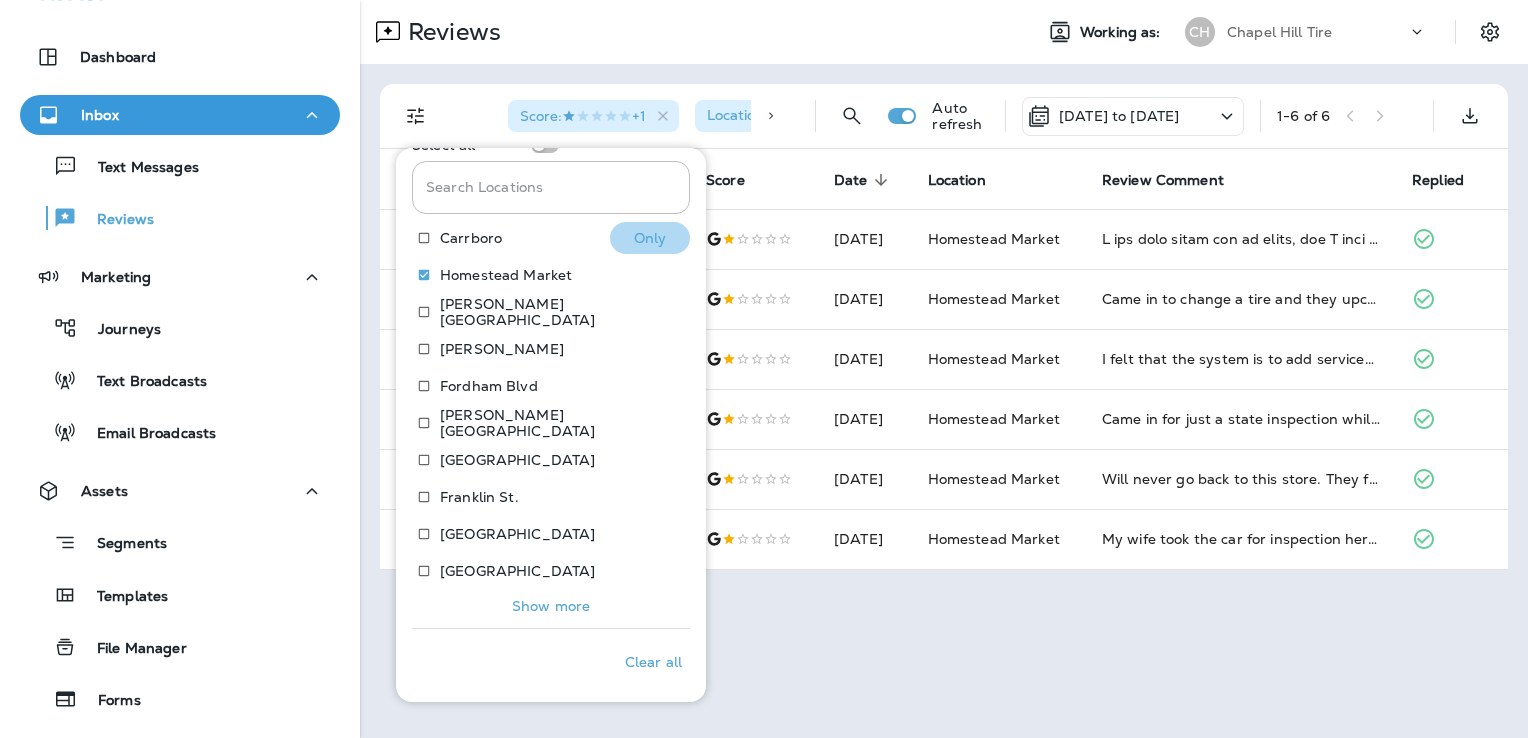 click on "Only" at bounding box center (650, 238) 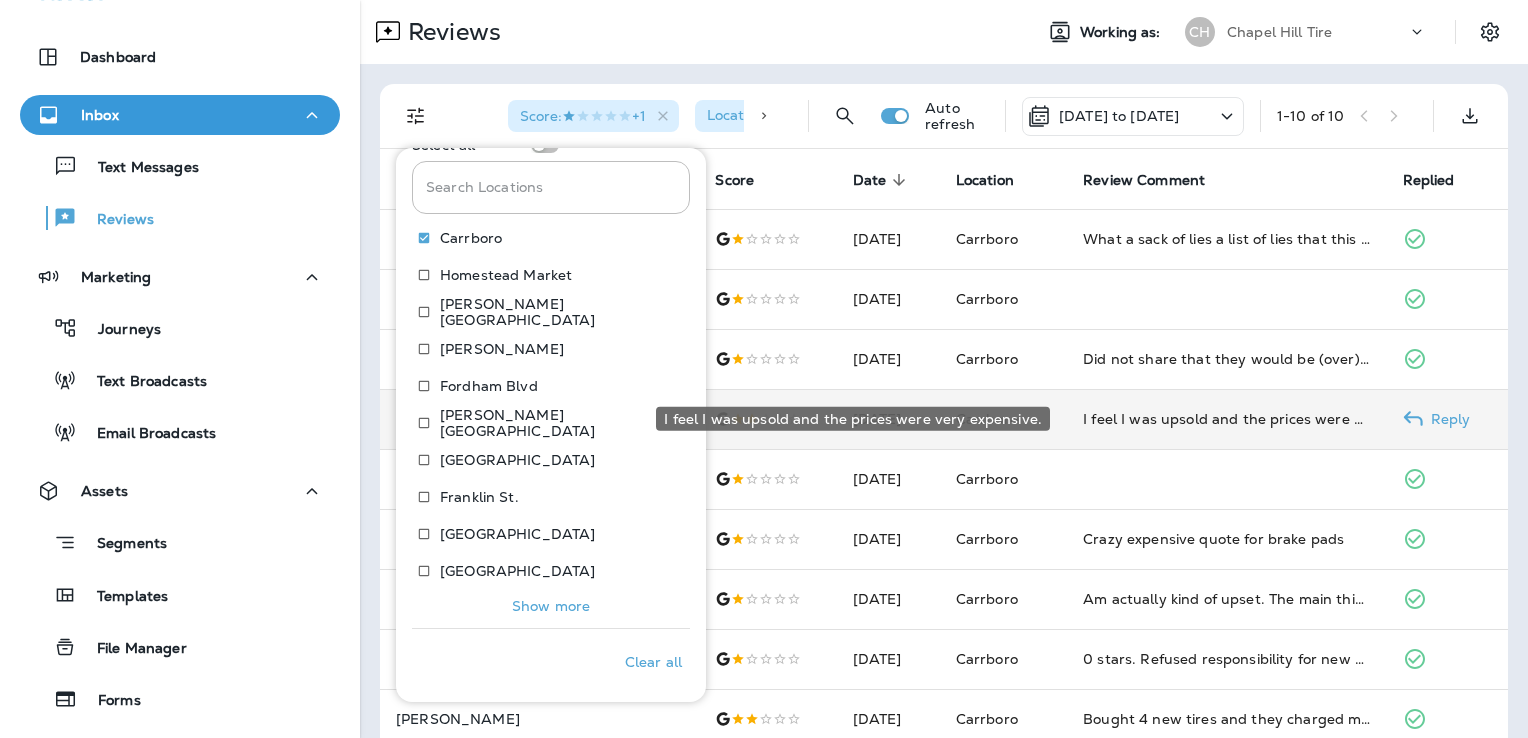 click on "I feel I was upsold and the prices were very expensive." at bounding box center (1226, 419) 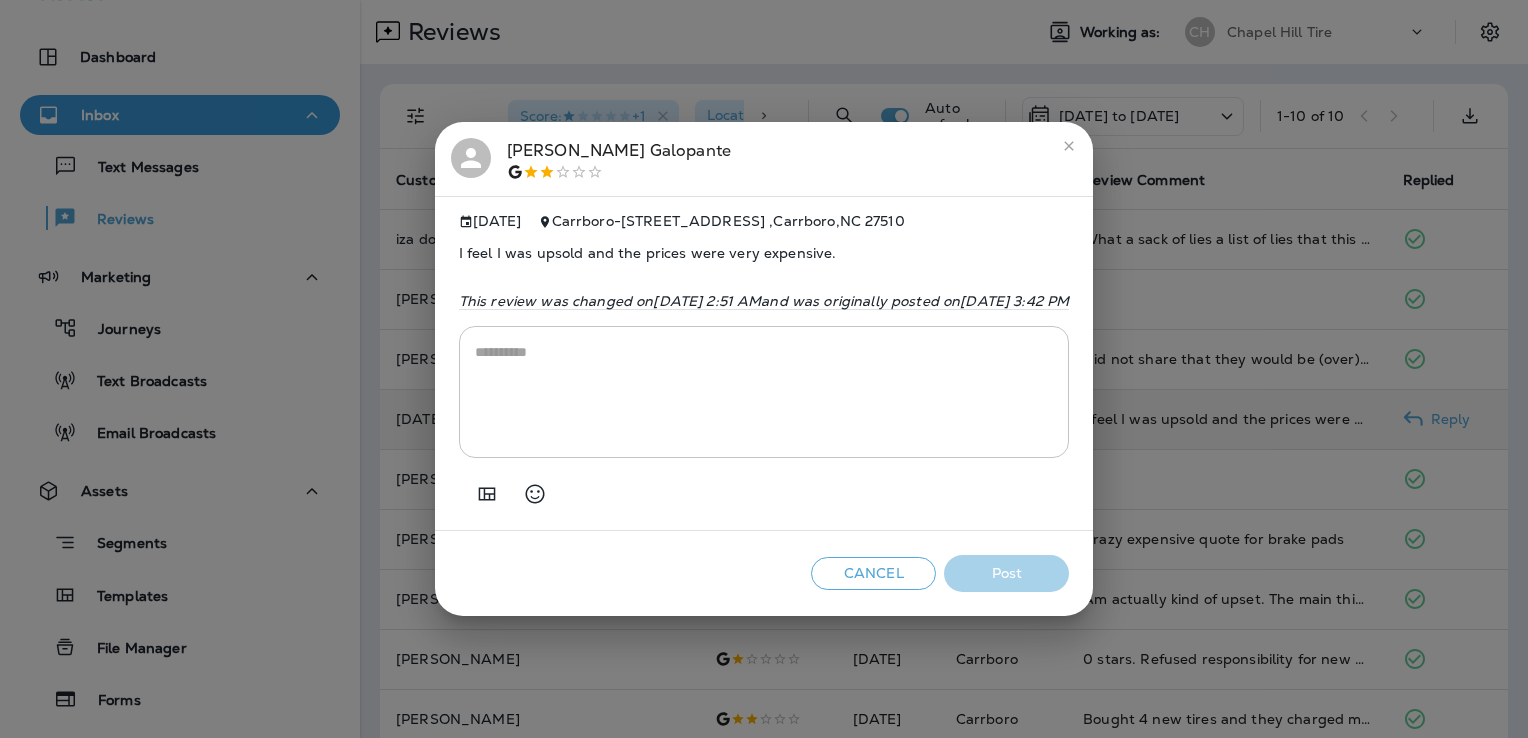 click on "I feel I was upsold and the prices were very expensive." at bounding box center [764, 253] 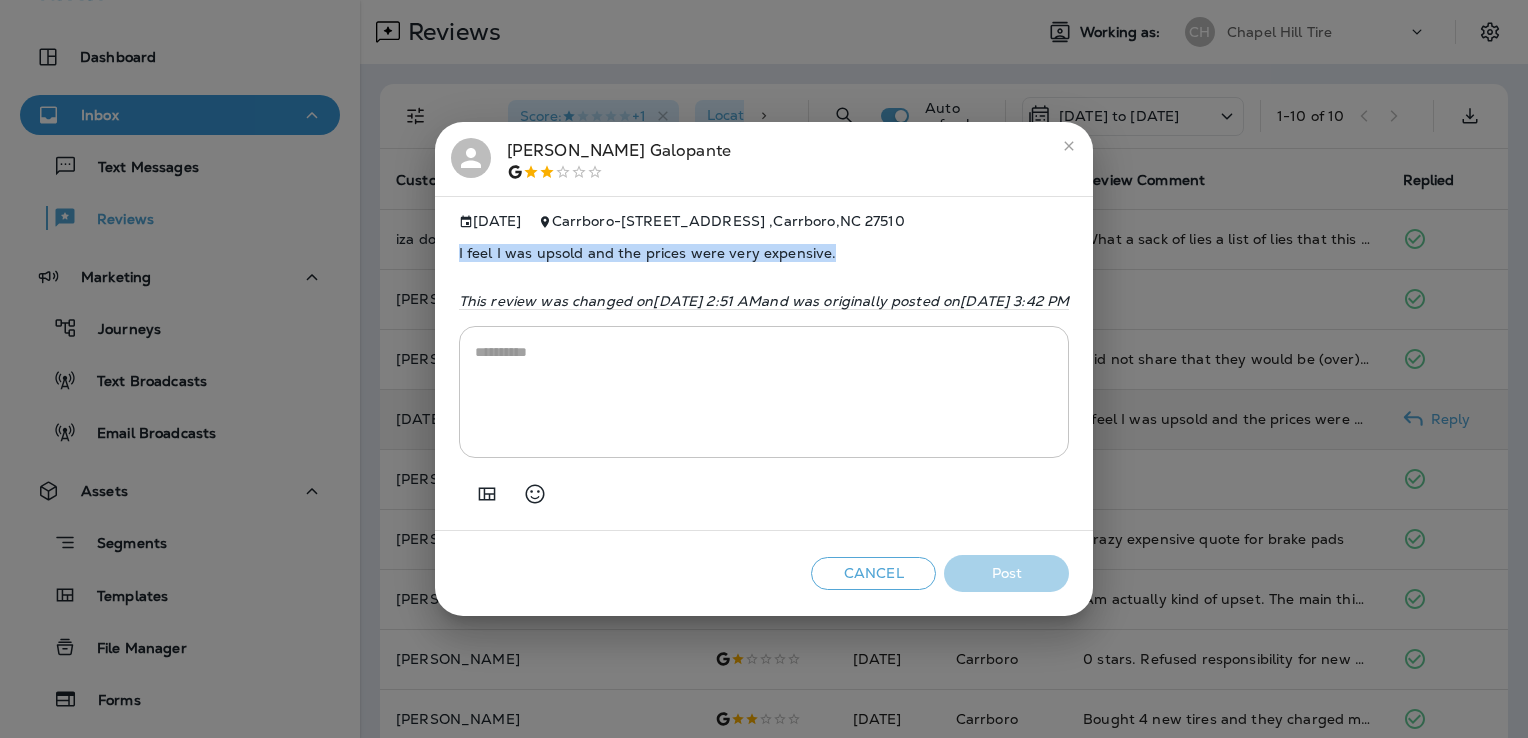 drag, startPoint x: 716, startPoint y: 250, endPoint x: 307, endPoint y: 238, distance: 409.176 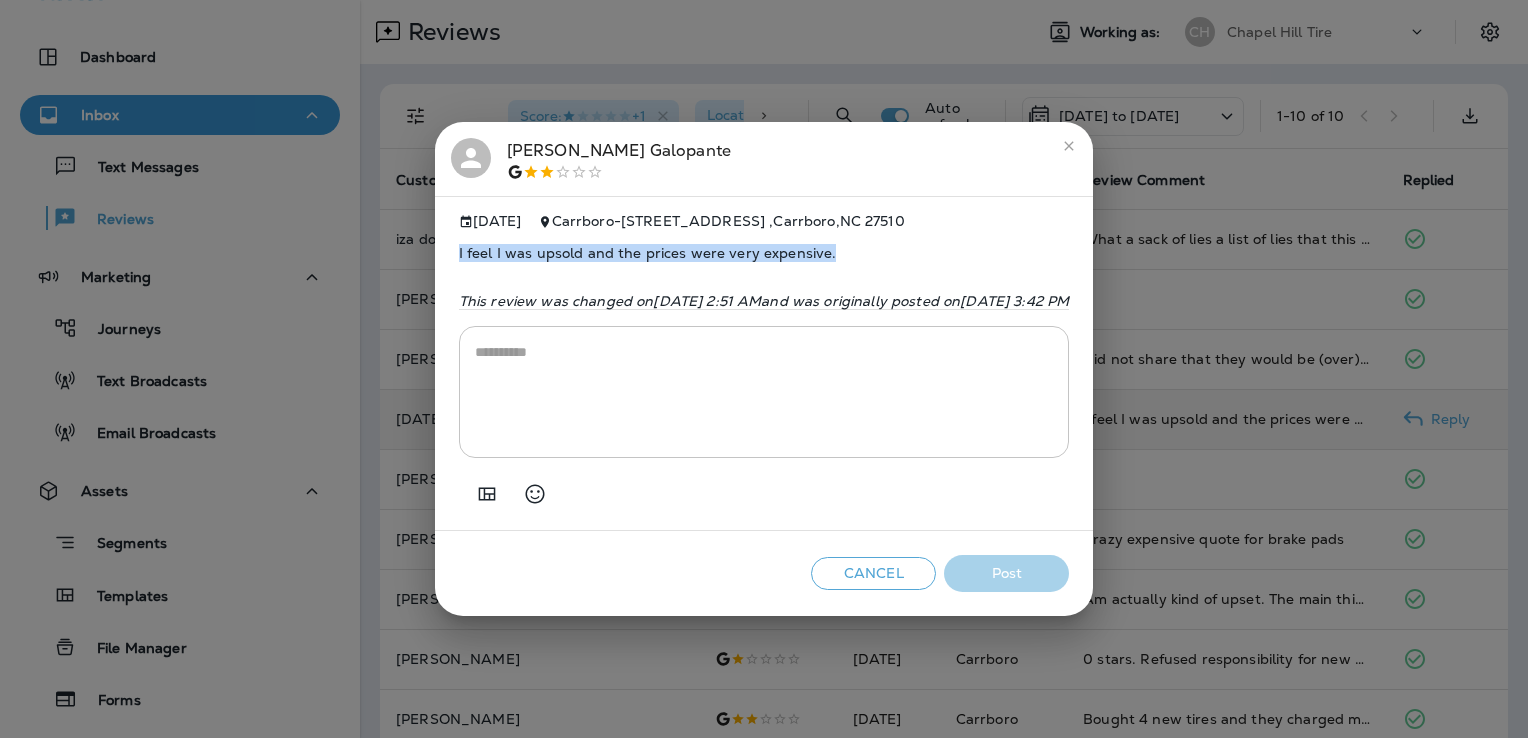 click on "[DATE][PERSON_NAME] [DATE] [GEOGRAPHIC_DATA]  -  [STREET_ADDRESS] I feel I was upsold and the prices were very expensive. This review was changed [DATE][DATE] 2:51 AM  and was originally posted [DATE][DATE] 3:42 PM * ​ Cancel Post" at bounding box center [764, 369] 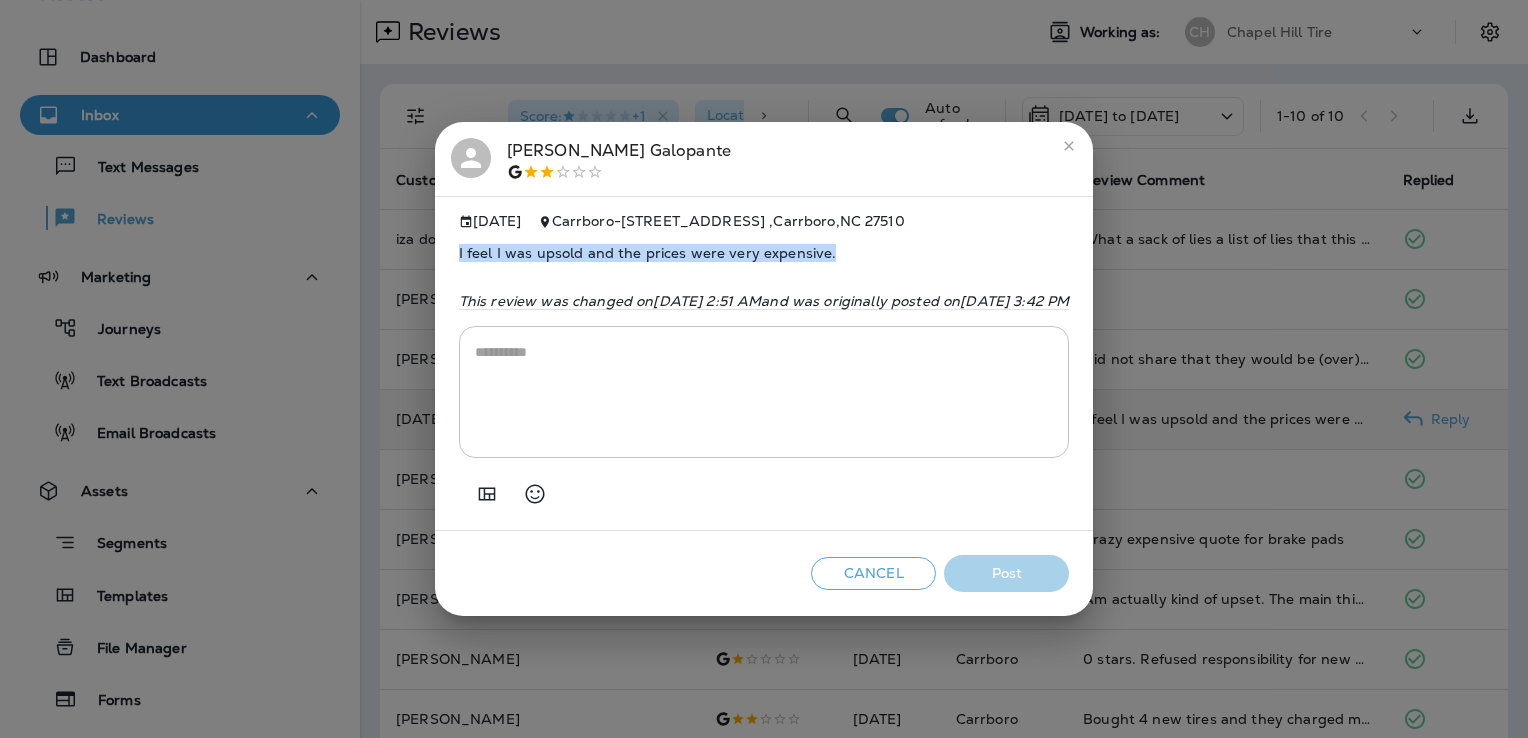 copy on "I feel I was upsold and the prices were very expensive." 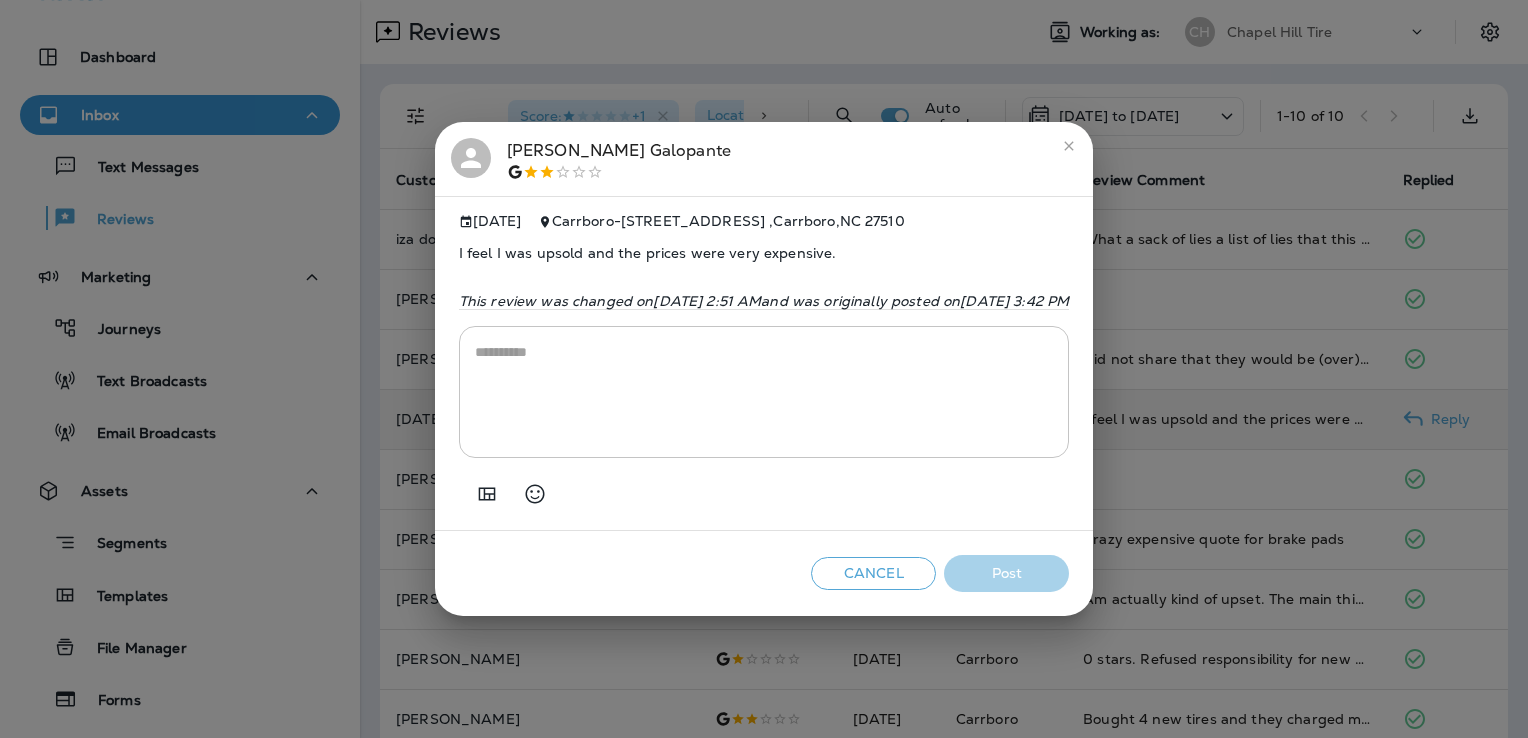 click at bounding box center (764, 392) 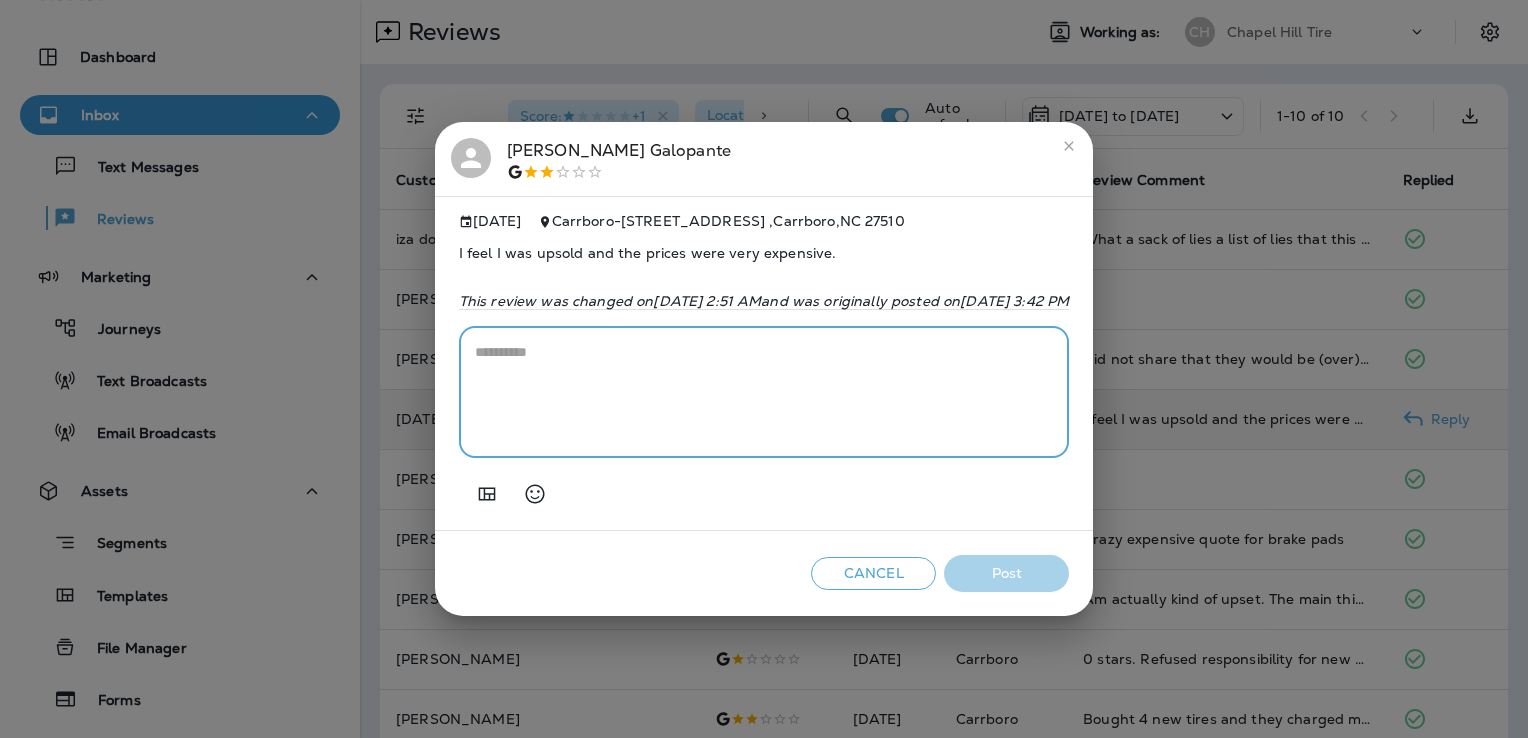 paste on "**********" 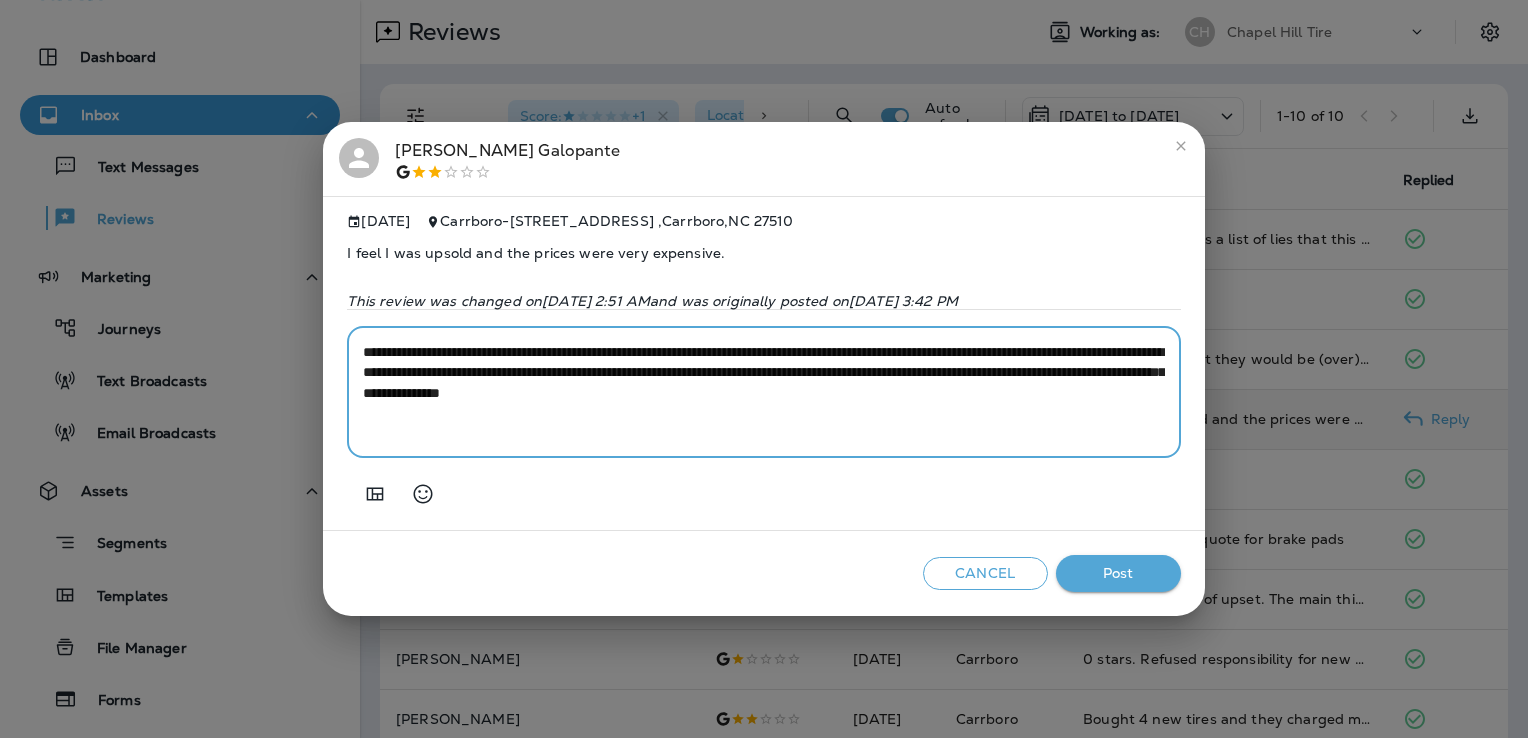 click on "**********" at bounding box center [763, 392] 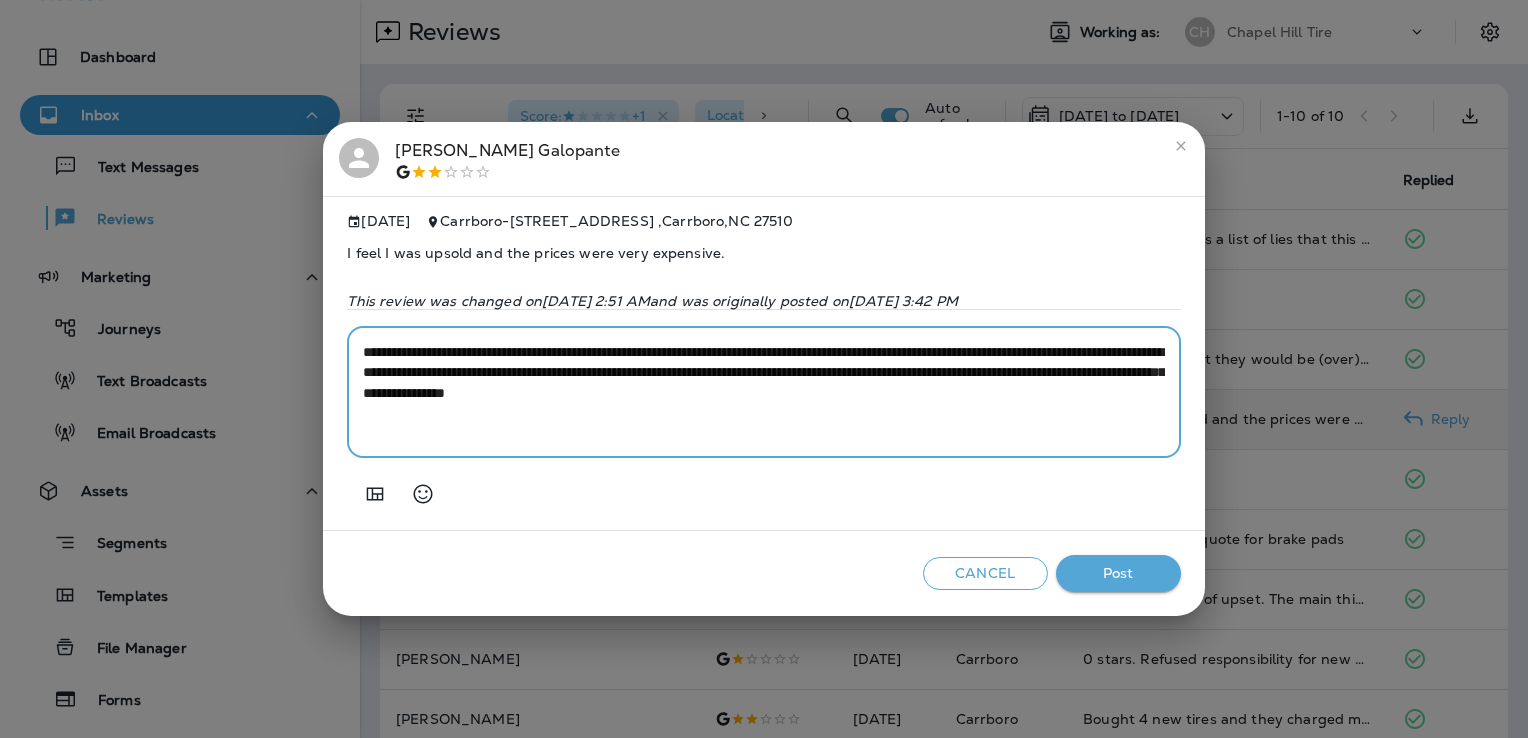 type on "**********" 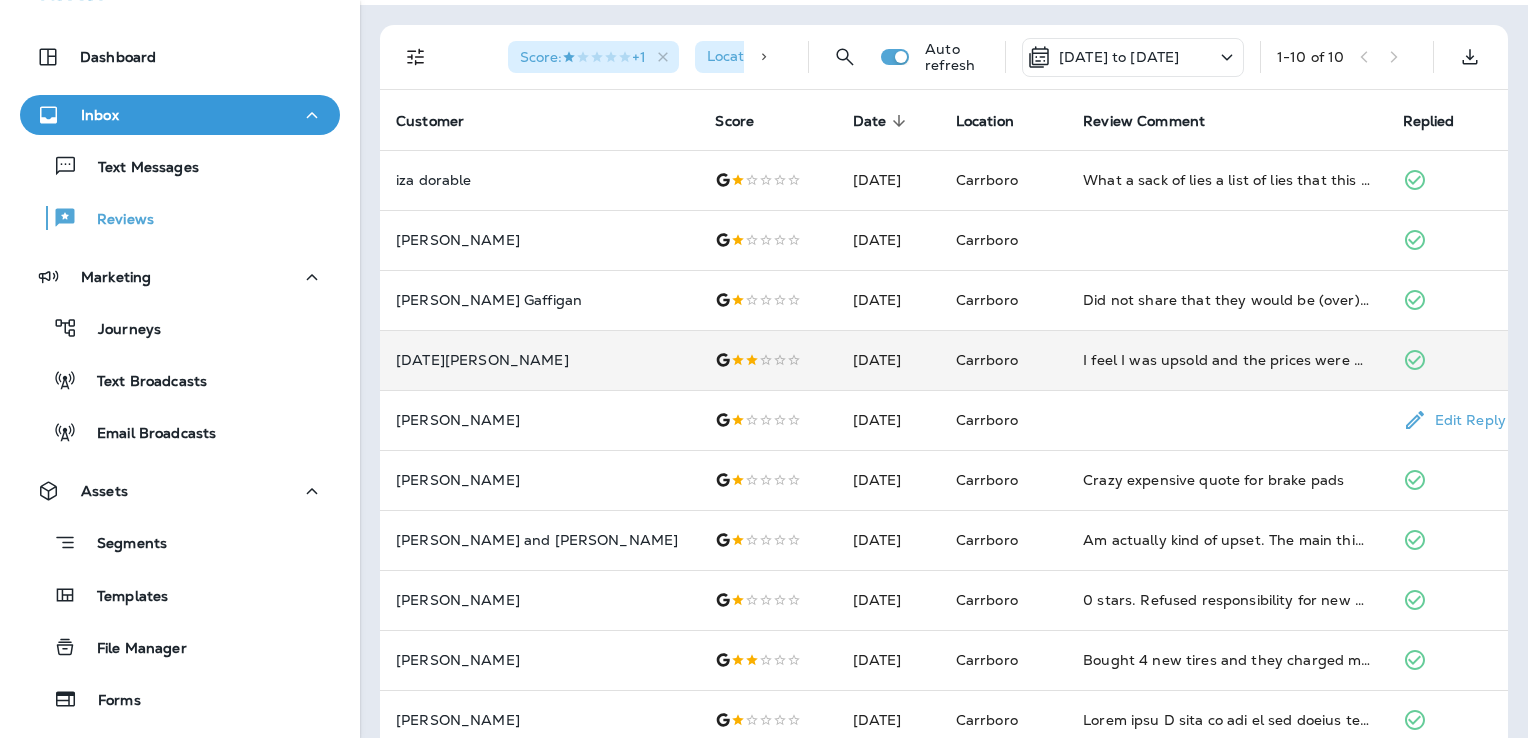 scroll, scrollTop: 91, scrollLeft: 0, axis: vertical 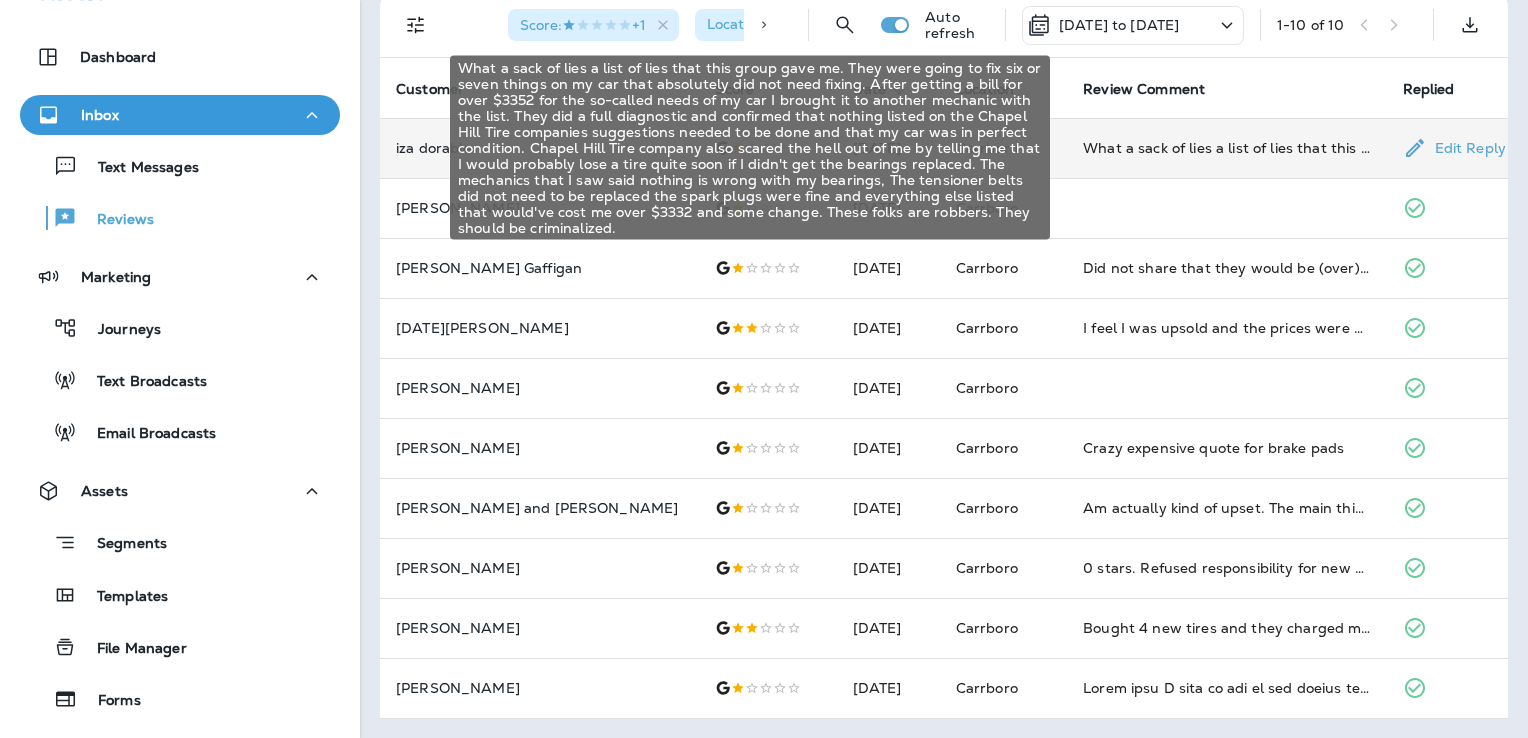 click on "What a sack of lies a list of lies that this group gave me. They were going to fix six or seven things on my car that absolutely did not need fixing. After getting a bill for over $3352 for the so-called needs of my car I brought it to another mechanic with the list. They did a full diagnostic and confirmed that nothing listed on the Chapel Hill Tire companies suggestions needed to be done and that my car was in perfect condition. Chapel Hill Tire company also scared the hell out of me by telling me that I would probably lose a tire quite soon if I didn't get the bearings replaced. The mechanics that I saw said nothing is wrong with my bearings, The tensioner belts did not need to be replaced the spark plugs were fine and everything else listed that would've cost me over $3332 and some change. These folks are robbers. They should be criminalized." at bounding box center (1226, 148) 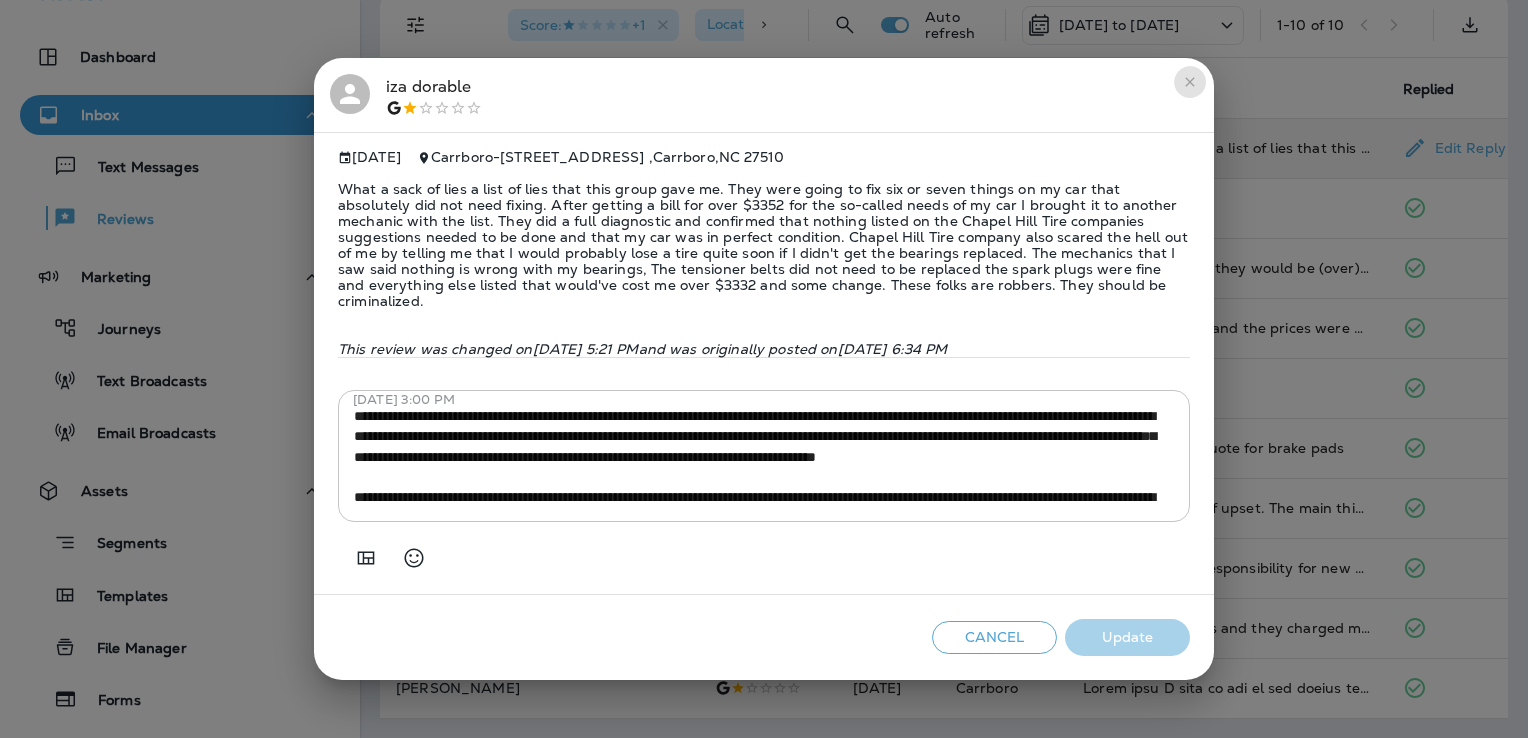 click 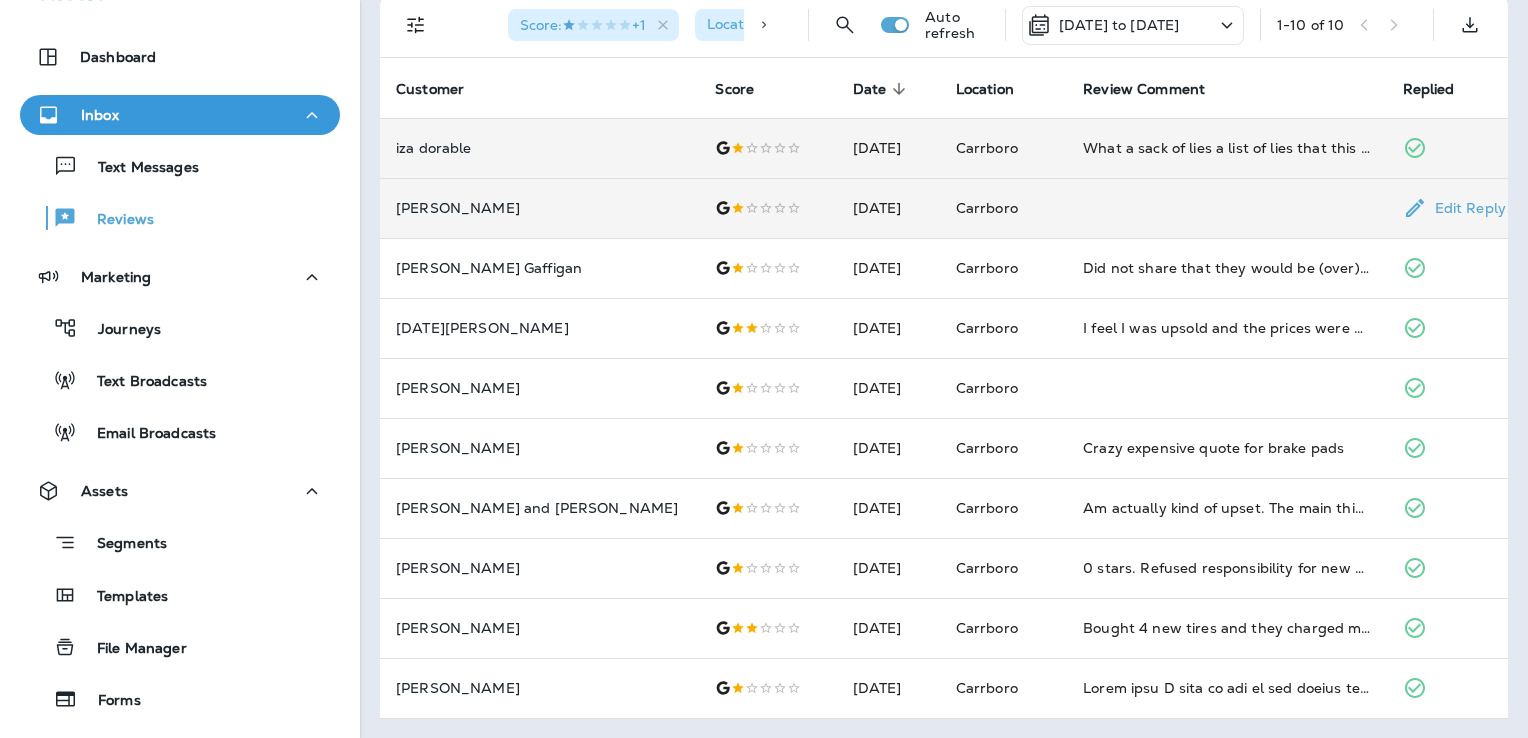 click at bounding box center [1226, 208] 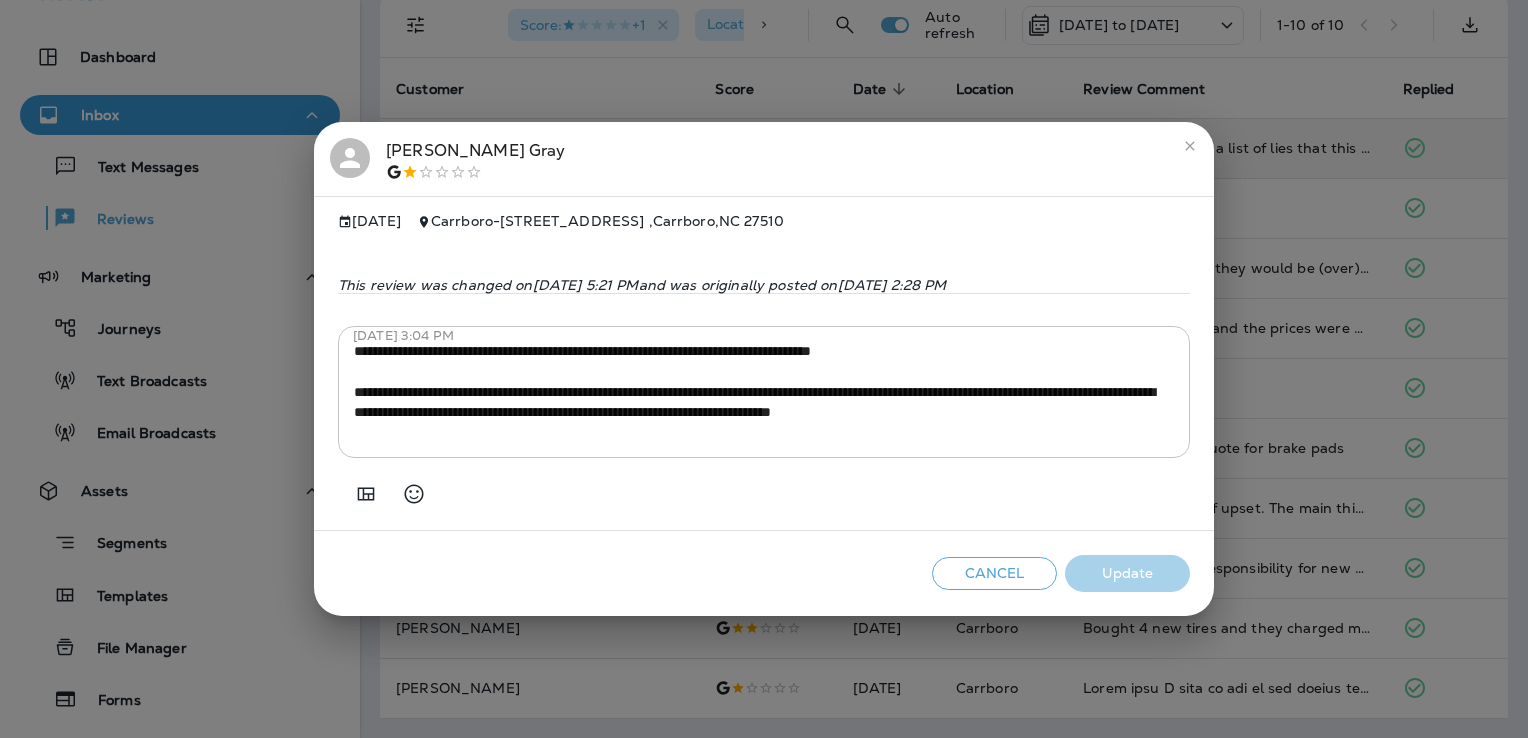 scroll, scrollTop: 80, scrollLeft: 0, axis: vertical 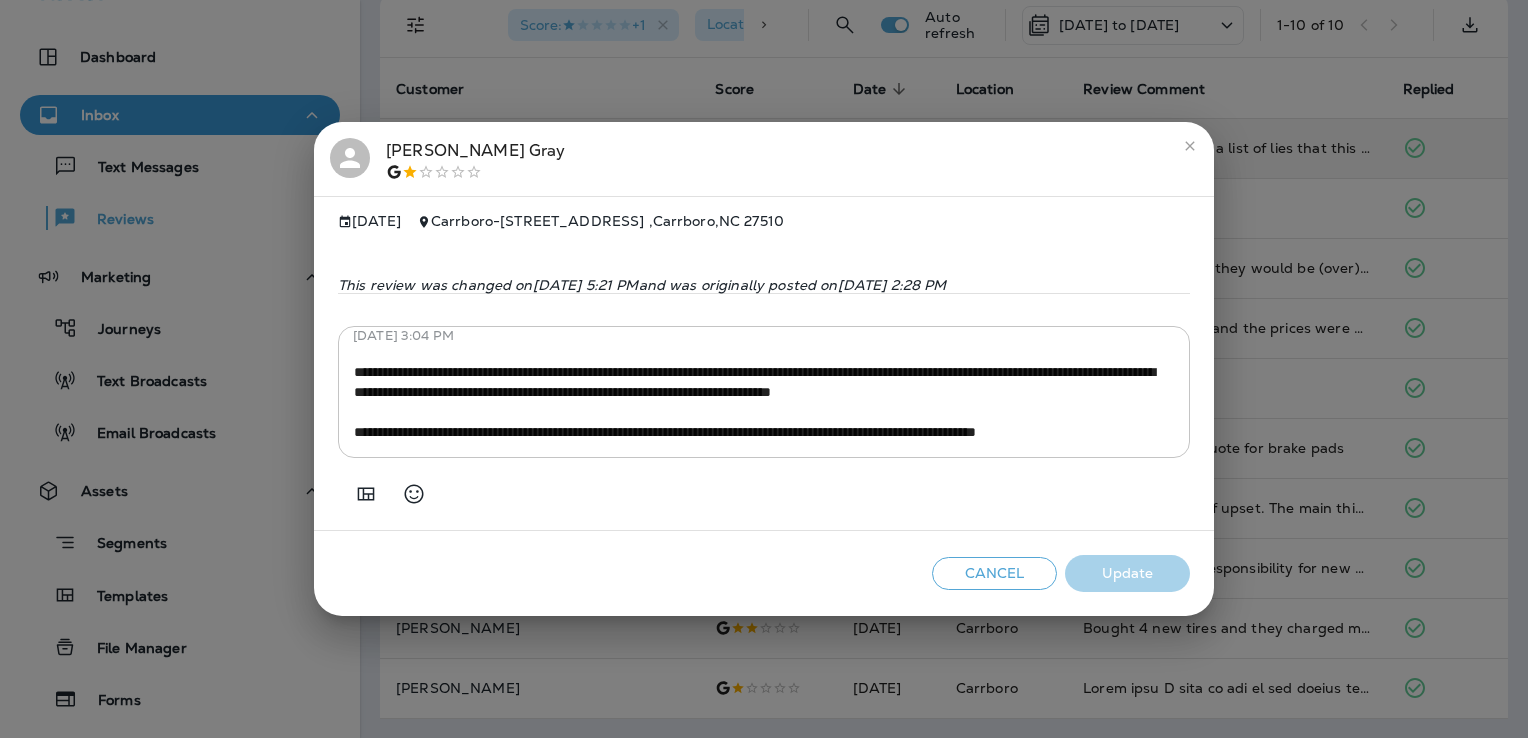 click 